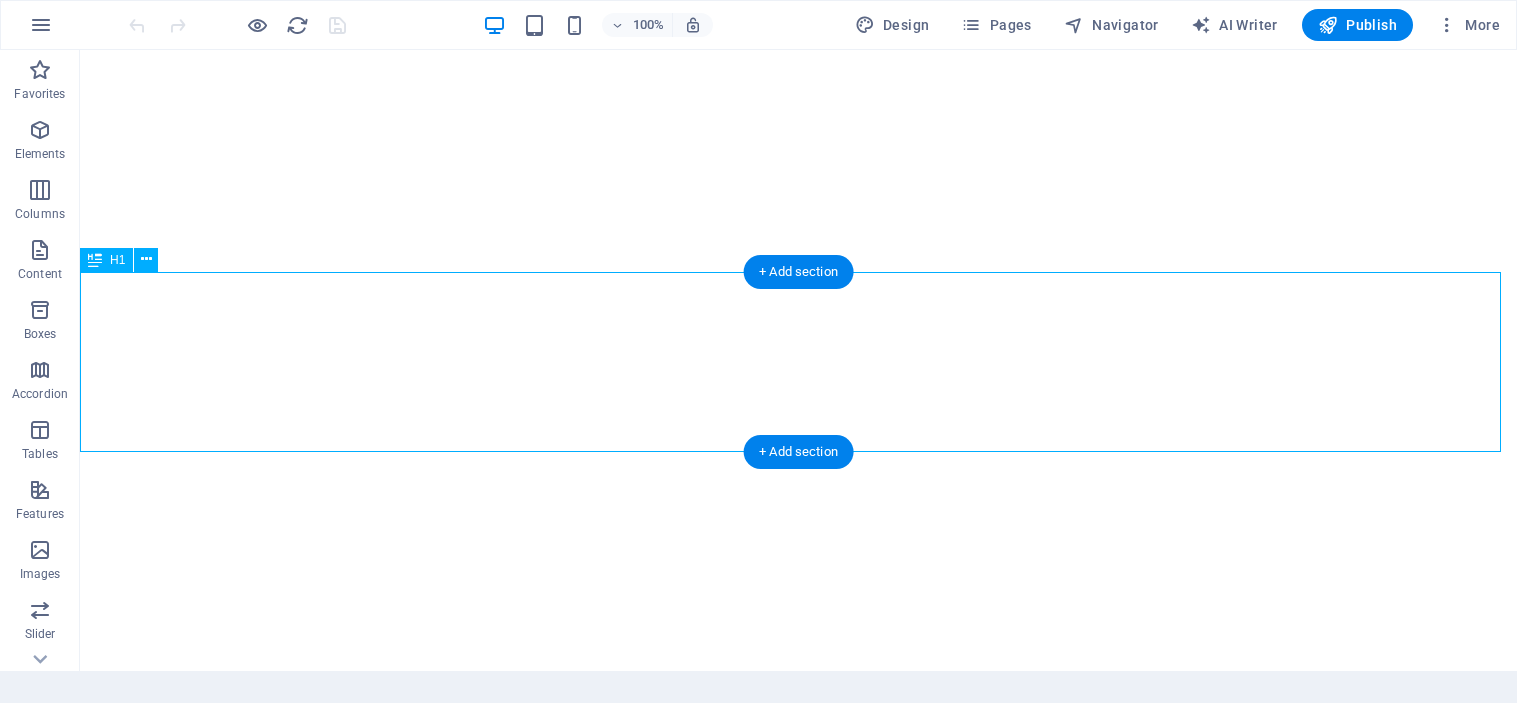 scroll, scrollTop: 0, scrollLeft: 0, axis: both 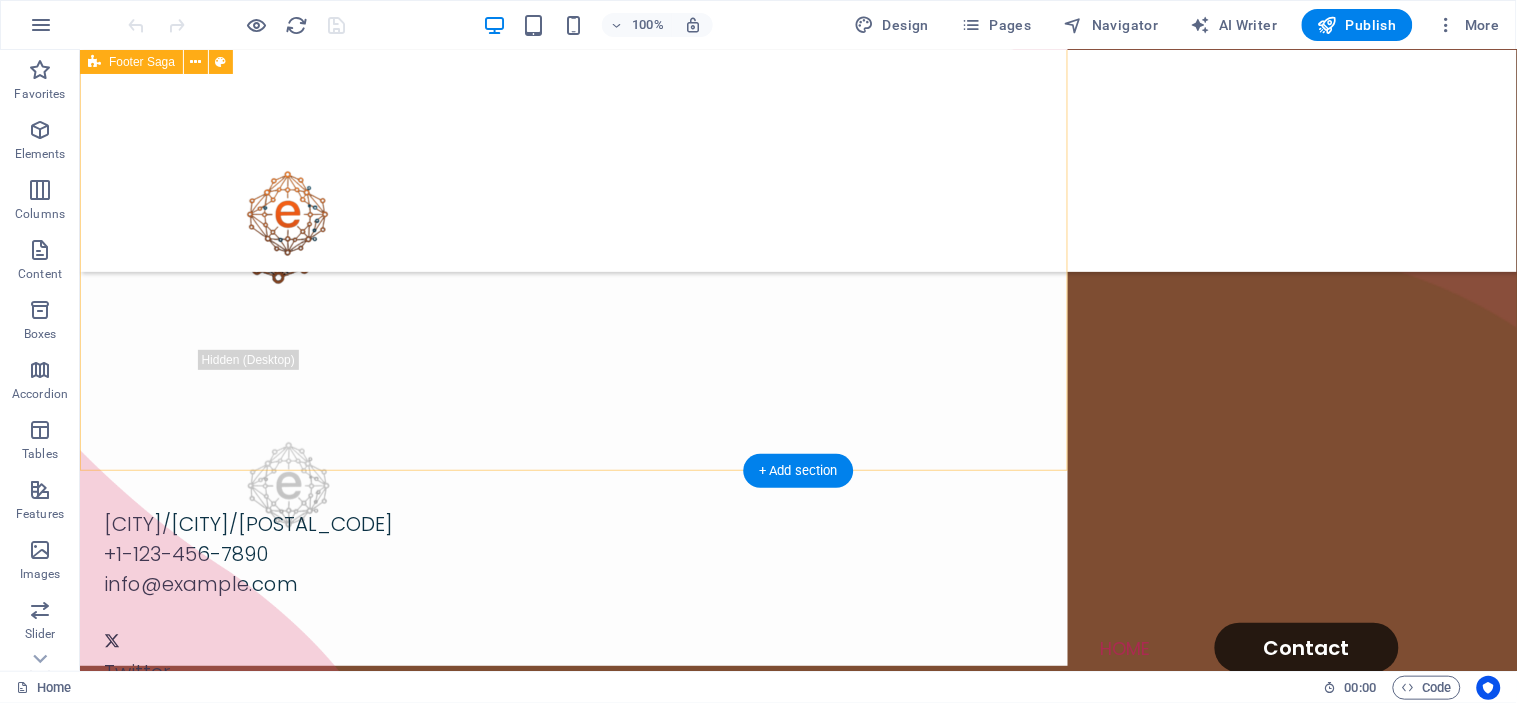click on "[CITY]/ [CITY]/ [POSTAL_CODE]
[PHONE]   info@example.com Twitter Telegram
Legal Notice  |  Privacy Policy" at bounding box center (573, 265) 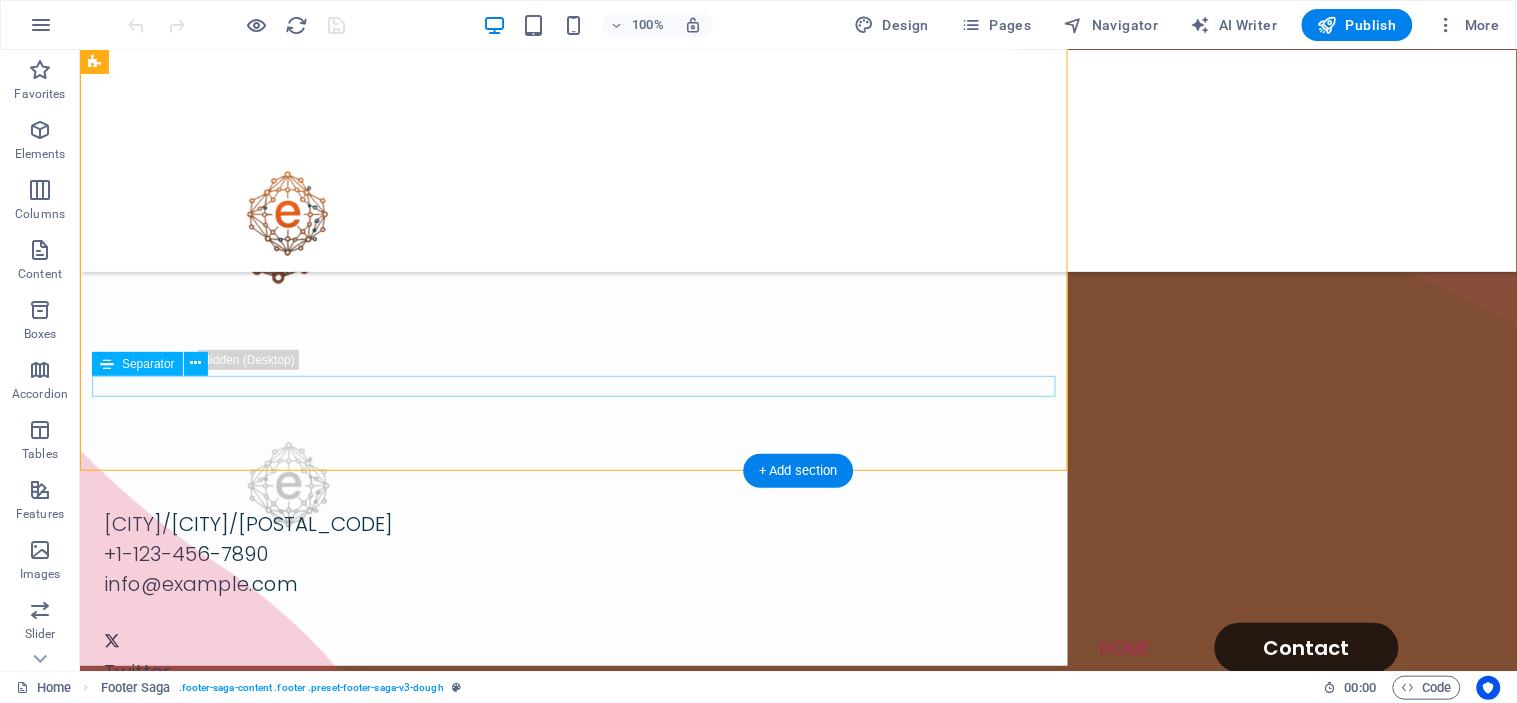 click at bounding box center (573, 774) 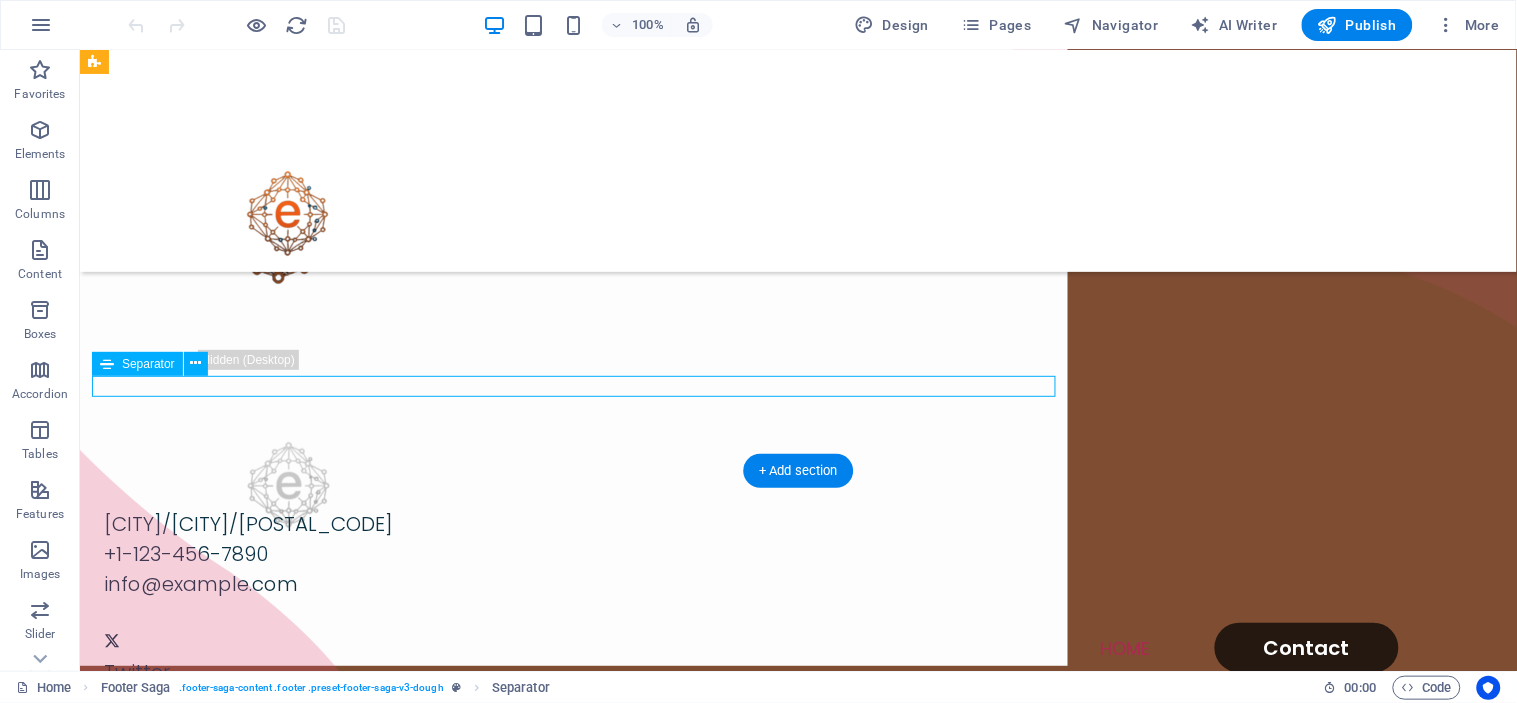 click at bounding box center (573, 774) 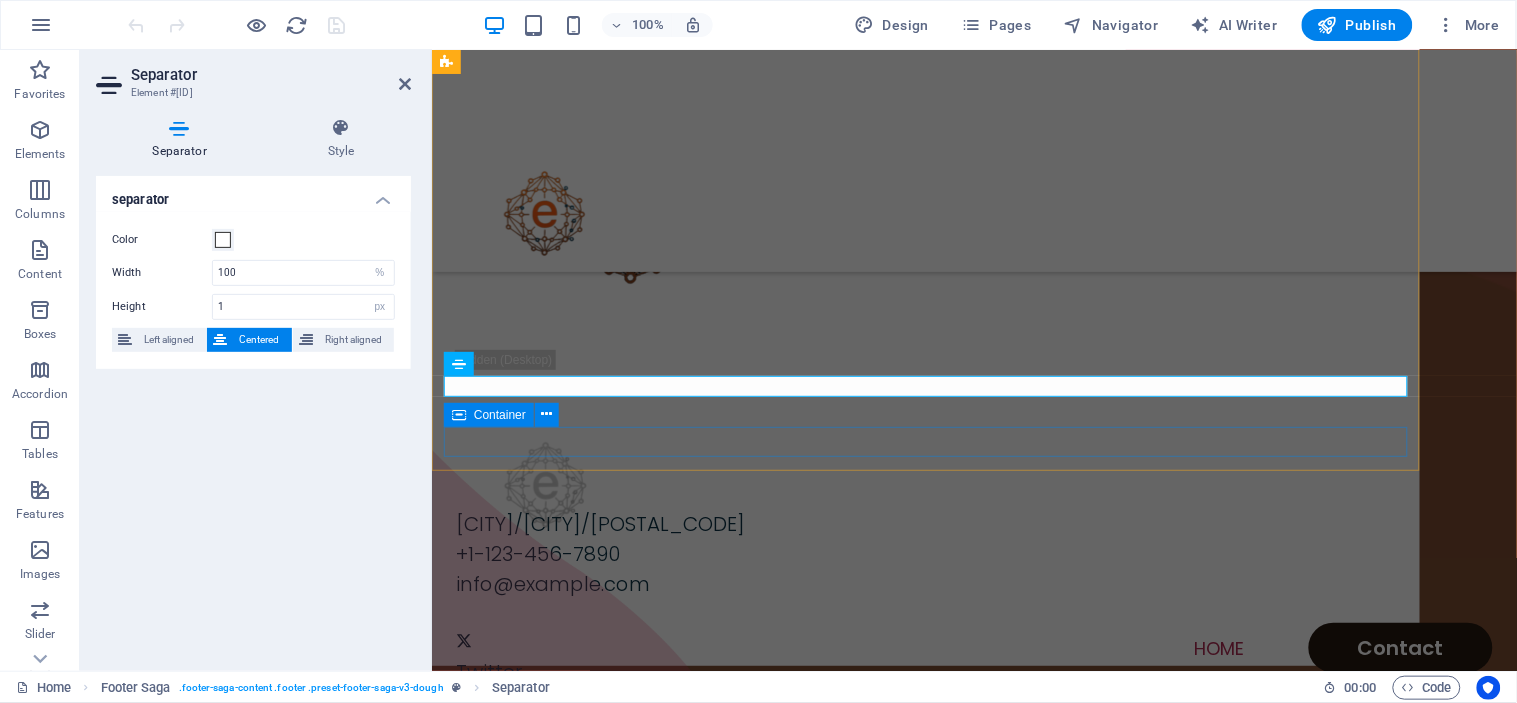 click on "Legal Notice  |  Privacy Policy" at bounding box center (925, 832) 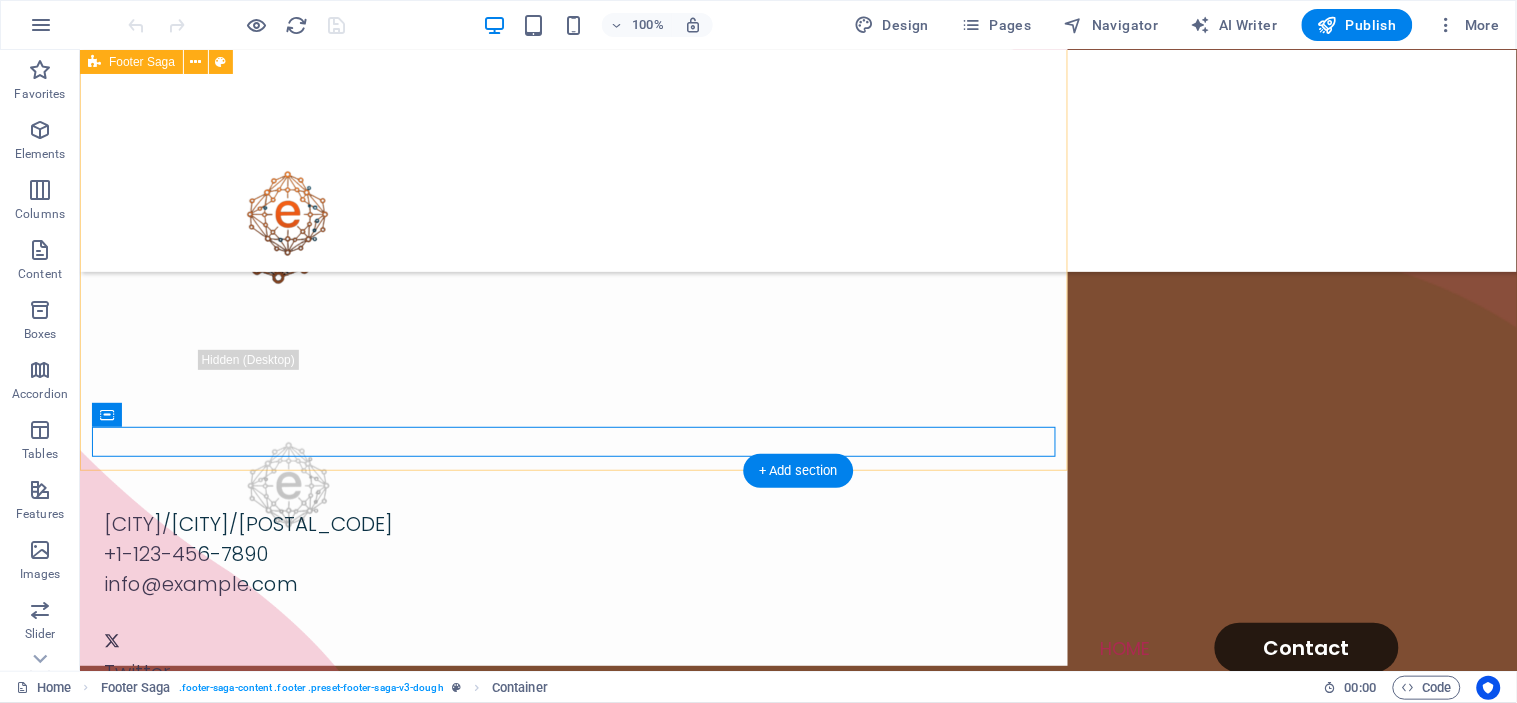 click on "Maltepe/ İstanbul/ 34400
+1-123-456-7890   info@eproje.info Twitter Telegram
Legal Notice  |  Privacy Policy" at bounding box center [573, 265] 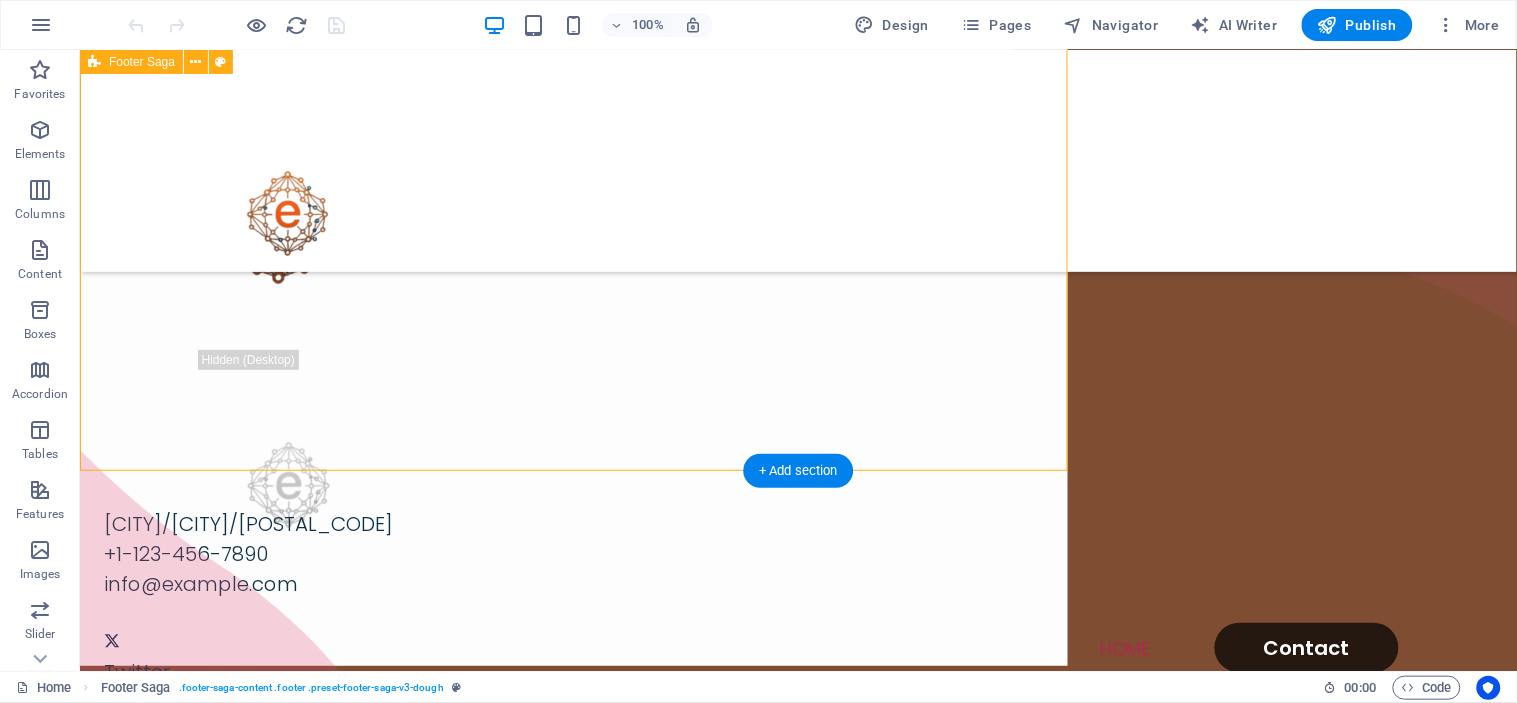 click on "Maltepe/ İstanbul/ 34400
+1-123-456-7890   info@eproje.info Twitter Telegram
Legal Notice  |  Privacy Policy" at bounding box center [573, 265] 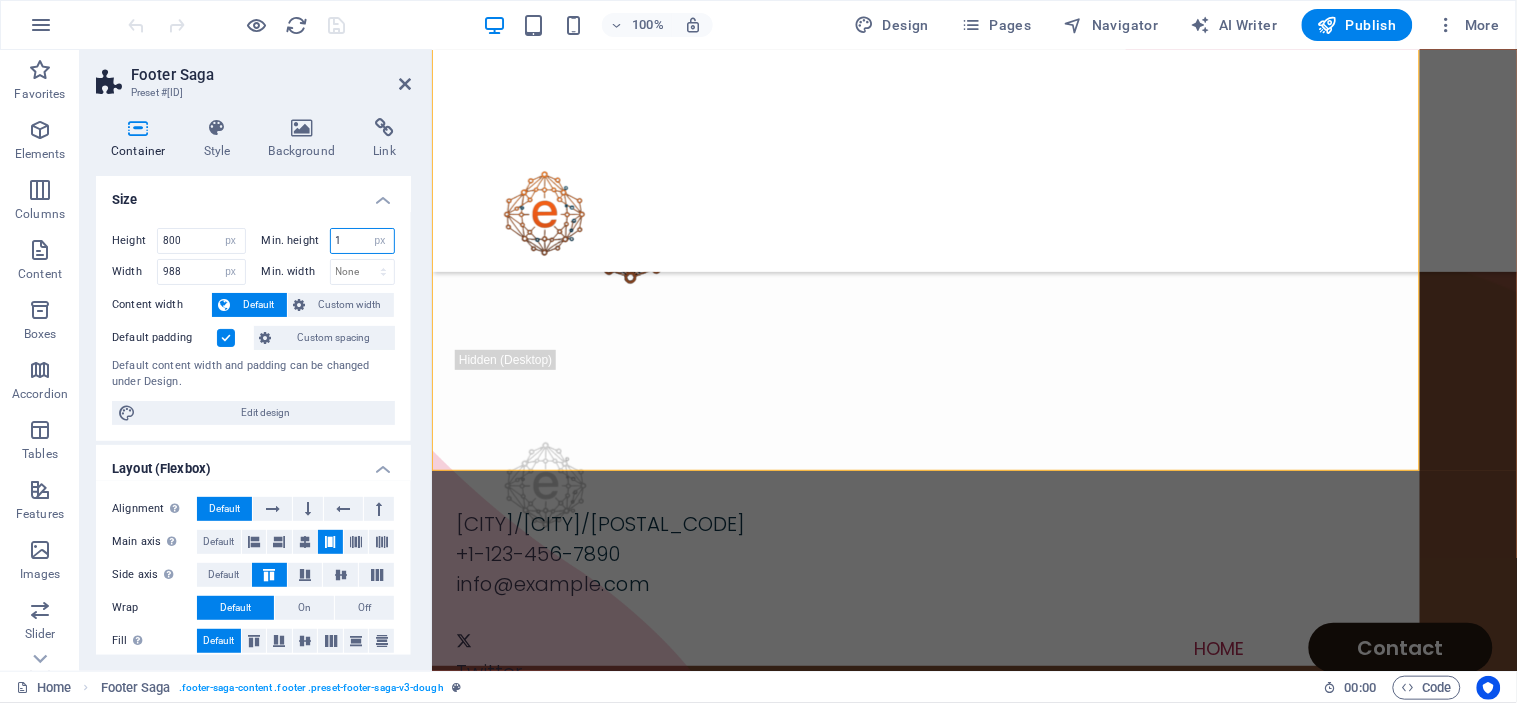 click on "1" at bounding box center (363, 241) 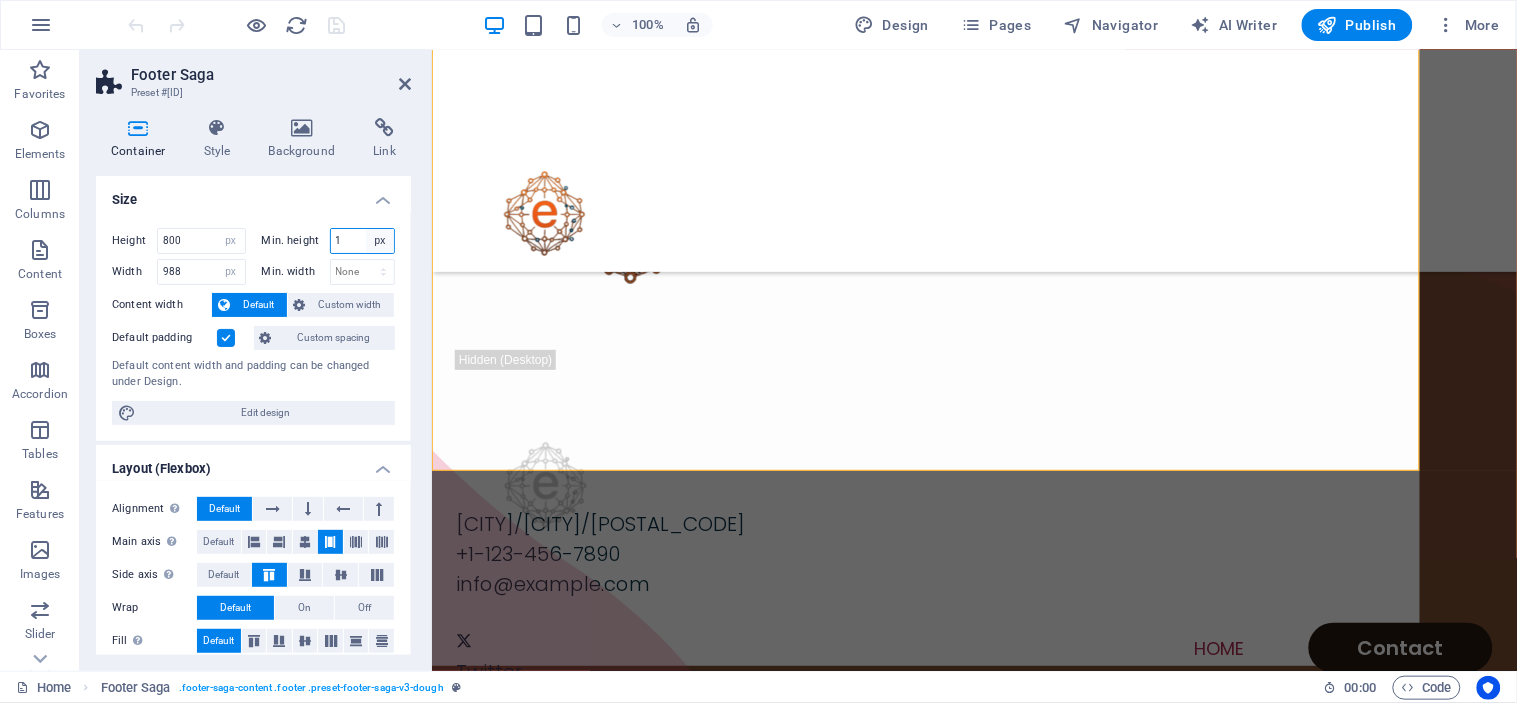 click on "None px rem % vh vw" at bounding box center [380, 241] 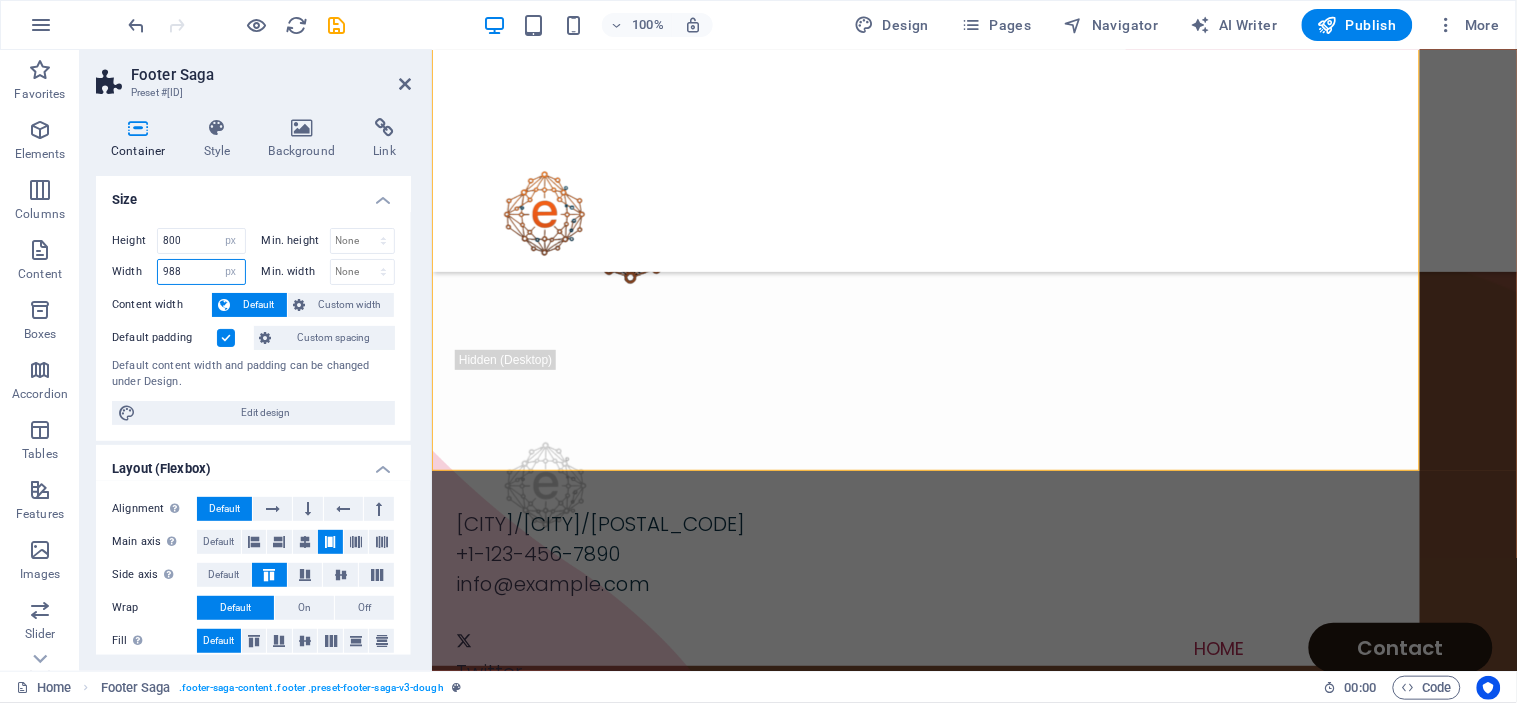 click on "988" at bounding box center [201, 272] 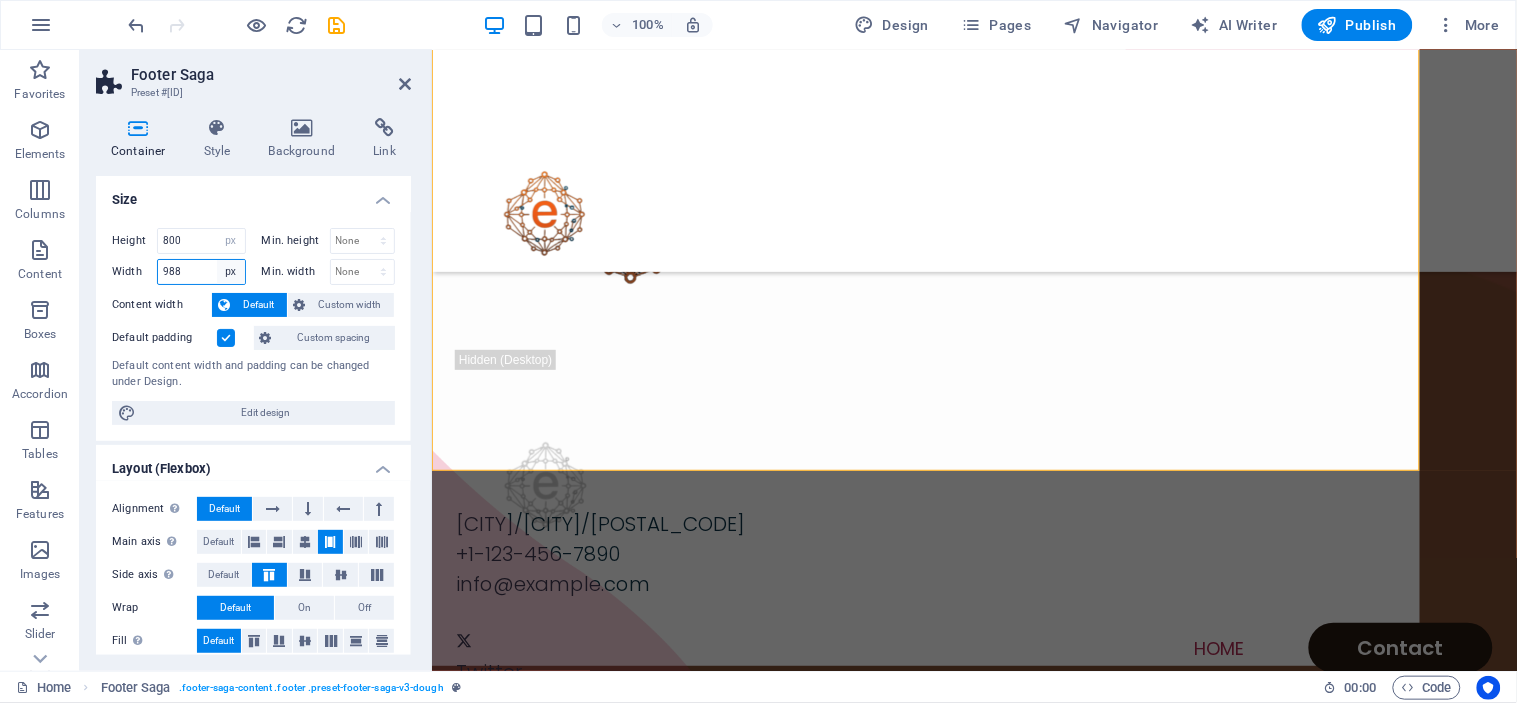 click on "Default px rem % em vh vw" at bounding box center (231, 272) 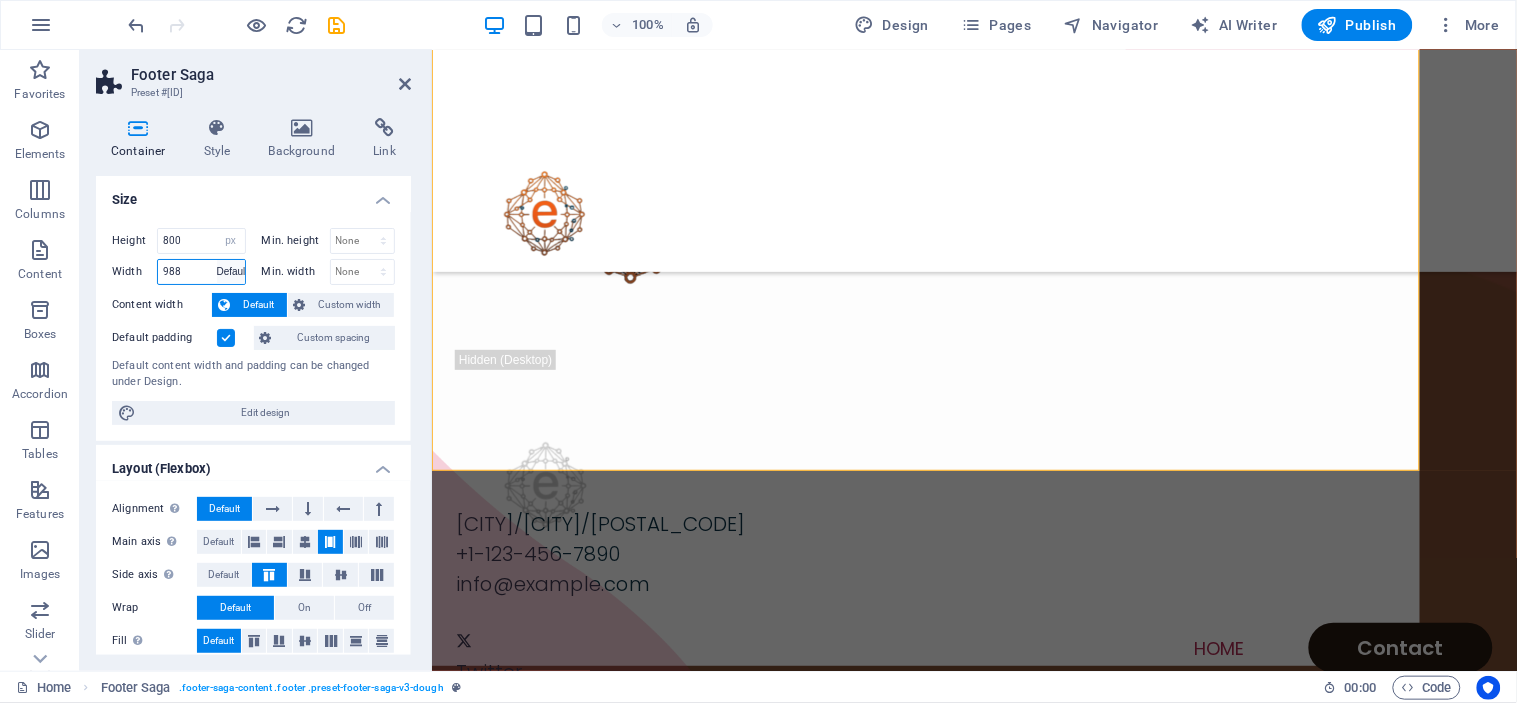 click on "Default px rem % em vh vw" at bounding box center [231, 272] 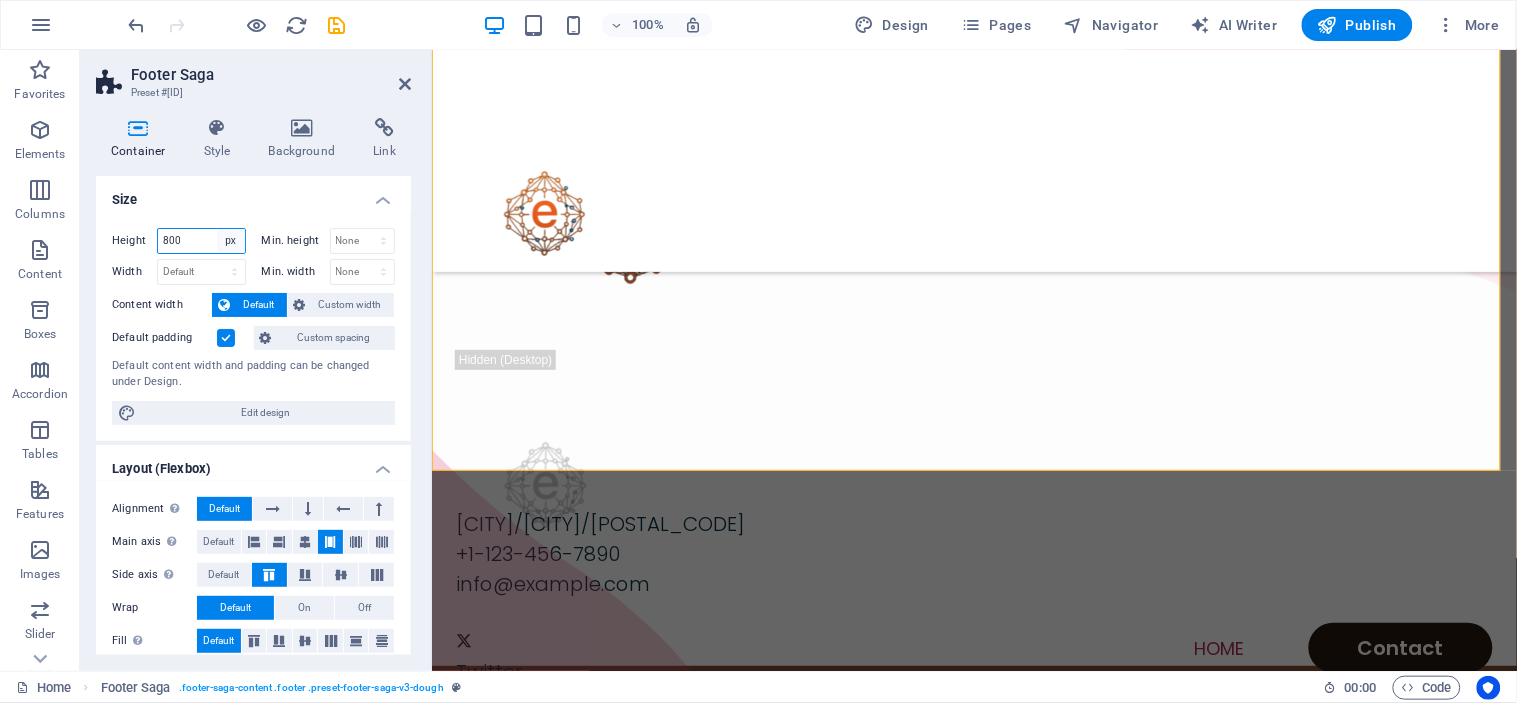 click on "Default px rem % vh vw" at bounding box center (231, 241) 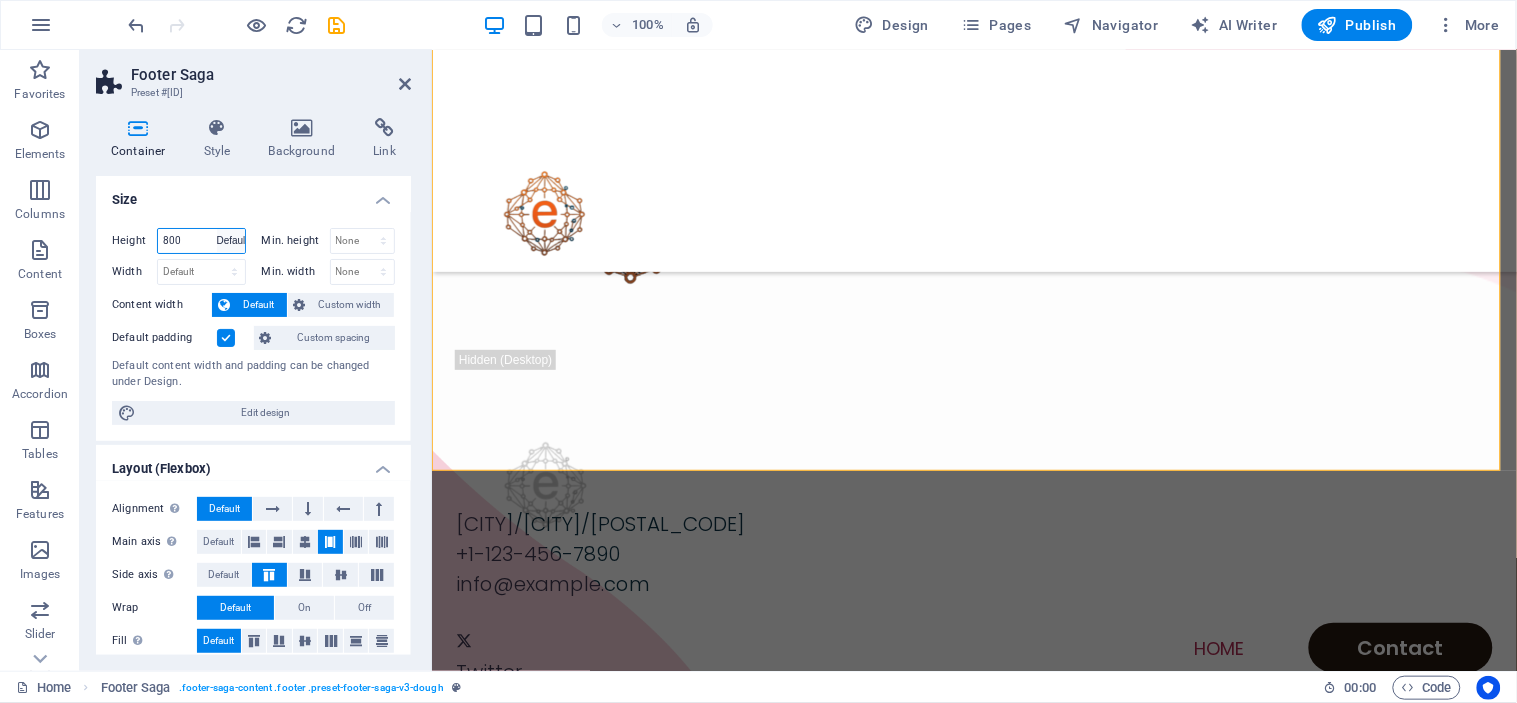 click on "Default px rem % vh vw" at bounding box center [231, 241] 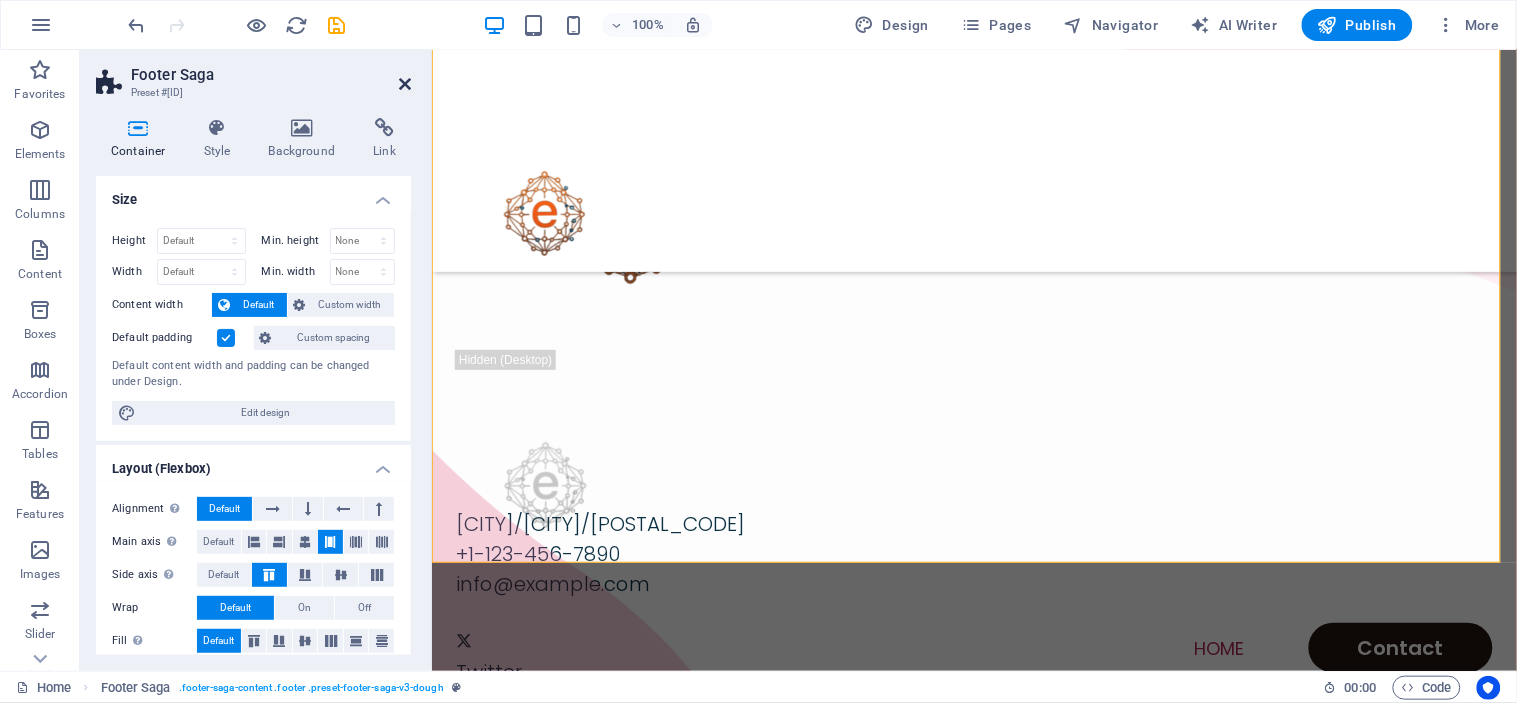click at bounding box center (405, 84) 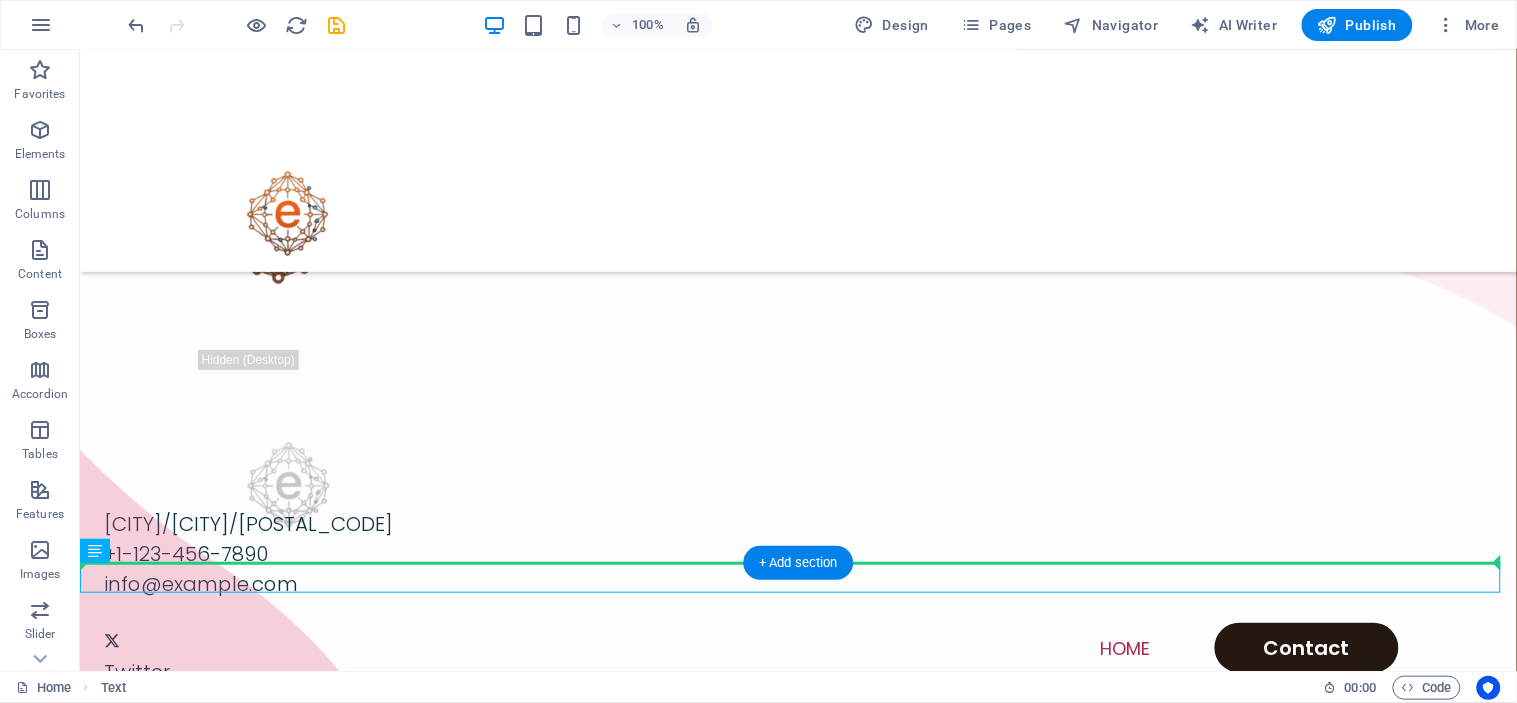 drag, startPoint x: 447, startPoint y: 574, endPoint x: 446, endPoint y: 527, distance: 47.010635 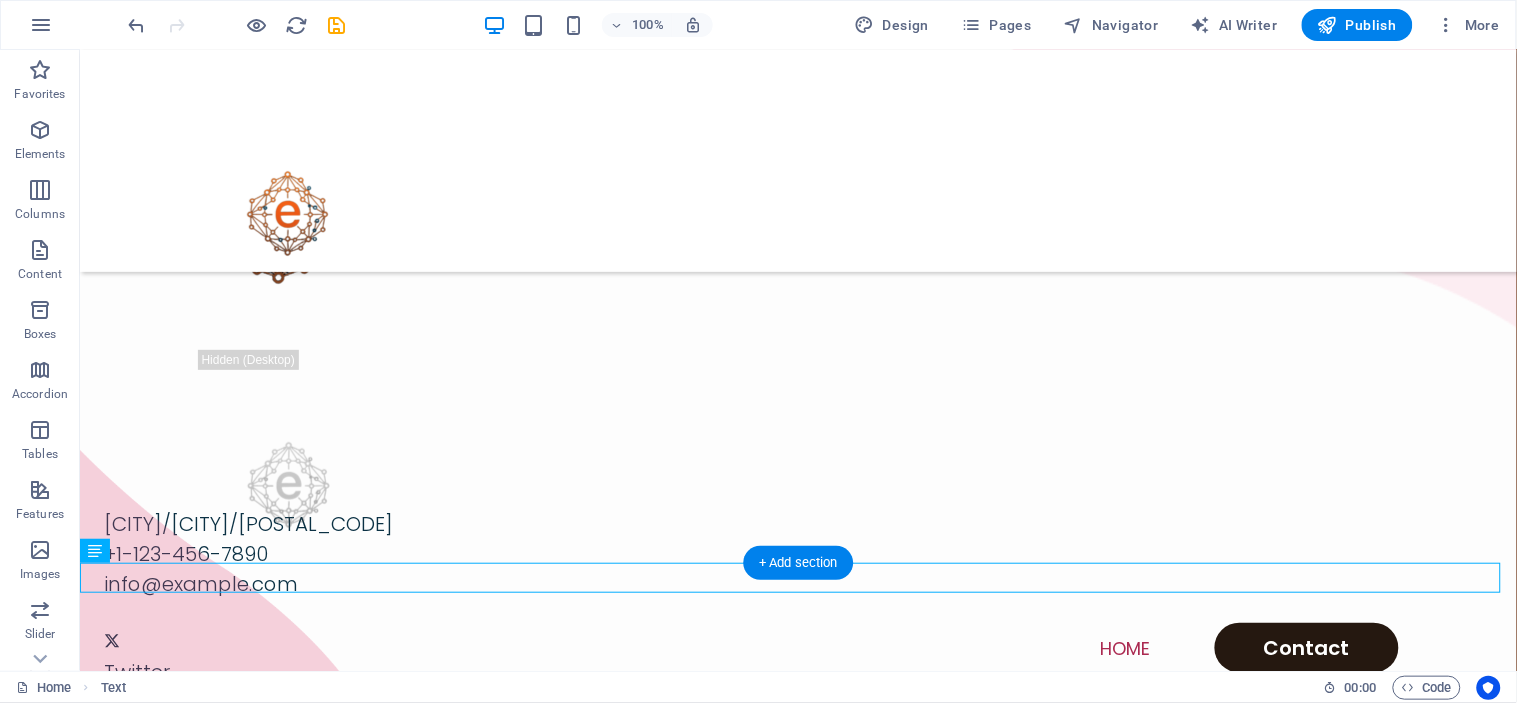 click on "Maltepe/ İstanbul/ 34400
+1-123-456-7890   info@eproje.info Twitter Telegram
Legal Notice  |  Privacy Policy" at bounding box center (797, 392) 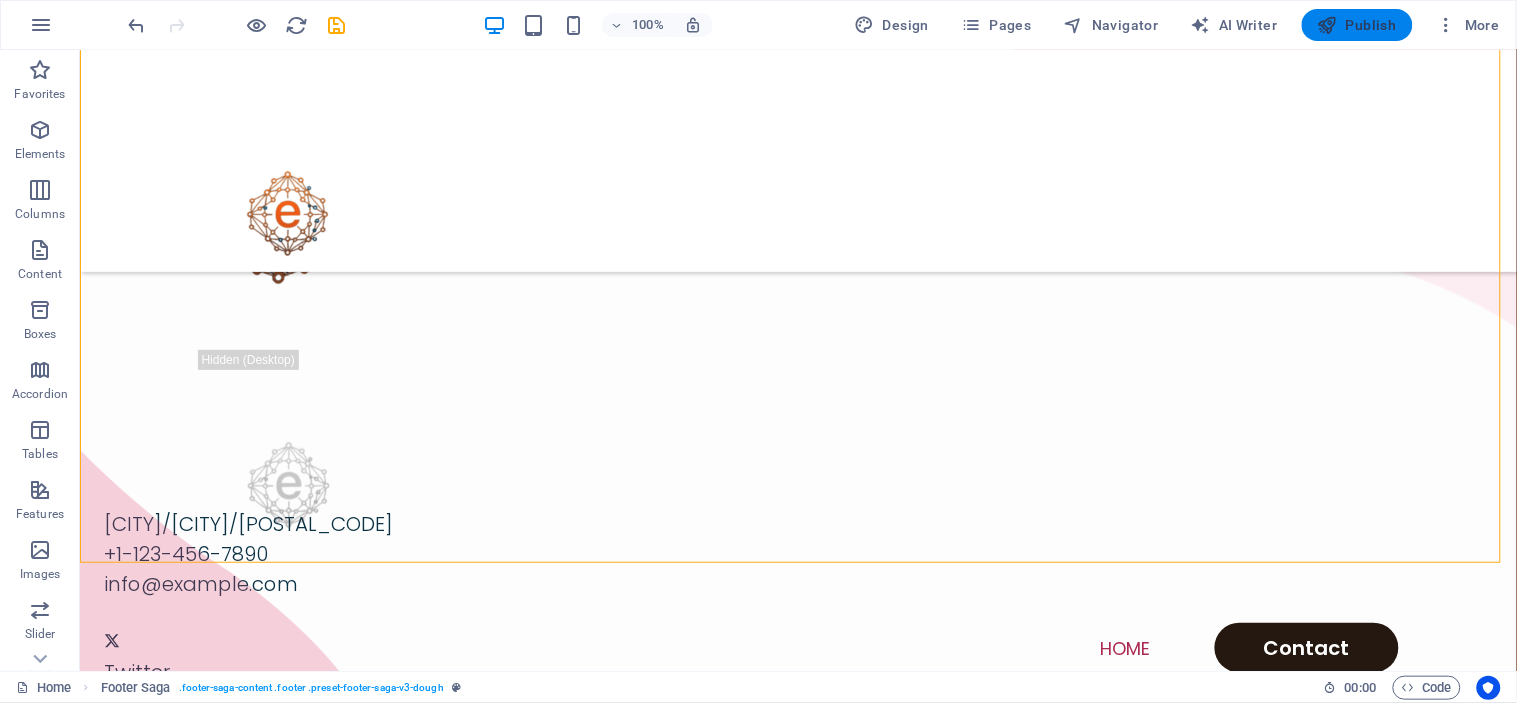 click at bounding box center (1328, 25) 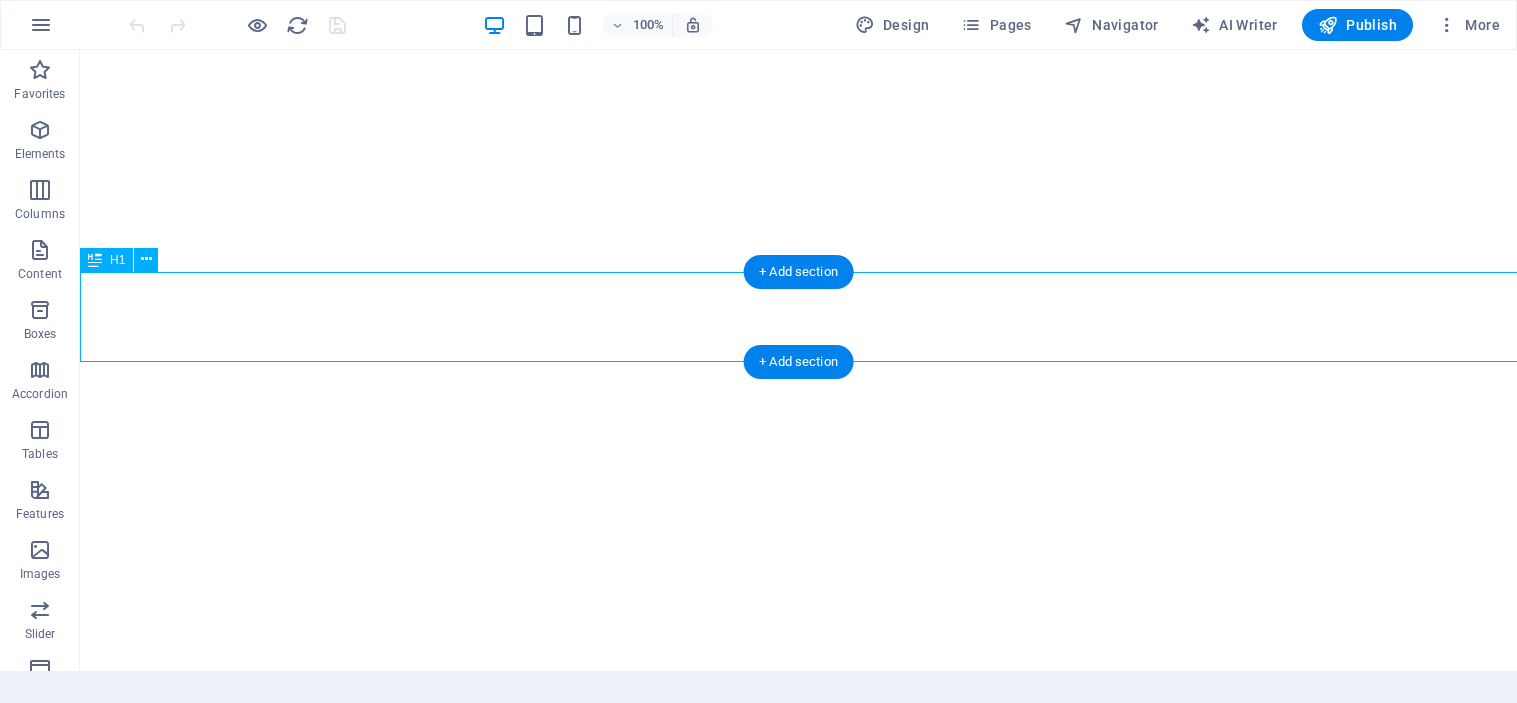 scroll, scrollTop: 0, scrollLeft: 0, axis: both 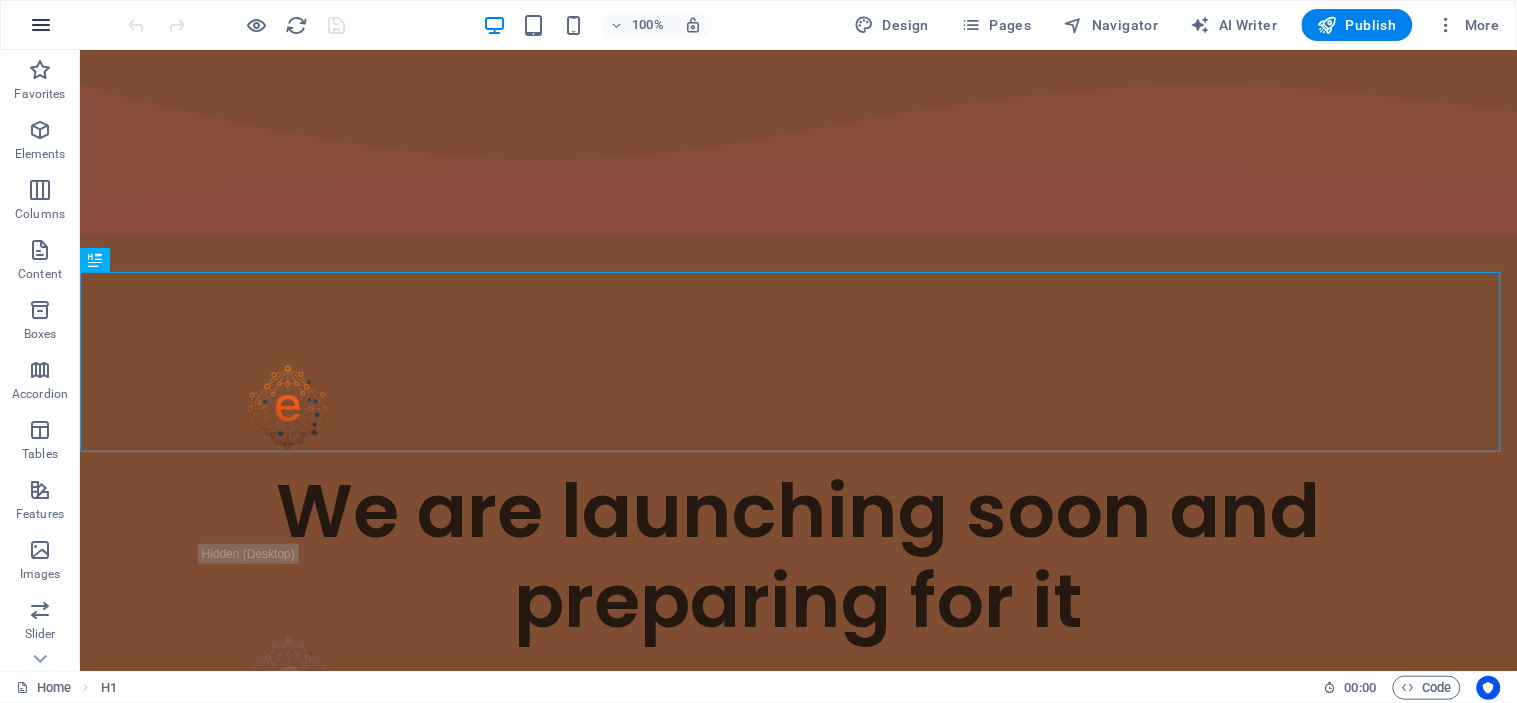 click at bounding box center [41, 25] 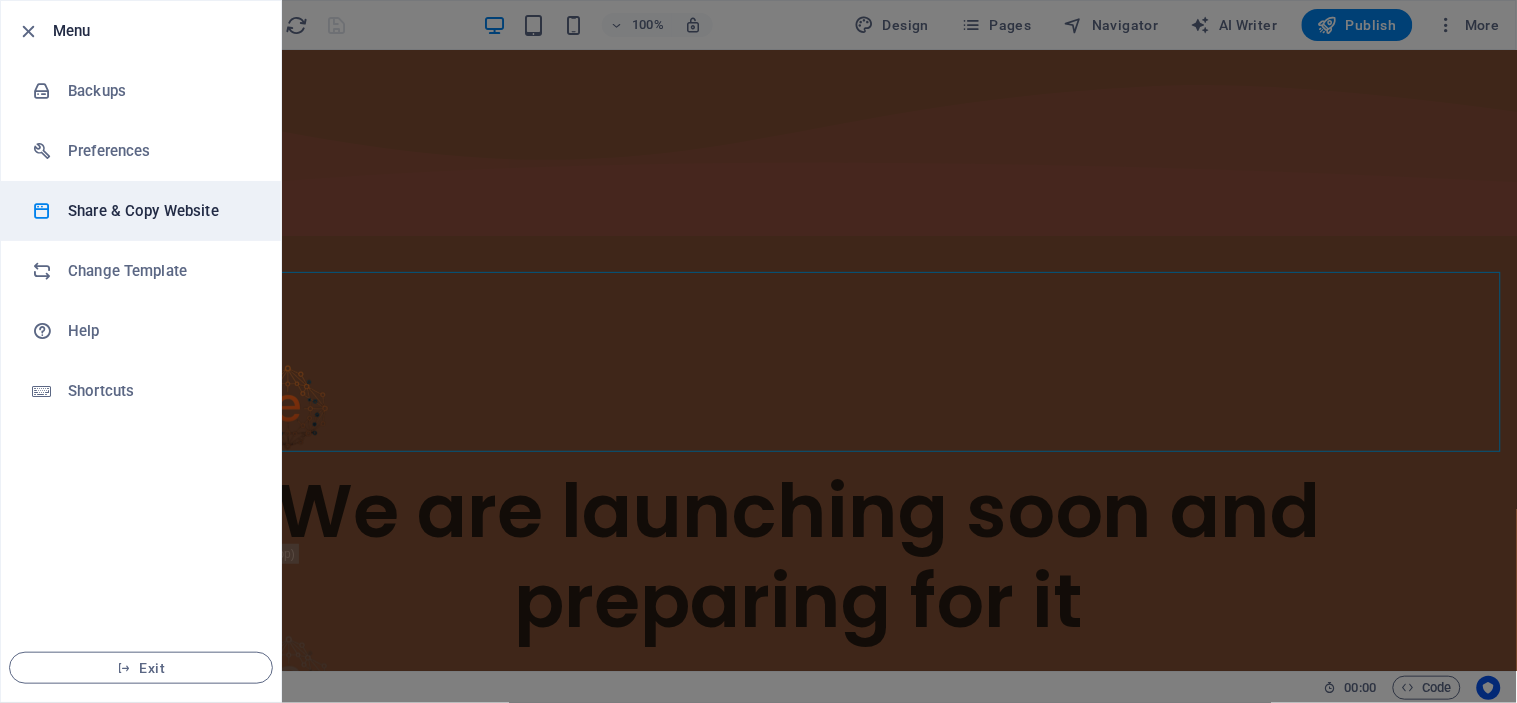 click on "Share & Copy Website" at bounding box center [160, 211] 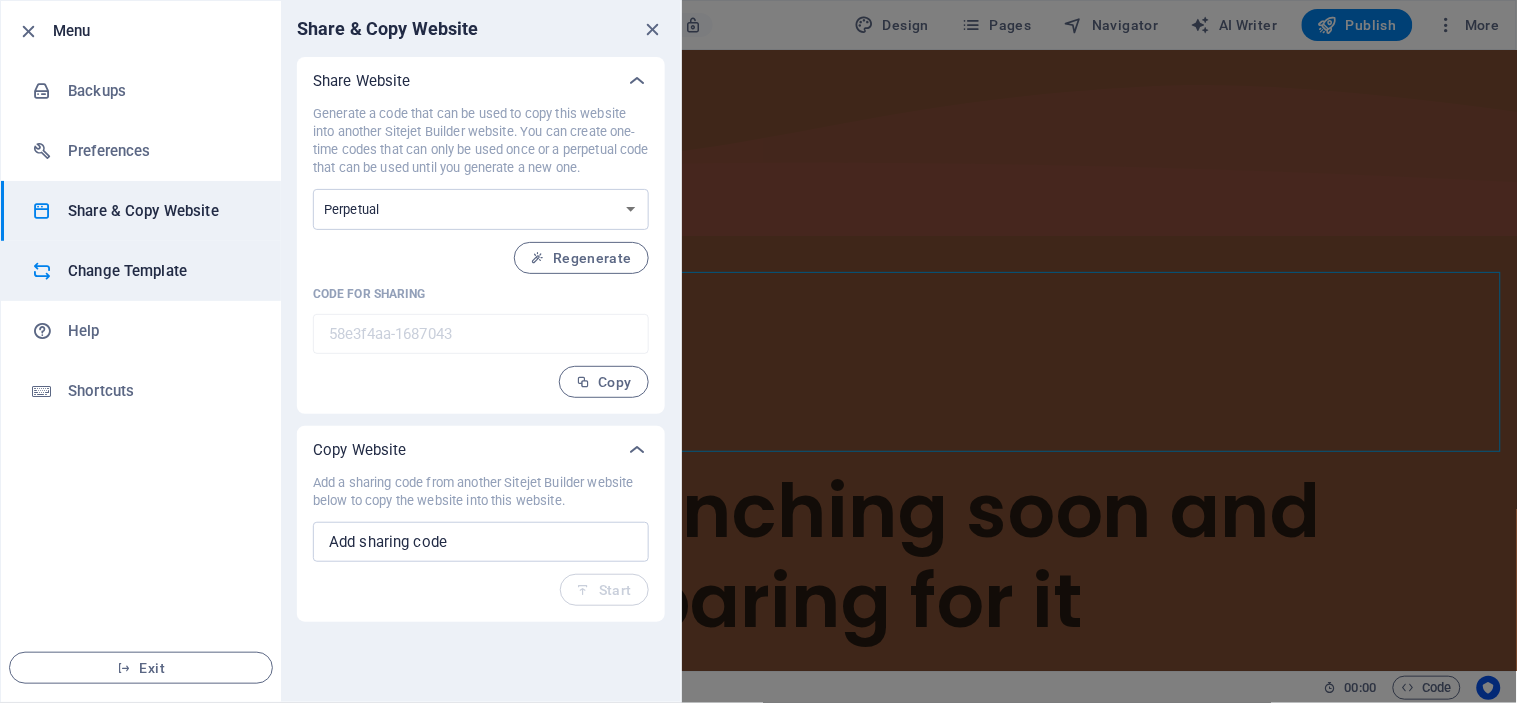 click on "Change Template" at bounding box center [160, 271] 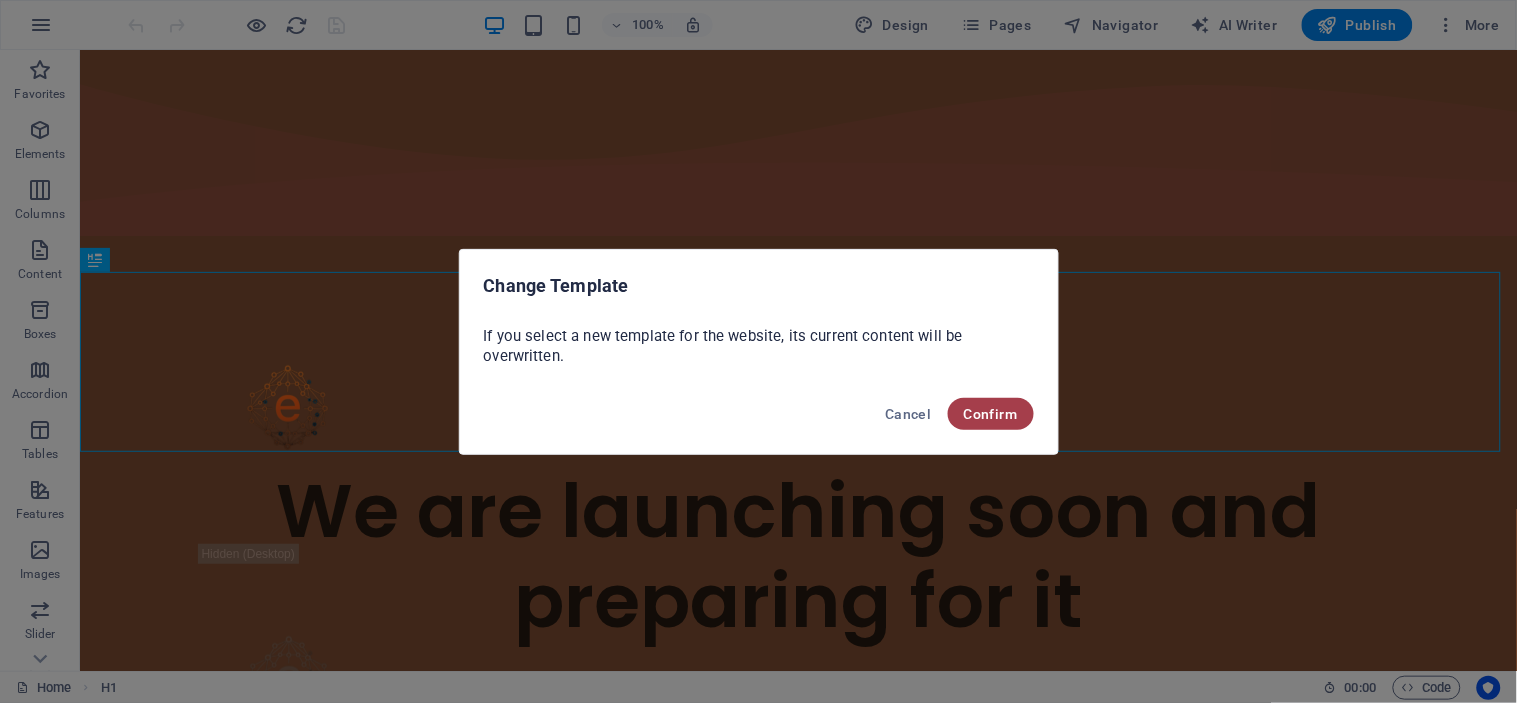 click on "Confirm" at bounding box center (991, 414) 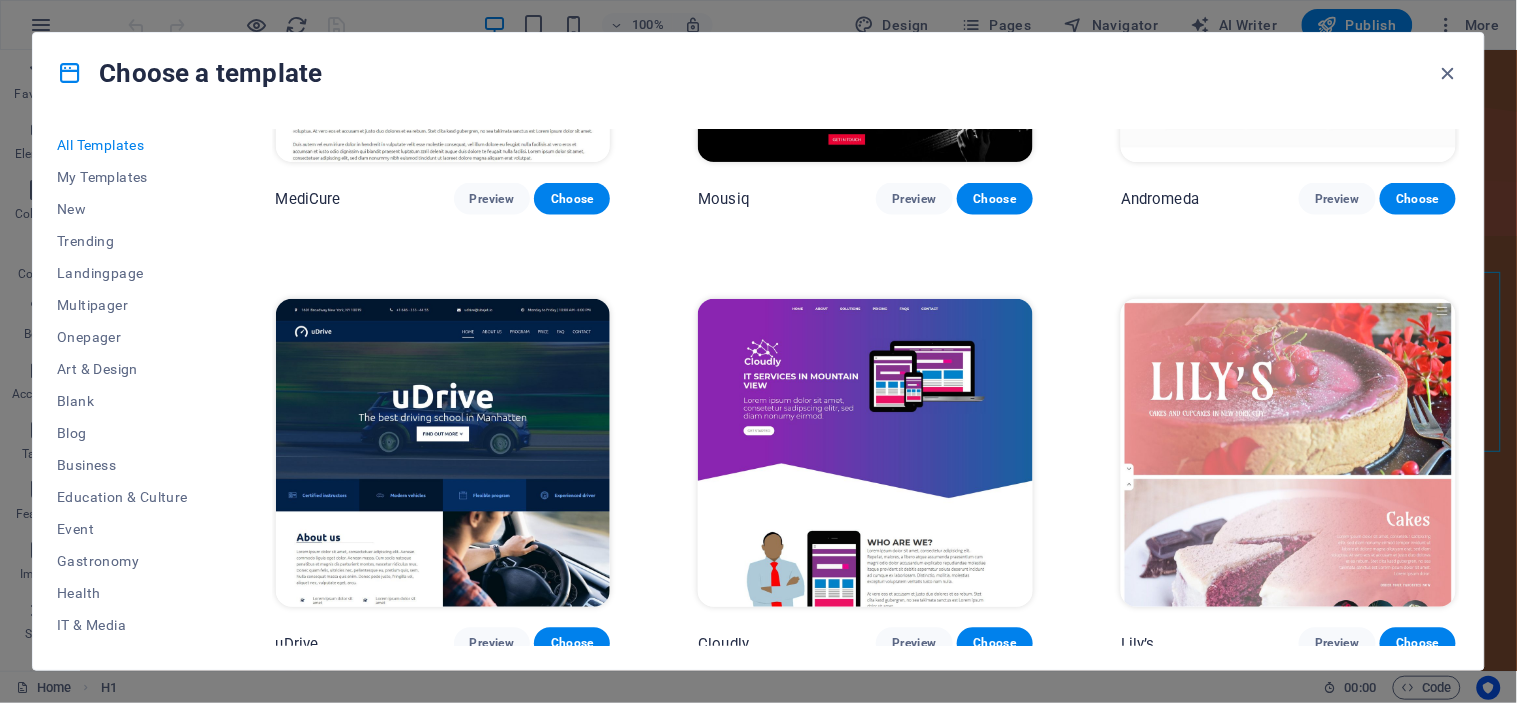 scroll, scrollTop: 14666, scrollLeft: 0, axis: vertical 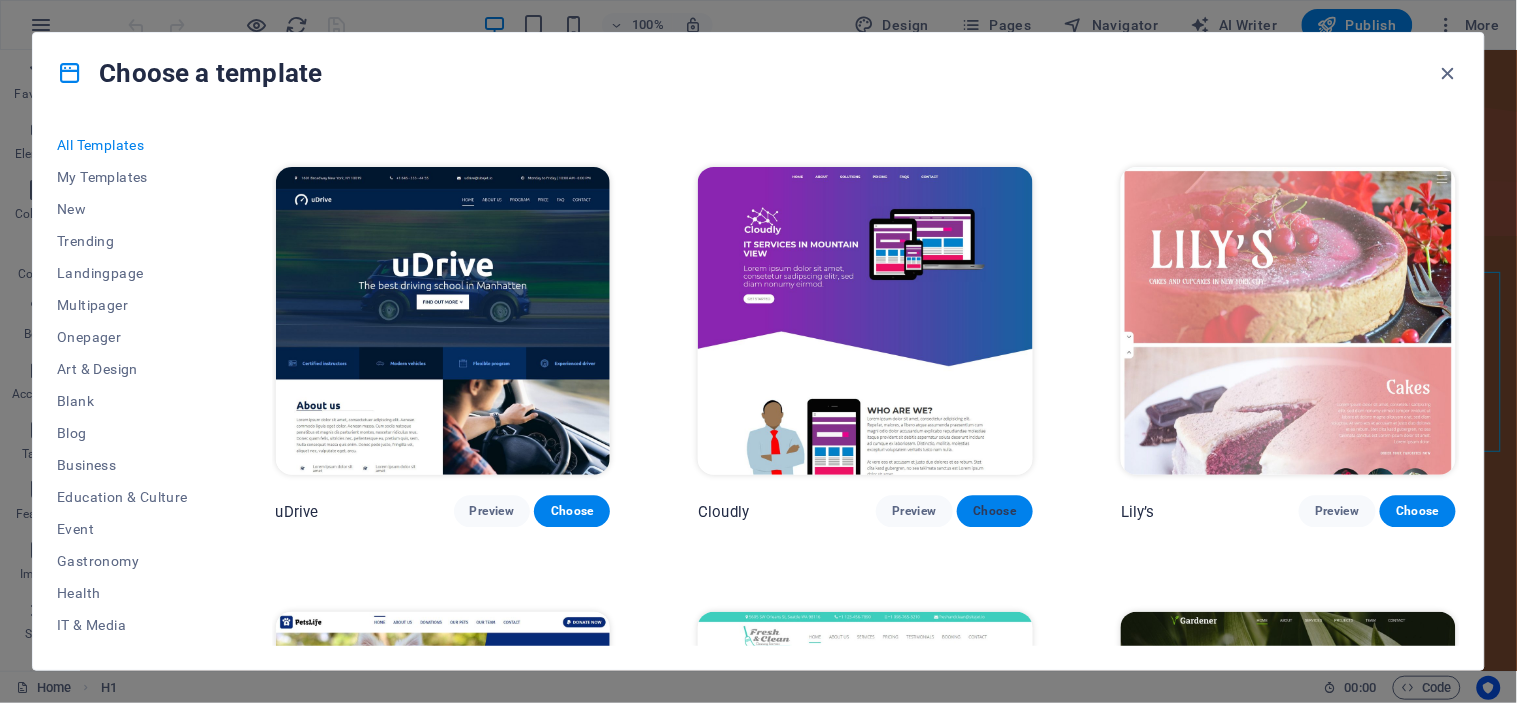 click on "Choose" at bounding box center [995, 512] 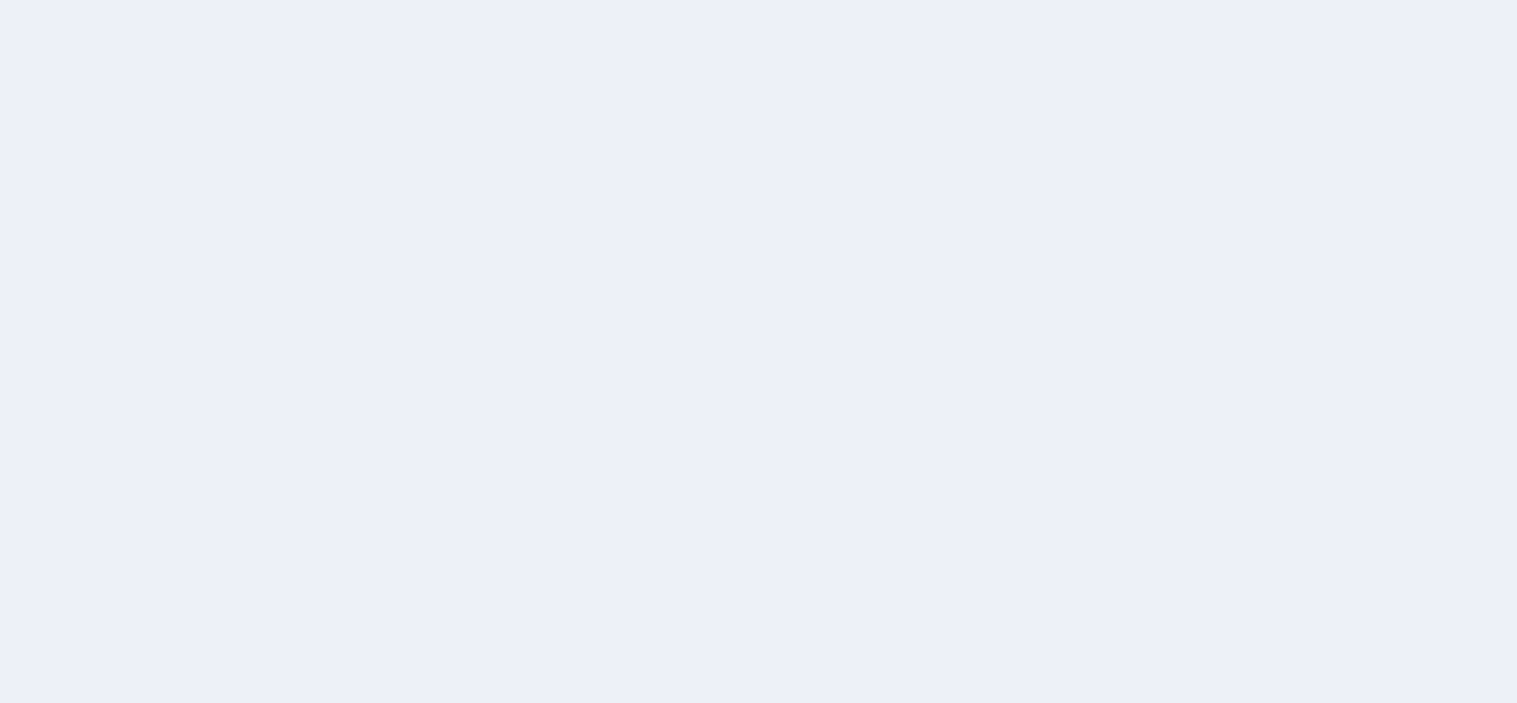 scroll, scrollTop: 0, scrollLeft: 0, axis: both 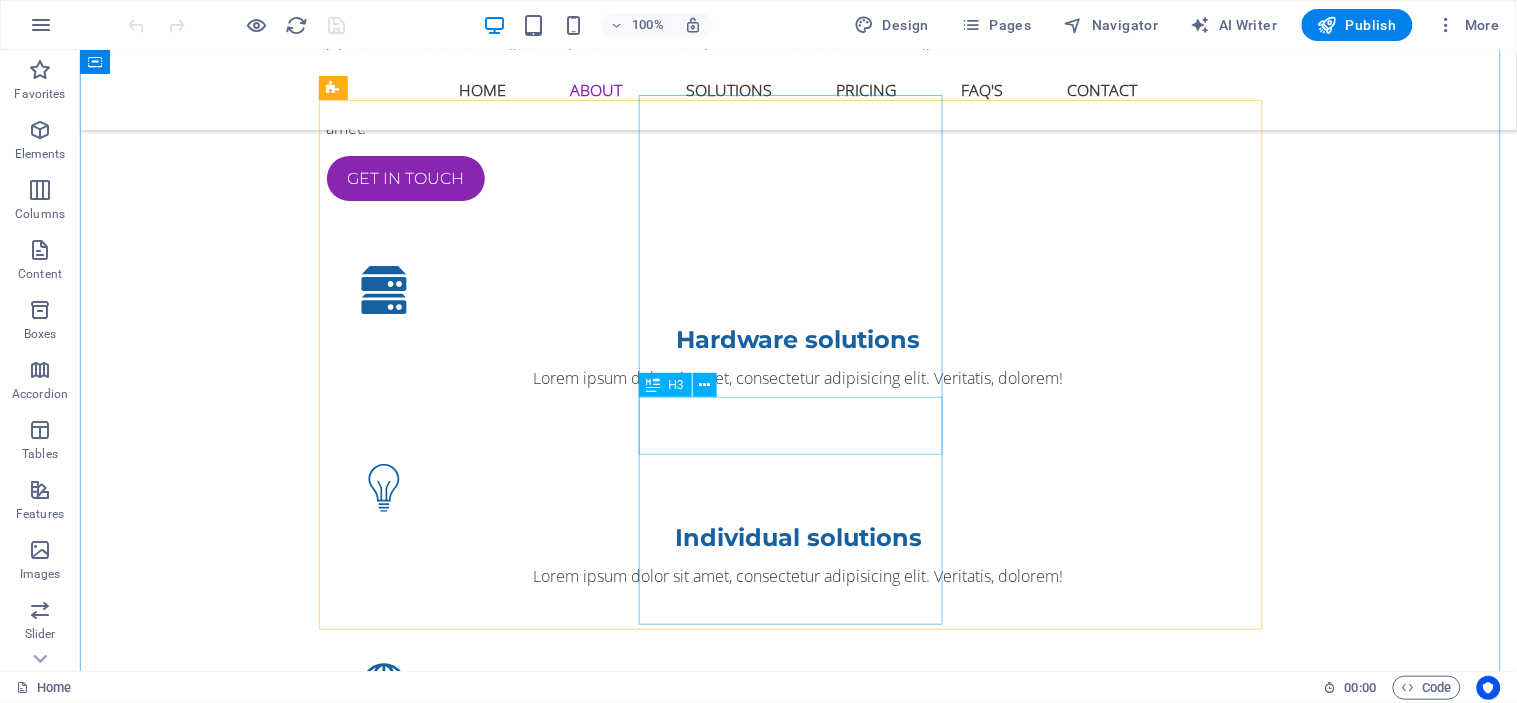 click on "Jack Doe" at bounding box center [798, 3434] 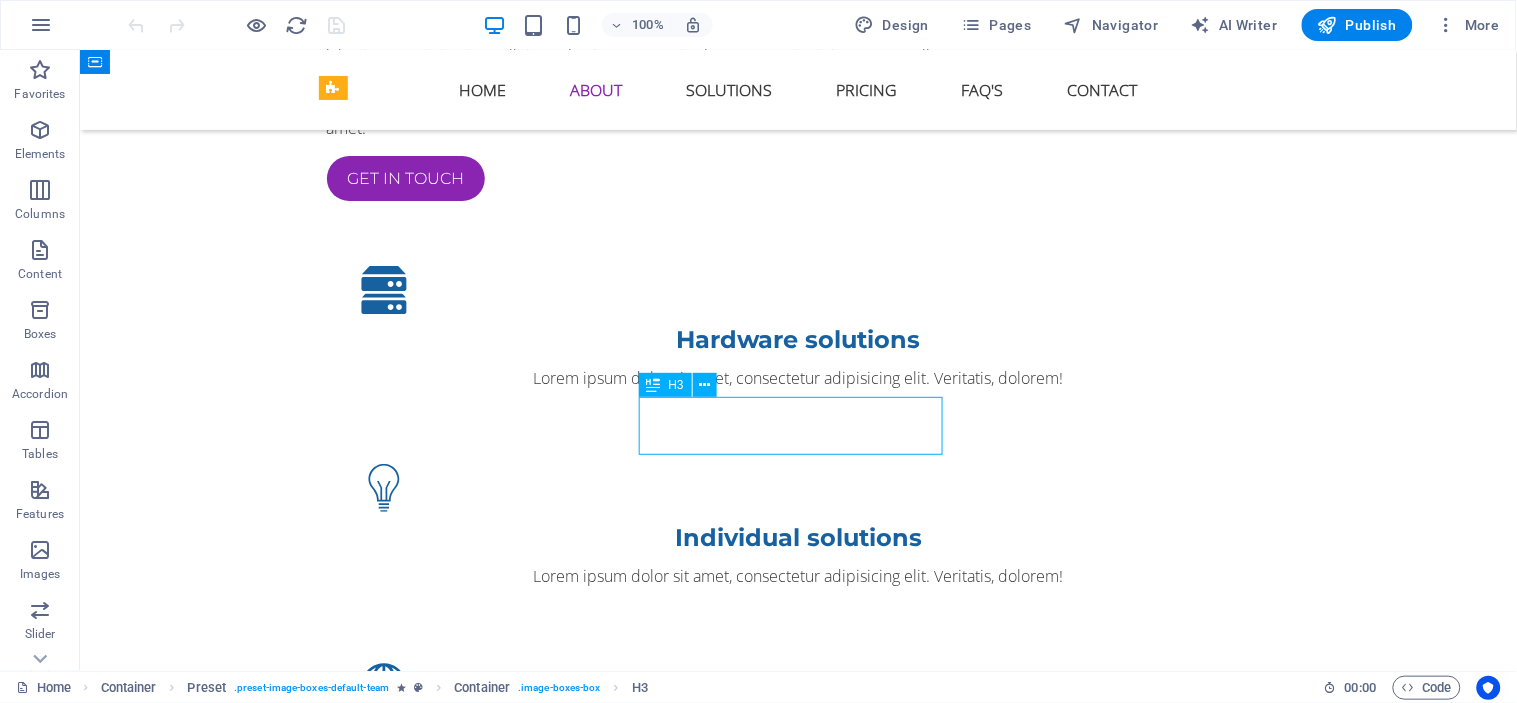 click on "Jack Doe" at bounding box center (798, 3434) 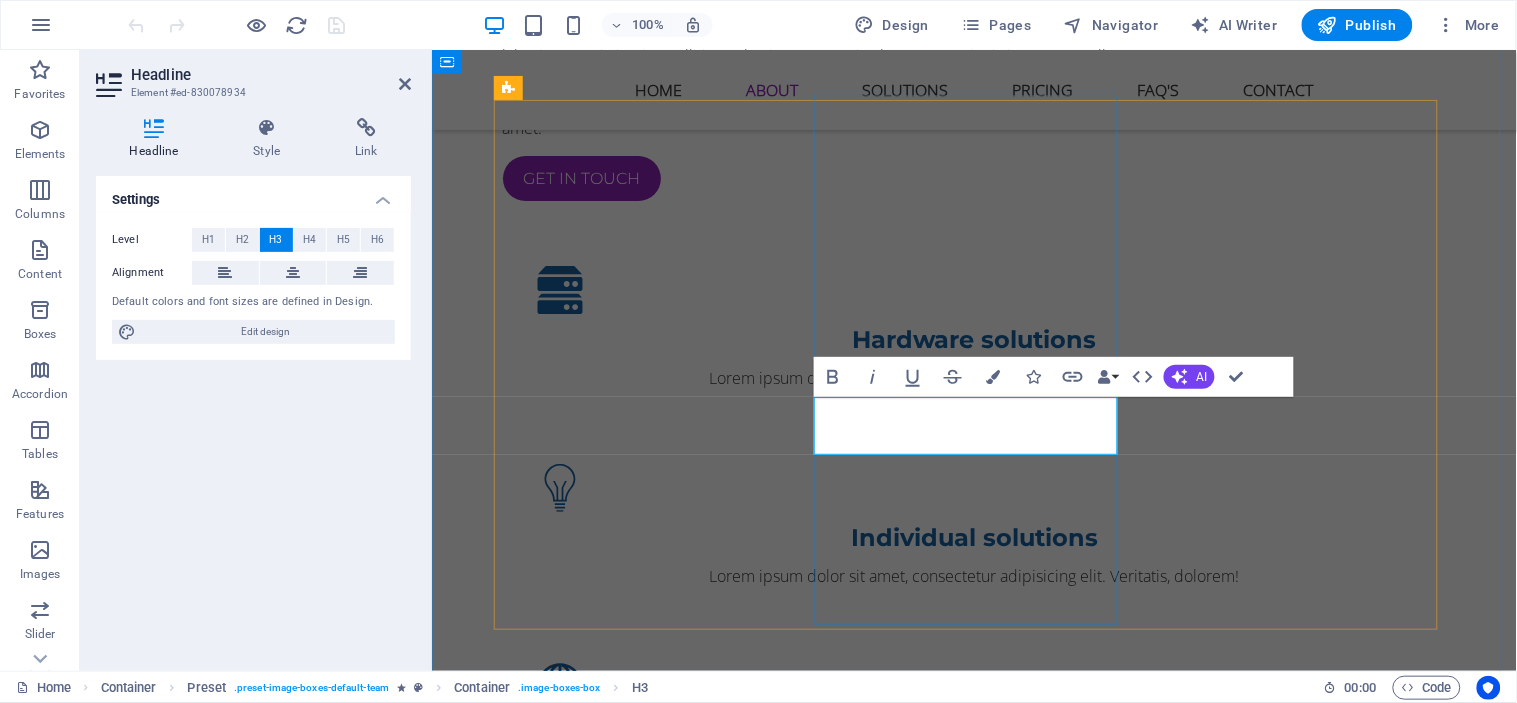 type 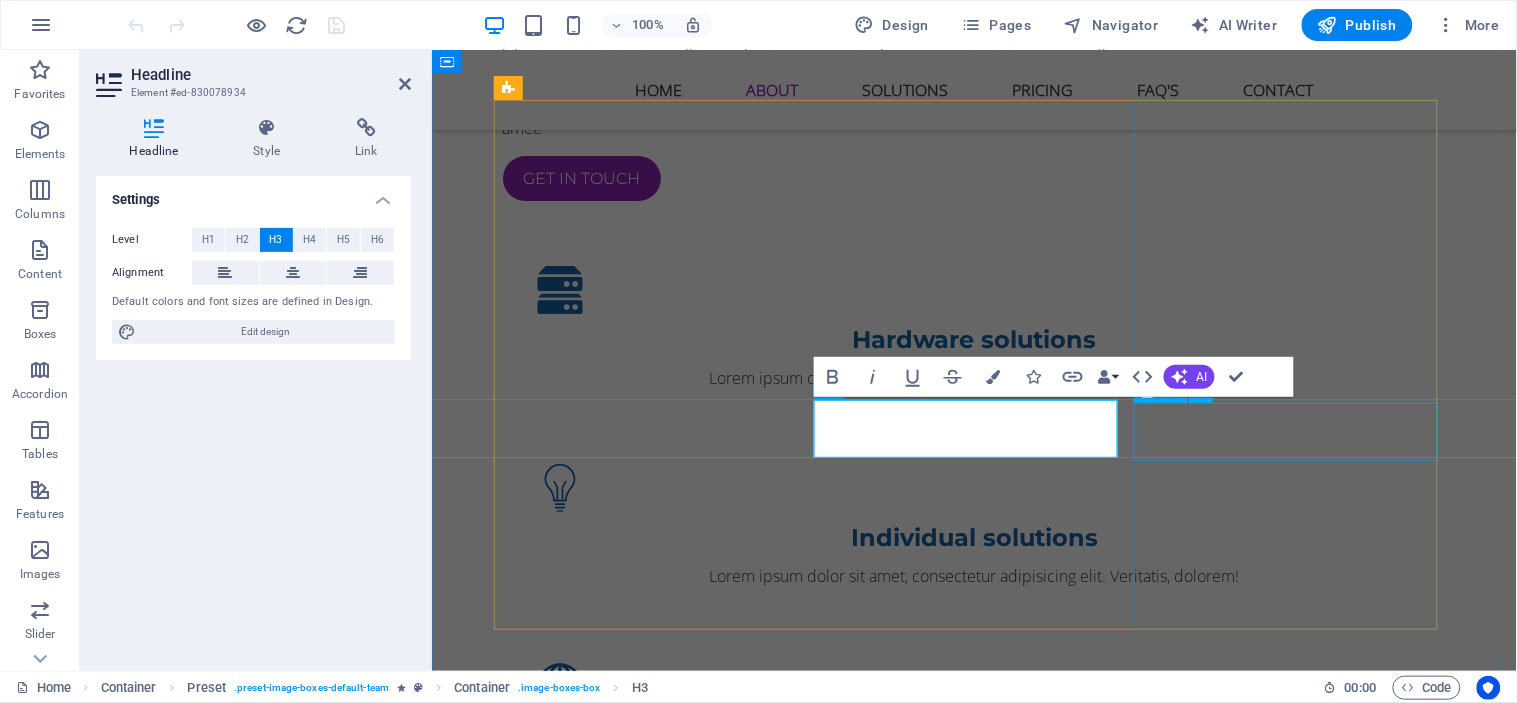 click on "Kelly Poe" at bounding box center (974, 4638) 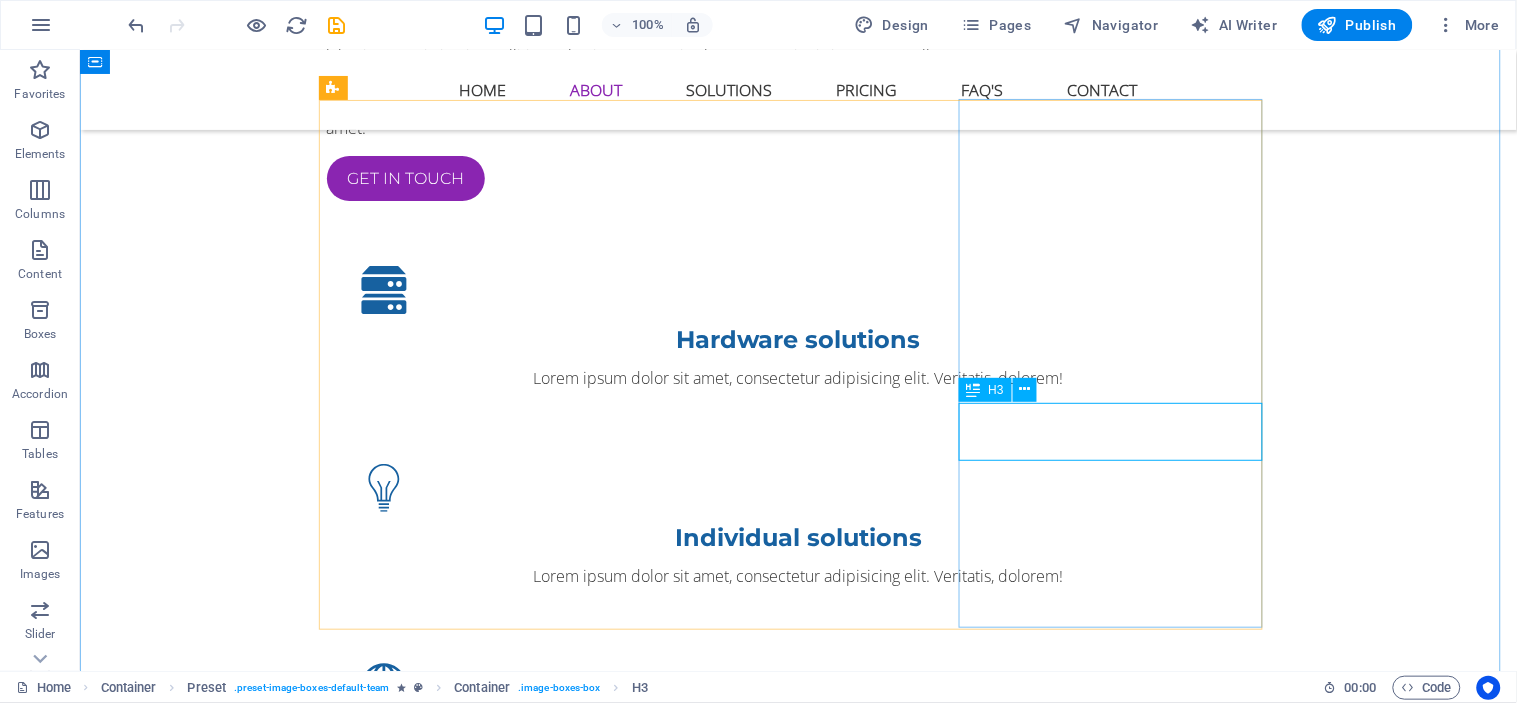 click on "Kelly Poe" at bounding box center [798, 4638] 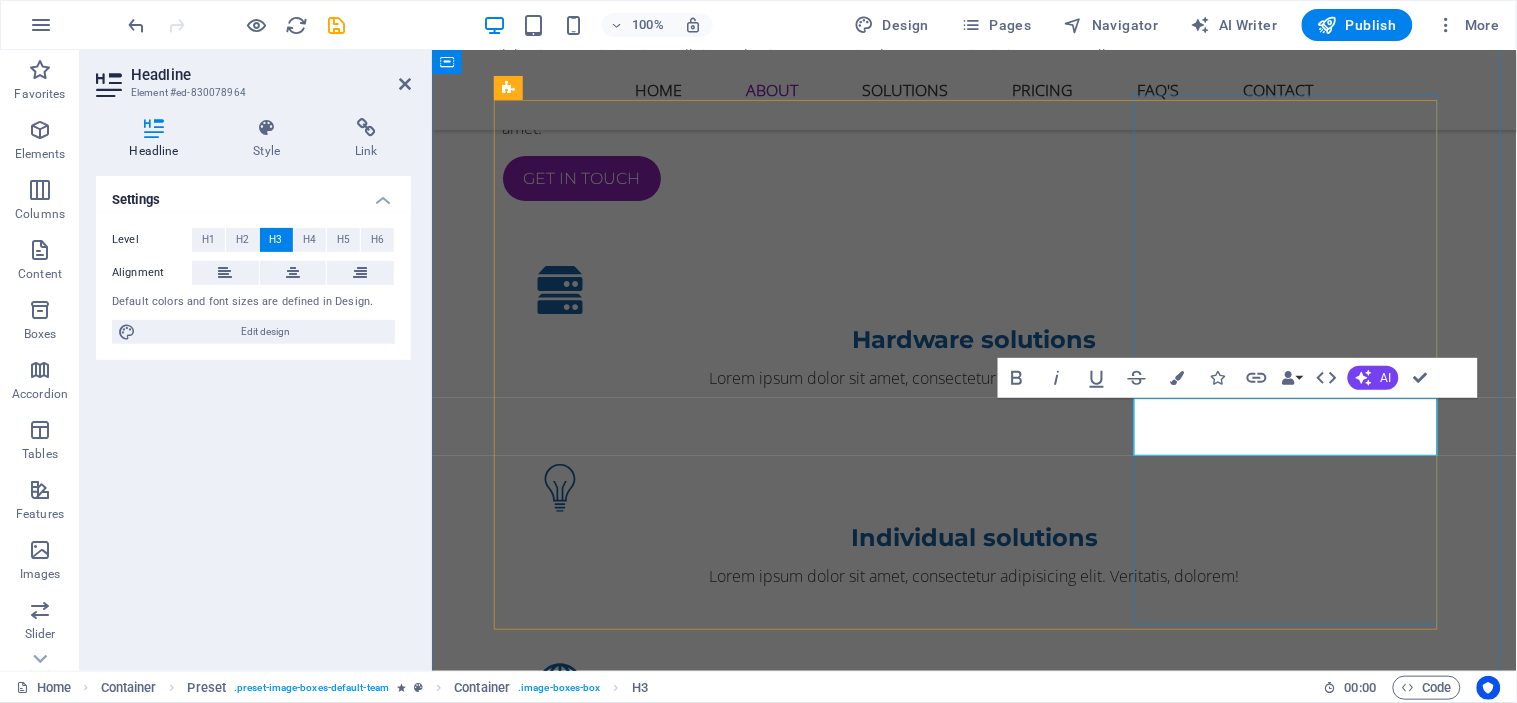 type 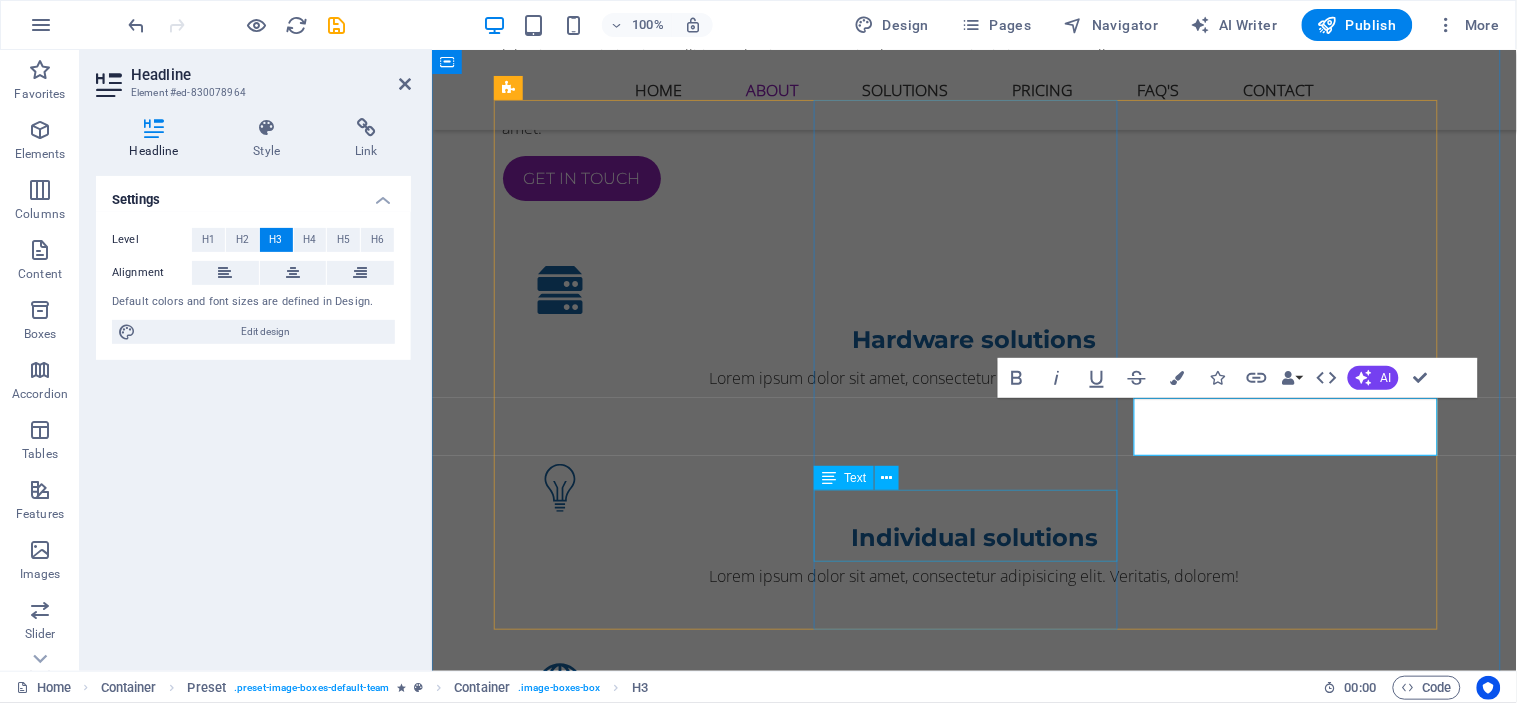 click on "Lorem ipsum dolor sit amet, consectetur adipisicing elit. Veritatis, dolorem!" at bounding box center (974, 3505) 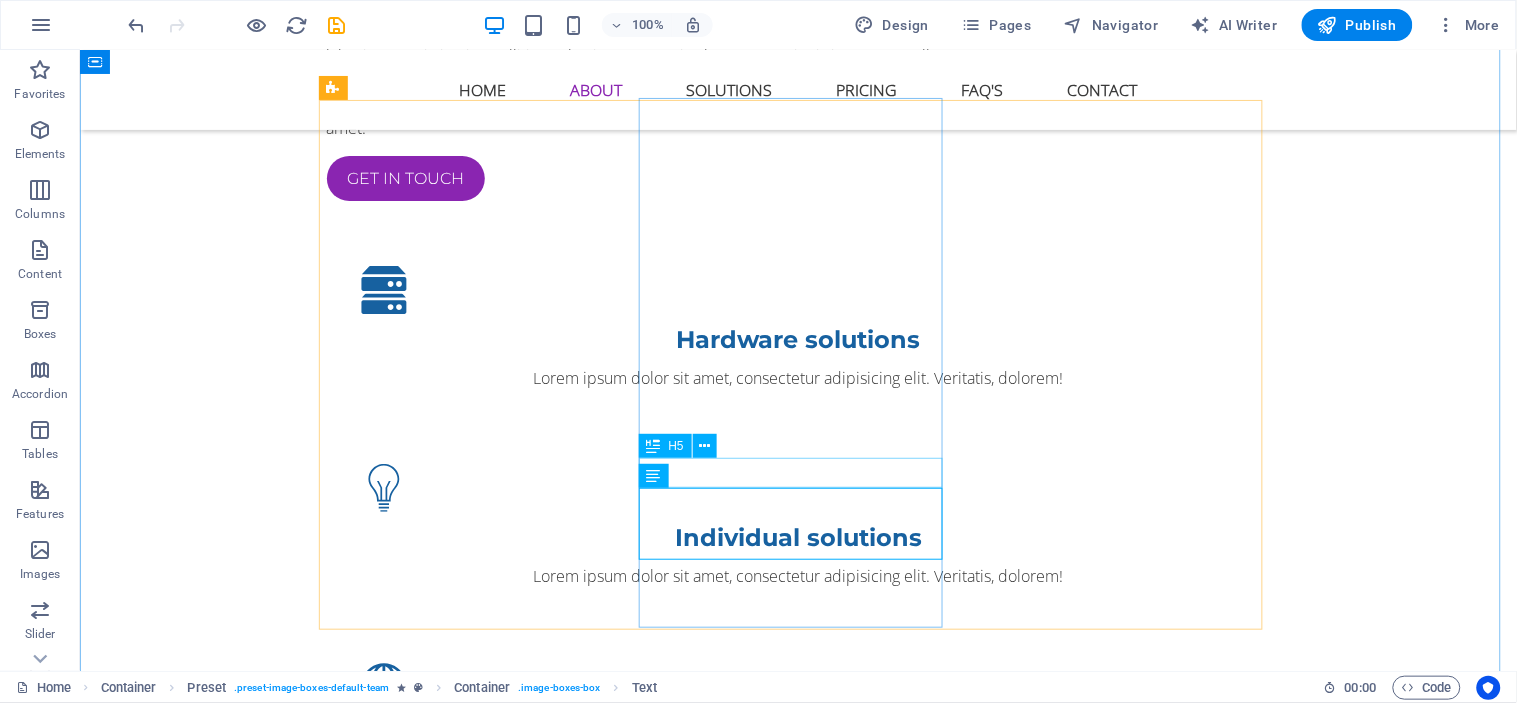click on "Hardware solutions" at bounding box center [798, 3478] 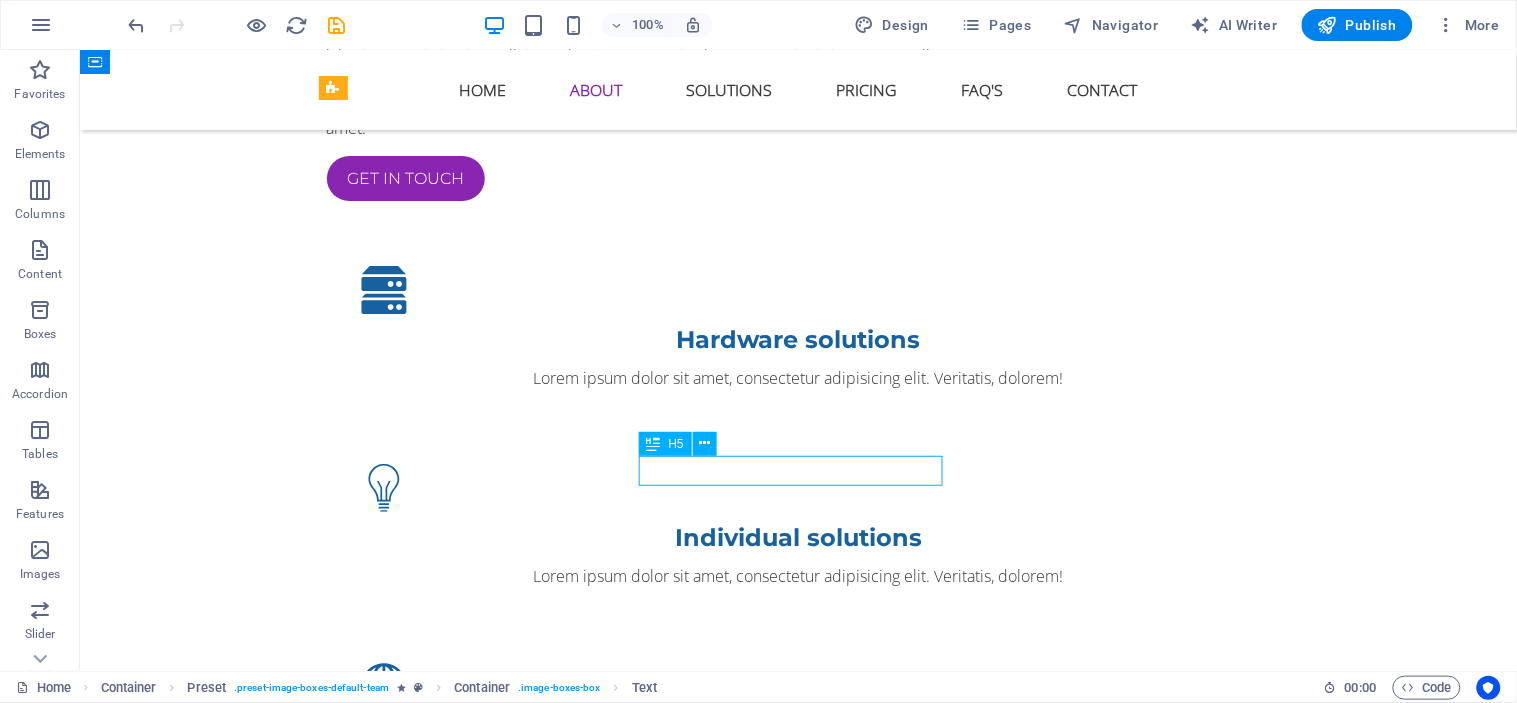 click on "Hardware solutions" at bounding box center [798, 3478] 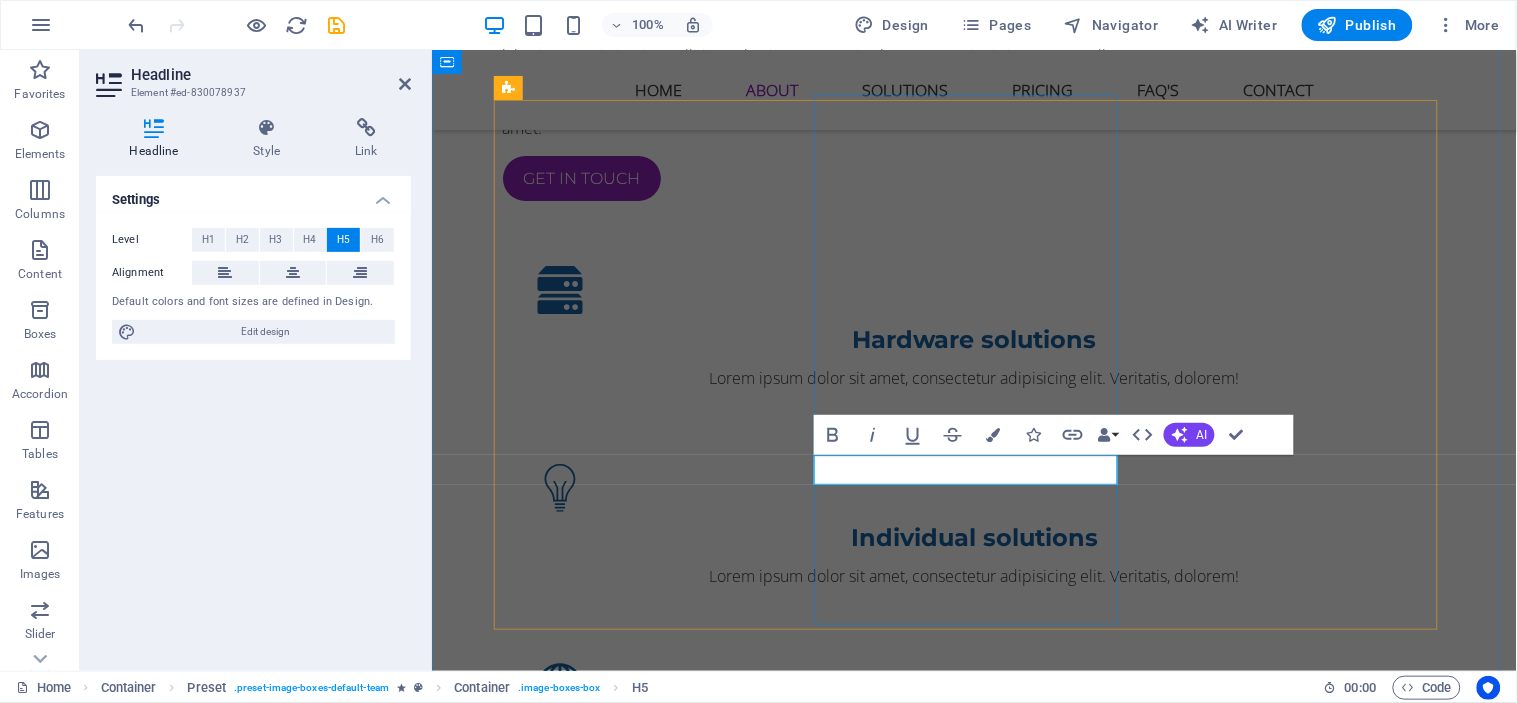 type 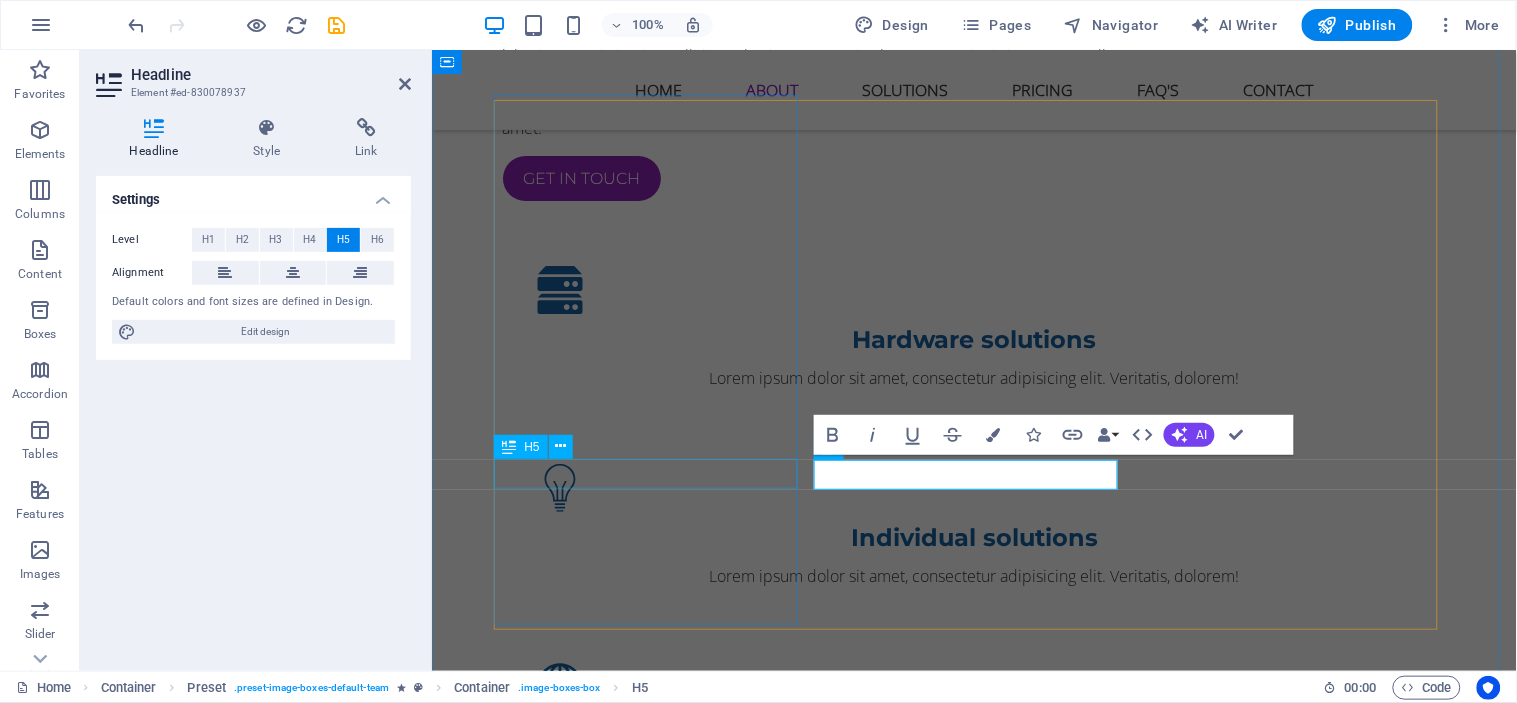click on "Web solutions" at bounding box center [974, 2274] 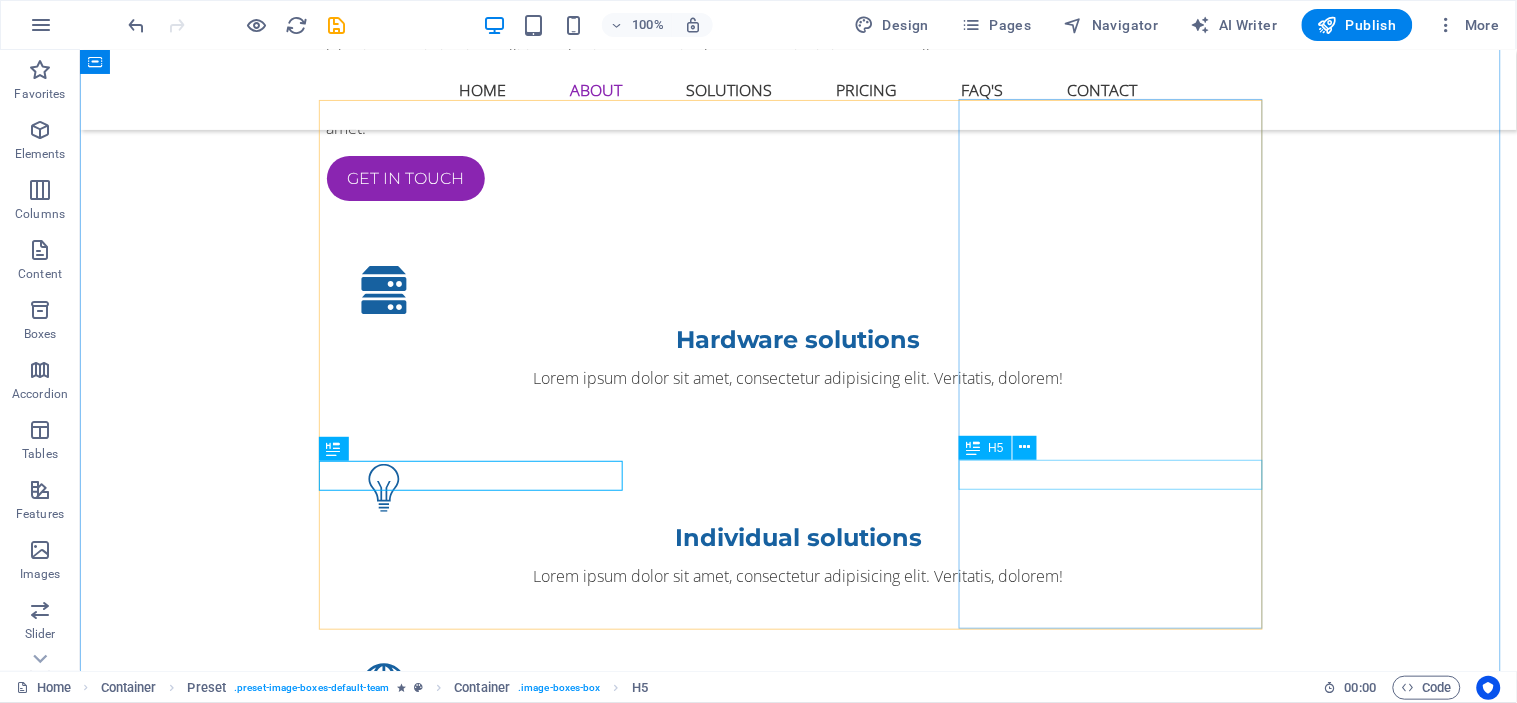 click on "Manager" at bounding box center (798, 4682) 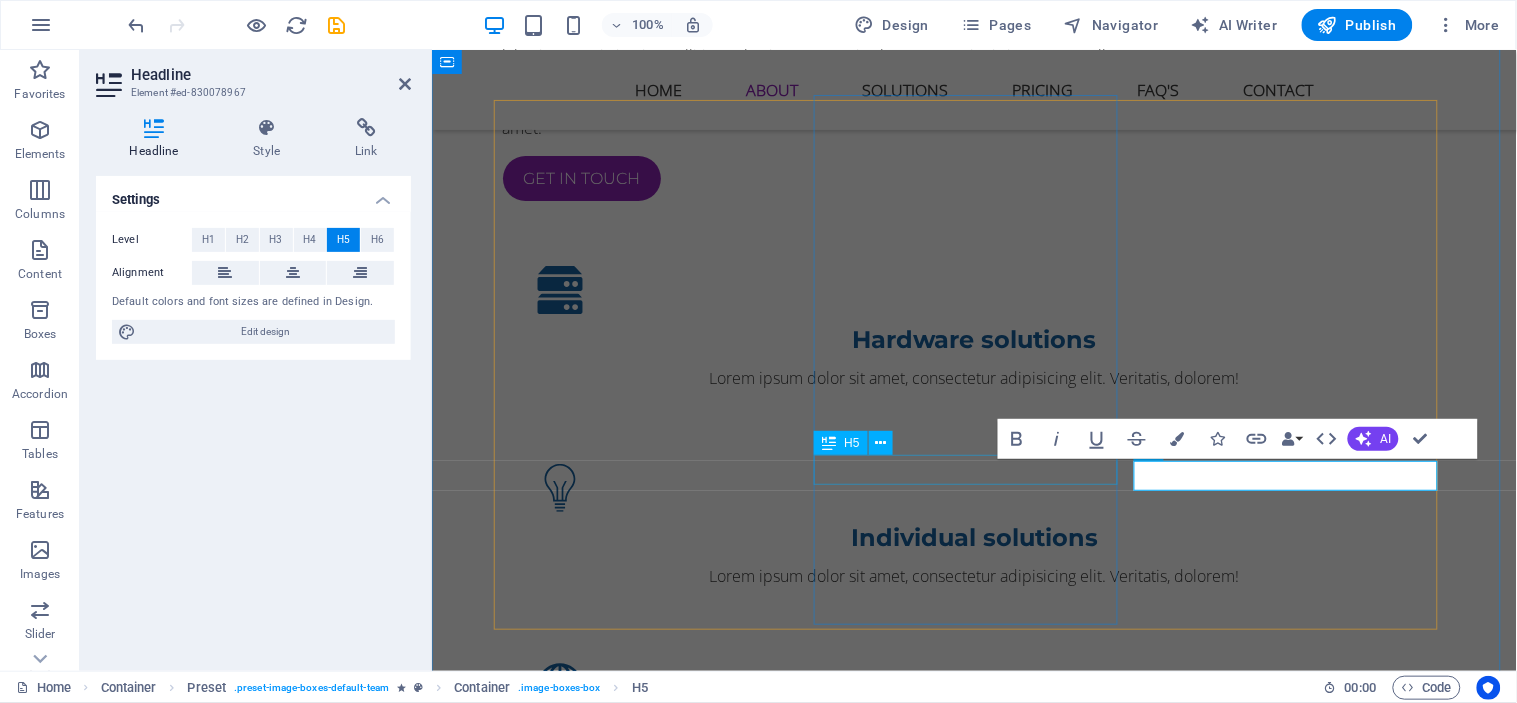 type 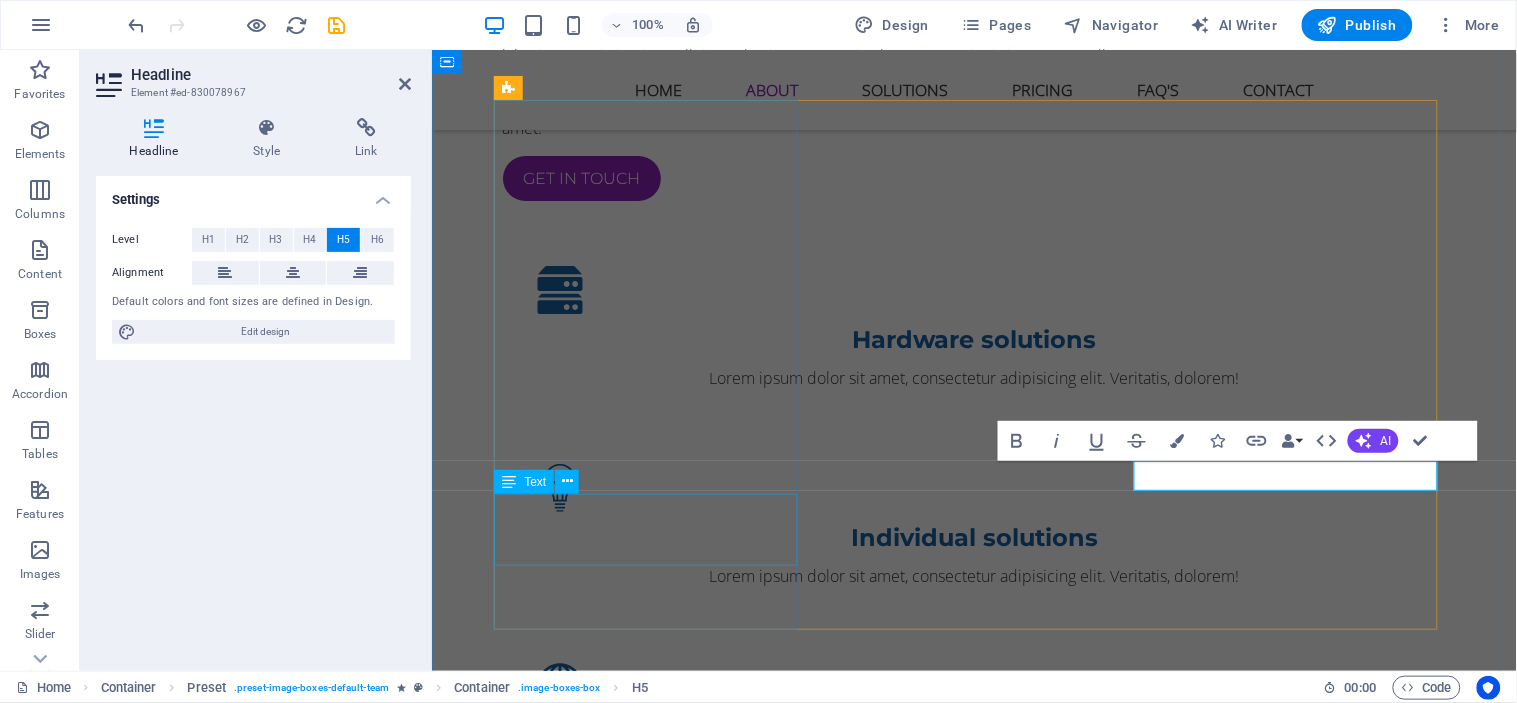 click on "Lorem ipsum dolor sit amet, consectetur adipisicing elit. Veritatis, dolorem!" at bounding box center [974, 2301] 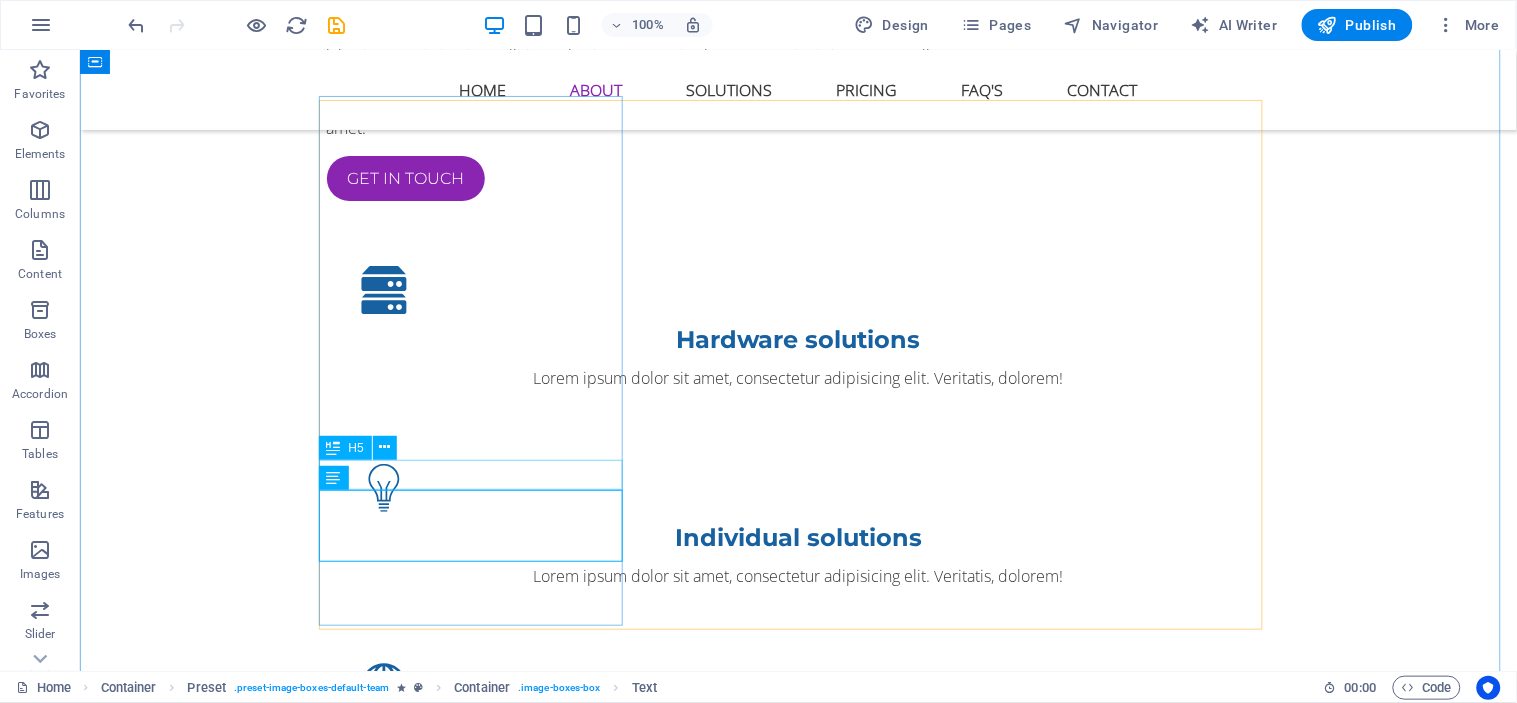 click on "Web solutions" at bounding box center (798, 2274) 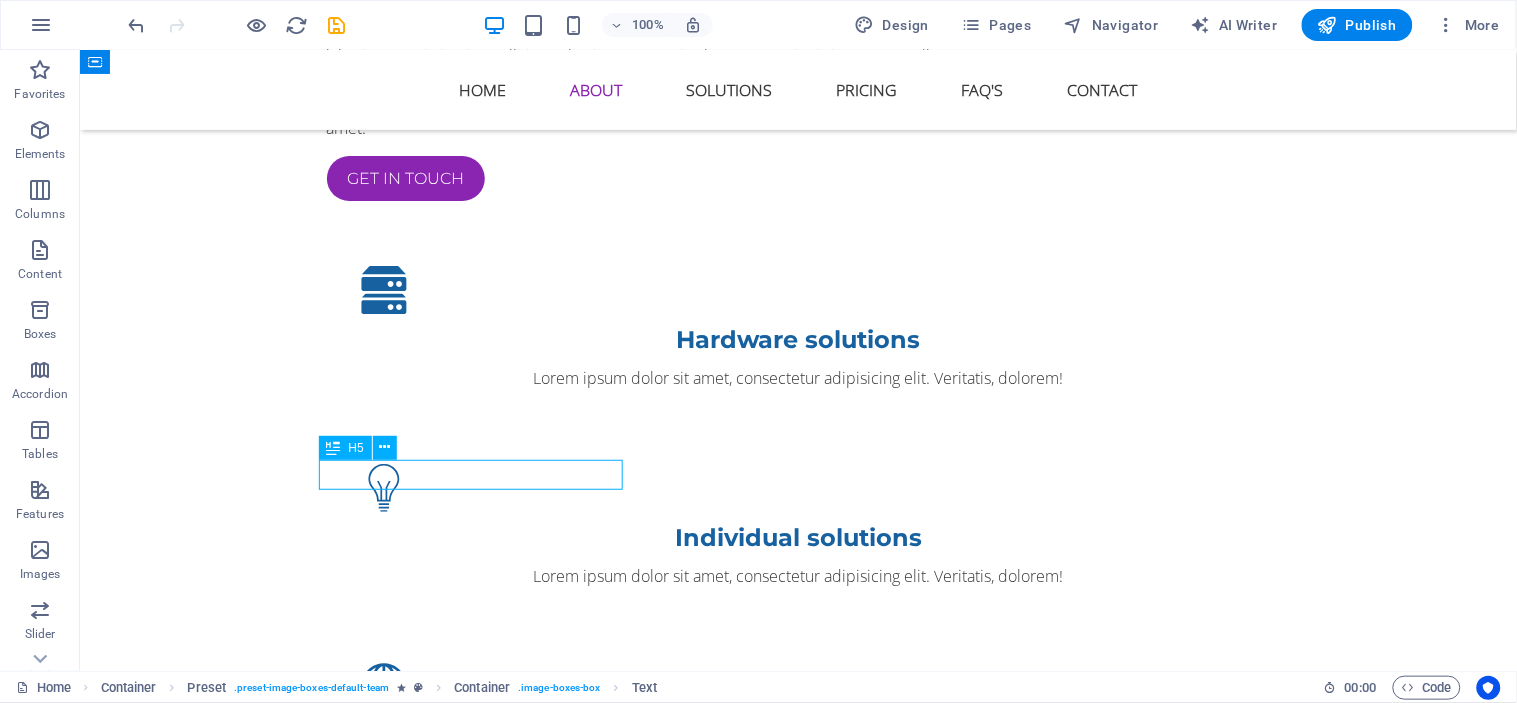 click on "Web solutions" at bounding box center [798, 2274] 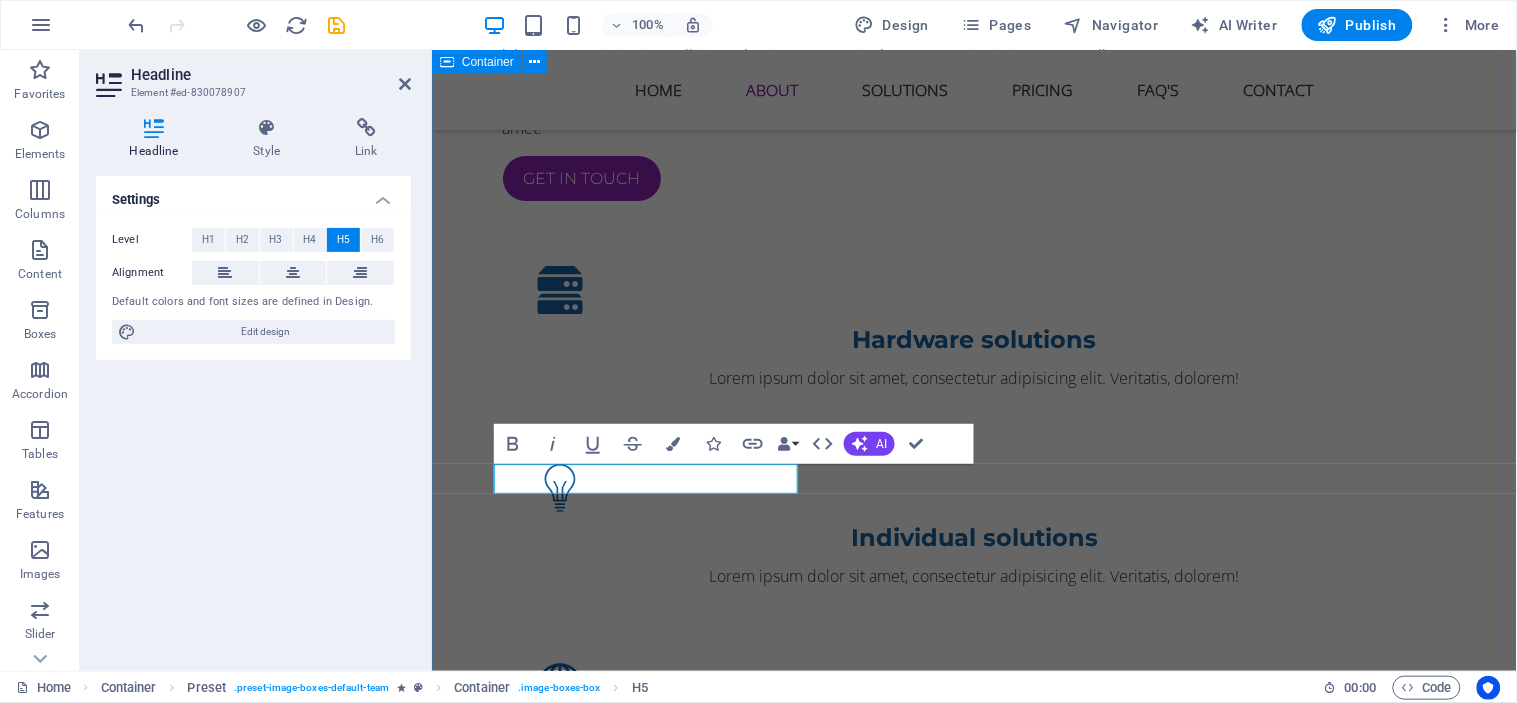 type 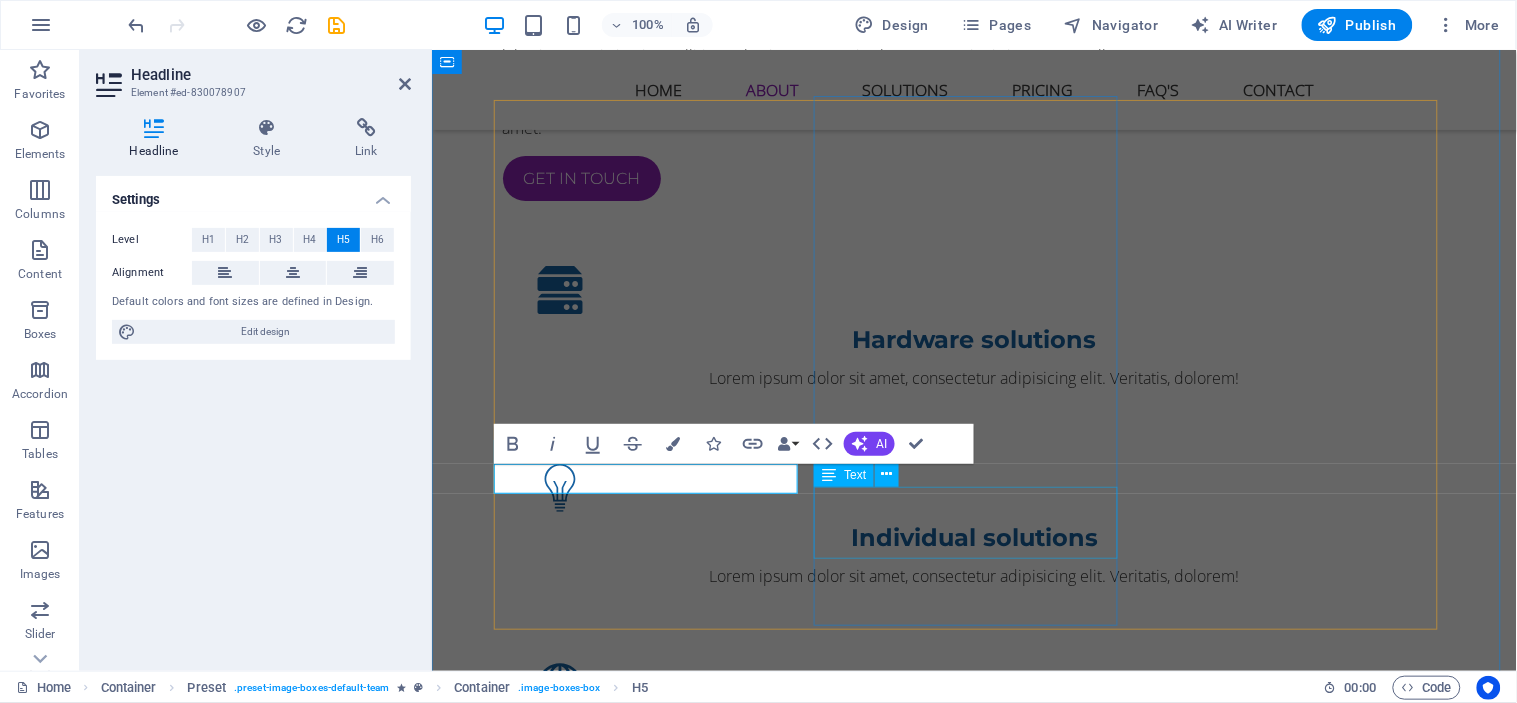click on "Lorem ipsum dolor sit amet, consectetur adipisicing elit. Veritatis, dolorem!" at bounding box center [974, 3505] 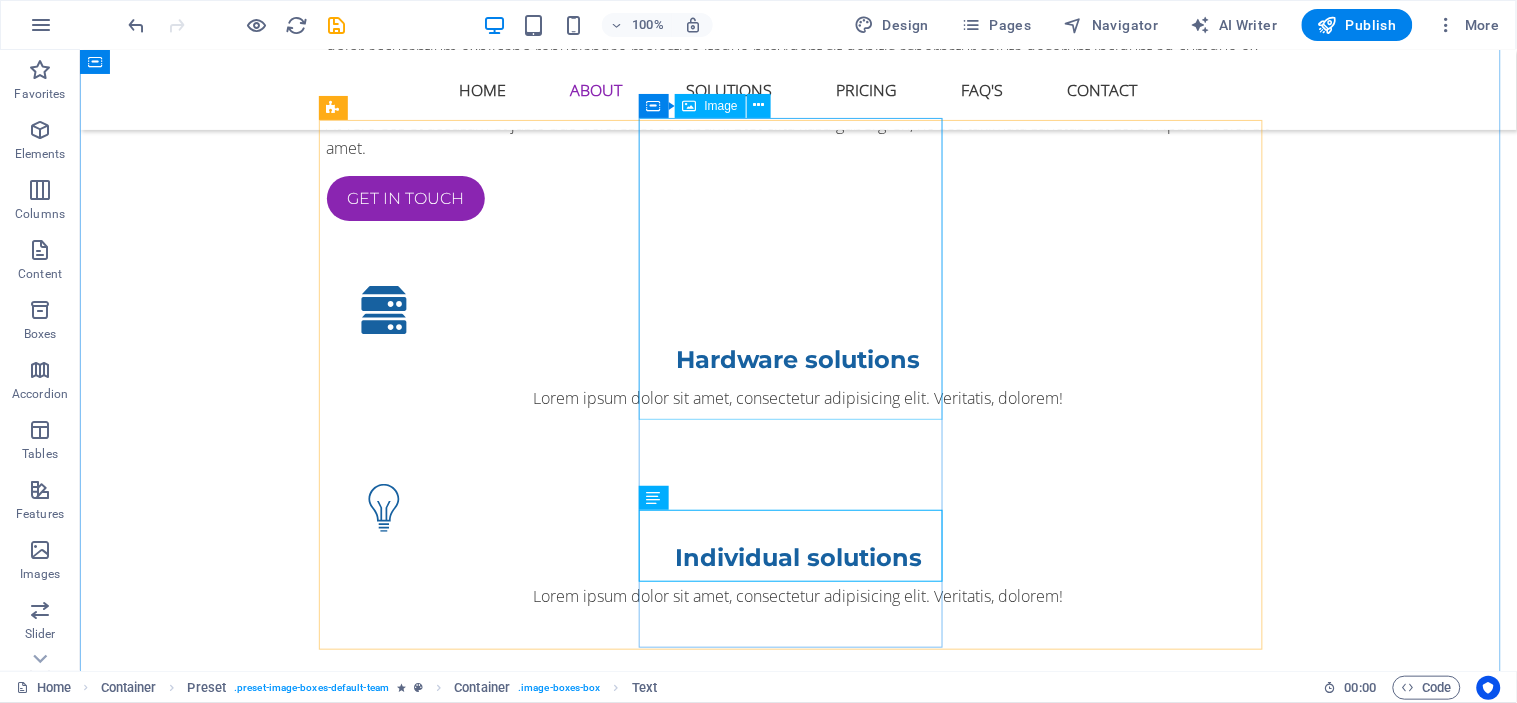 scroll, scrollTop: 1665, scrollLeft: 0, axis: vertical 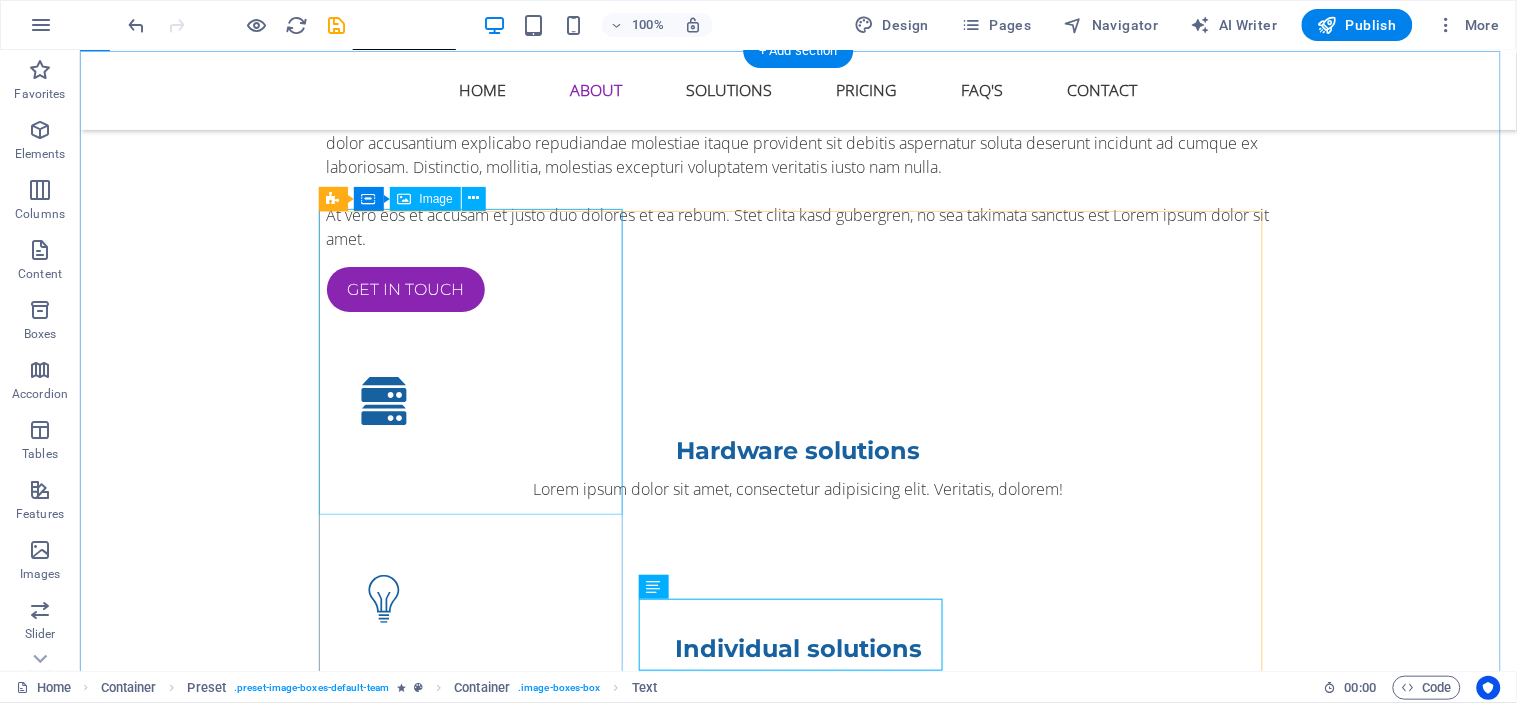 click at bounding box center [798, 1837] 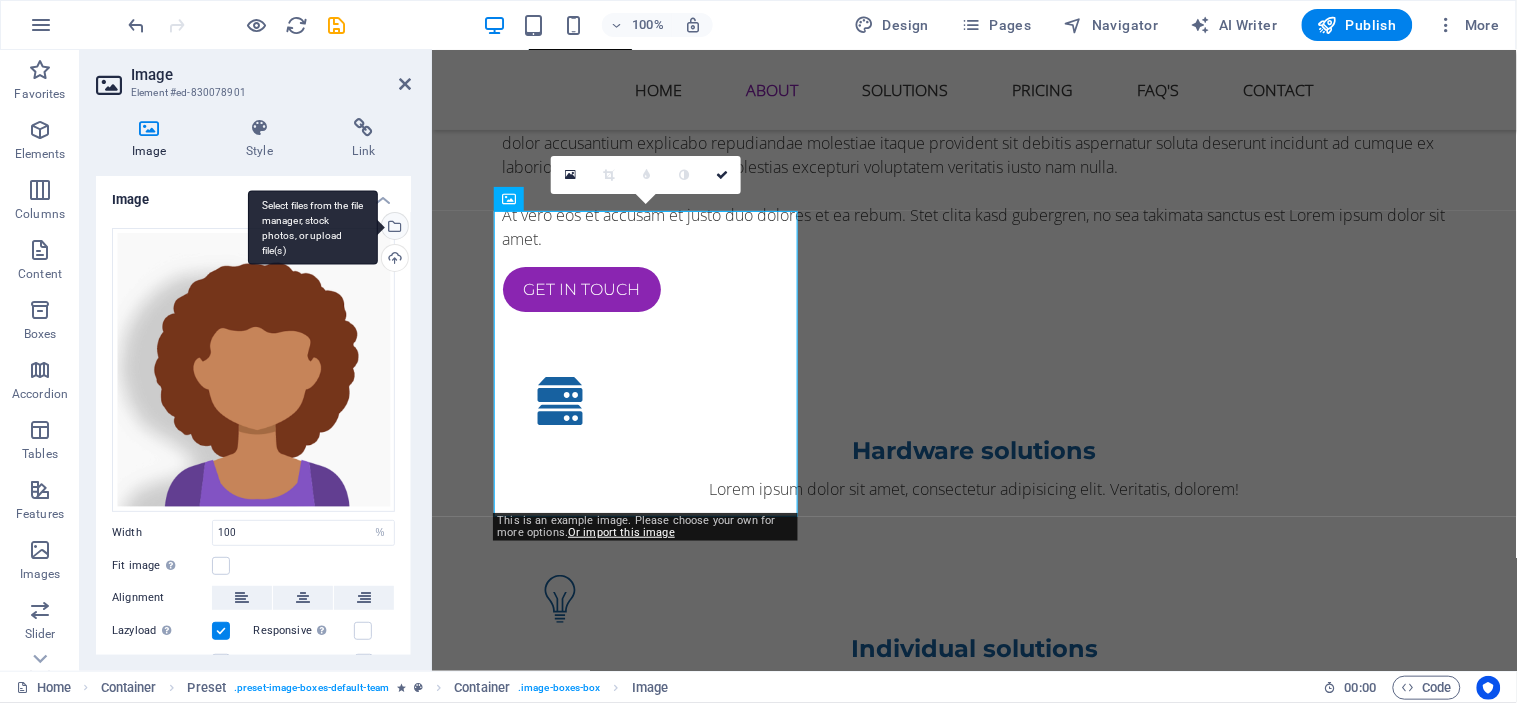 click on "Select files from the file manager, stock photos, or upload file(s)" at bounding box center (393, 228) 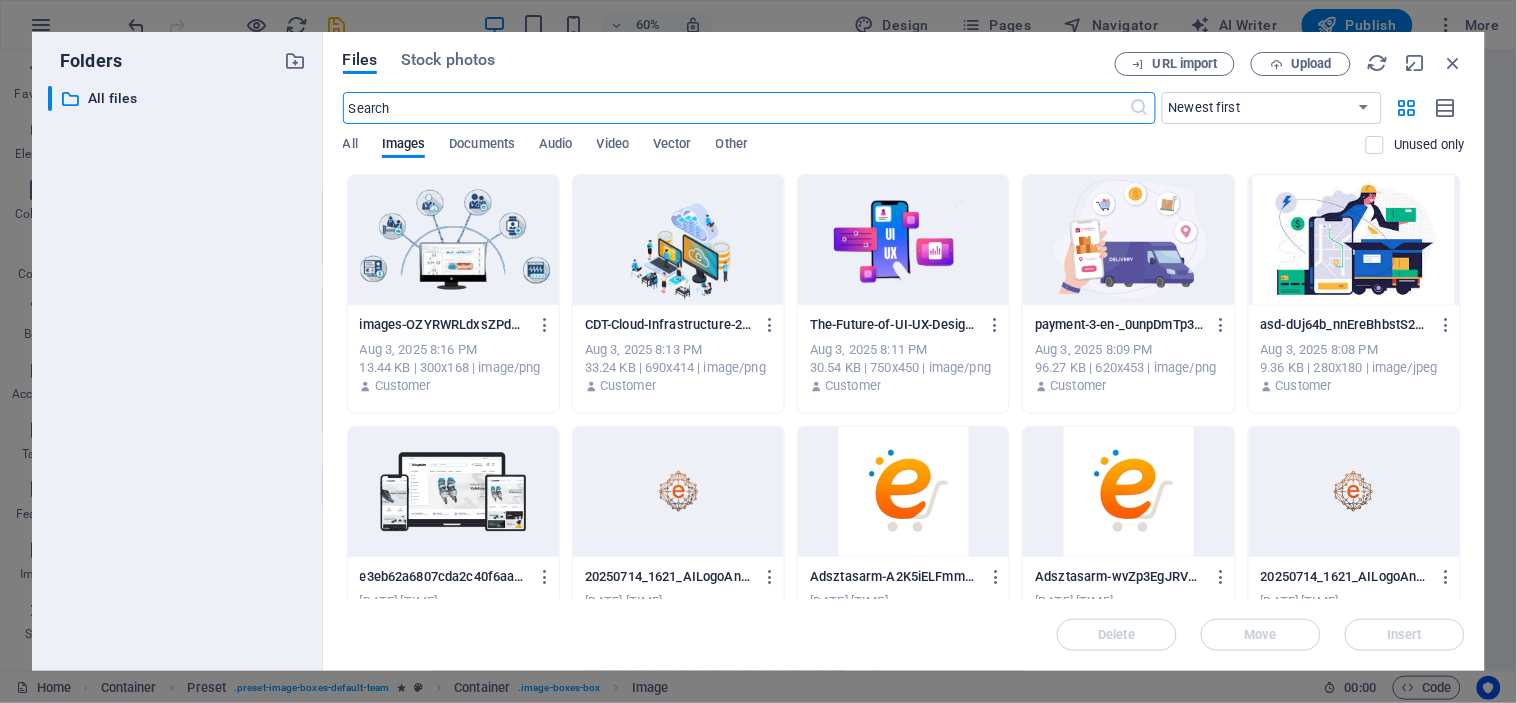 scroll, scrollTop: 1842, scrollLeft: 0, axis: vertical 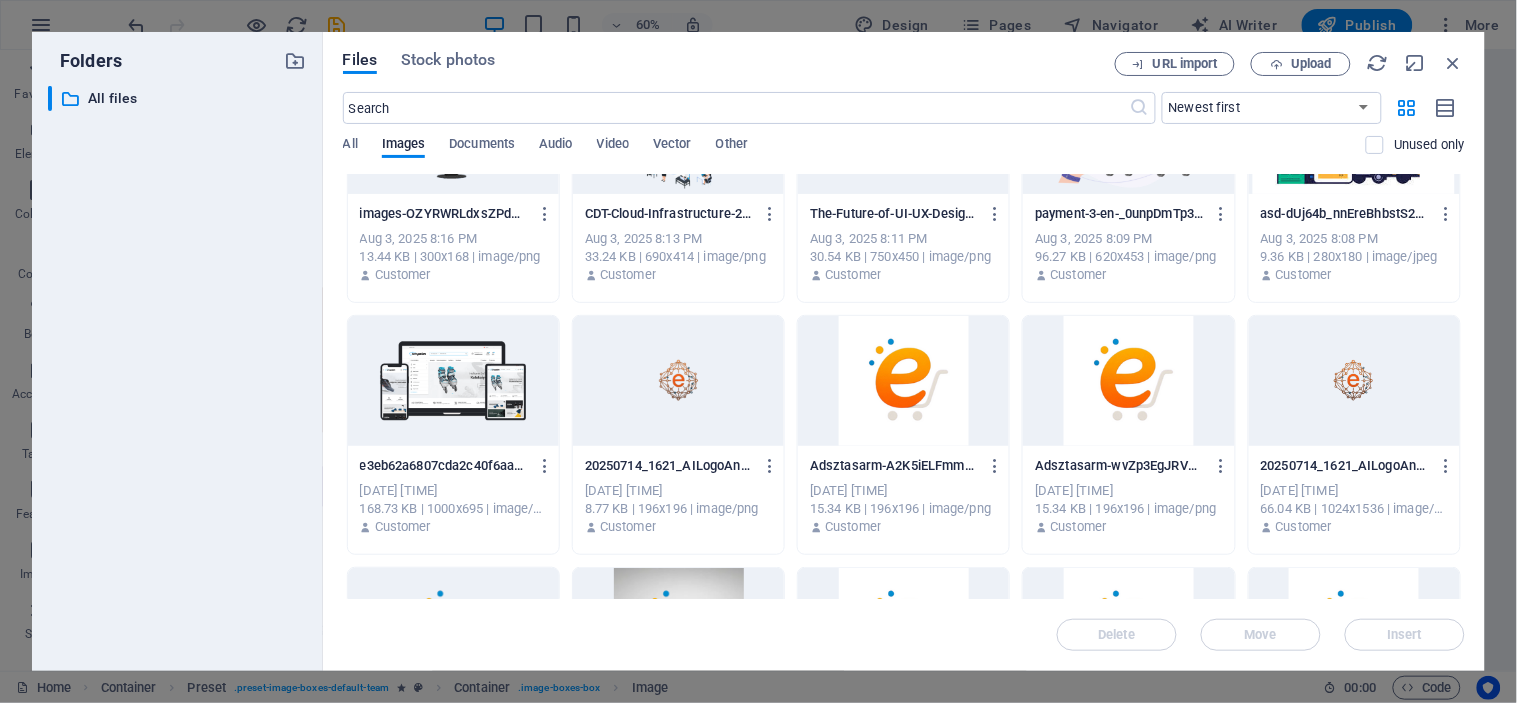 click at bounding box center [1354, 381] 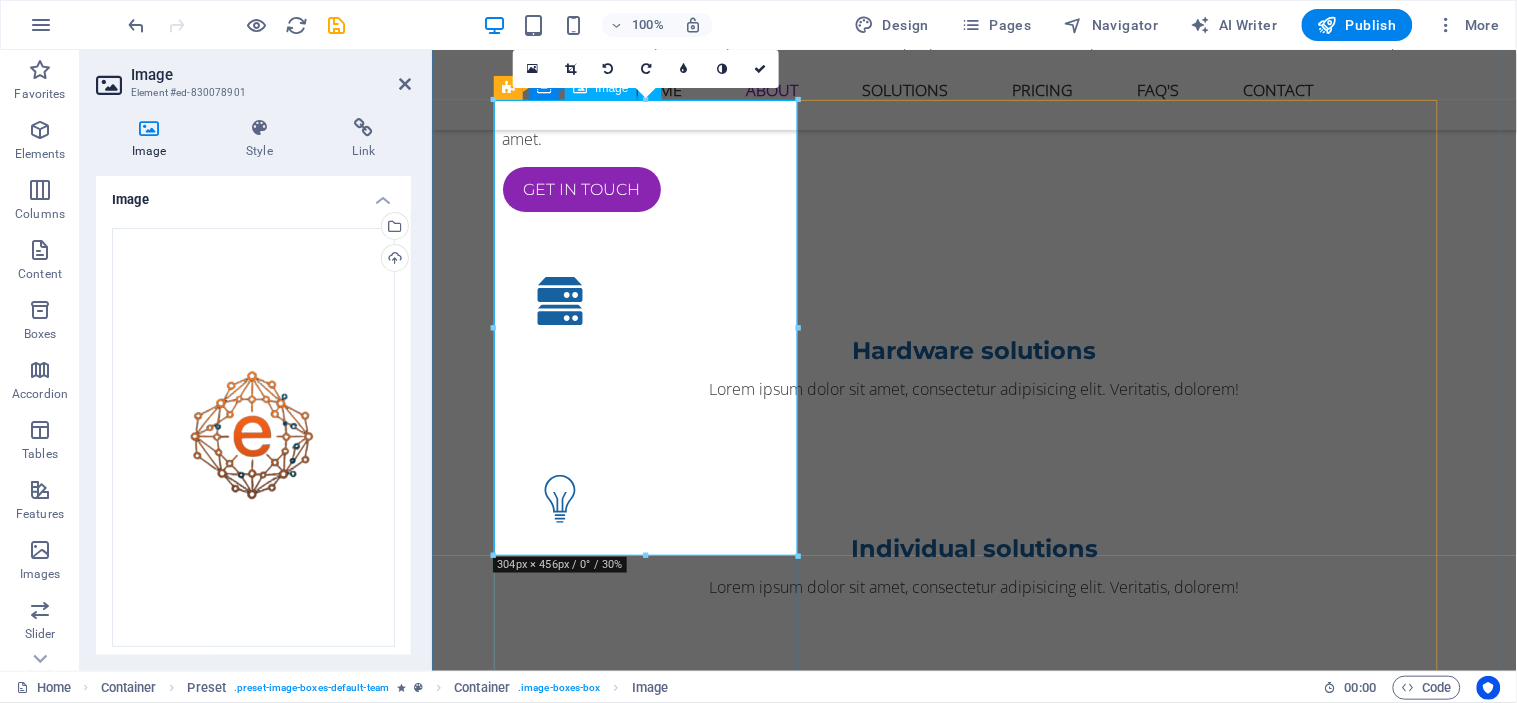 scroll, scrollTop: 1776, scrollLeft: 0, axis: vertical 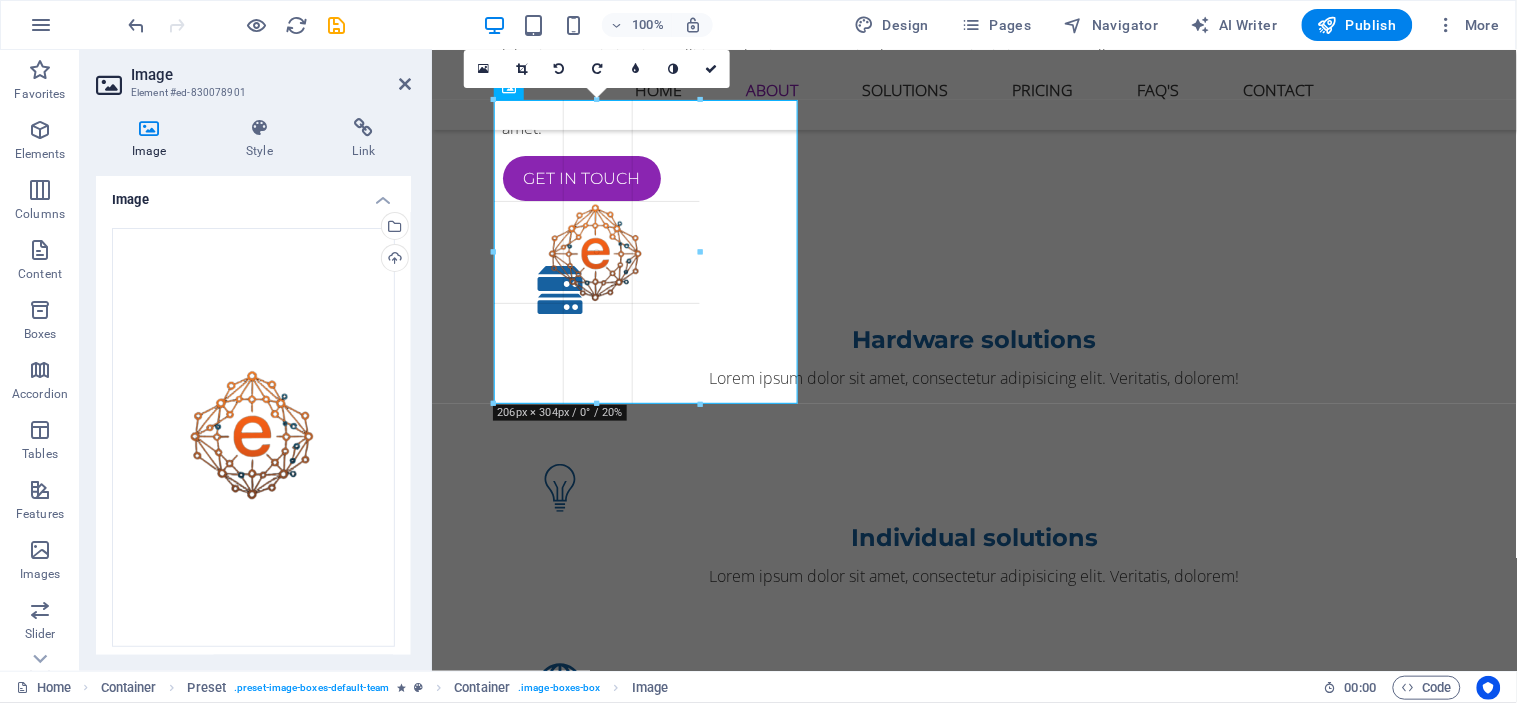 drag, startPoint x: 655, startPoint y: 553, endPoint x: 665, endPoint y: 396, distance: 157.31815 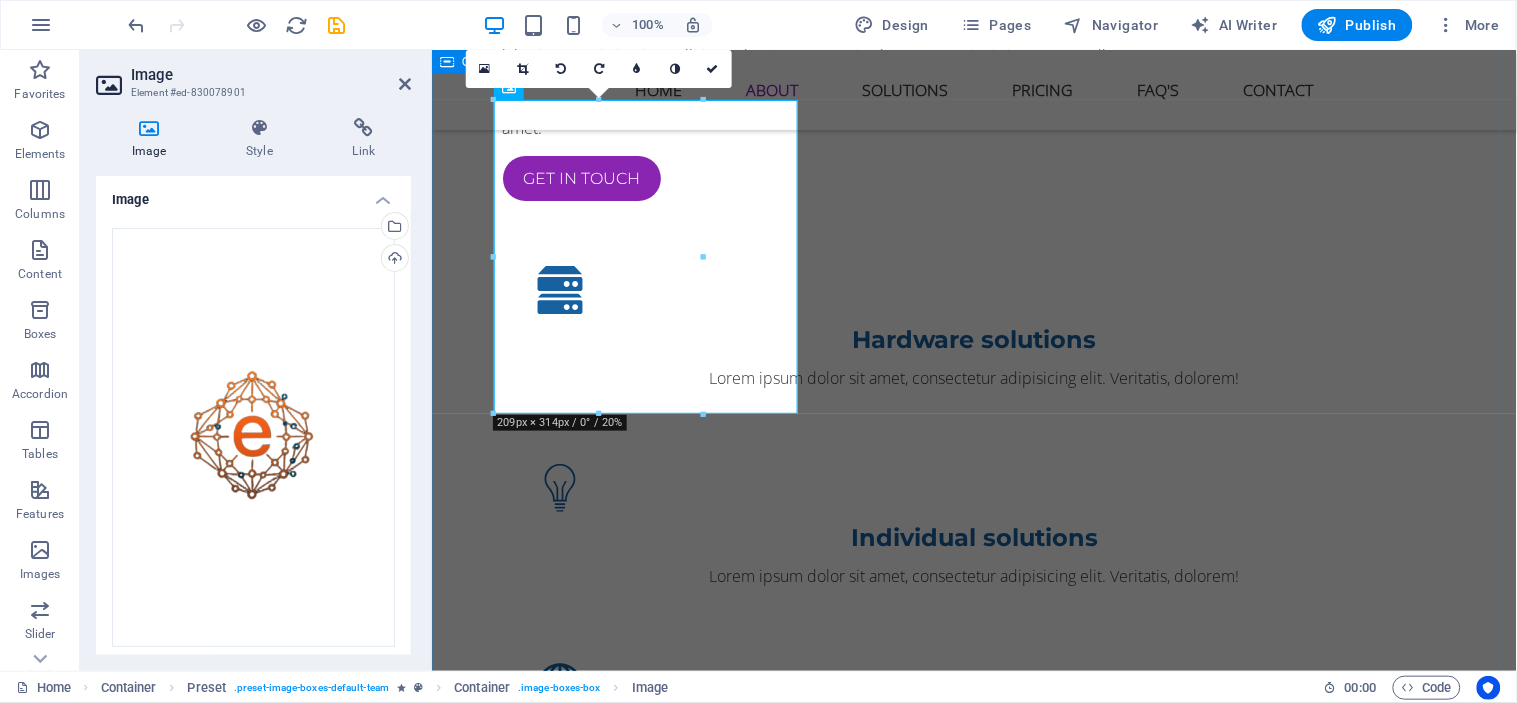 click on "THe Team behind Cloudly  Maria Foe Manager Lorem ipsum dolor sit amet, consectetur adipisicing elit. Veritatis, dolorem! Yasin ŞANSLI Founder/Ceo Lorem ipsum dolor sit amet, consectetur adipisicing elit. Veritatis, dolorem! Çiçek  CTO Lorem ipsum dolor sit amet, consectetur adipisicing elit. Veritatis, dolorem!" at bounding box center [973, 2705] 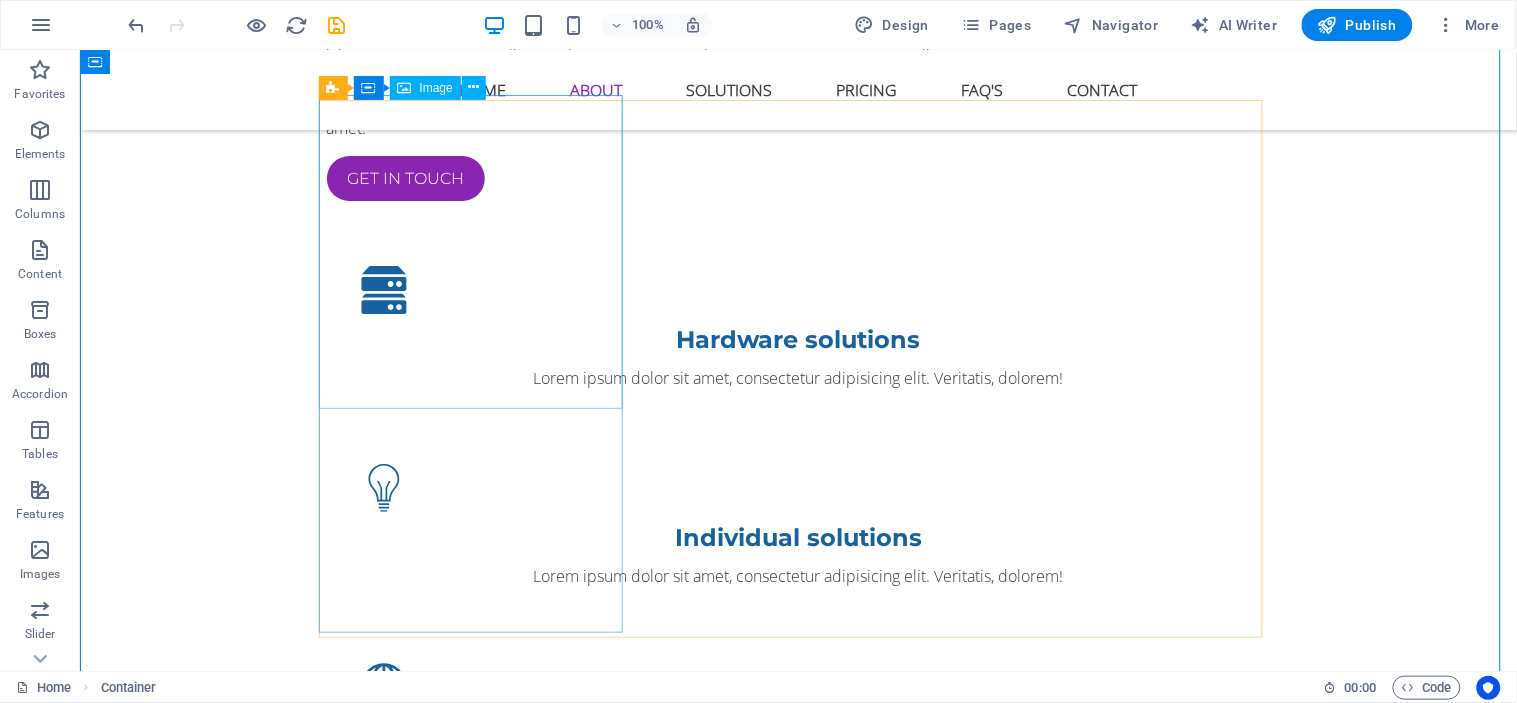 click at bounding box center [798, 1408] 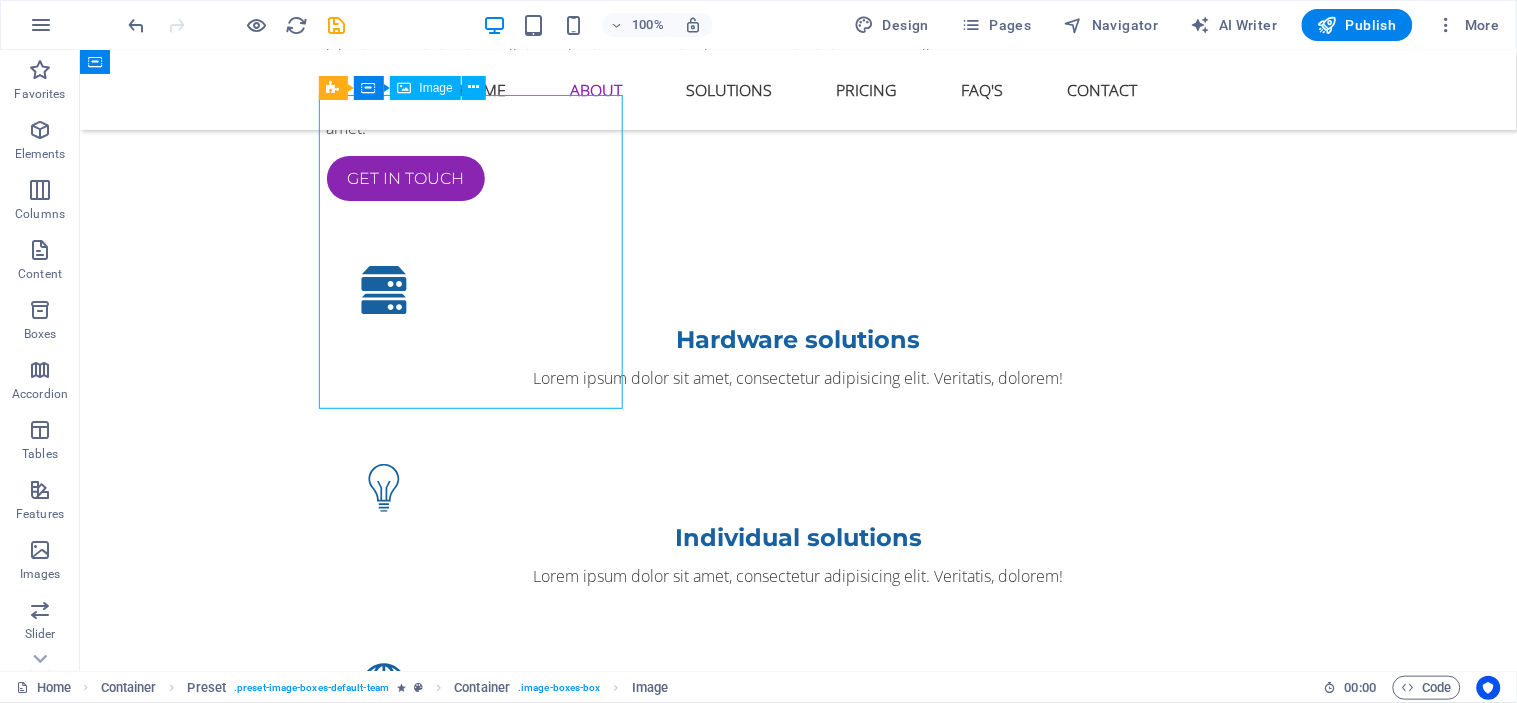 click at bounding box center [798, 1408] 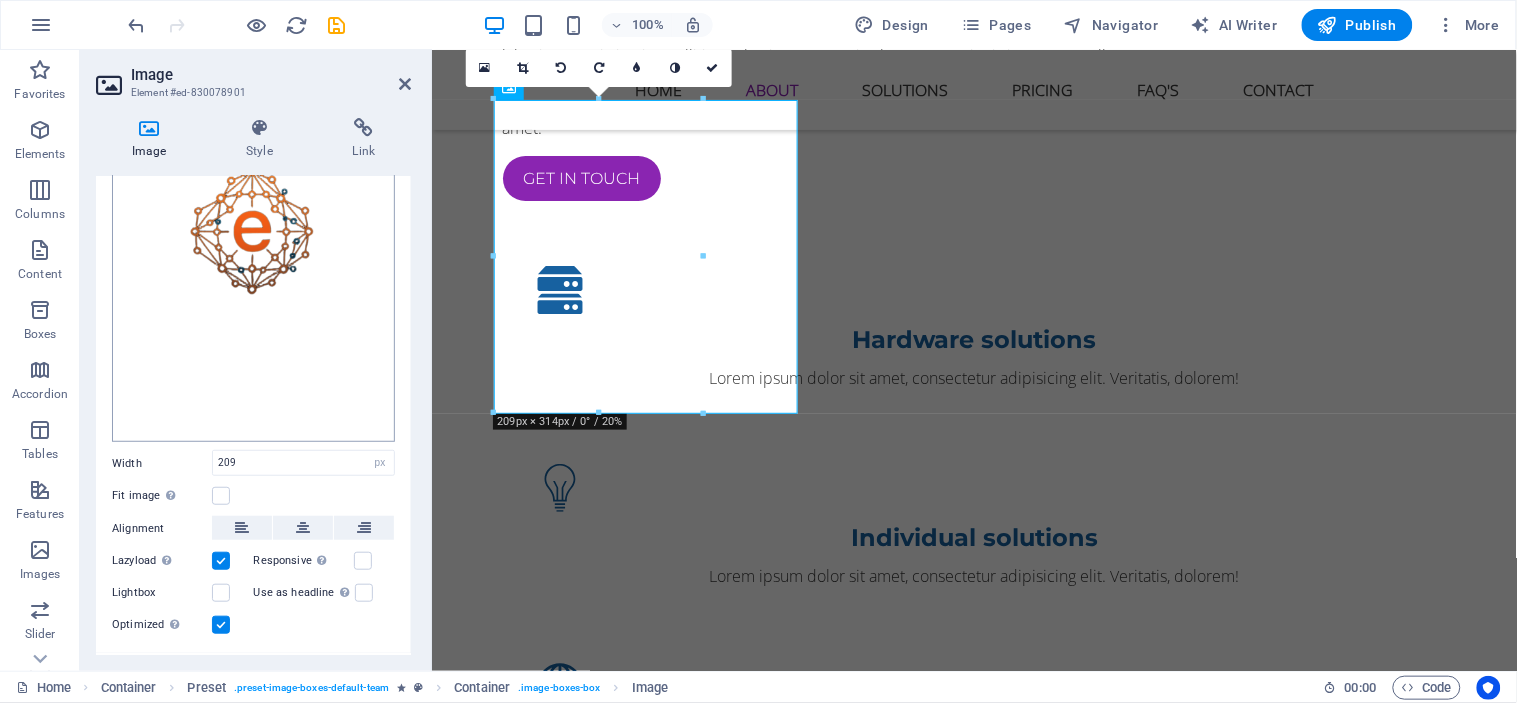 scroll, scrollTop: 245, scrollLeft: 0, axis: vertical 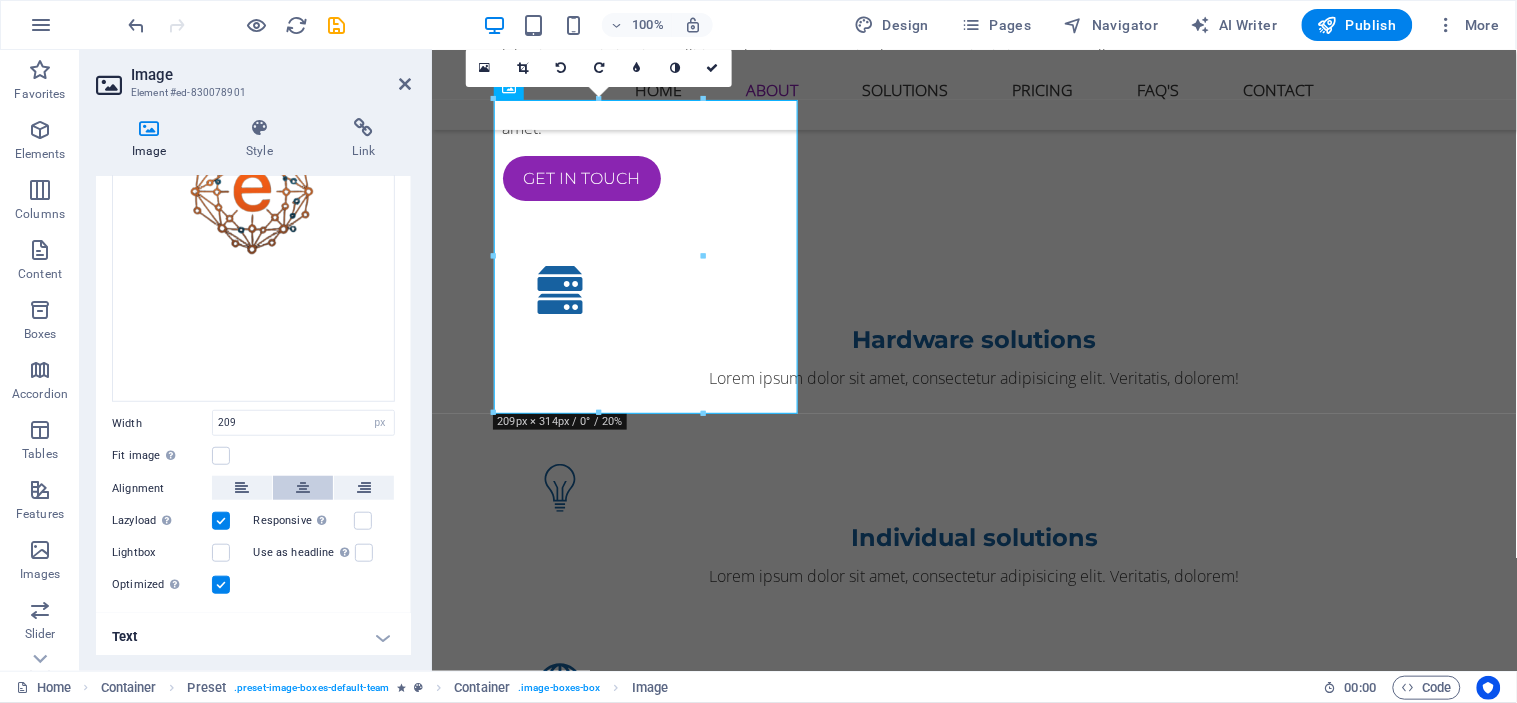 click at bounding box center (303, 488) 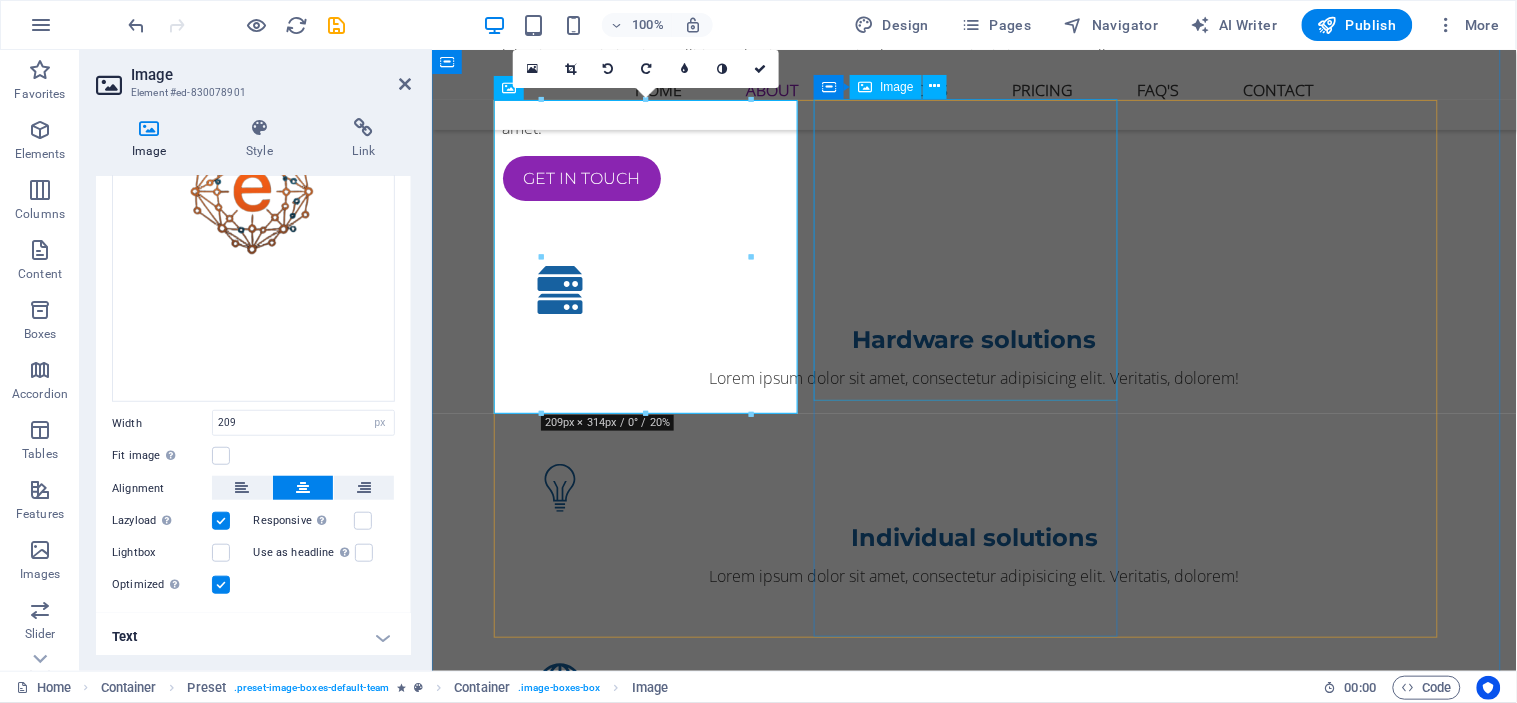 click at bounding box center [974, 2298] 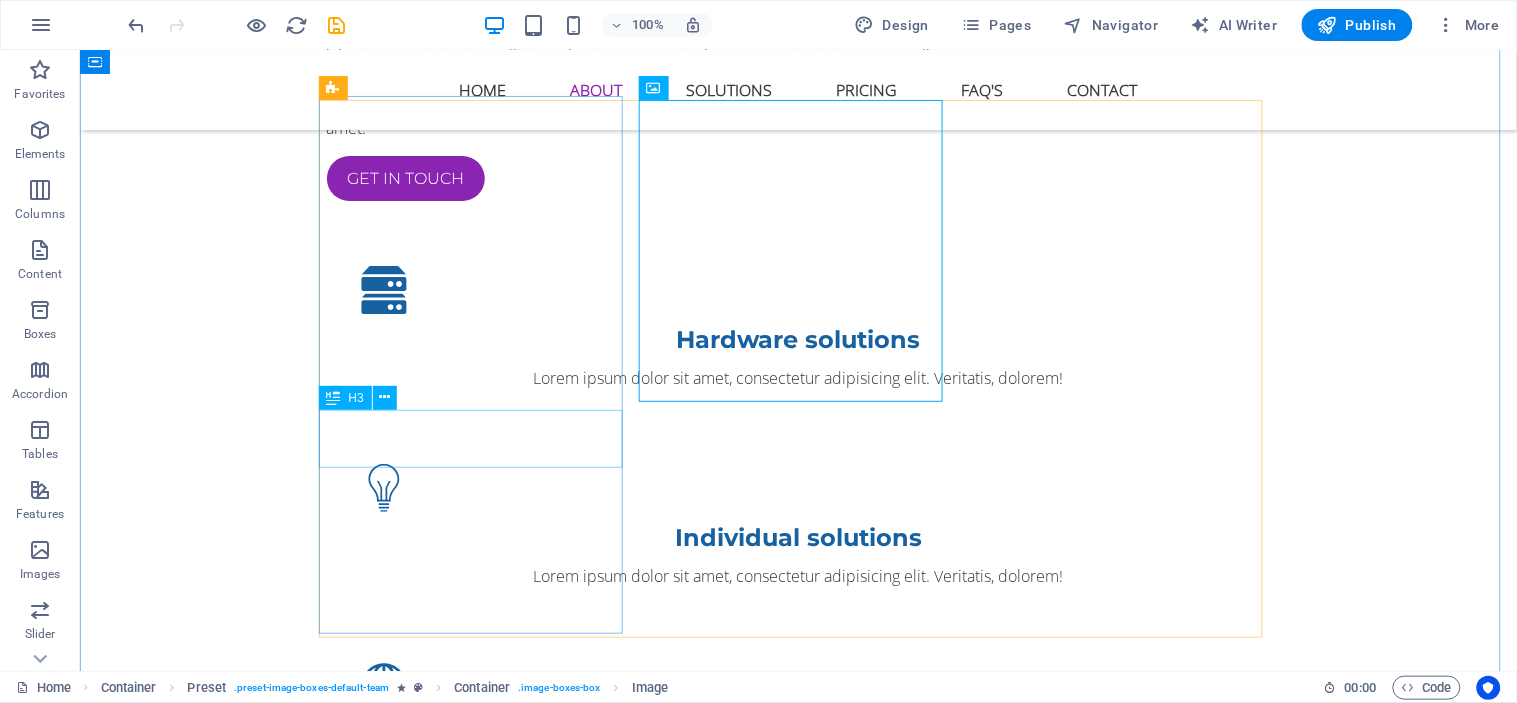 click on "Maria Foe" at bounding box center (798, 1594) 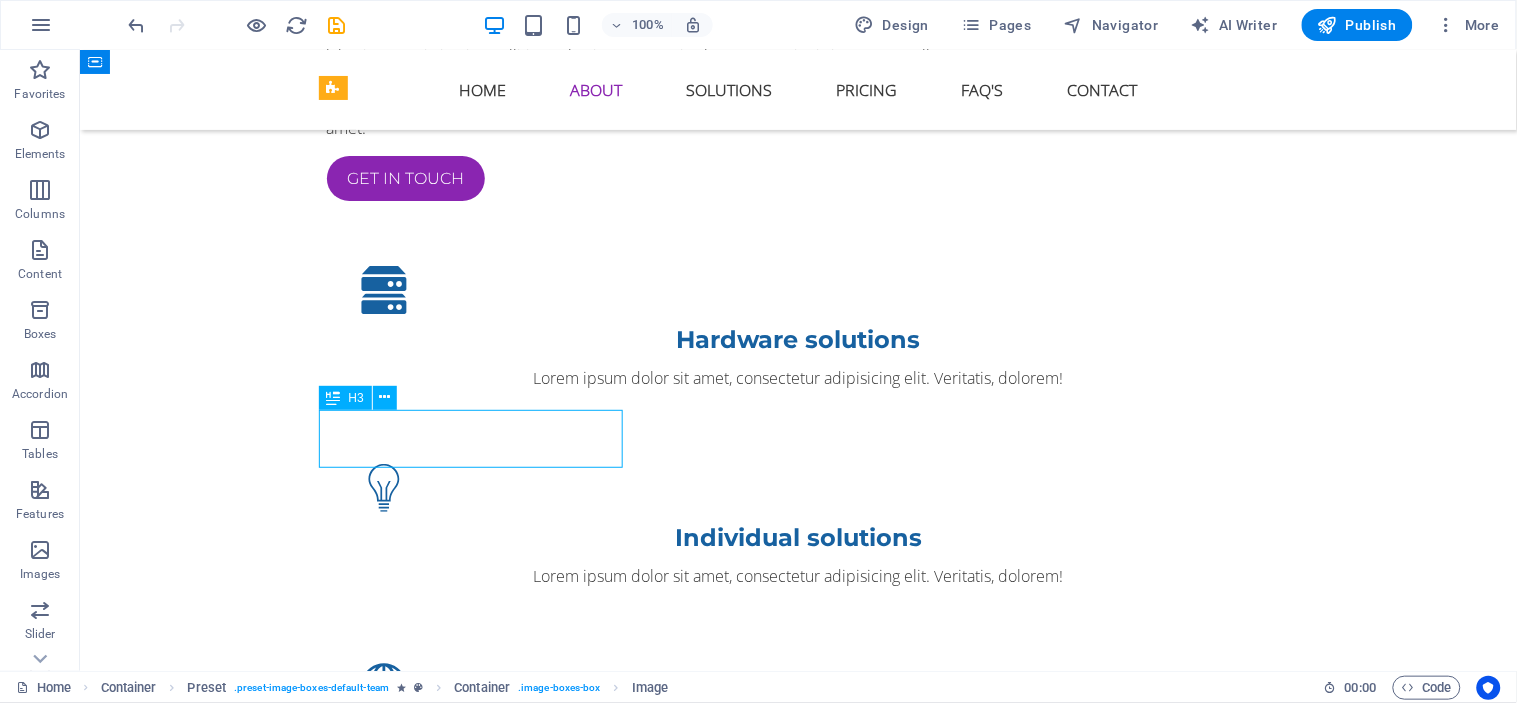click on "Maria Foe" at bounding box center (798, 1594) 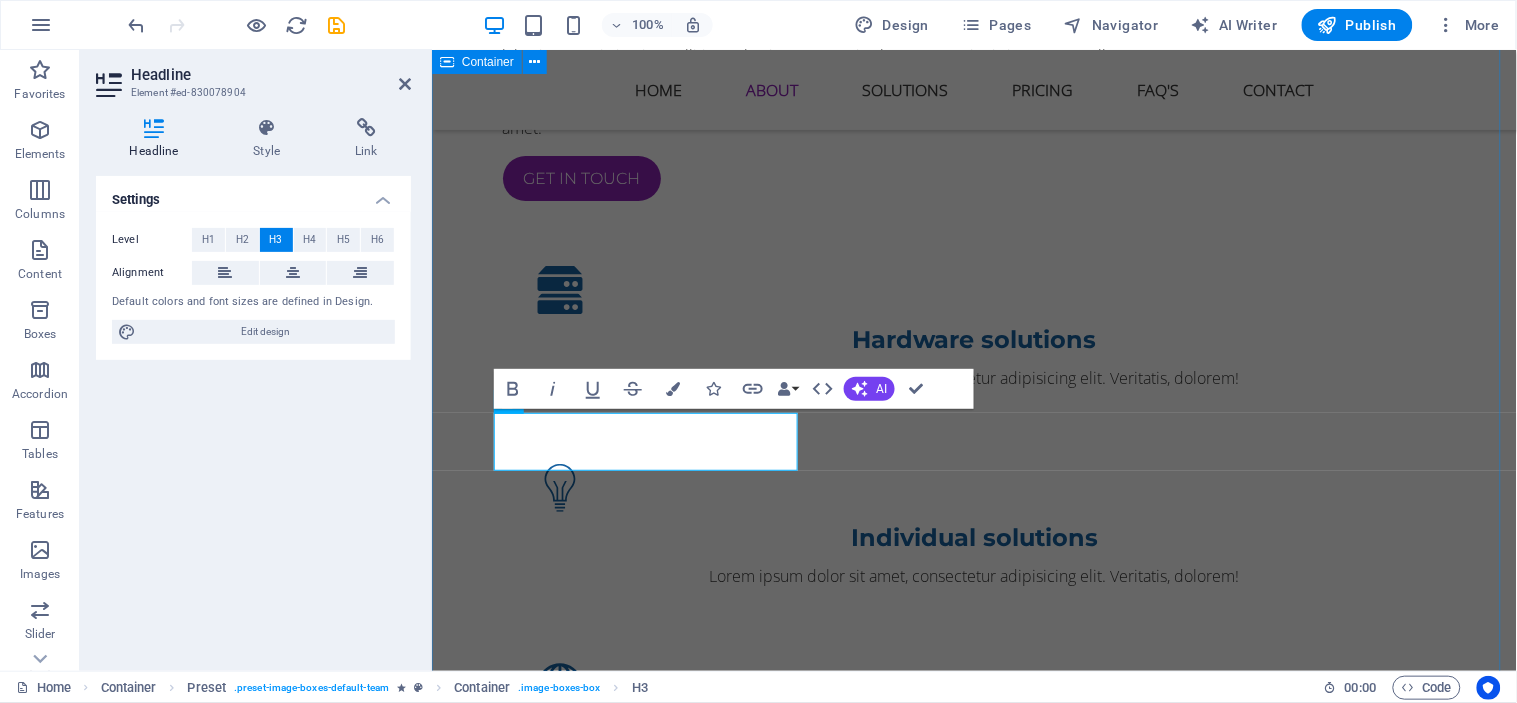 type 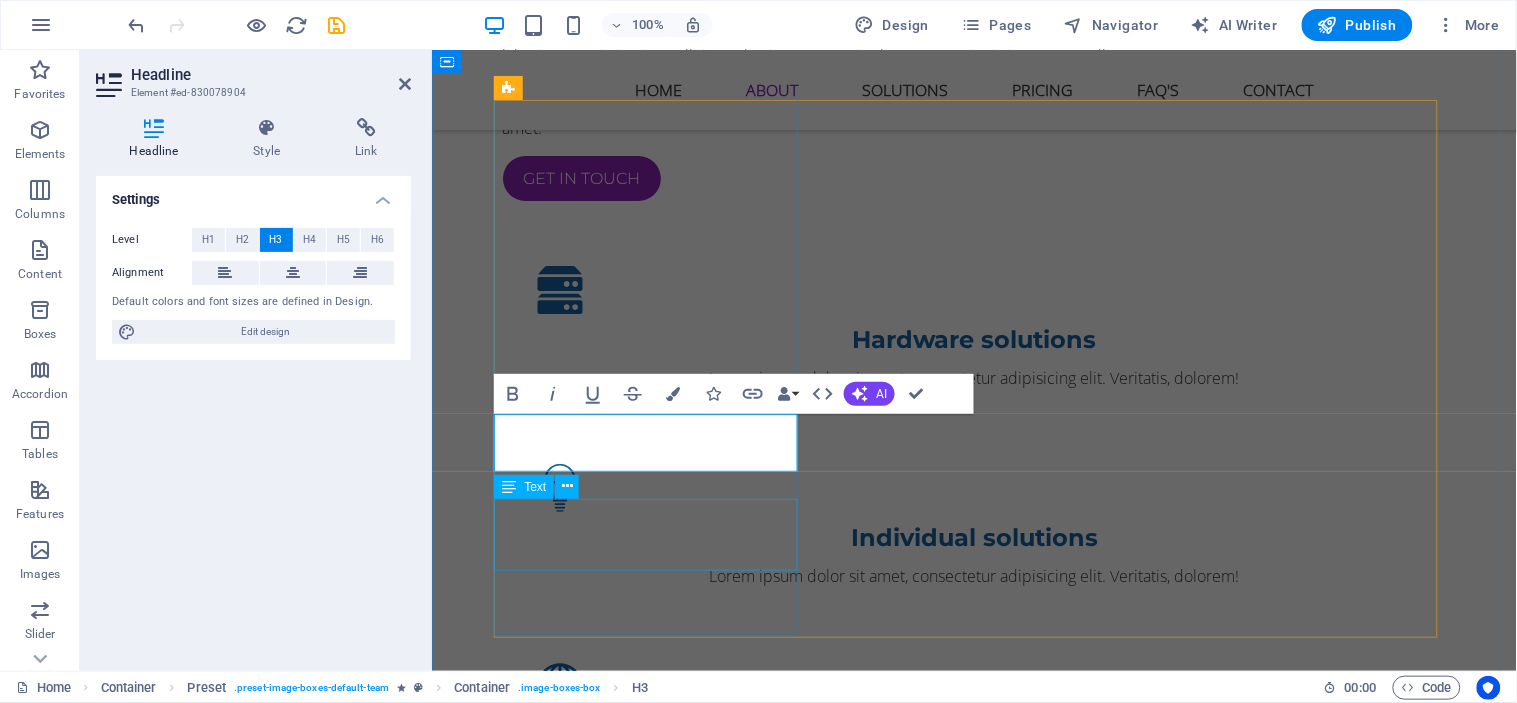 click on "Lorem ipsum dolor sit amet, consectetur adipisicing elit. Veritatis, dolorem!" at bounding box center [974, 1665] 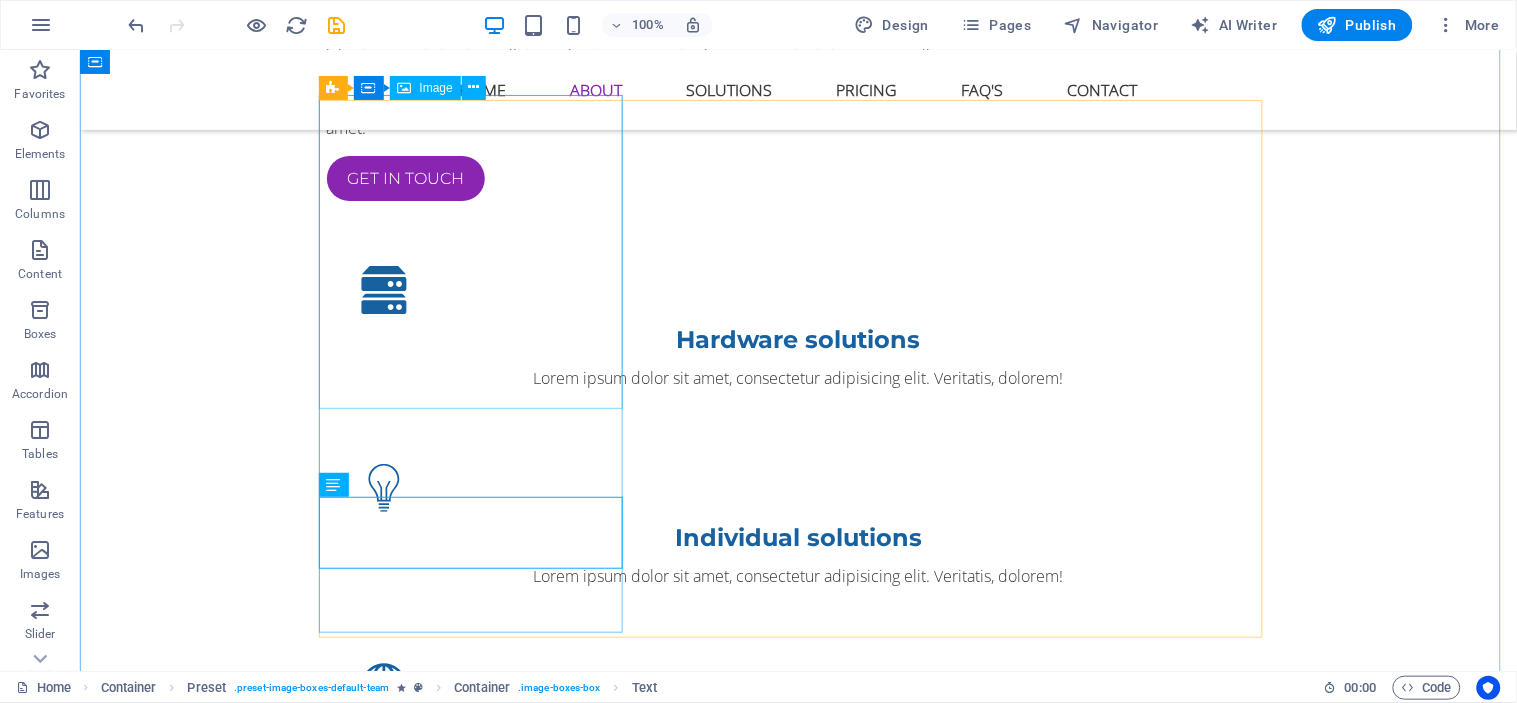 click at bounding box center [798, 1408] 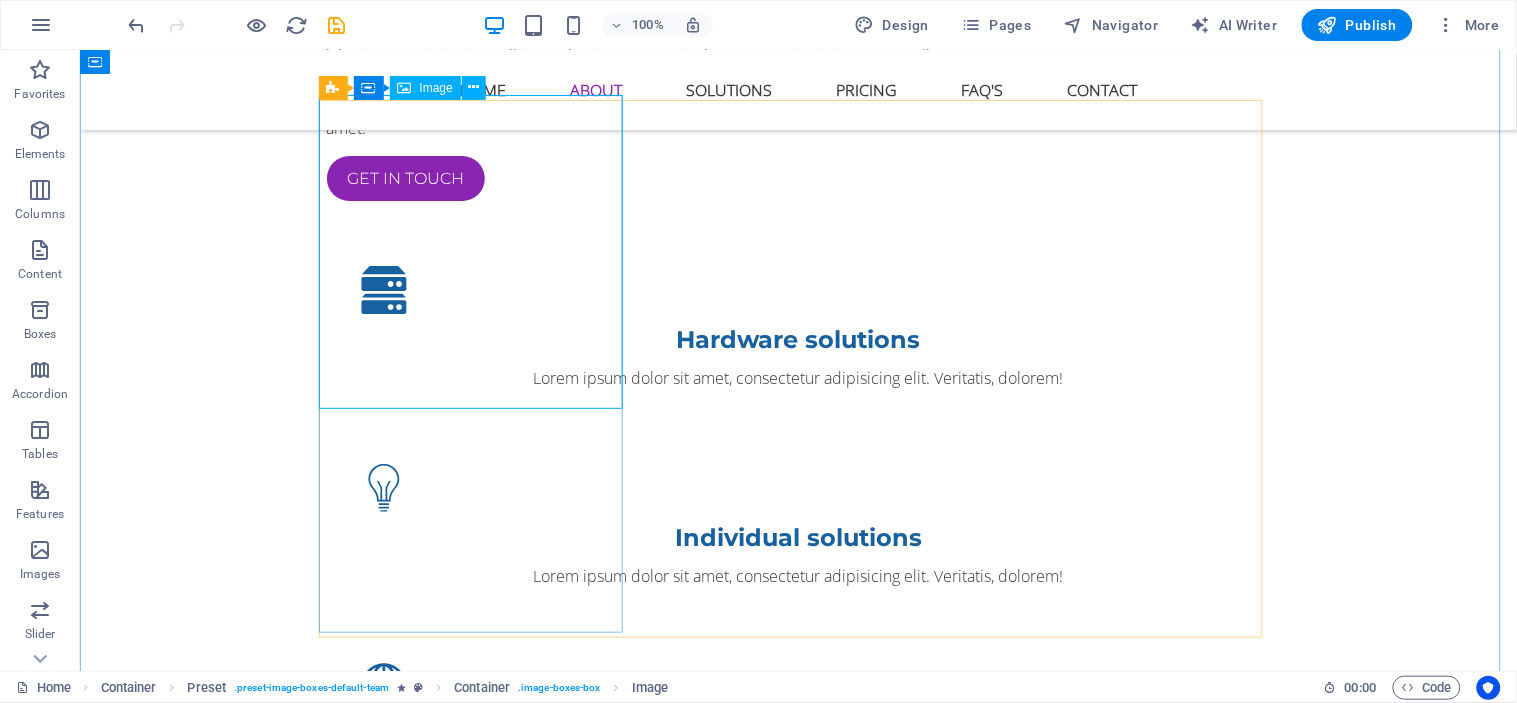 click at bounding box center [798, 1408] 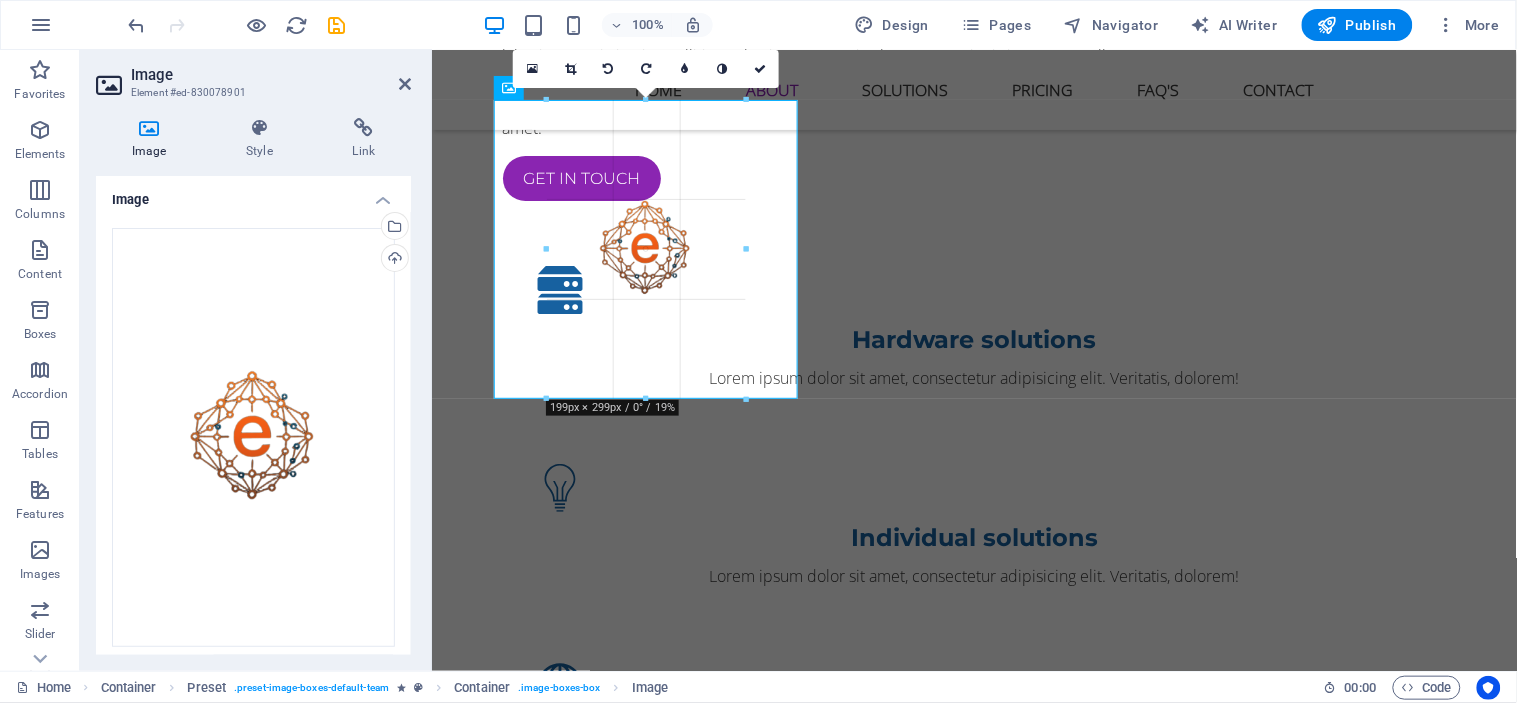 drag, startPoint x: 701, startPoint y: 411, endPoint x: 270, endPoint y: 344, distance: 436.17657 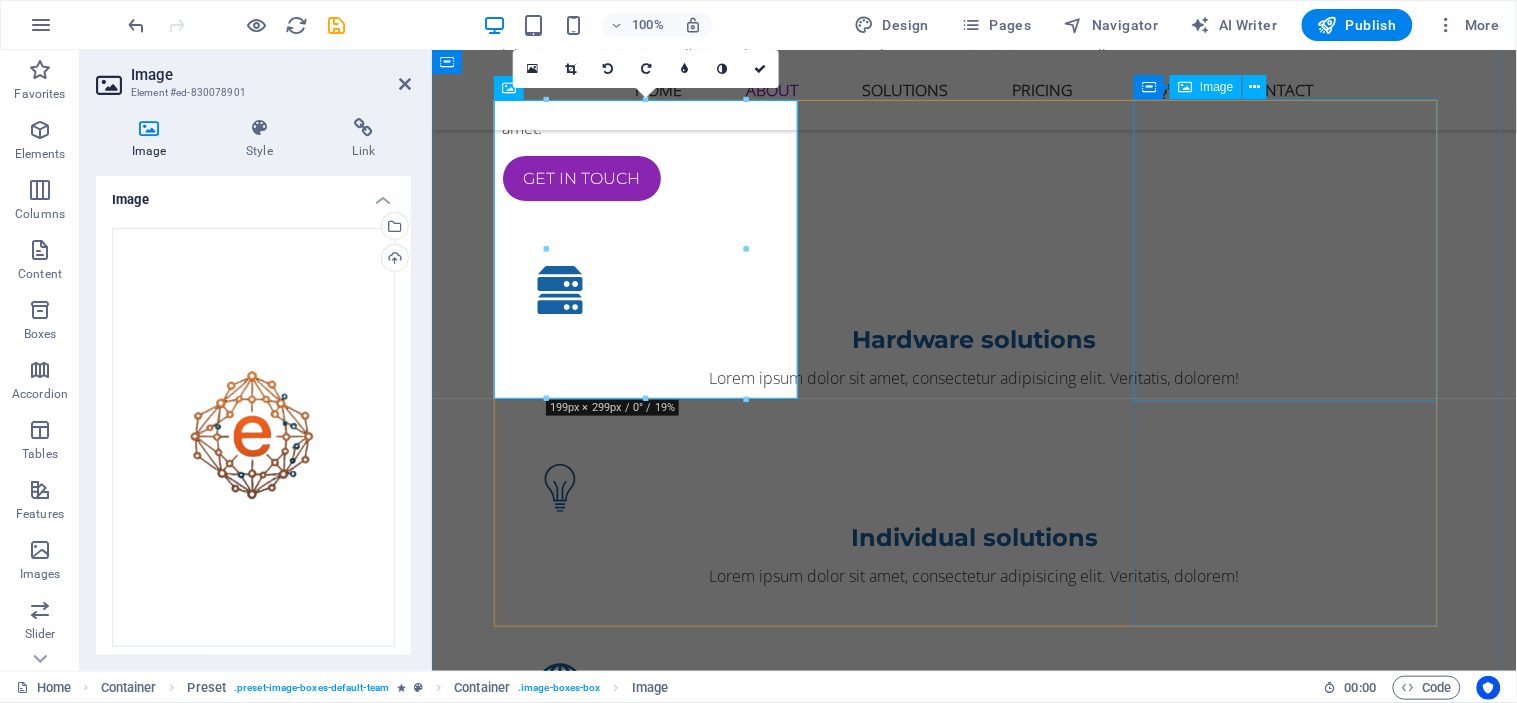 click at bounding box center (974, 3487) 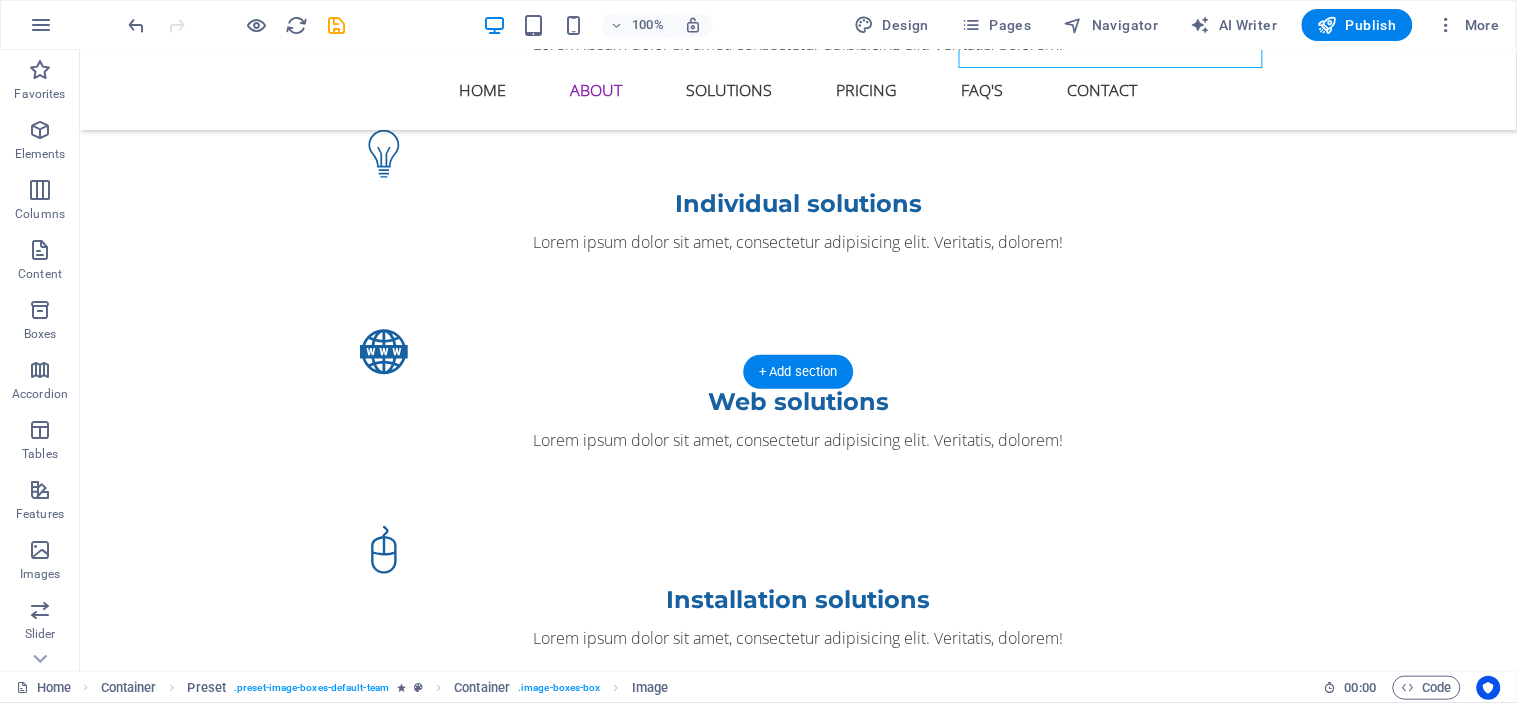 scroll, scrollTop: 2221, scrollLeft: 0, axis: vertical 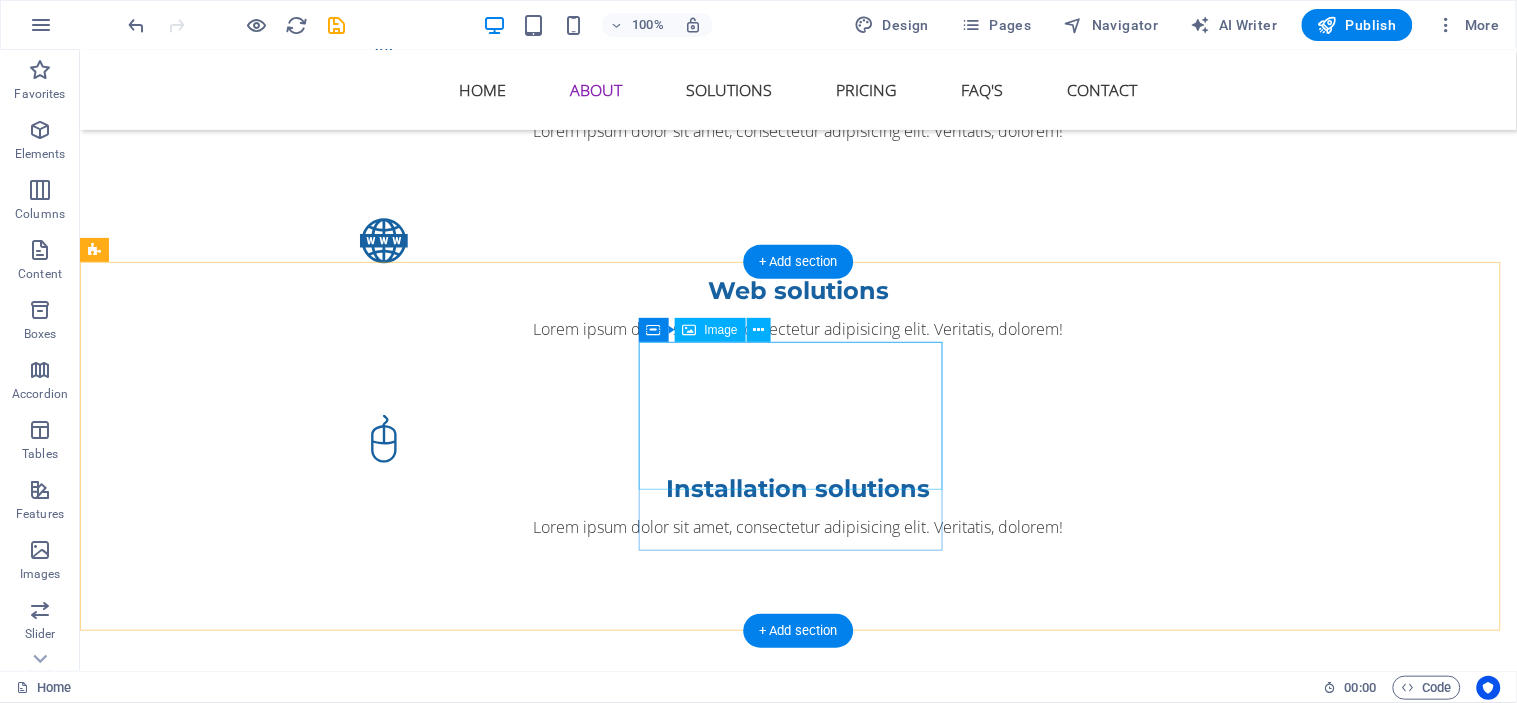 click at bounding box center [567, 4094] 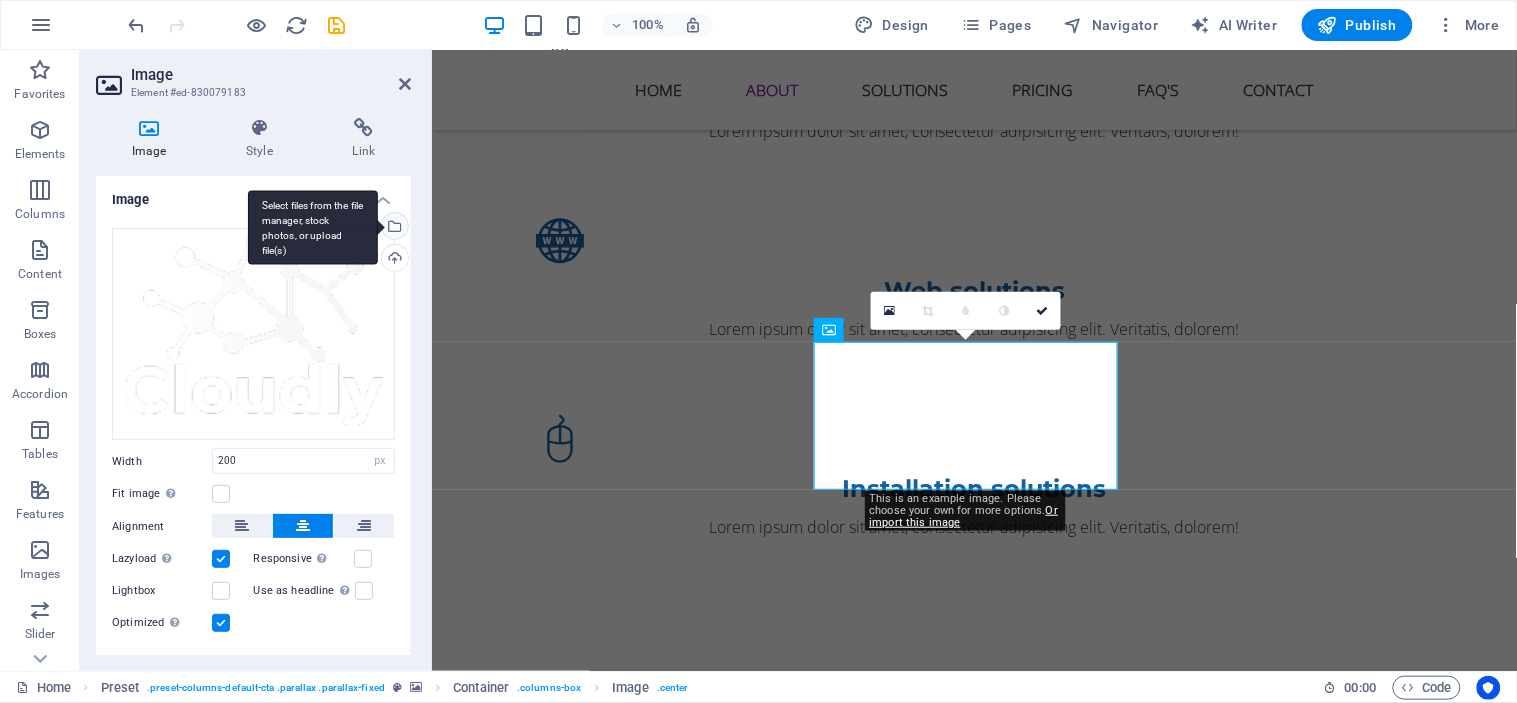 click on "Select files from the file manager, stock photos, or upload file(s)" at bounding box center (393, 228) 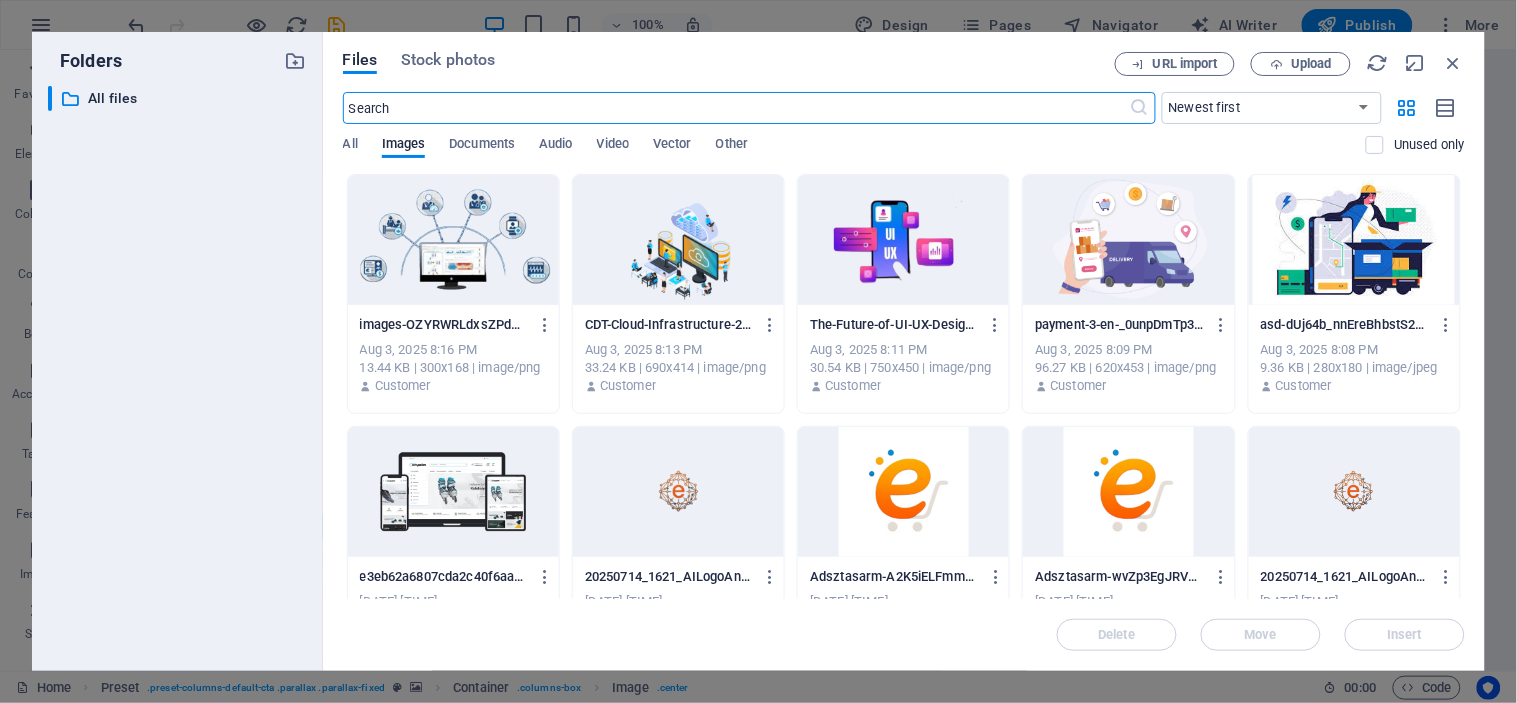scroll, scrollTop: 2397, scrollLeft: 0, axis: vertical 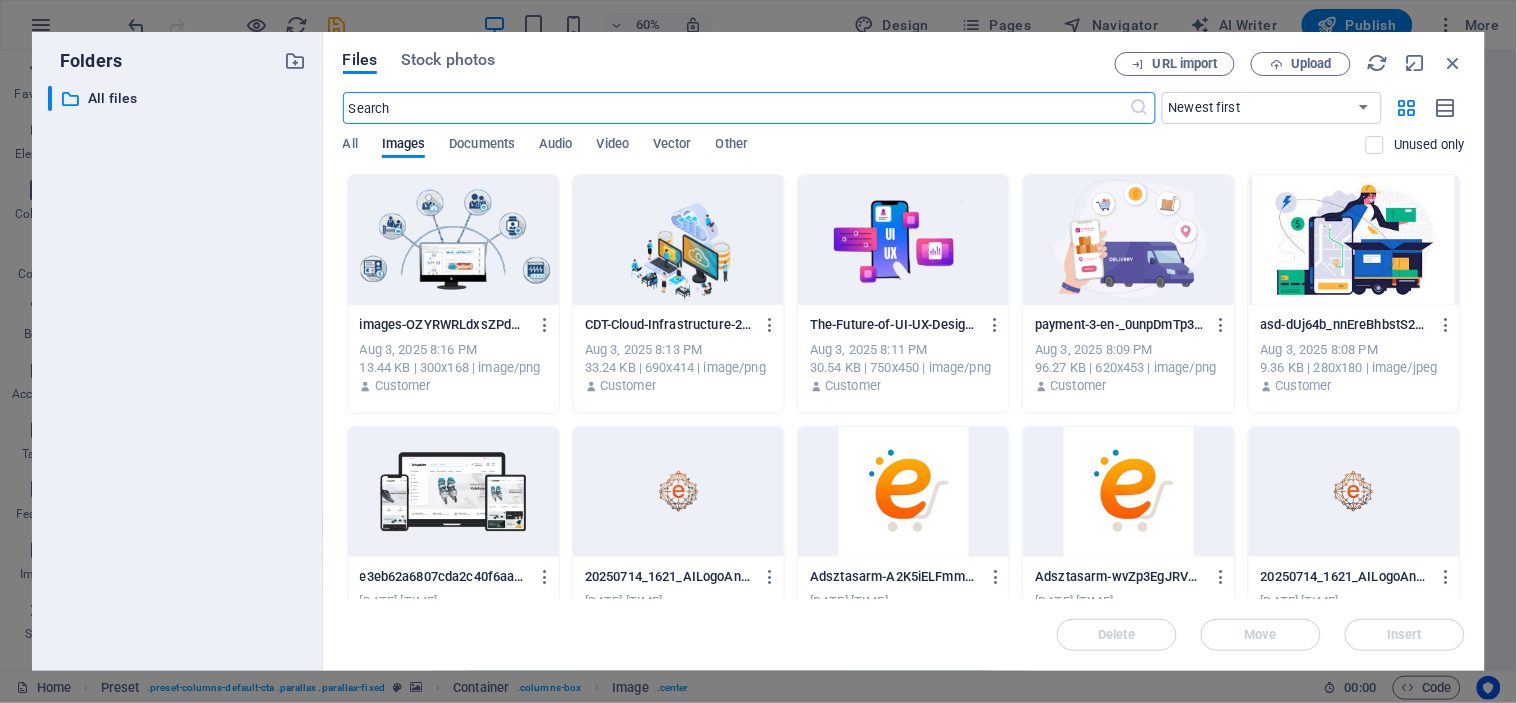 click at bounding box center (1354, 492) 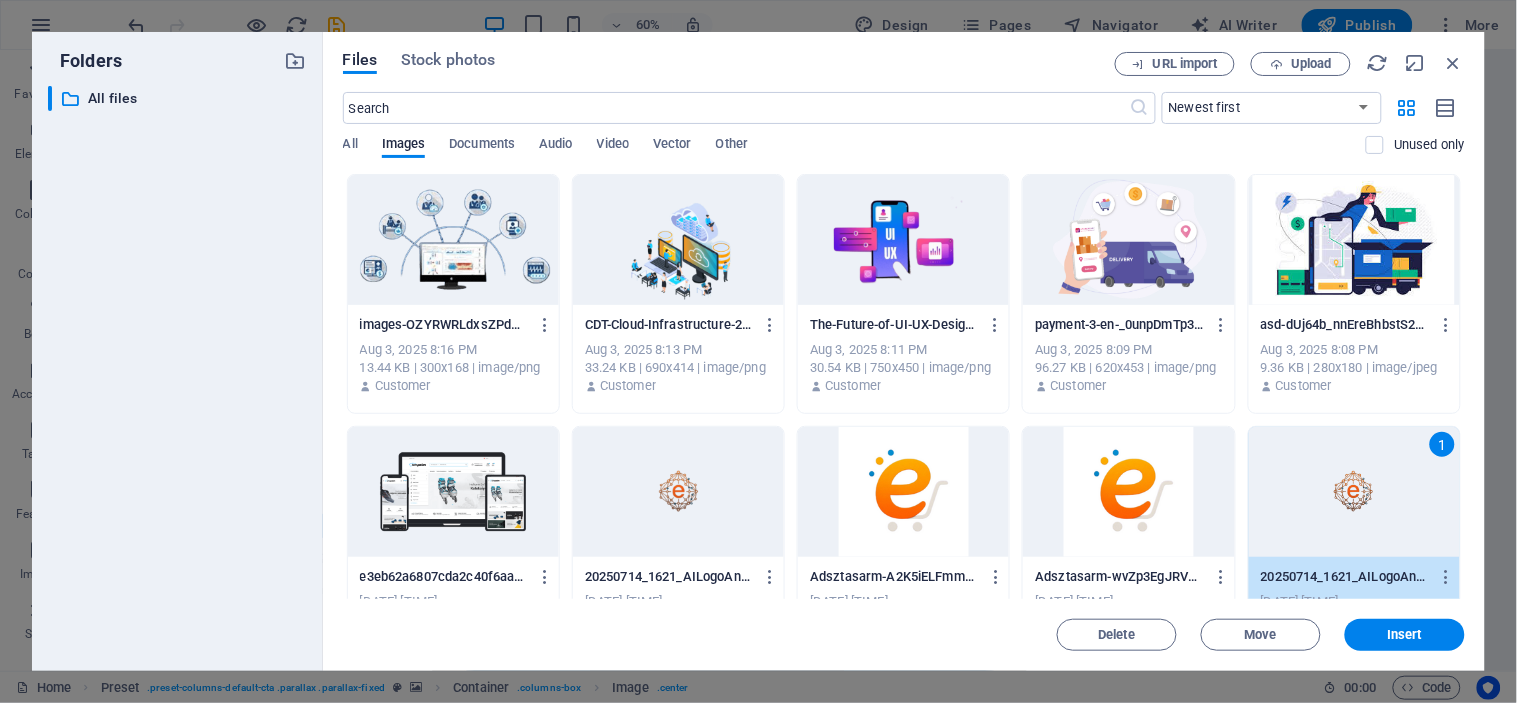 click on "1" at bounding box center (1354, 492) 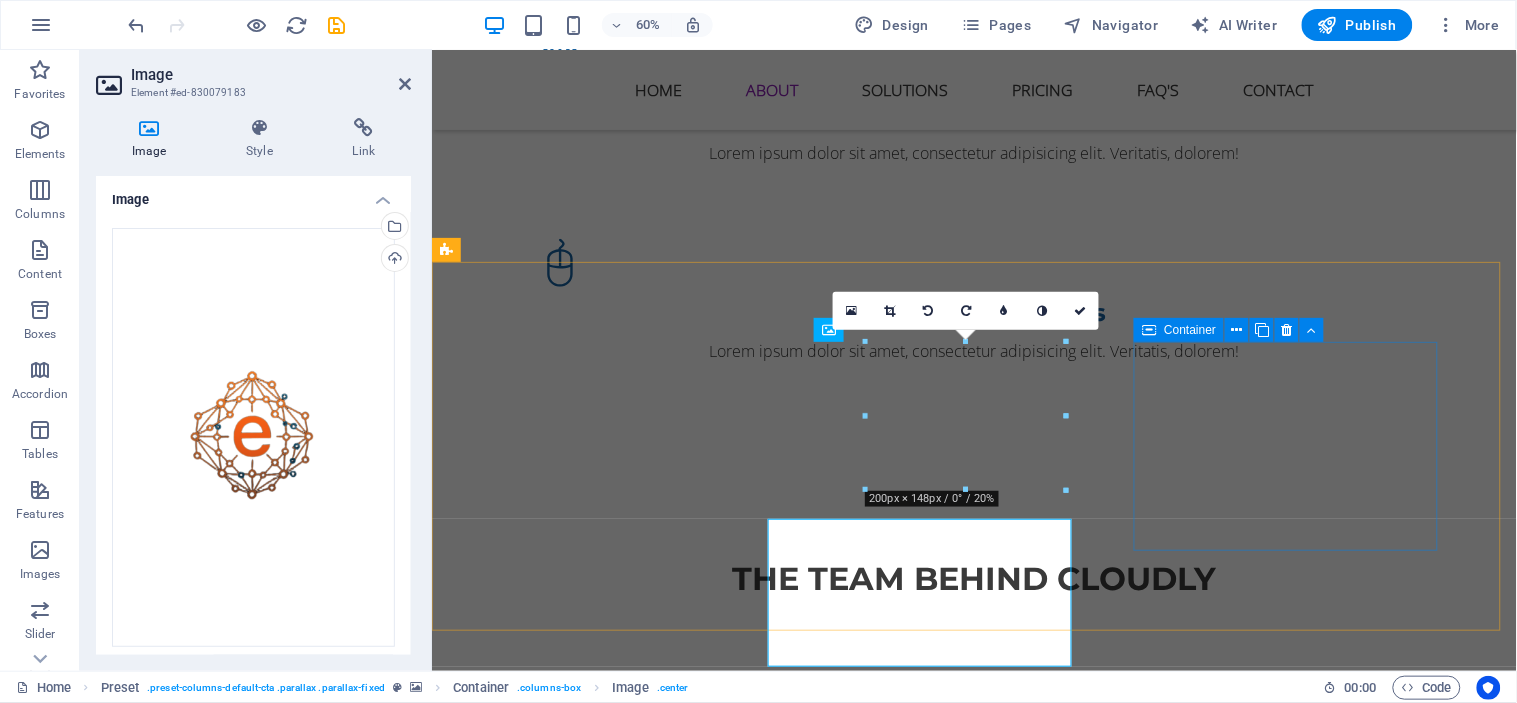 scroll, scrollTop: 2221, scrollLeft: 0, axis: vertical 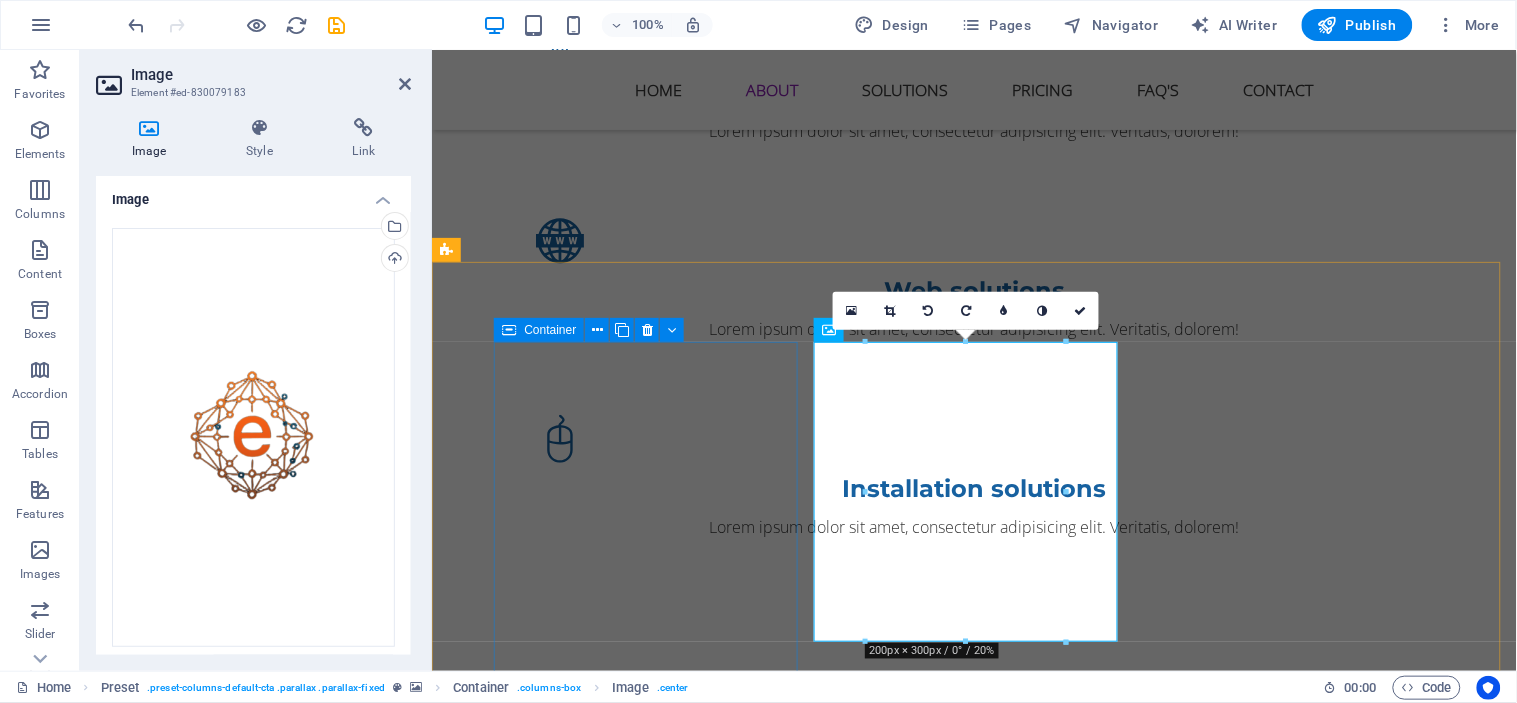 click on "You got a problem? Lorem ipsum neo." at bounding box center [919, 3973] 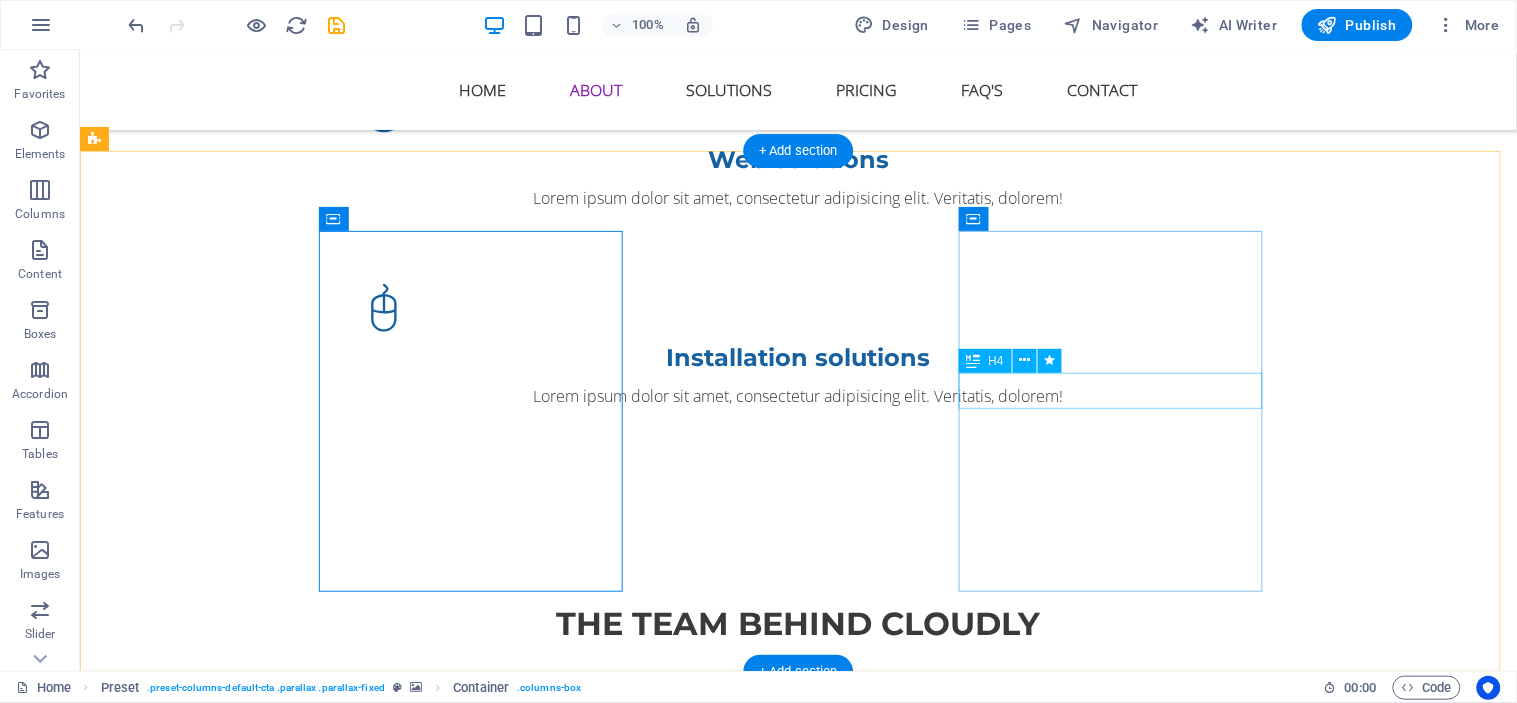 scroll, scrollTop: 2332, scrollLeft: 0, axis: vertical 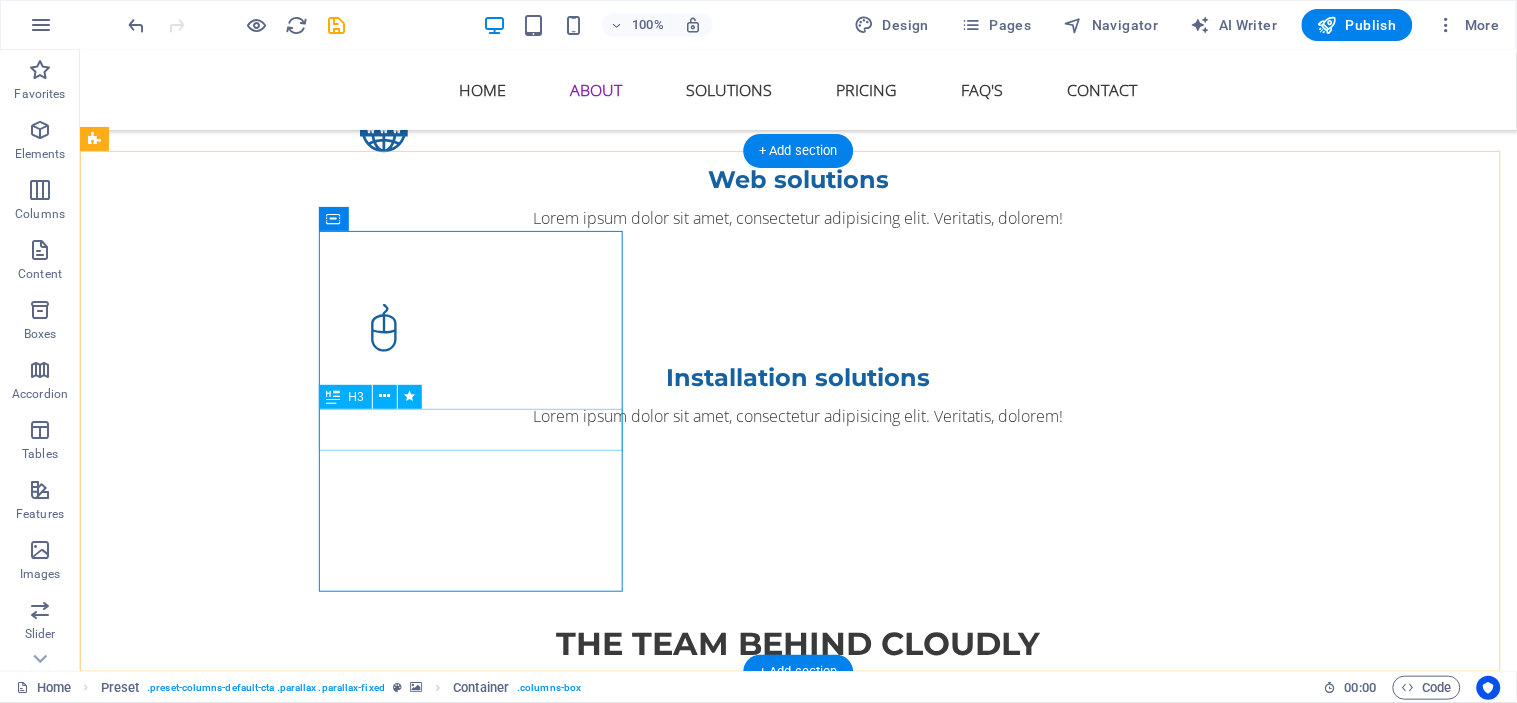 click on "Lorem ipsum neo." at bounding box center [567, 3880] 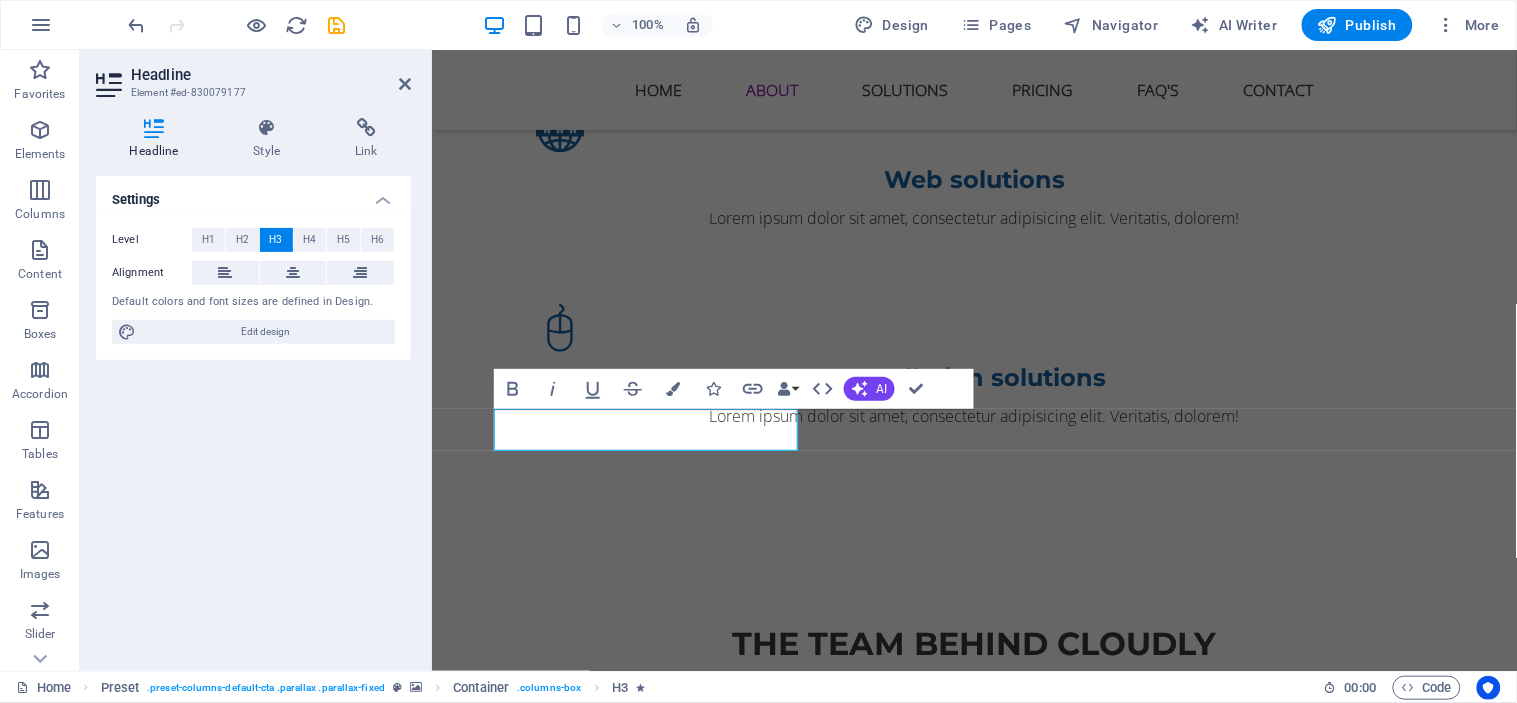 scroll, scrollTop: 0, scrollLeft: 4, axis: horizontal 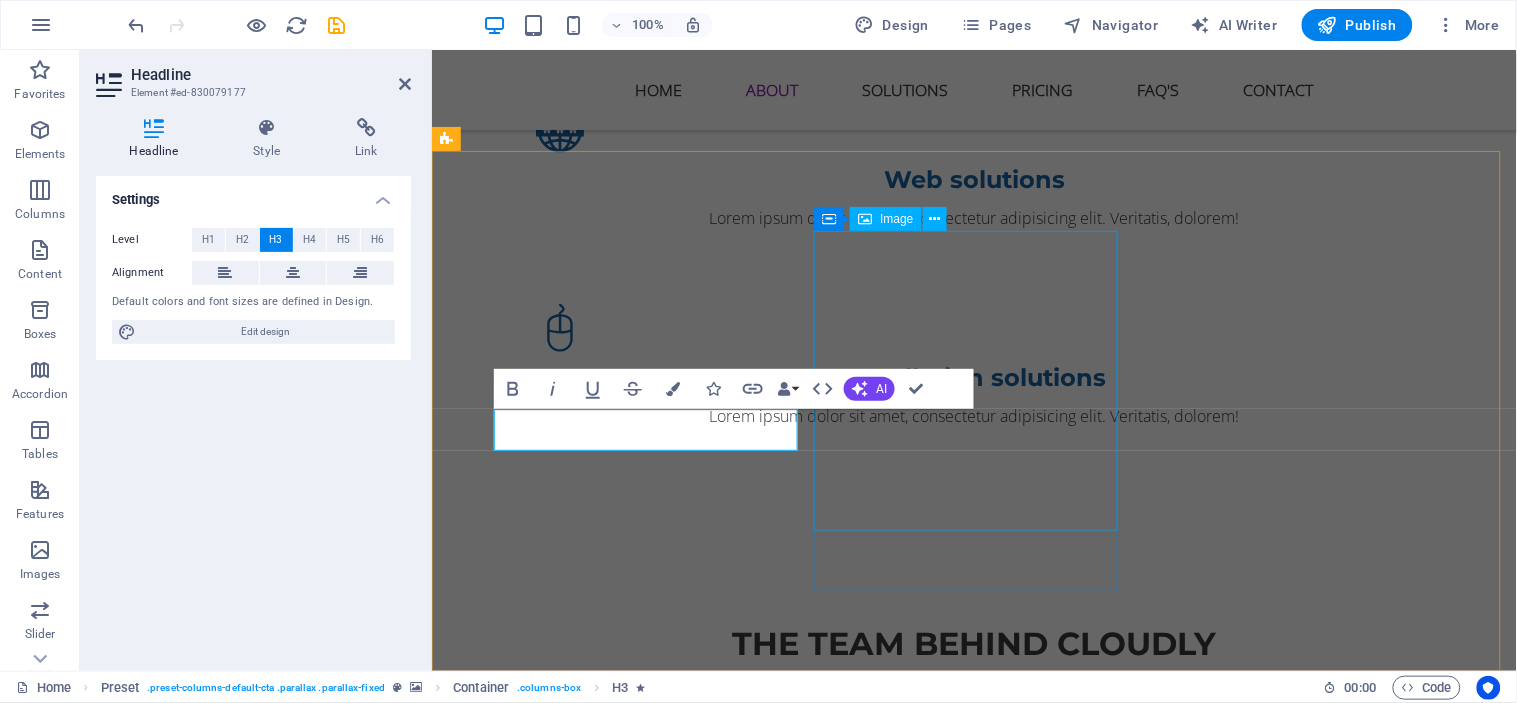 click at bounding box center (919, 4059) 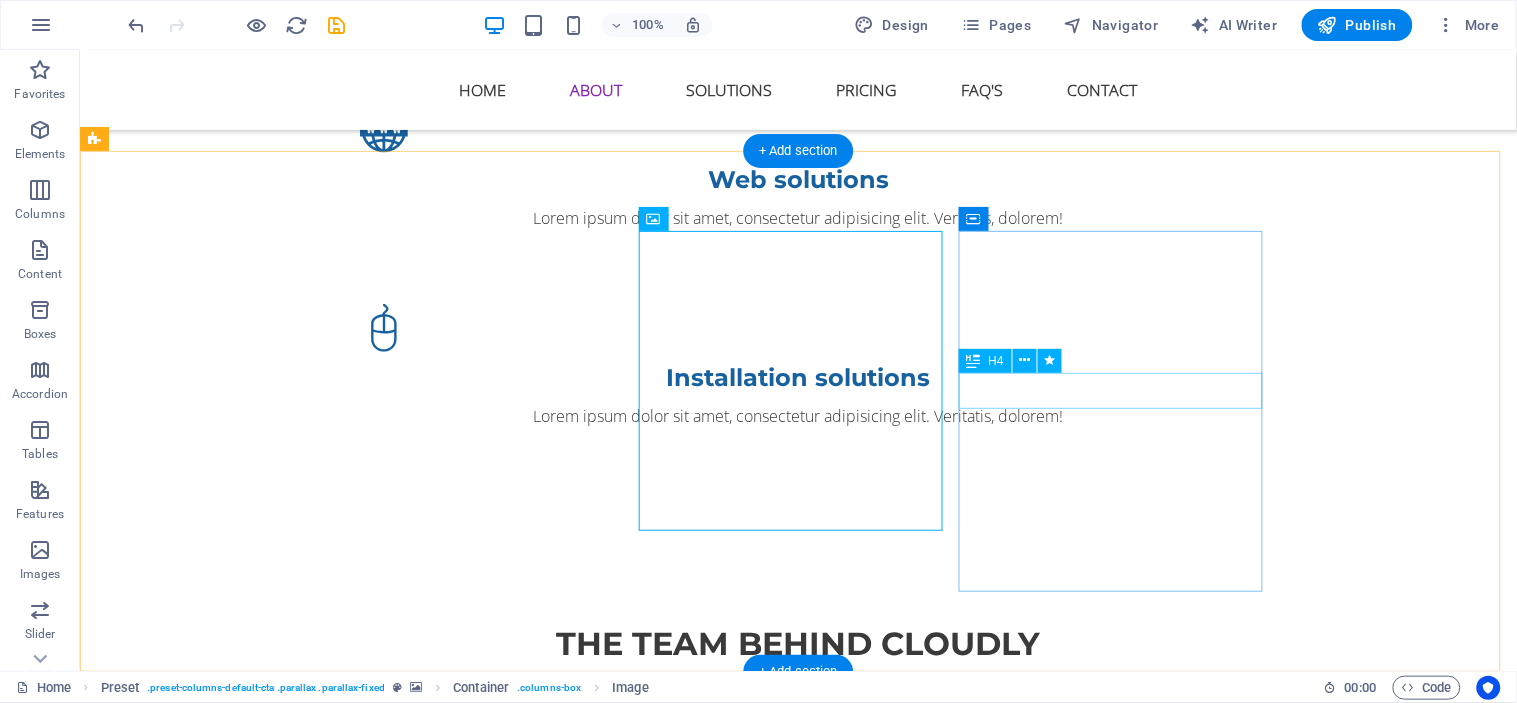 click on "We have the solutions!" at bounding box center (567, 4296) 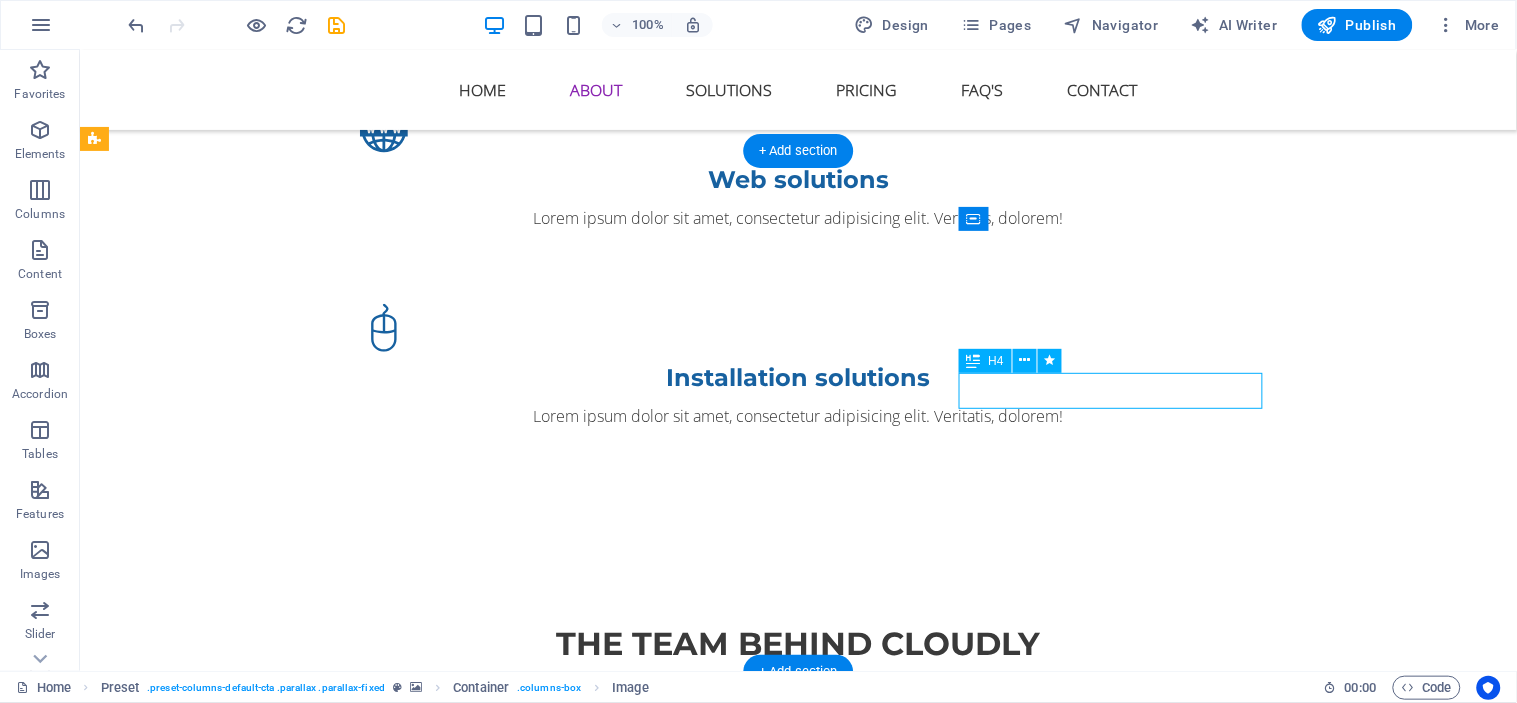 click on "We have the solutions!" at bounding box center [567, 4296] 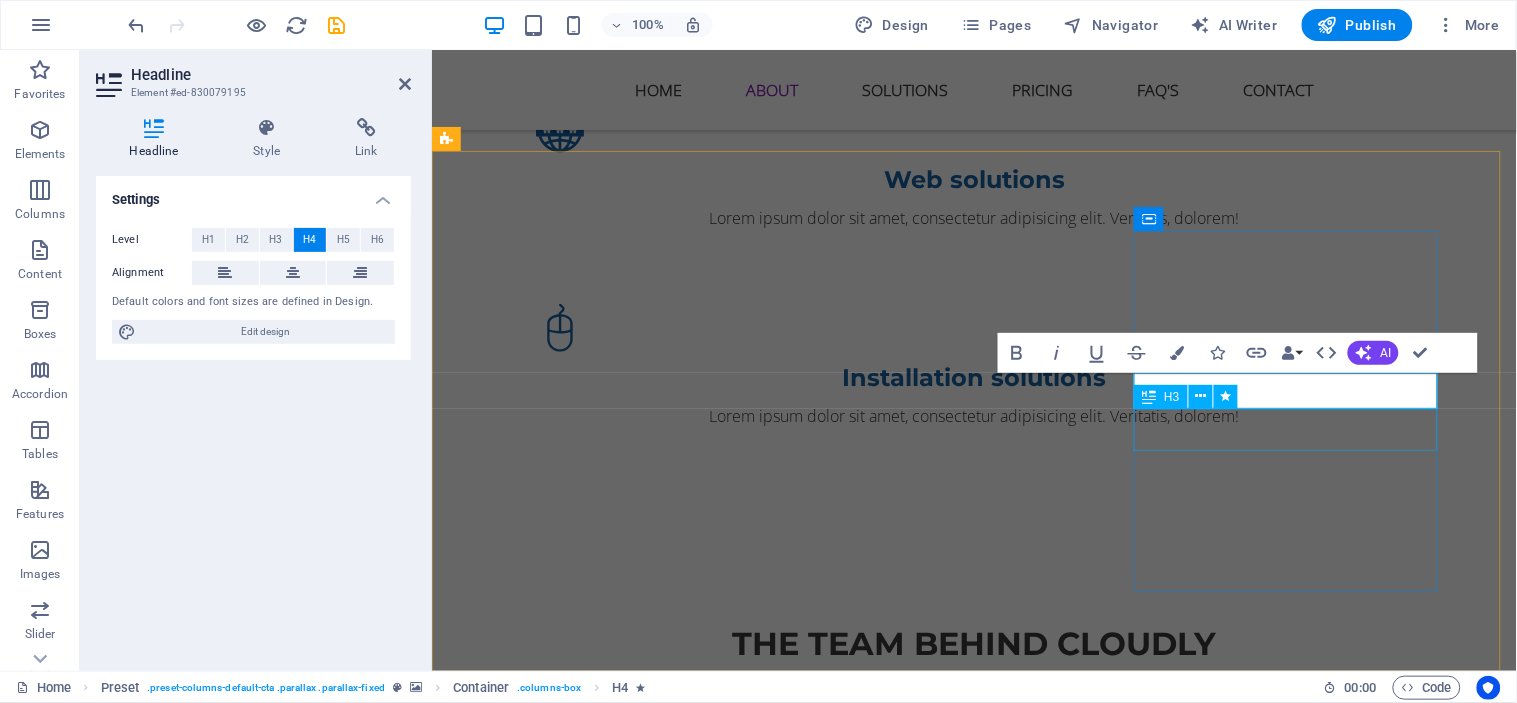 click on "Dolor sit amet duo." at bounding box center [919, 4335] 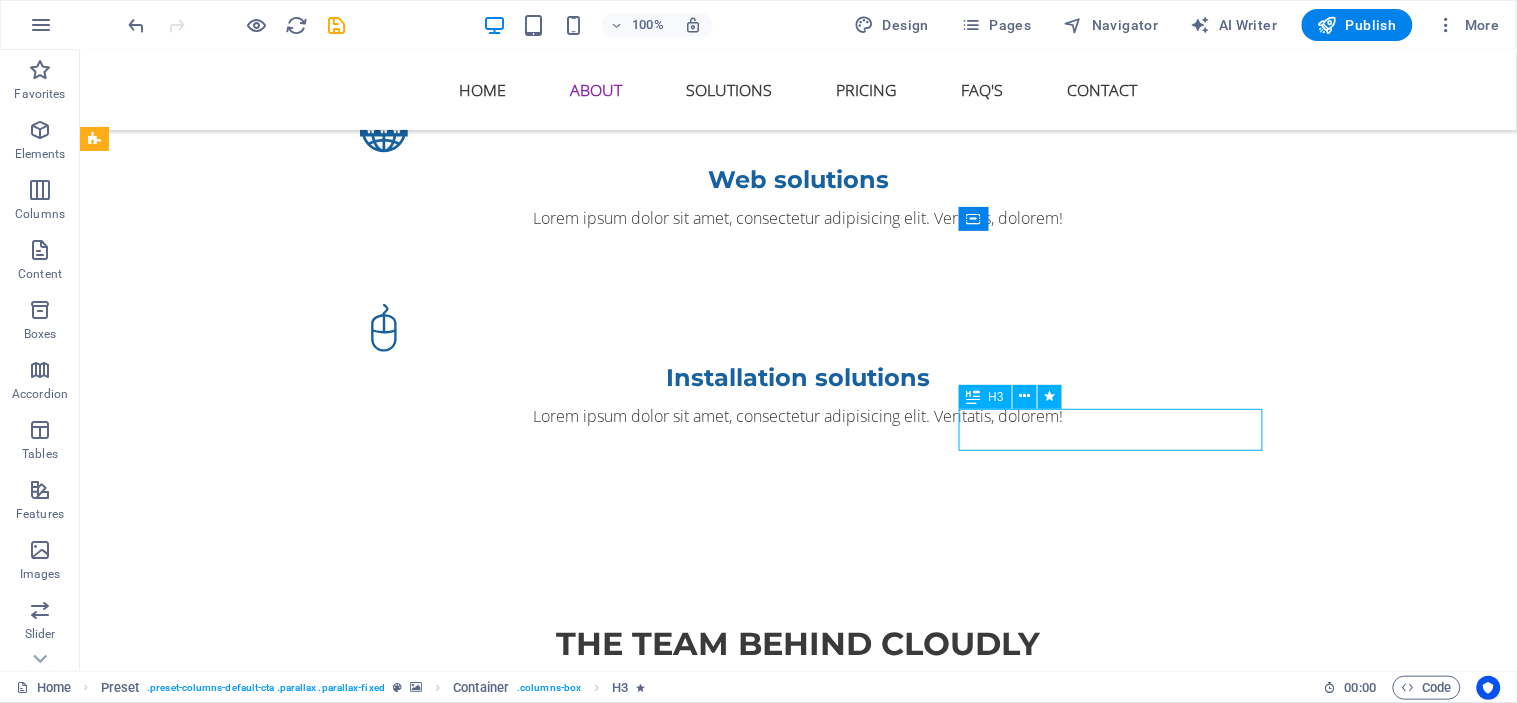 click on "Dolor sit amet duo." at bounding box center [567, 4335] 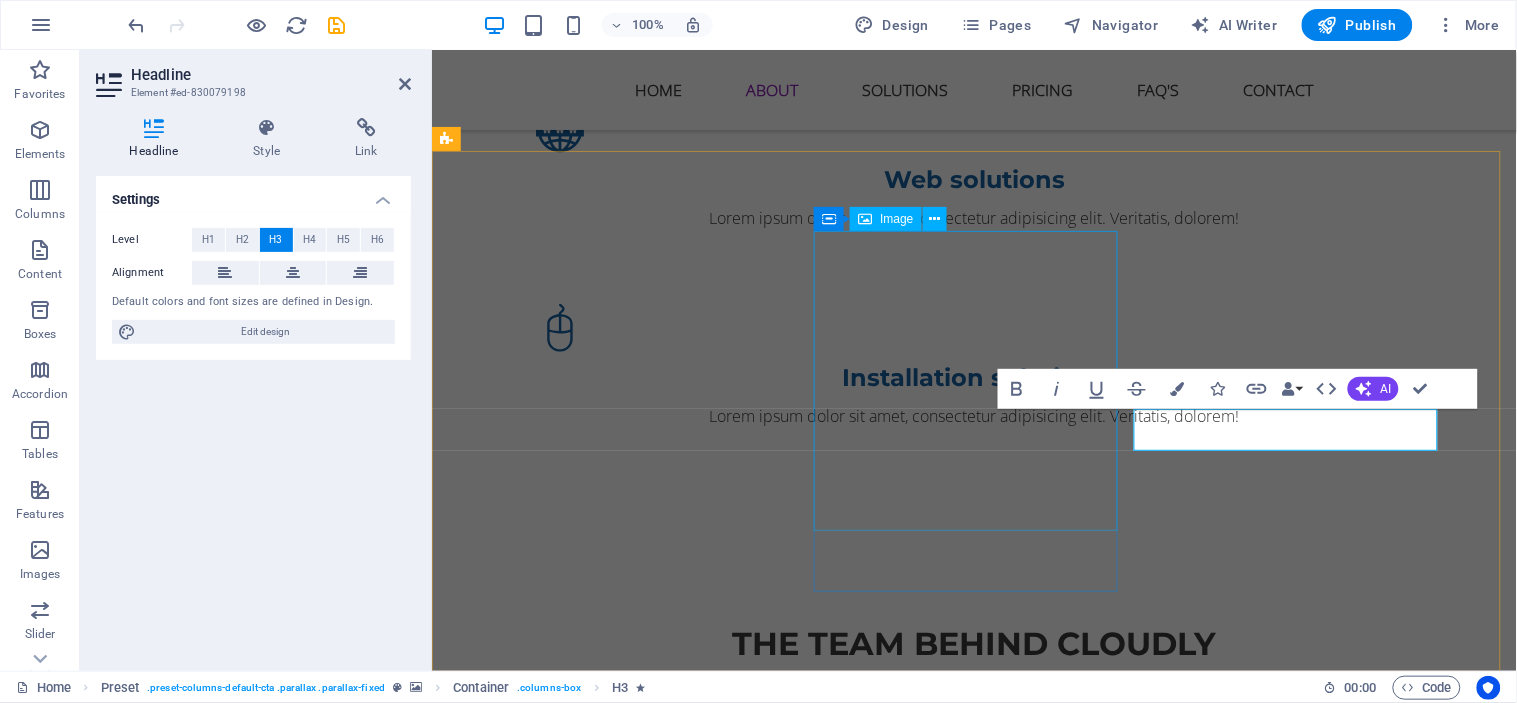 click at bounding box center (919, 4059) 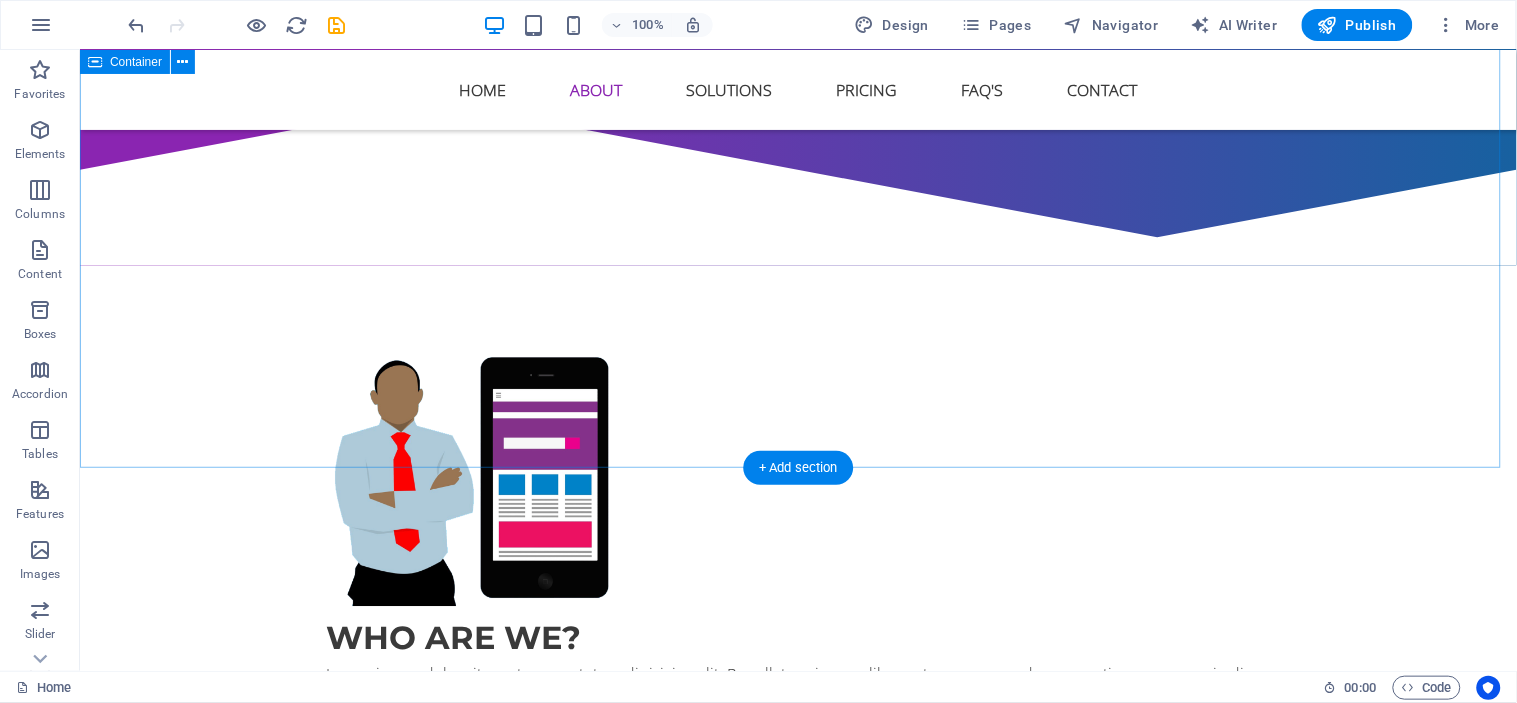 scroll, scrollTop: 1443, scrollLeft: 0, axis: vertical 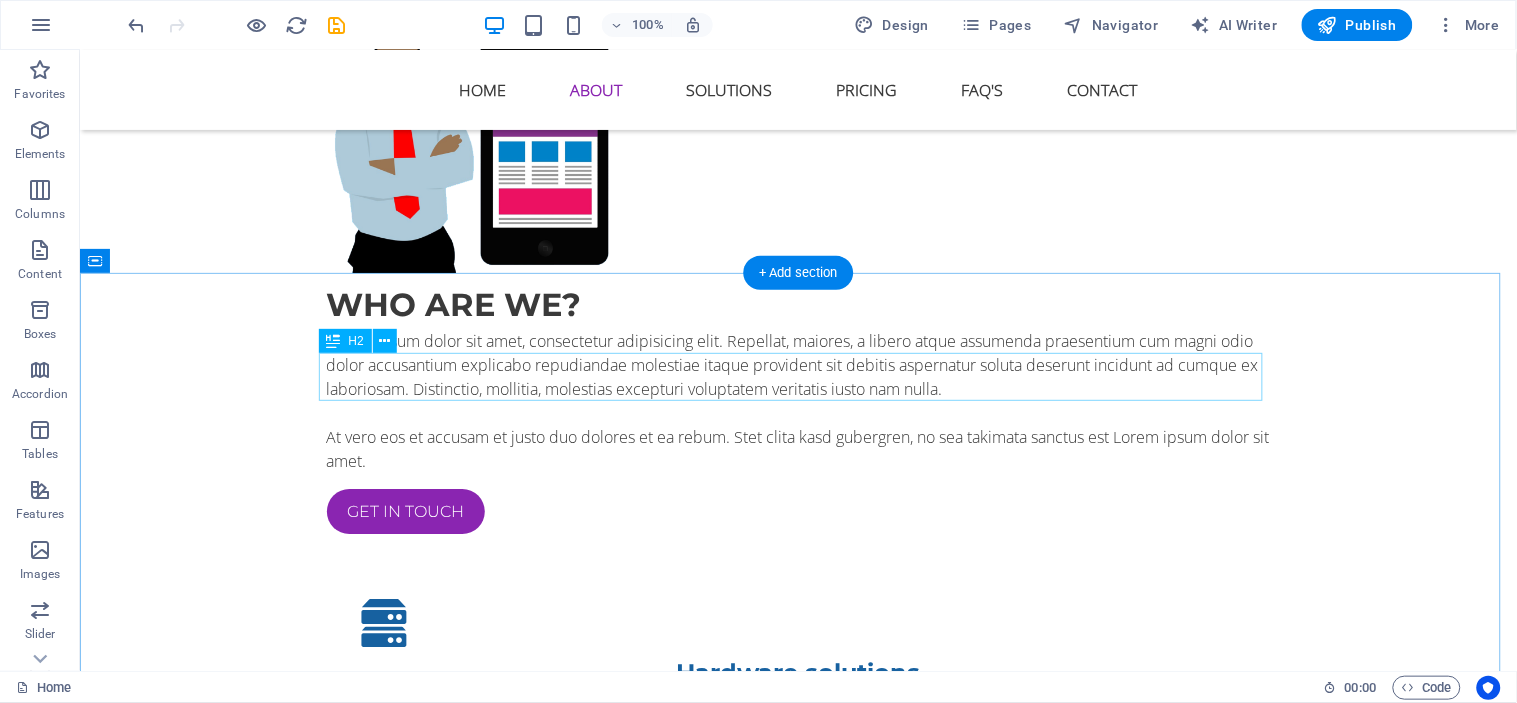 click on "THe Team behind Cloudly" at bounding box center (798, 1533) 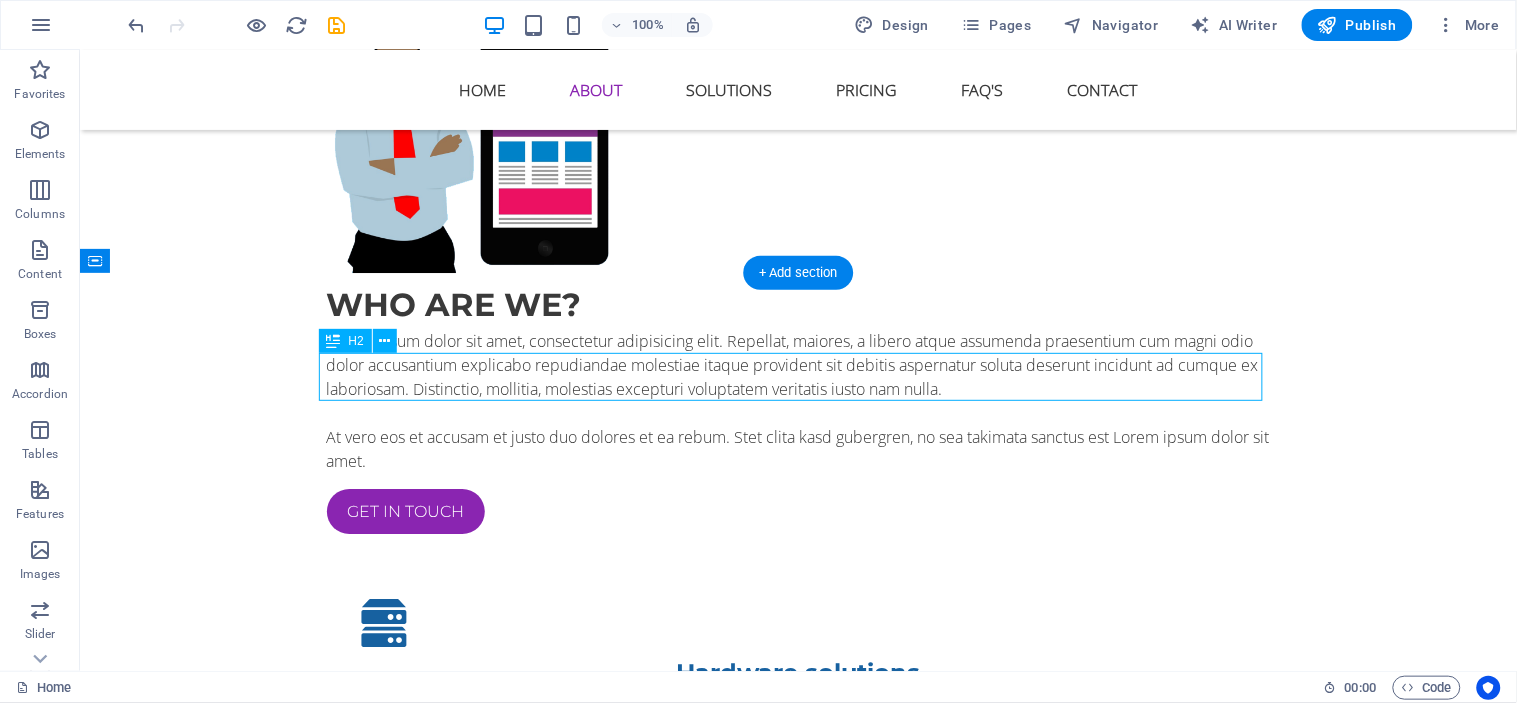 click on "THe Team behind Cloudly" at bounding box center (798, 1533) 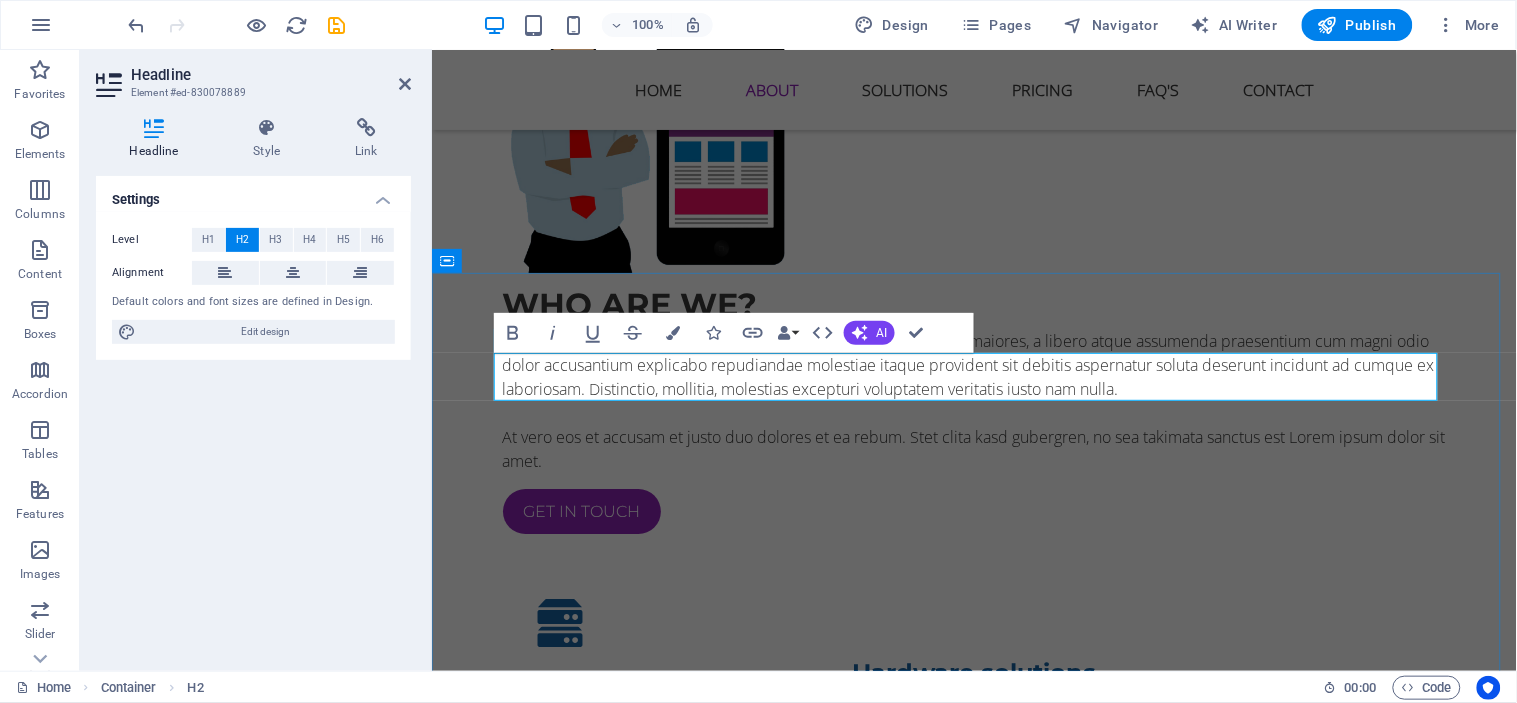 click on "THe Team behind Cloudly" at bounding box center (974, 1533) 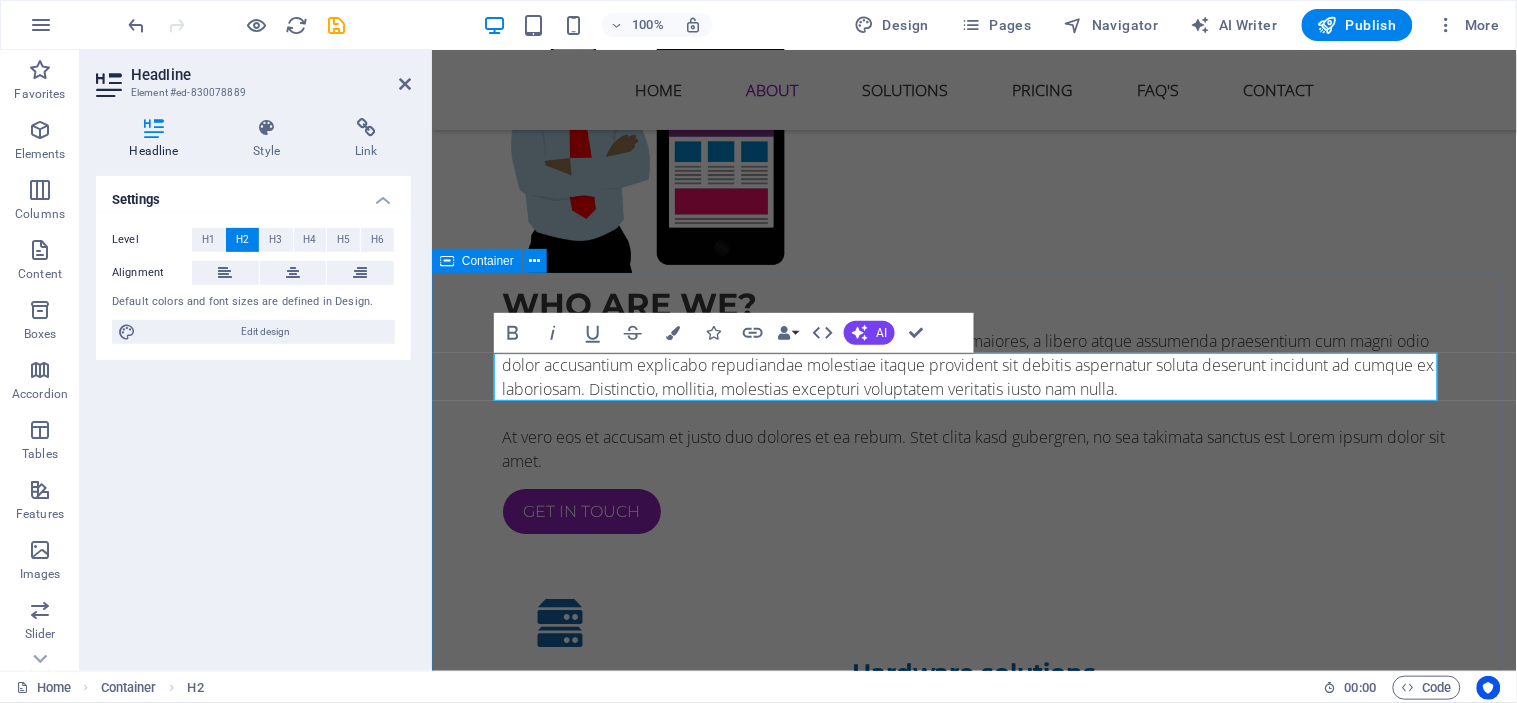 click on "THe Team behind E Commerce APP Özgür ARSLAN Manager Lorem ipsum dolor sit amet, consectetur adipisicing elit. Veritatis, dolorem! Yasin ŞANSLI Founder/Ceo Lorem ipsum dolor sit amet, consectetur adipisicing elit. Veritatis, dolorem! Çiçek  CTO Lorem ipsum dolor sit amet, consectetur adipisicing elit. Veritatis, dolorem!" at bounding box center (973, 3030) 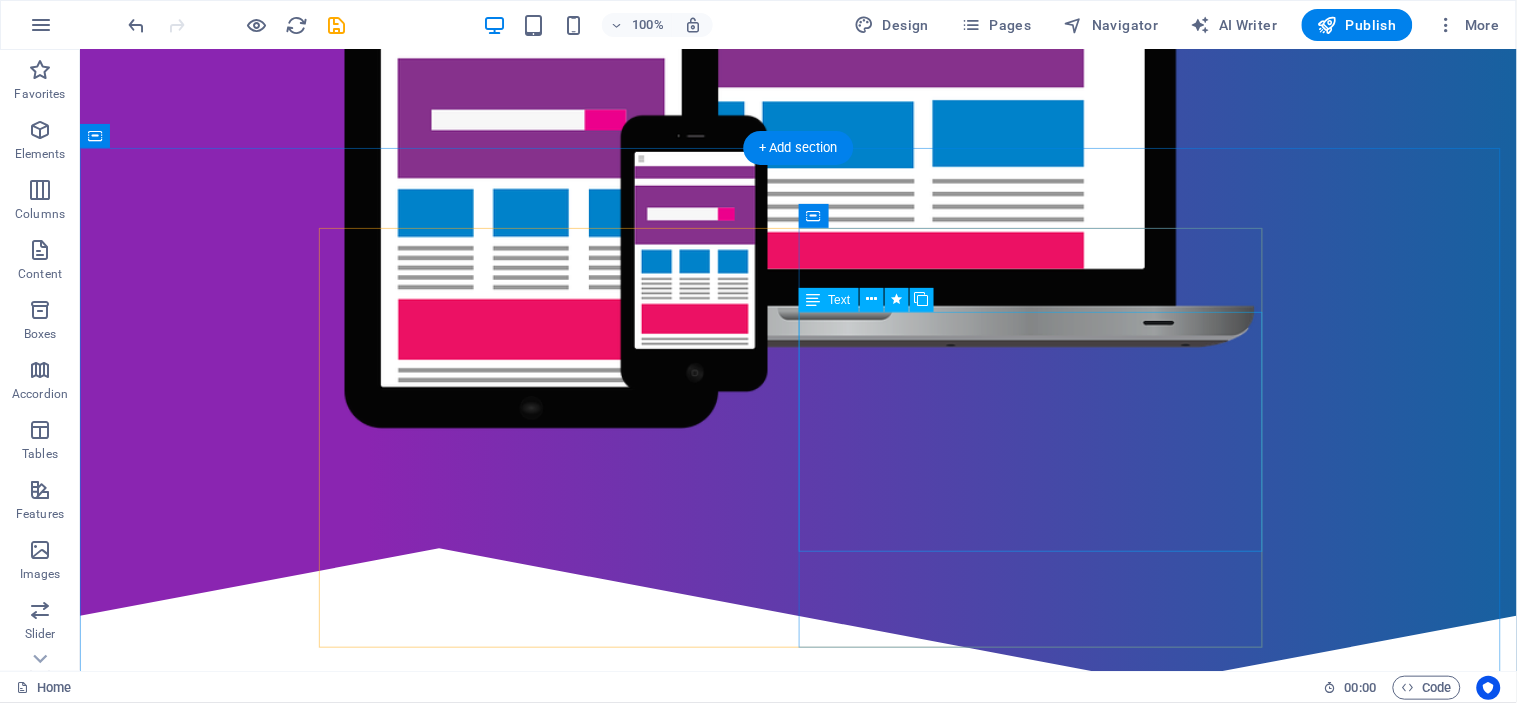 scroll, scrollTop: 665, scrollLeft: 0, axis: vertical 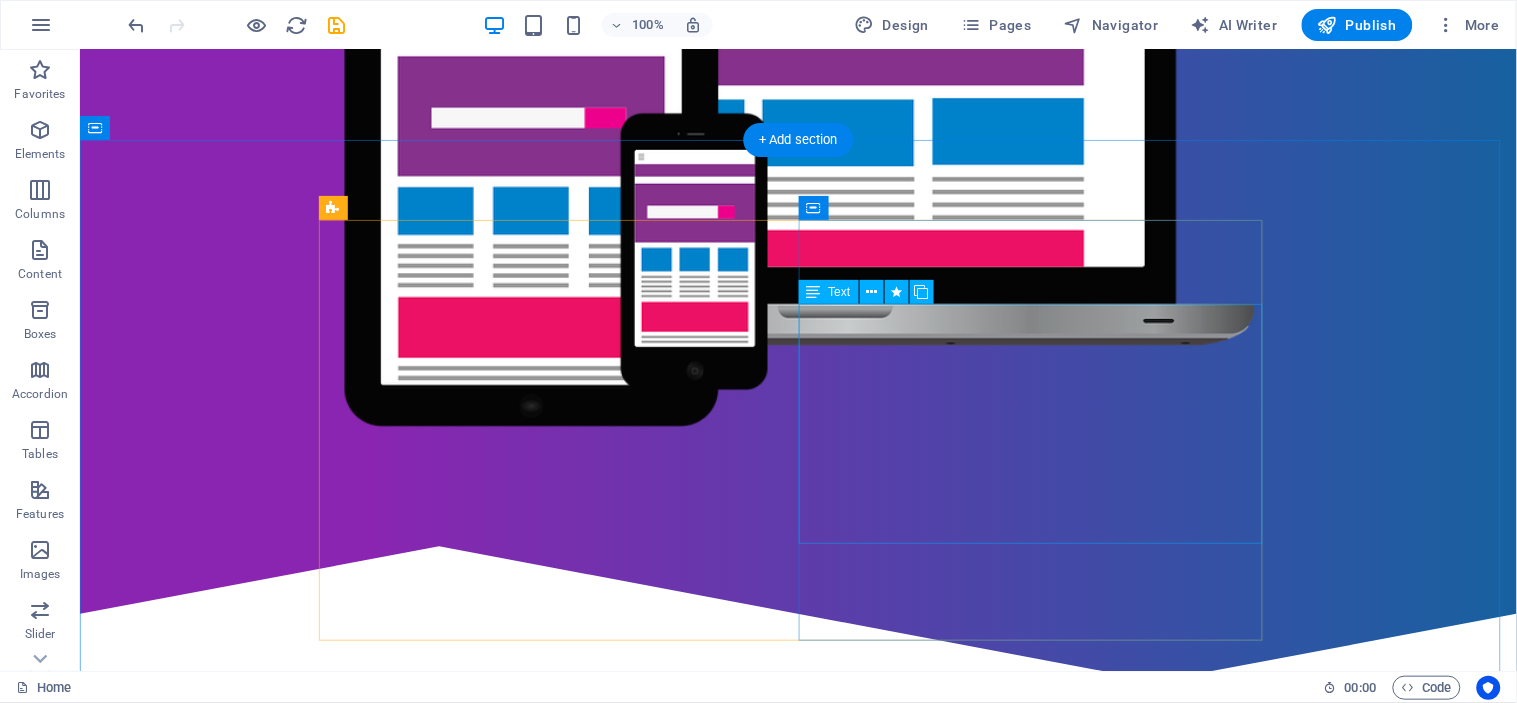 click on "Lorem ipsum dolor sit amet, consectetur adipisicing elit. Repellat, maiores, a libero atque assumenda praesentium cum magni odio dolor accusantium explicabo repudiandae molestiae itaque provident sit debitis aspernatur soluta deserunt incidunt ad cumque ex laboriosam. Distinctio, mollitia, molestias excepturi voluptatem veritatis iusto nam nulla.  At vero eos et accusam et justo duo dolores et ea rebum. Stet clita kasd gubergren, no sea takimata sanctus est Lorem ipsum dolor sit amet." at bounding box center [798, 1178] 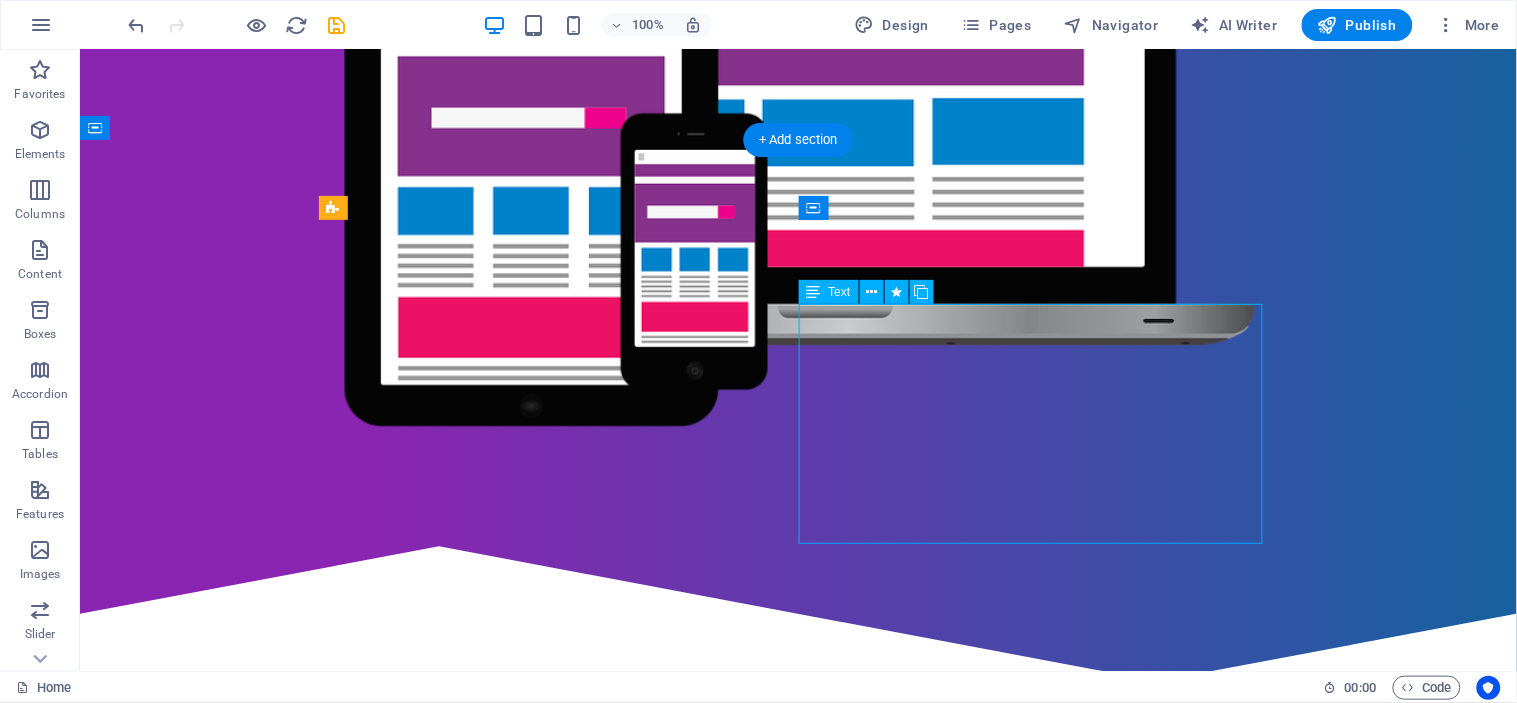 click on "Lorem ipsum dolor sit amet, consectetur adipisicing elit. Repellat, maiores, a libero atque assumenda praesentium cum magni odio dolor accusantium explicabo repudiandae molestiae itaque provident sit debitis aspernatur soluta deserunt incidunt ad cumque ex laboriosam. Distinctio, mollitia, molestias excepturi voluptatem veritatis iusto nam nulla.  At vero eos et accusam et justo duo dolores et ea rebum. Stet clita kasd gubergren, no sea takimata sanctus est Lorem ipsum dolor sit amet." at bounding box center (798, 1178) 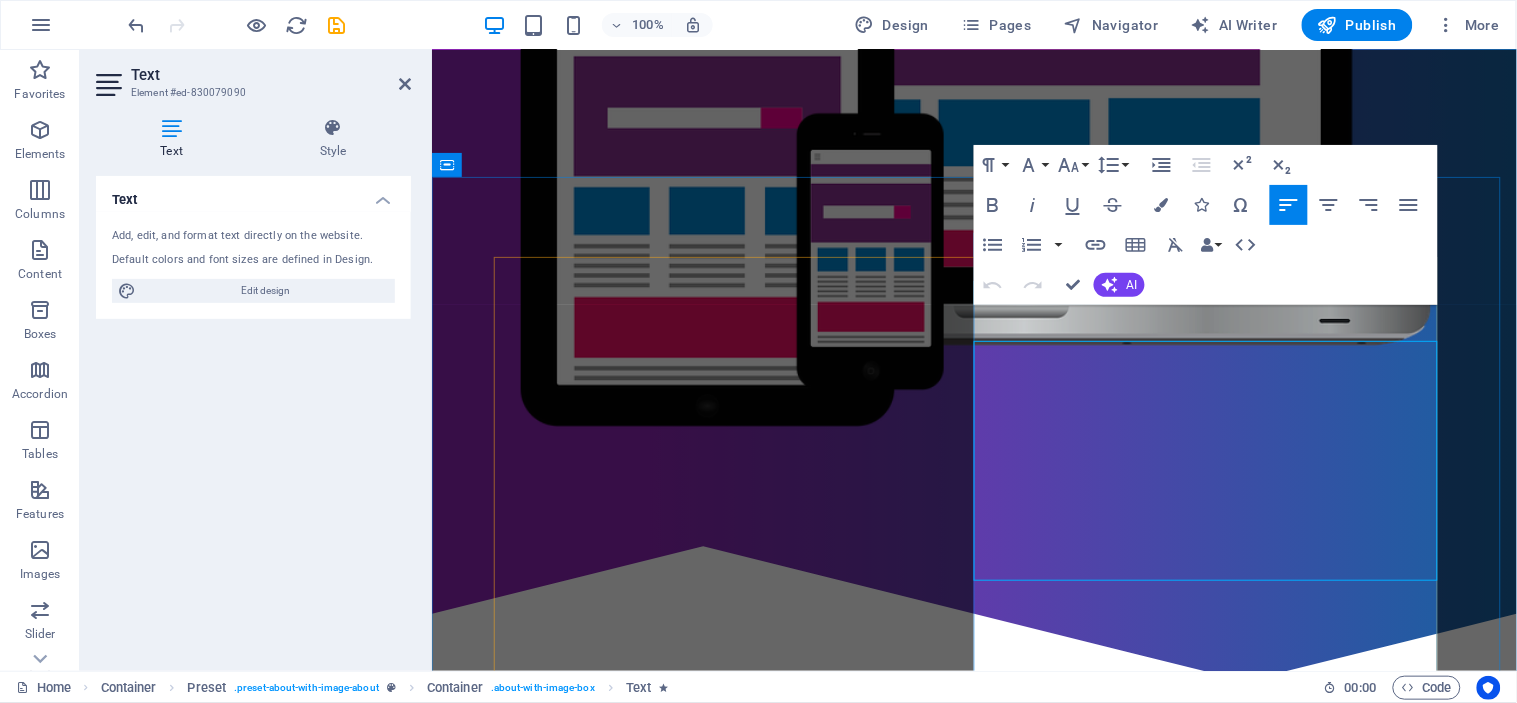 scroll, scrollTop: 628, scrollLeft: 0, axis: vertical 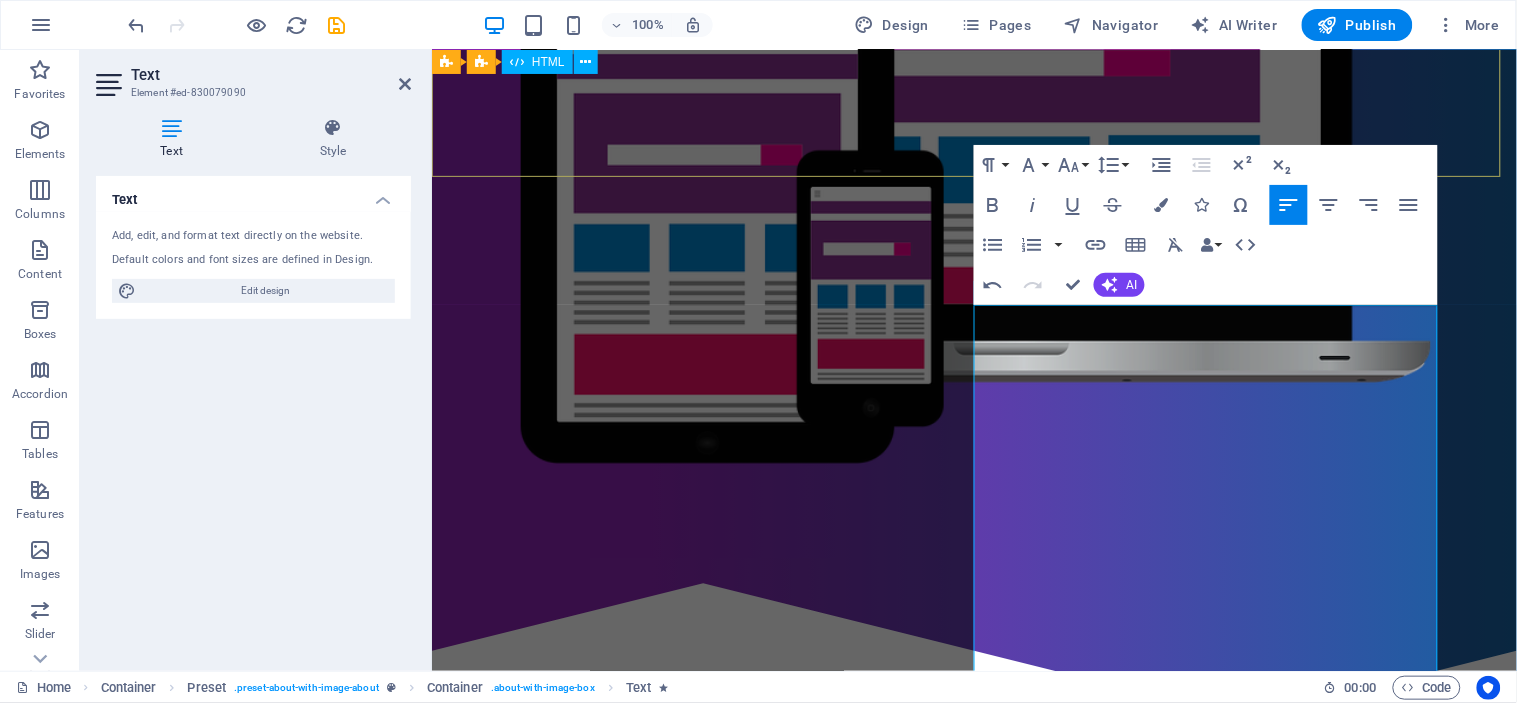 click at bounding box center (973, 650) 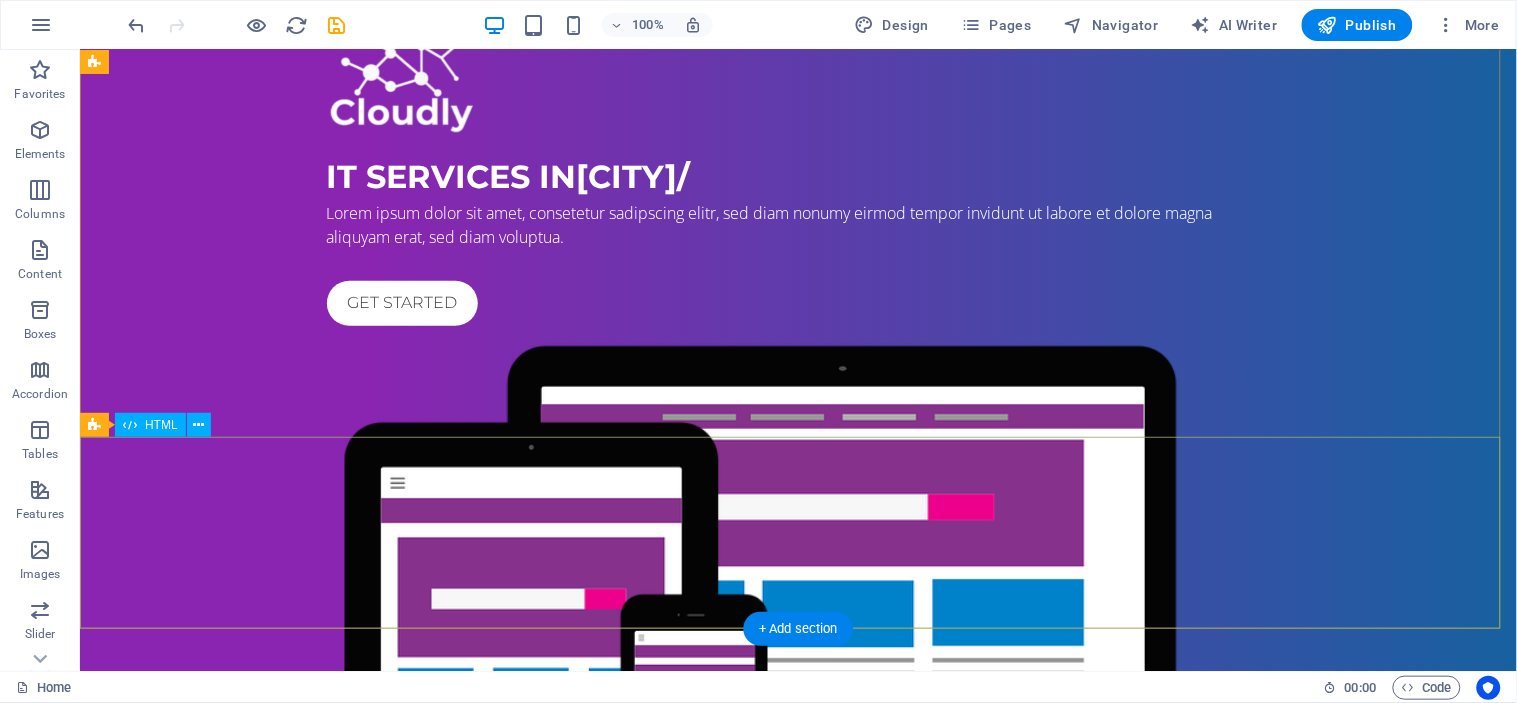 scroll, scrollTop: 73, scrollLeft: 0, axis: vertical 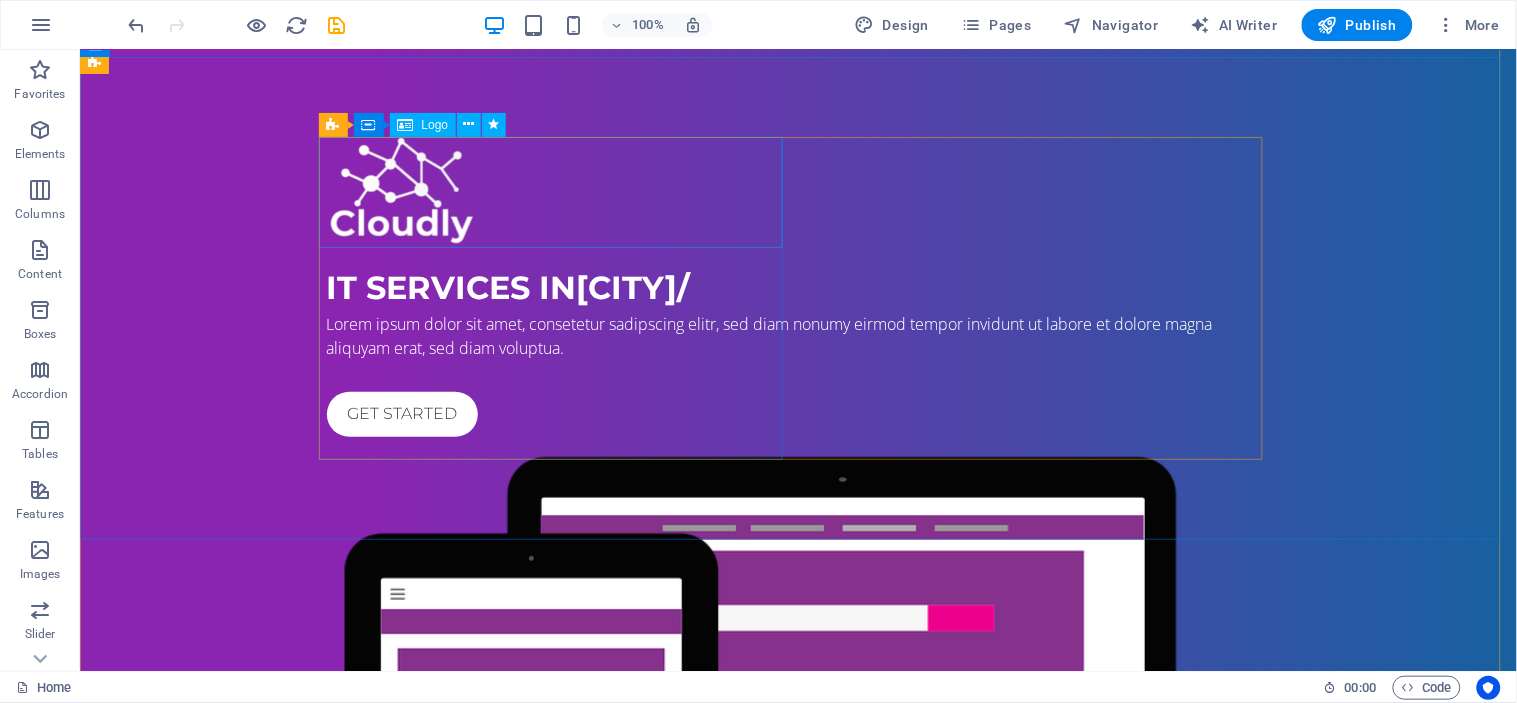 click at bounding box center [798, 191] 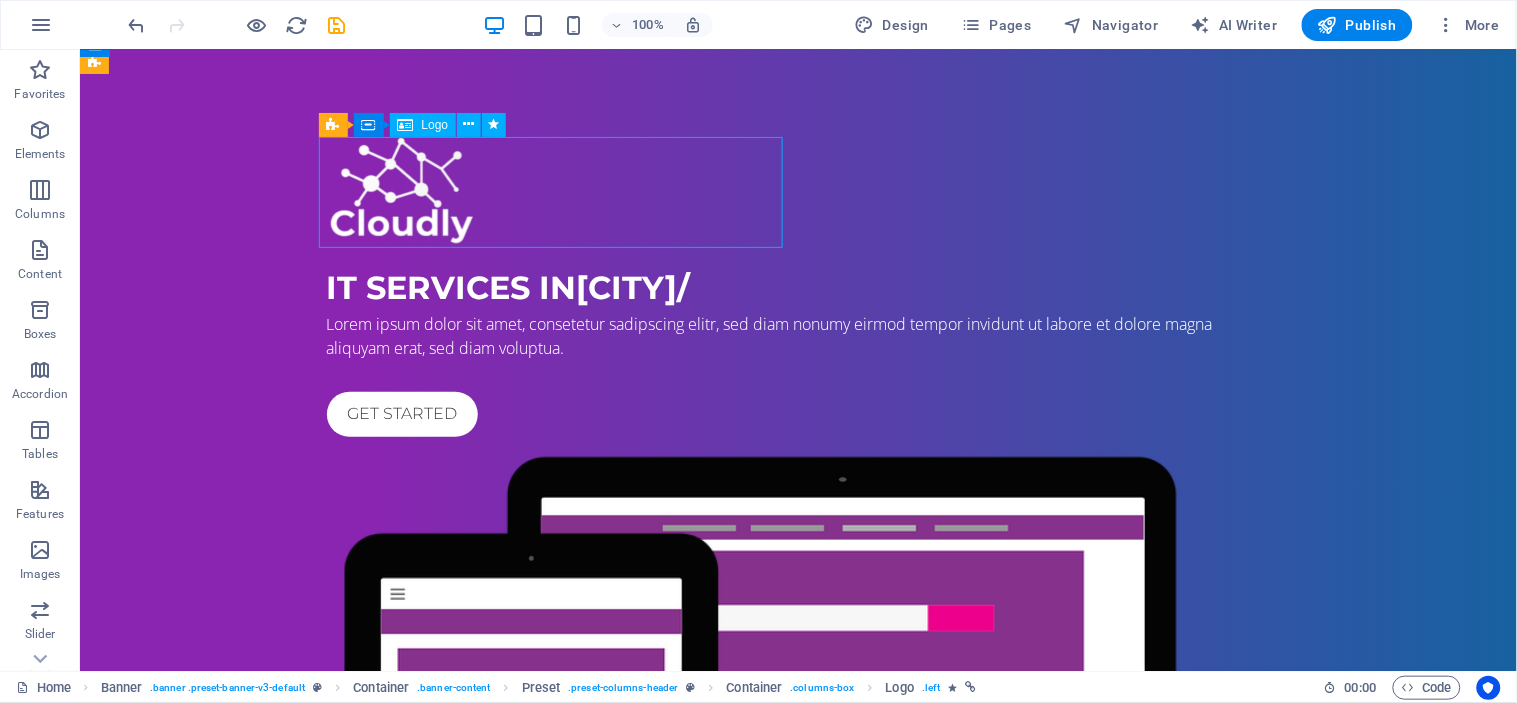 click at bounding box center [798, 191] 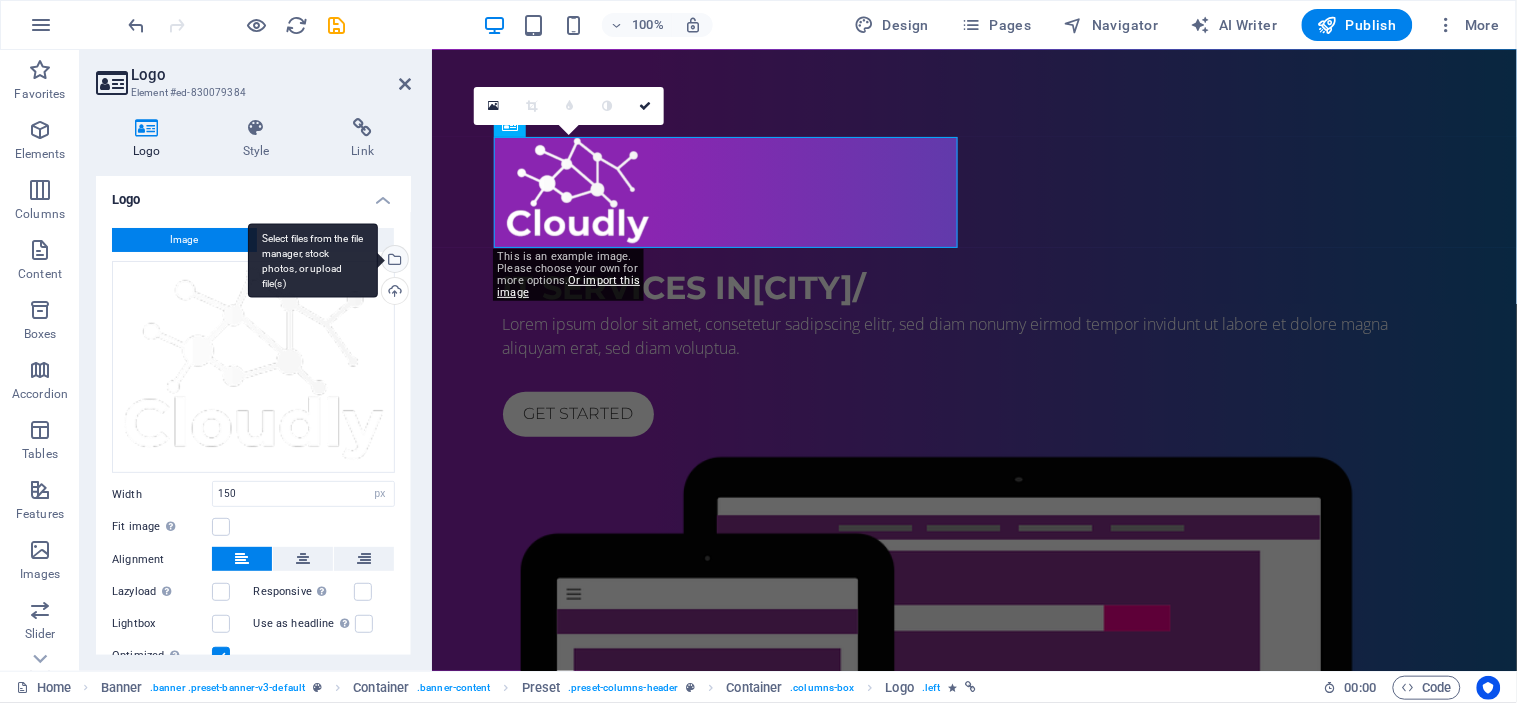 click on "Select files from the file manager, stock photos, or upload file(s)" at bounding box center (313, 260) 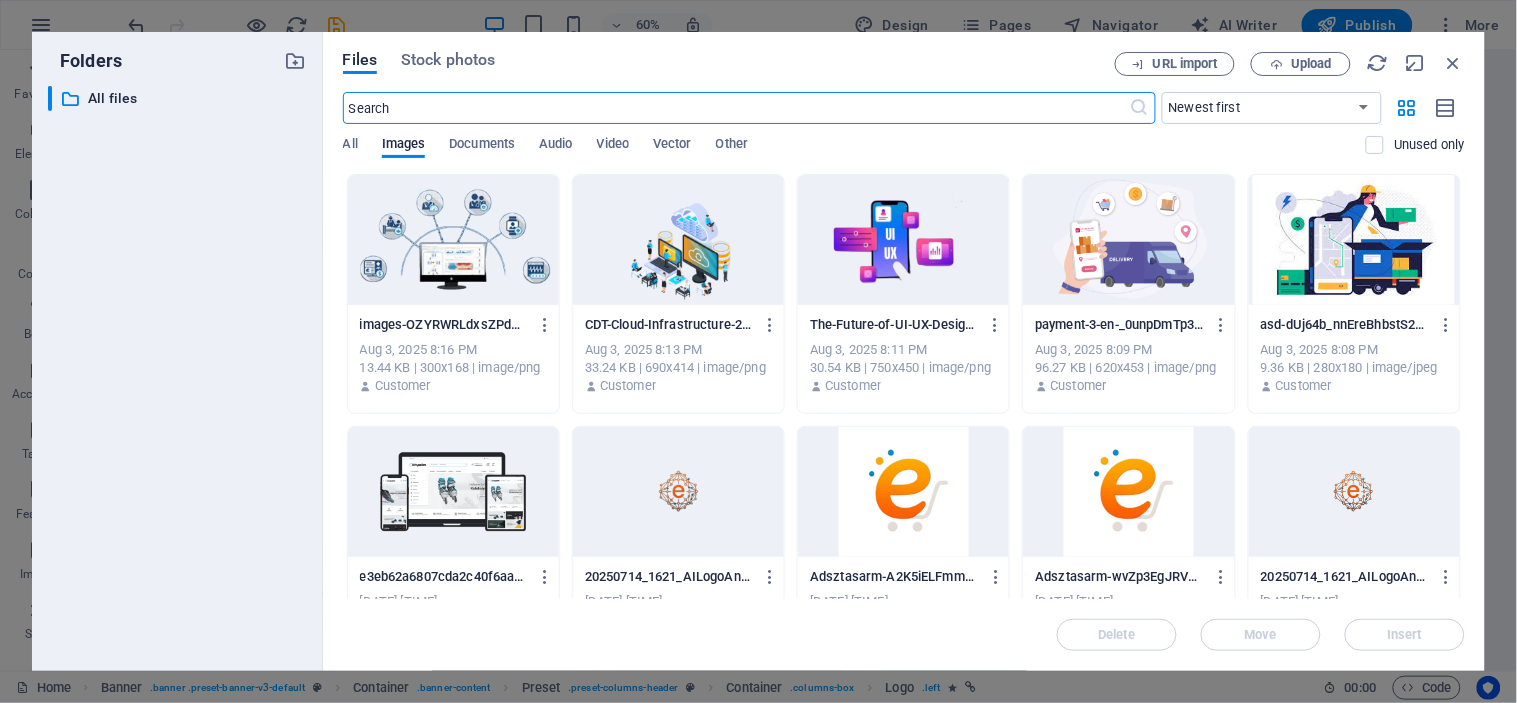 click at bounding box center (1354, 492) 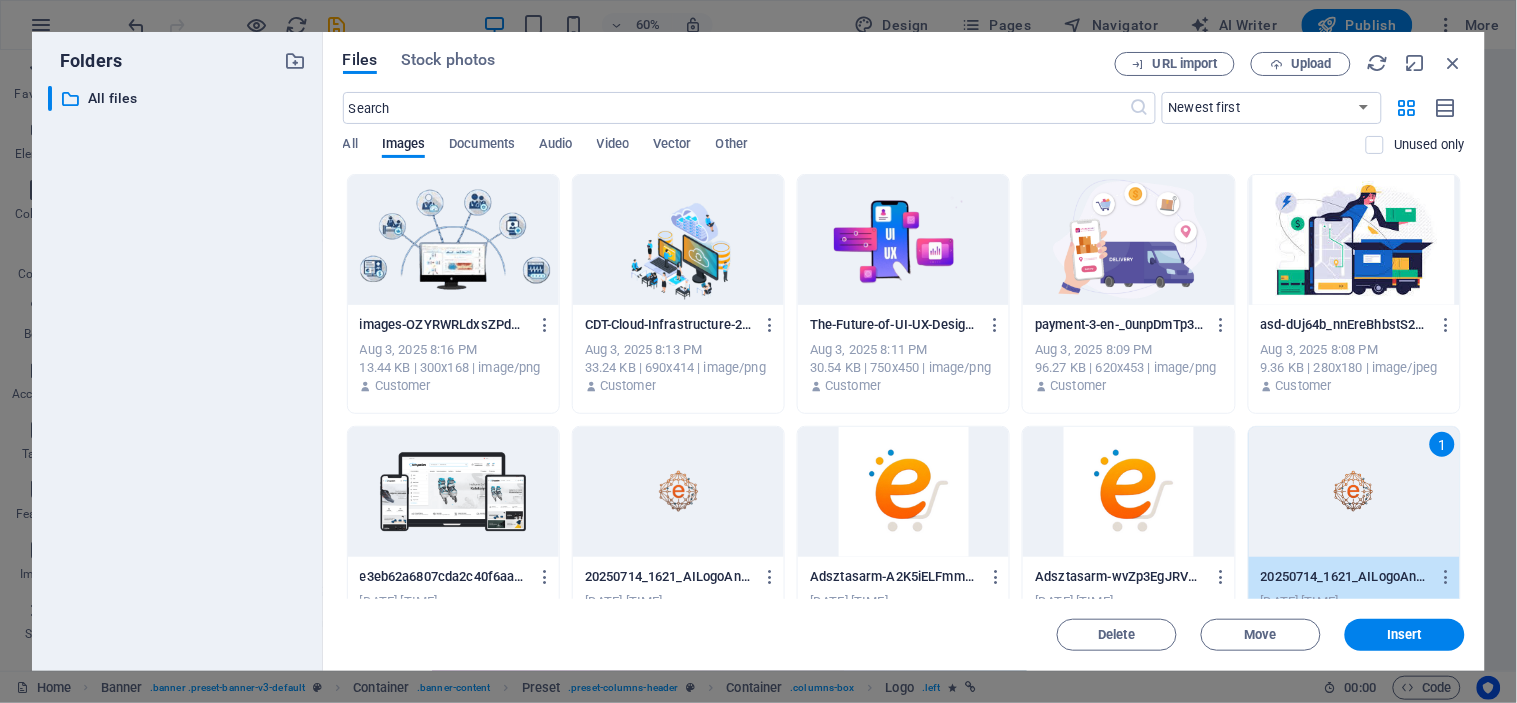 click on "1" at bounding box center [1354, 492] 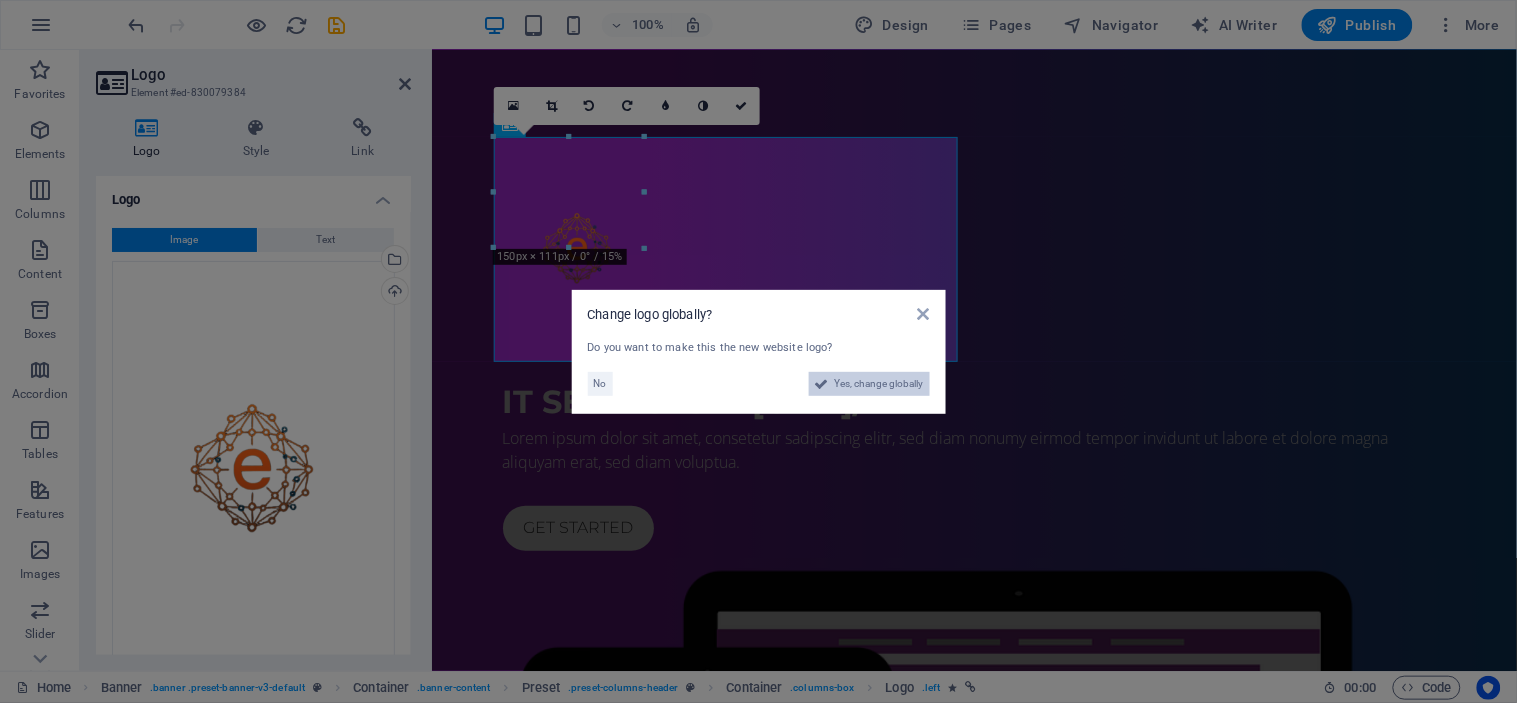 drag, startPoint x: 895, startPoint y: 385, endPoint x: 909, endPoint y: 572, distance: 187.52333 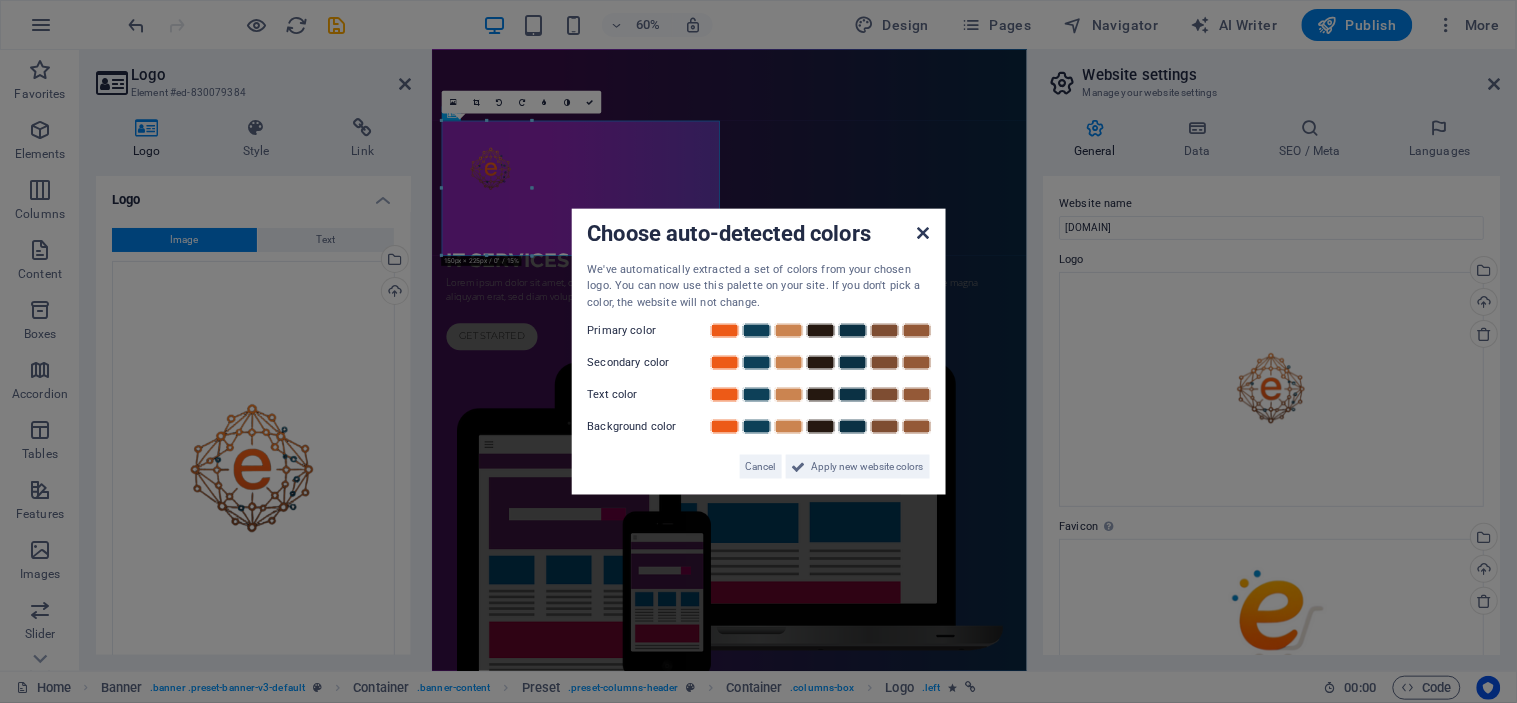 click at bounding box center (923, 232) 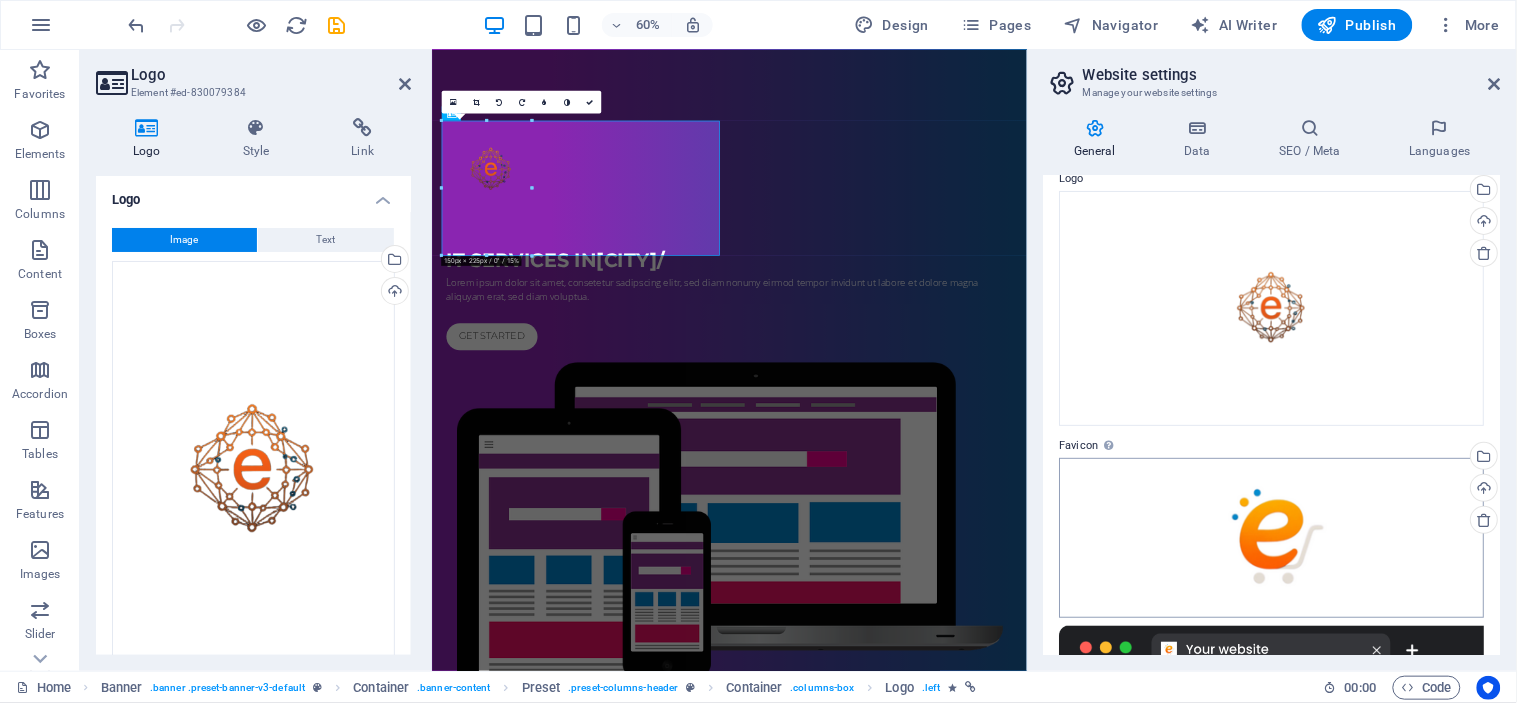 scroll, scrollTop: 111, scrollLeft: 0, axis: vertical 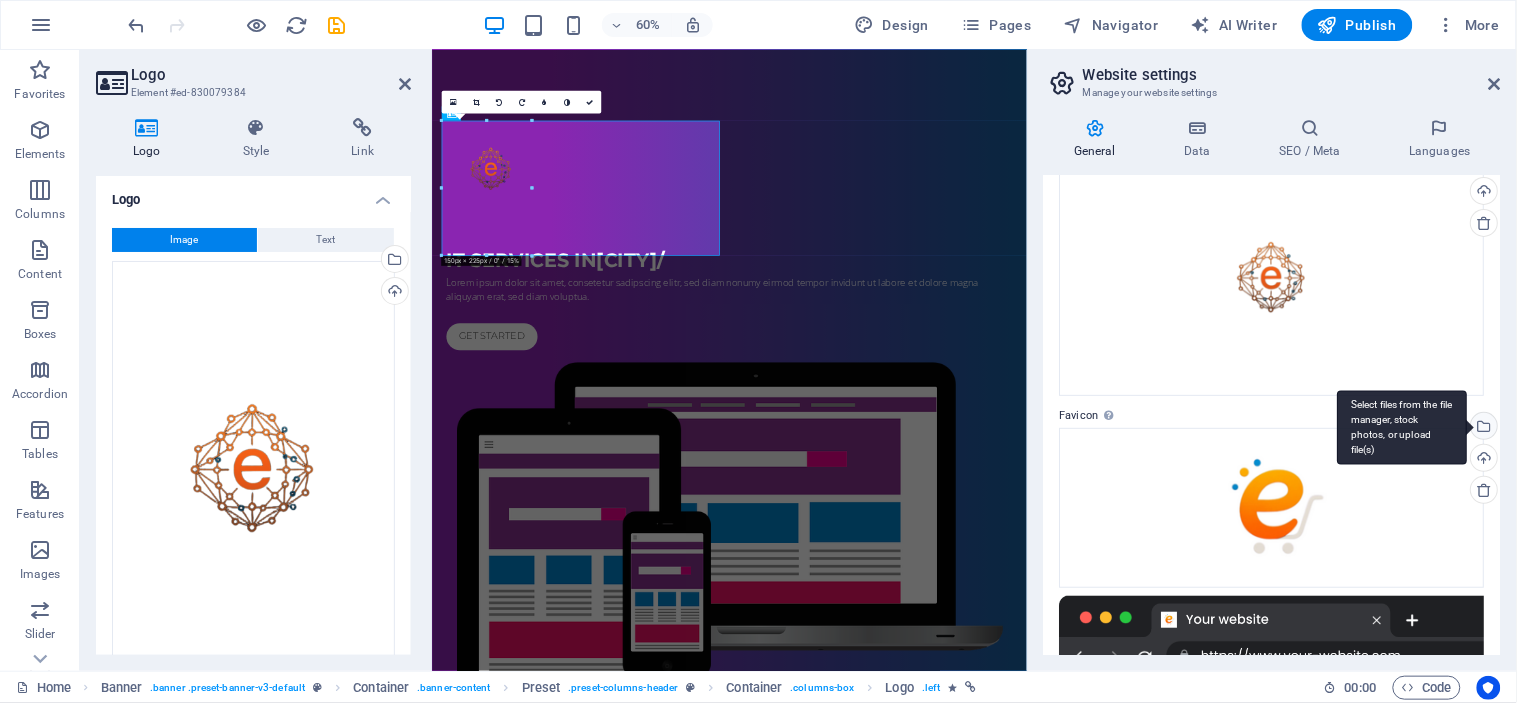 click on "Select files from the file manager, stock photos, or upload file(s)" at bounding box center [1403, 427] 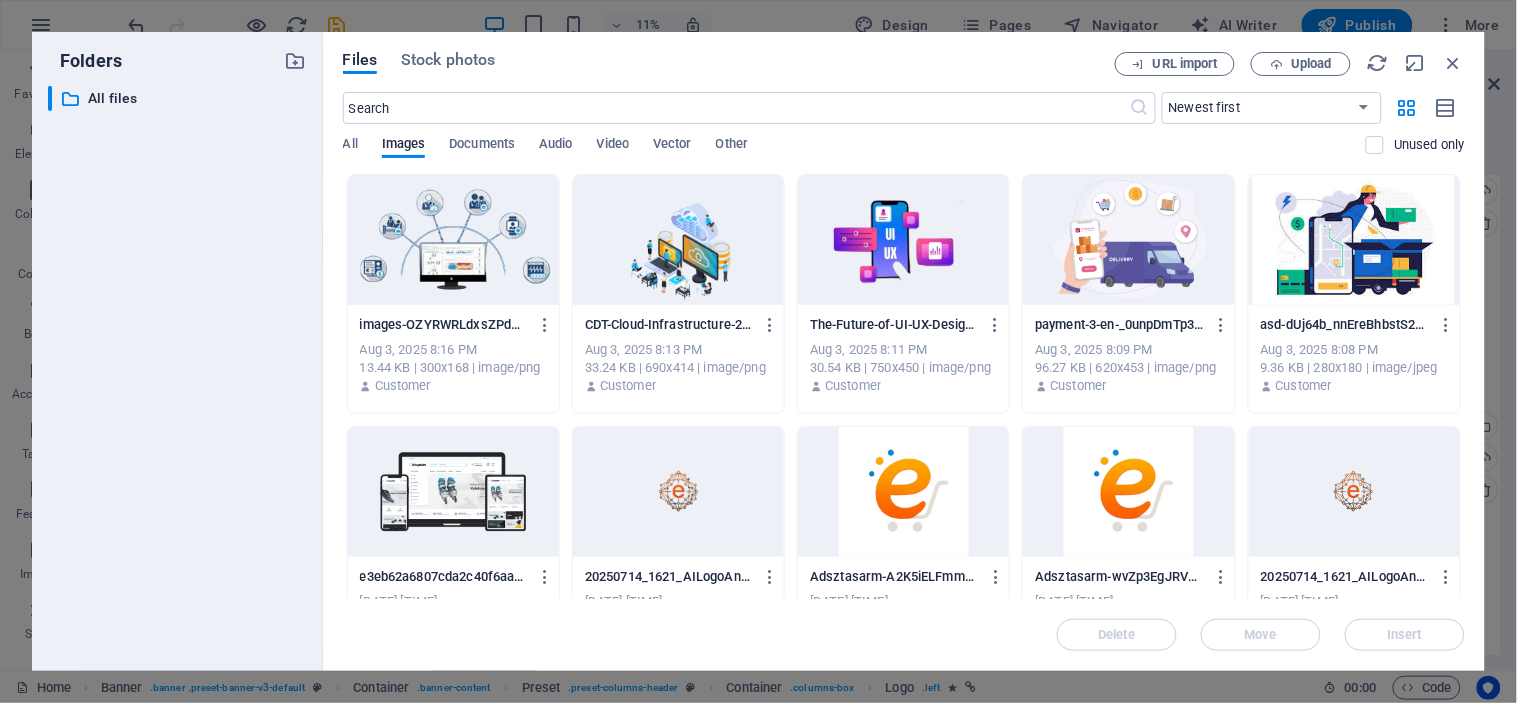 click at bounding box center [1354, 492] 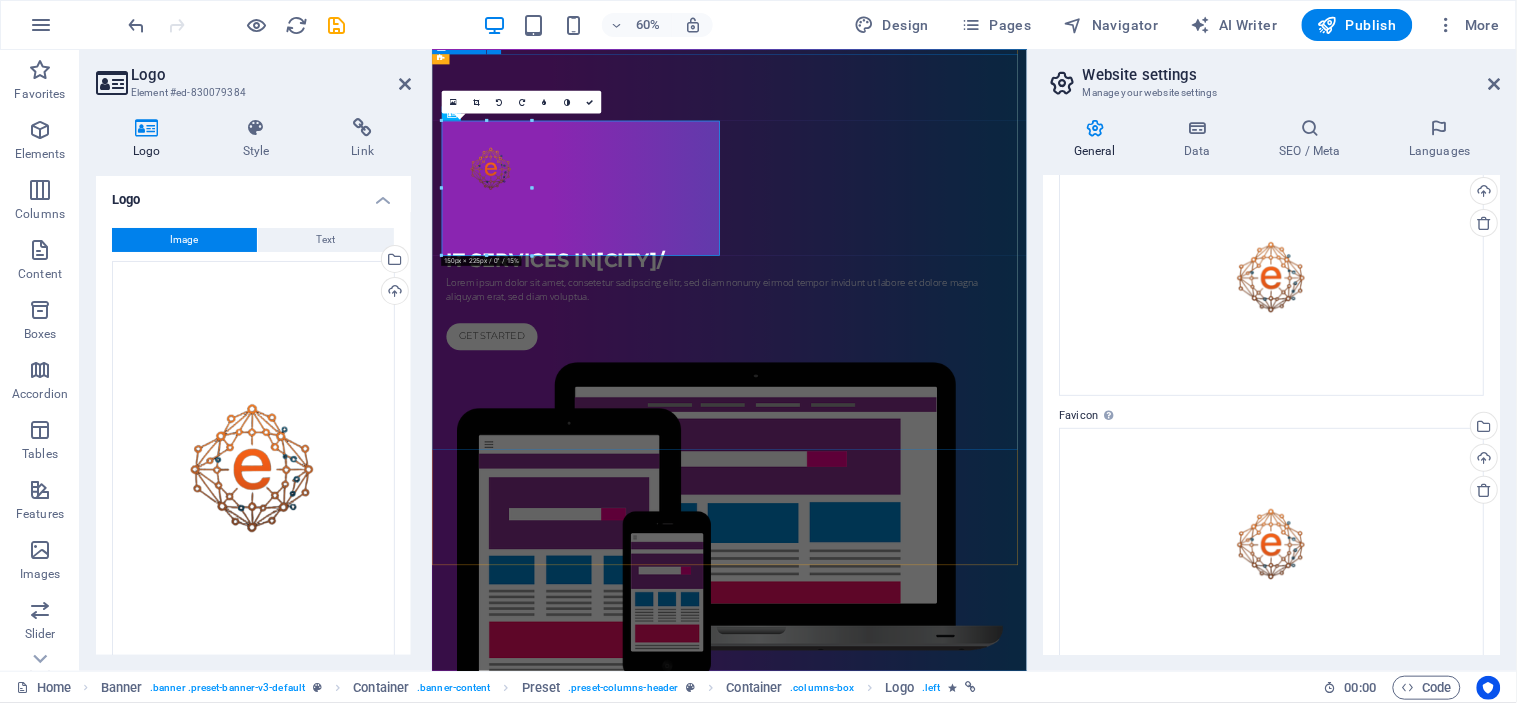 click on "IT Services in  İstanbul/ Lorem ipsum dolor sit amet, consetetur sadipscing elitr, sed diam nonumy eirmod tempor invidunt ut labore et dolore magna aliquyam erat, sed diam voluptua. Get started" at bounding box center (927, 639) 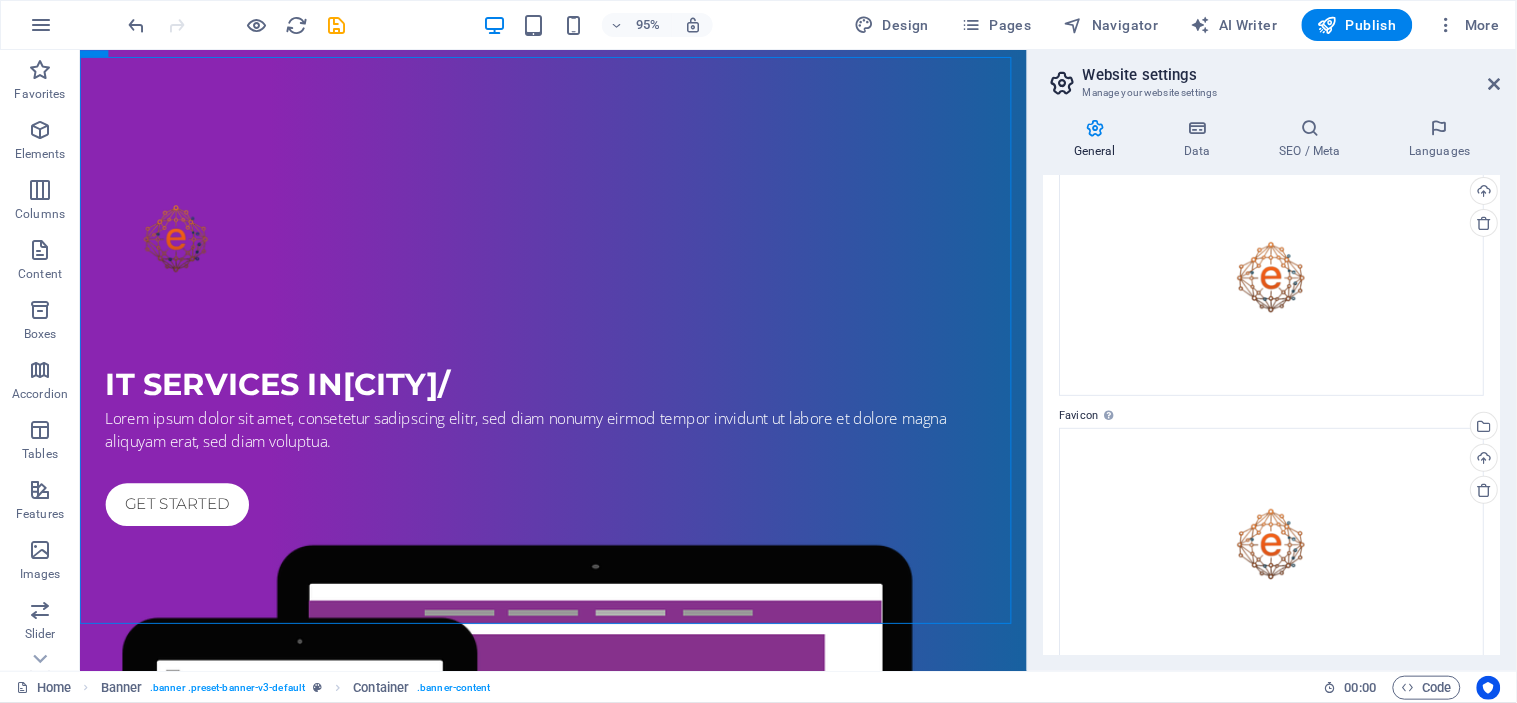 click on "Website settings Manage your website settings  General  Data  SEO / Meta  Languages Website name eproje.info Logo Drag files here, click to choose files or select files from Files or our free stock photos & videos Select files from the file manager, stock photos, or upload file(s) Upload Favicon Set the favicon of your website here. A favicon is a small icon shown in the browser tab next to your website title. It helps visitors identify your website. Drag files here, click to choose files or select files from Files or our free stock photos & videos Select files from the file manager, stock photos, or upload file(s) Upload Preview Image (Open Graph) This image will be shown when the website is shared on social networks Drag files here, click to choose files or select files from Files or our free stock photos & videos Select files from the file manager, stock photos, or upload file(s) Upload Contact data for this website. This can be used everywhere on the website and will update automatically. Company Street 1" at bounding box center (1272, 360) 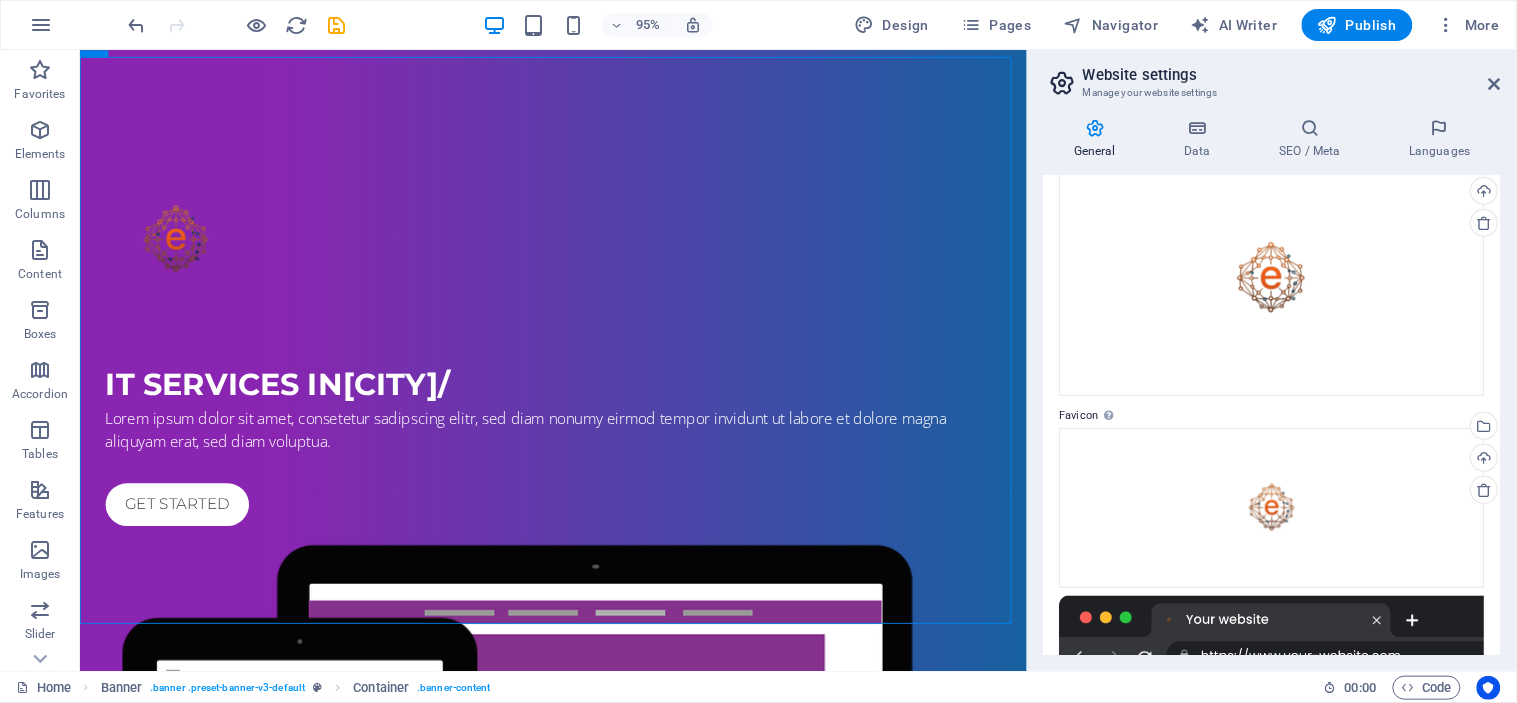 click on "Website settings" at bounding box center [1292, 75] 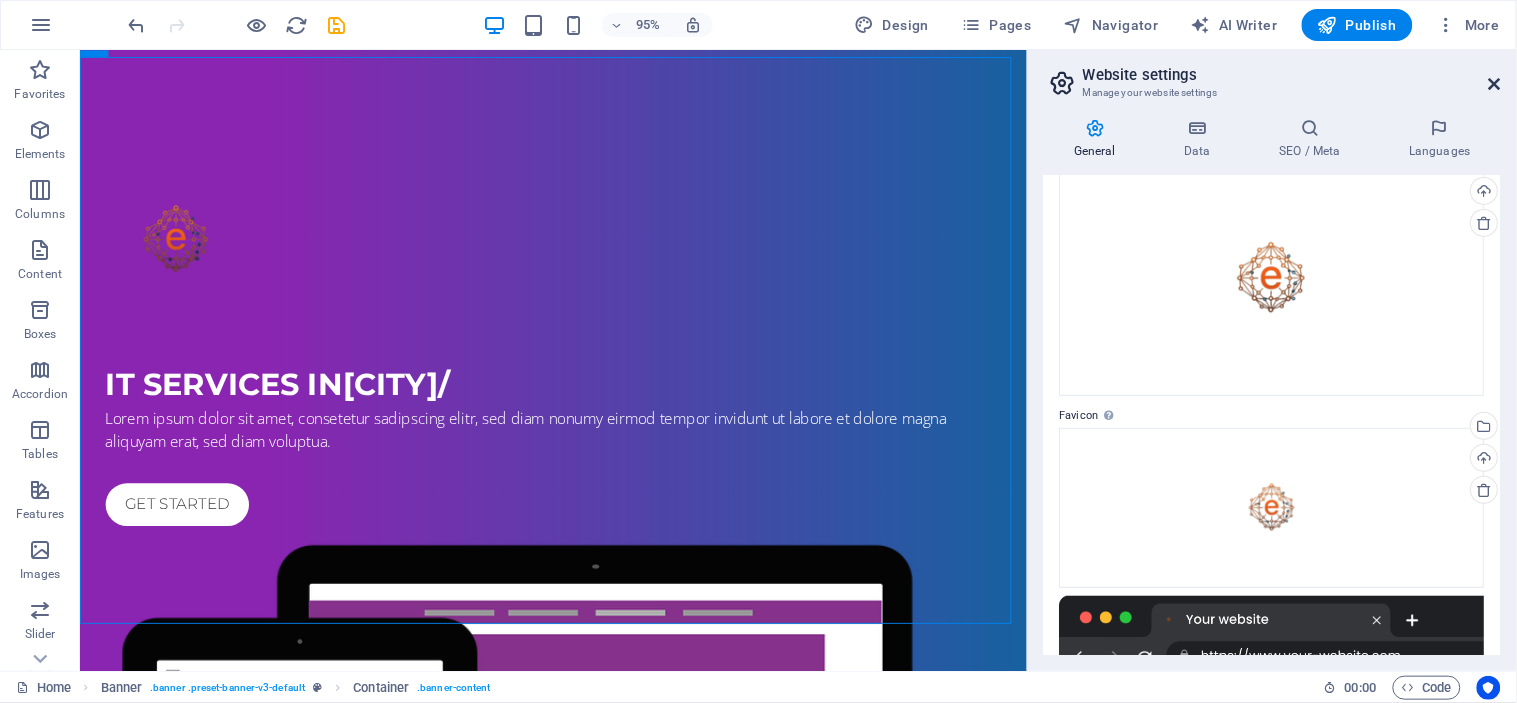 drag, startPoint x: 1491, startPoint y: 85, endPoint x: 1405, endPoint y: 42, distance: 96.150925 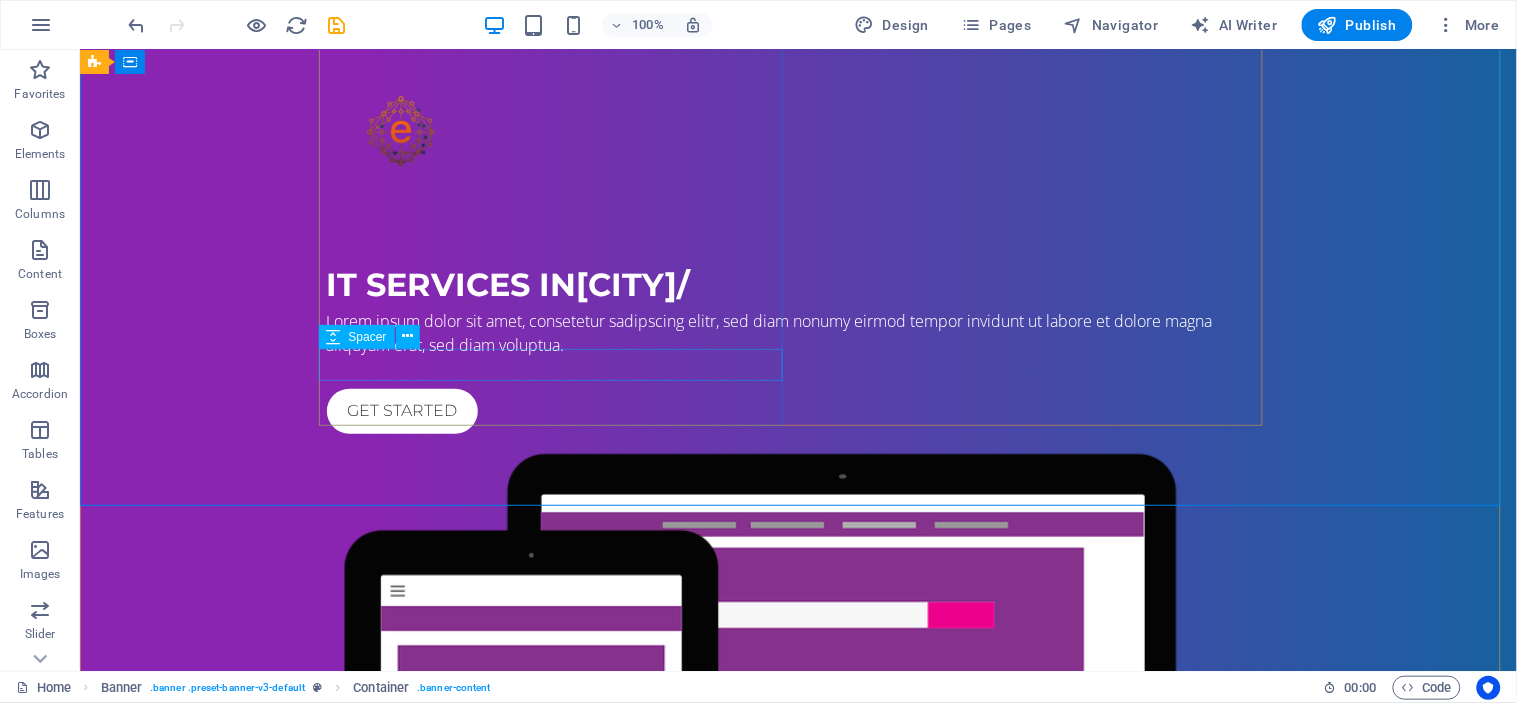 scroll, scrollTop: 222, scrollLeft: 0, axis: vertical 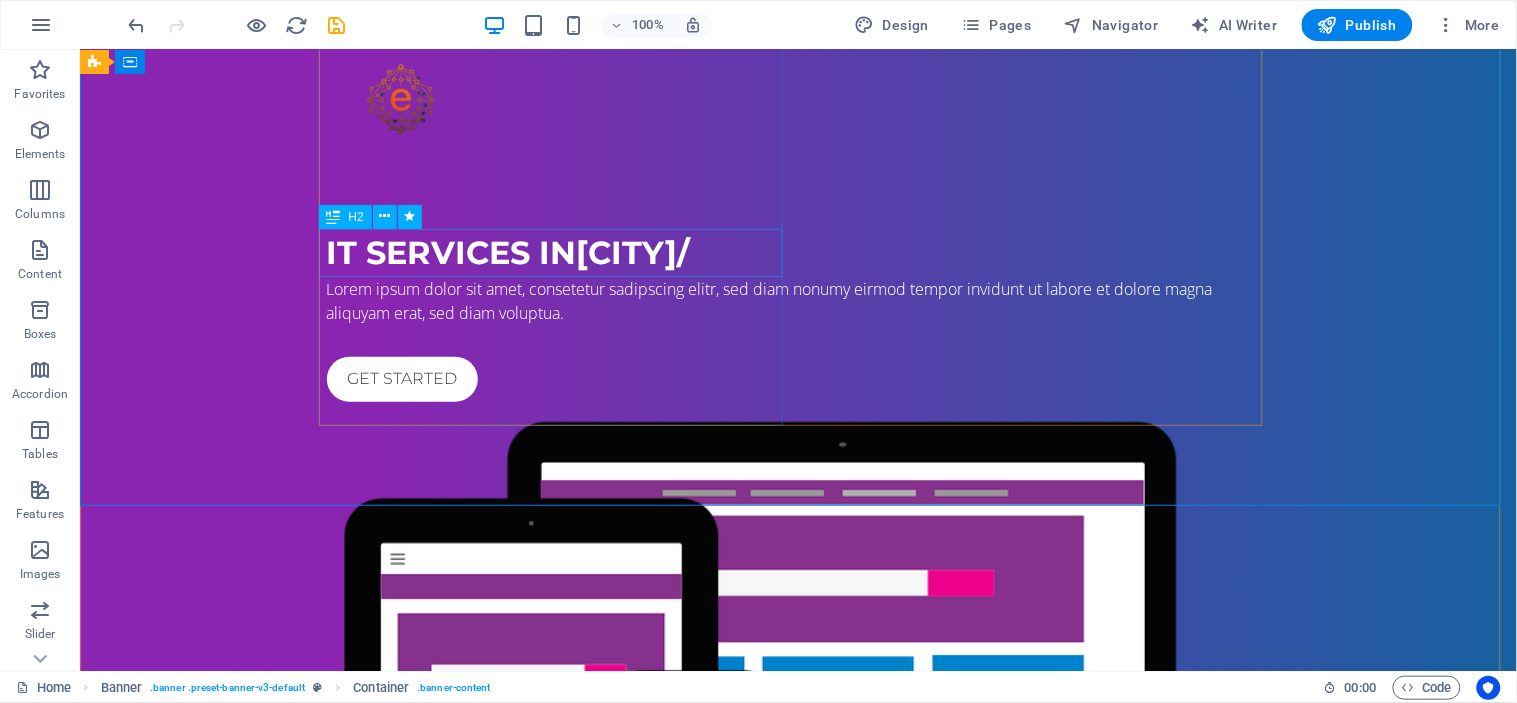 click on "IT Services in  İstanbul/" at bounding box center (798, 252) 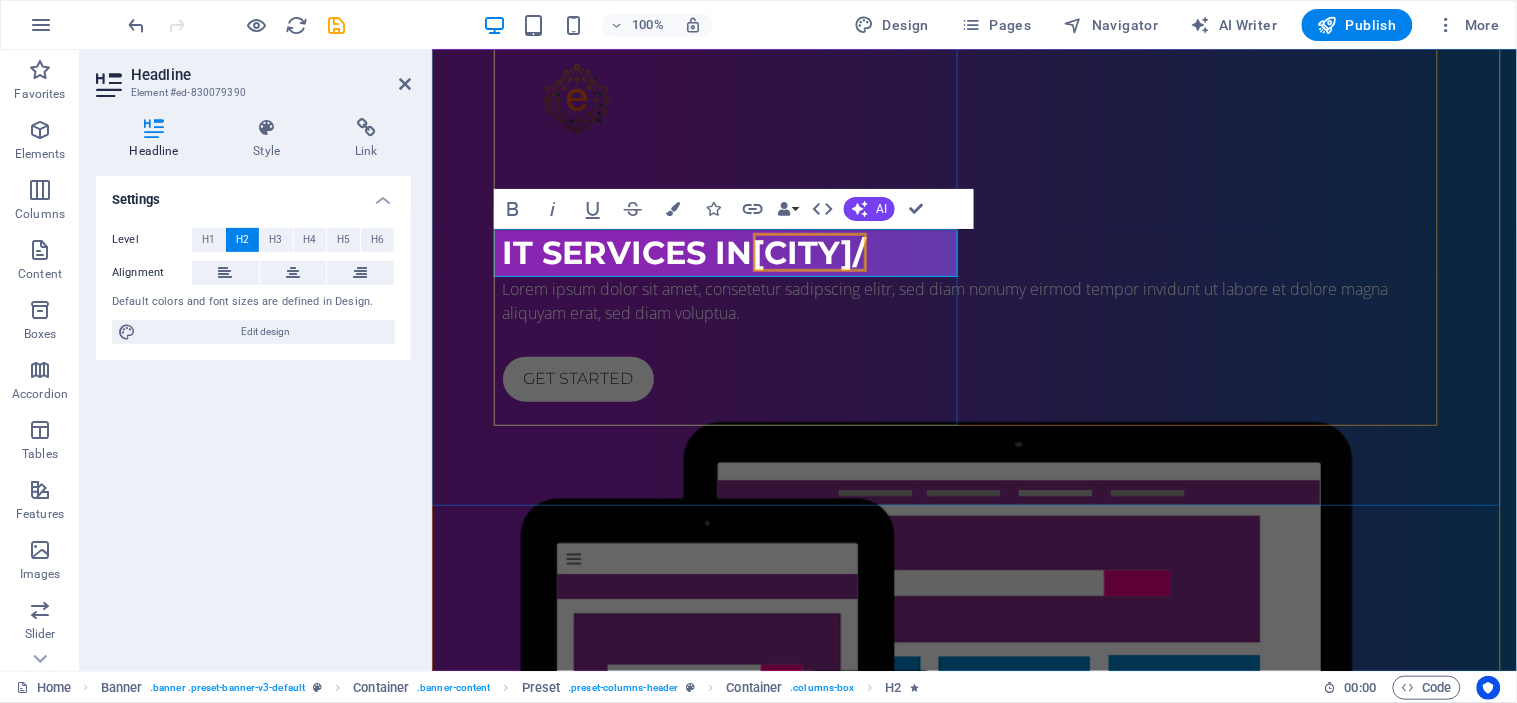 click on "İstanbul/" at bounding box center (809, 251) 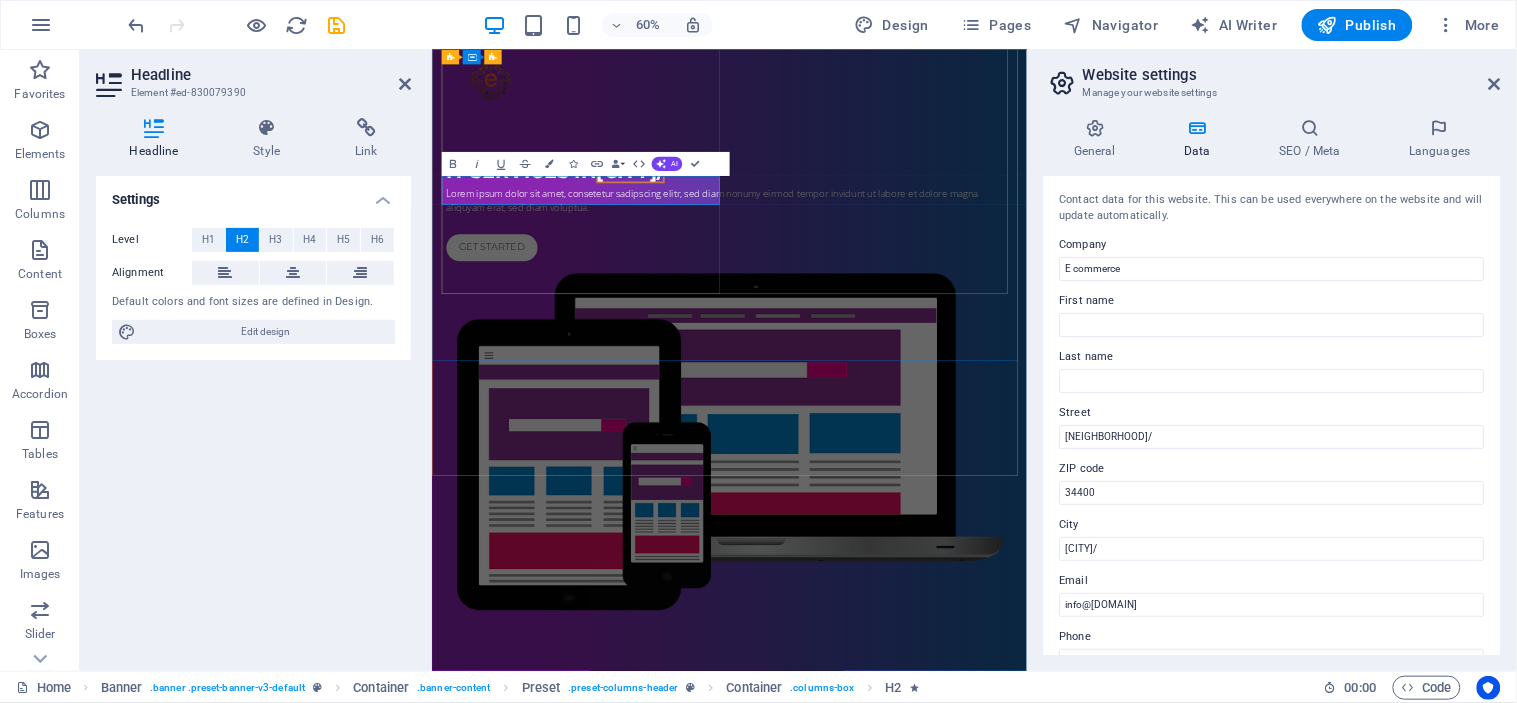 click on "İstanbul/" at bounding box center (762, 251) 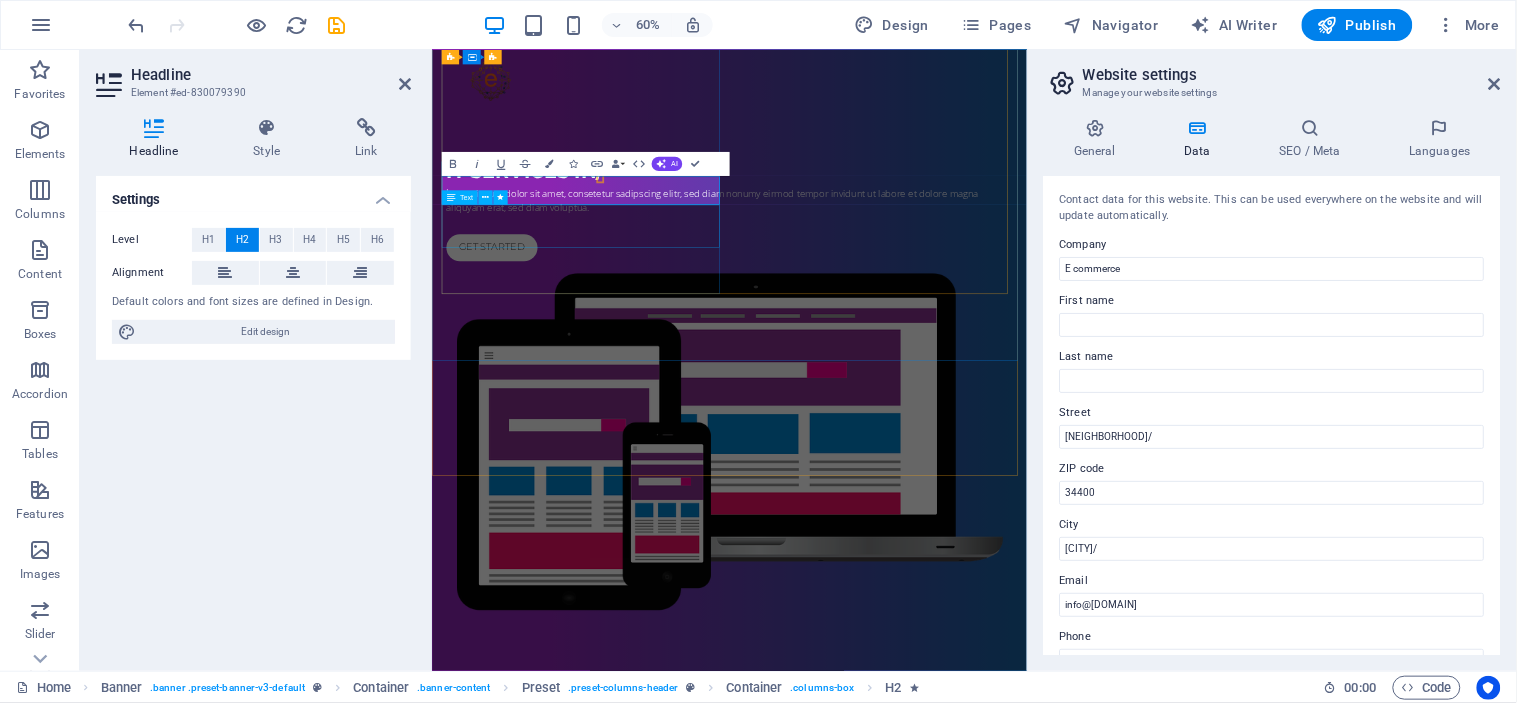 type 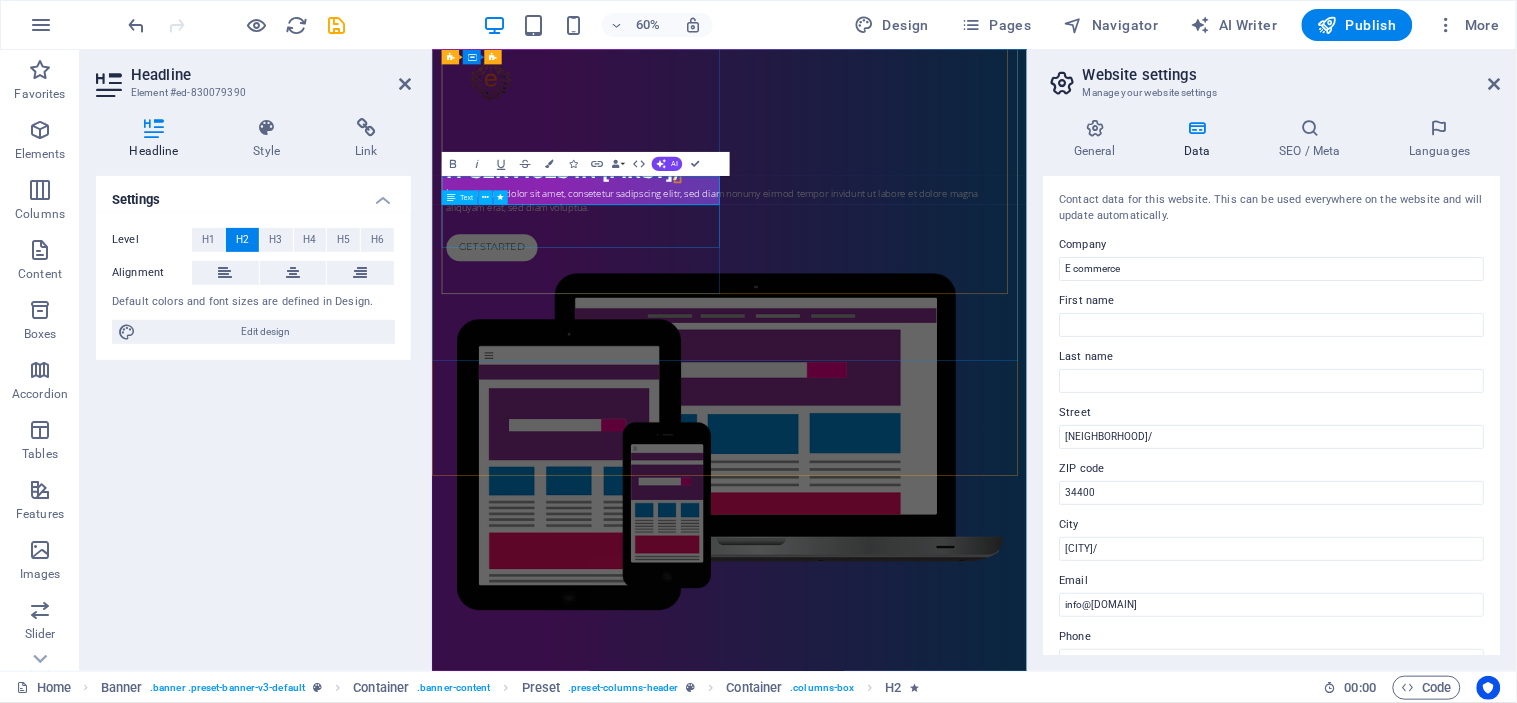 drag, startPoint x: 829, startPoint y: 326, endPoint x: 1107, endPoint y: 176, distance: 315.88605 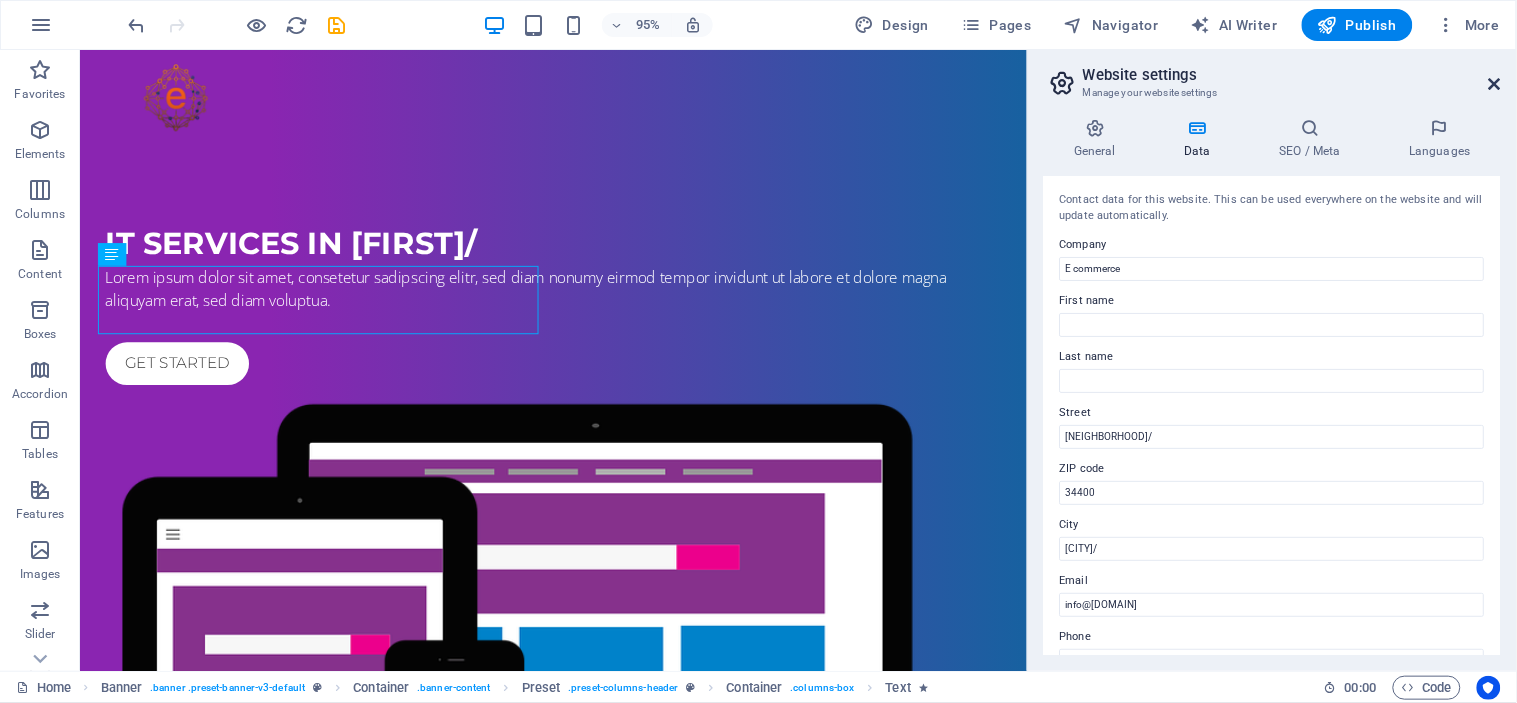 click at bounding box center [1495, 84] 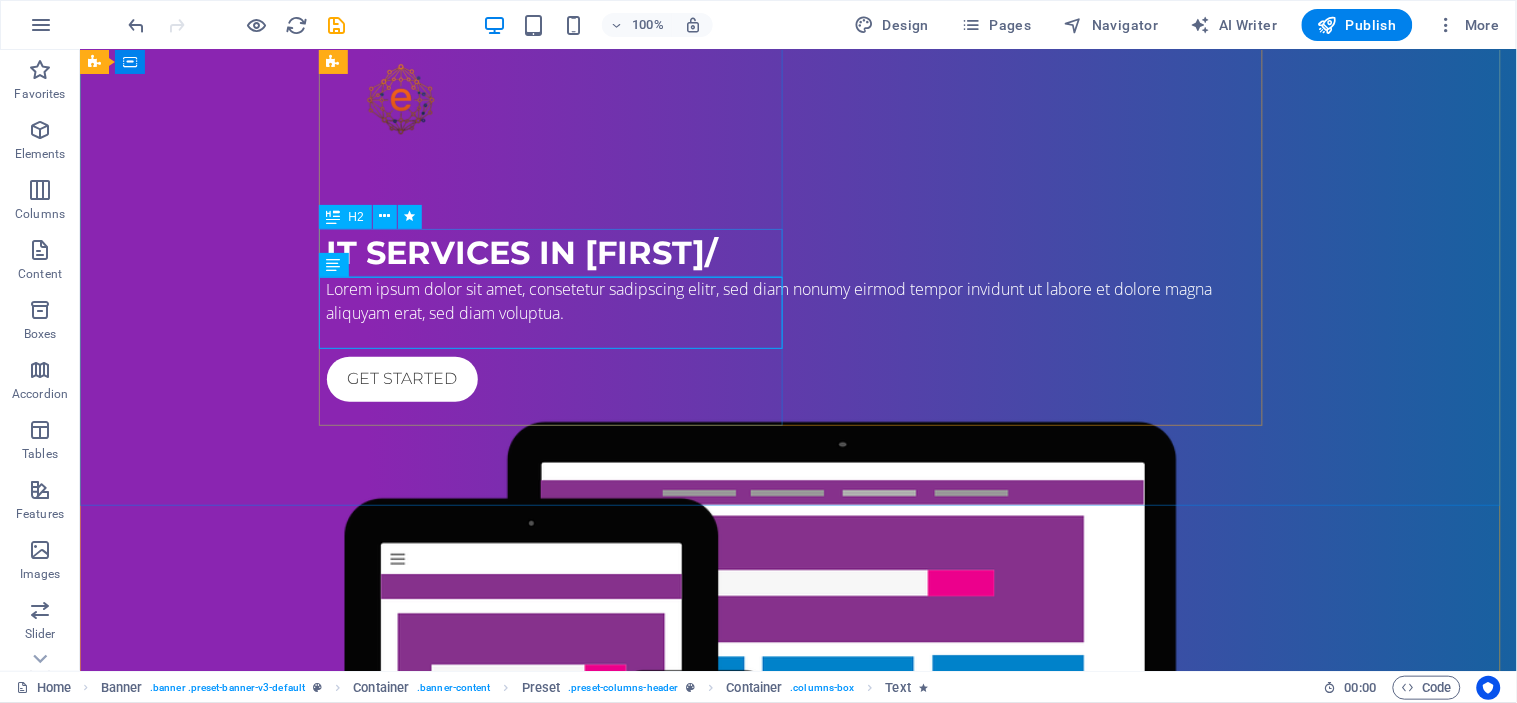 click on "IT Services in Digital /" at bounding box center (798, 252) 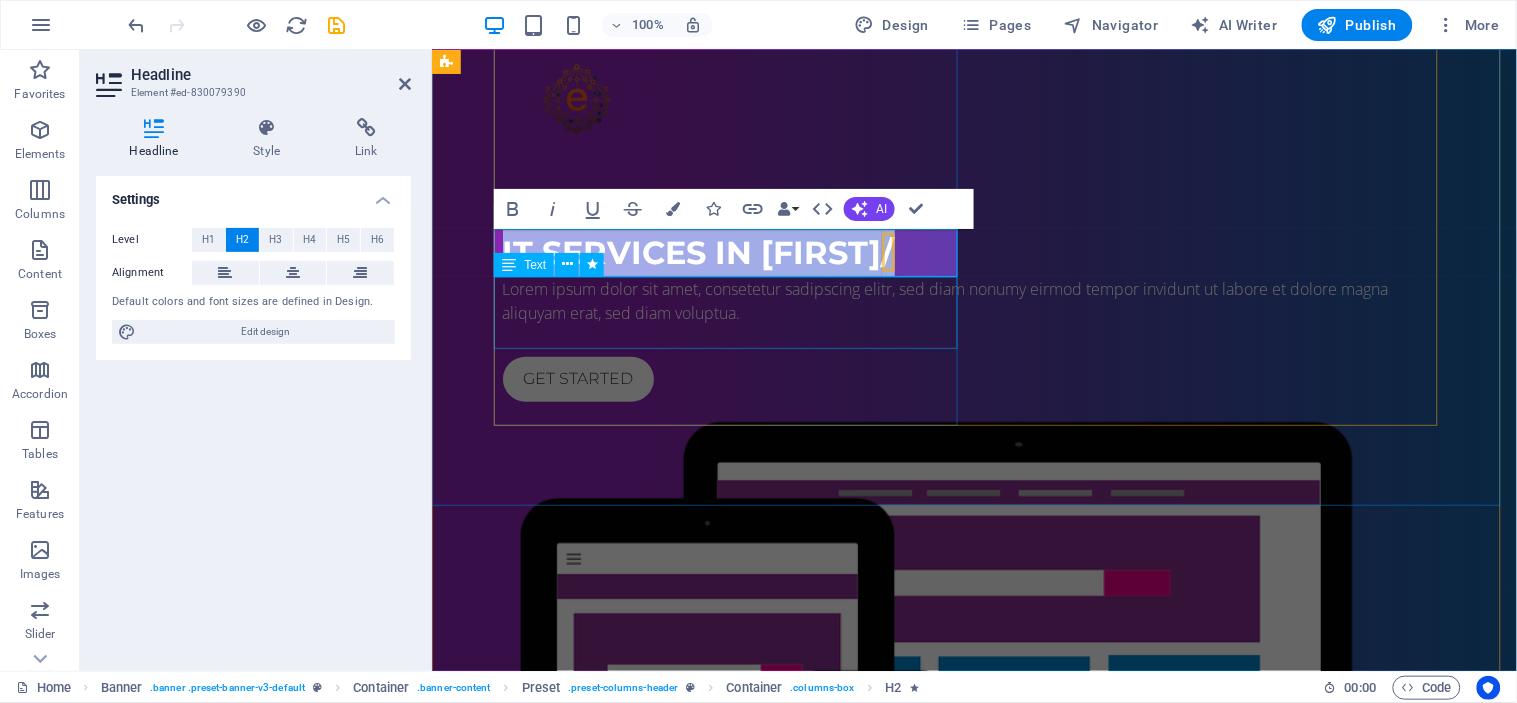 click on "Lorem ipsum dolor sit amet, consetetur sadipscing elitr, sed diam nonumy eirmod tempor invidunt ut labore et dolore magna aliquyam erat, sed diam voluptua." at bounding box center (974, 300) 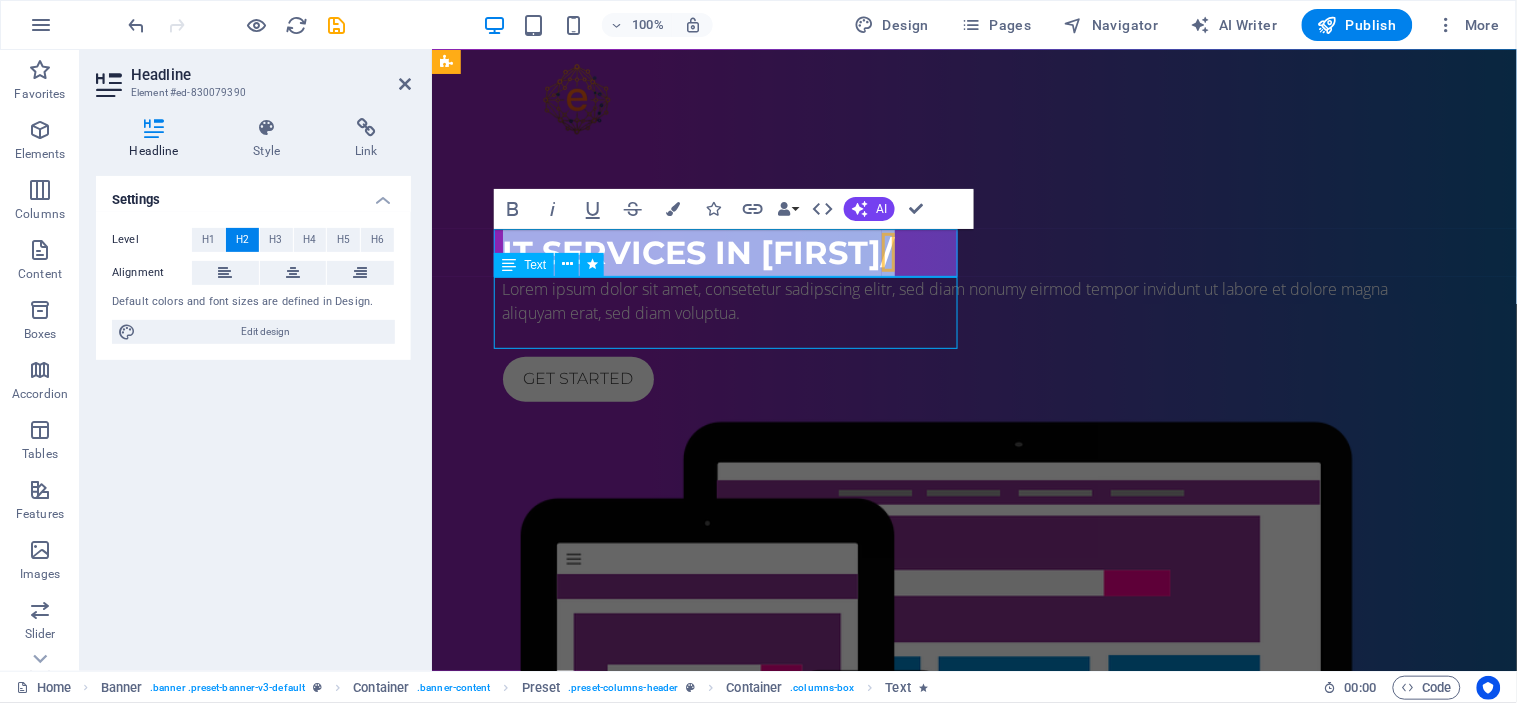 click on "Lorem ipsum dolor sit amet, consetetur sadipscing elitr, sed diam nonumy eirmod tempor invidunt ut labore et dolore magna aliquyam erat, sed diam voluptua." at bounding box center [974, 300] 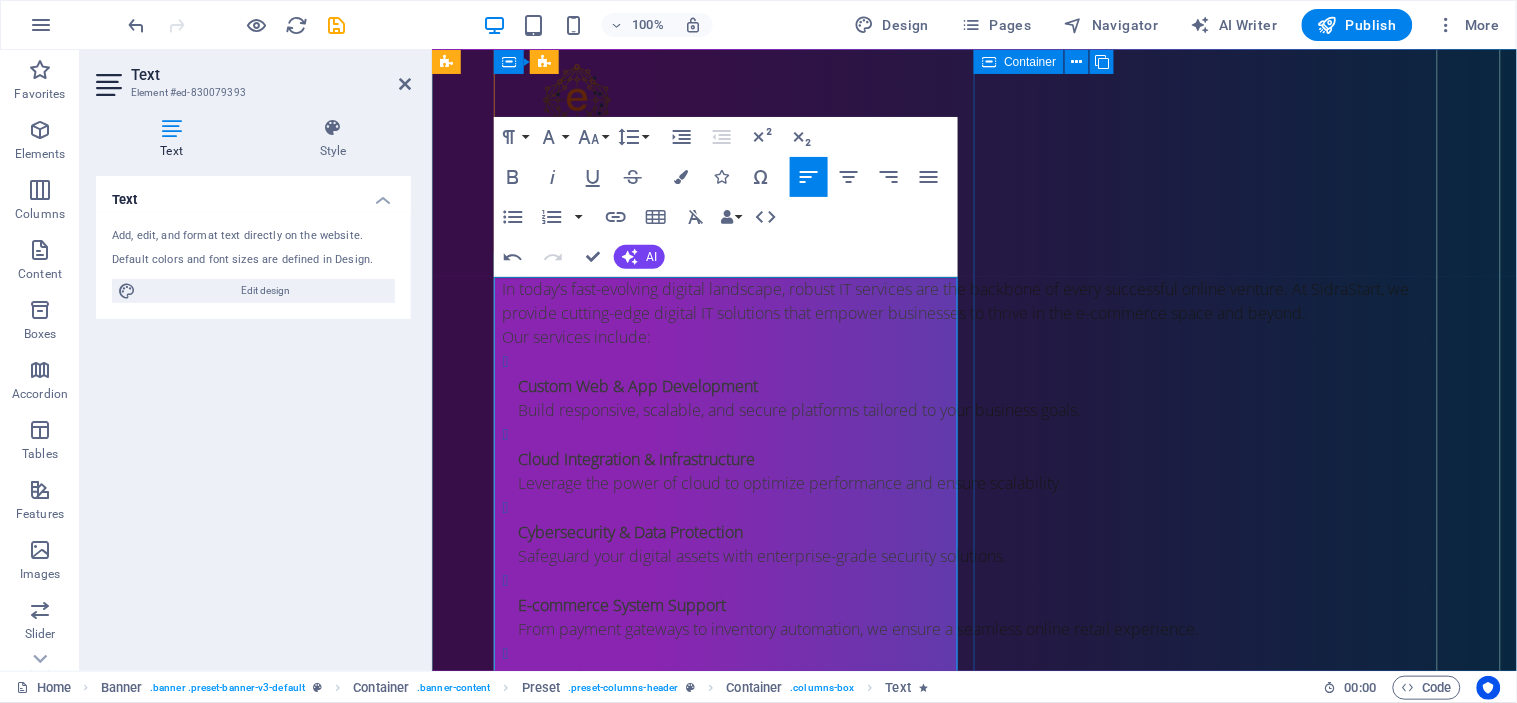 click at bounding box center (974, 1138) 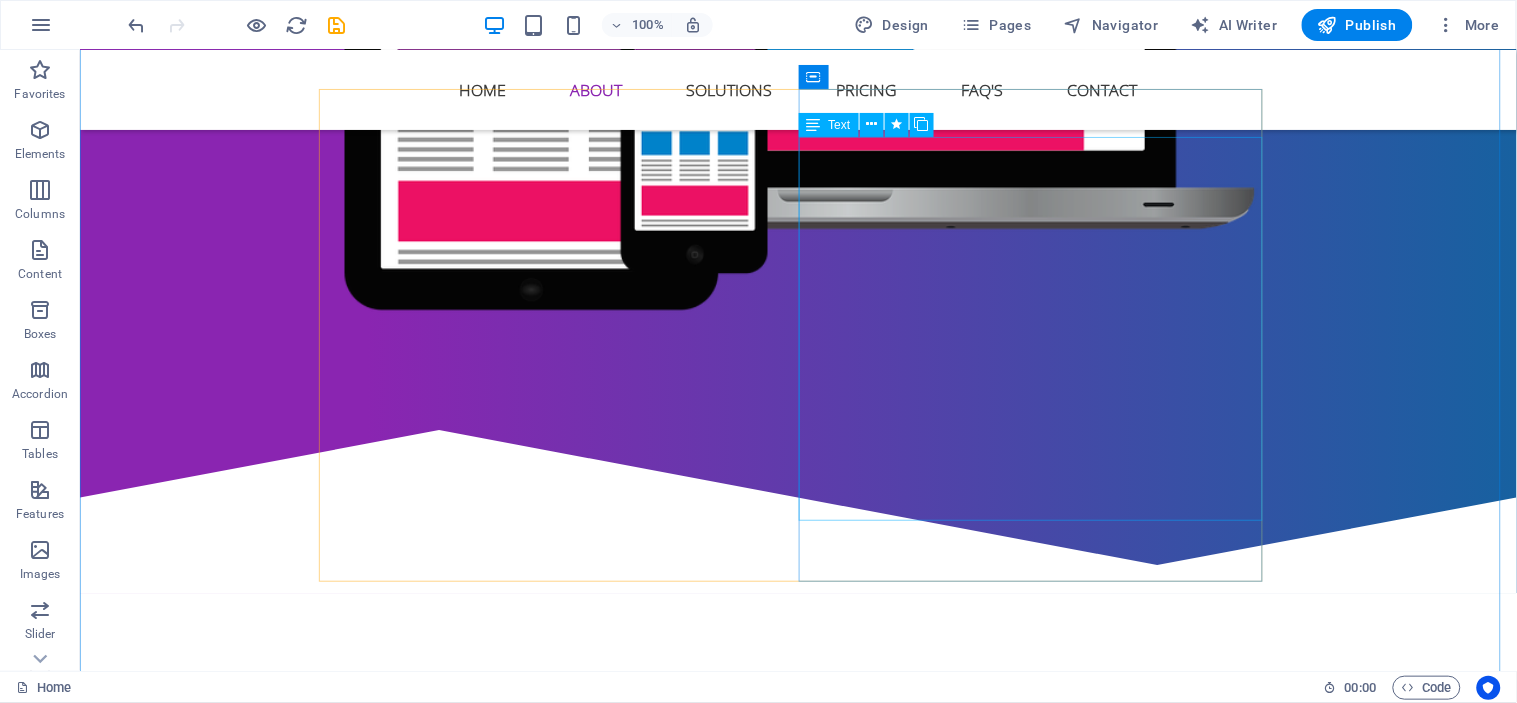 scroll, scrollTop: 1777, scrollLeft: 0, axis: vertical 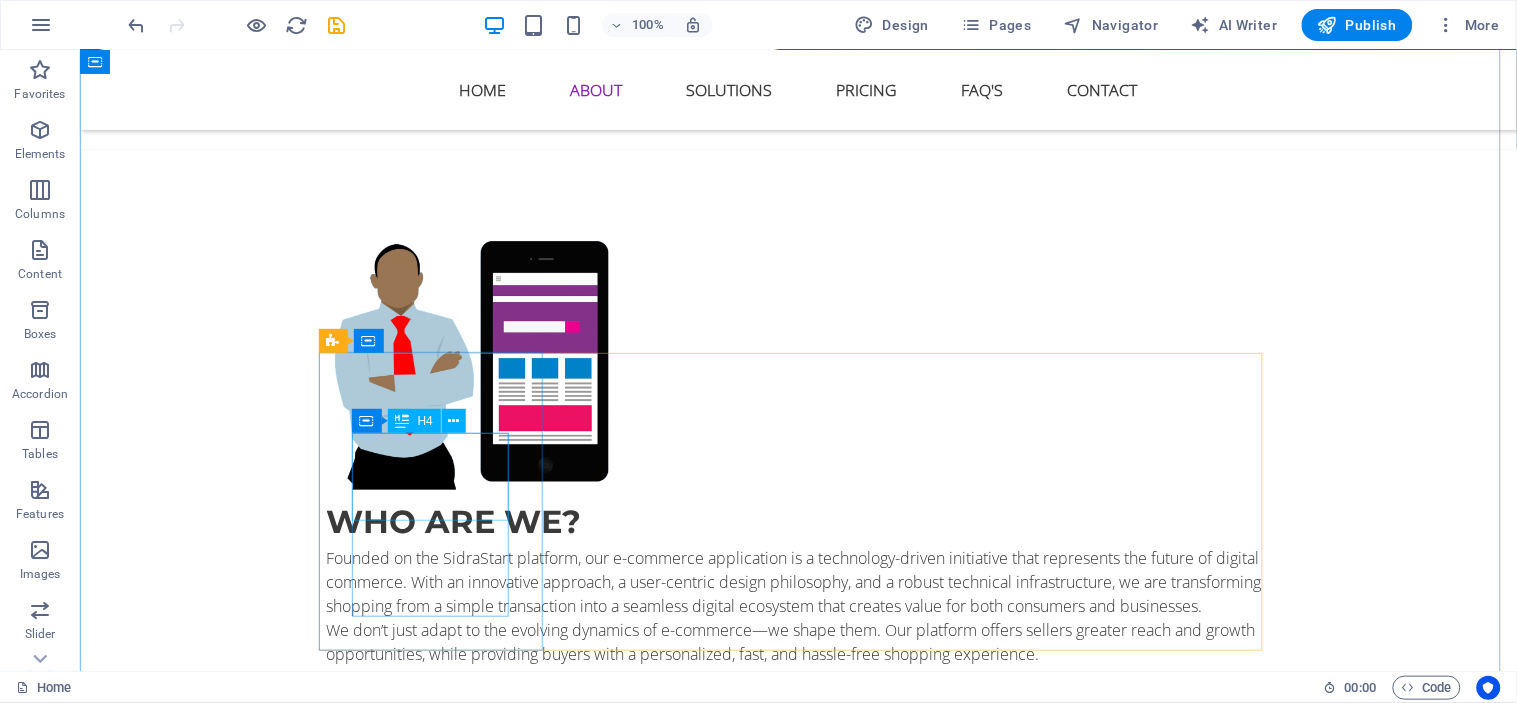 click on "Hardware solutions" at bounding box center [798, 908] 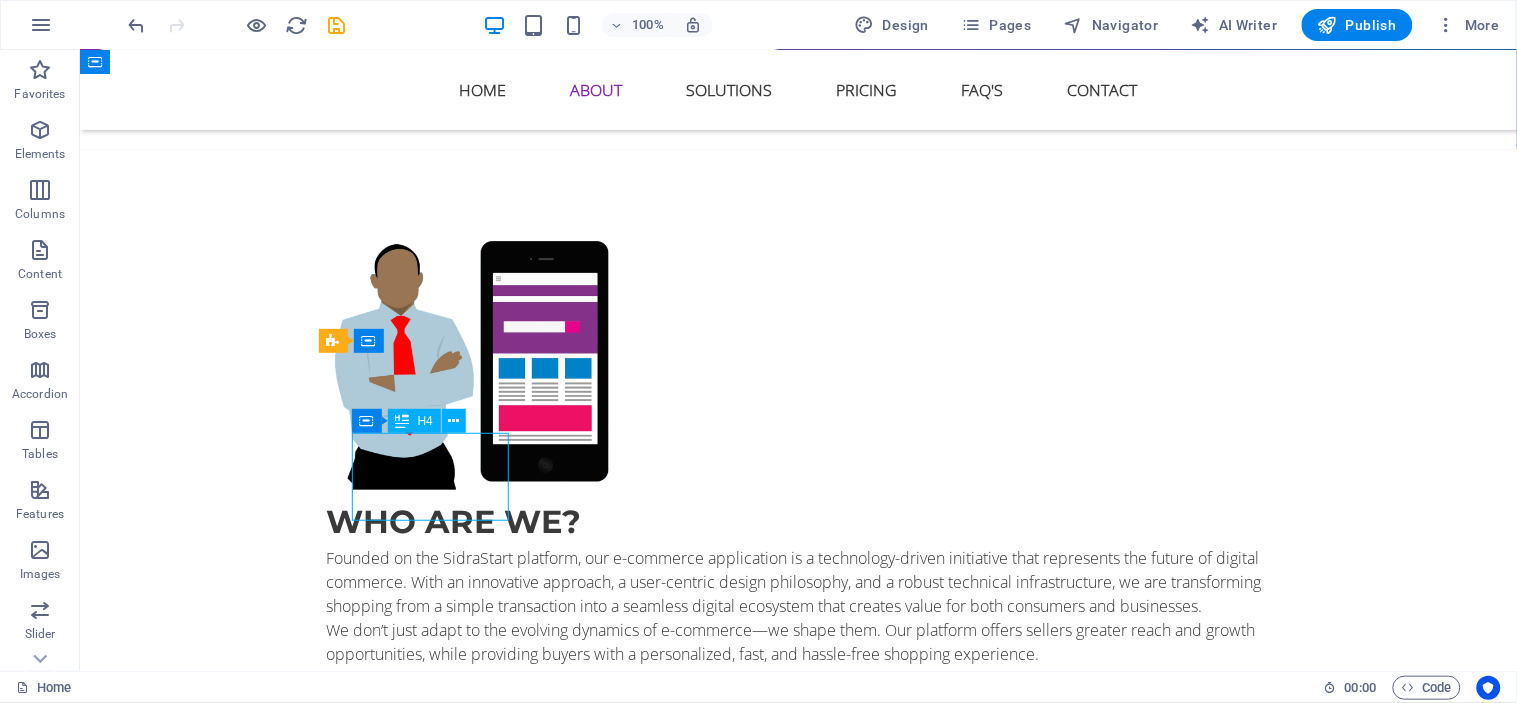 click on "Hardware solutions" at bounding box center (798, 908) 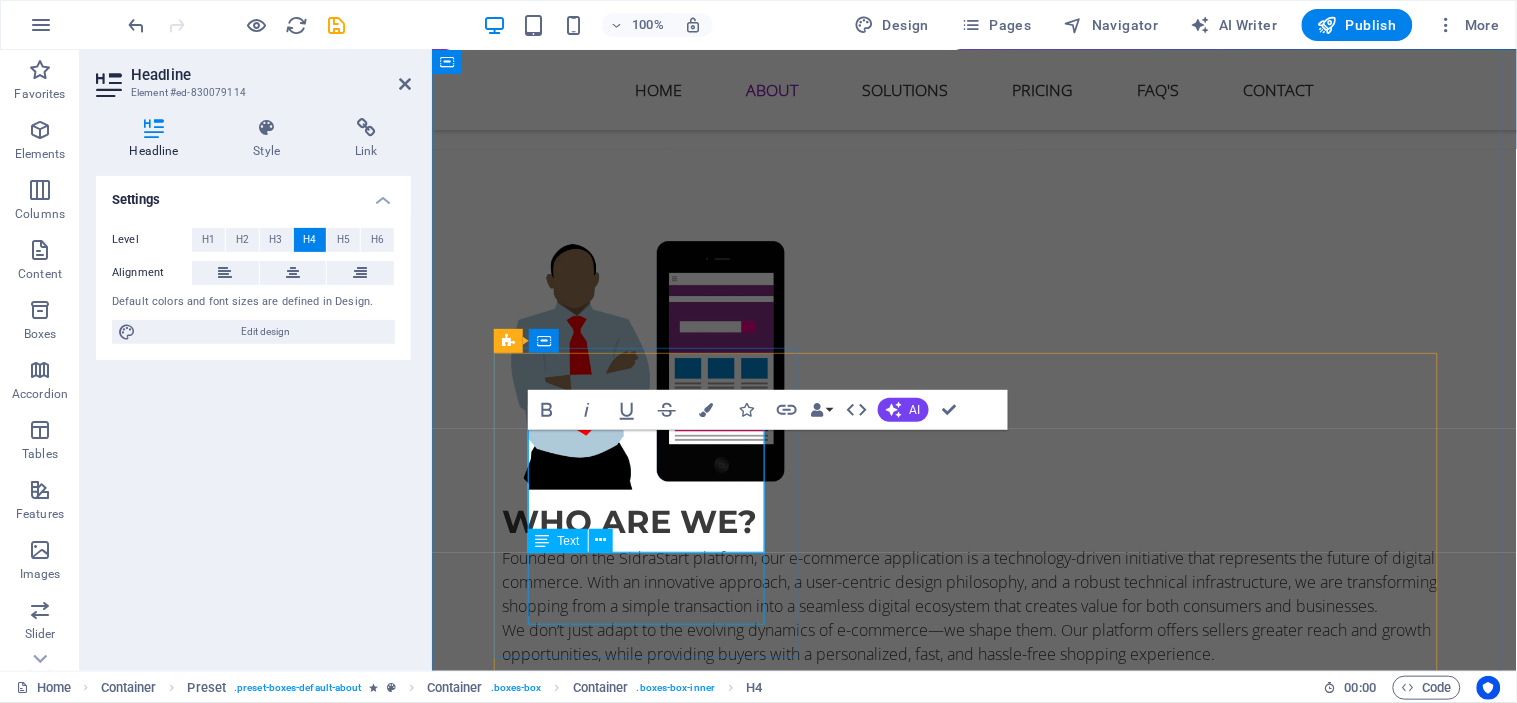 click on "Lorem ipsum dolor sit amet, consectetur adipisicing elit. Veritatis, dolorem!" at bounding box center (974, 946) 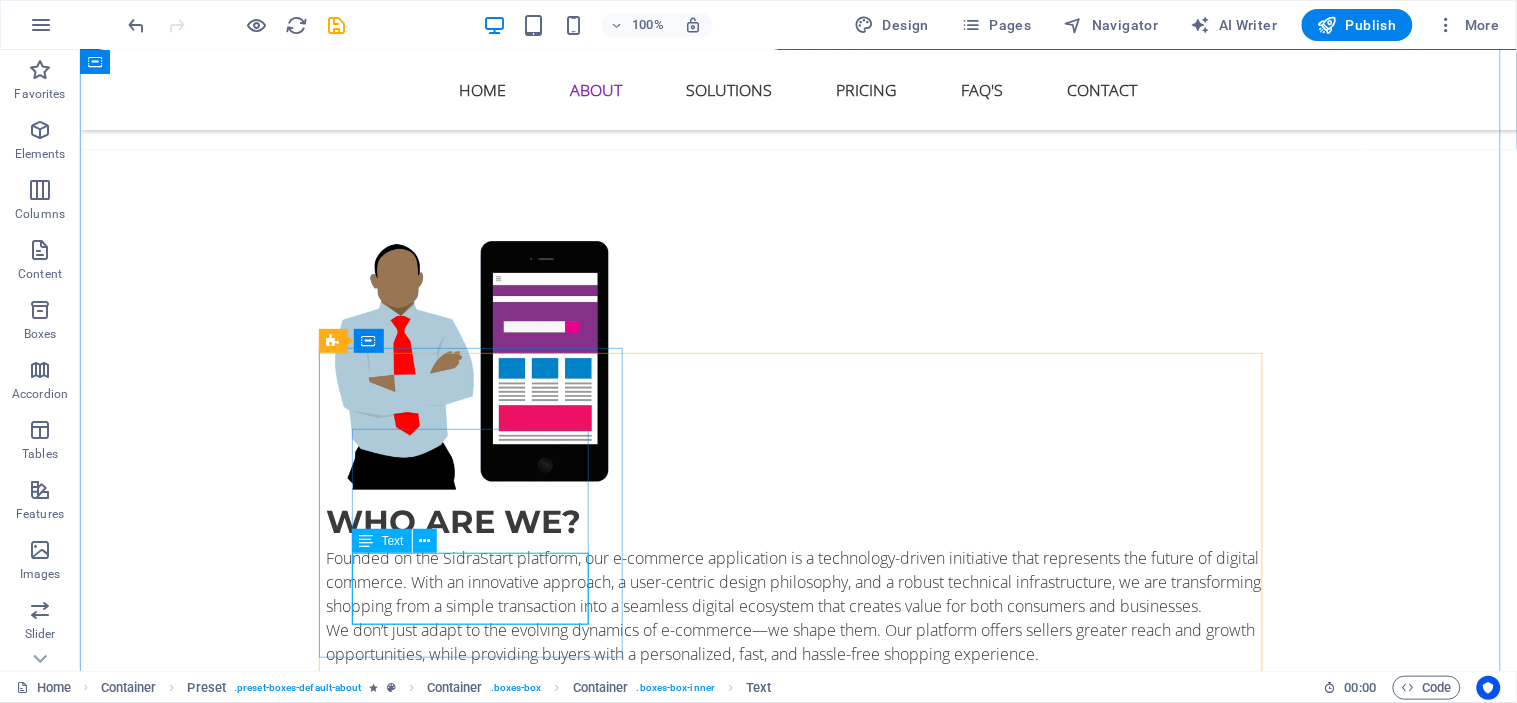 click on "Lorem ipsum dolor sit amet, consectetur adipisicing elit. Veritatis, dolorem!" at bounding box center (798, 946) 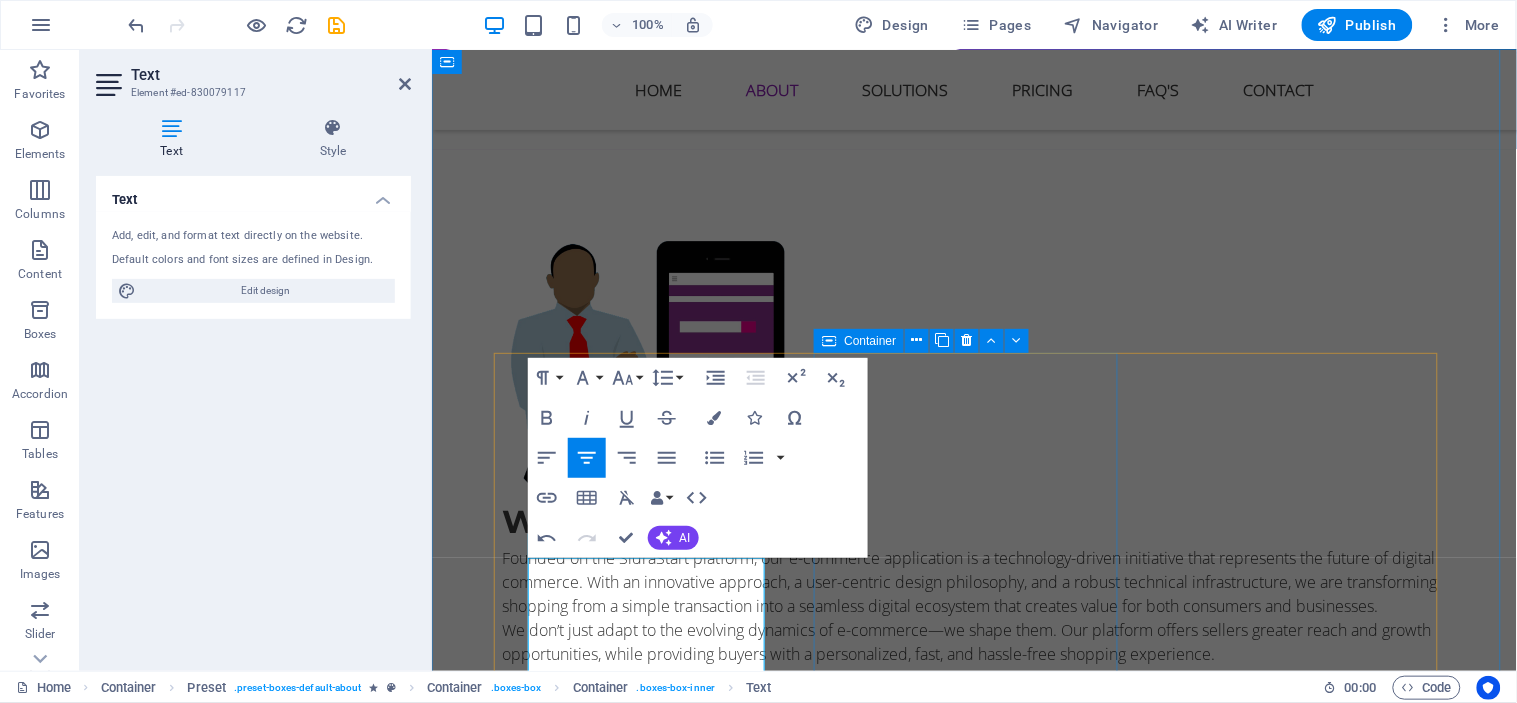 click on "Individual solutions Lorem ipsum dolor sit amet, consectetur adipisicing elit. Veritatis, dolorem!" at bounding box center [974, 1118] 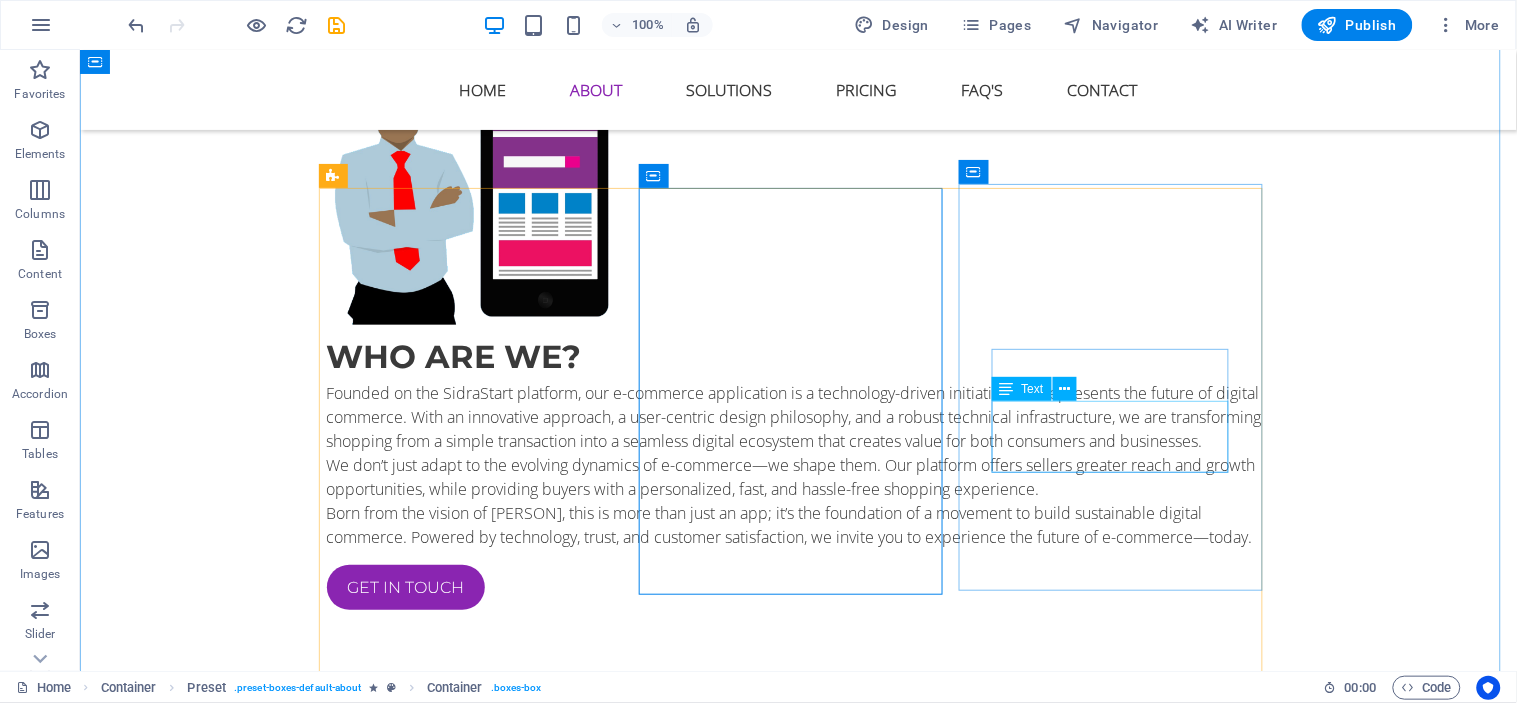 scroll, scrollTop: 1888, scrollLeft: 0, axis: vertical 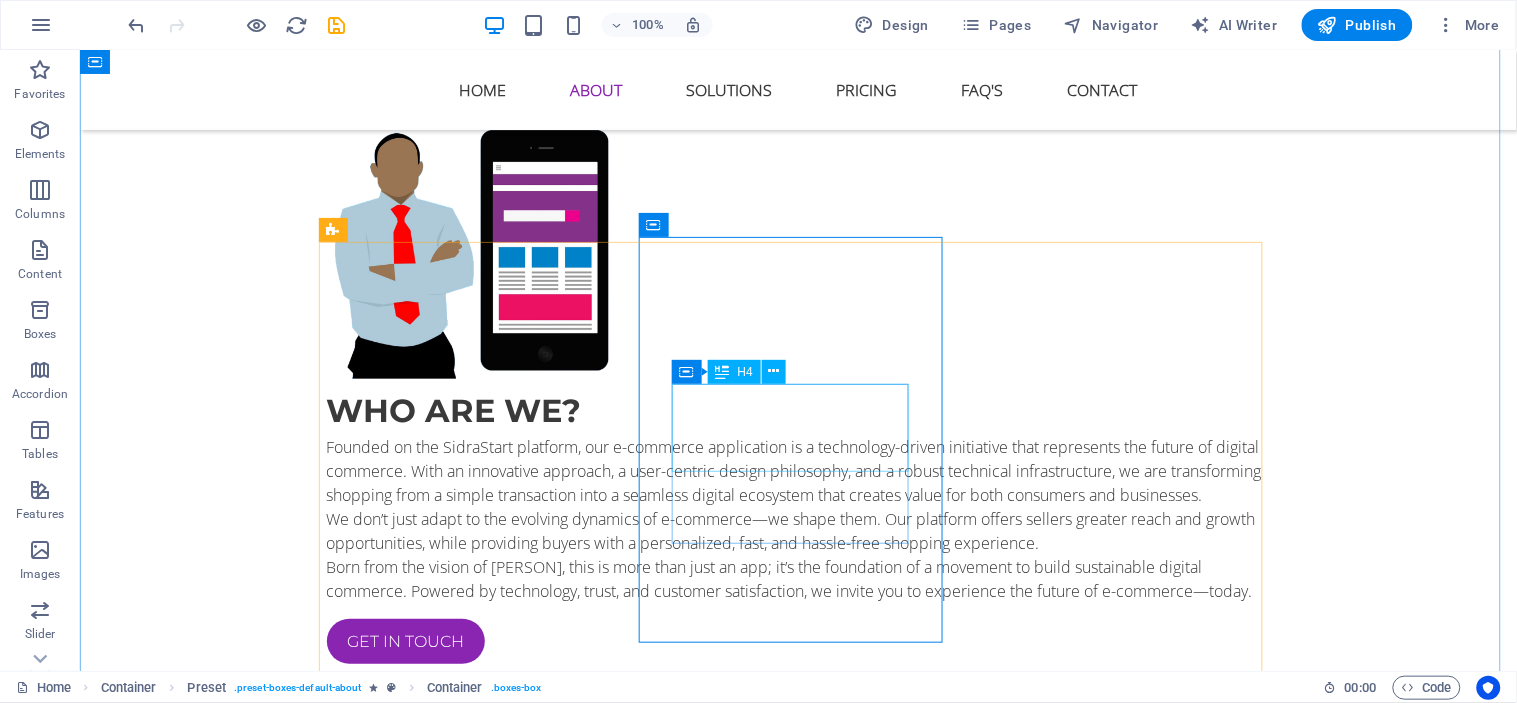 click on "Individual solutions" at bounding box center (798, 1019) 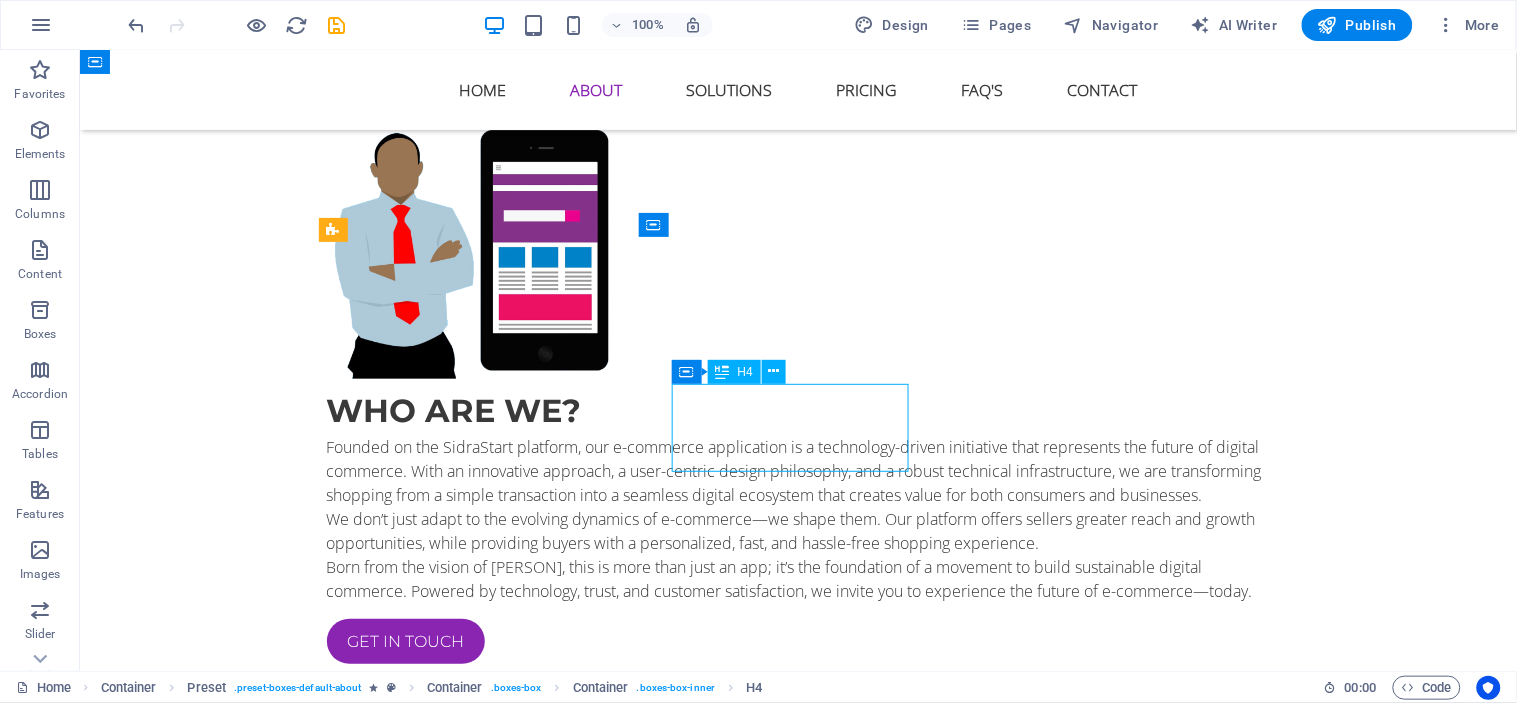 click on "Individual solutions" at bounding box center (798, 1019) 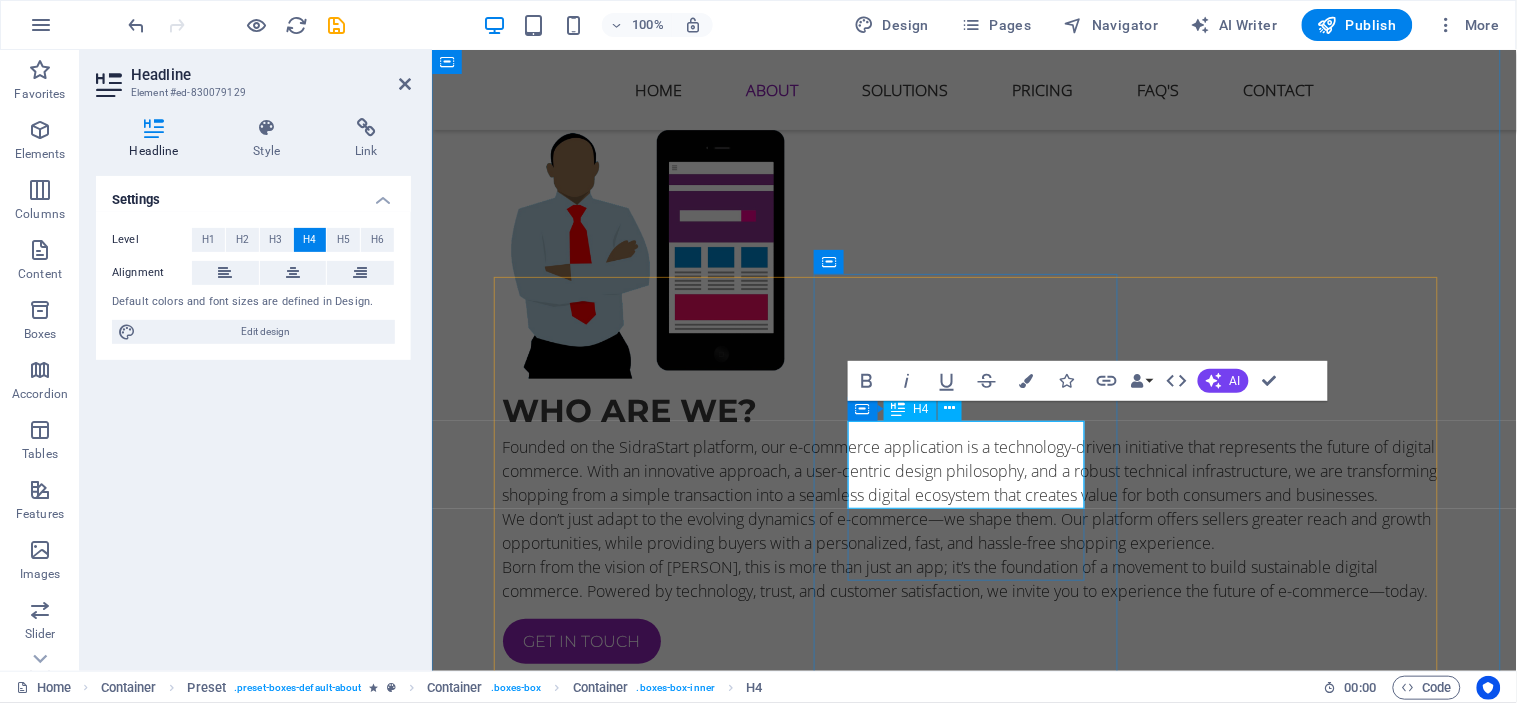 scroll, scrollTop: 1853, scrollLeft: 0, axis: vertical 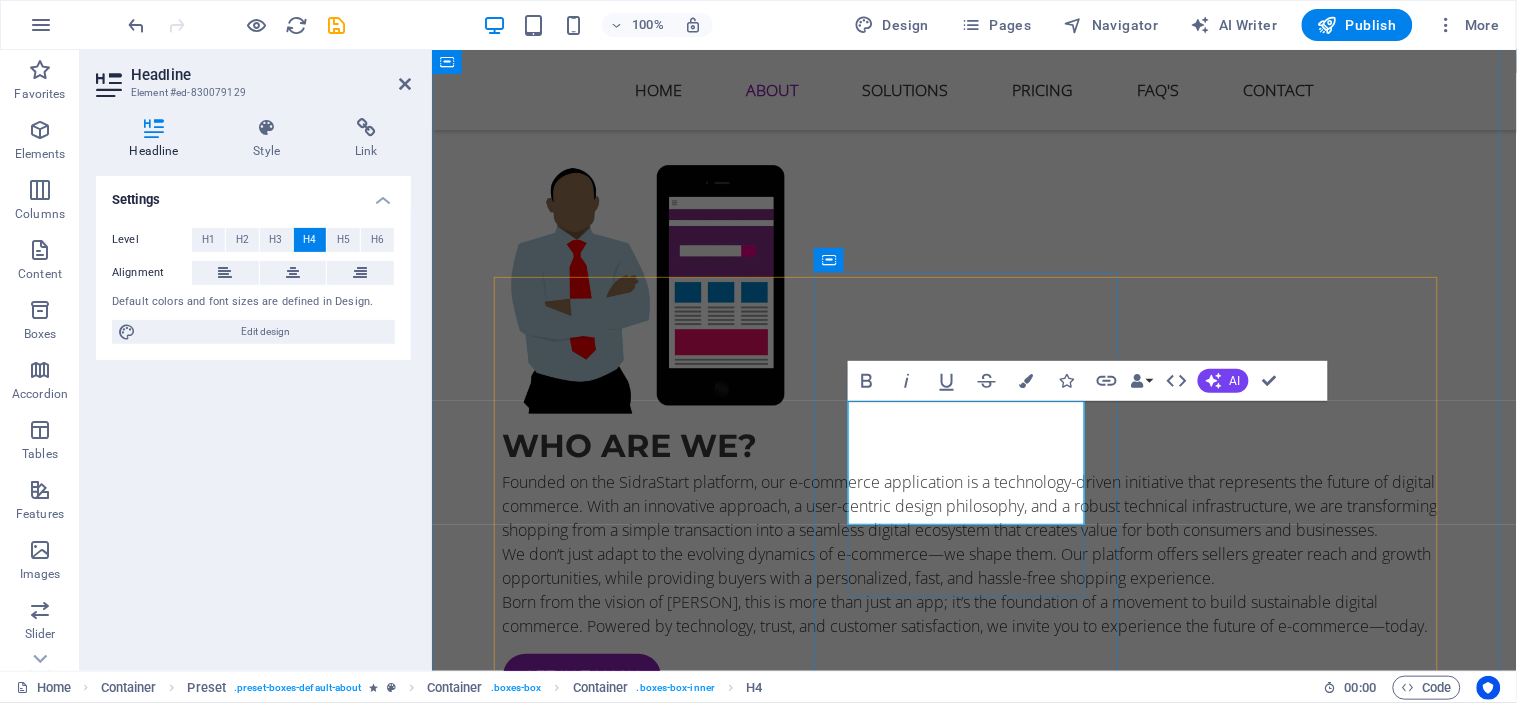 click on "Lorem ipsum dolor sit amet, consectetur adipisicing elit. Veritatis, dolorem!" at bounding box center [974, 1092] 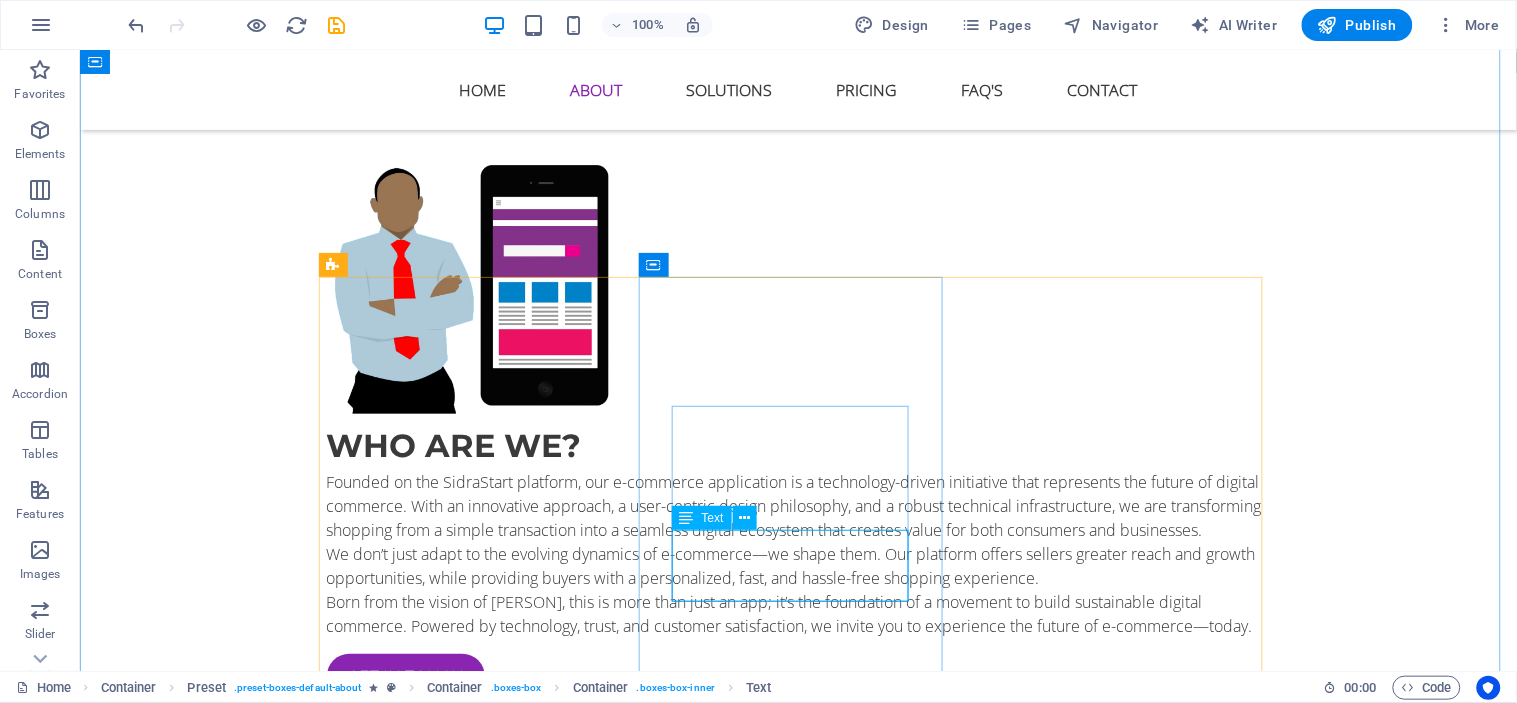 click on "Lorem ipsum dolor sit amet, consectetur adipisicing elit. Veritatis, dolorem!" at bounding box center (798, 1092) 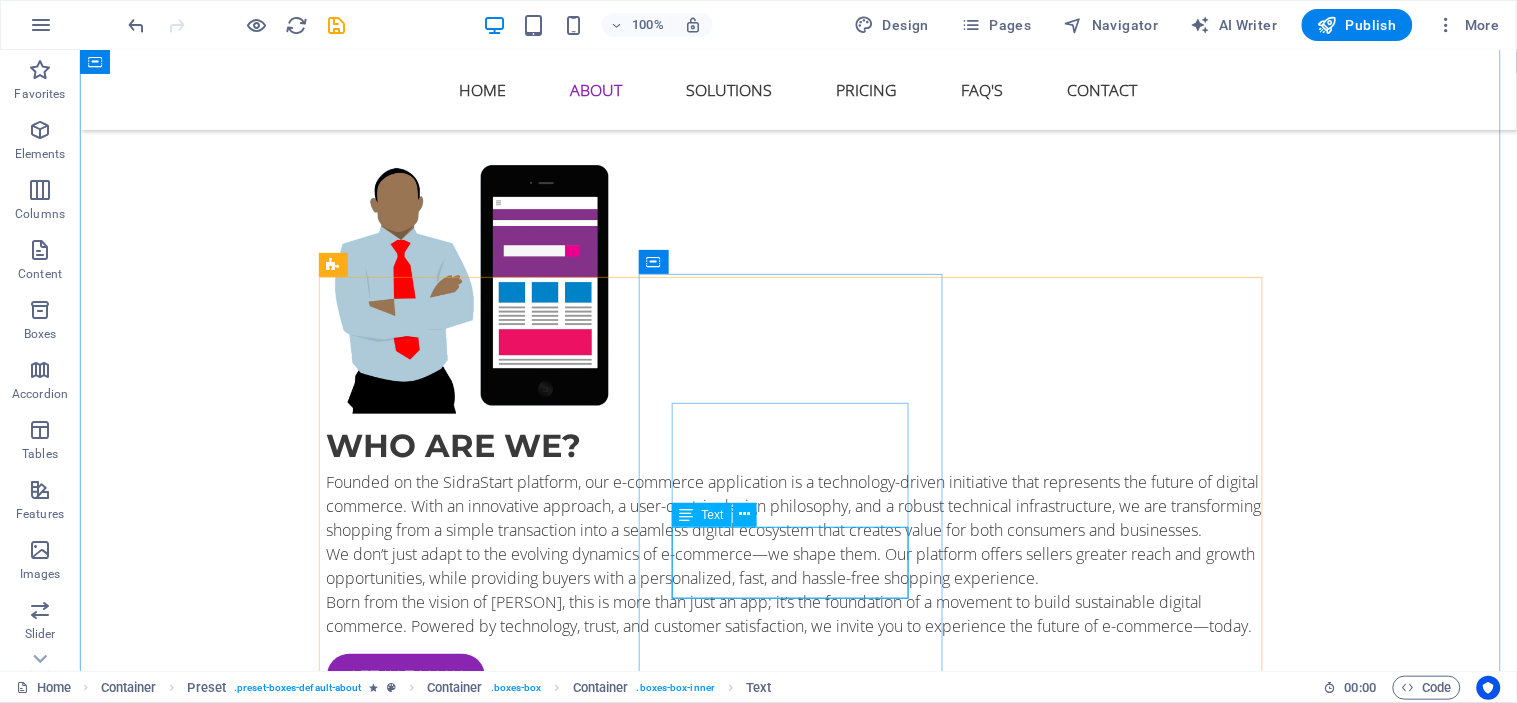 click on "Lorem ipsum dolor sit amet, consectetur adipisicing elit. Veritatis, dolorem!" at bounding box center (798, 1092) 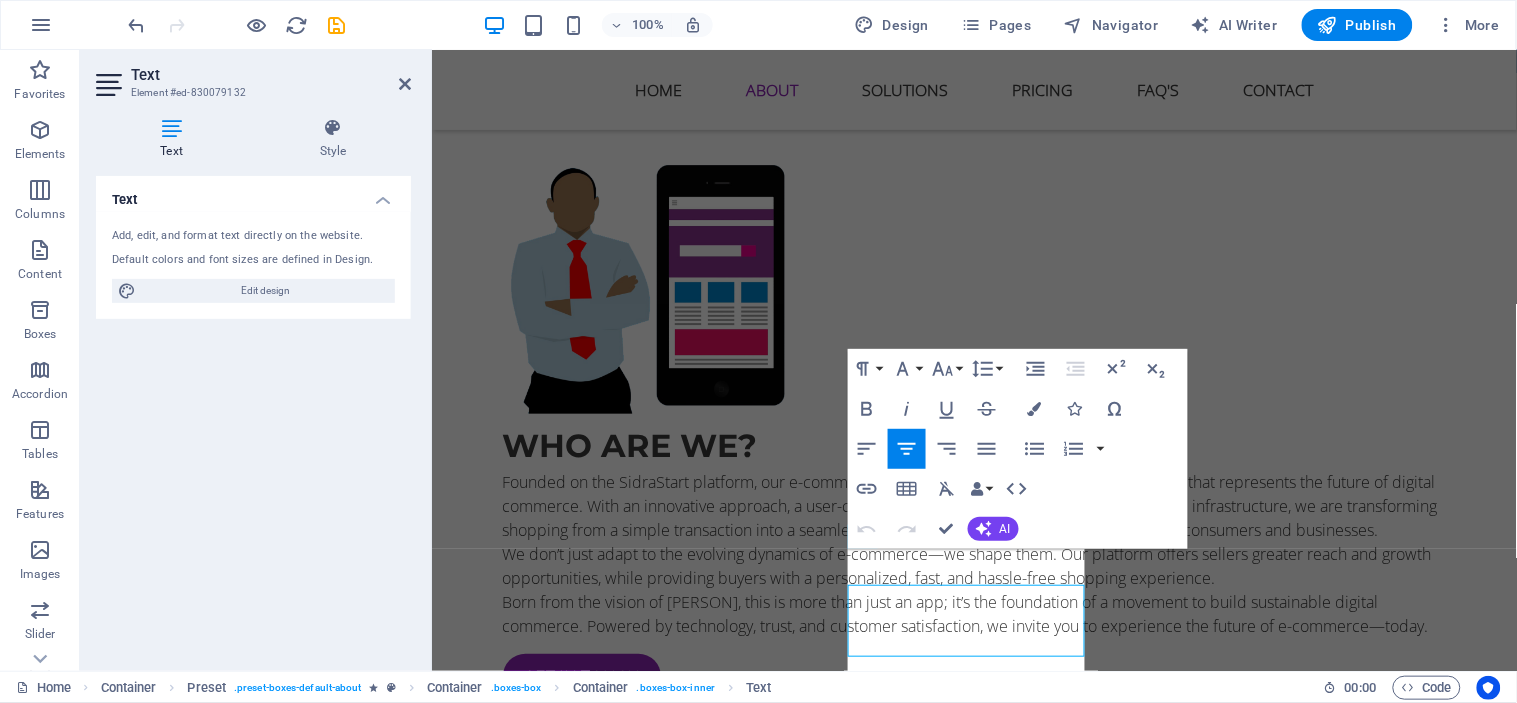 scroll, scrollTop: 1793, scrollLeft: 0, axis: vertical 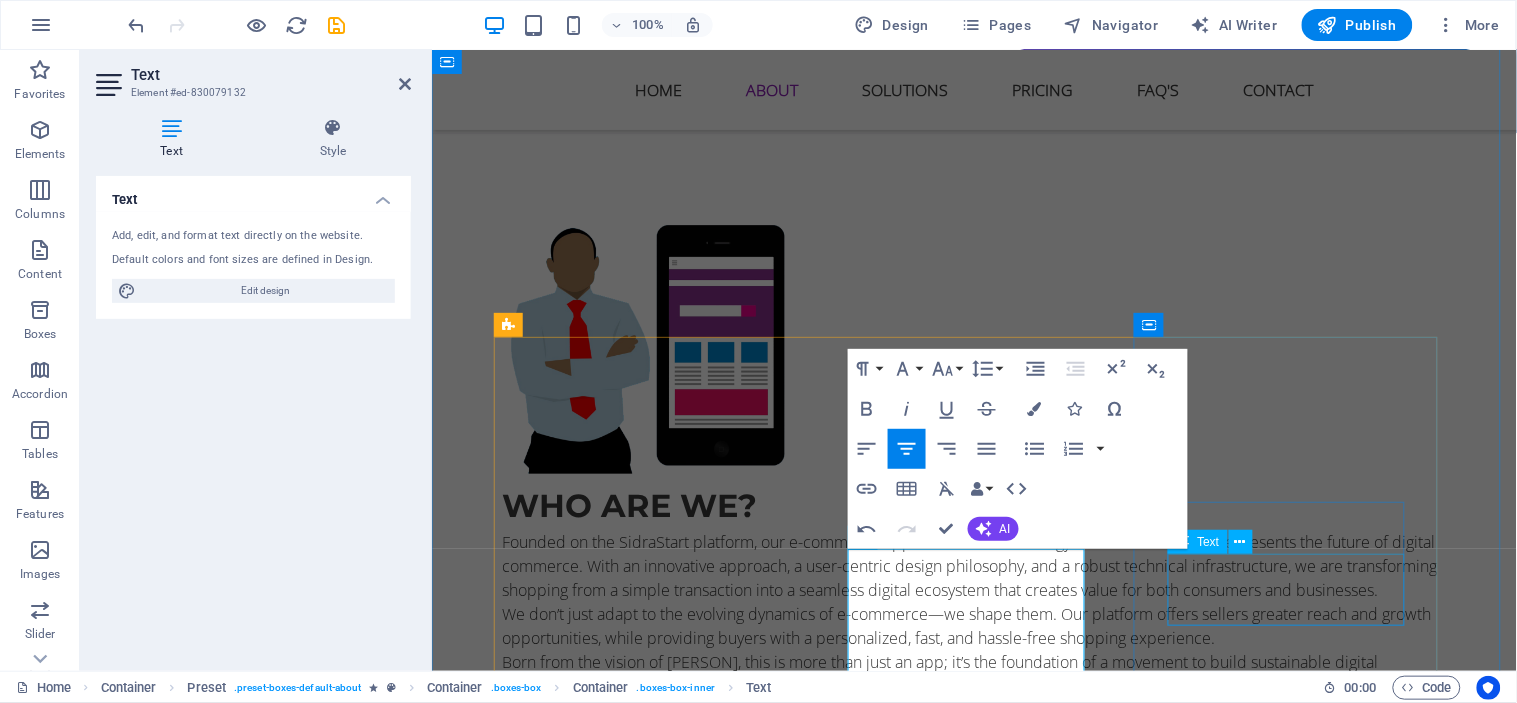 click on "Lorem ipsum dolor sit amet, consectetur adipisicing elit. Veritatis, dolorem!" at bounding box center [974, 1374] 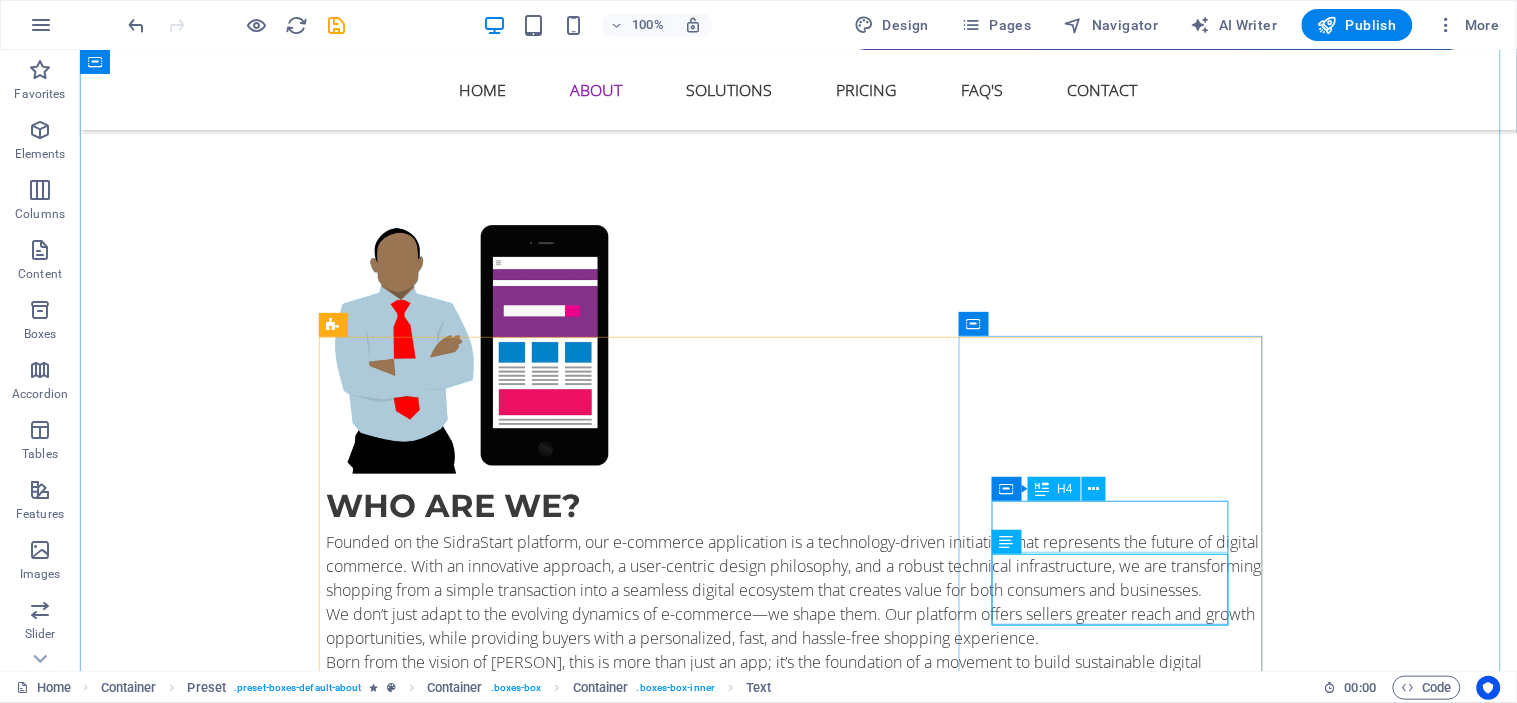 click on "Web solutions" at bounding box center (798, 1336) 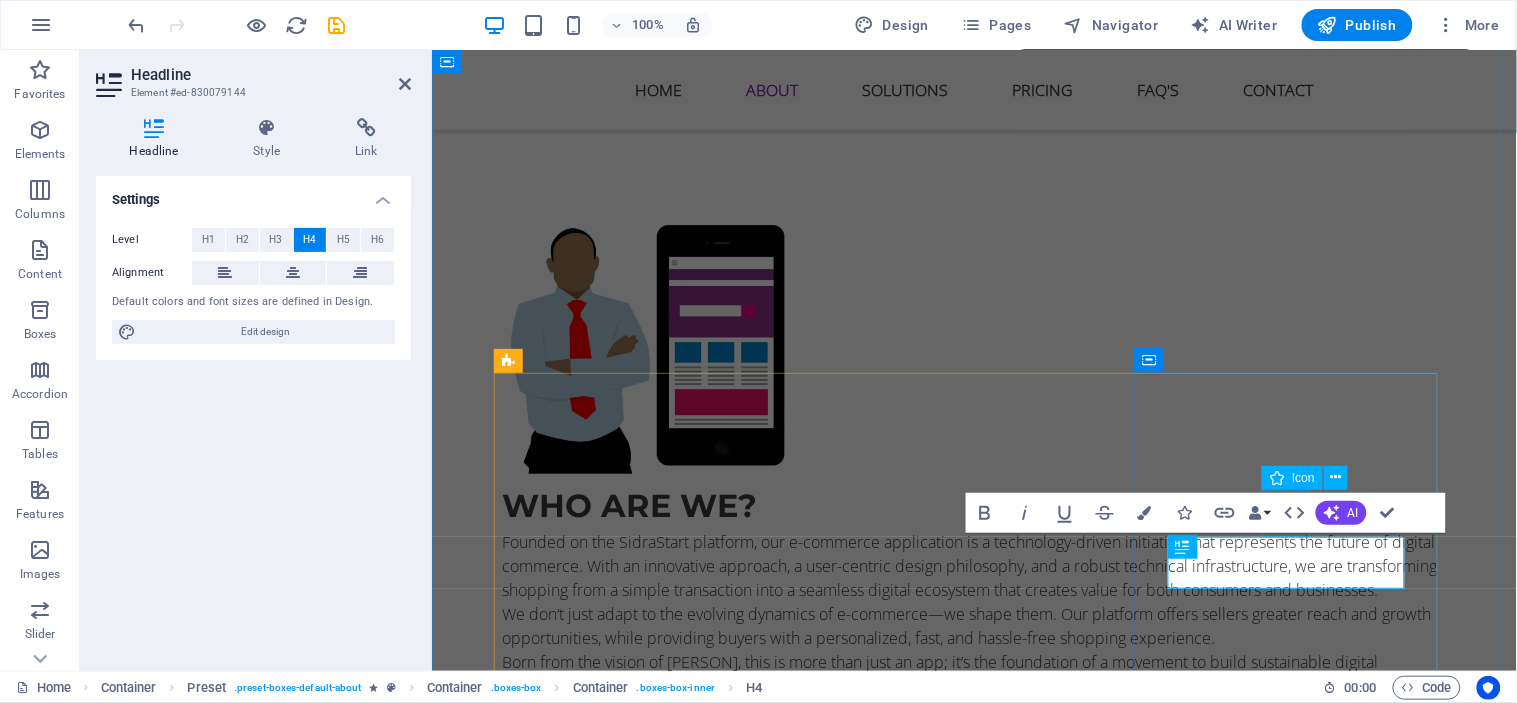 scroll, scrollTop: 1757, scrollLeft: 0, axis: vertical 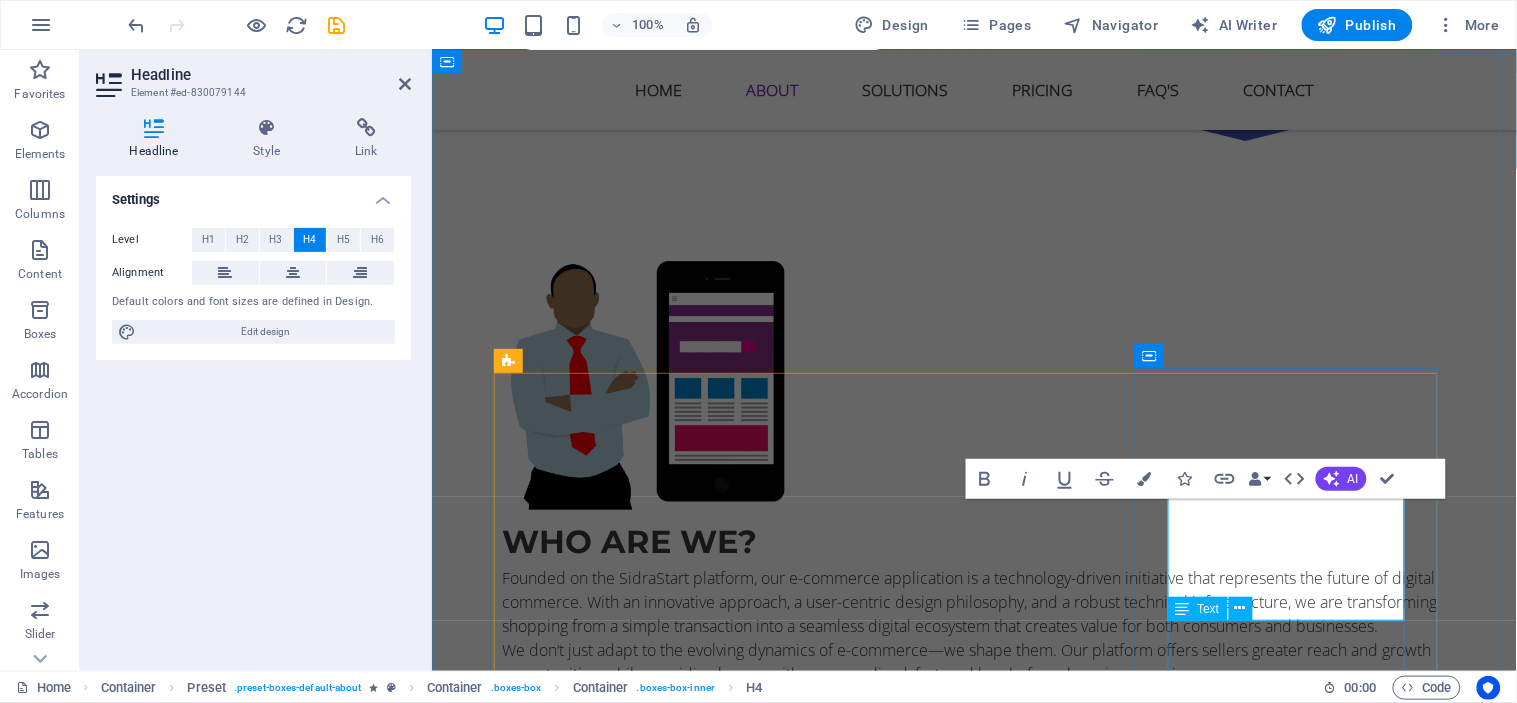 click on "Lorem ipsum dolor sit amet, consectetur adipisicing elit. Veritatis, dolorem!" at bounding box center [974, 1410] 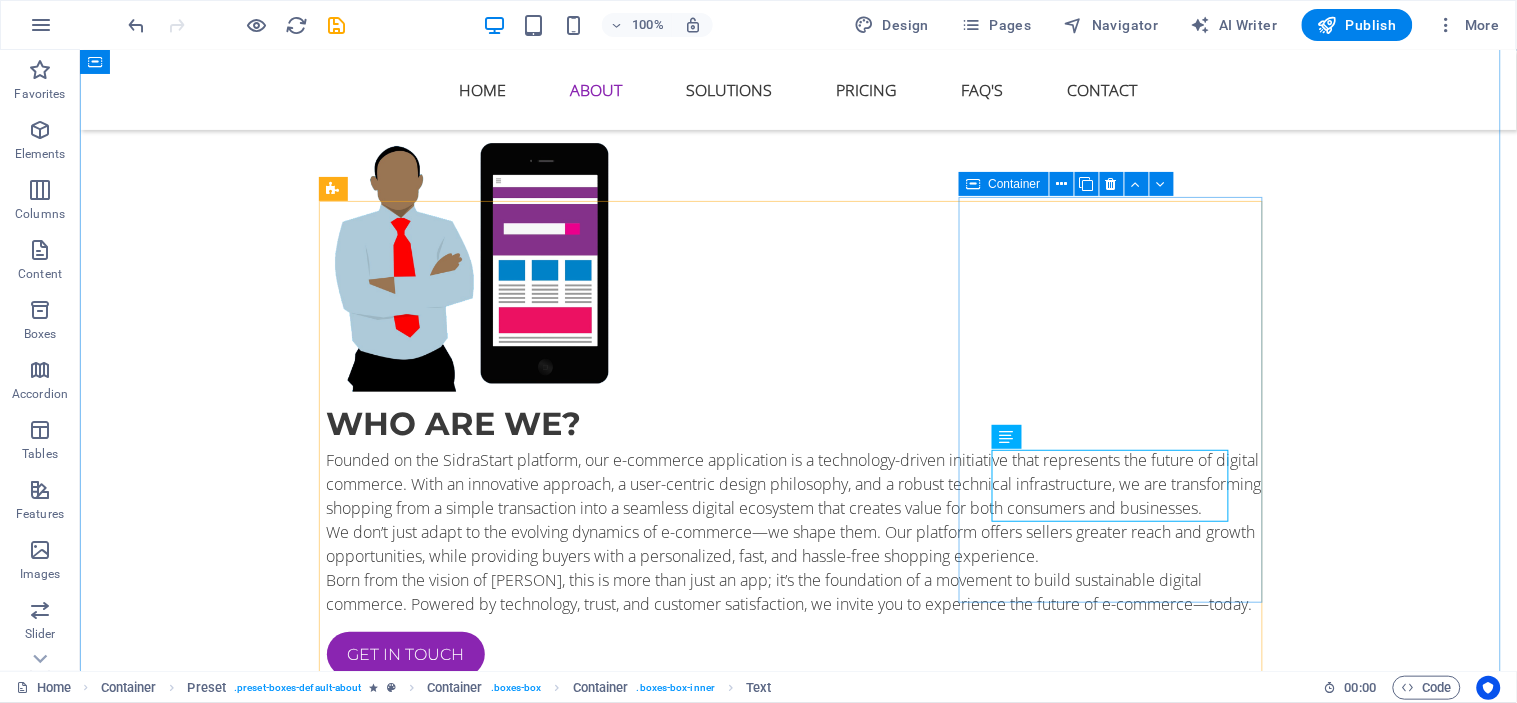 scroll, scrollTop: 1980, scrollLeft: 0, axis: vertical 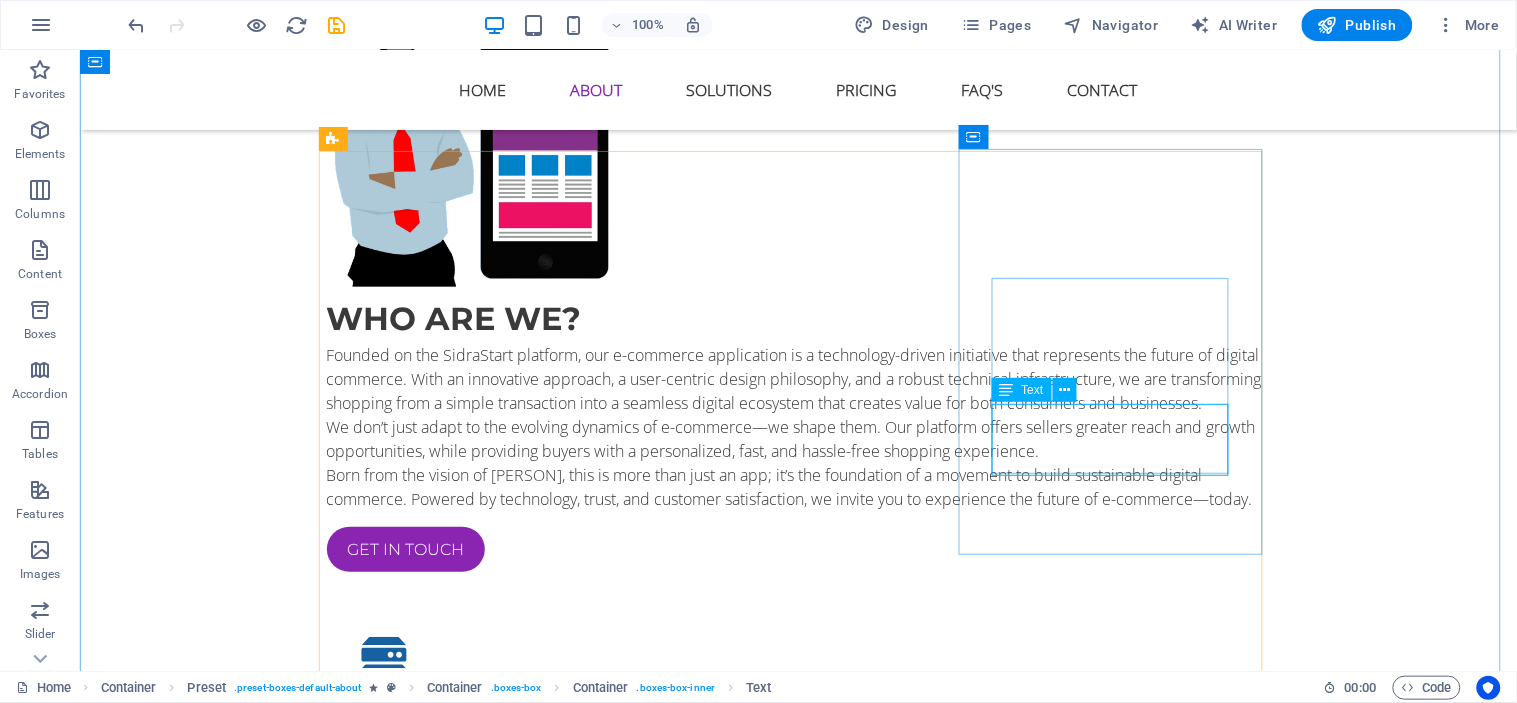 click on "Lorem ipsum dolor sit amet, consectetur adipisicing elit. Veritatis, dolorem!" at bounding box center (798, 1187) 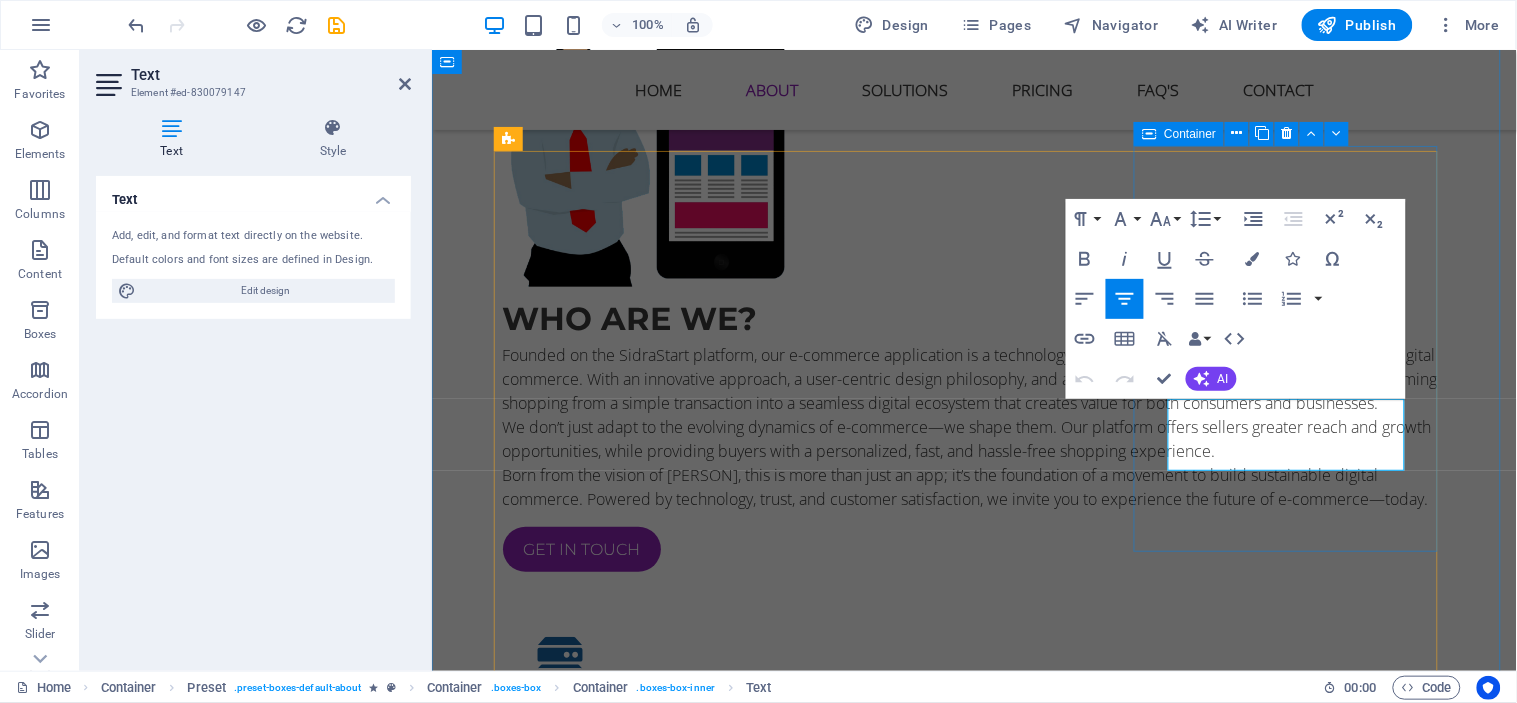 scroll, scrollTop: 1920, scrollLeft: 0, axis: vertical 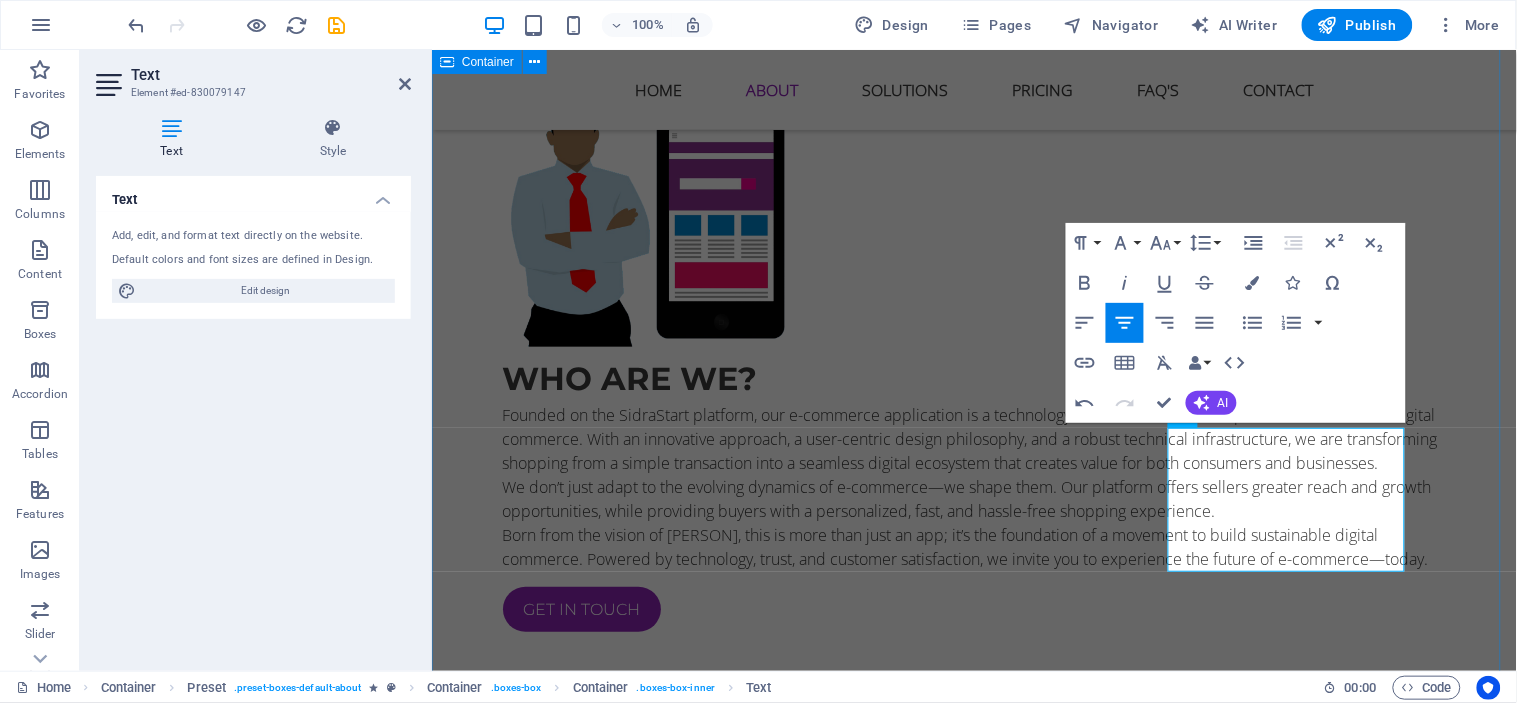 click on "Who are we? Founded on the SidraStart platform, our e-commerce application is a technology-driven initiative that represents the future of digital commerce. With an innovative approach, a user-centric design philosophy, and a robust technical infrastructure, we are transforming shopping from a simple transaction into a seamless digital ecosystem that creates value for both consumers and businesses. We don’t just adapt to the evolving dynamics of e-commerce—we shape them. Our platform offers sellers greater reach and growth opportunities, while providing buyers with a personalized, fast, and hassle-free shopping experience. Born from the vision of SidraStart, this is more than just an app; it’s the foundation of a movement to build sustainable digital commerce. Powered by technology, trust, and customer satisfaction, we invite you to experience the future of e-commerce—today. Get in touch E-commerce Platform Development Payment & Logistics Integration Inventory & Order Management Systems" at bounding box center (973, 802) 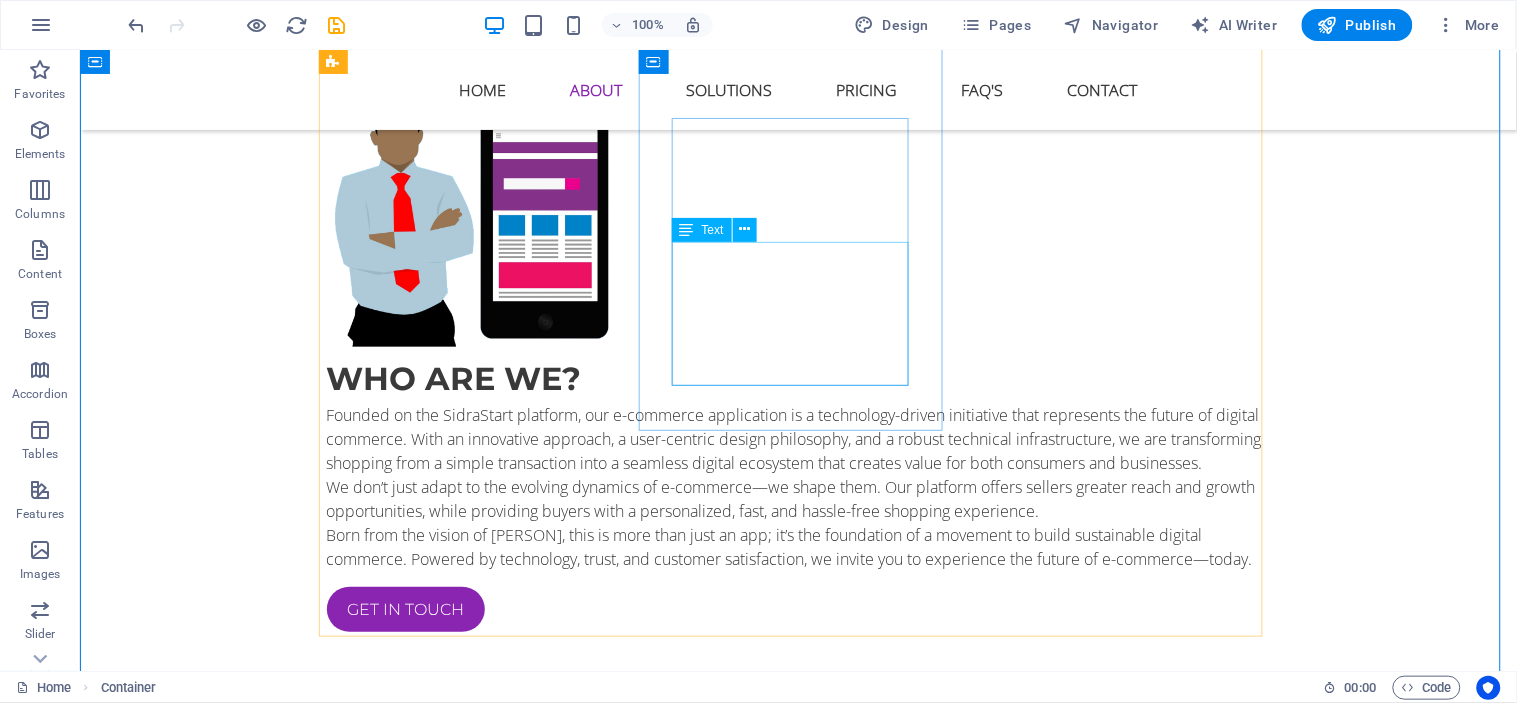 scroll, scrollTop: 2142, scrollLeft: 0, axis: vertical 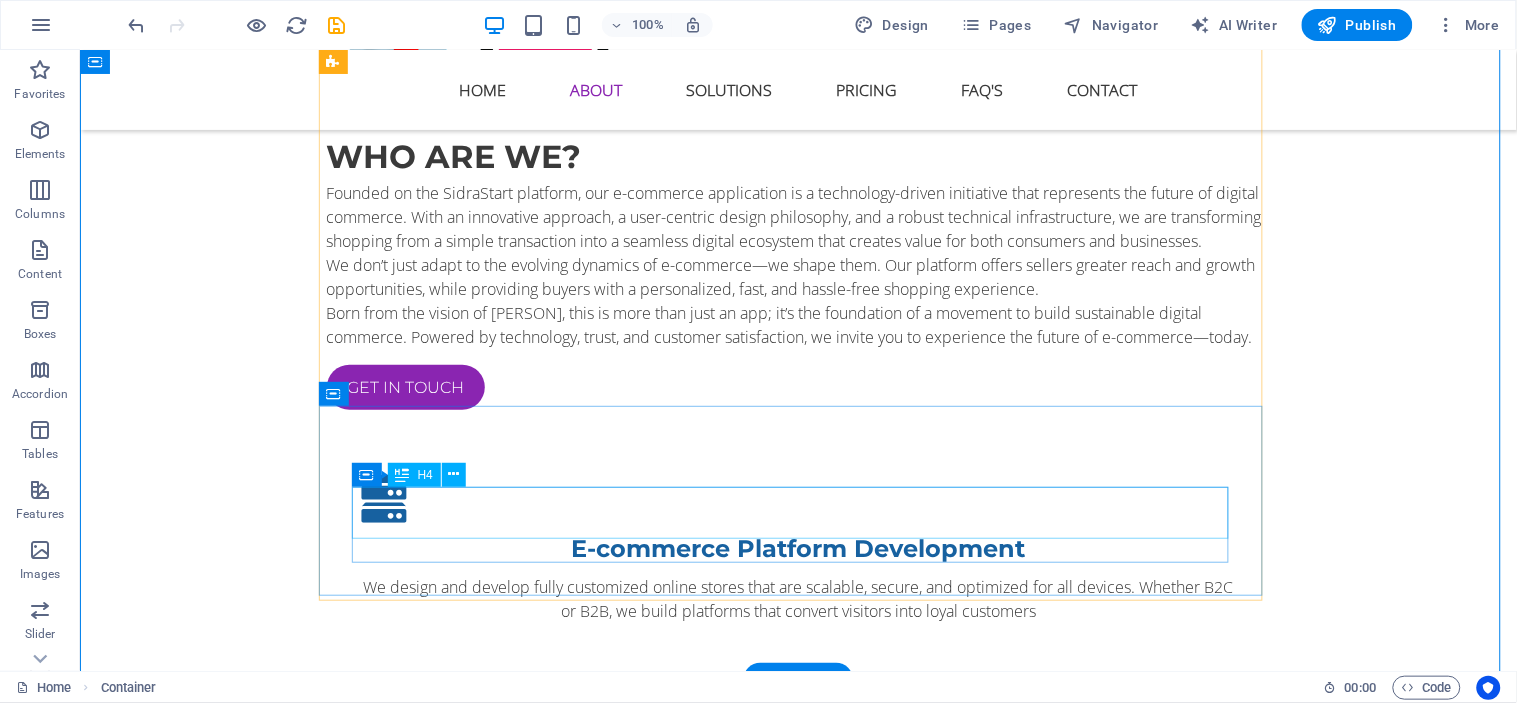 click on "Installation solutions" at bounding box center [798, 1209] 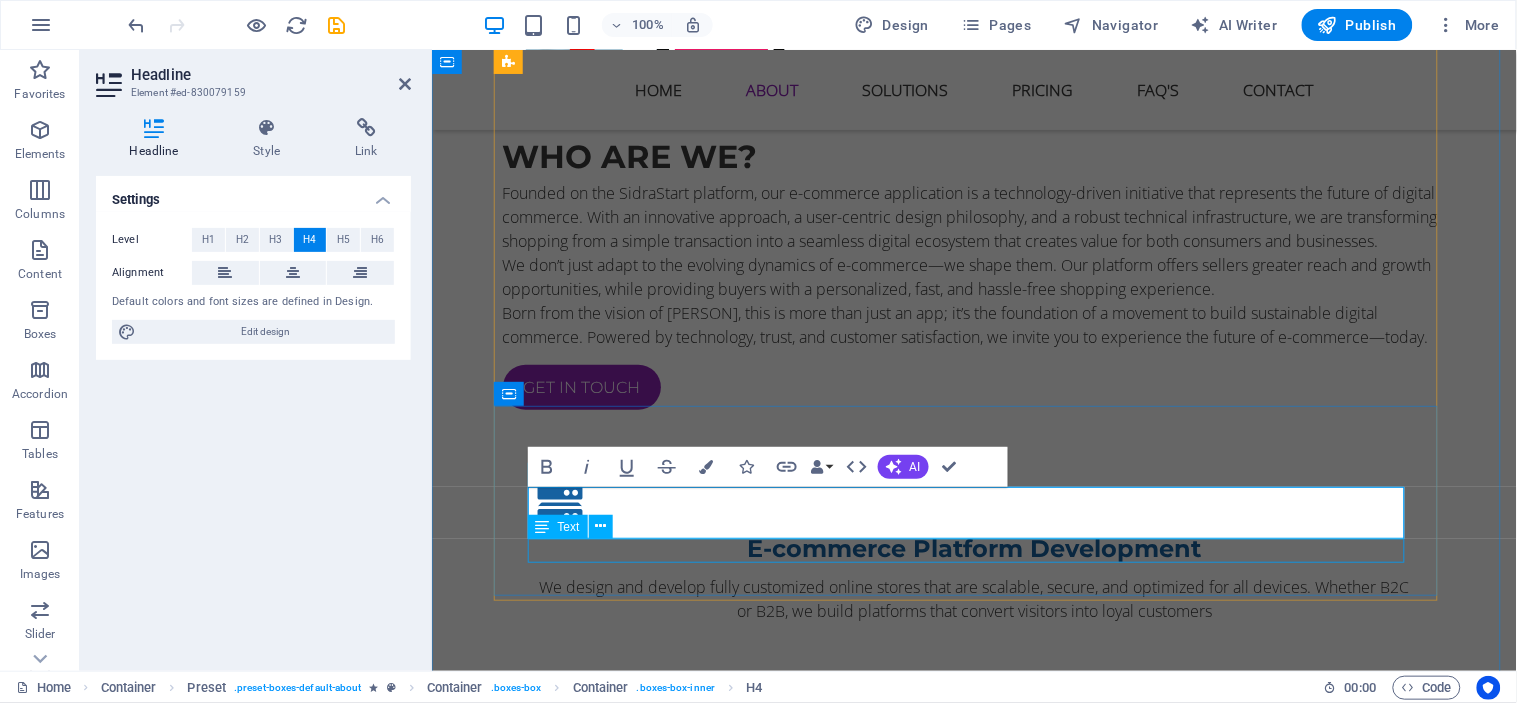 click on "Lorem ipsum dolor sit amet, consectetur adipisicing elit. Veritatis, dolorem!" at bounding box center [974, 1247] 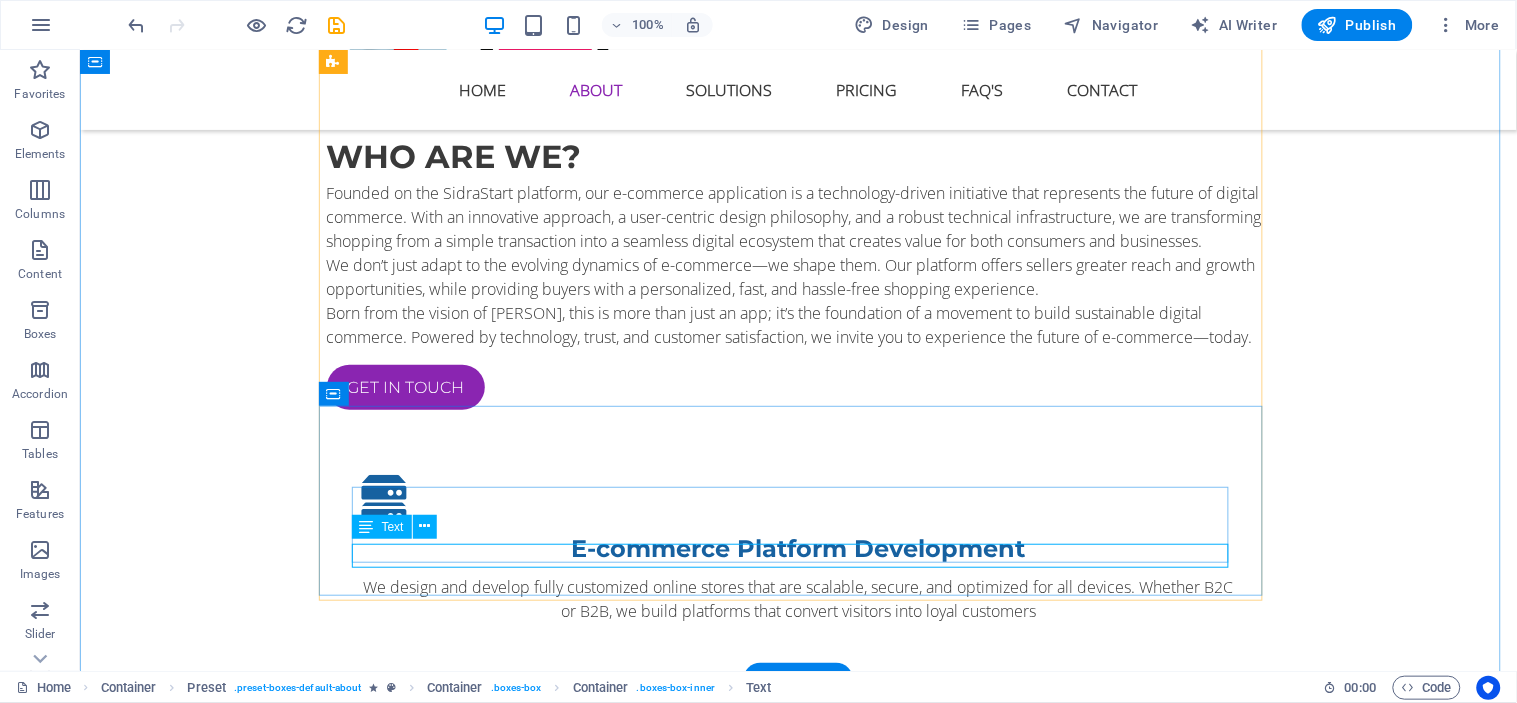 click on "Lorem ipsum dolor sit amet, consectetur adipisicing elit. Veritatis, dolorem!" at bounding box center (798, 1247) 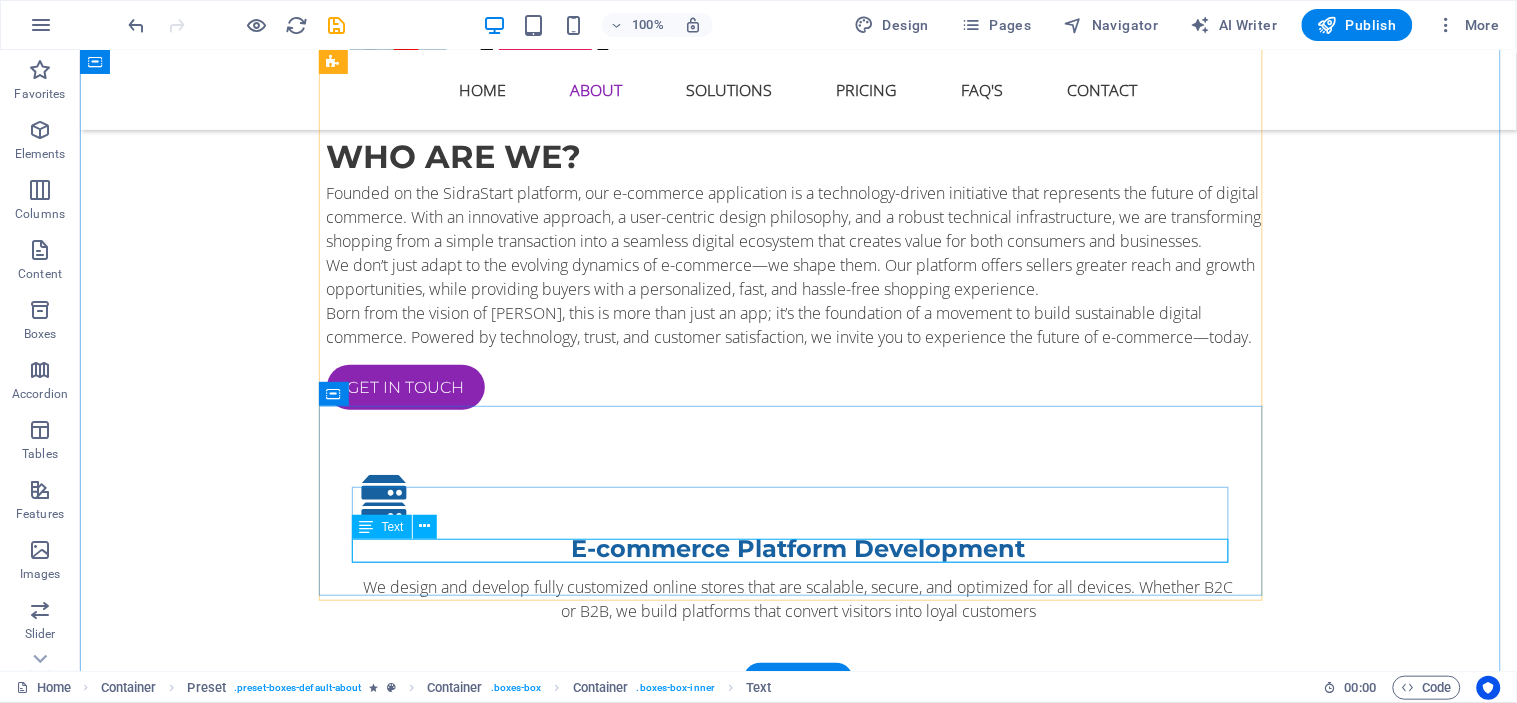click on "Lorem ipsum dolor sit amet, consectetur adipisicing elit. Veritatis, dolorem!" at bounding box center (798, 1247) 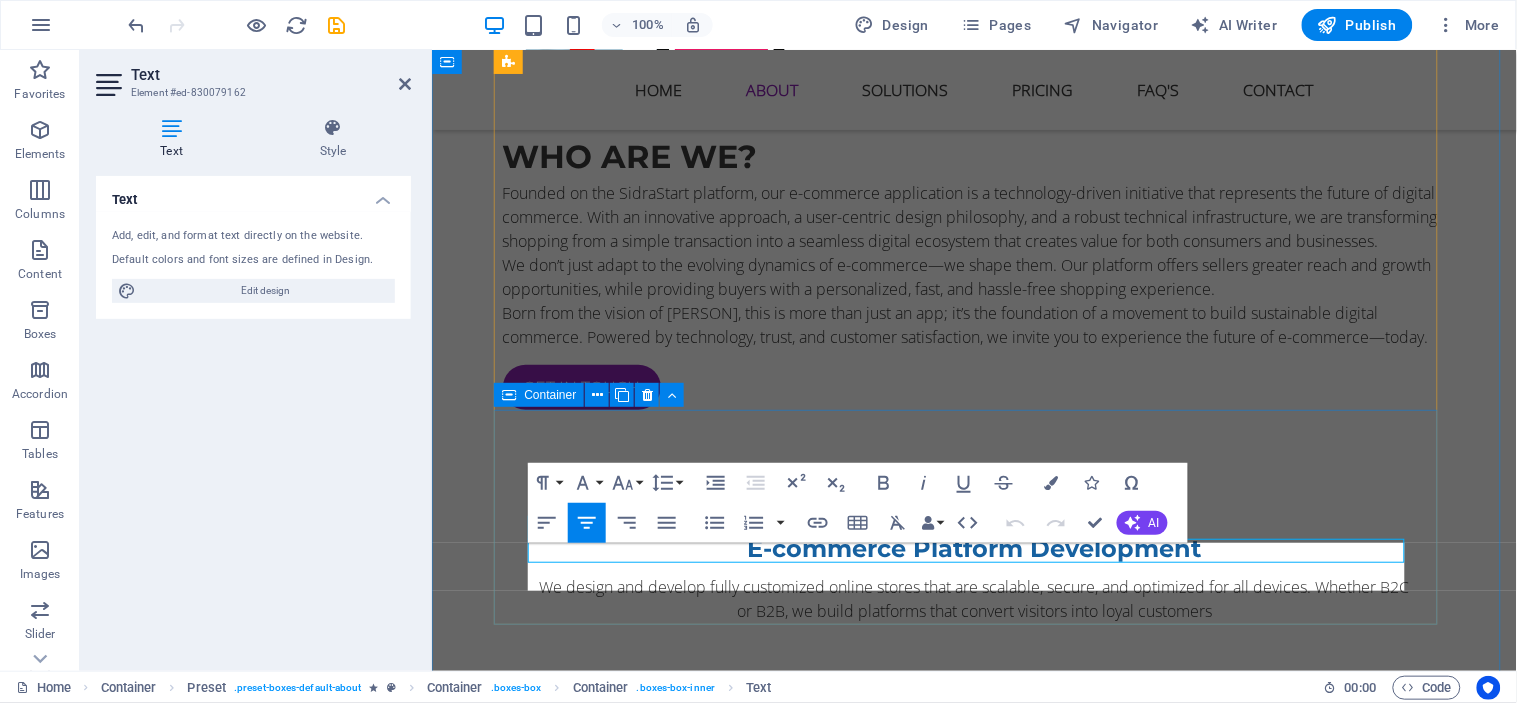 click on "Analytics & Customer Insights Gain deep understanding of your customers with integrated analytics tools. Make data-driven decisions through sales reports, user behavior tracking, and personalized marketing strategies." at bounding box center [974, 1209] 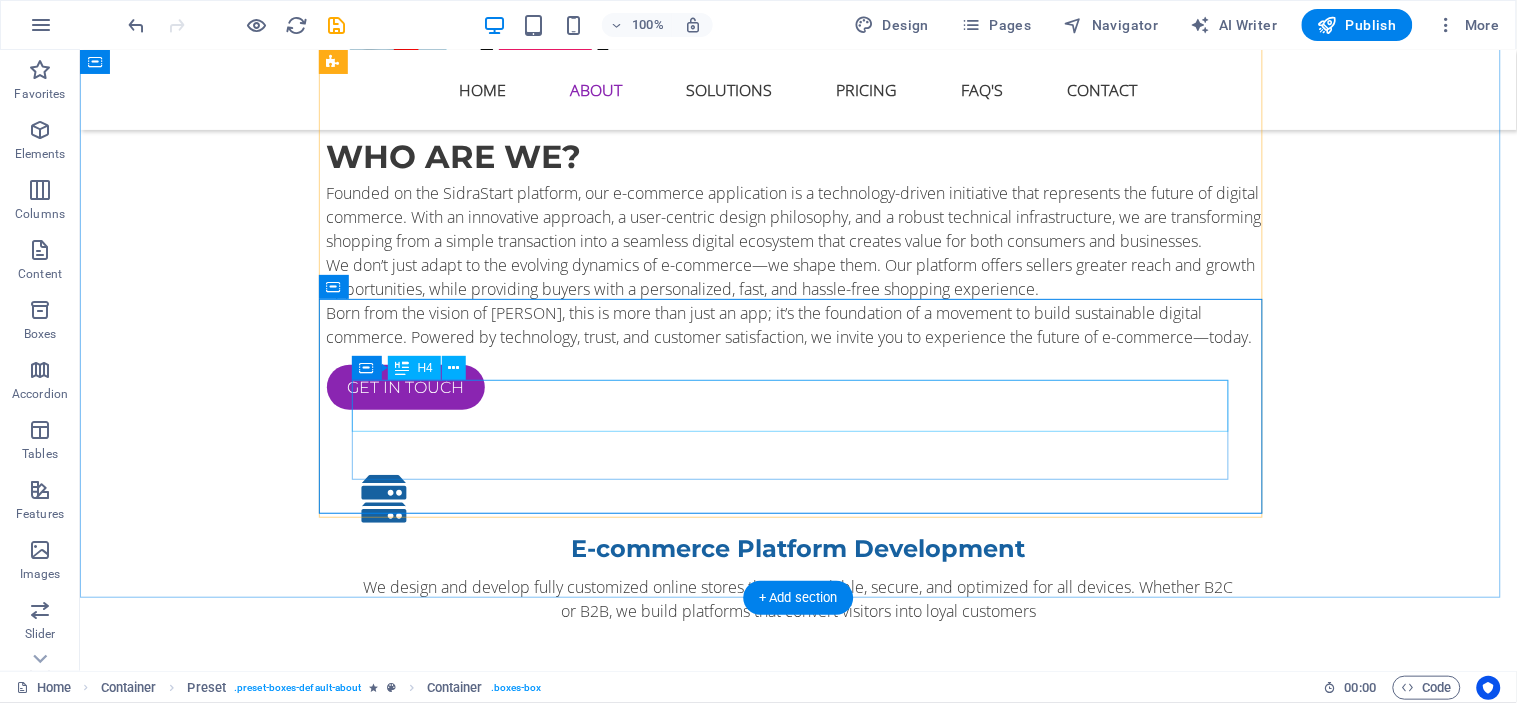 scroll, scrollTop: 2253, scrollLeft: 0, axis: vertical 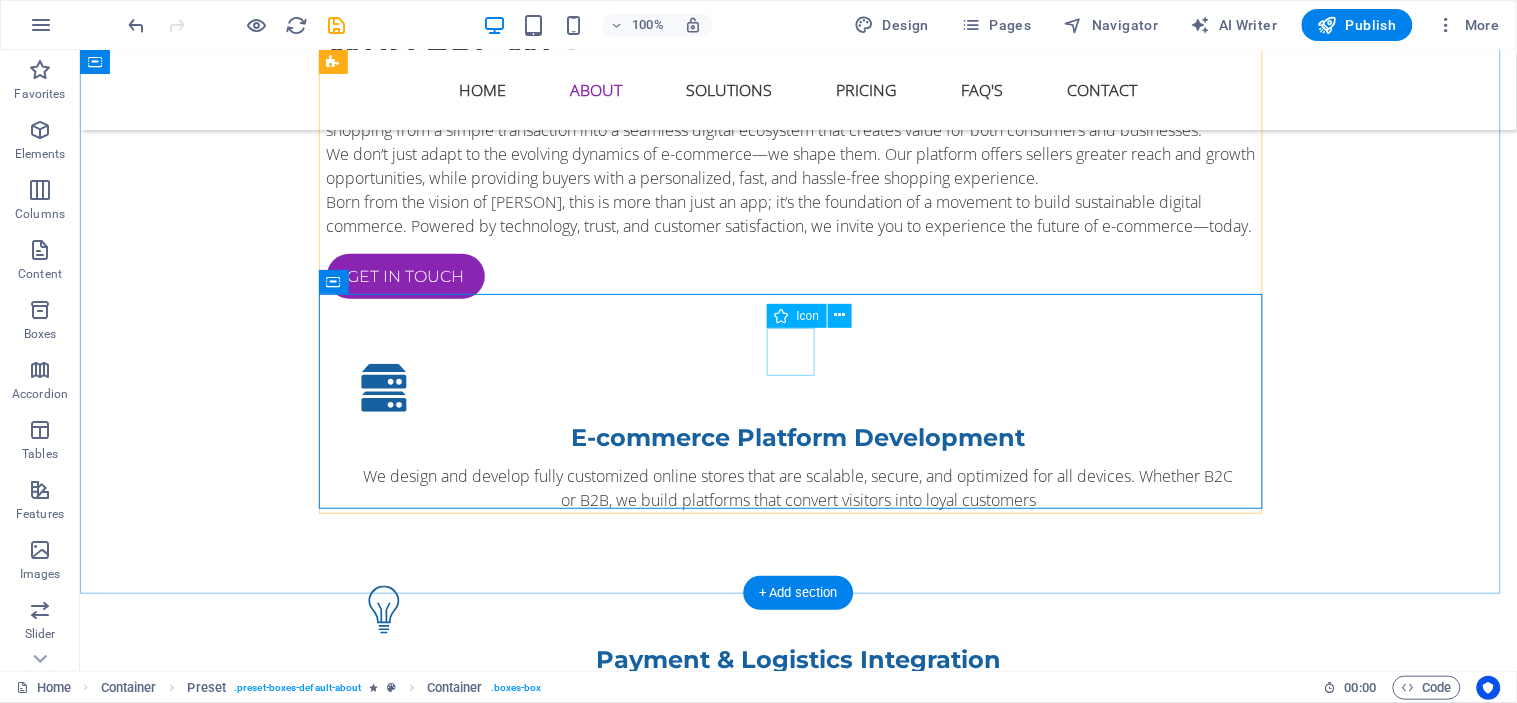 click at bounding box center (798, 1048) 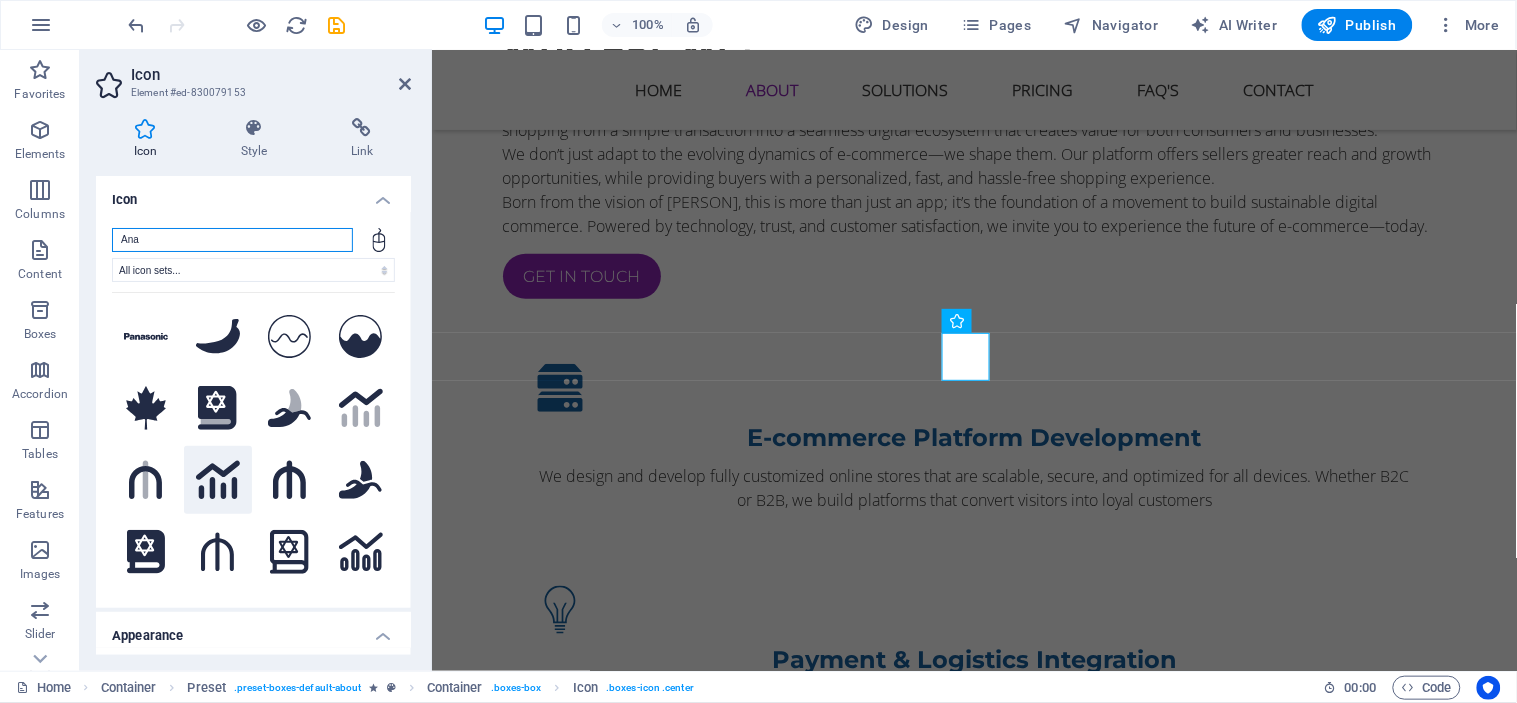 type on "Ana" 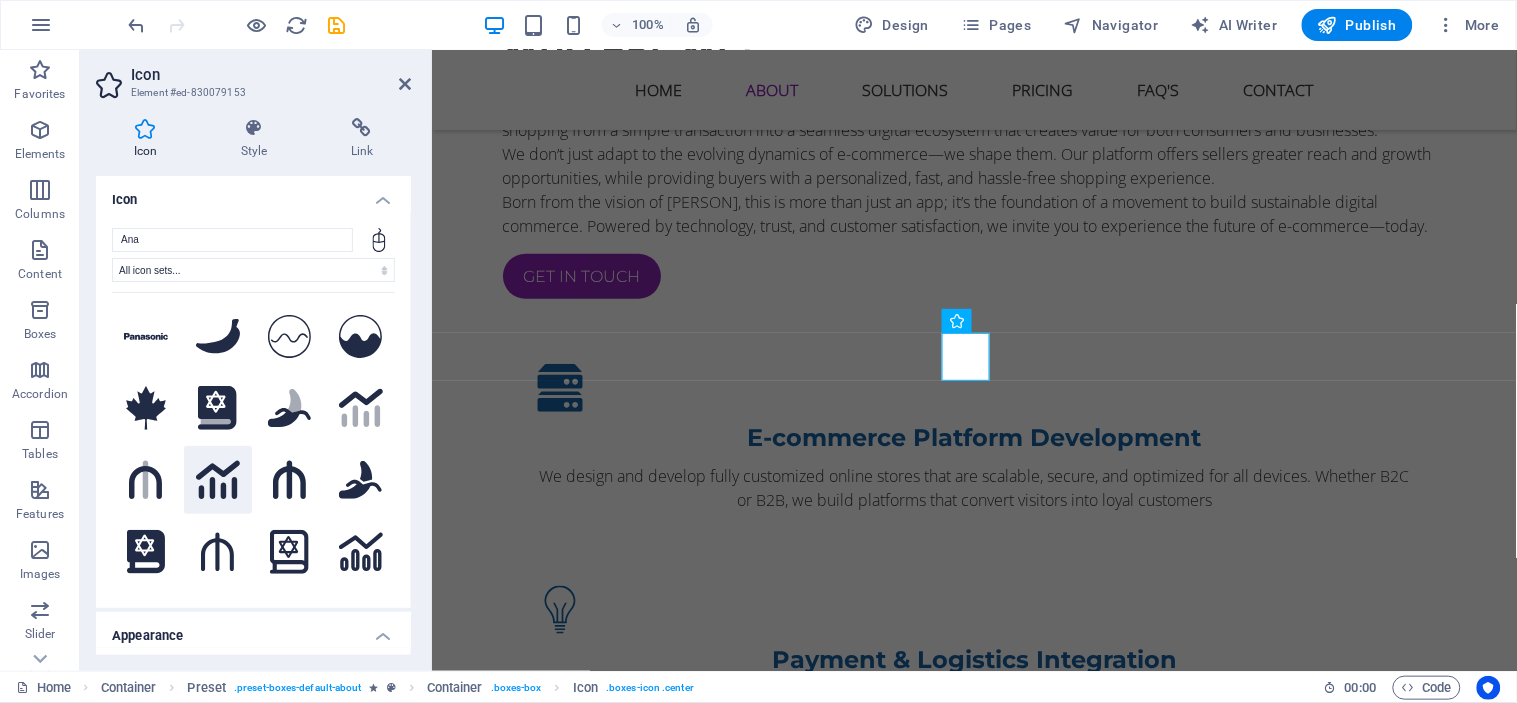 click 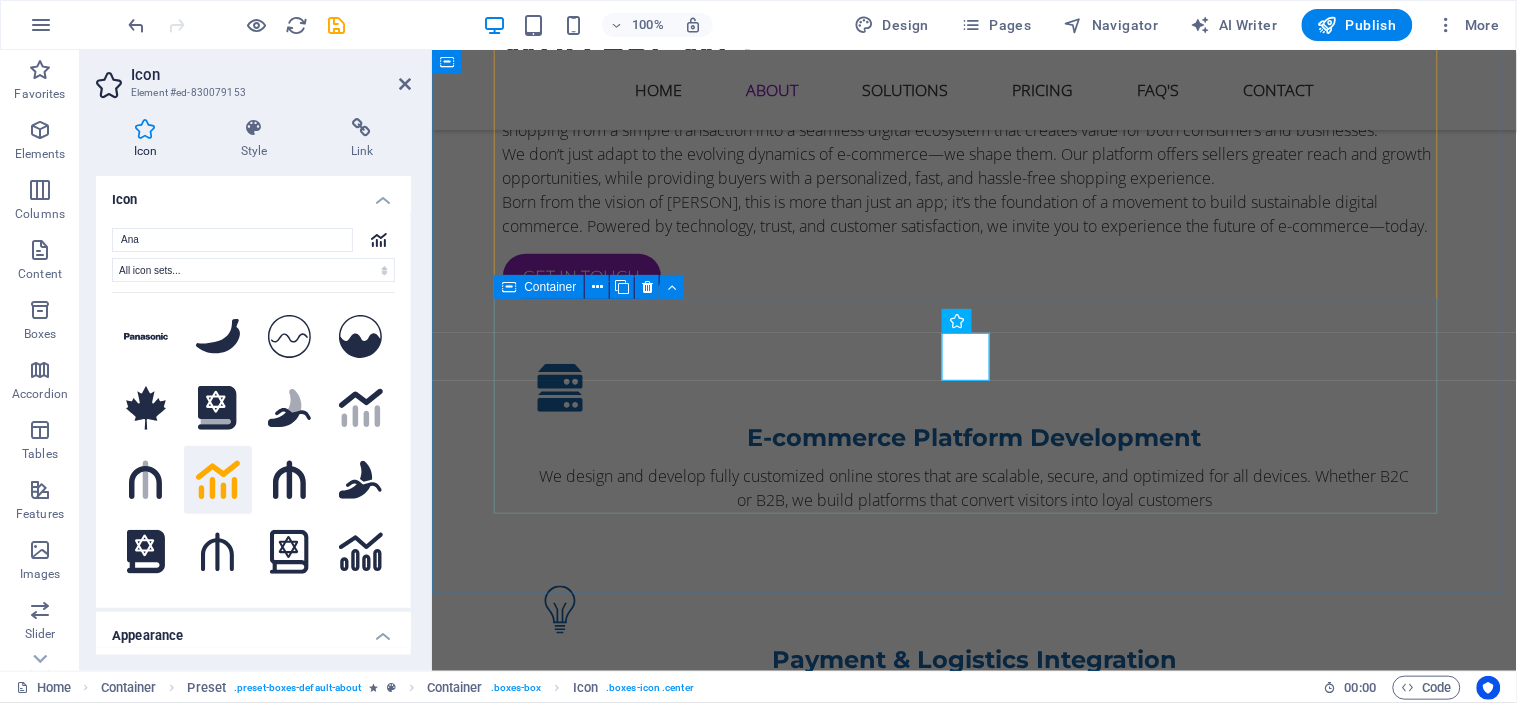 click on "Analytics & Customer Insights Gain deep understanding of your customers with integrated analytics tools. Make data-driven decisions through sales reports, user behavior tracking, and personalized marketing strategies." at bounding box center (974, 1098) 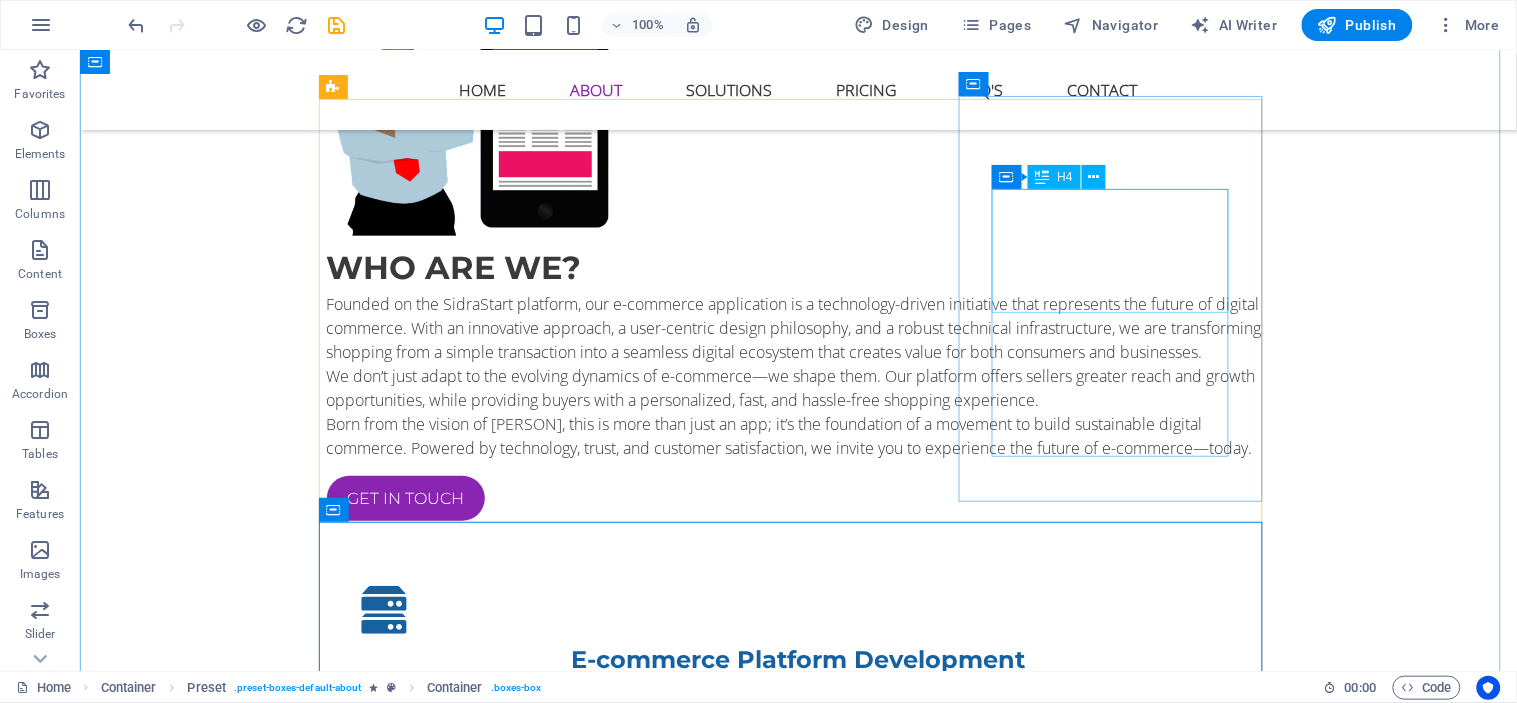 scroll, scrollTop: 1920, scrollLeft: 0, axis: vertical 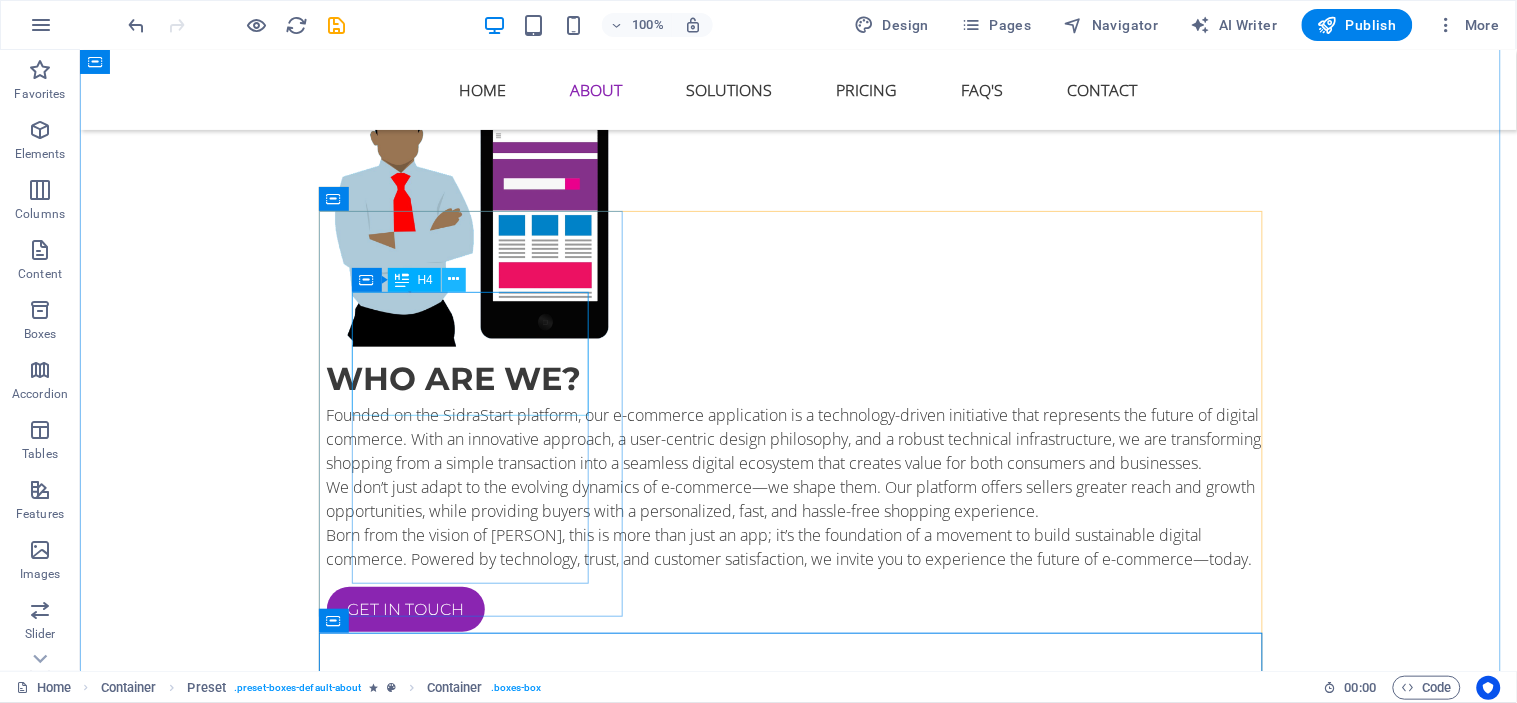 click at bounding box center [454, 280] 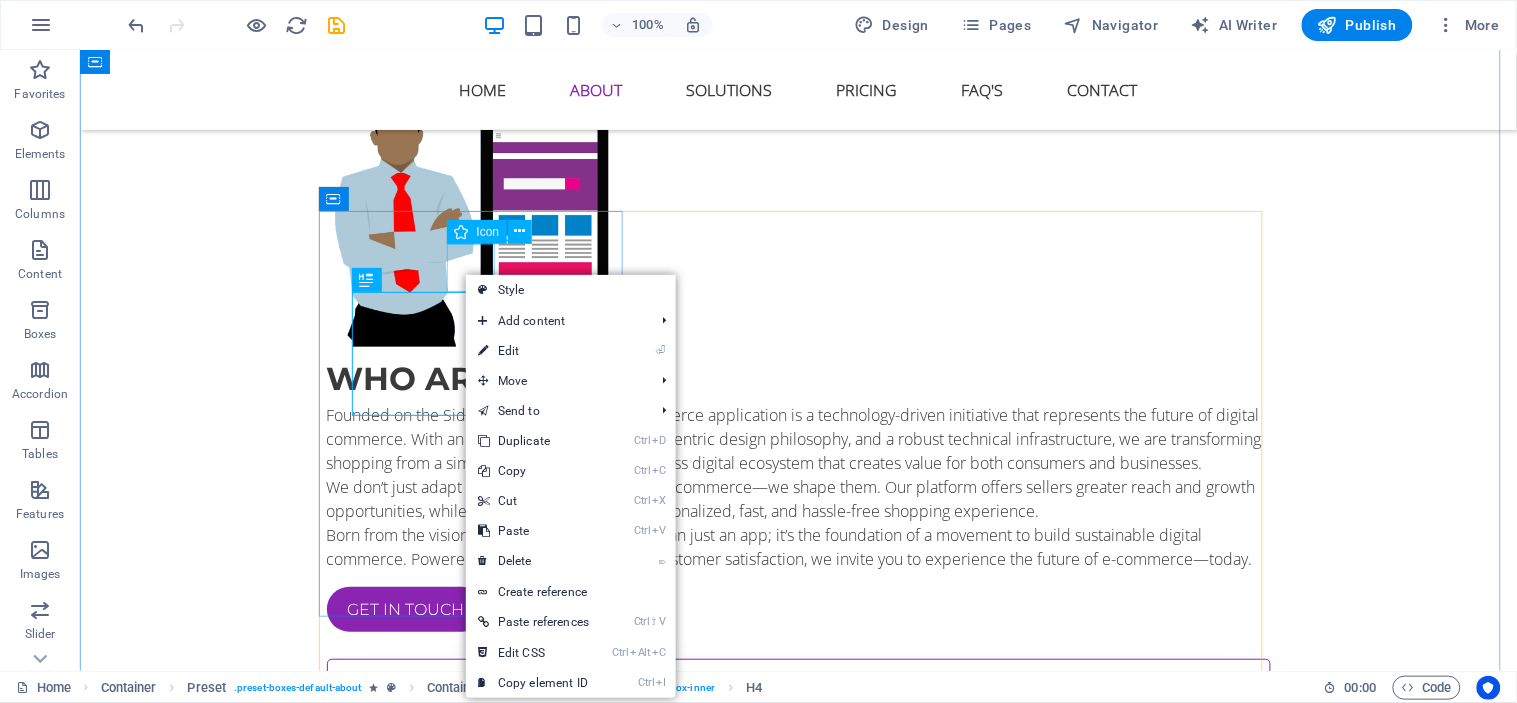 click on "Icon" at bounding box center (488, 232) 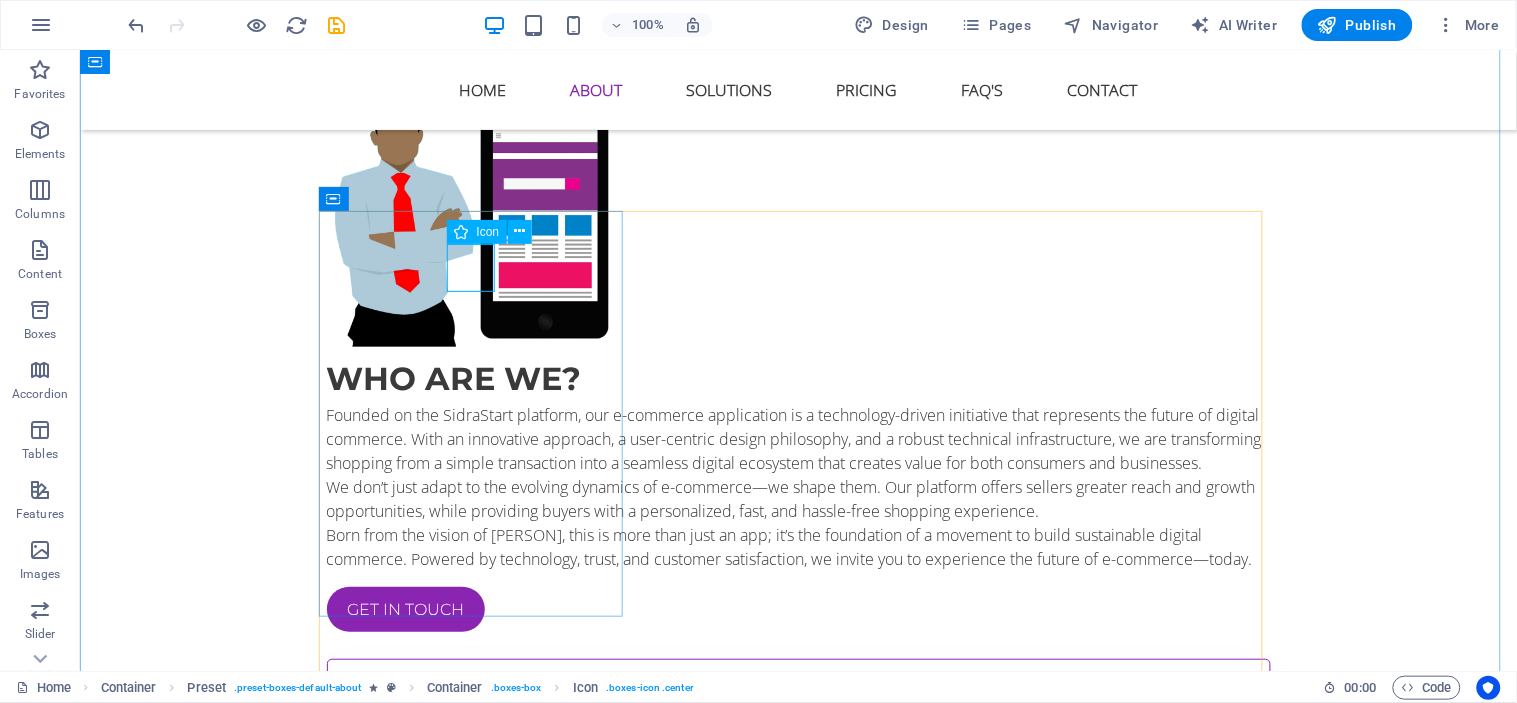 click at bounding box center [798, 715] 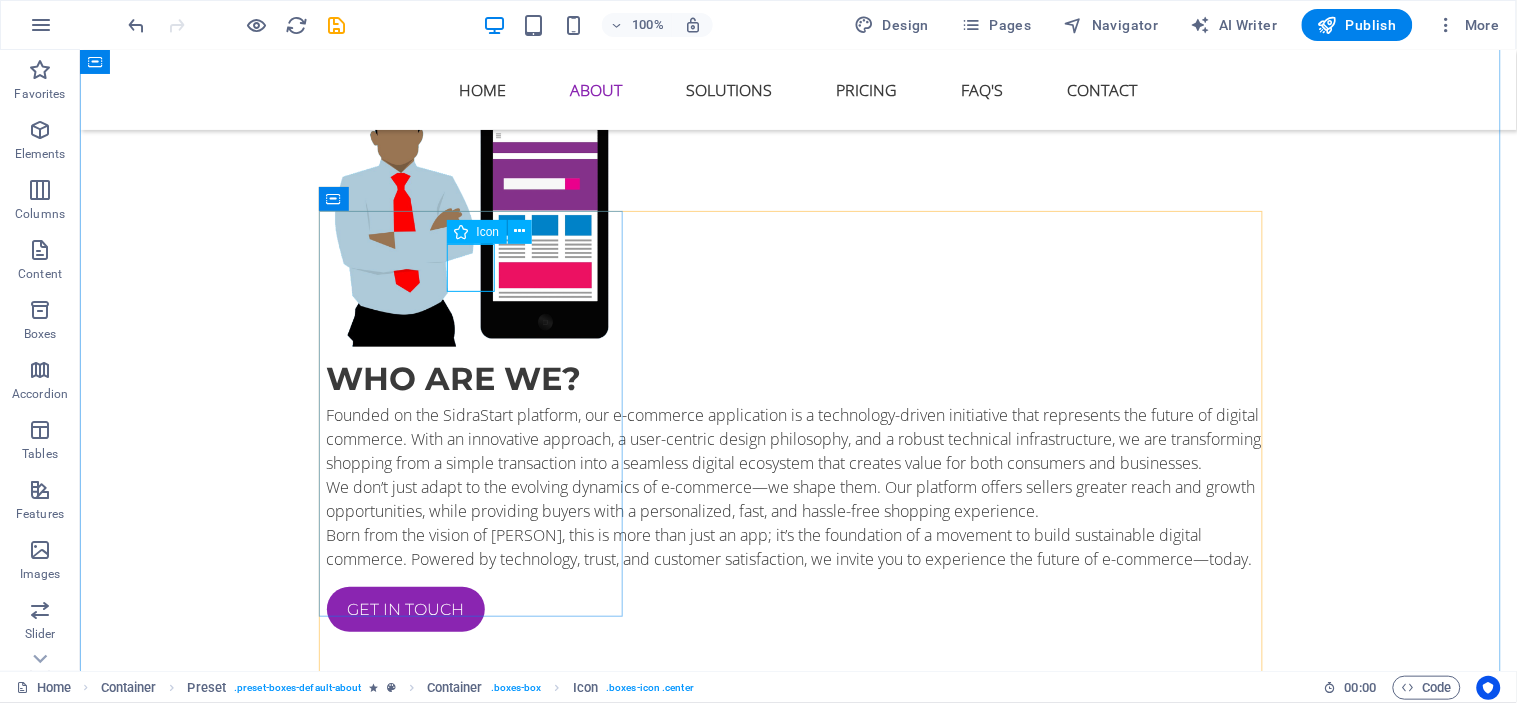 select on "xMidYMid" 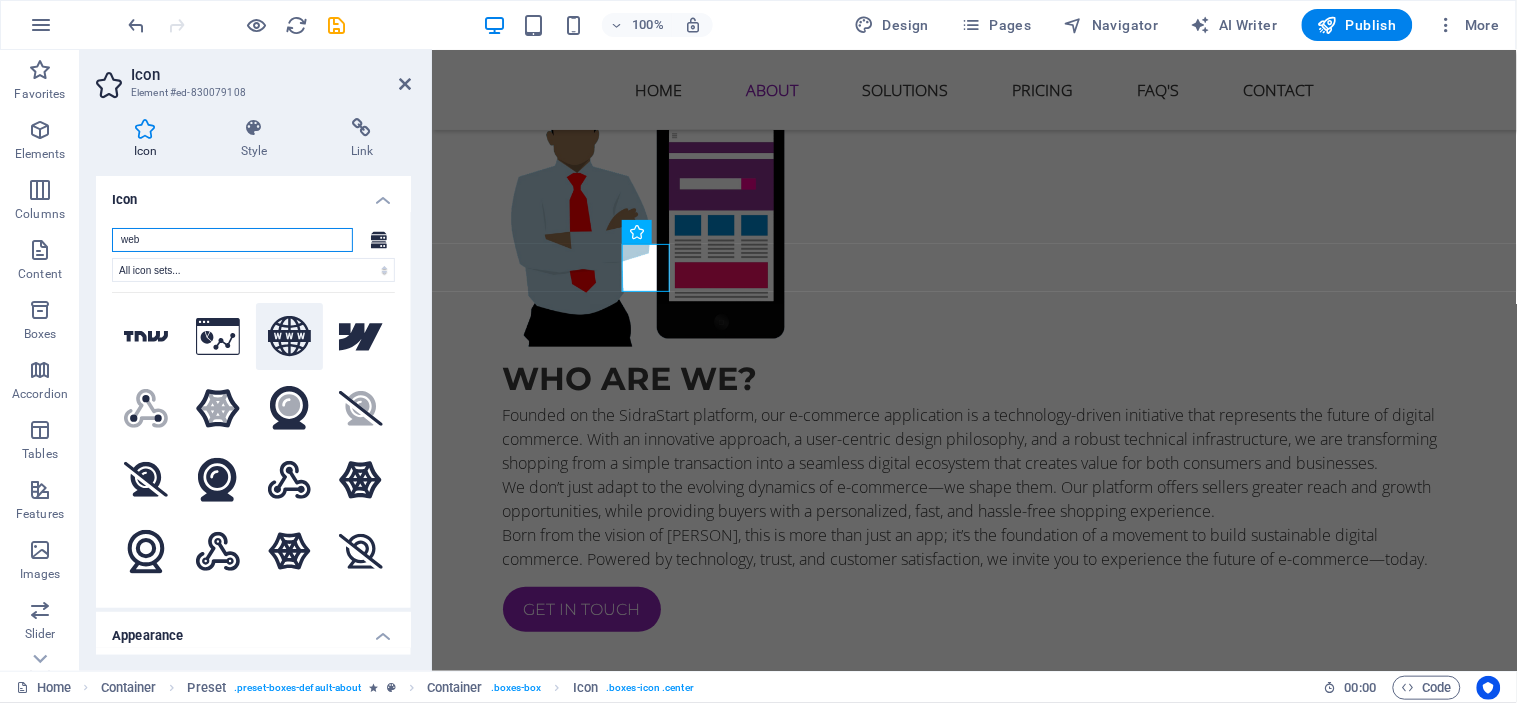 type on "web" 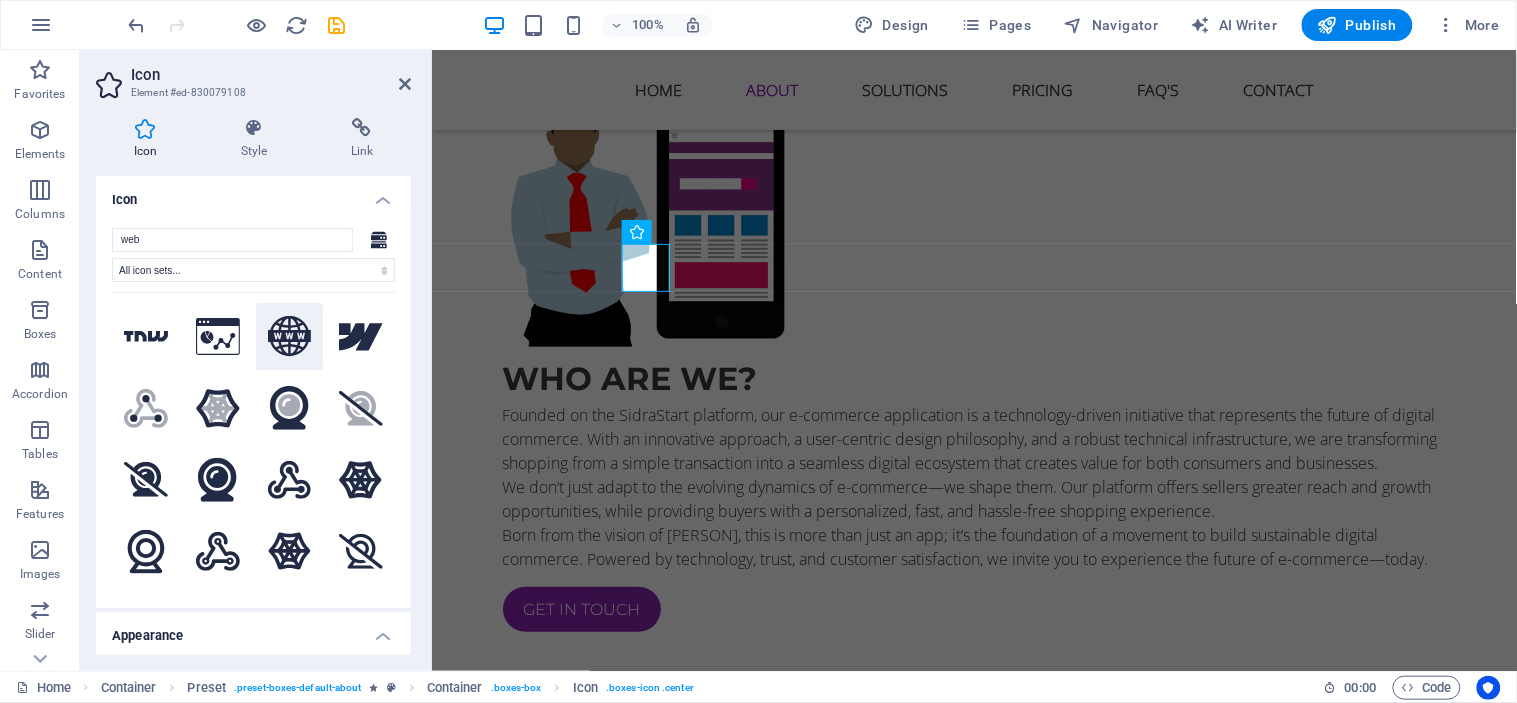 click 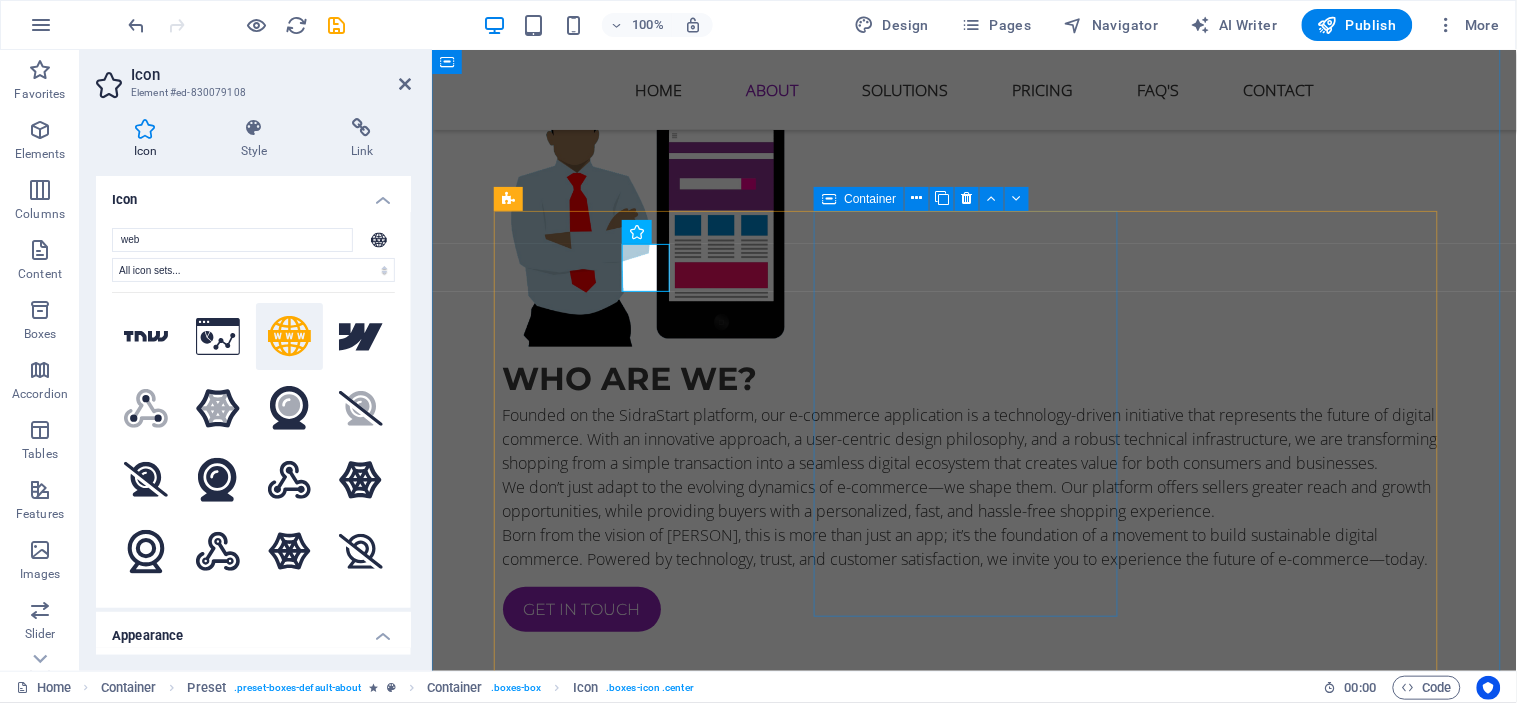 click on "Payment & Logistics Integration Seamlessly connect your store with global and local payment gateways, shipping providers, and logistics systems—ensuring smooth checkout and delivery experiences for your users." at bounding box center [974, 987] 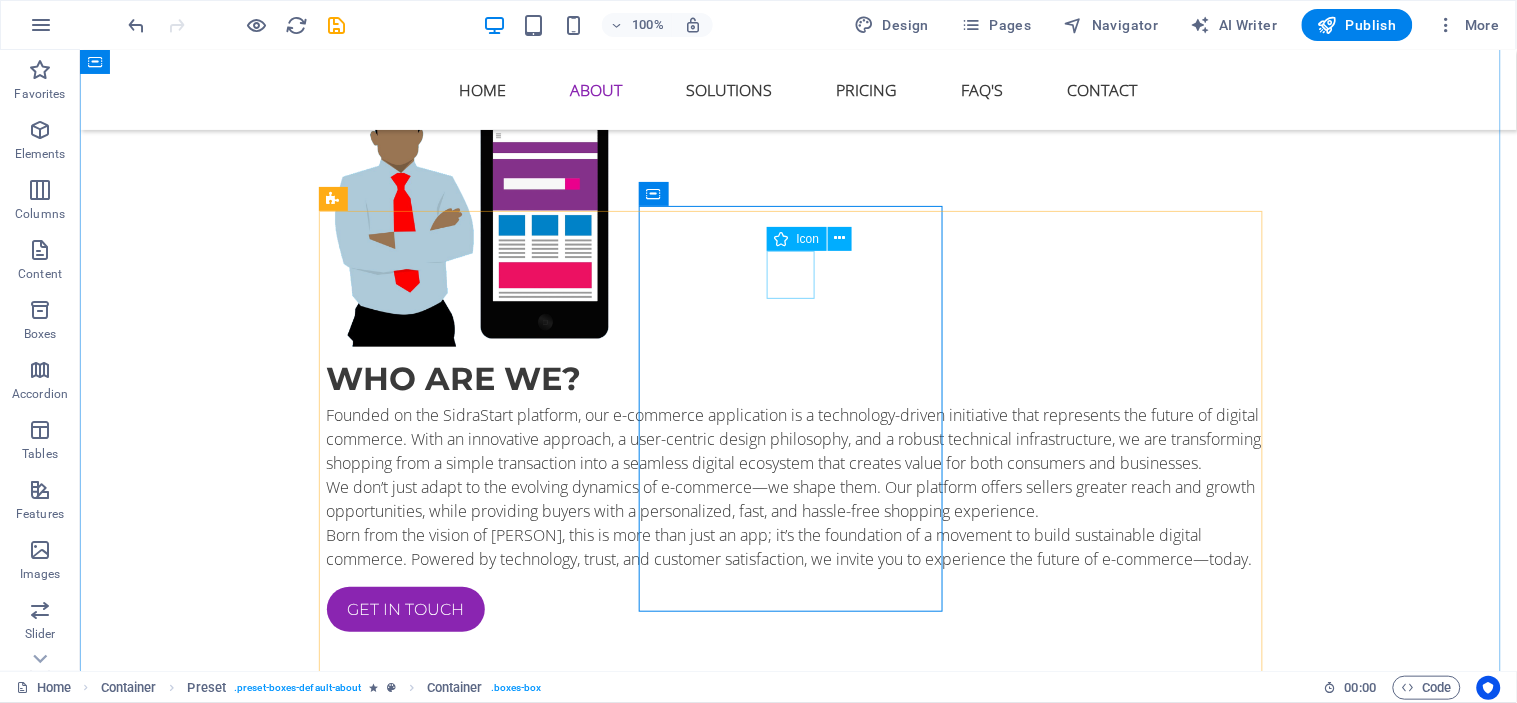 click at bounding box center [798, 937] 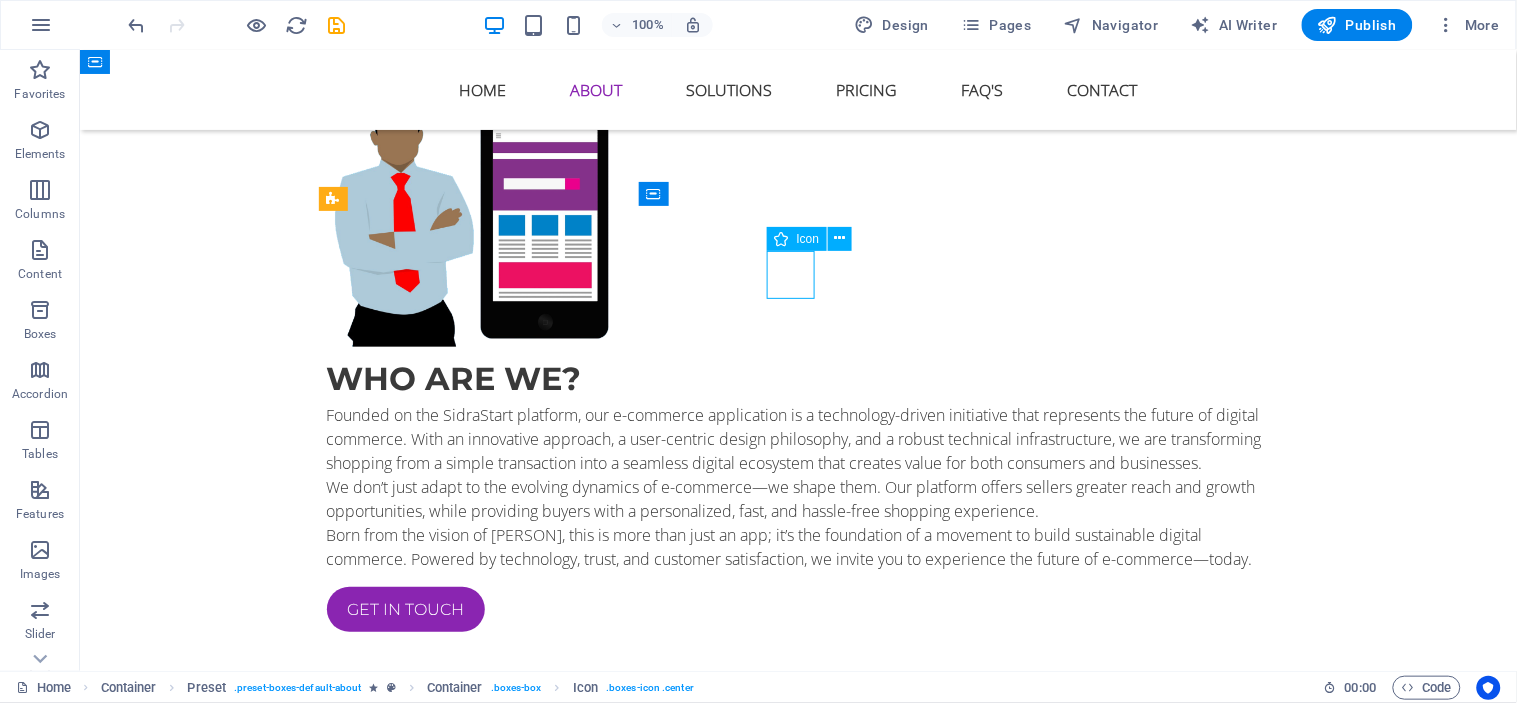 click at bounding box center (798, 937) 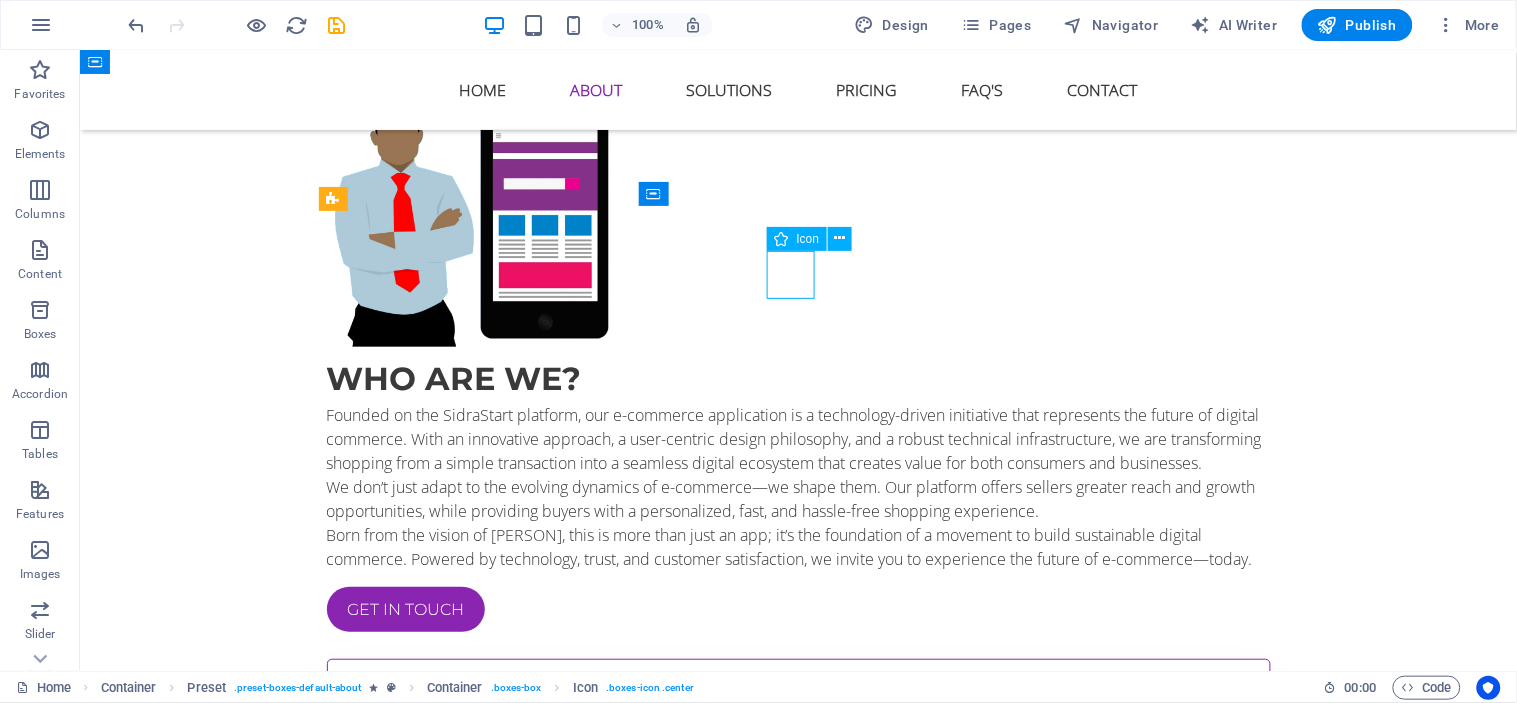 select on "xMidYMid" 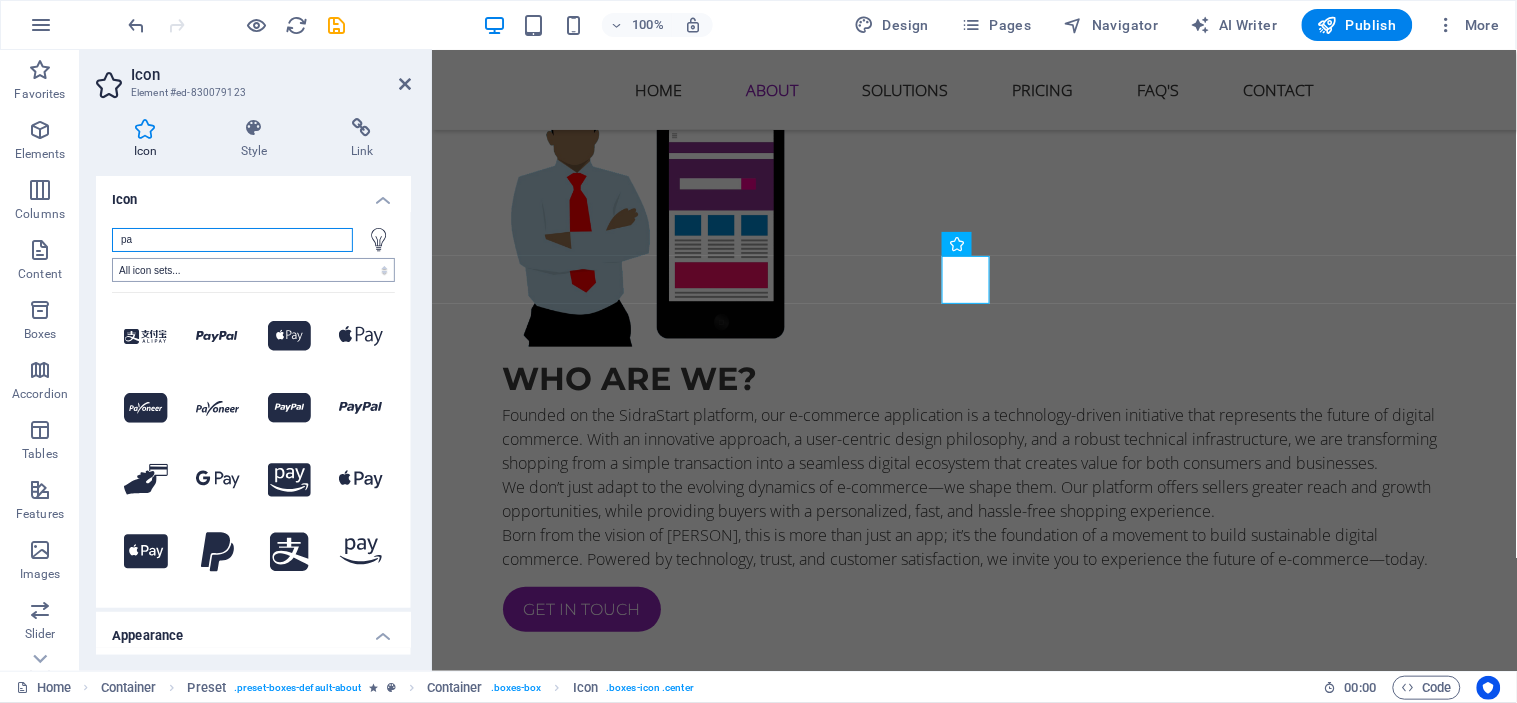 type on "p" 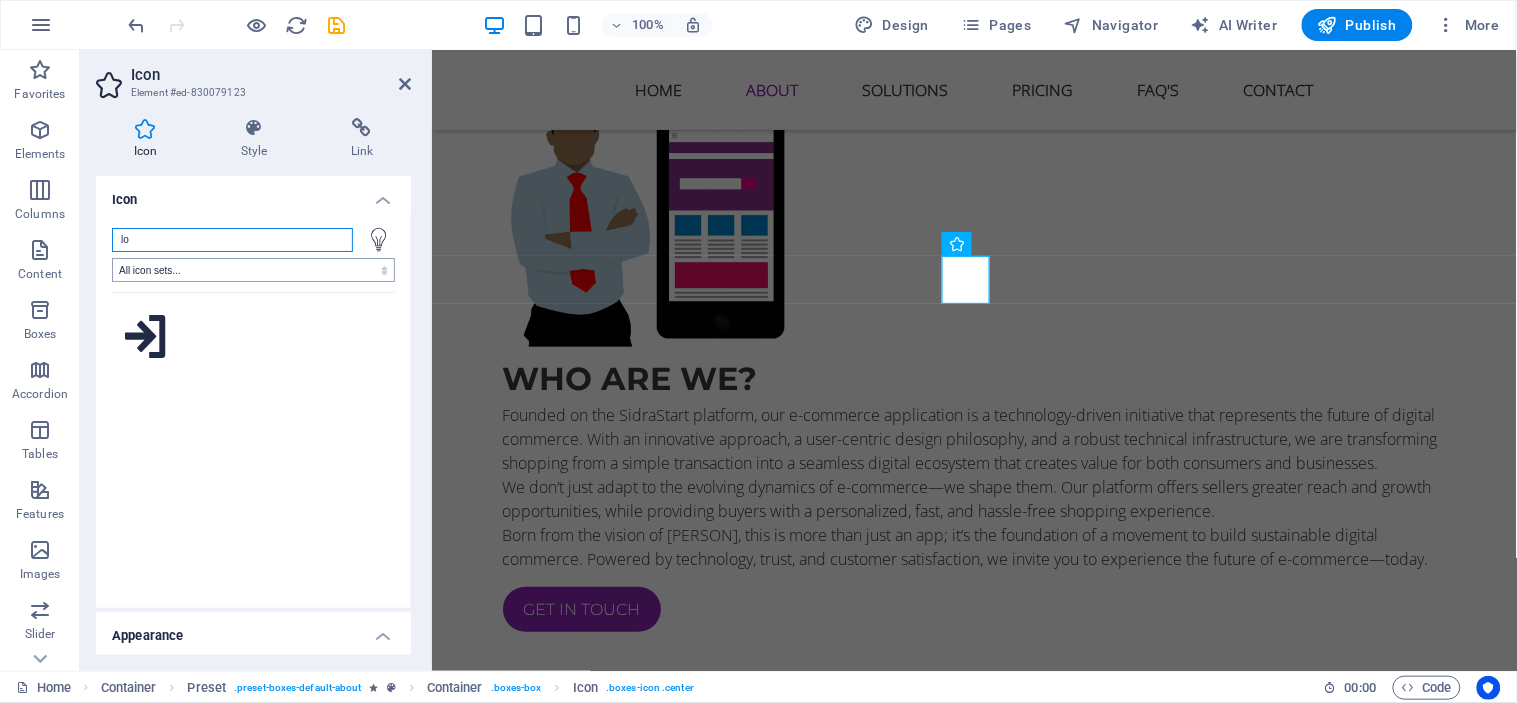 type on "l" 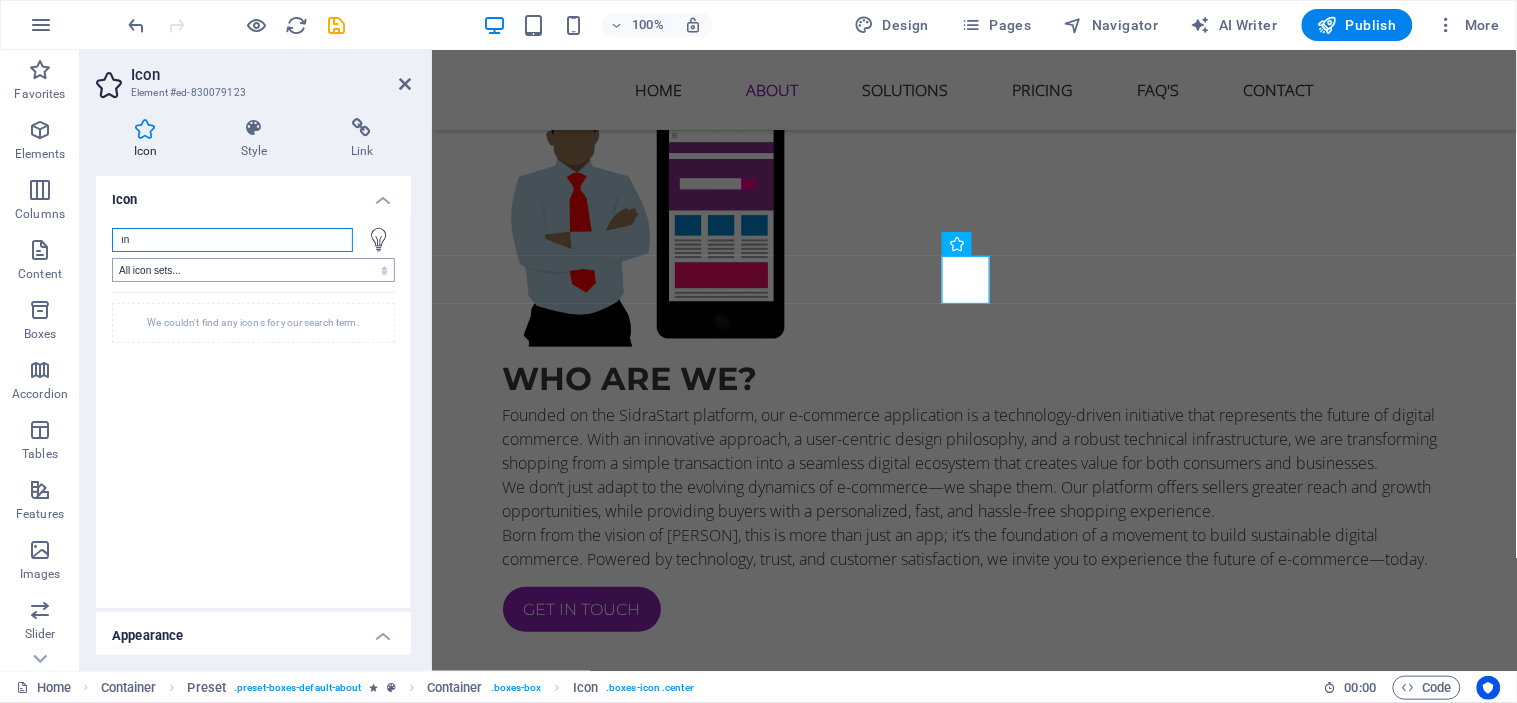 type on "ı" 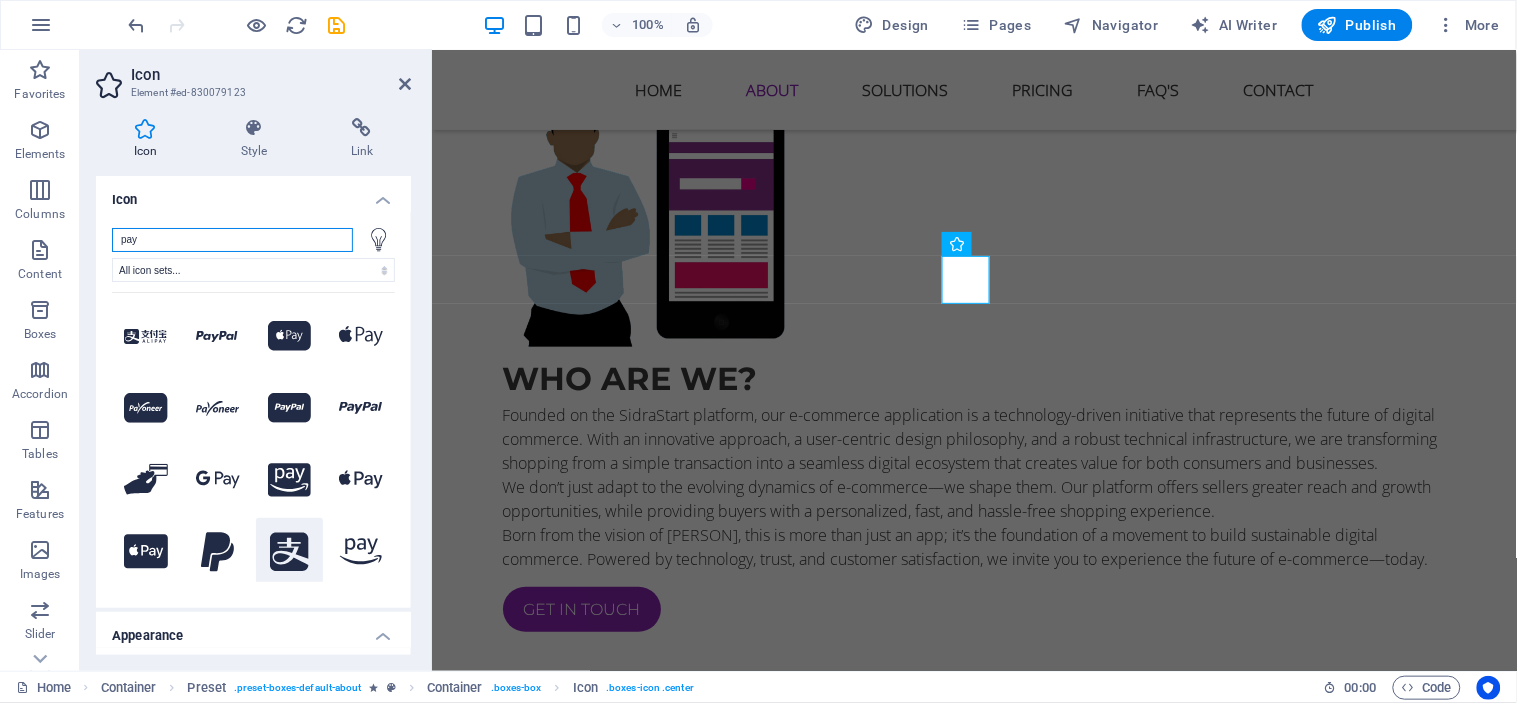 scroll, scrollTop: 67, scrollLeft: 0, axis: vertical 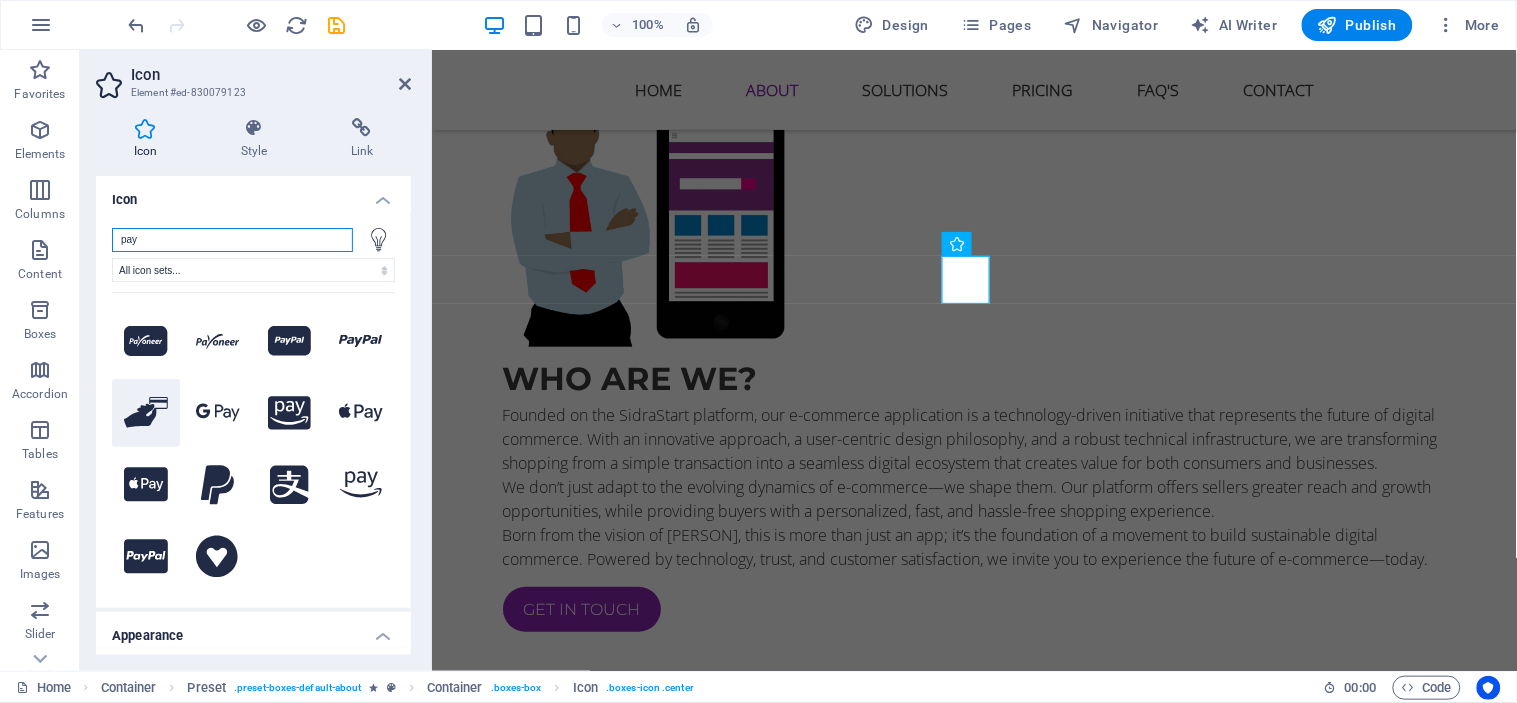 type on "pay" 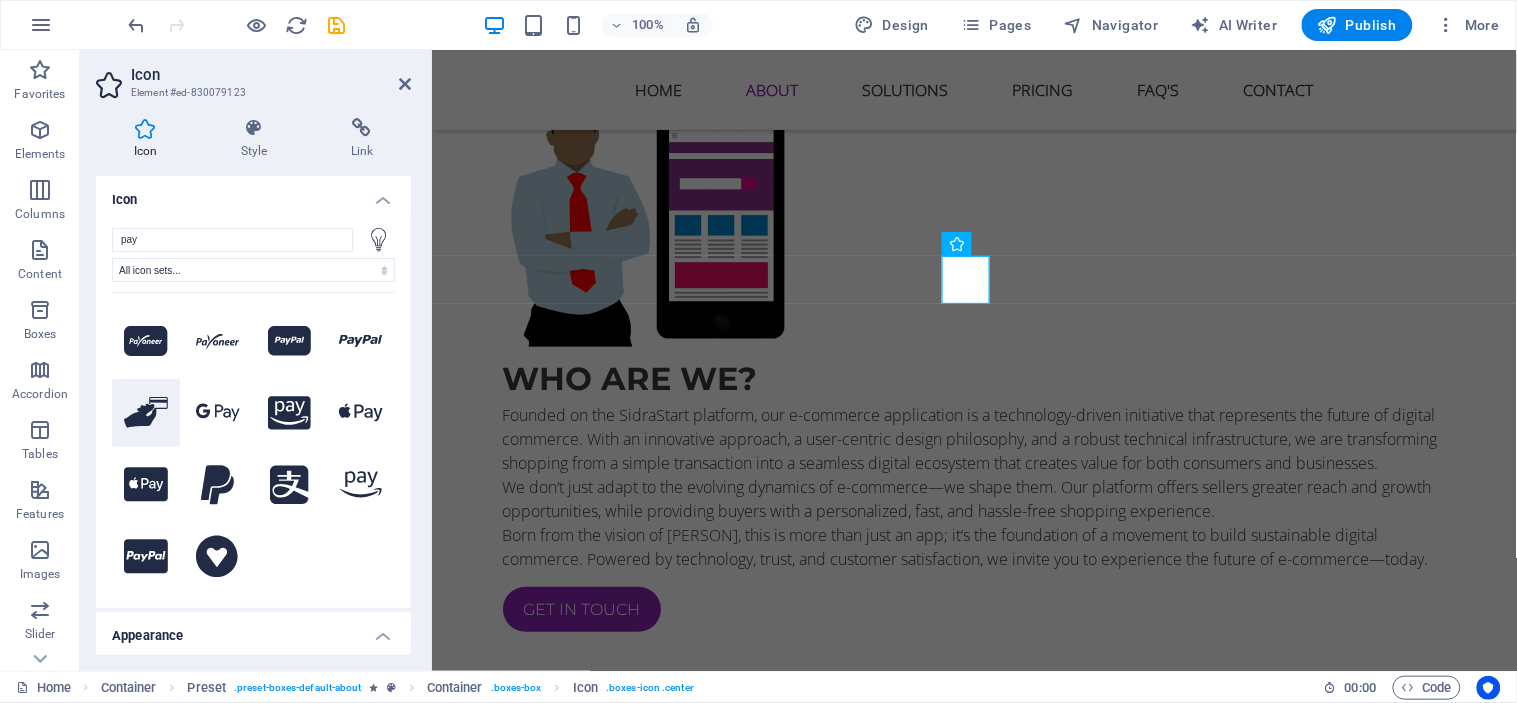 click at bounding box center (146, 413) 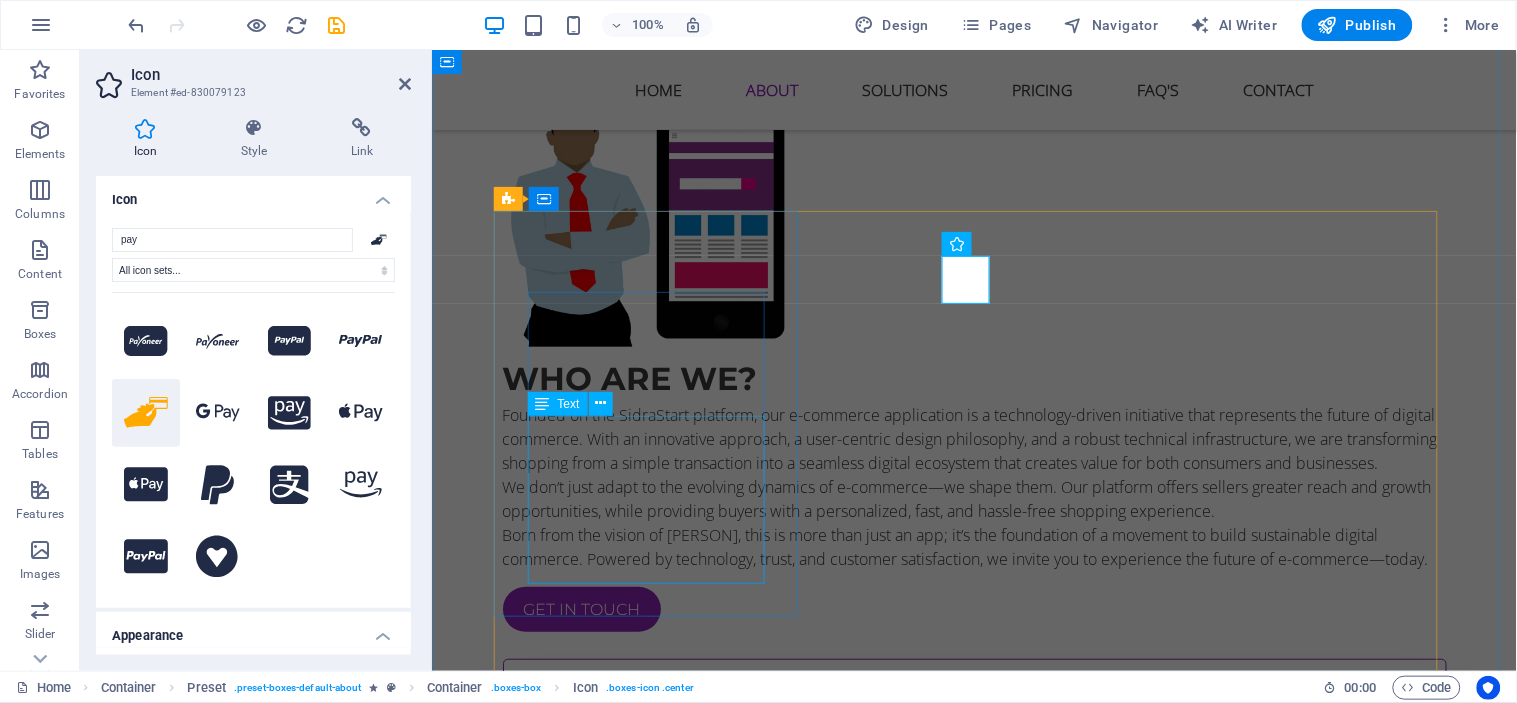 click on "We design and develop fully customized online stores that are scalable, secure, and optimized for all devices. Whether B2C or B2B, we build platforms that convert visitors into loyal customers" at bounding box center (974, 815) 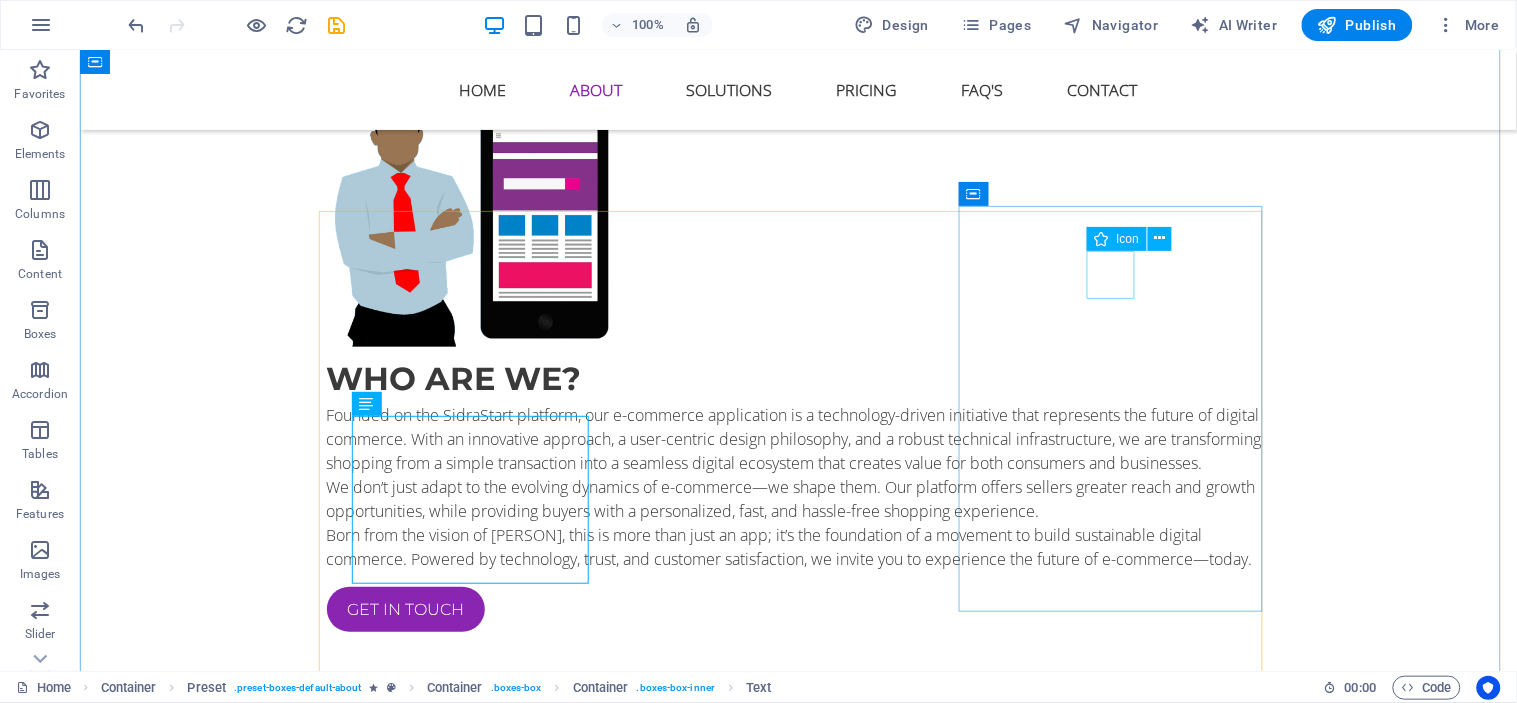 click at bounding box center [798, 1159] 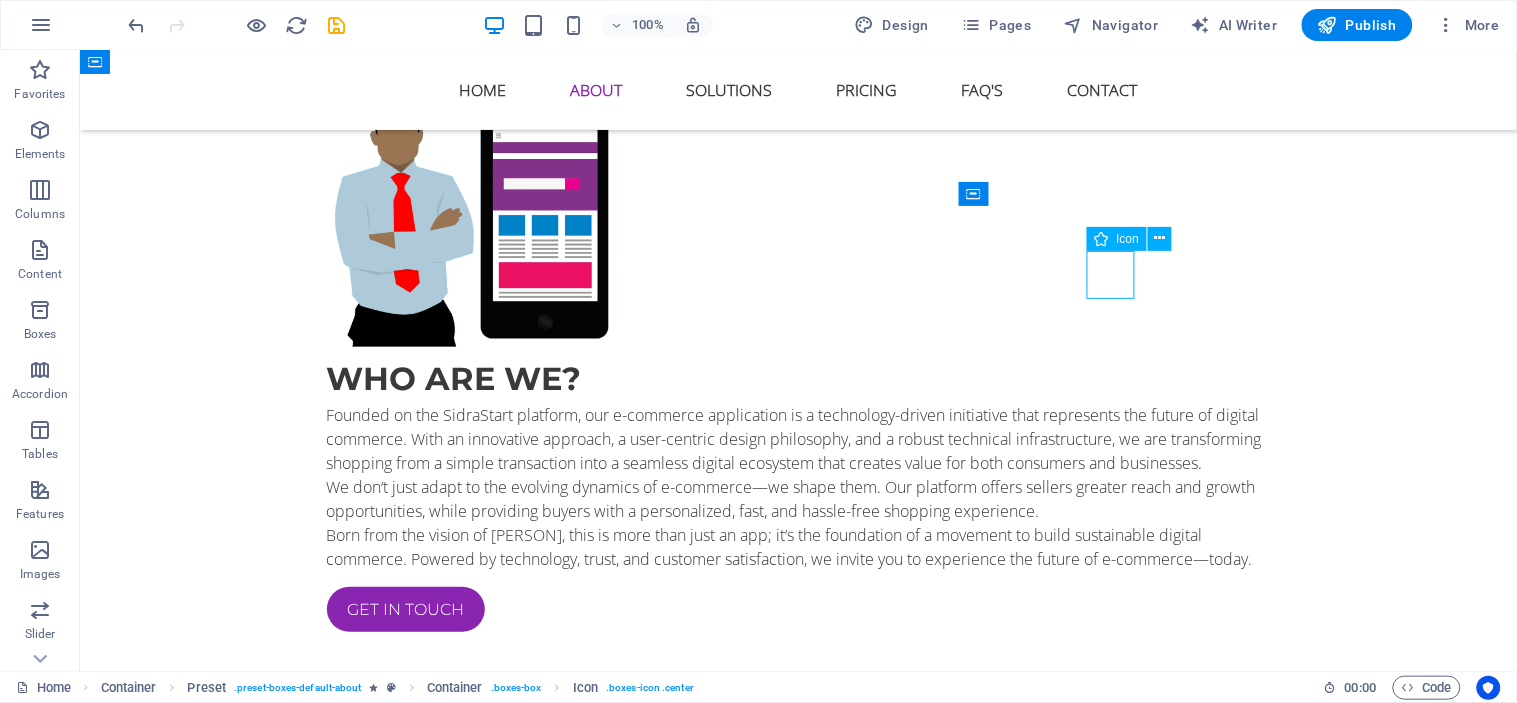 click at bounding box center (798, 1159) 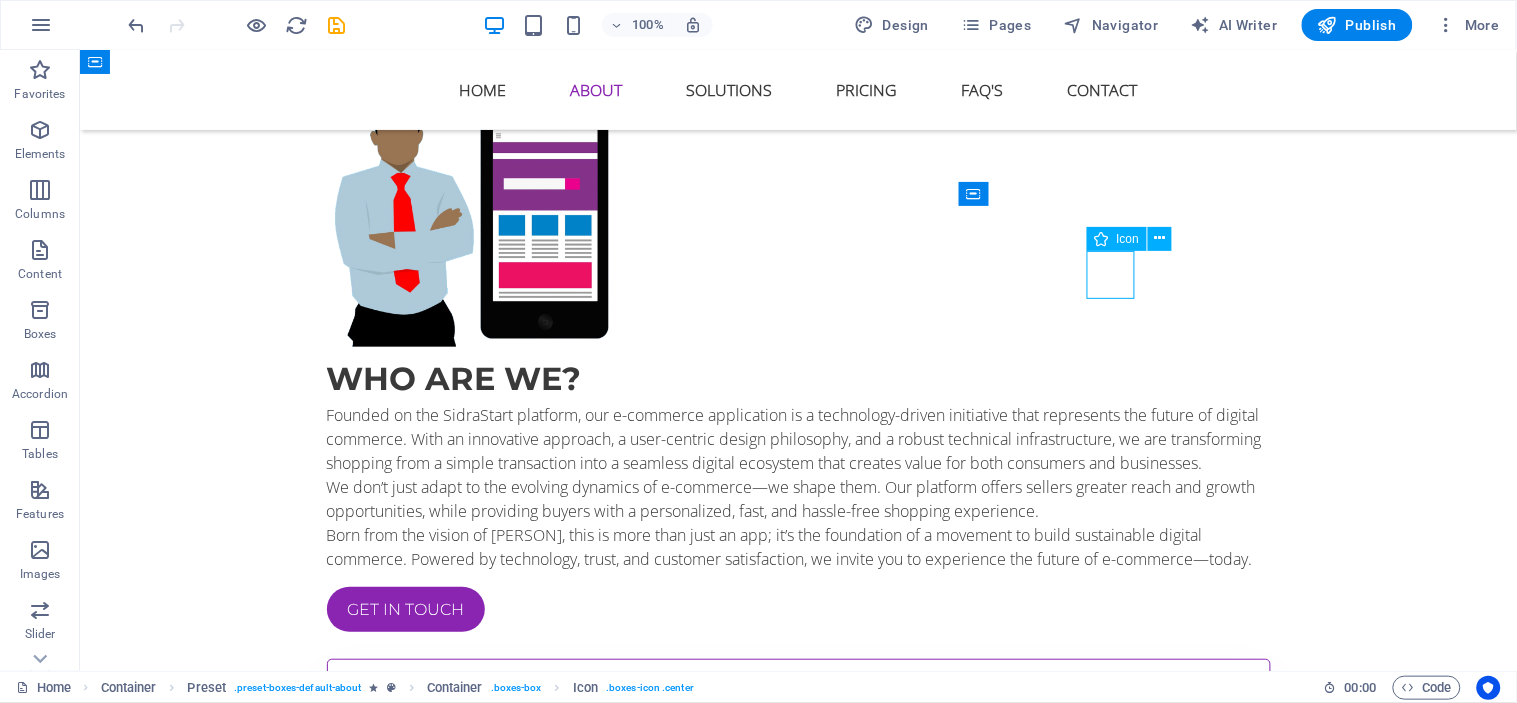 select on "xMidYMid" 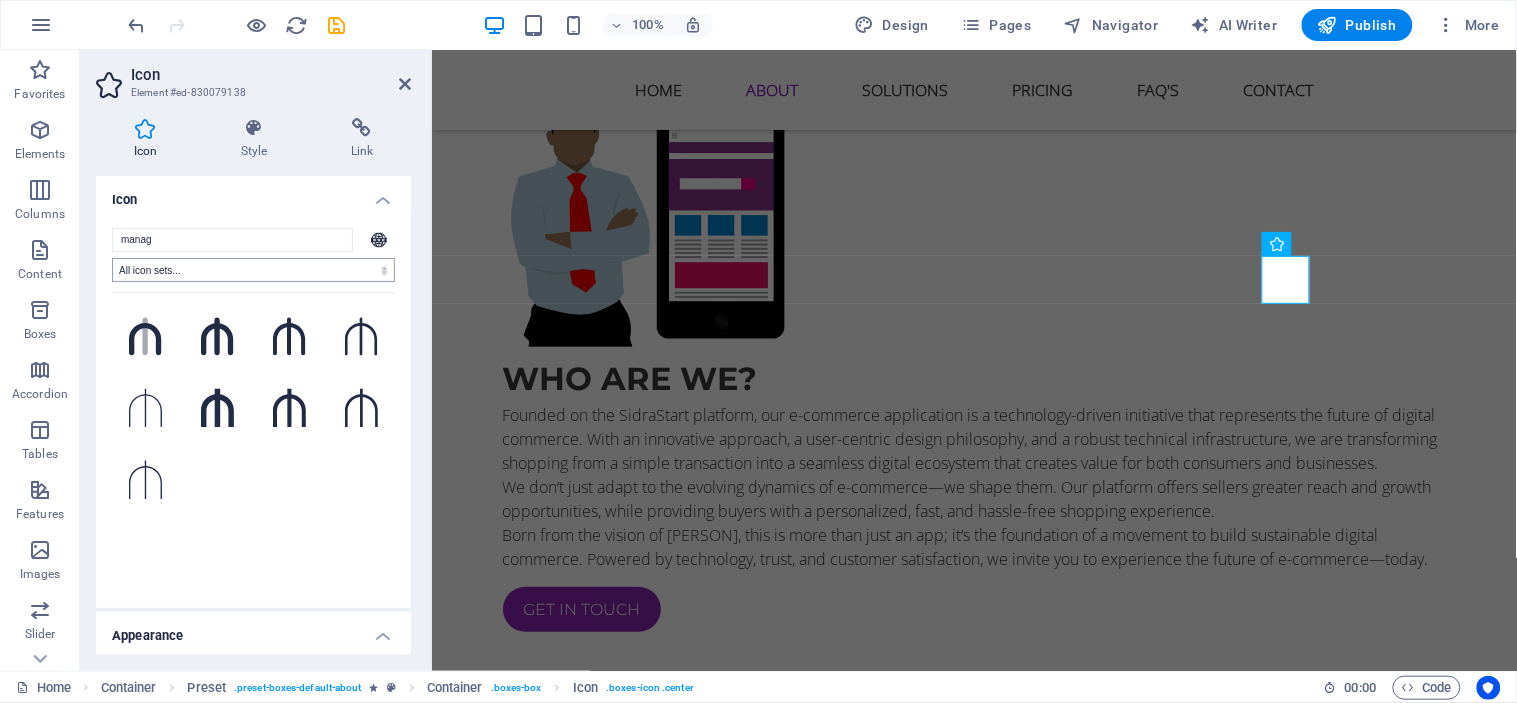 type on "manage" 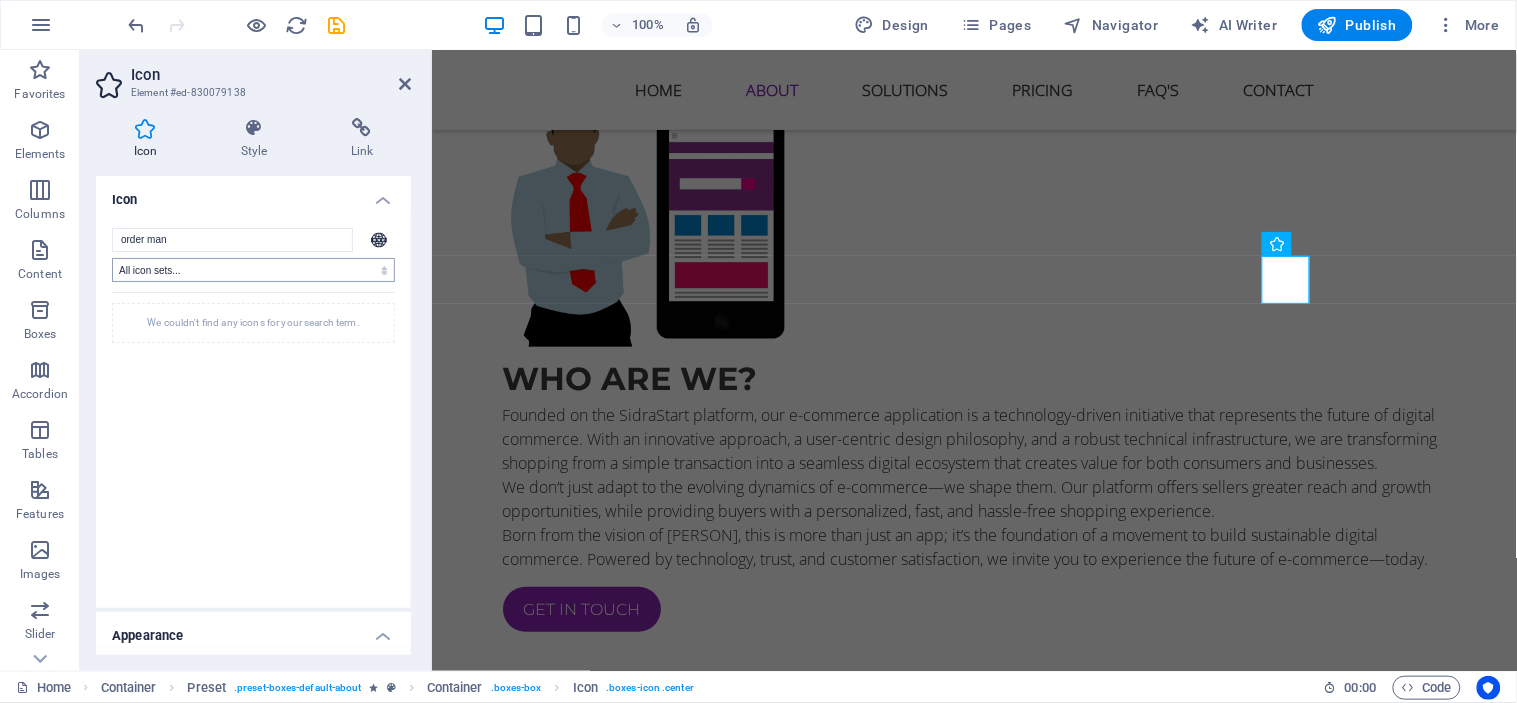 type on "order mana" 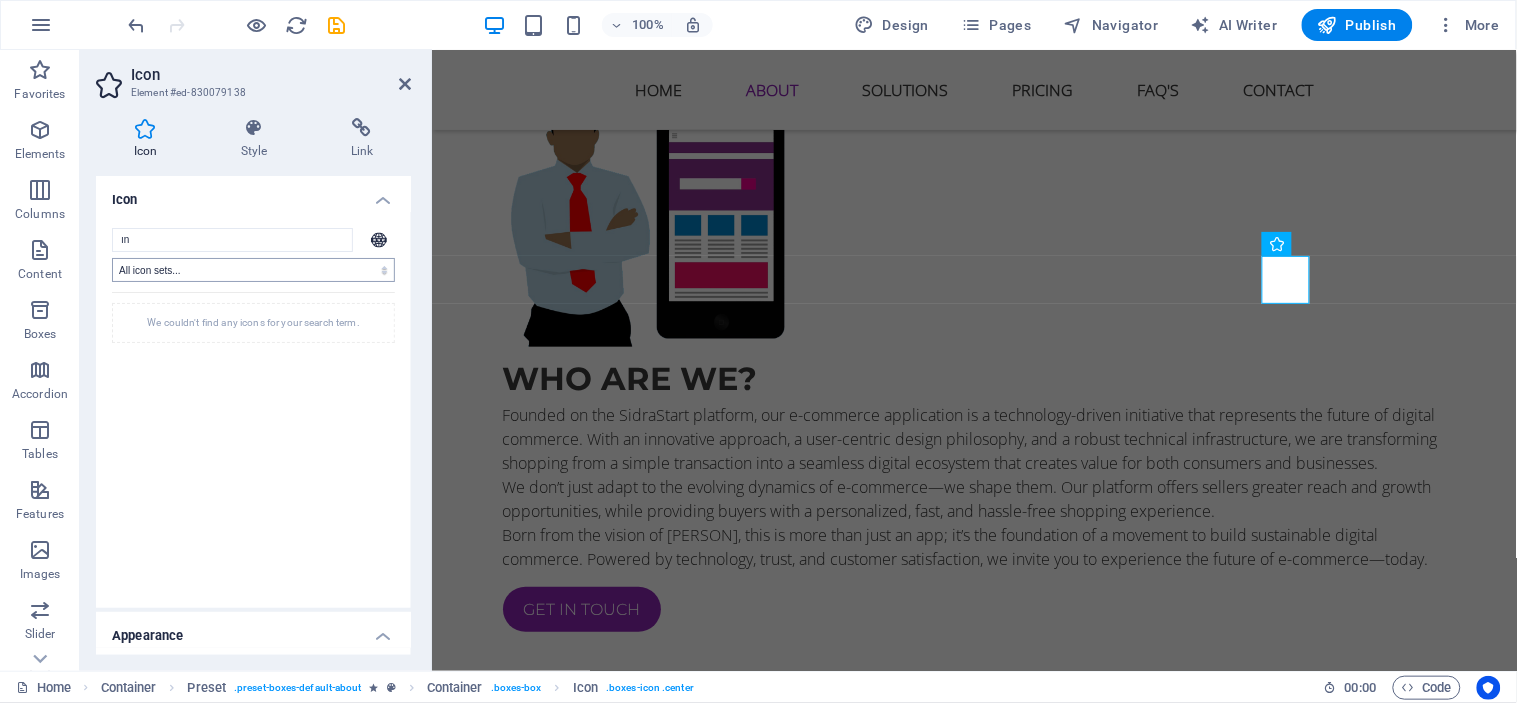 type on "ı" 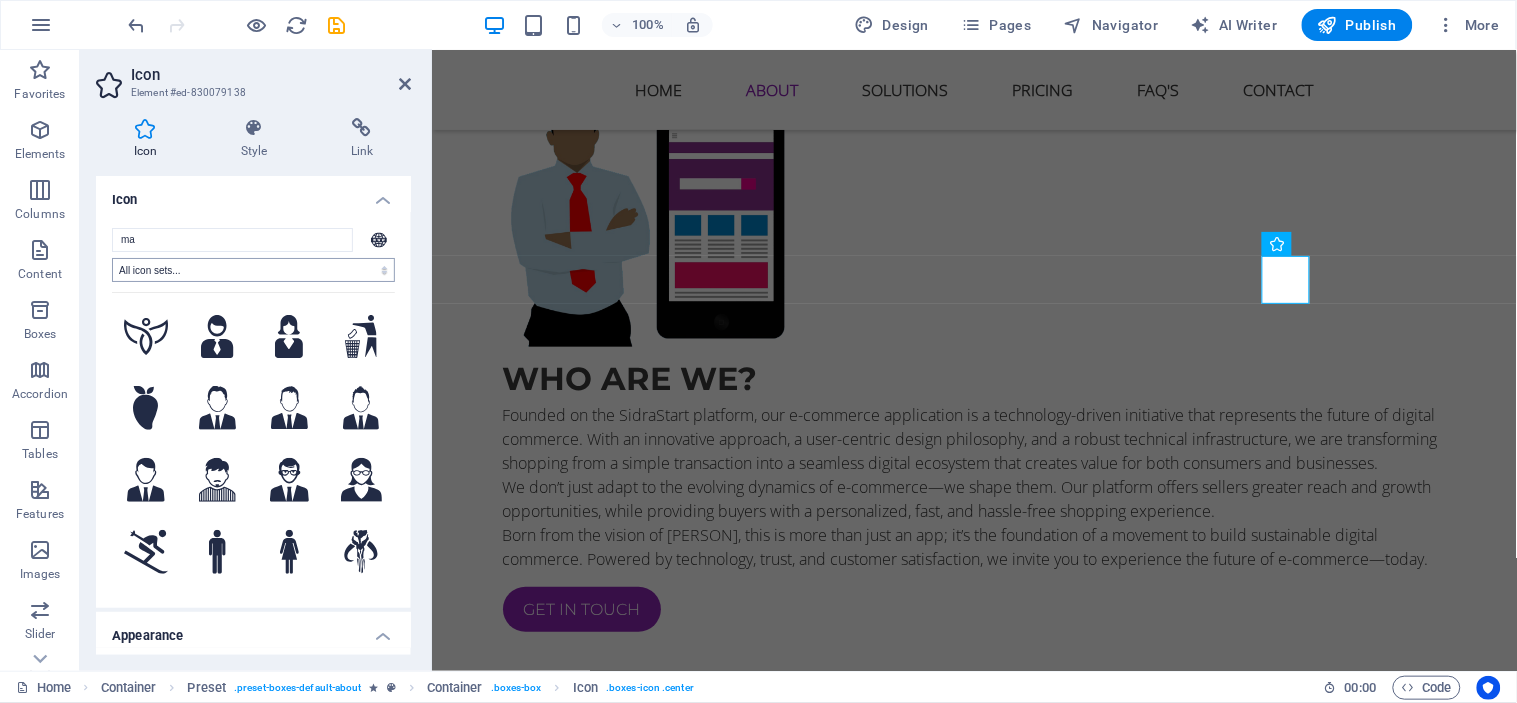 type on "m" 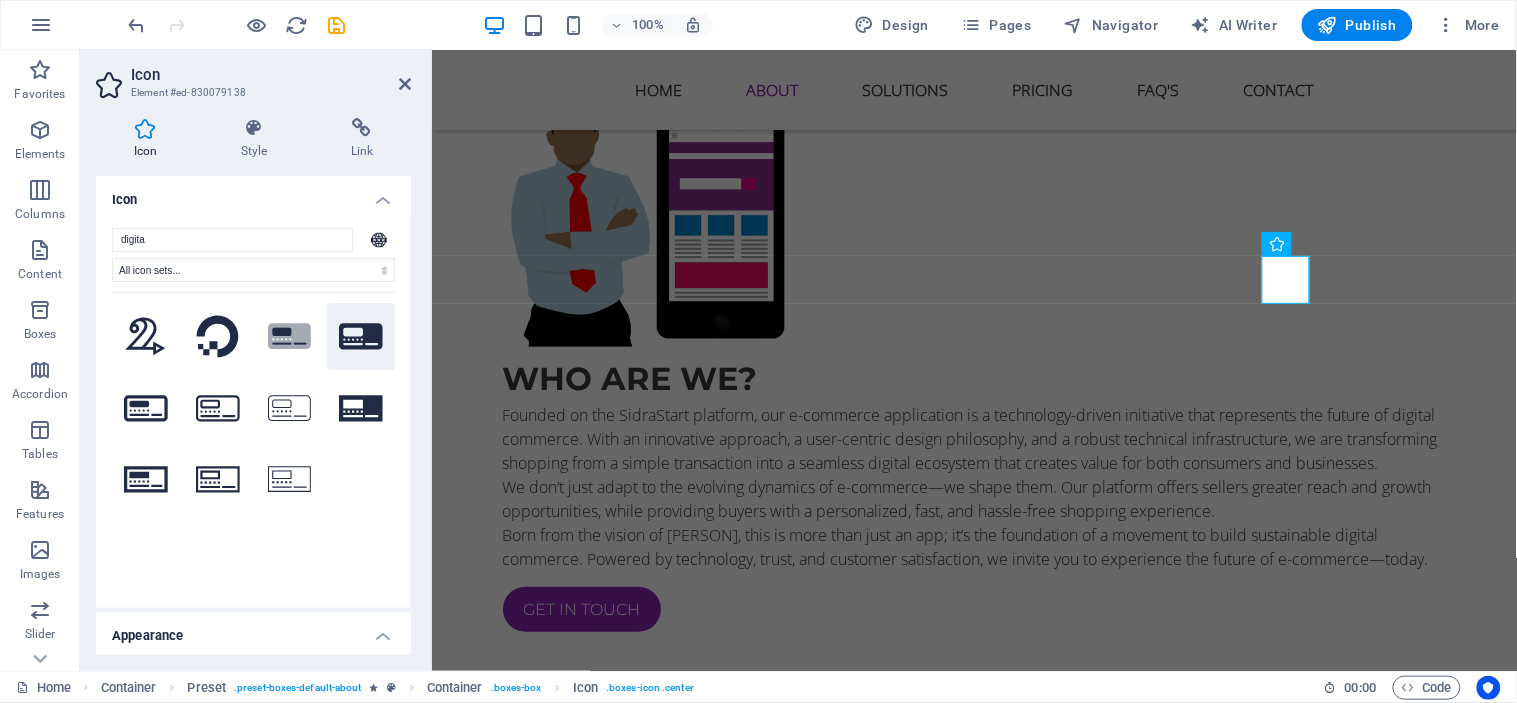 type on "digita" 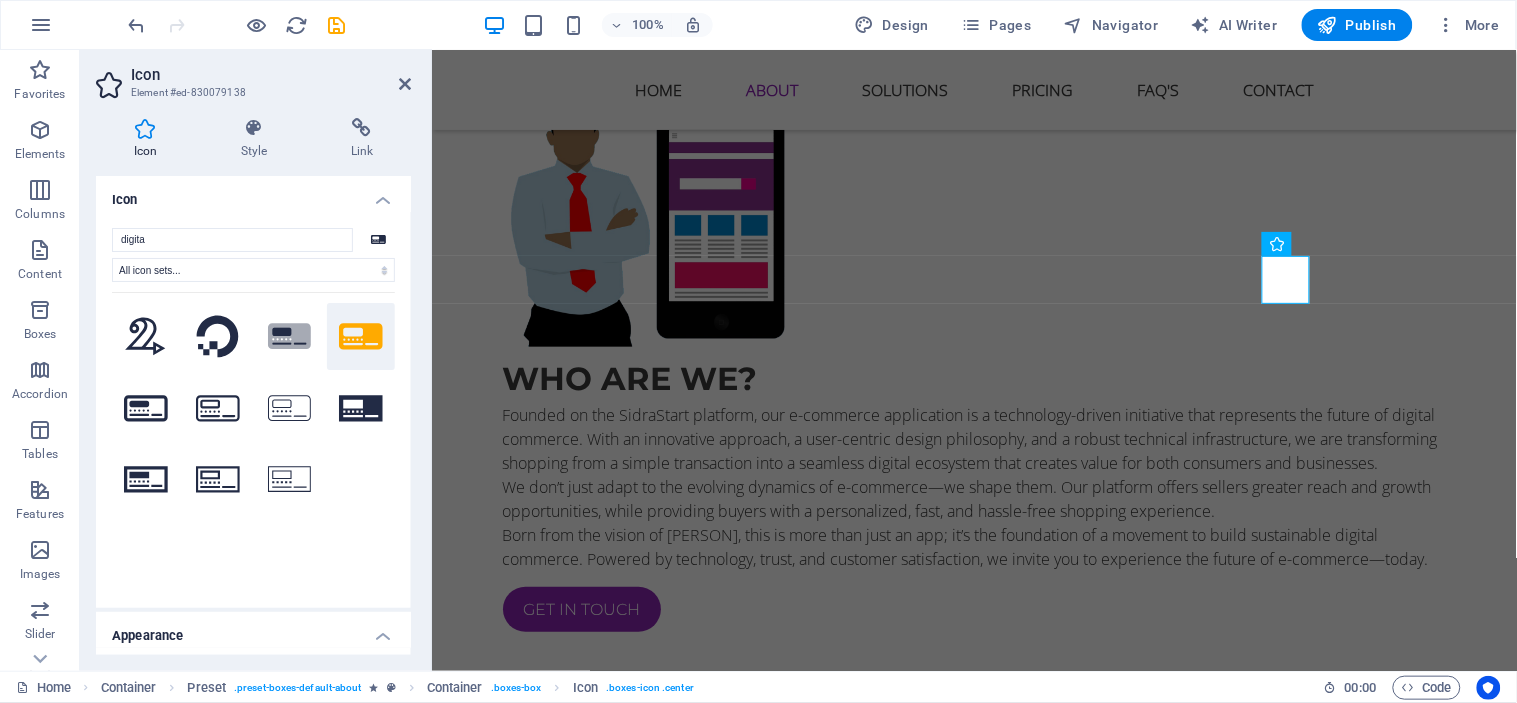click 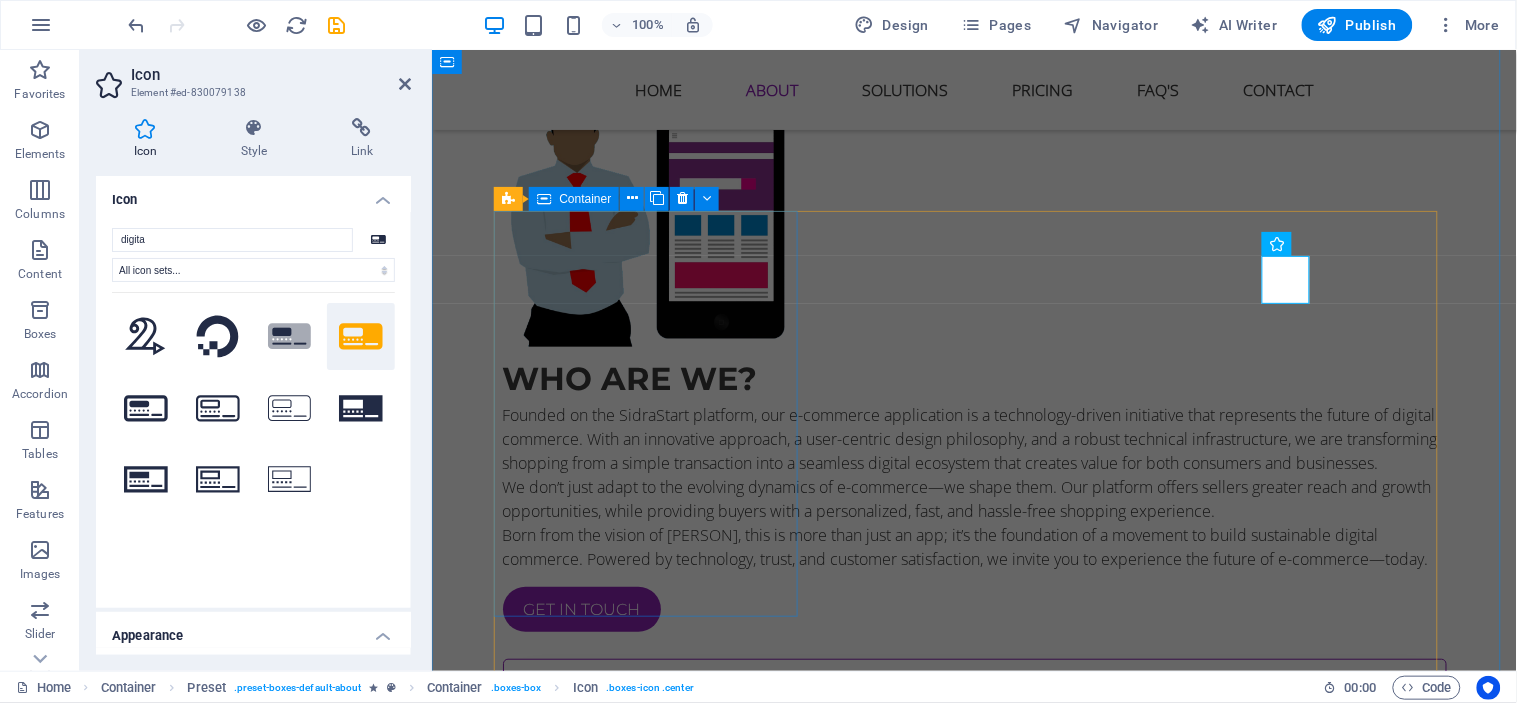 click on "E-commerce Platform Development We design and develop fully customized online stores that are scalable, secure, and optimized for all devices. Whether B2C or B2B, we build platforms that convert visitors into loyal customers" at bounding box center (974, 765) 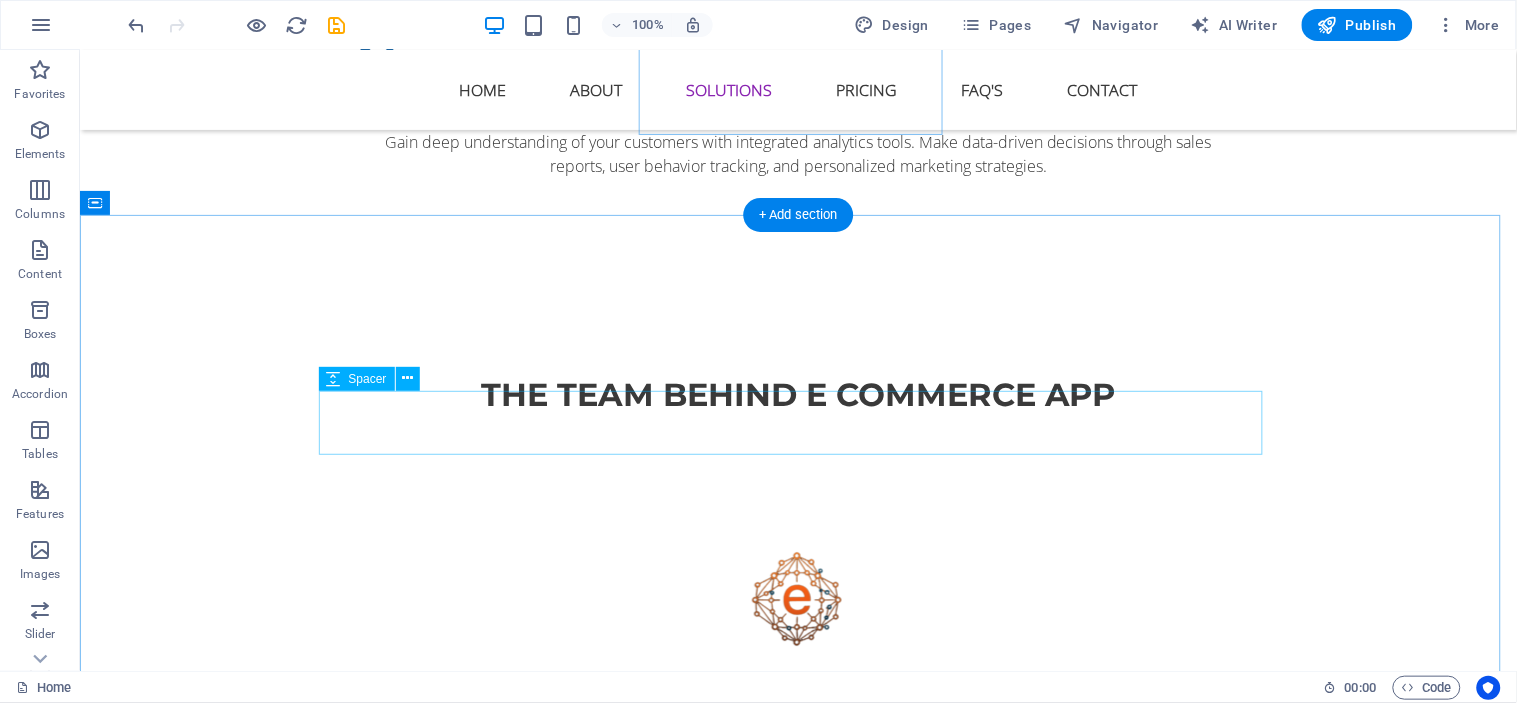 scroll, scrollTop: 3920, scrollLeft: 0, axis: vertical 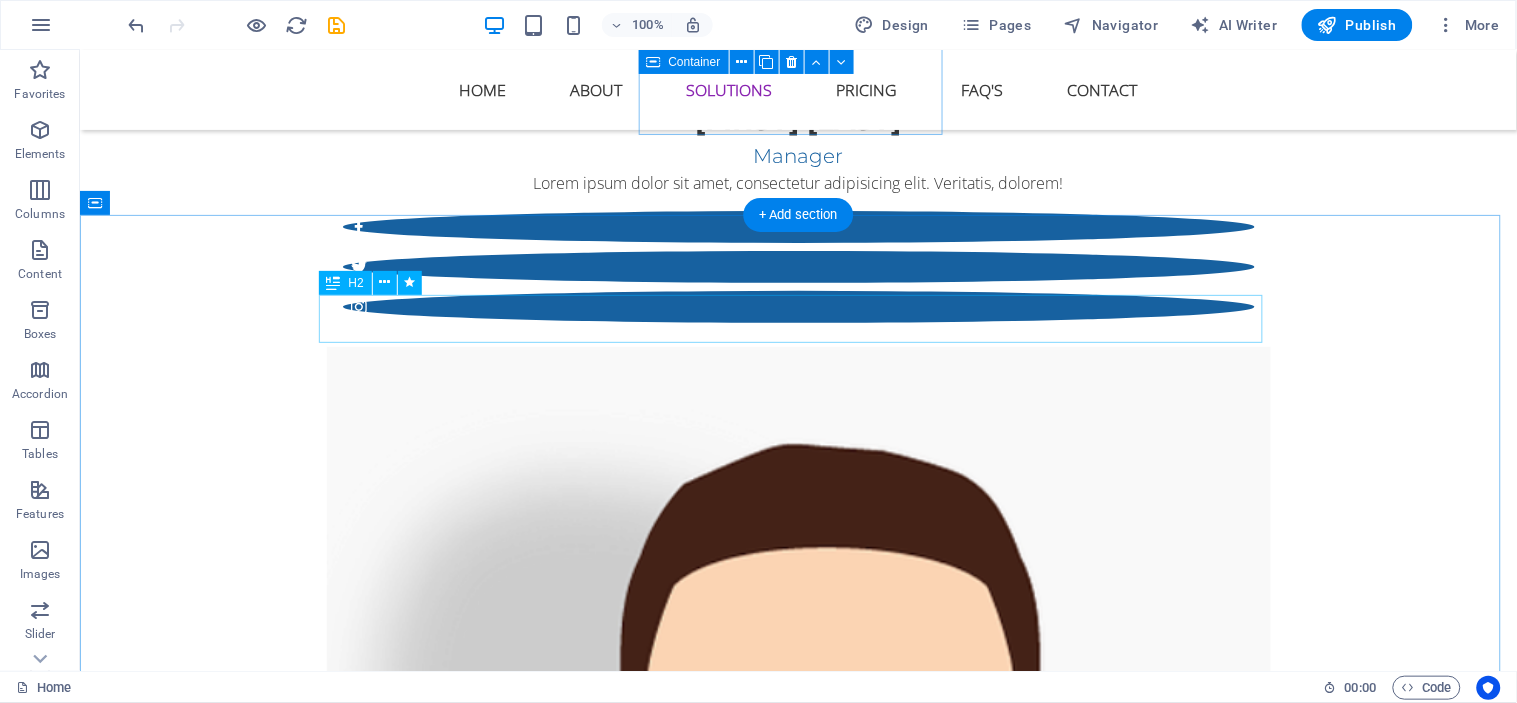 click on "All our Solutions for you" at bounding box center (798, 3581) 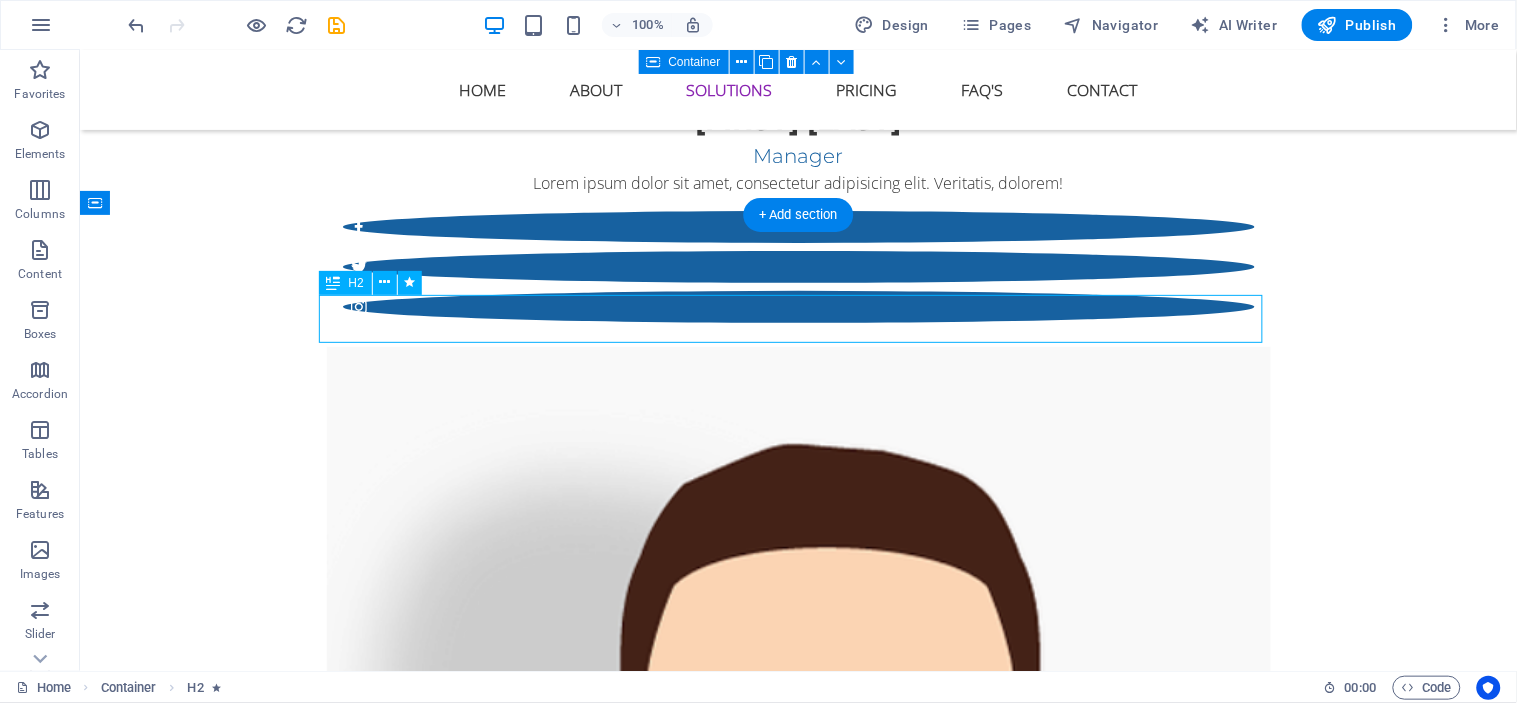 click on "All our Solutions for you" at bounding box center (798, 3581) 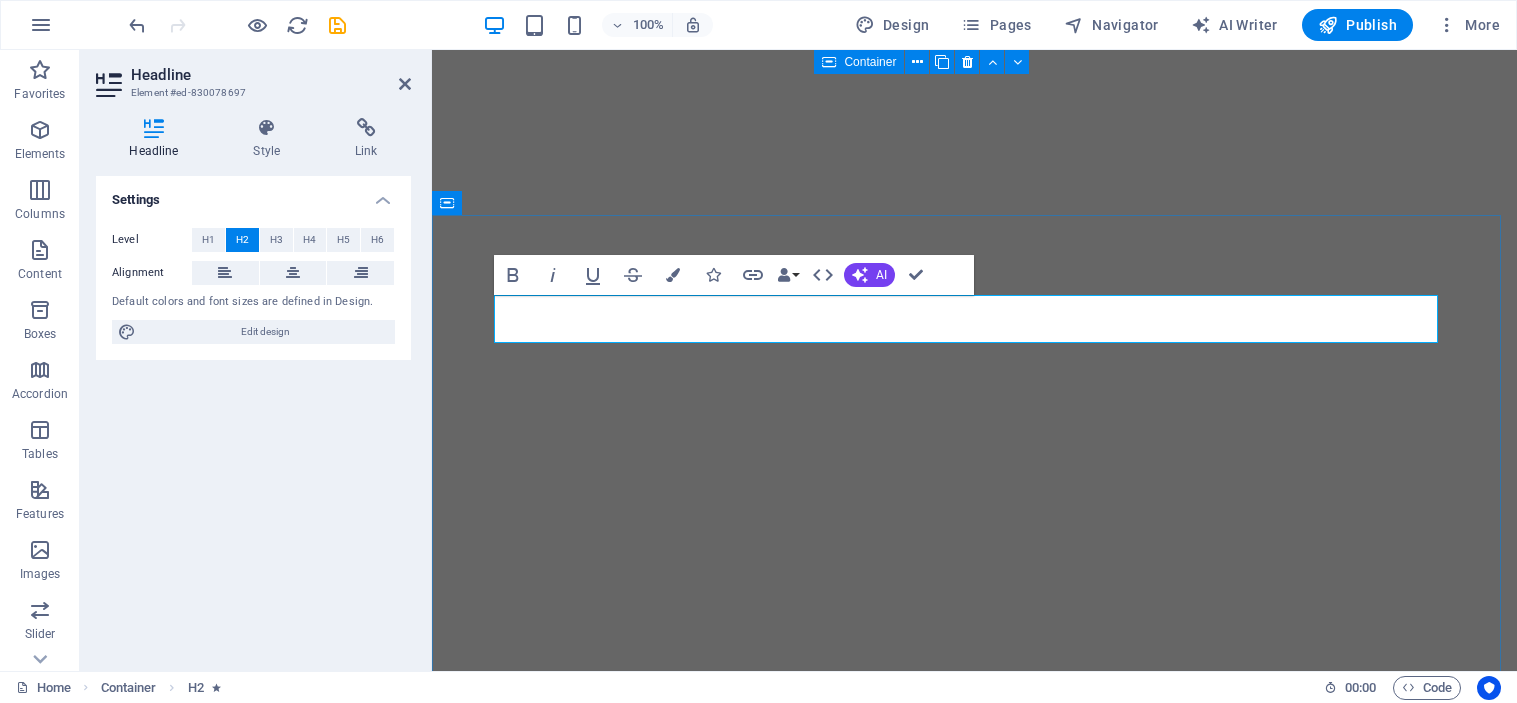 scroll, scrollTop: 0, scrollLeft: 0, axis: both 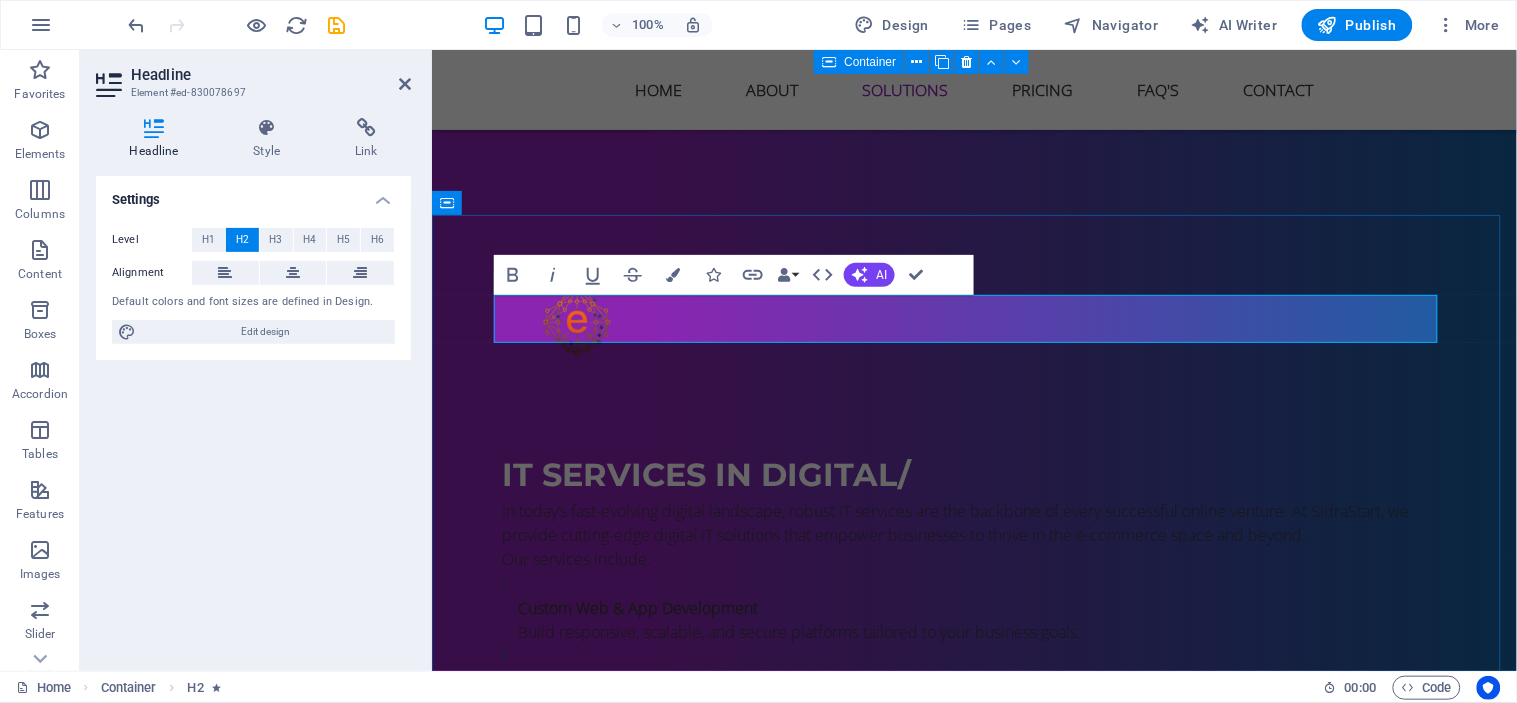 click on "Lorem ipsum dolor sit amet, consectetur adipisicing elit. Maiores ipsum repellat minus nihil. Labore, delectus, nam dignissimos ea repudiandae minima voluptatum magni pariatur possimus quia accusamus harum facilis corporis animi nisi." at bounding box center [974, 7549] 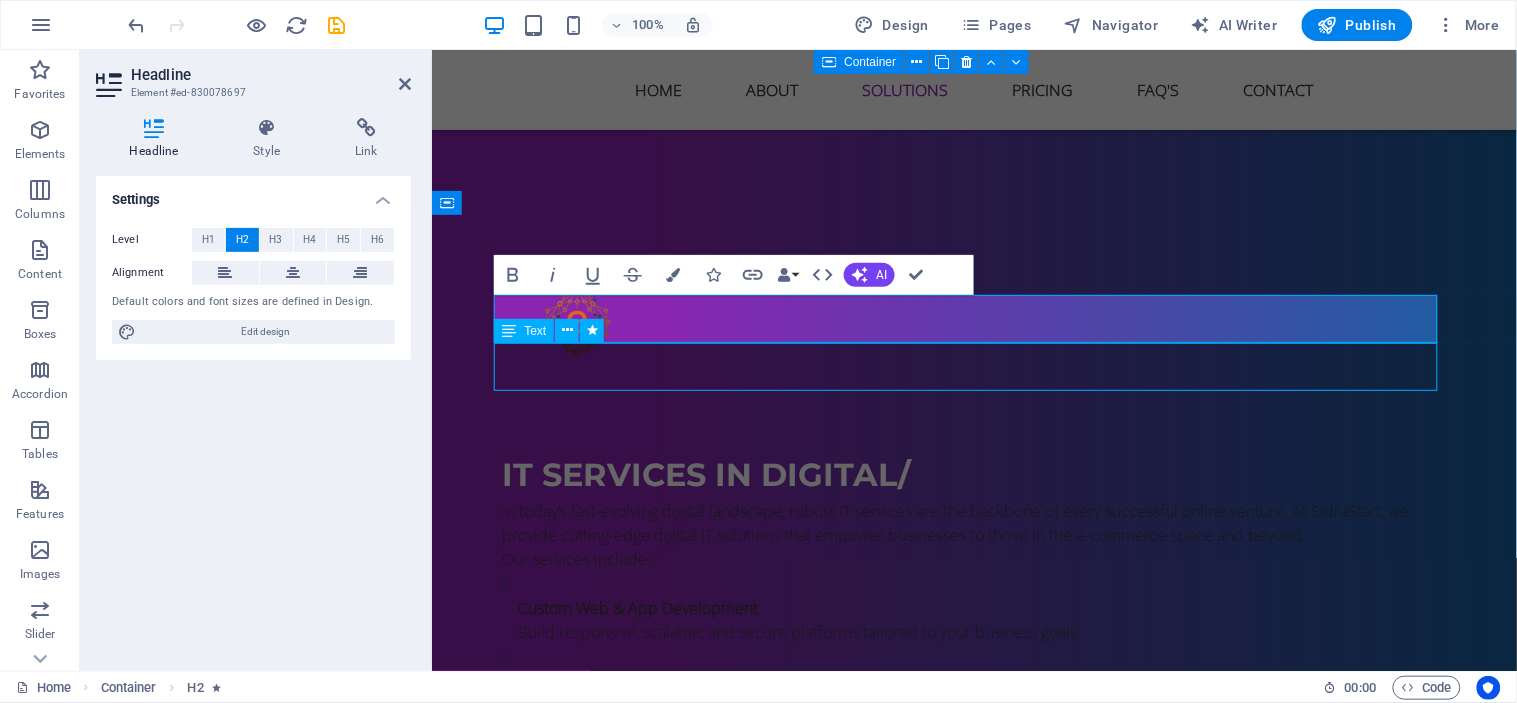 scroll, scrollTop: 0, scrollLeft: 0, axis: both 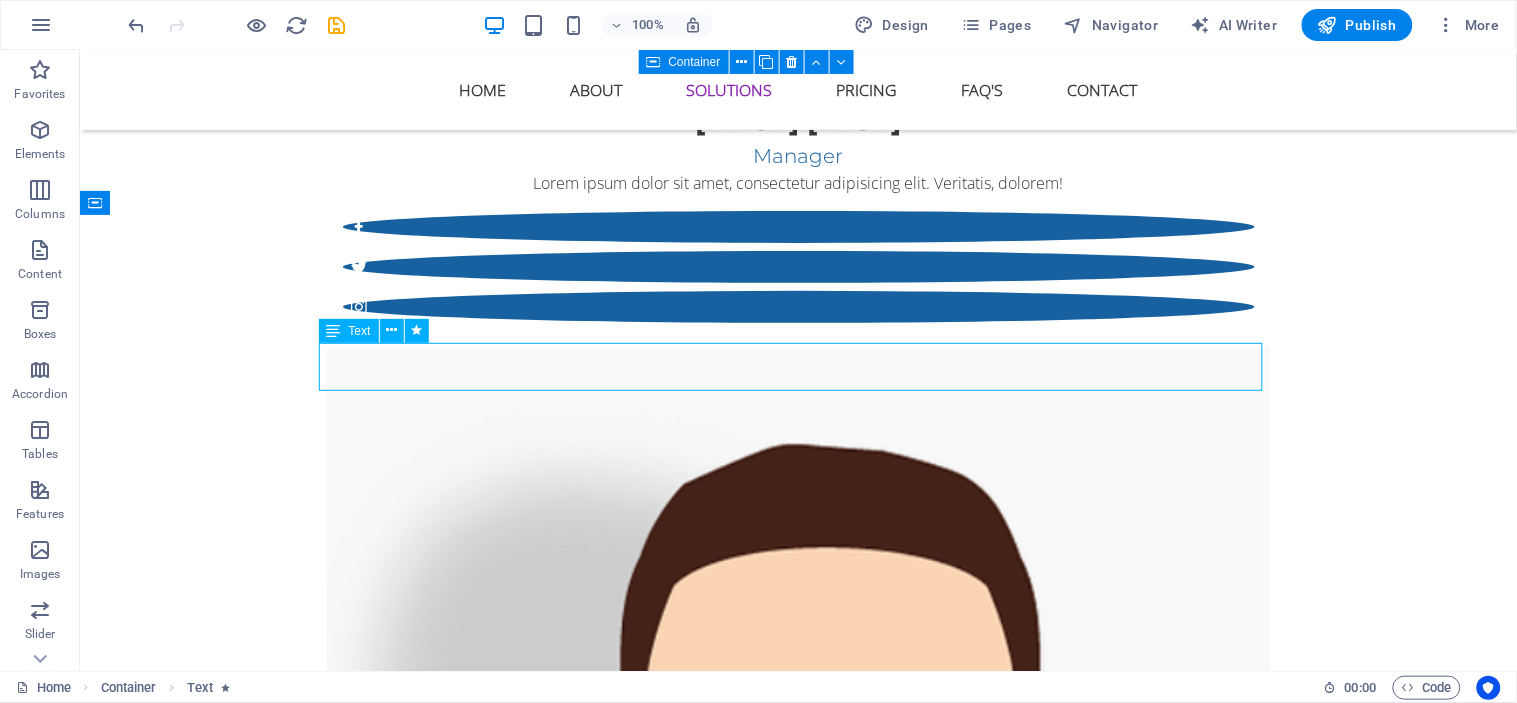 click on "Lorem ipsum dolor sit amet, consectetur adipisicing elit. Maiores ipsum repellat minus nihil. Labore, delectus, nam dignissimos ea repudiandae minima voluptatum magni pariatur possimus quia accusamus harum facilis corporis animi nisi." at bounding box center (798, 3629) 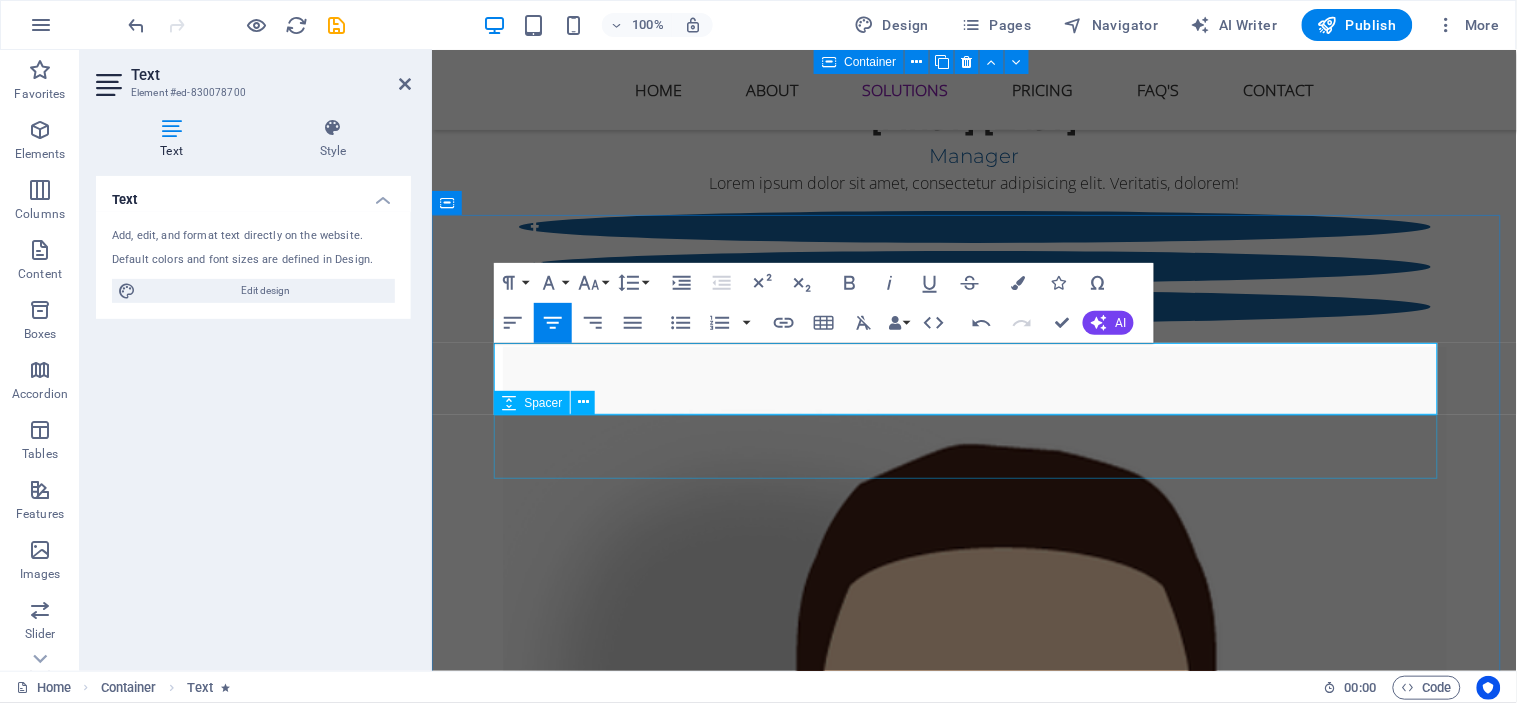 click at bounding box center [974, 3709] 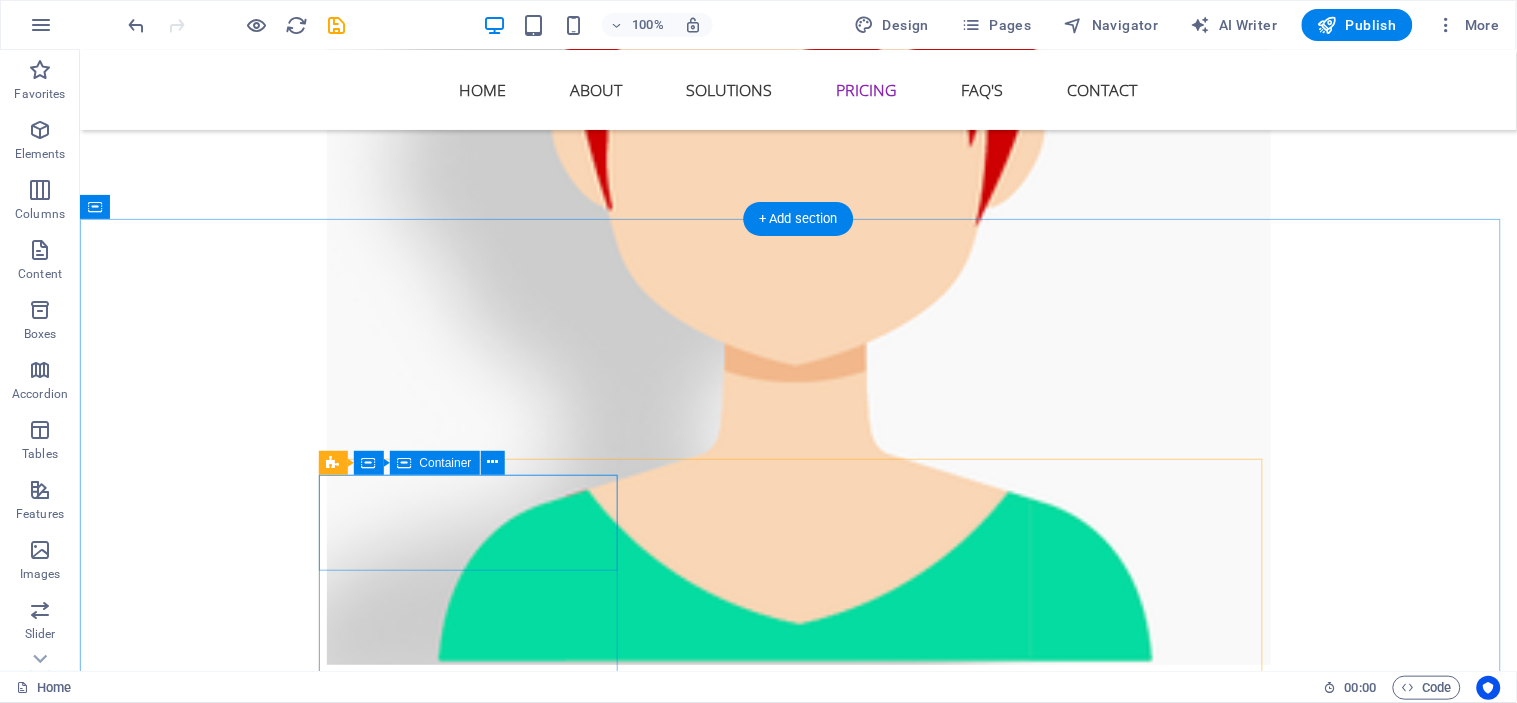scroll, scrollTop: 5968, scrollLeft: 0, axis: vertical 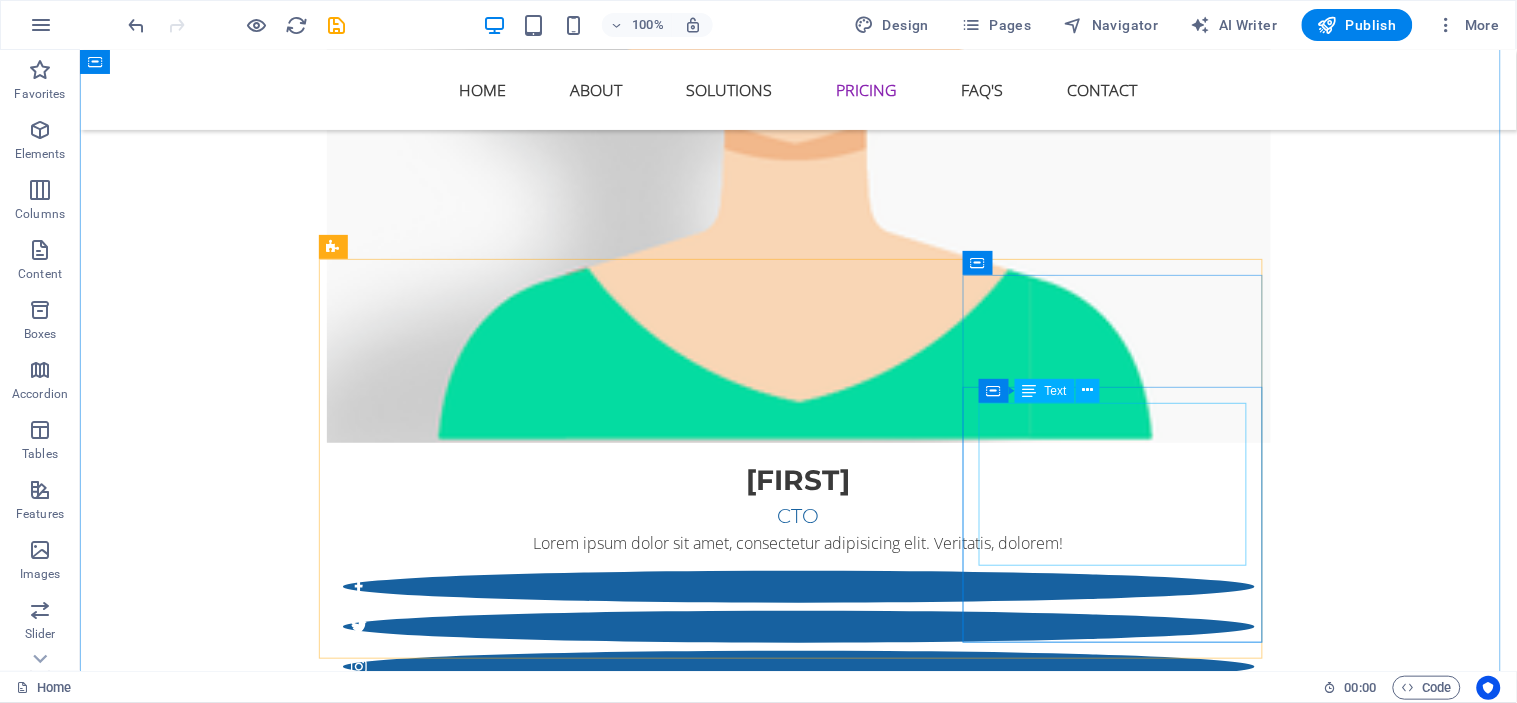 click on "10  Users 30  Projects 50GB  Storage 1000GB  Bandwidth" at bounding box center [798, 6097] 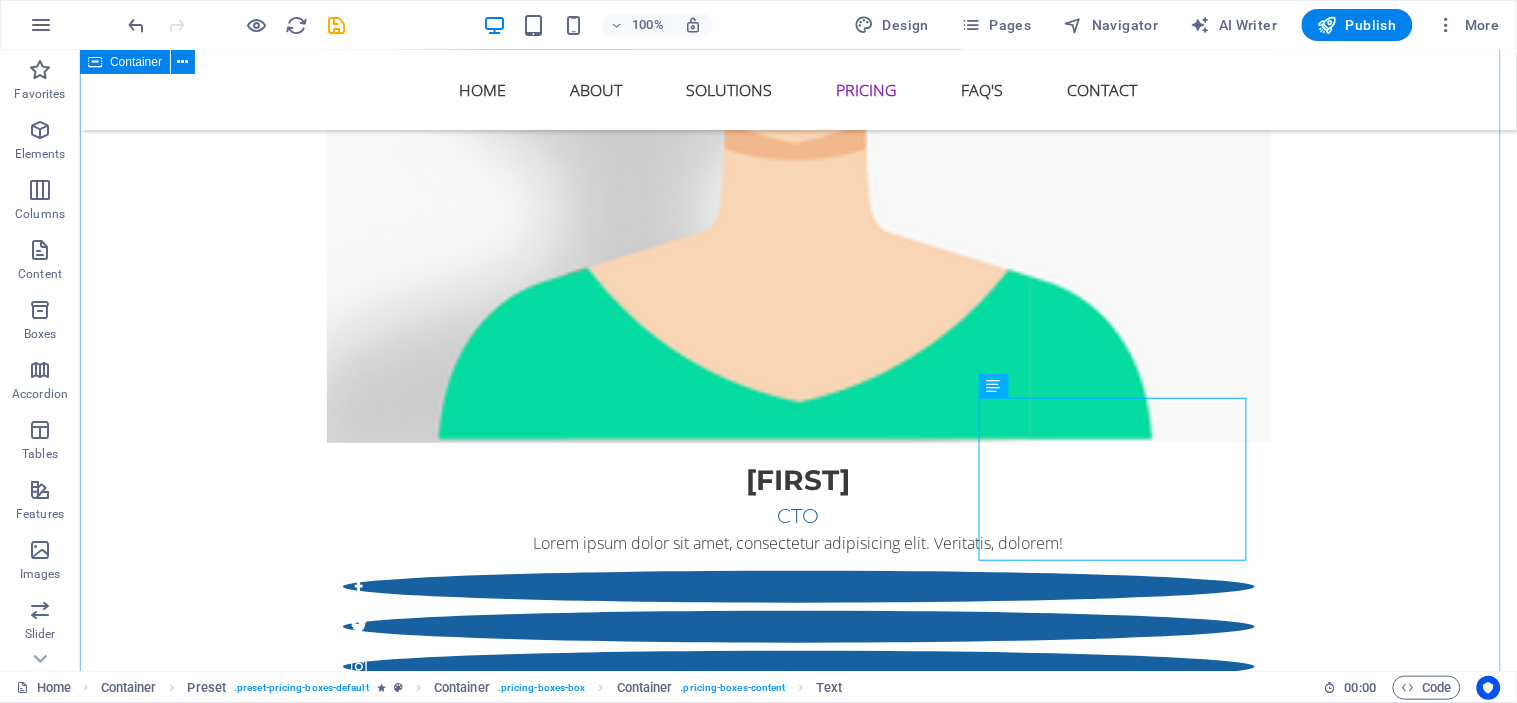 click on "Simple and affordable prices Lorem ipsum dolor sit amet, consectetur adipisicing elit. Maiores ipsum repellat minus nihil. Labore, delectus, nam dignissimos ea repudiandae minima voluptatum magni pariatur possimus quia accusamus harum facilis corporis animi nisi. web
10  Users 30  Projects 50GB  Storage 1000GB  Bandwidth Choose Hardware
10  Users 30  Projects 50GB  Storage 1000GB  Bandwidth Choose Individual
10  Users 30  Projects 50GB  Storage 1000GB  Bandwidth Choose" at bounding box center [797, 5591] 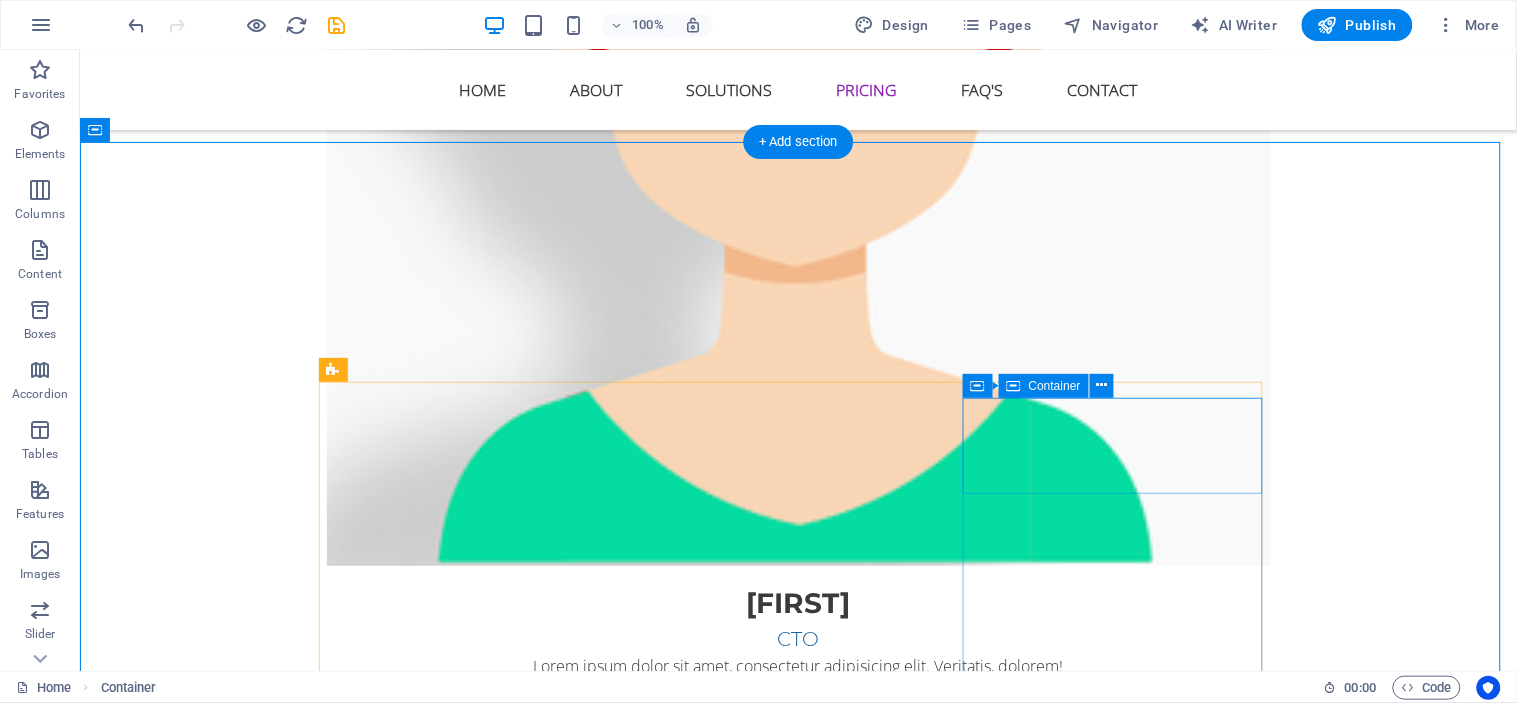 scroll, scrollTop: 5857, scrollLeft: 0, axis: vertical 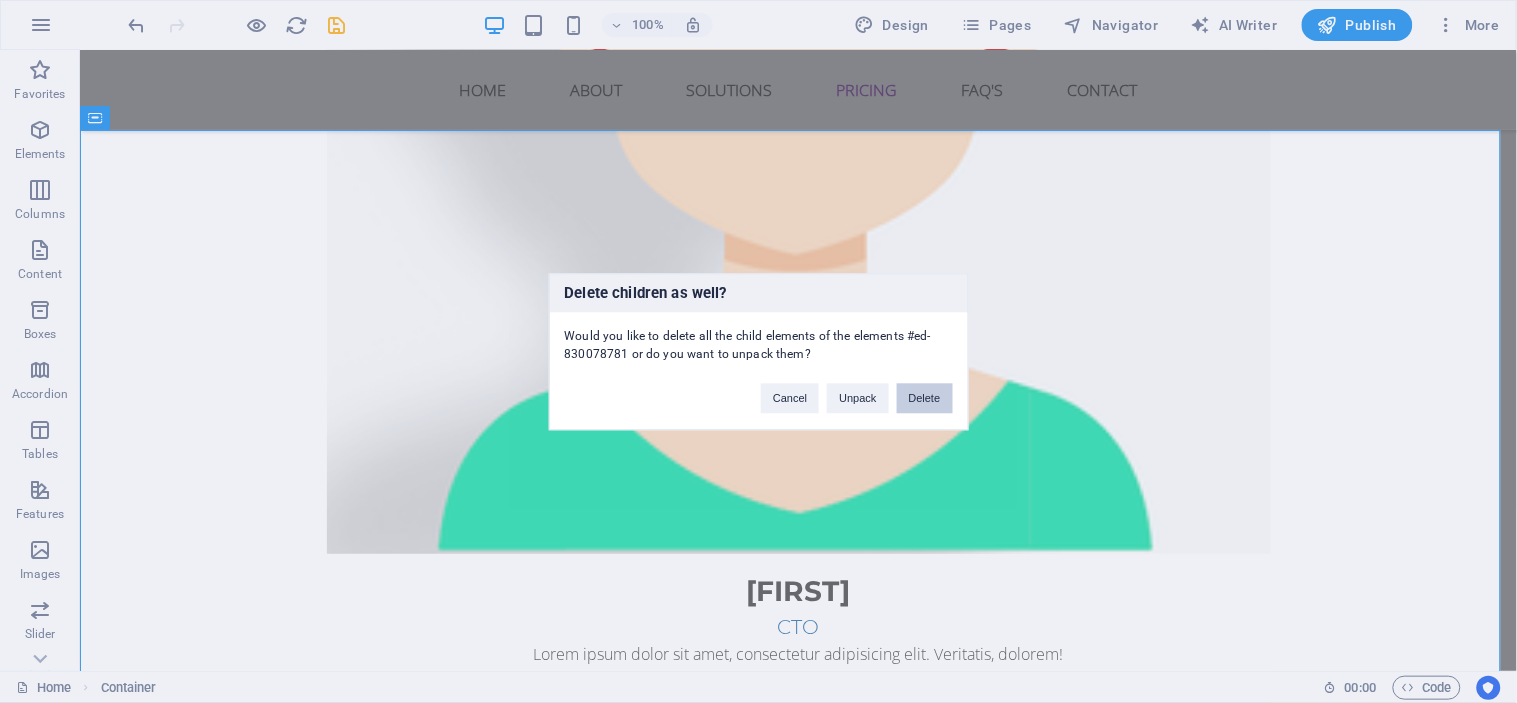 drag, startPoint x: 931, startPoint y: 402, endPoint x: 853, endPoint y: 353, distance: 92.11406 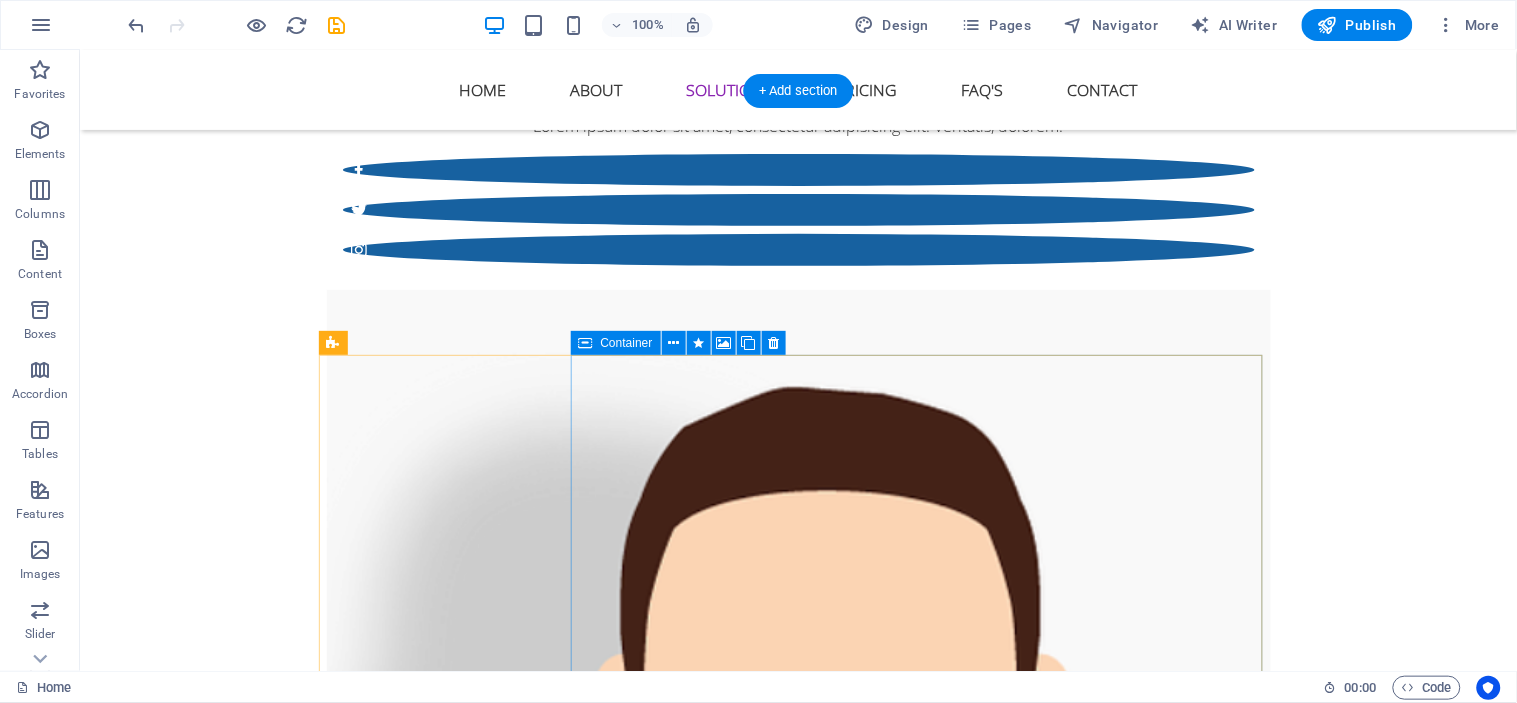 scroll, scrollTop: 4191, scrollLeft: 0, axis: vertical 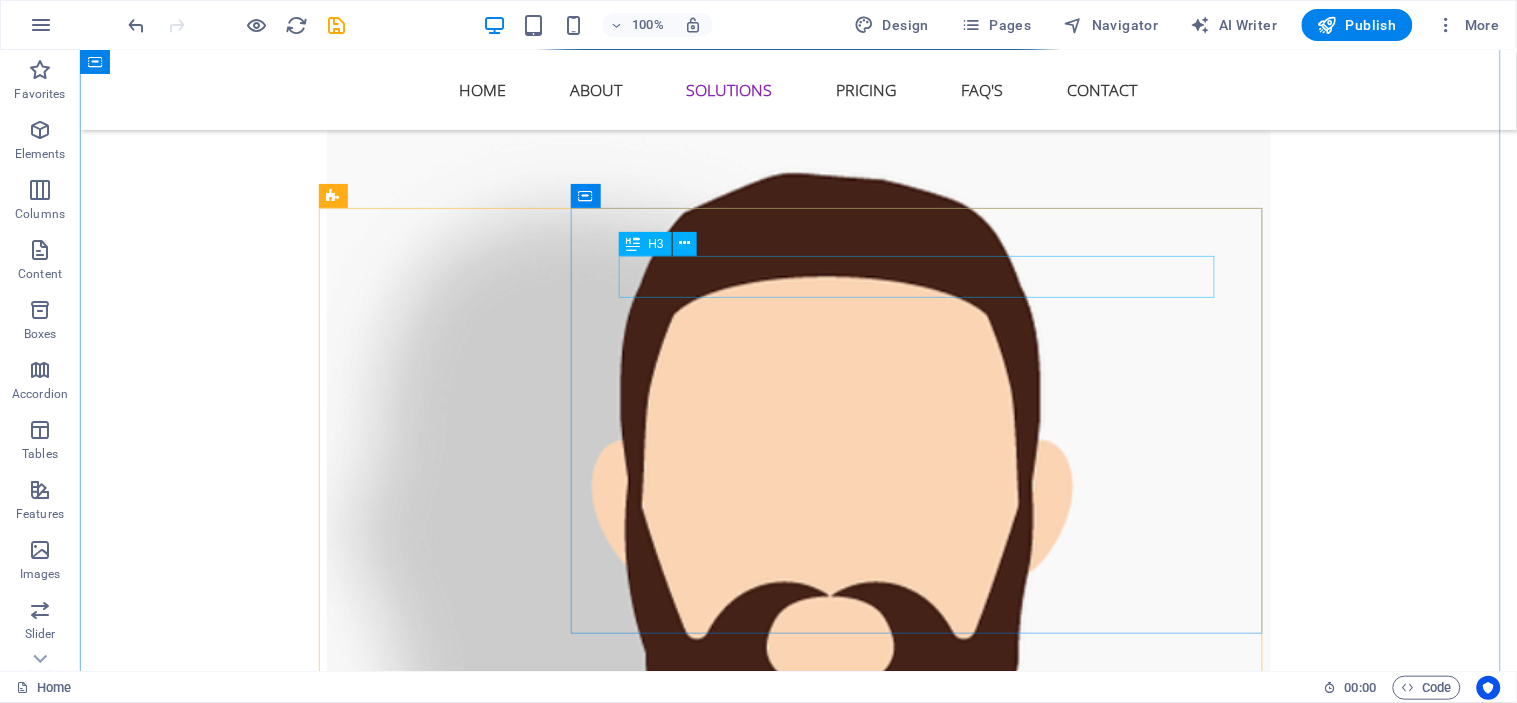 click on "Web solutions" at bounding box center [923, 3965] 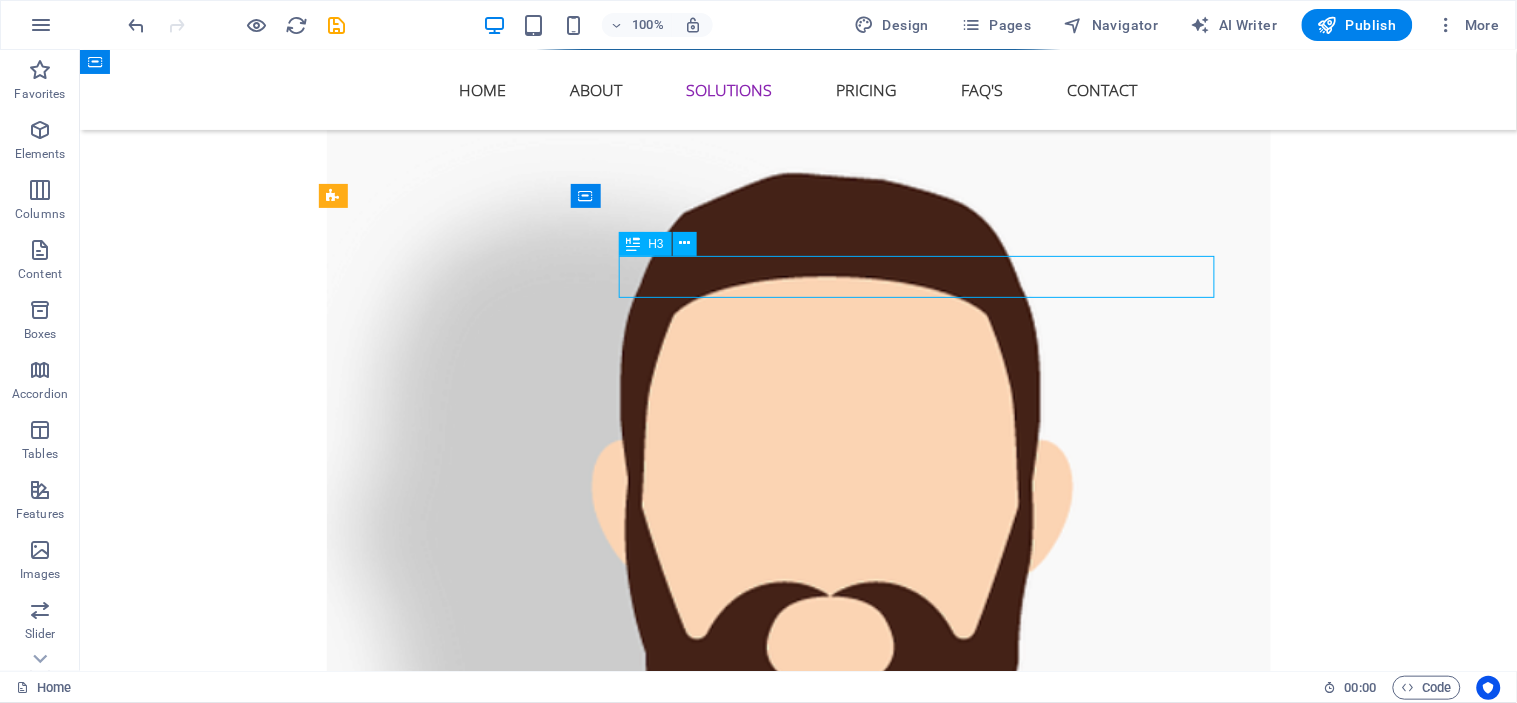 click on "Web solutions" at bounding box center (923, 3965) 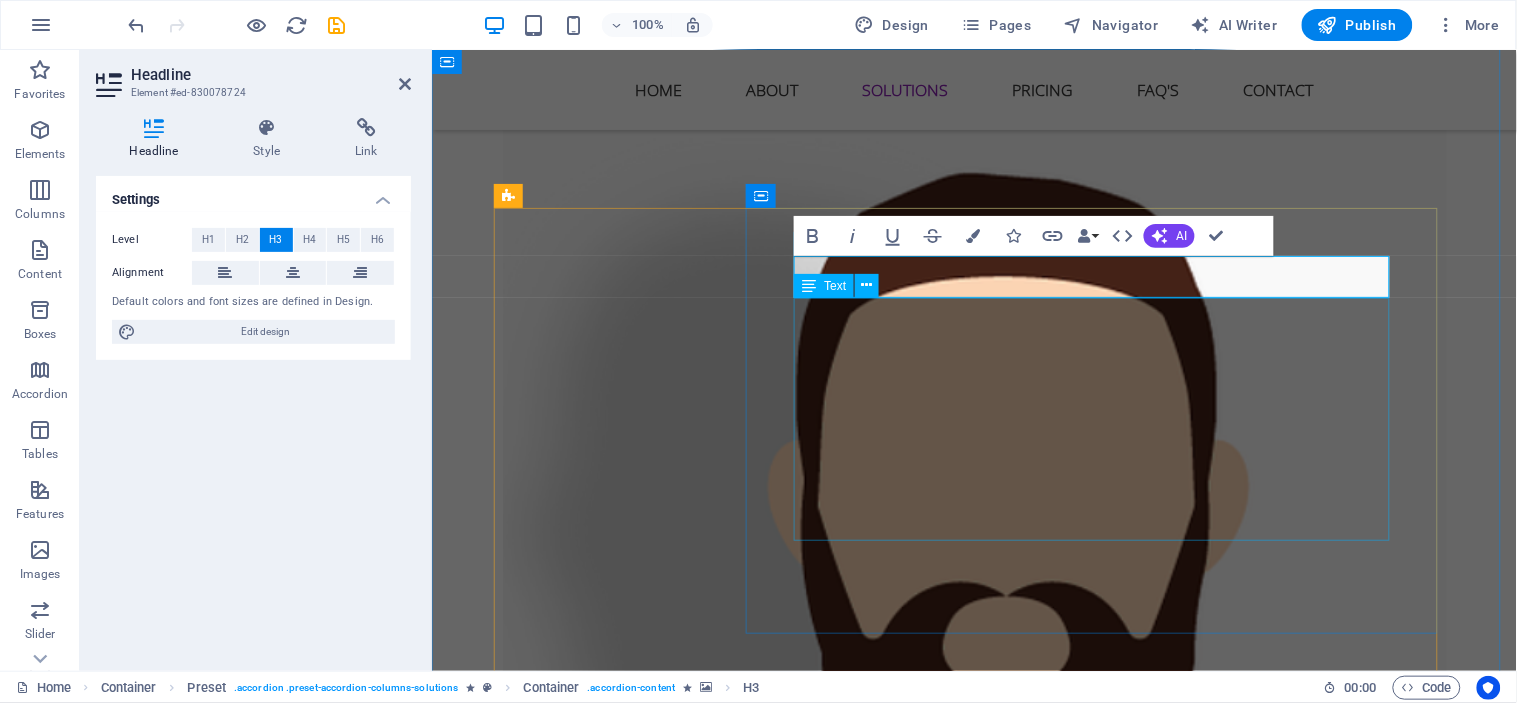 click on "Lorem ipsum dolor sit amet, consectetur adipisicing elit. Maiores ipsum repellat minus nihil. Labore, delectus, nam dignissimos ea repudiandae minima voluptatum magni pariatur possimus quia accusamus harum facilis corporis animi nisi: Lorem ipsum dolor sit amet, consectetur adipisicing elit. Consectetur adipisicing elit. Sit amet, consectetur adipisicing elit. Enim, pariatur, impedit quia repellat harum ipsam laboriosam voluptas dicta illum nisi obcaecati reprehenderit quis placeat recusandae tenetur aperiam." at bounding box center [1099, 4107] 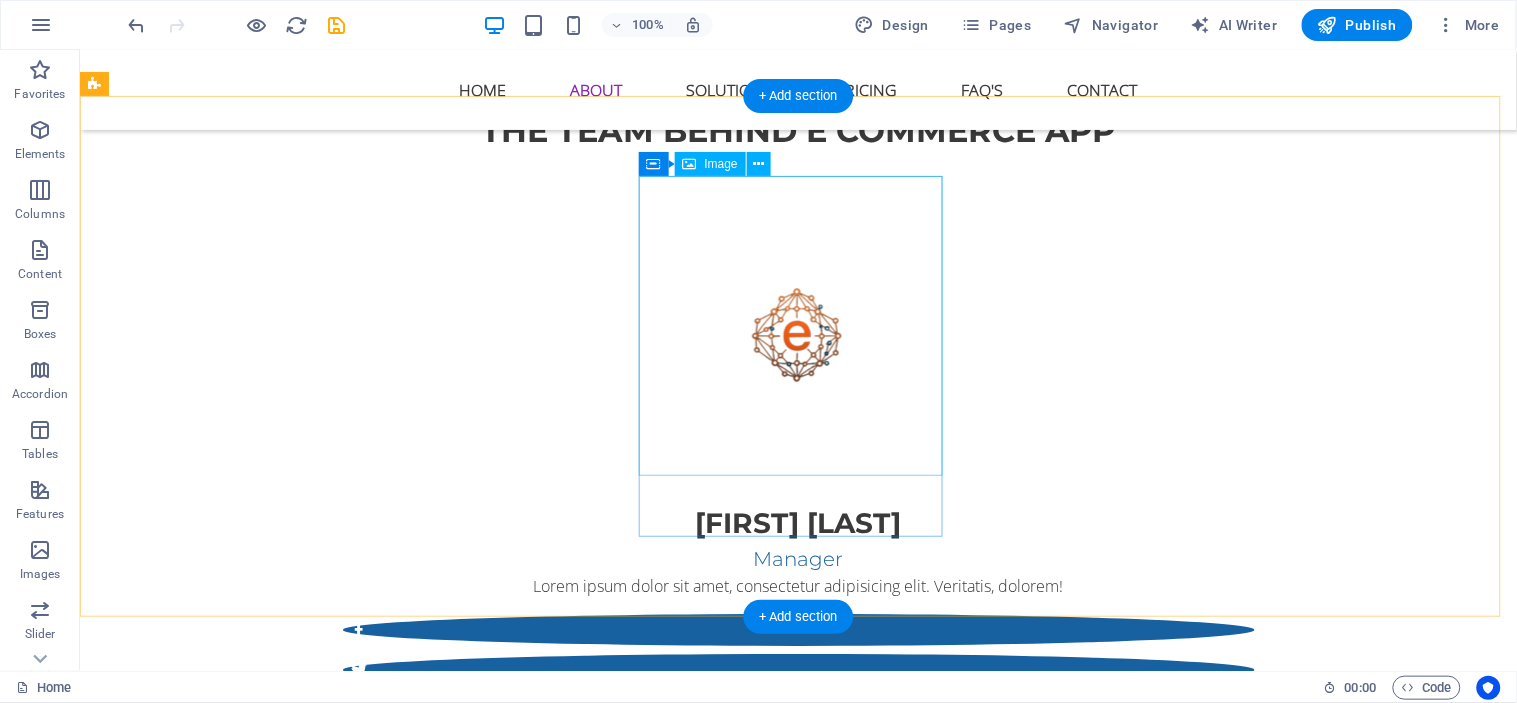 scroll, scrollTop: 3524, scrollLeft: 0, axis: vertical 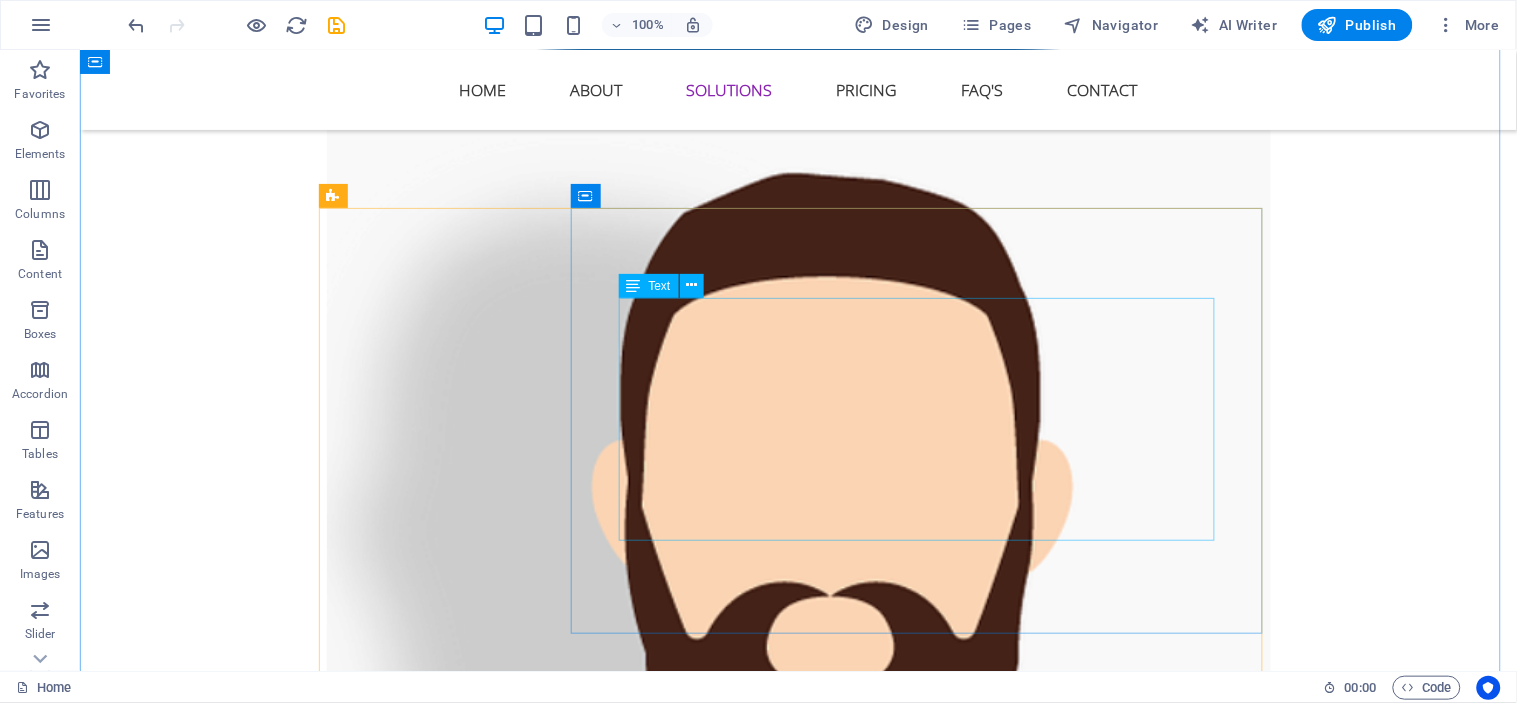 click on "Lorem ipsum dolor sit amet, consectetur adipisicing elit. Maiores ipsum repellat minus nihil. Labore, delectus, nam dignissimos ea repudiandae minima voluptatum magni pariatur possimus quia accusamus harum facilis corporis animi nisi: Lorem ipsum dolor sit amet, consectetur adipisicing elit. Consectetur adipisicing elit. Sit amet, consectetur adipisicing elit. Enim, pariatur, impedit quia repellat harum ipsam laboriosam voluptas dicta illum nisi obcaecati reprehenderit quis placeat recusandae tenetur aperiam." at bounding box center [923, 4107] 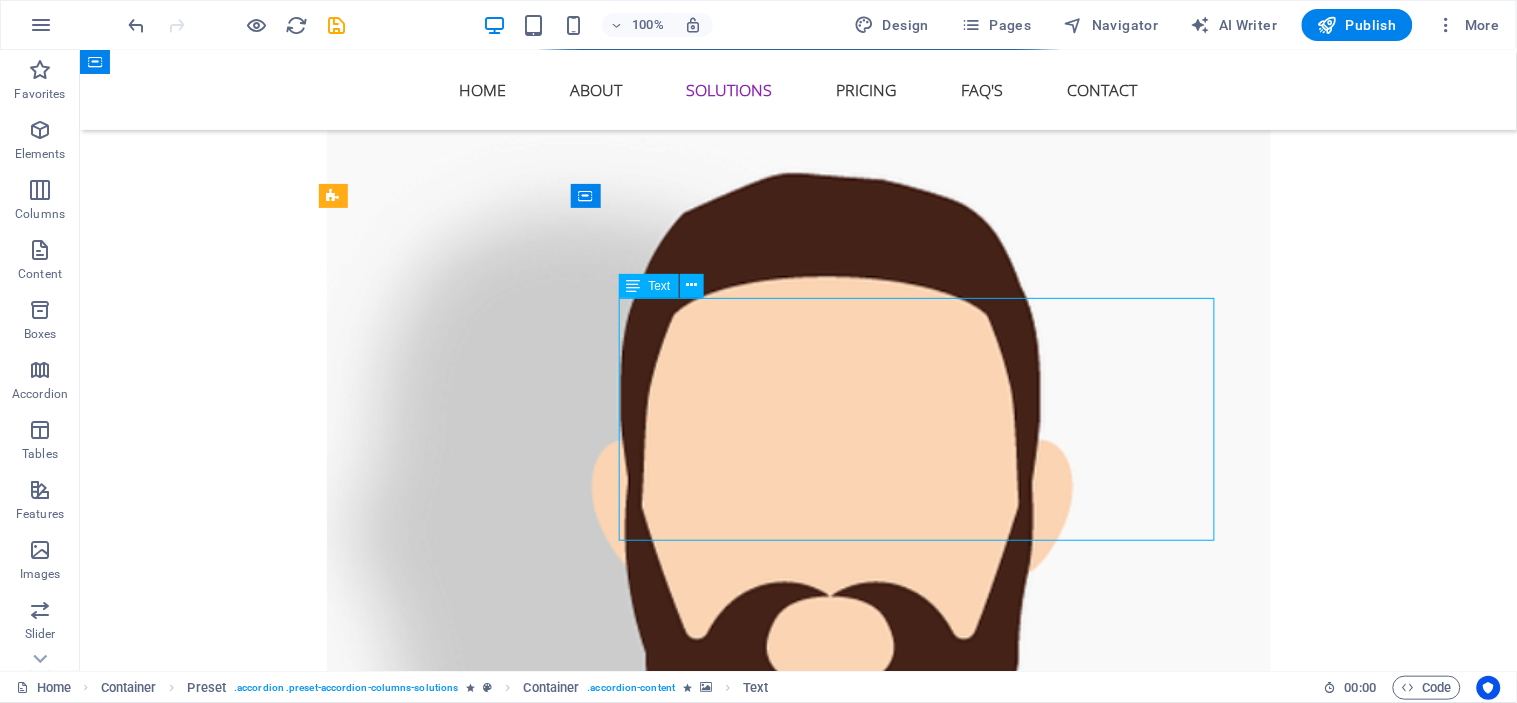 click on "Lorem ipsum dolor sit amet, consectetur adipisicing elit. Maiores ipsum repellat minus nihil. Labore, delectus, nam dignissimos ea repudiandae minima voluptatum magni pariatur possimus quia accusamus harum facilis corporis animi nisi: Lorem ipsum dolor sit amet, consectetur adipisicing elit. Consectetur adipisicing elit. Sit amet, consectetur adipisicing elit. Enim, pariatur, impedit quia repellat harum ipsam laboriosam voluptas dicta illum nisi obcaecati reprehenderit quis placeat recusandae tenetur aperiam." at bounding box center [923, 4107] 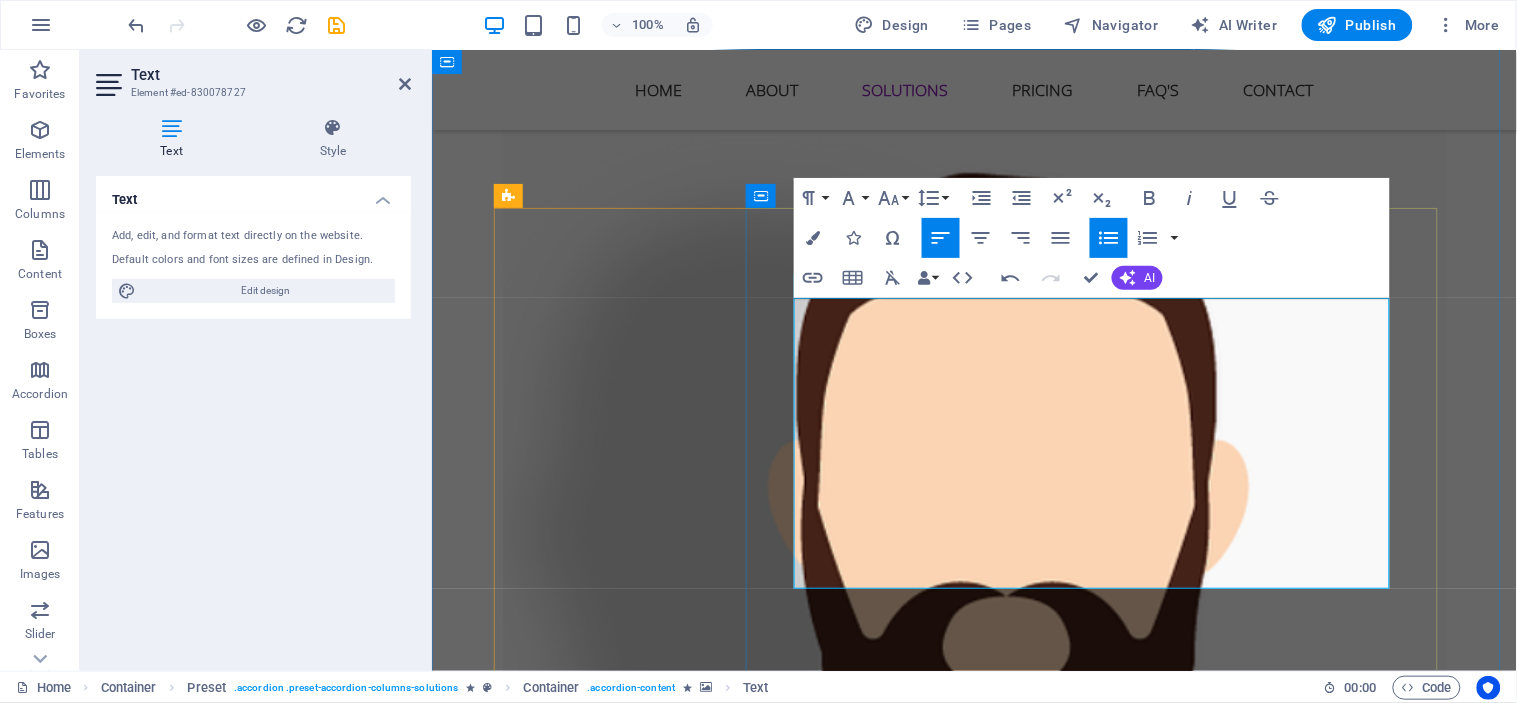 click on "Scalable , to grow with your business" at bounding box center (1107, 4143) 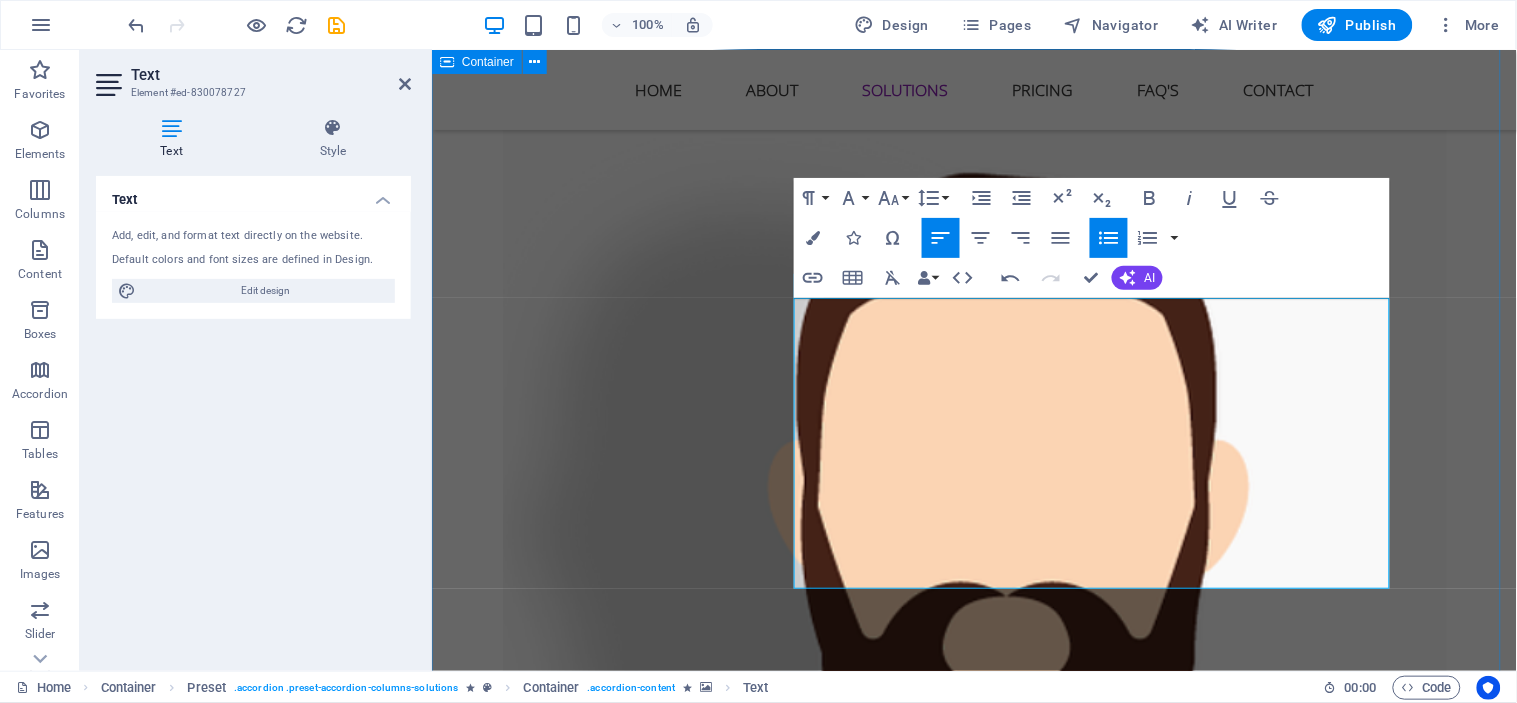 click on "All our Solutions for you We offer end-to-end digital solutions tailored for modern e-commerce. From building powerful online stores to integrating secure payments, managing inventory, and analyzing customer data — every tool you need to grow, all in one place. Whether you're just starting out or scaling up, our technology empowers your success in the digital marketplace. Web E-commerce Platform Development We don’t just build online stores — we craft digital commerce experiences. Our team develops fully customized e-commerce platforms tailored to your brand, industry, and customer journey. Each platform is: Scalable , to grow with your business Secure , to protect data and transactions Responsive , for flawless performance on mobile, tablet, and desktop Whether you're targeting businesses (B2B) or consumers (B2C), we ensure that every feature—from product pages to checkout—is optimized for conversions and customer loyalty. Pricing Hardware Hardware solutions Pricing Individual Individual solutions" at bounding box center (973, 4596) 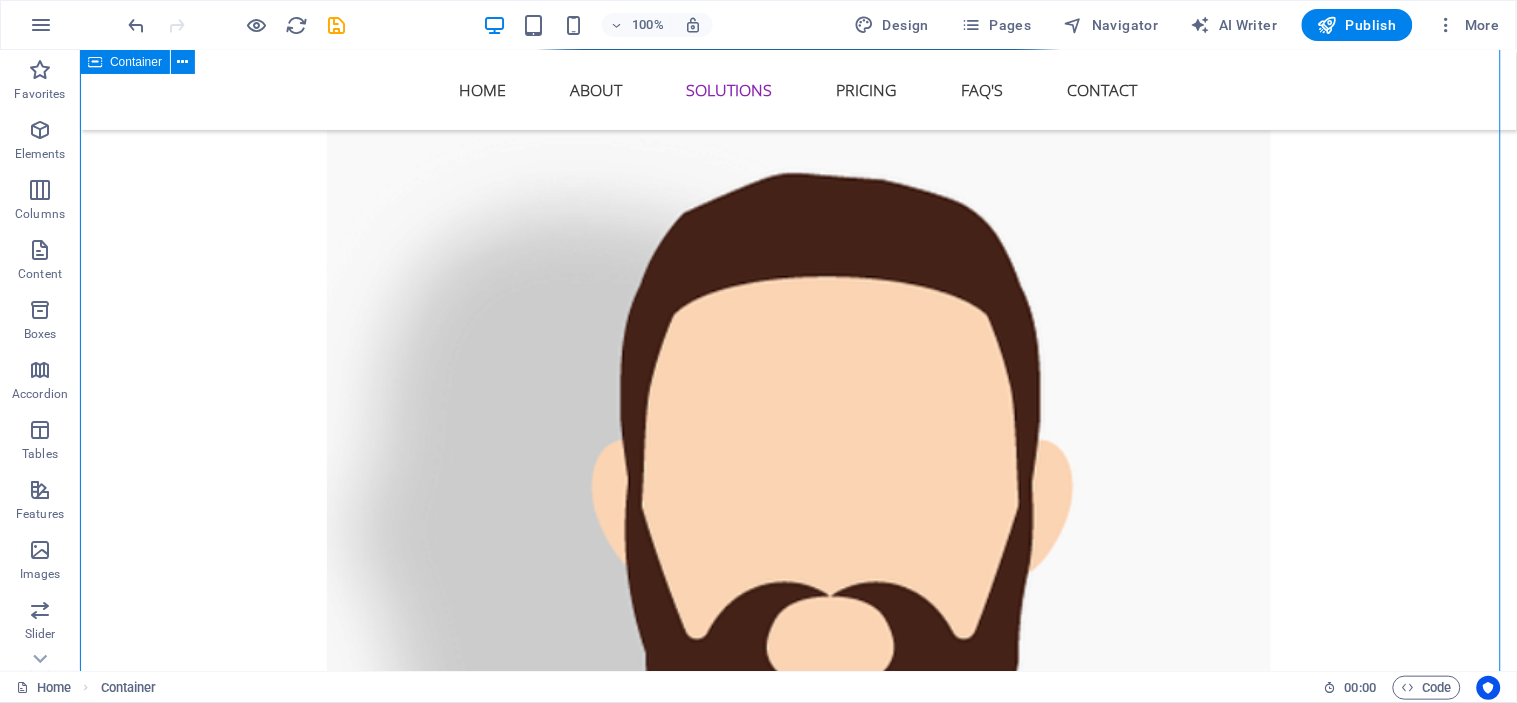 scroll, scrollTop: 4302, scrollLeft: 0, axis: vertical 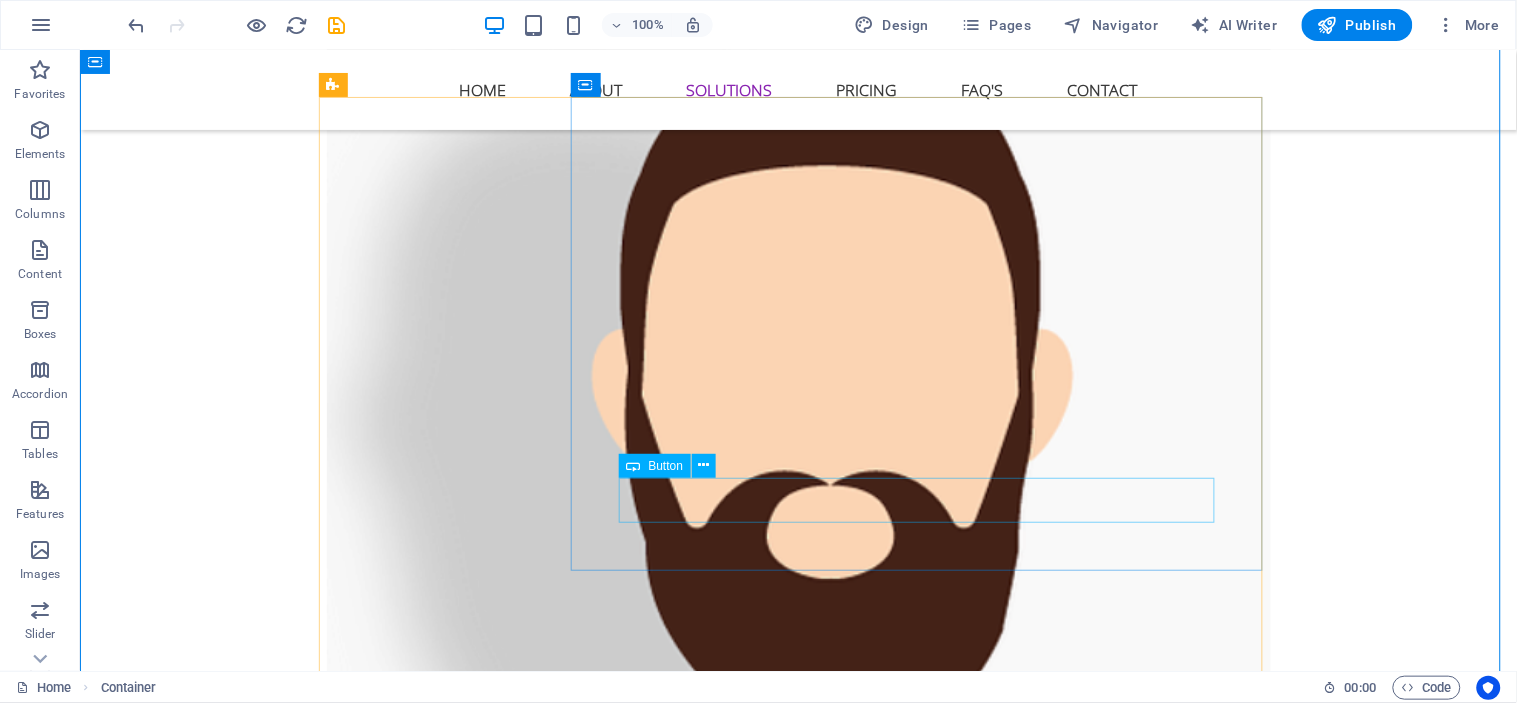 click on "Pricing" at bounding box center (923, 4236) 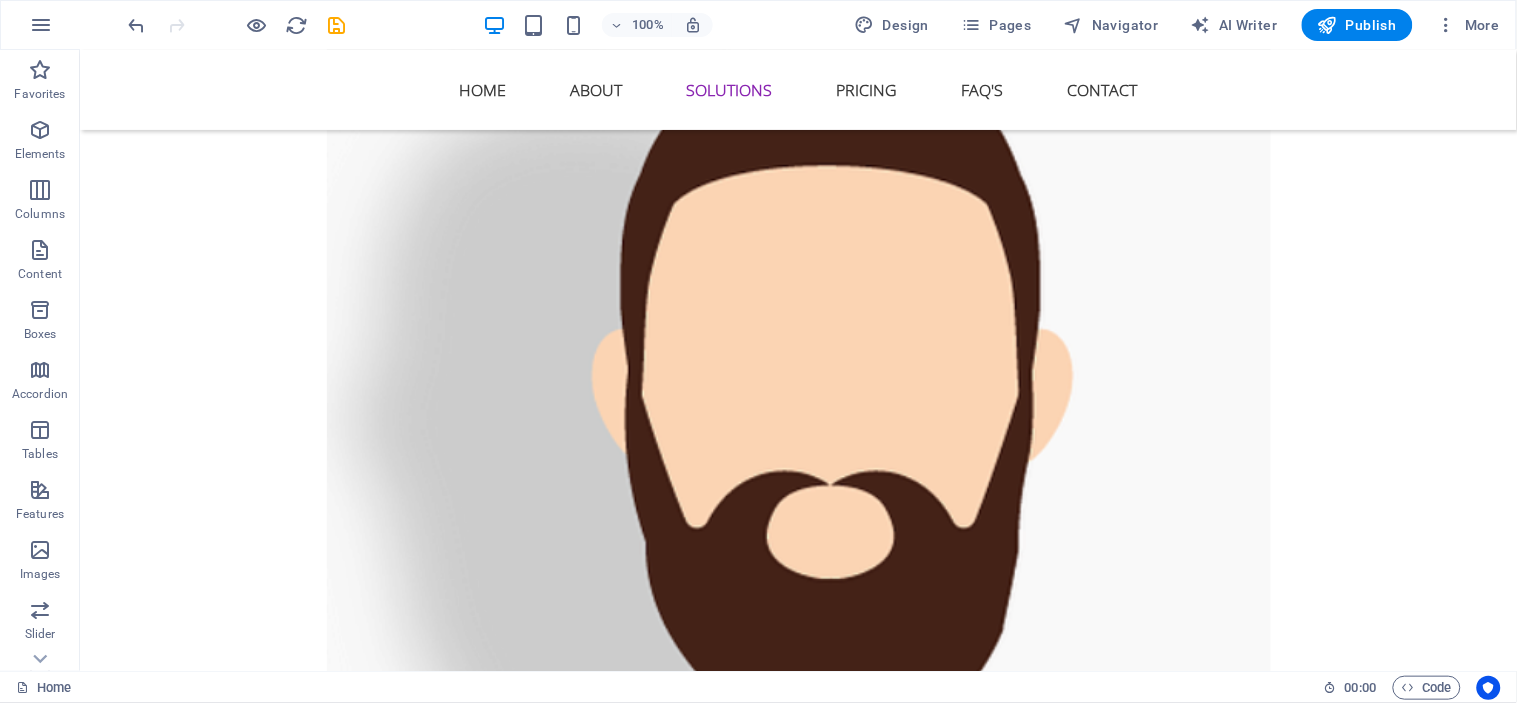 scroll, scrollTop: 4524, scrollLeft: 0, axis: vertical 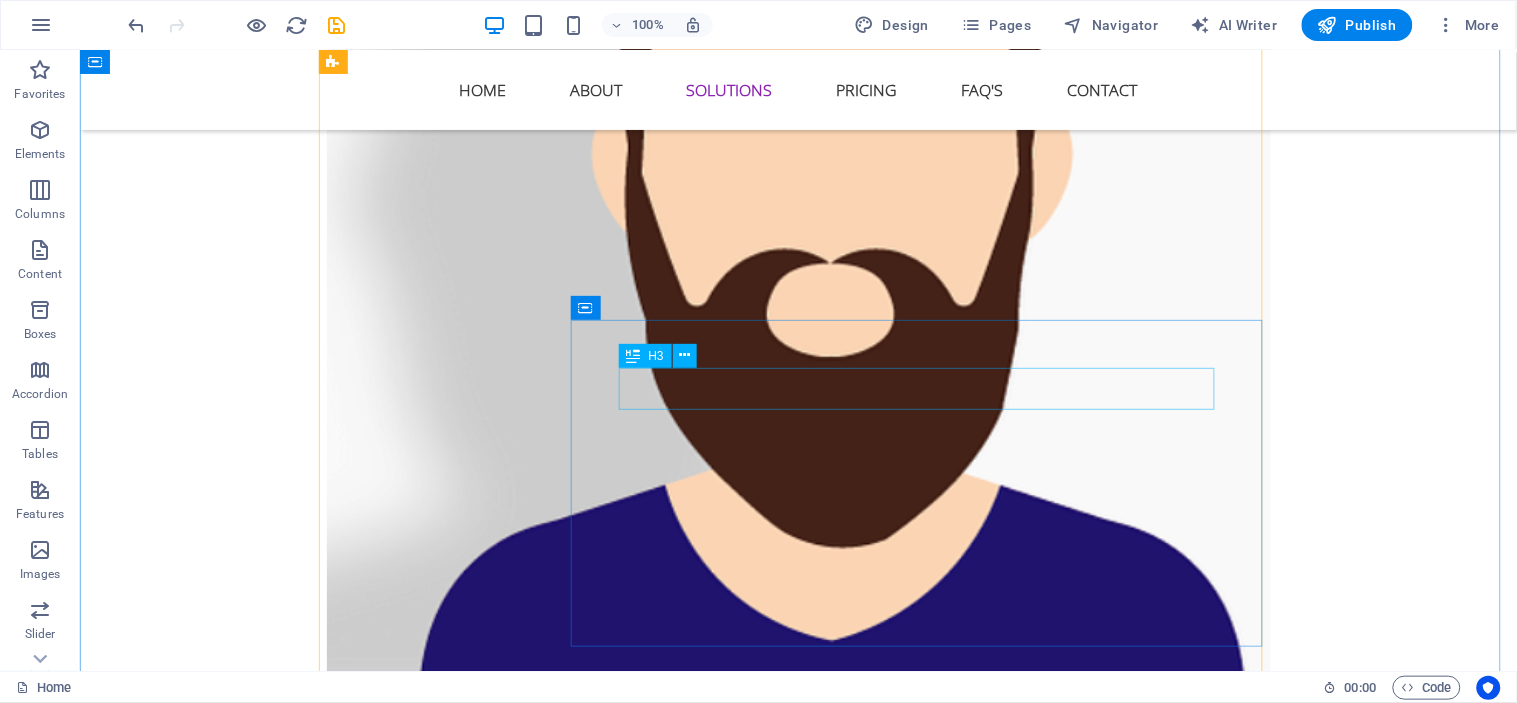 click on "Hardware solutions" at bounding box center (923, 4407) 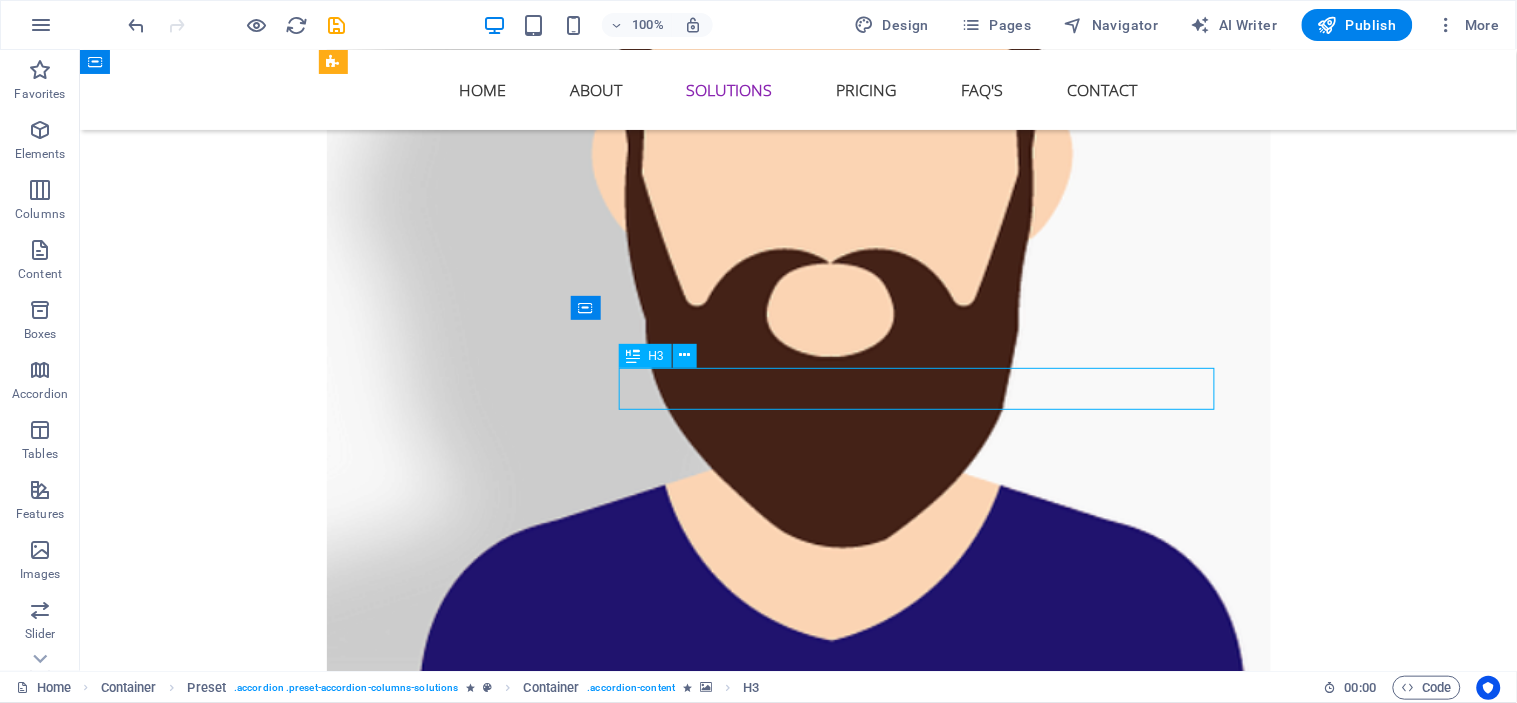 click on "Hardware solutions" at bounding box center (923, 4407) 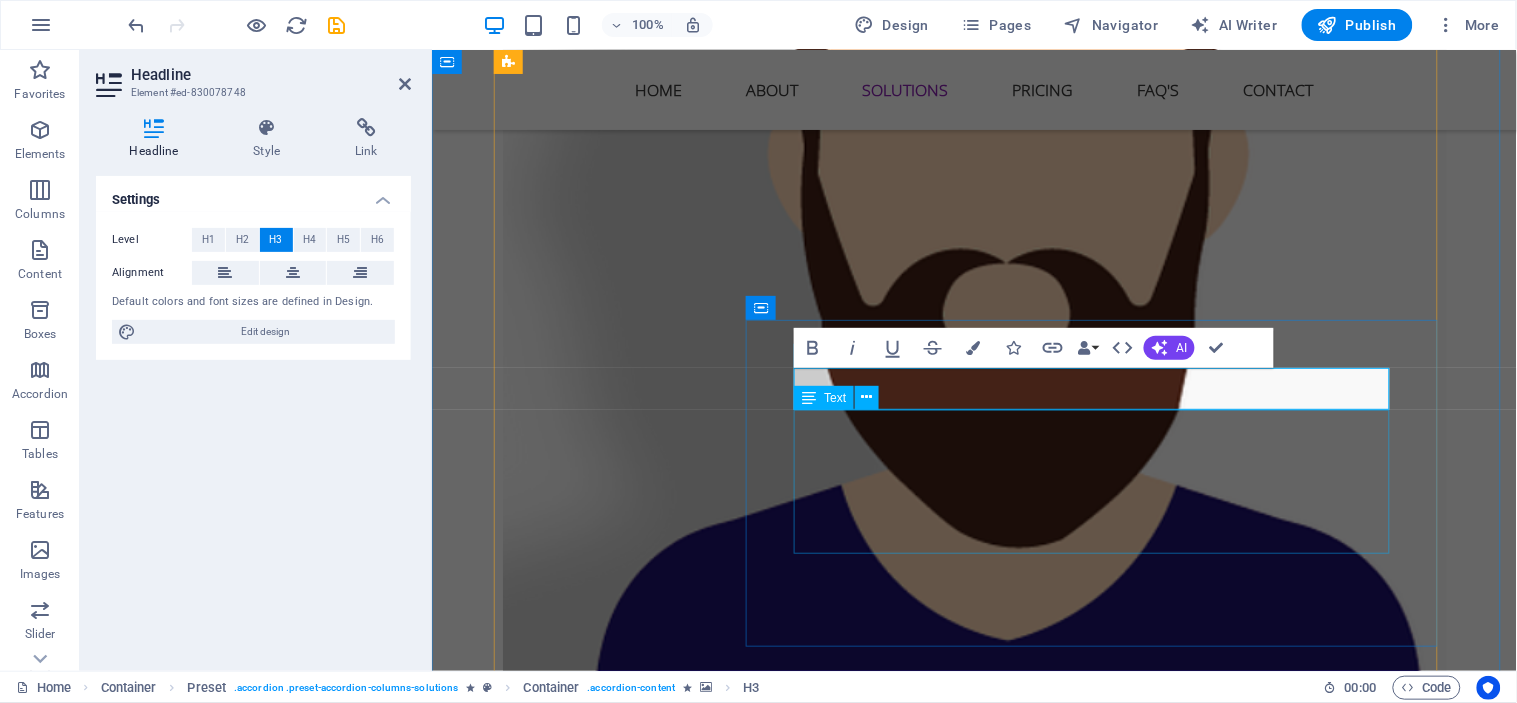 click on "Lorem ipsum dolor sit amet, consectetur adipisicing elit. Maiores ipsum repellat minus nihil. Labore, delectus, nam dignissimos ea repudiandae minima voluptatum magni pariatur possimus quia accusamus harum facilis corporis animi nisi. Enim, pariatur, impedit quia repellat harum ipsam laboriosam voluptas dicta illum nisi obcaecati reprehenderit quis placeat recusandae tenetur aperiam." at bounding box center [1099, 4500] 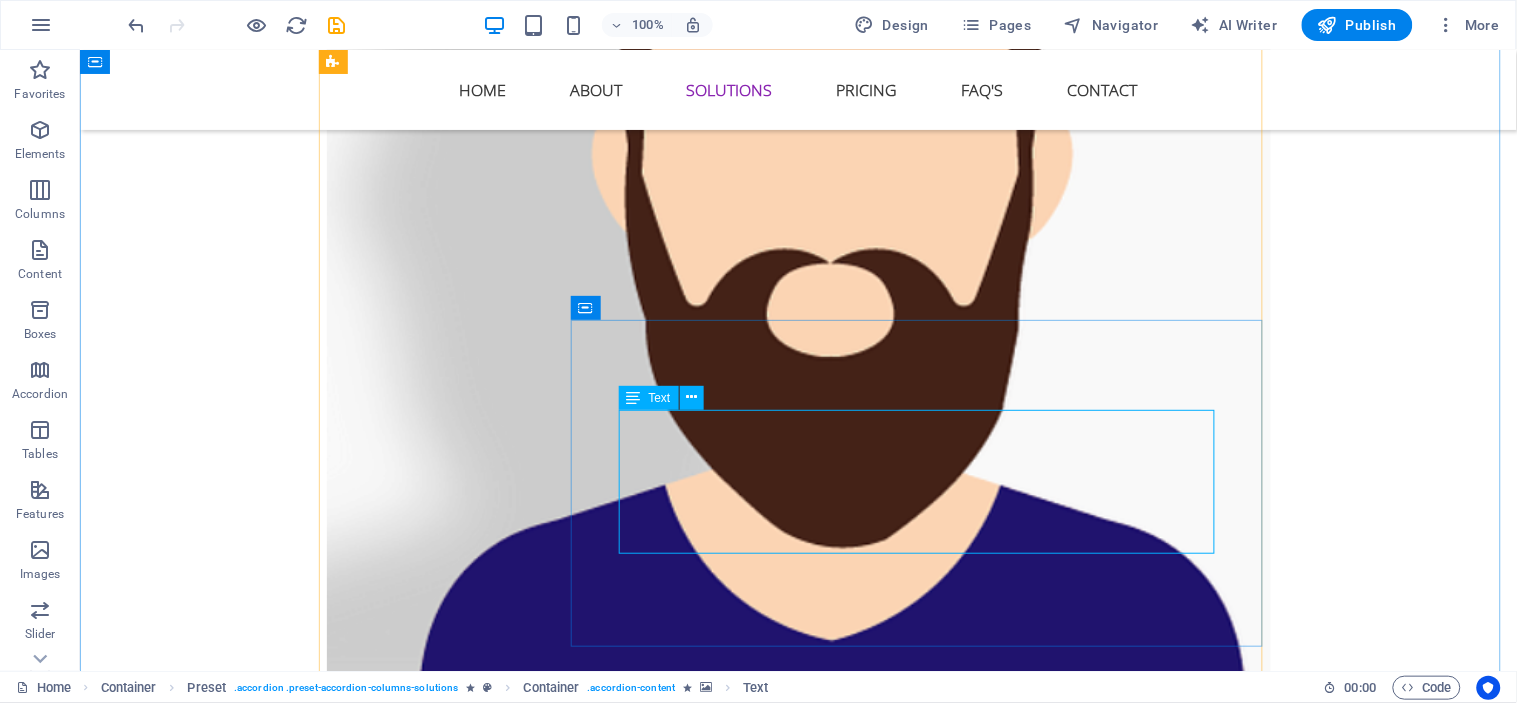 click on "Lorem ipsum dolor sit amet, consectetur adipisicing elit. Maiores ipsum repellat minus nihil. Labore, delectus, nam dignissimos ea repudiandae minima voluptatum magni pariatur possimus quia accusamus harum facilis corporis animi nisi. Enim, pariatur, impedit quia repellat harum ipsam laboriosam voluptas dicta illum nisi obcaecati reprehenderit quis placeat recusandae tenetur aperiam." at bounding box center [923, 4500] 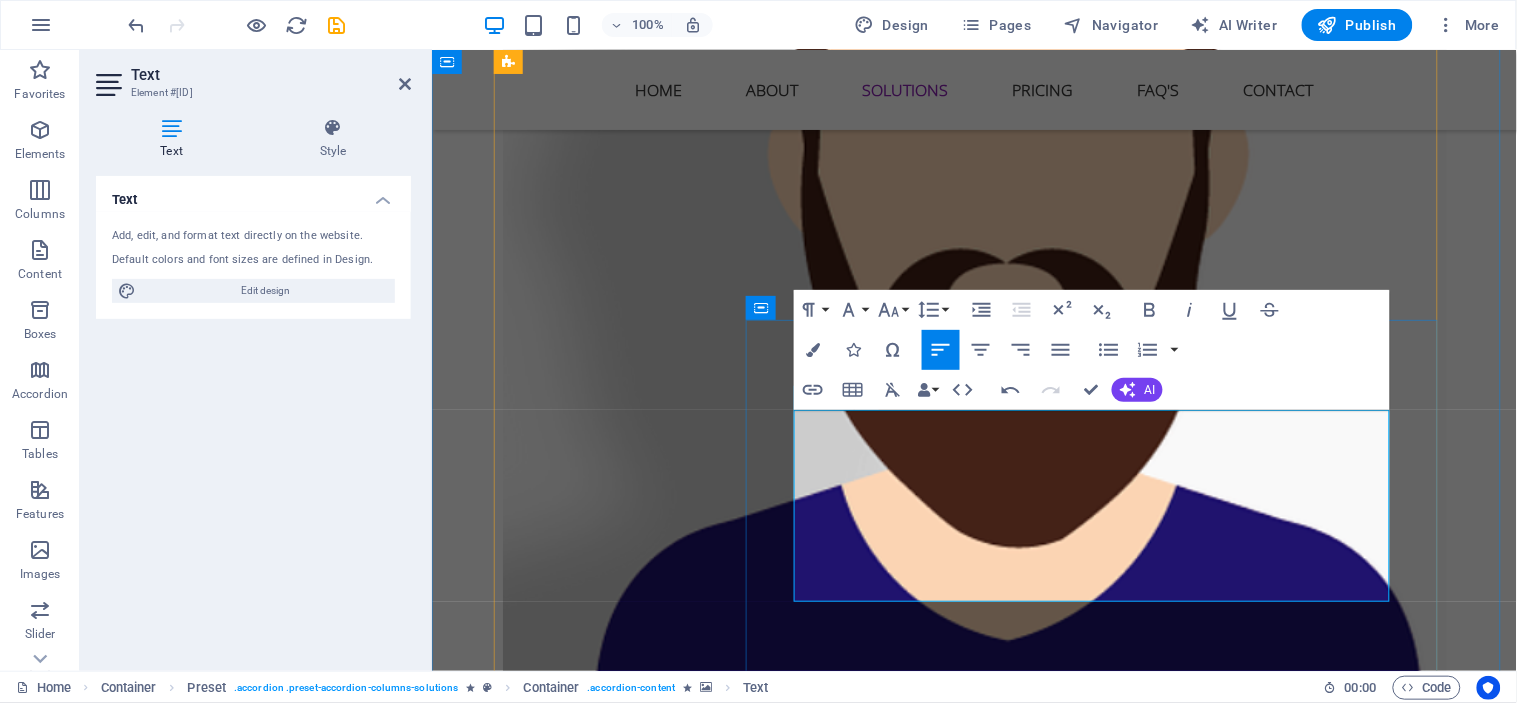 click on "Today’s e-commerce success depends on seamless operations. We integrate your store with a wide range of trusted  global and local  payment gateways (like Stripe, PayPal, iyzico, etc.) to ensure fast and secure transactions. On the logistics side, we connect your store to shipping providers and courier services to automate shipping calculations, track orders, and optimize delivery times. This ensures your customers enjoy a smooth, hassle-free experience from payment to doorstep—every time." at bounding box center [1099, 4572] 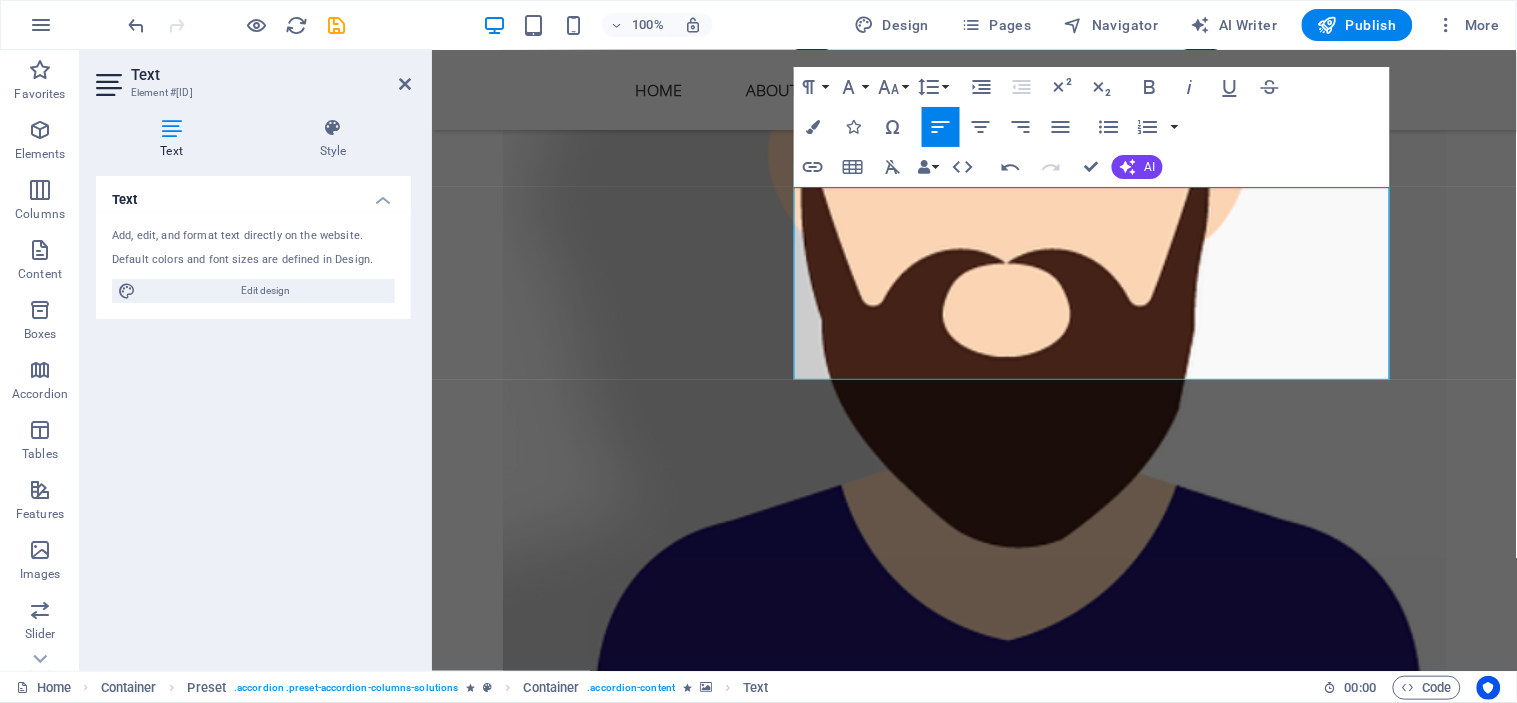 scroll, scrollTop: 4746, scrollLeft: 0, axis: vertical 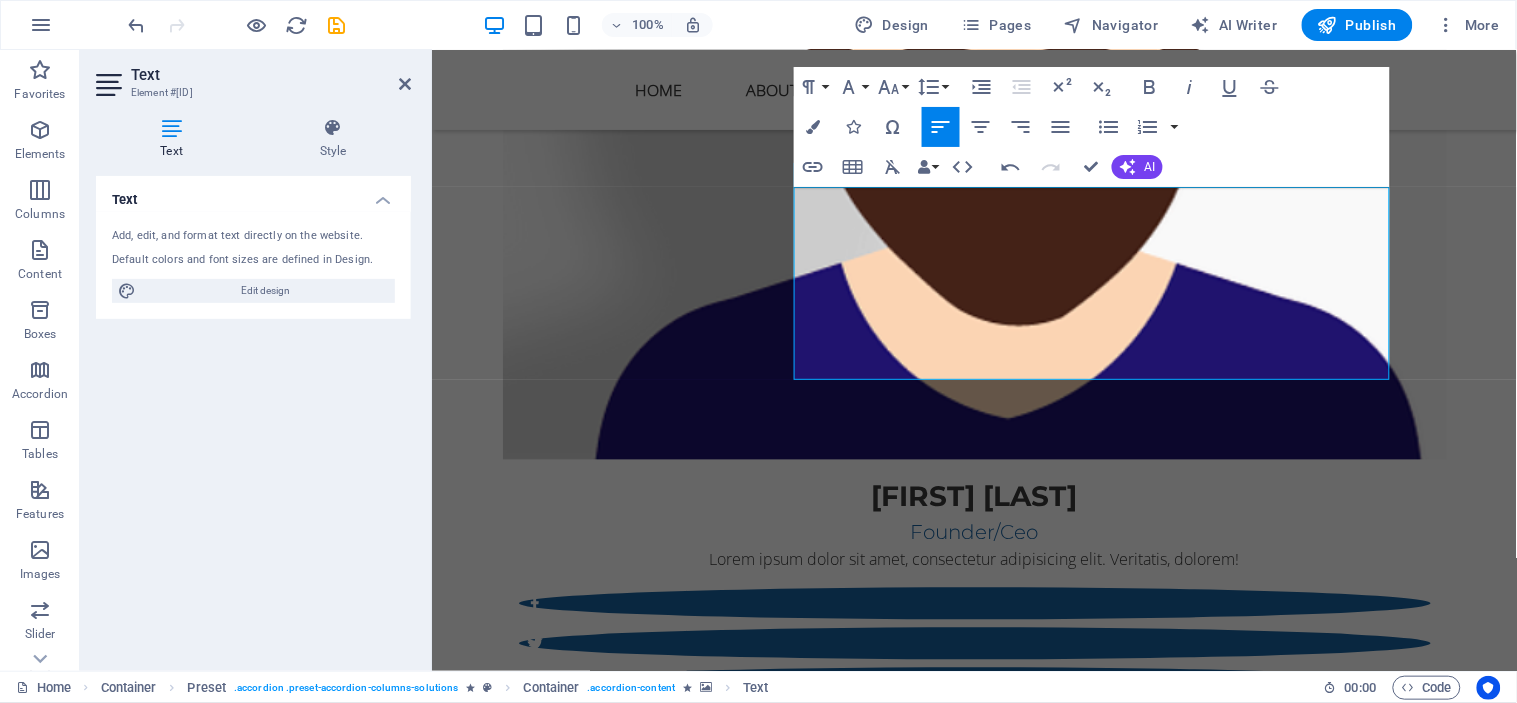 click at bounding box center (1099, 4756) 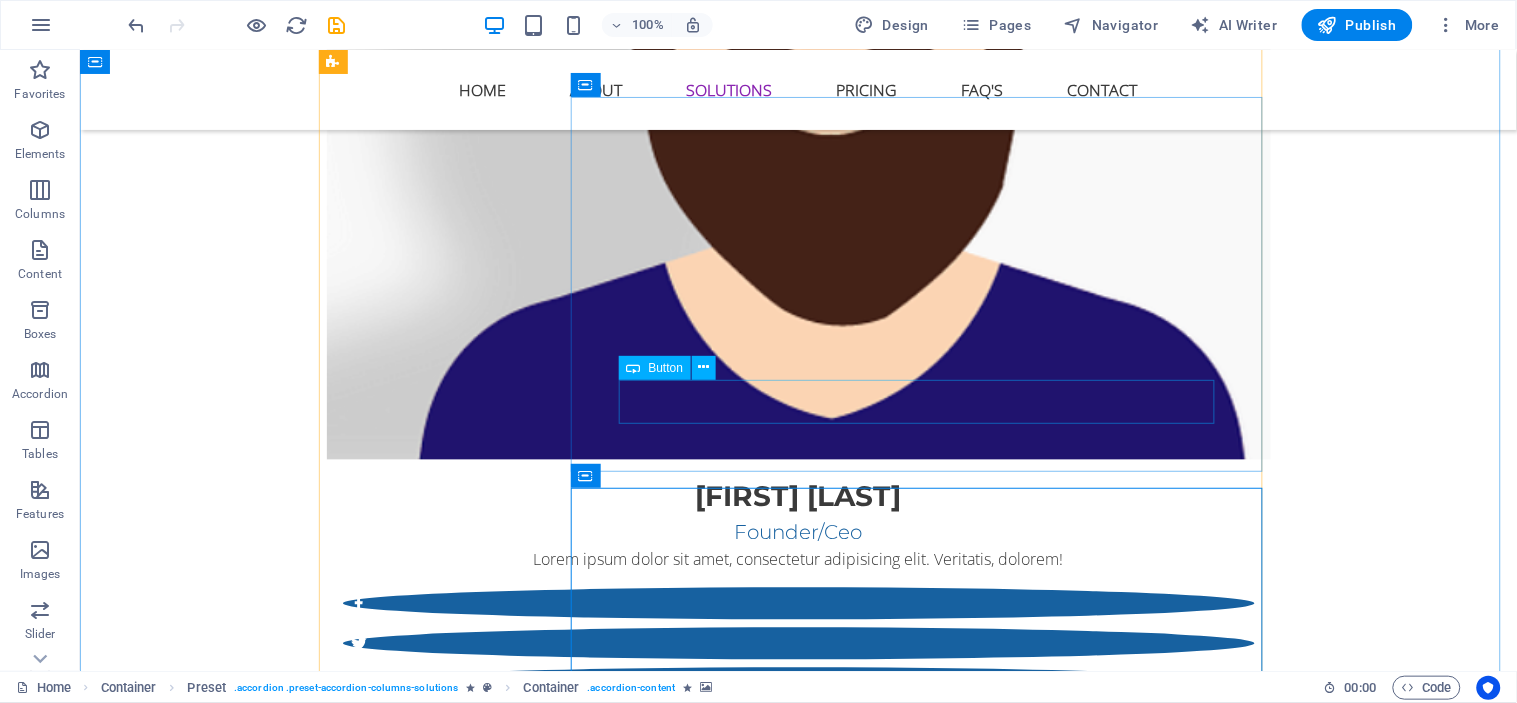 click on "Pricing" at bounding box center (923, 4468) 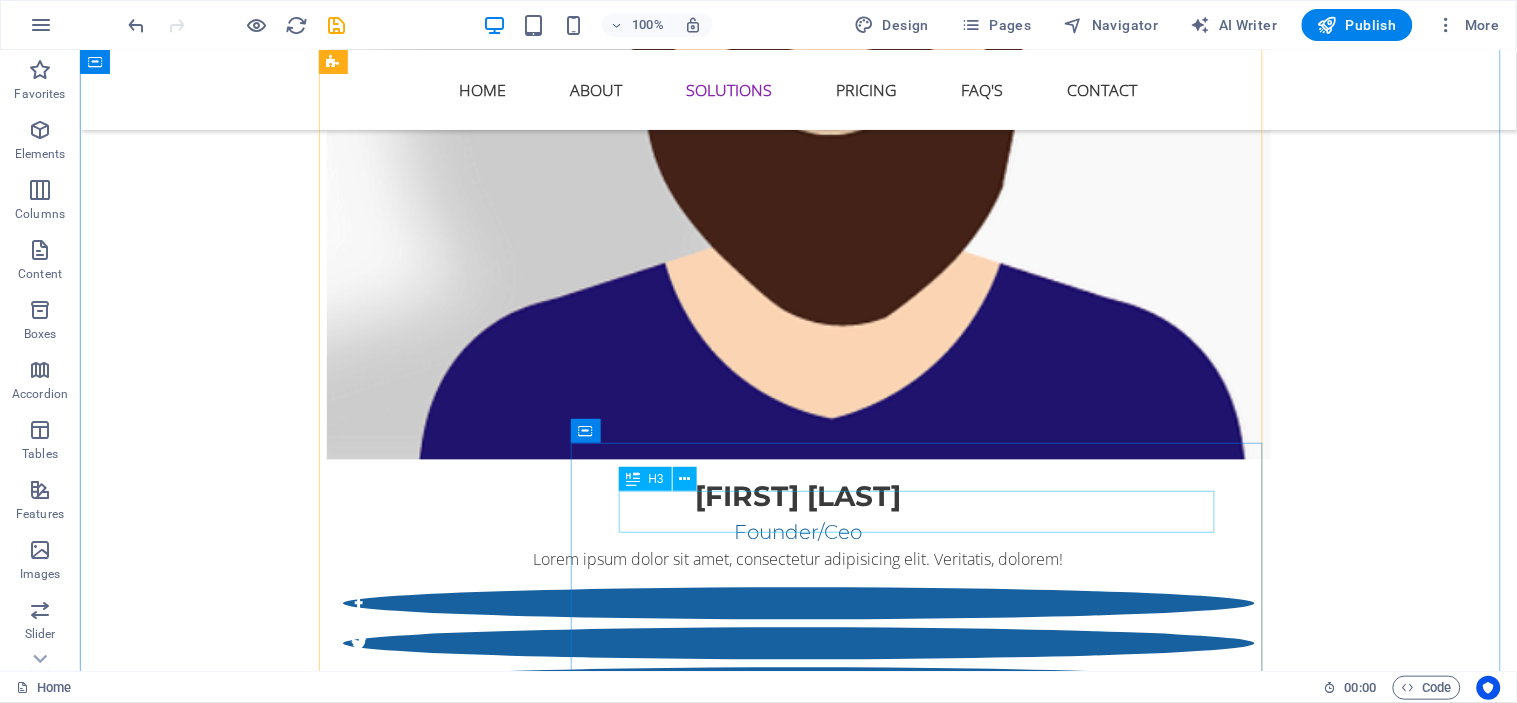 click on "Individual solutions" at bounding box center (923, 4936) 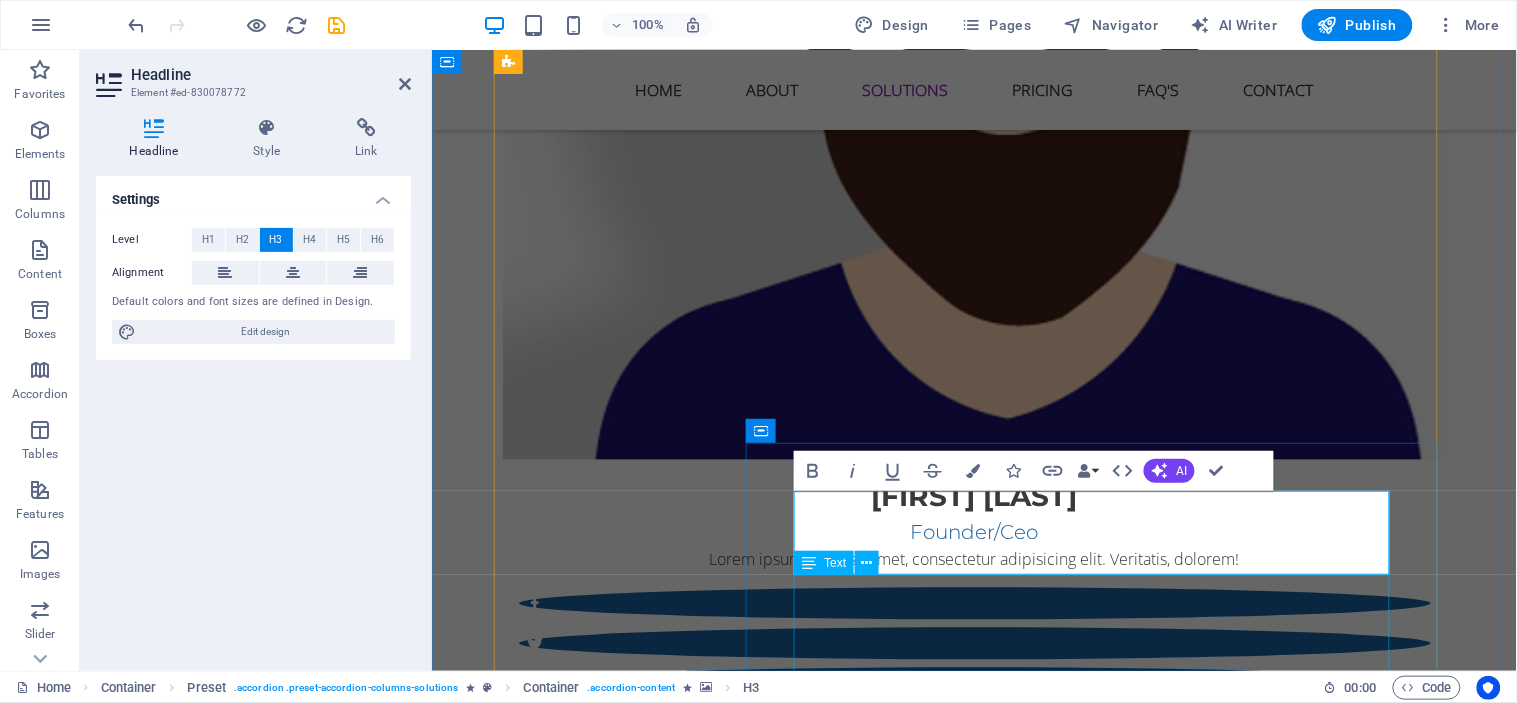 click on "Lorem ipsum dolor sit amet, consectetur adipisicing elit. Maiores ipsum repellat minus nihil. Labore, delectus, nam dignissimos ea repudiandae minima voluptatum magni pariatur possimus quia accusamus harum facilis corporis animi nisi. Enim, pariatur, impedit quia repellat harum ipsam laboriosam voluptas dicta illum nisi obcaecati reprehenderit quis placeat recusandae tenetur aperiam. Lorem ipsum dolor sit amet, consectetur adipisicing elit. Consectetur adipisicing elit. Sit amet, consectetur adipisicing elit." at bounding box center (1099, 5150) 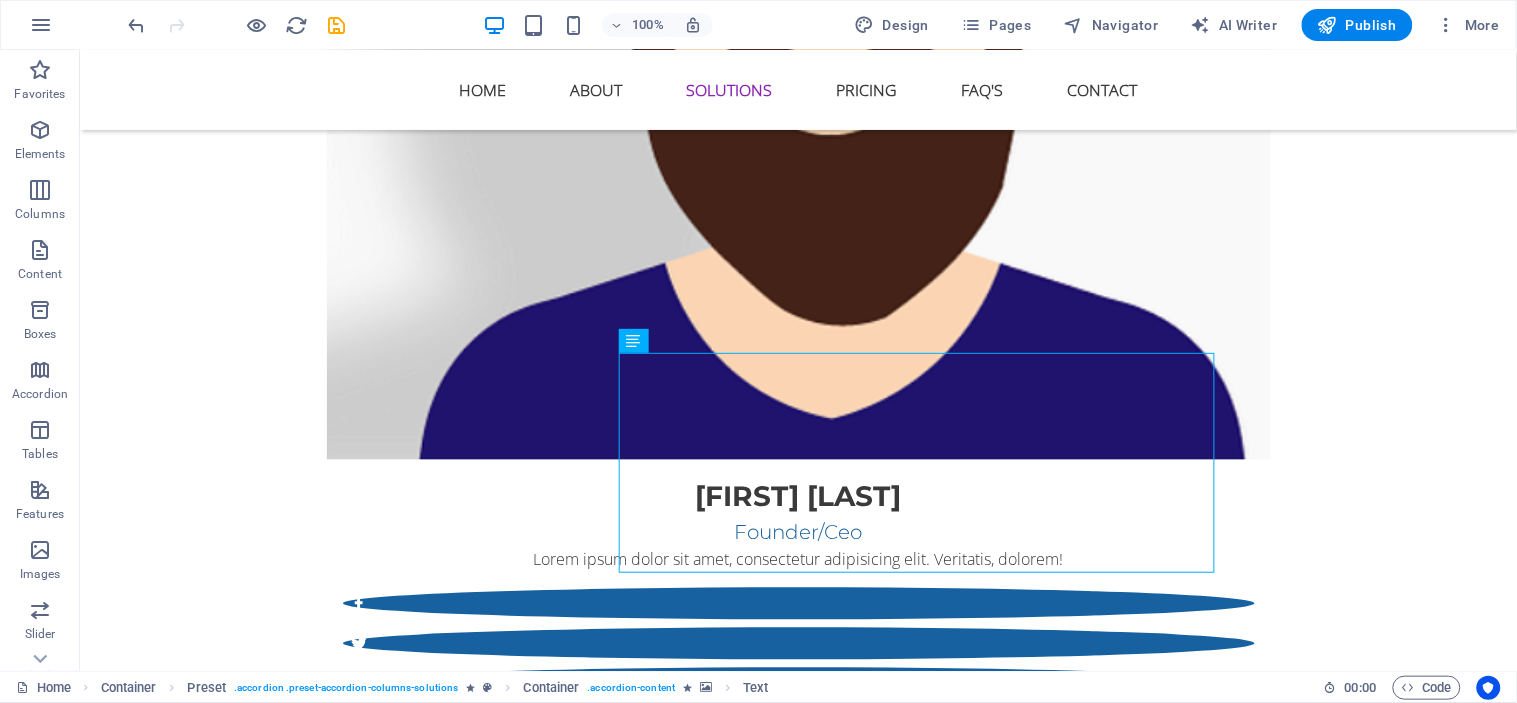 scroll, scrollTop: 4968, scrollLeft: 0, axis: vertical 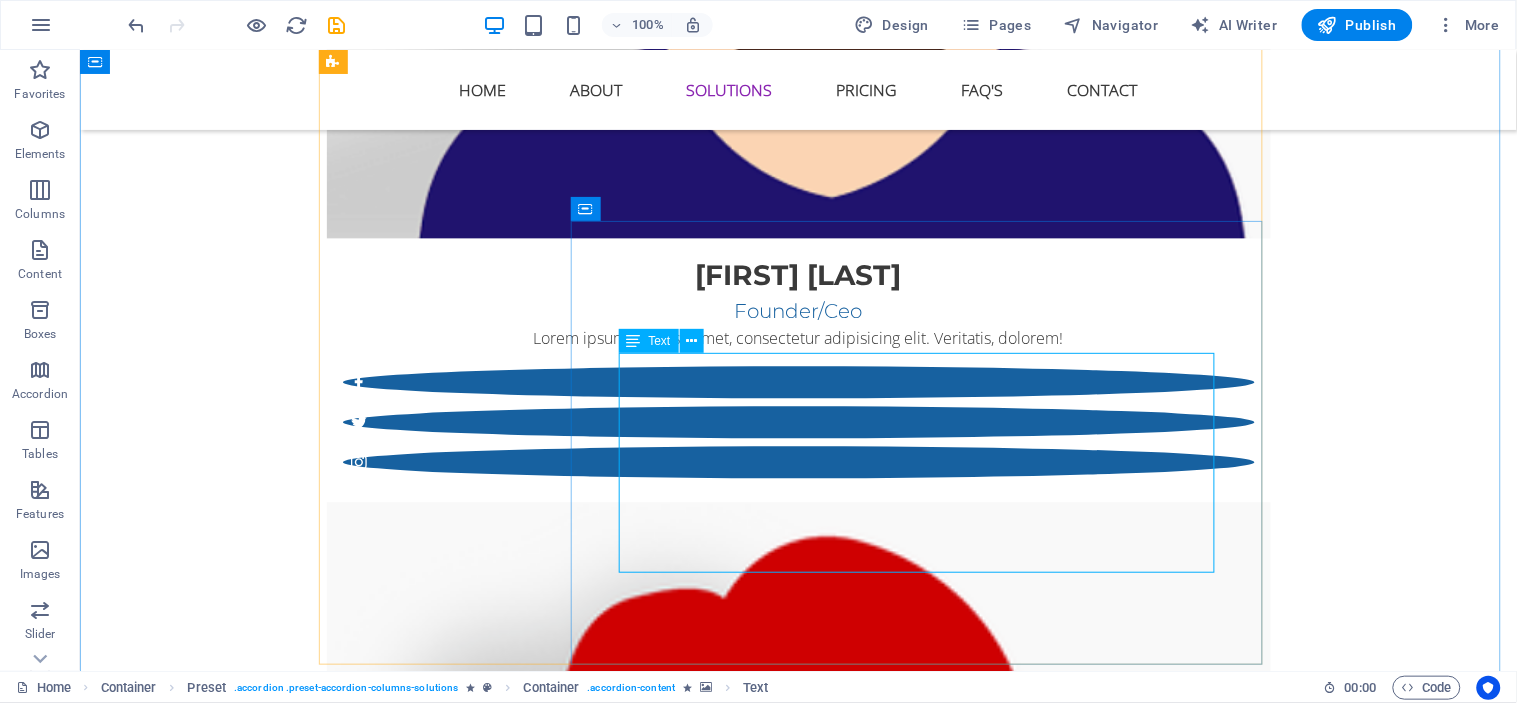 click on "Lorem ipsum dolor sit amet, consectetur adipisicing elit. Maiores ipsum repellat minus nihil. Labore, delectus, nam dignissimos ea repudiandae minima voluptatum magni pariatur possimus quia accusamus harum facilis corporis animi nisi. Enim, pariatur, impedit quia repellat harum ipsam laboriosam voluptas dicta illum nisi obcaecati reprehenderit quis placeat recusandae tenetur aperiam. Lorem ipsum dolor sit amet, consectetur adipisicing elit. Consectetur adipisicing elit. Sit amet, consectetur adipisicing elit." at bounding box center (923, 4928) 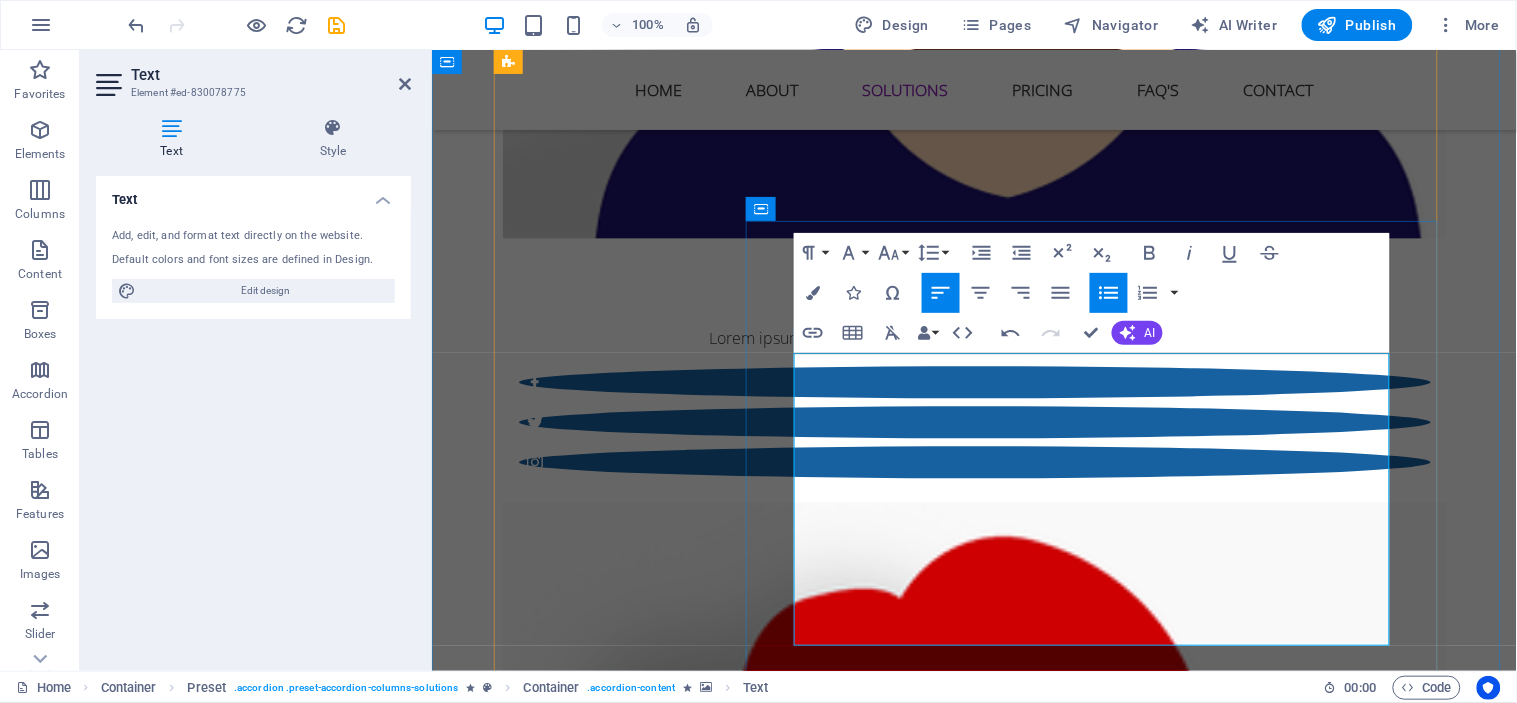 click on "Process and update orders automatically" at bounding box center (1107, 5062) 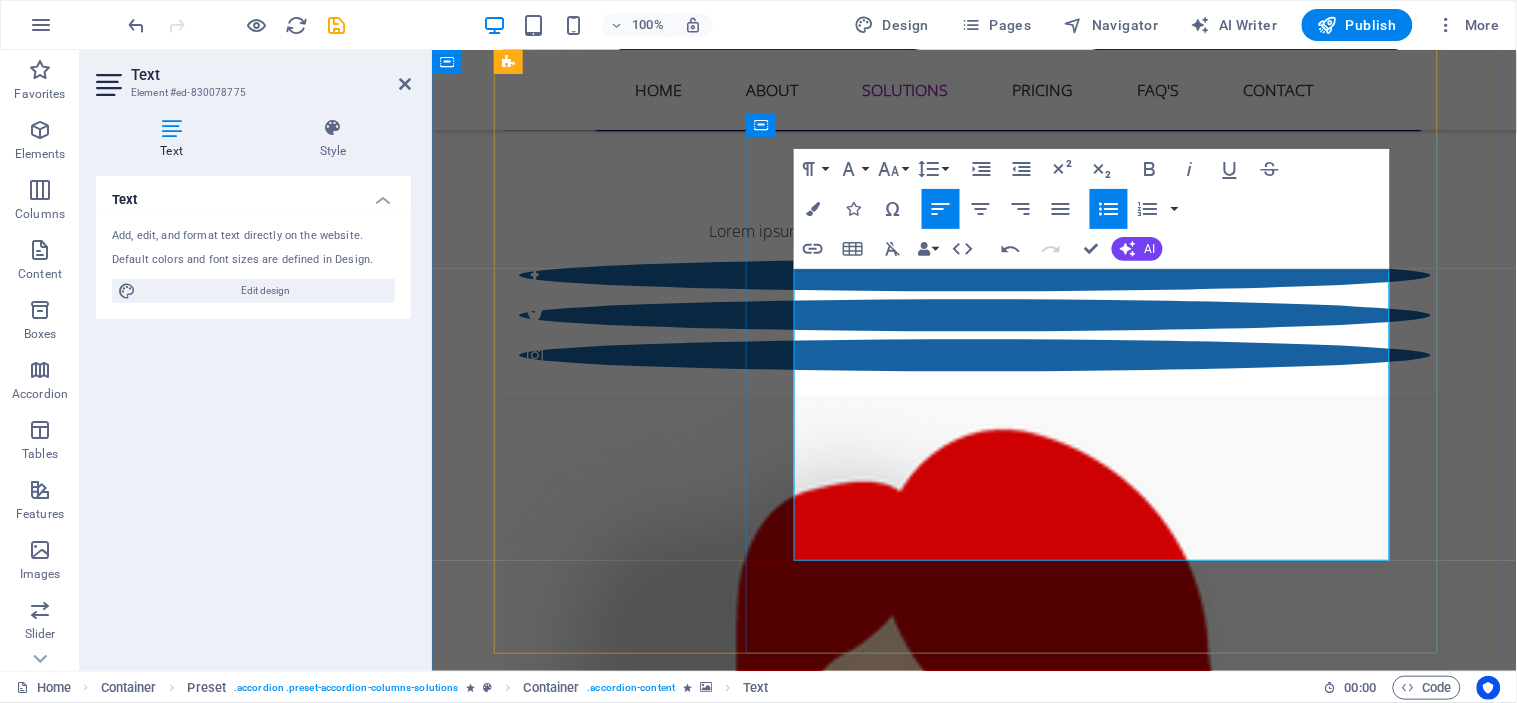 scroll, scrollTop: 5080, scrollLeft: 0, axis: vertical 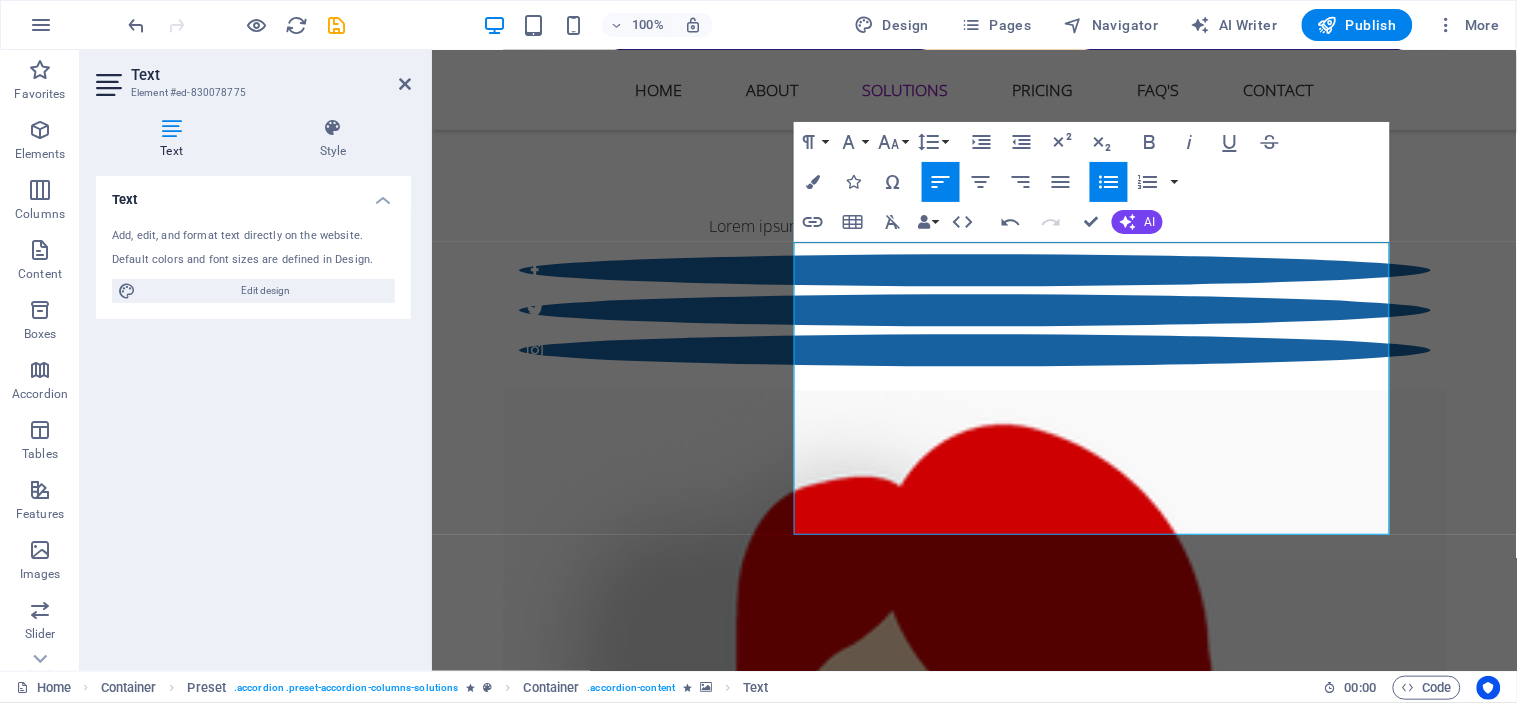 click at bounding box center [1099, 4389] 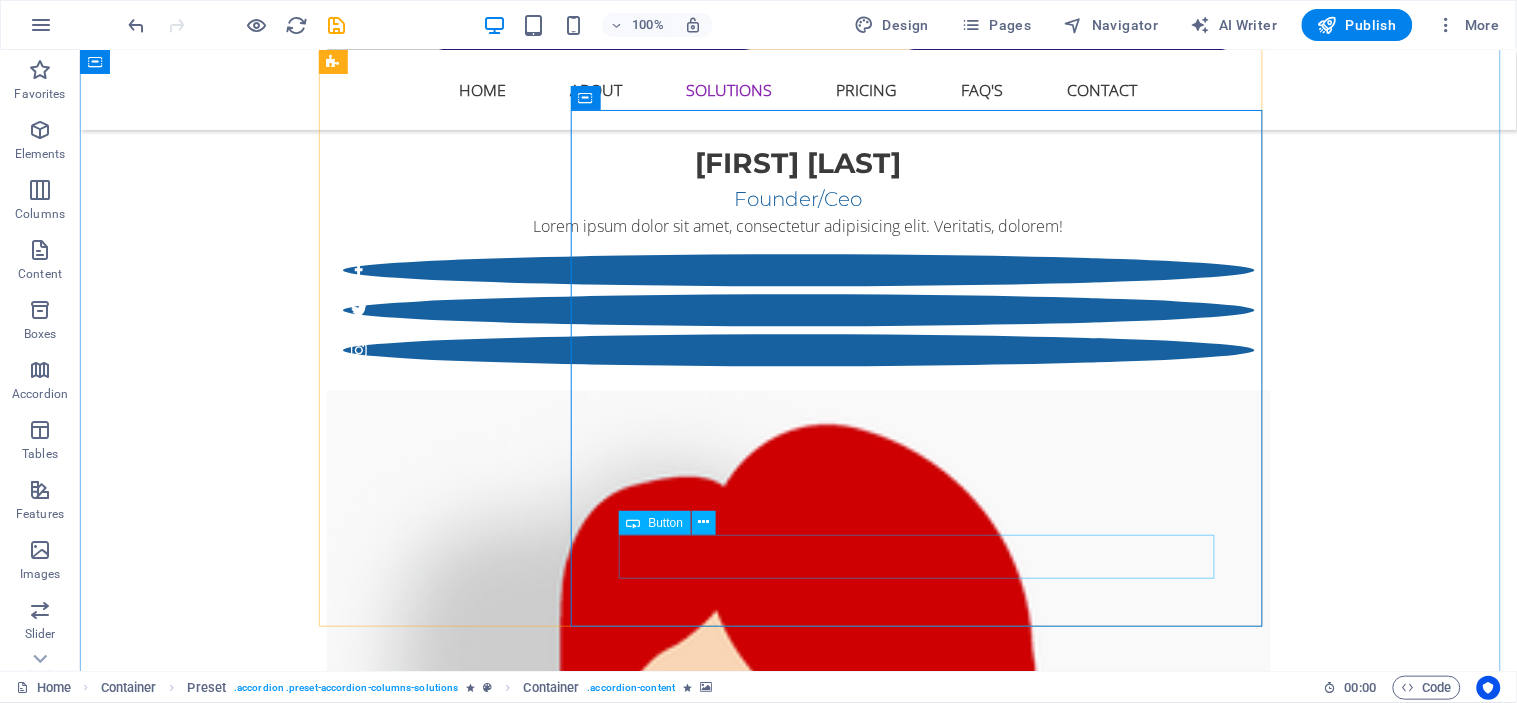 scroll, scrollTop: 5191, scrollLeft: 0, axis: vertical 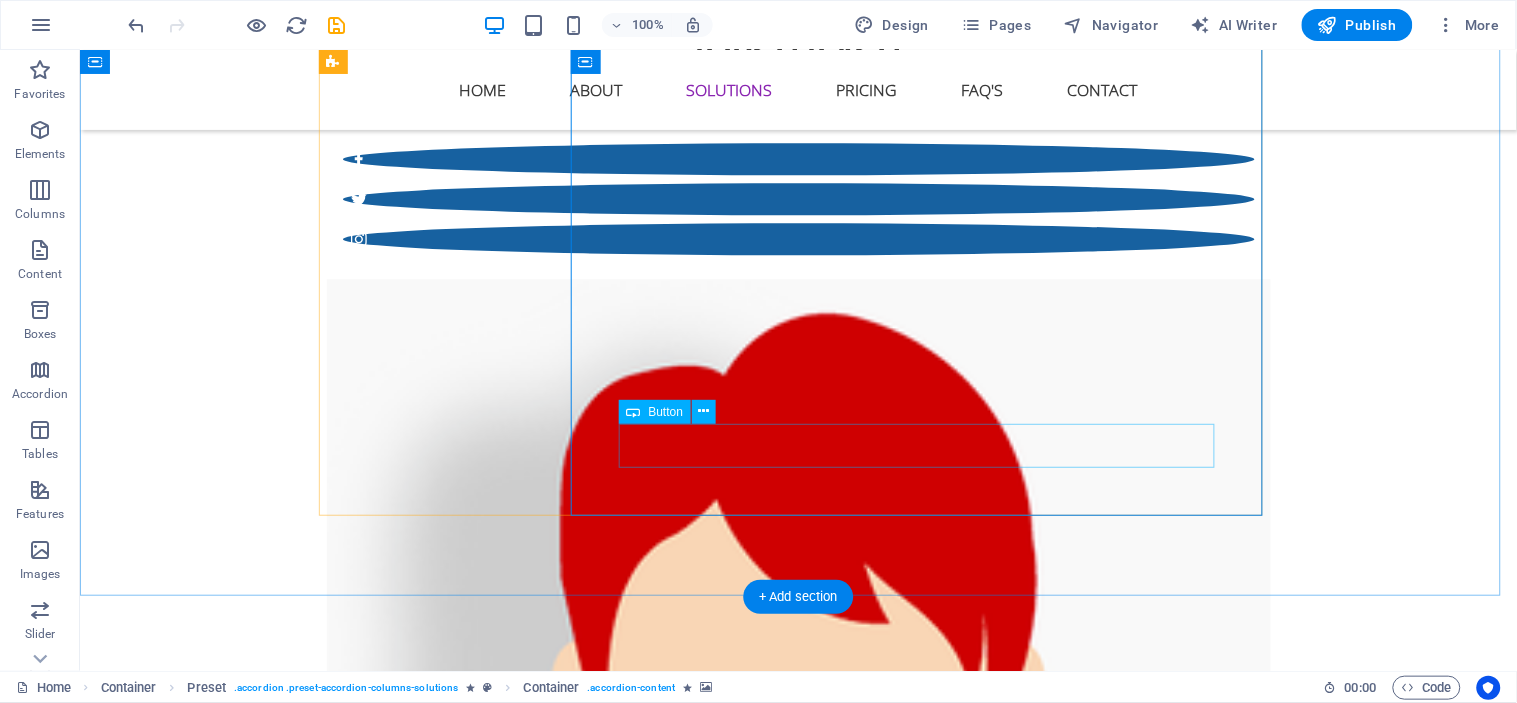 click on "Pricing" at bounding box center (923, 4983) 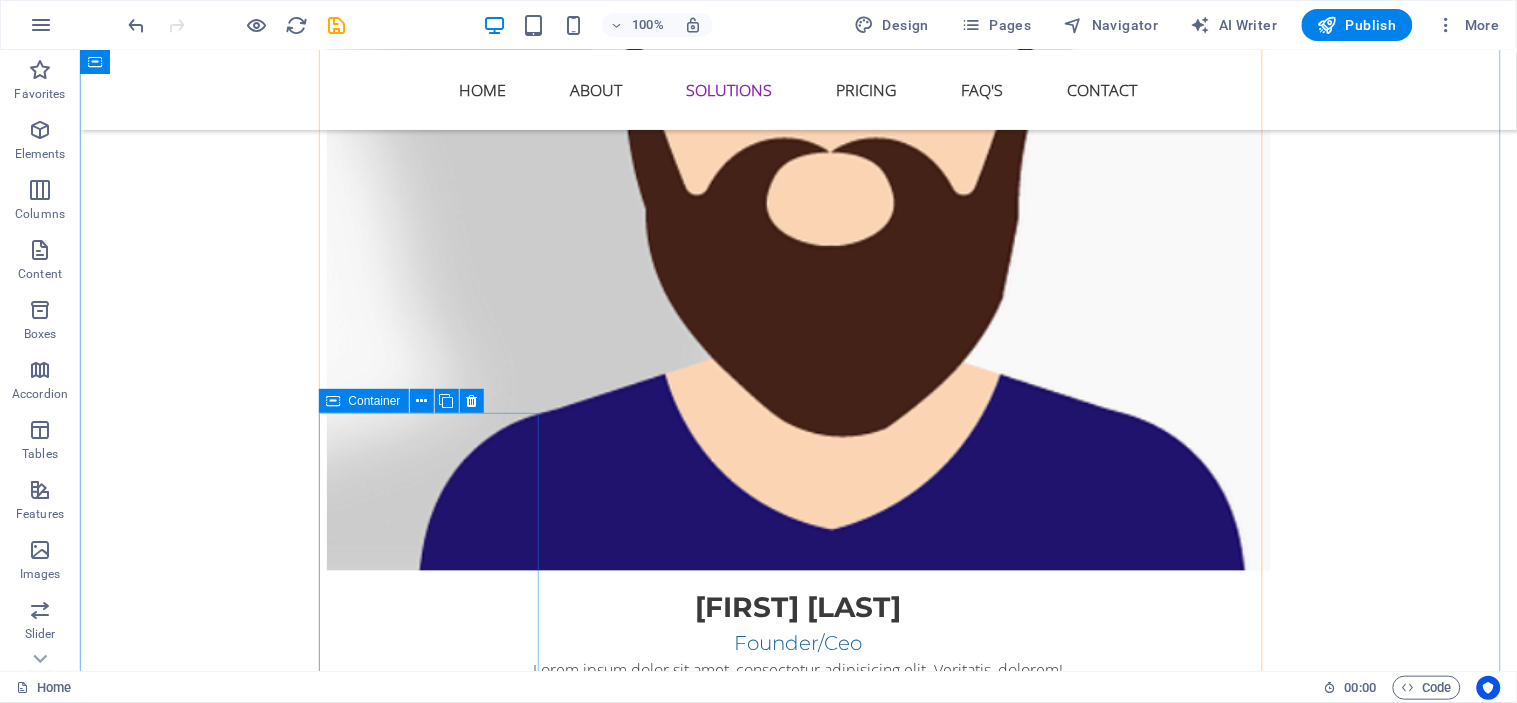 scroll, scrollTop: 4413, scrollLeft: 0, axis: vertical 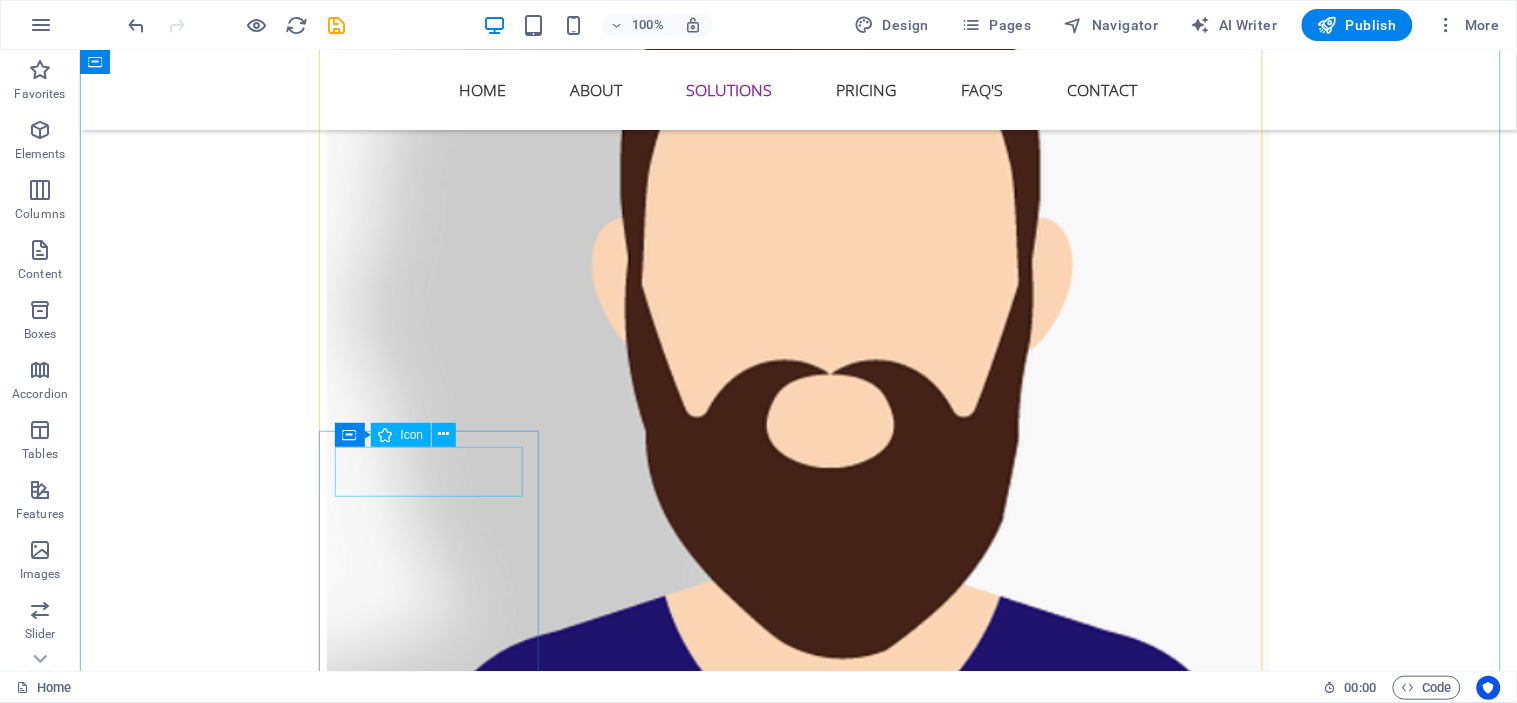 click at bounding box center (436, 4166) 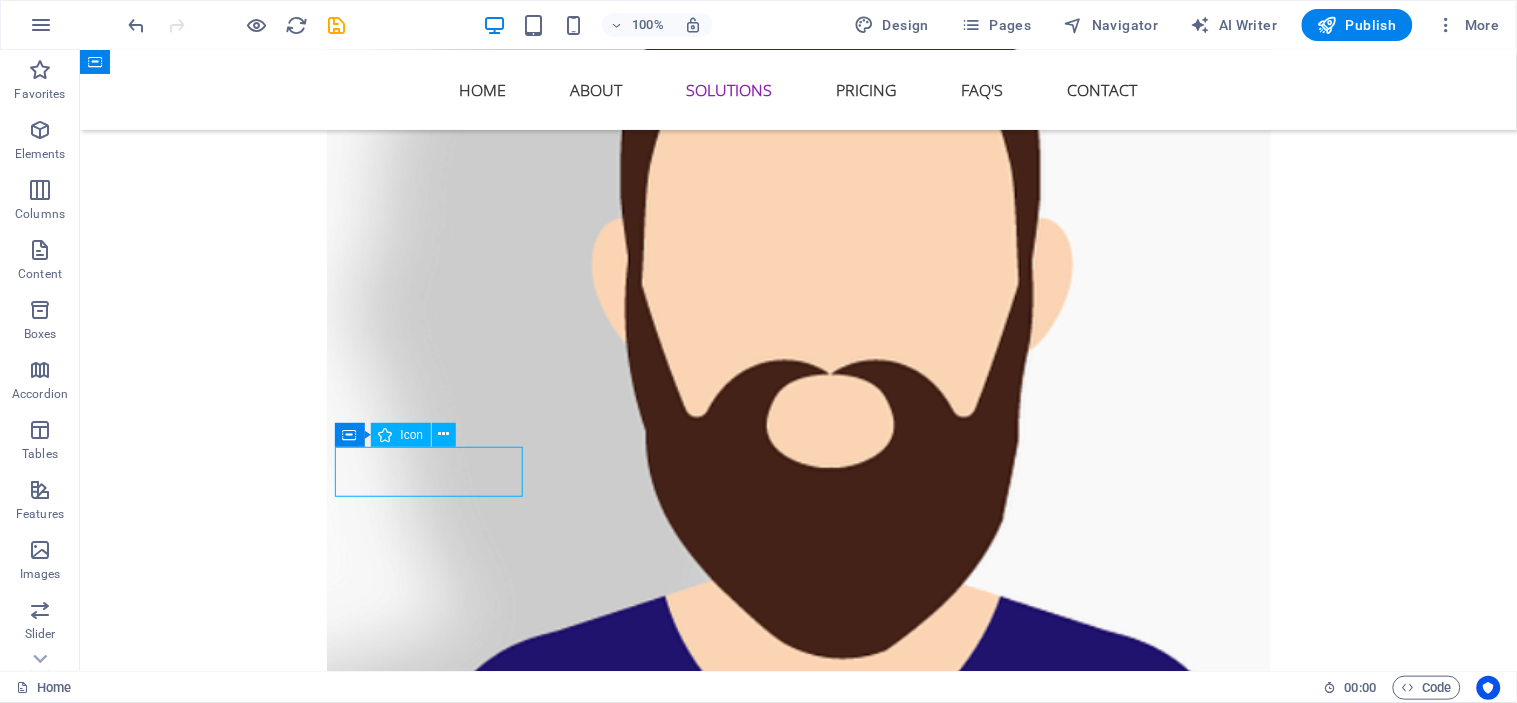 click at bounding box center (436, 4166) 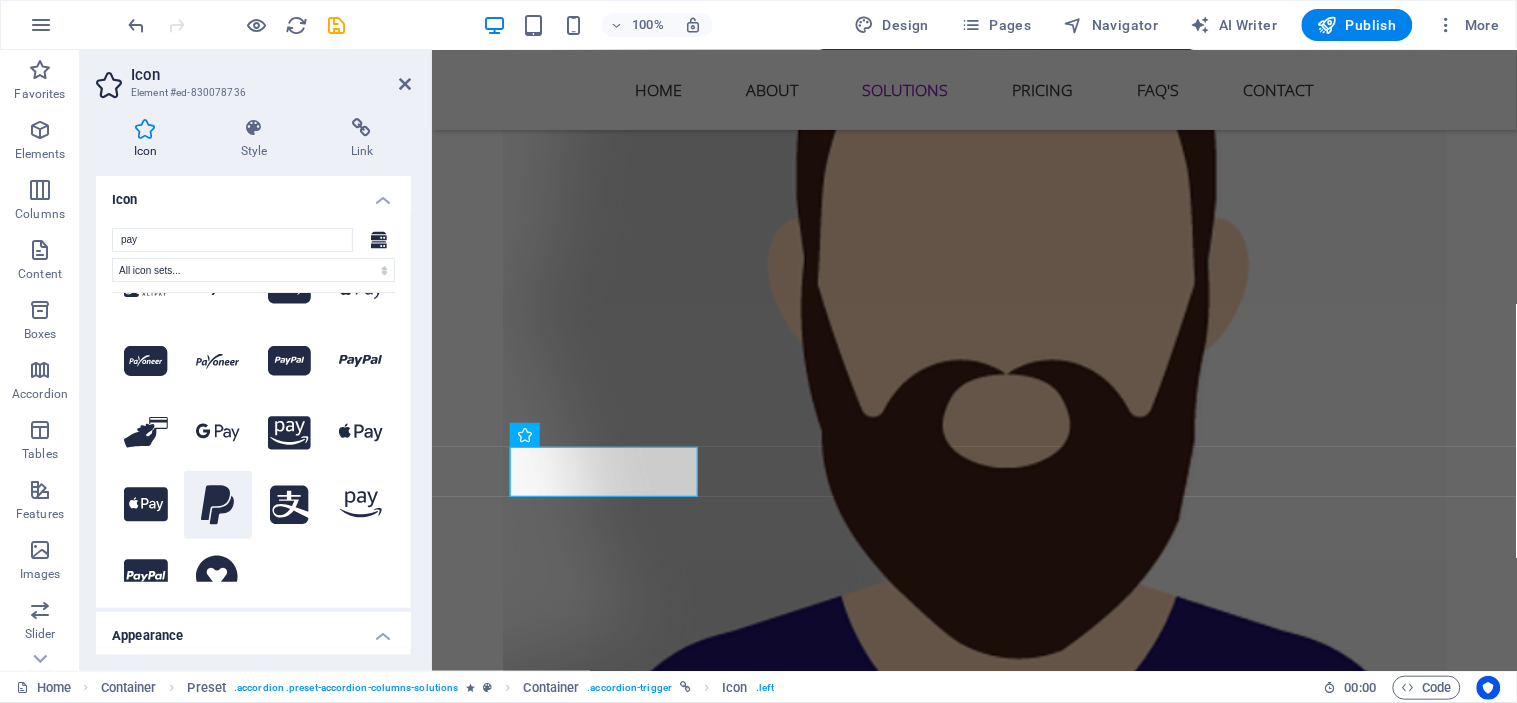 scroll, scrollTop: 67, scrollLeft: 0, axis: vertical 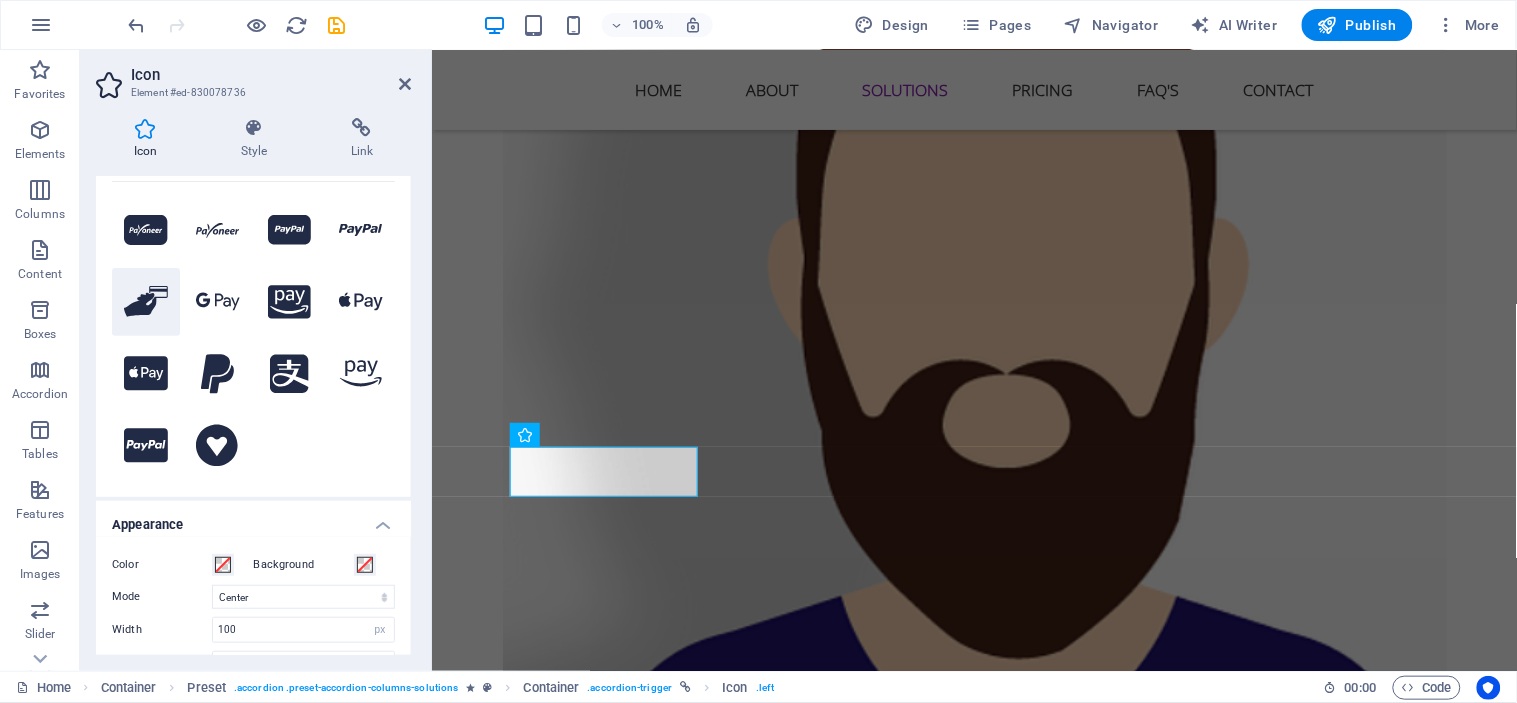 type on "pay" 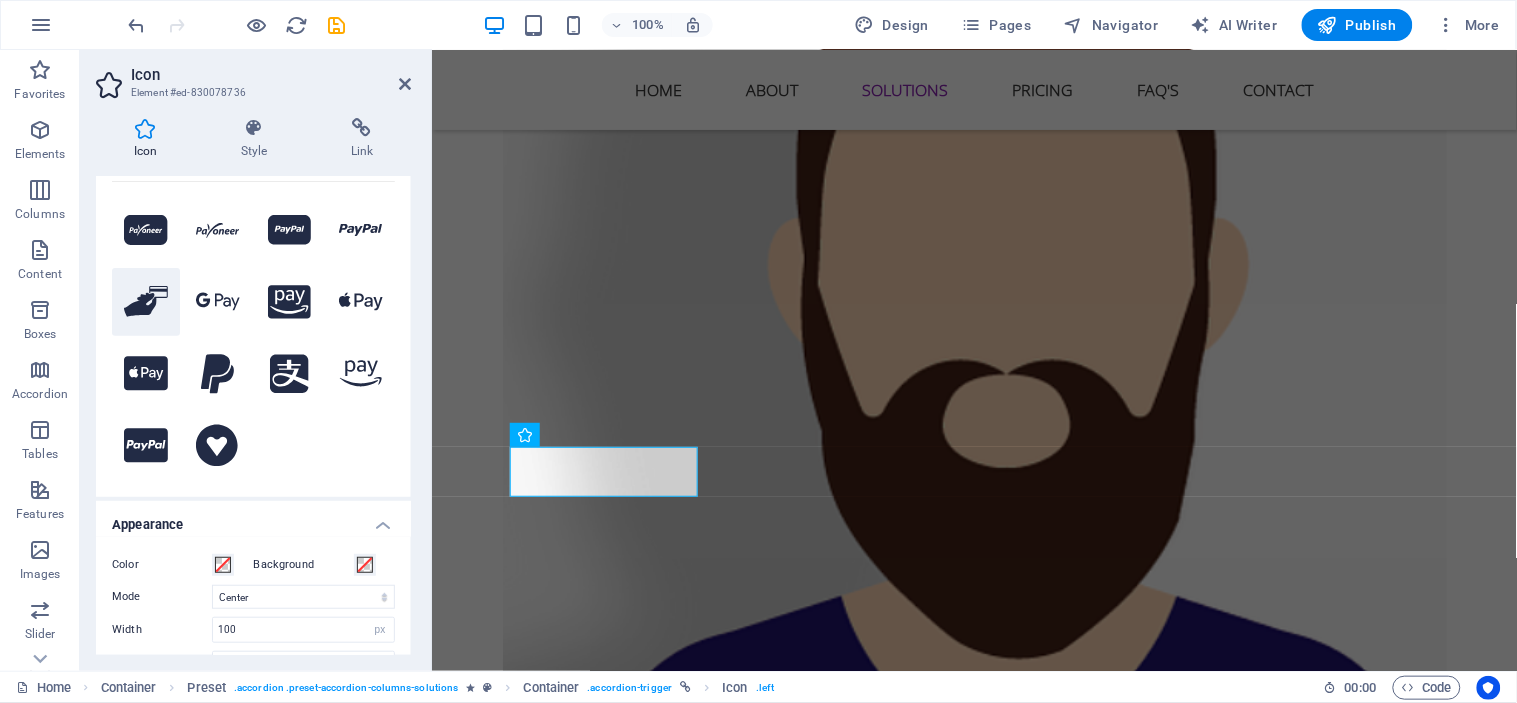 click 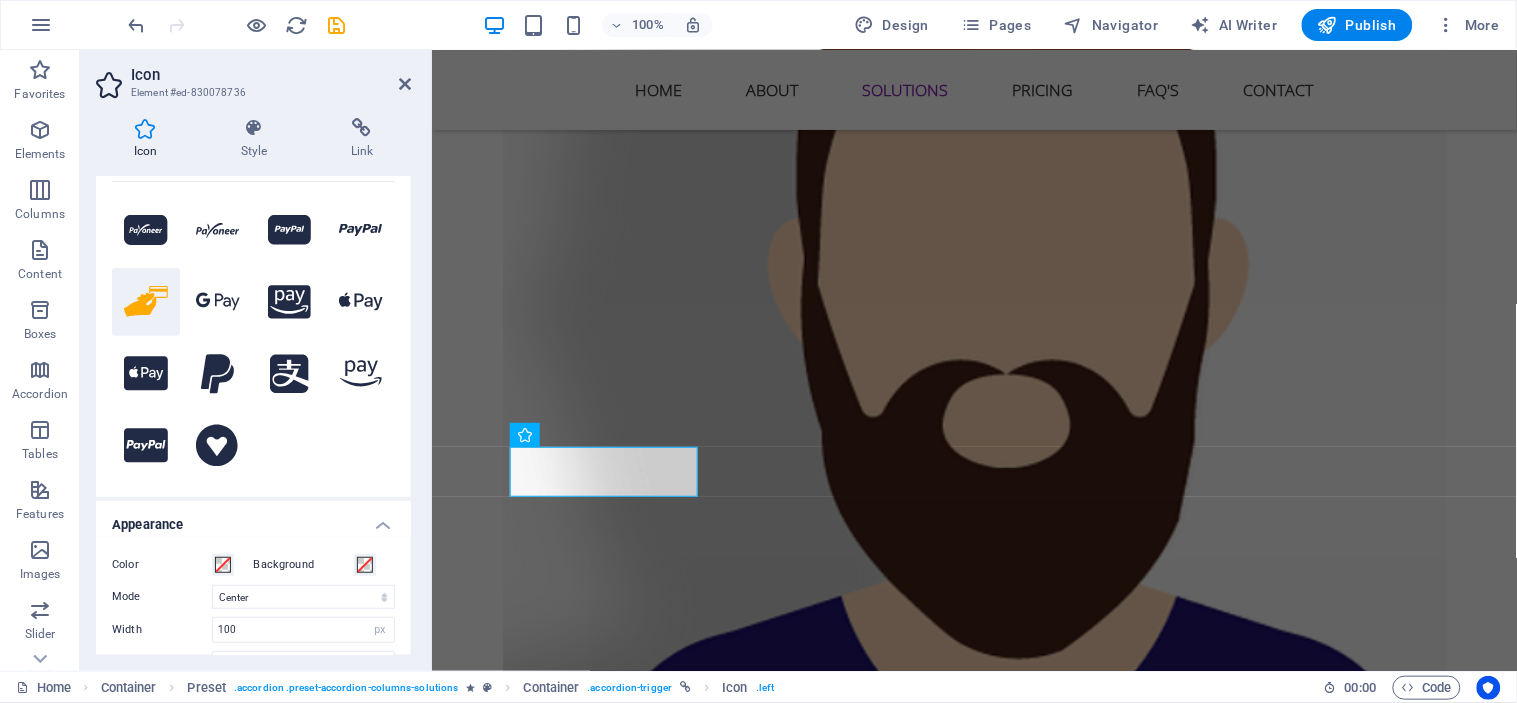 click 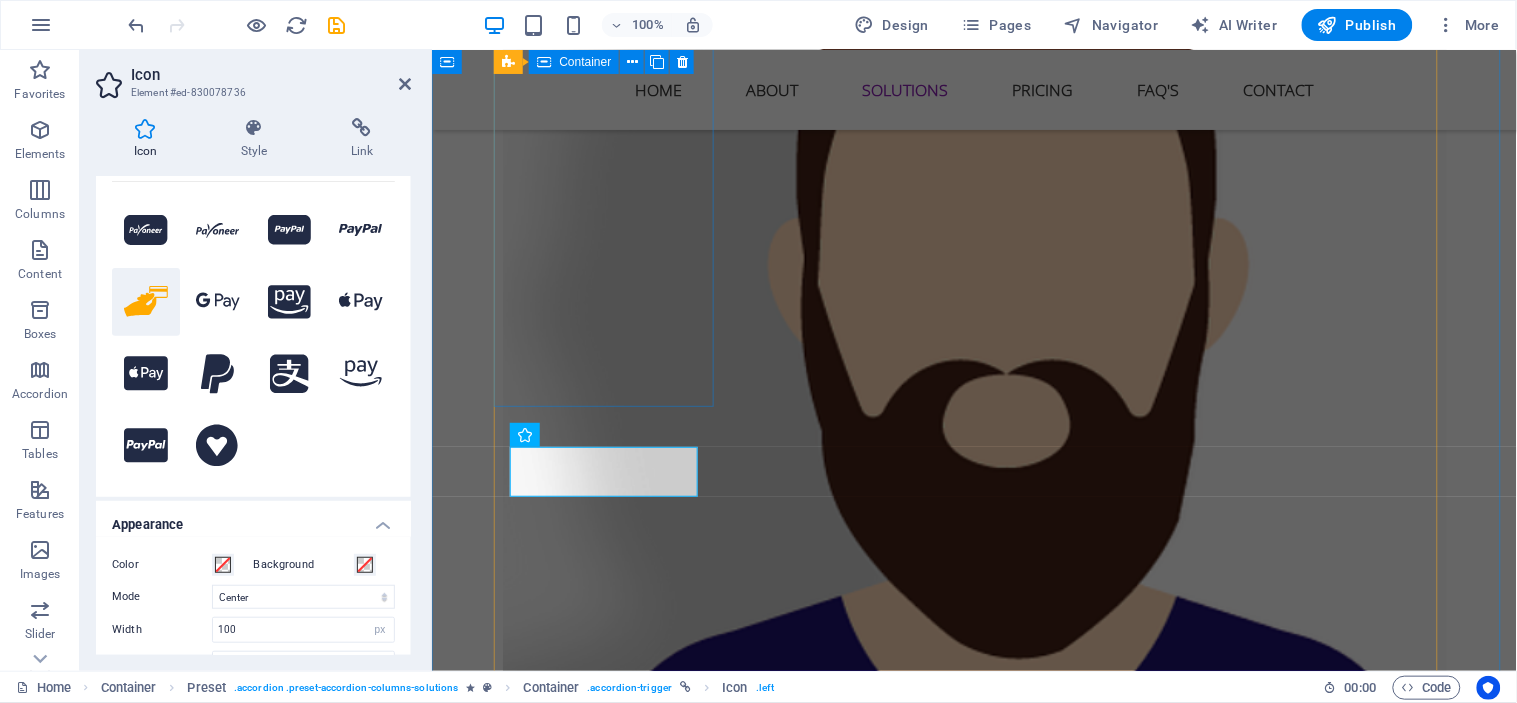 click on "Web" at bounding box center [612, 3673] 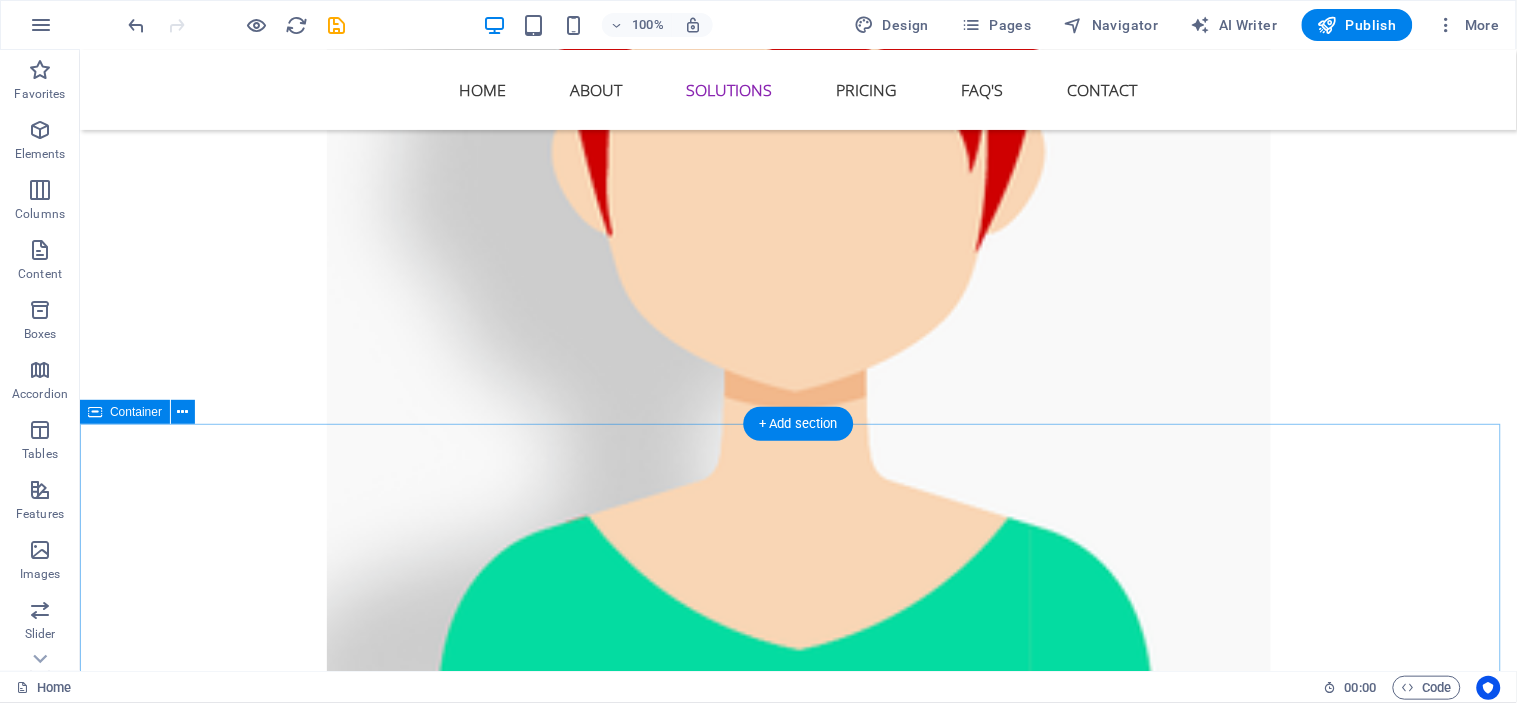 scroll, scrollTop: 5857, scrollLeft: 0, axis: vertical 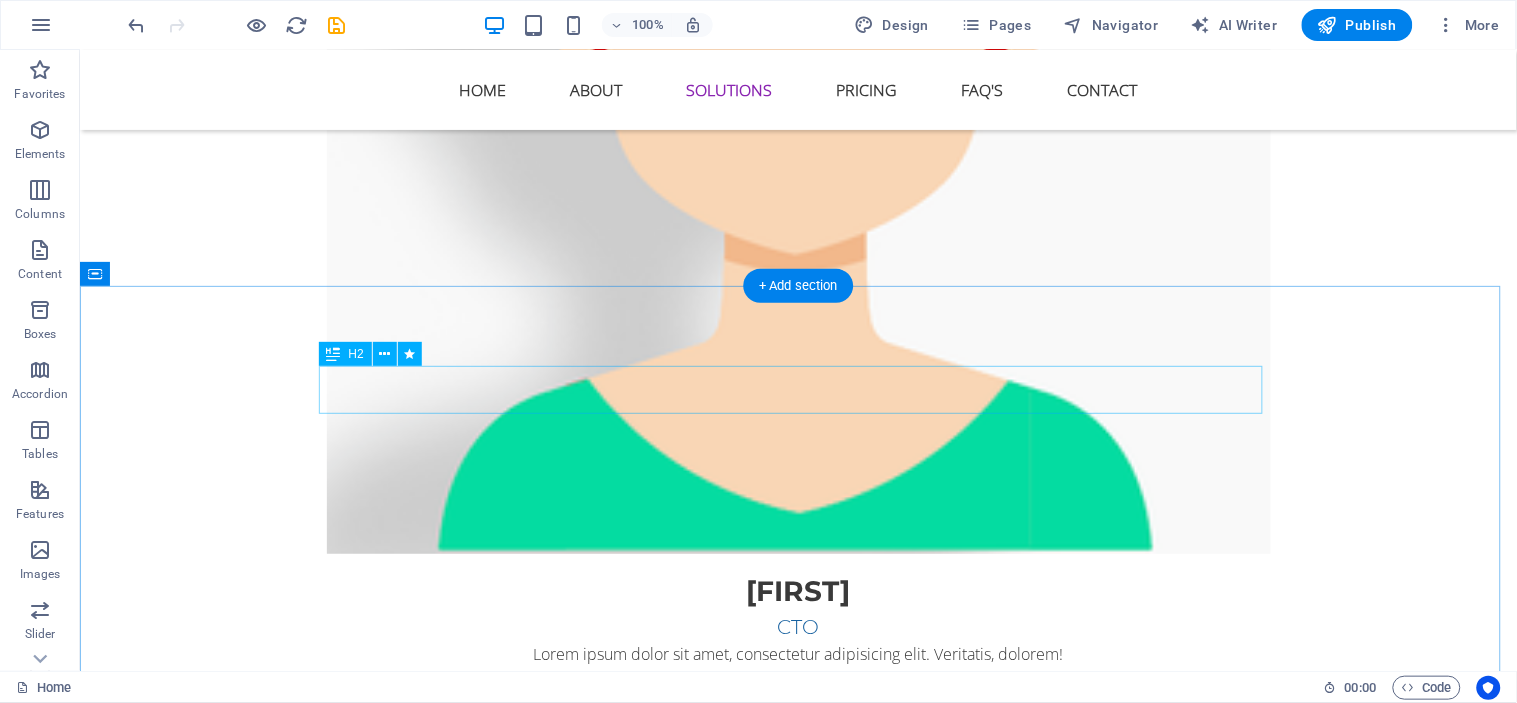click on "Frequently Asked Questions" at bounding box center [798, 5278] 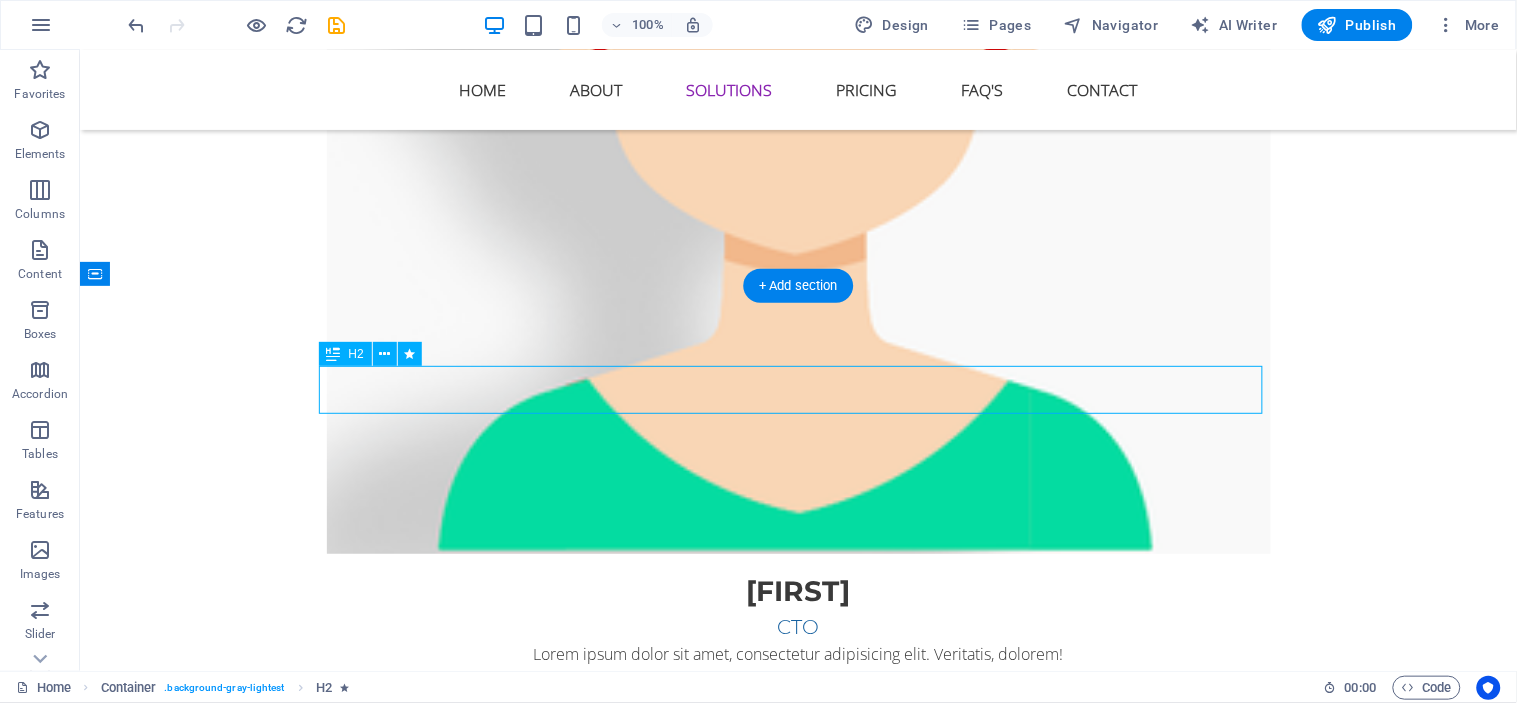 click on "Frequently Asked Questions" at bounding box center (798, 5278) 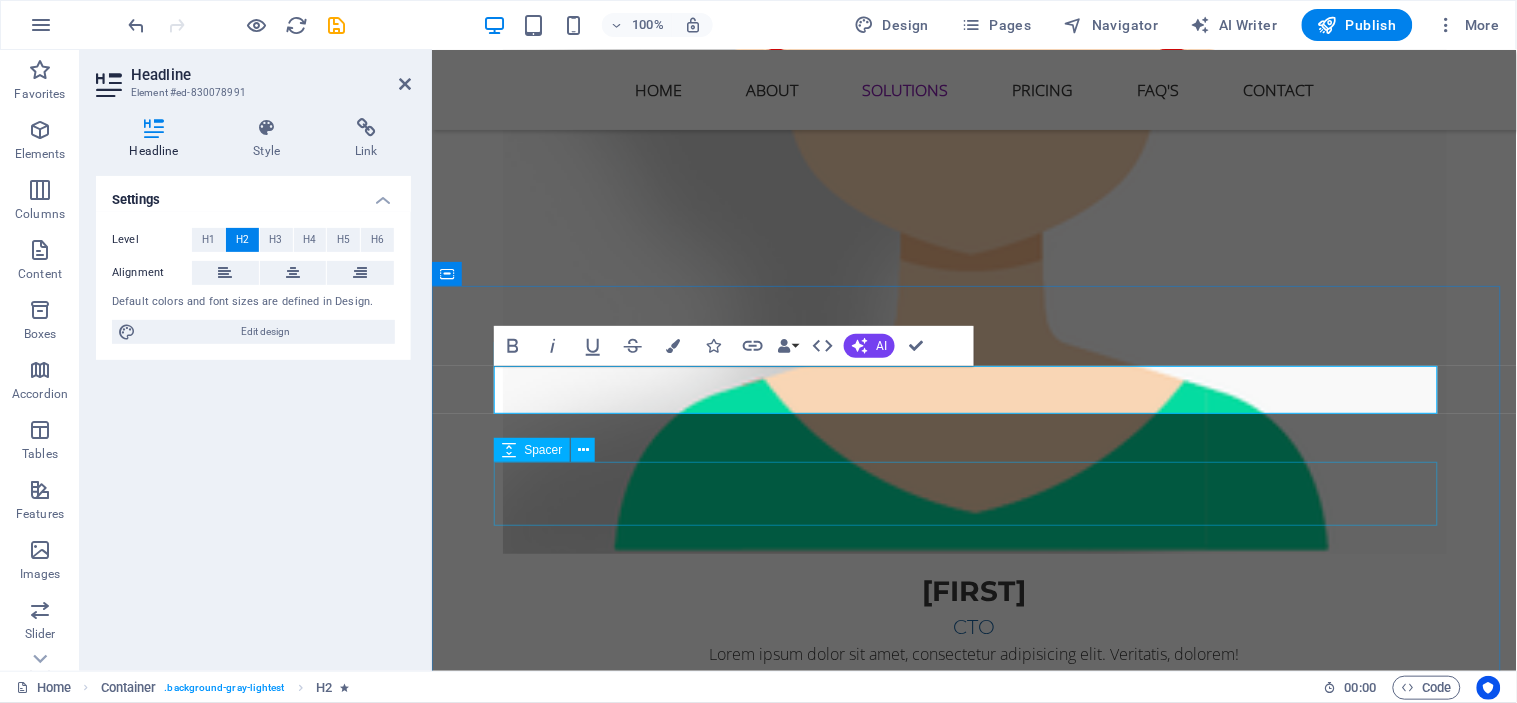 click at bounding box center (974, 5382) 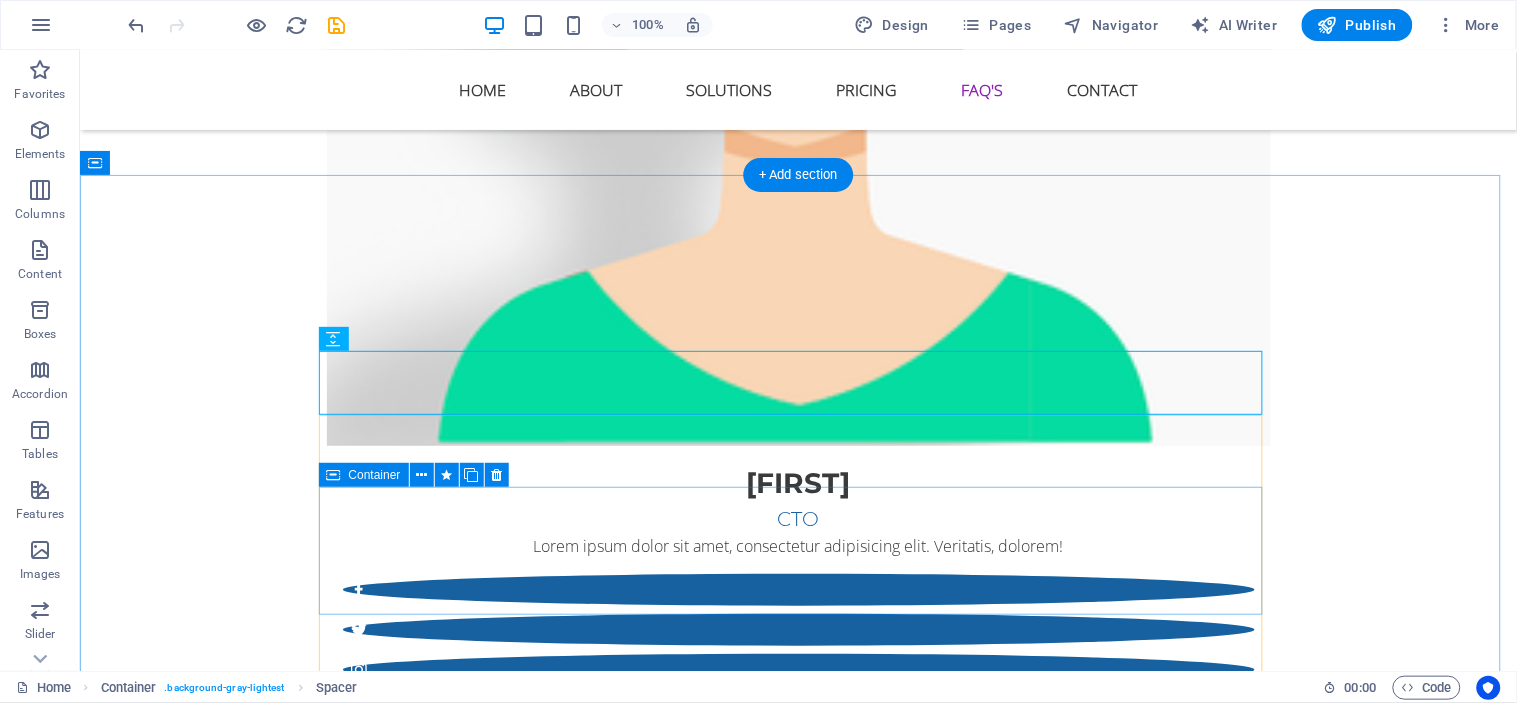 scroll, scrollTop: 5968, scrollLeft: 0, axis: vertical 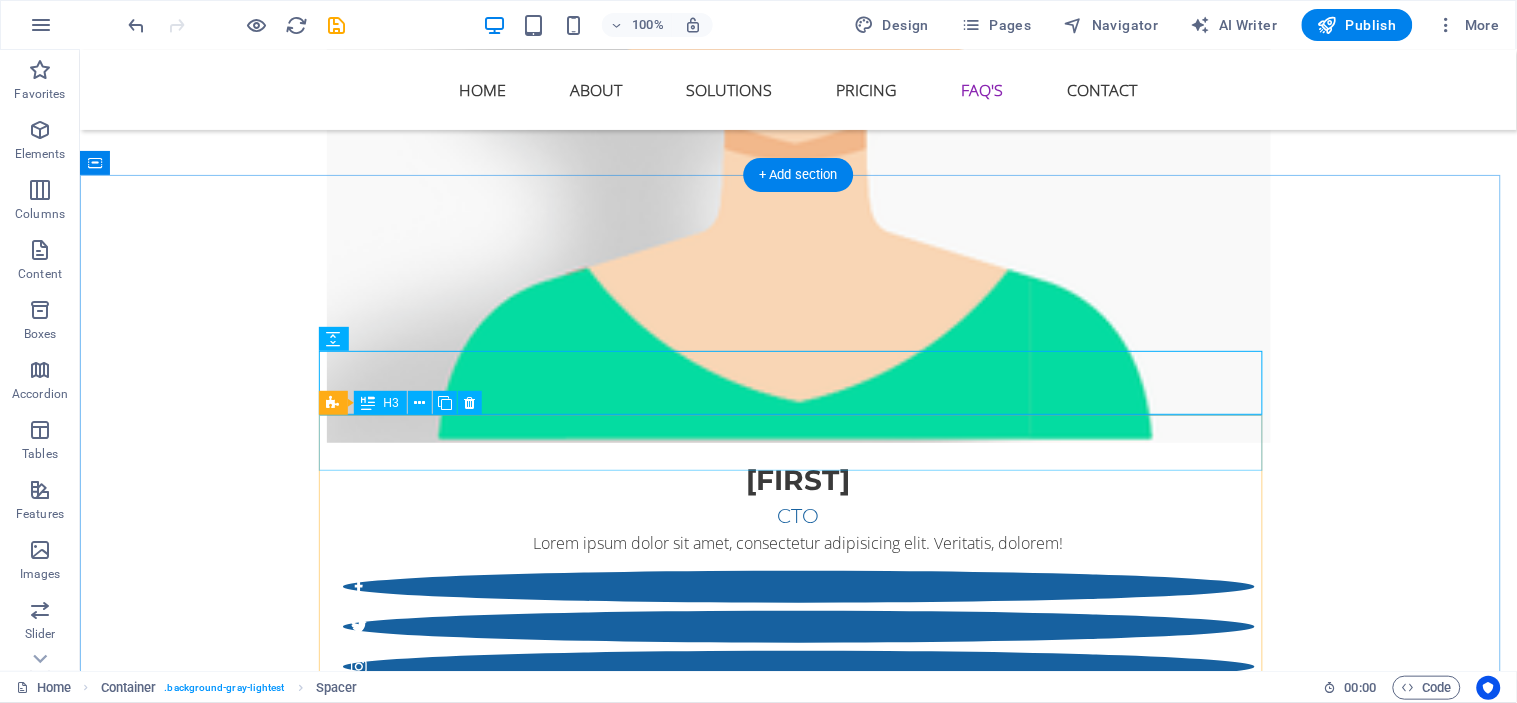 click on "01. Lorem ipsum dolor sit amet?" at bounding box center (798, 5331) 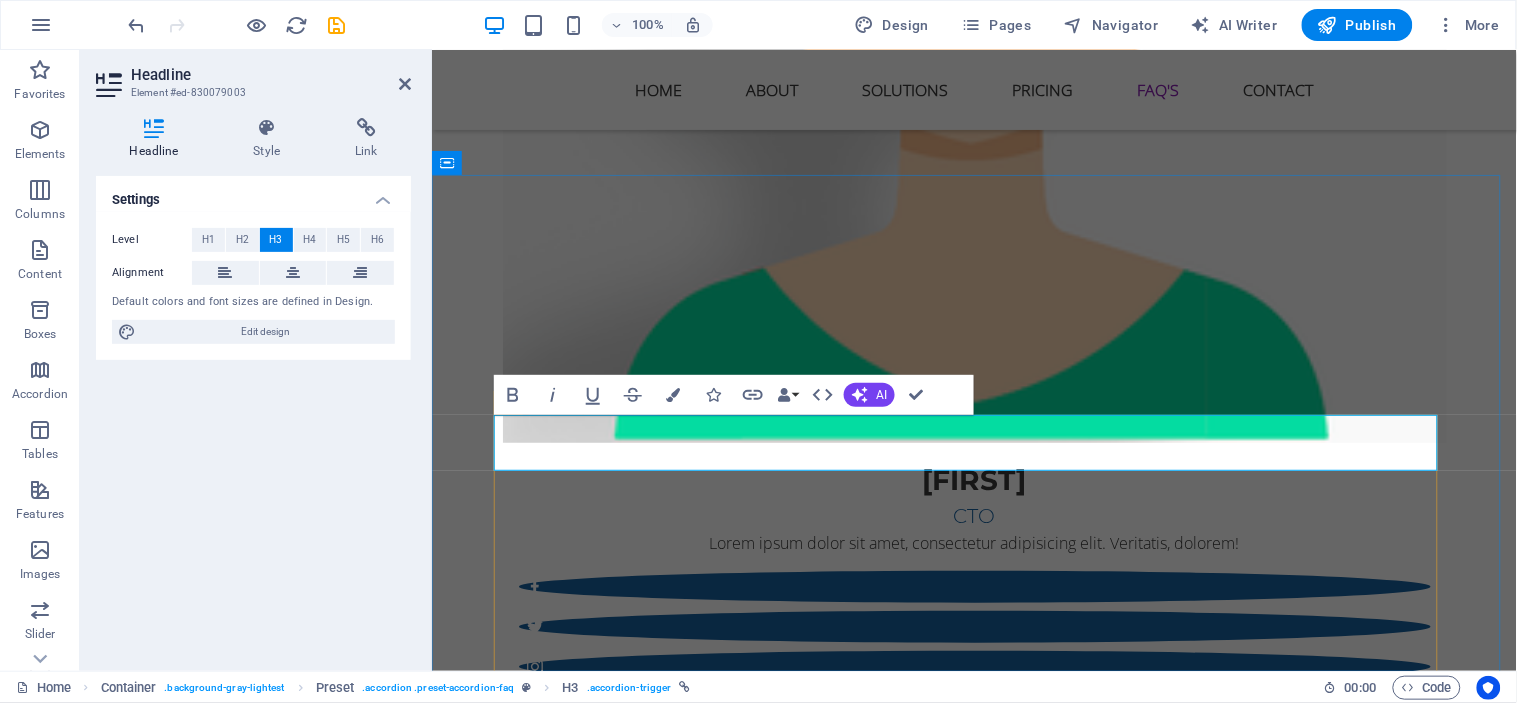 click on "01. Lorem ipsum dolor sit amet?" at bounding box center (974, 5331) 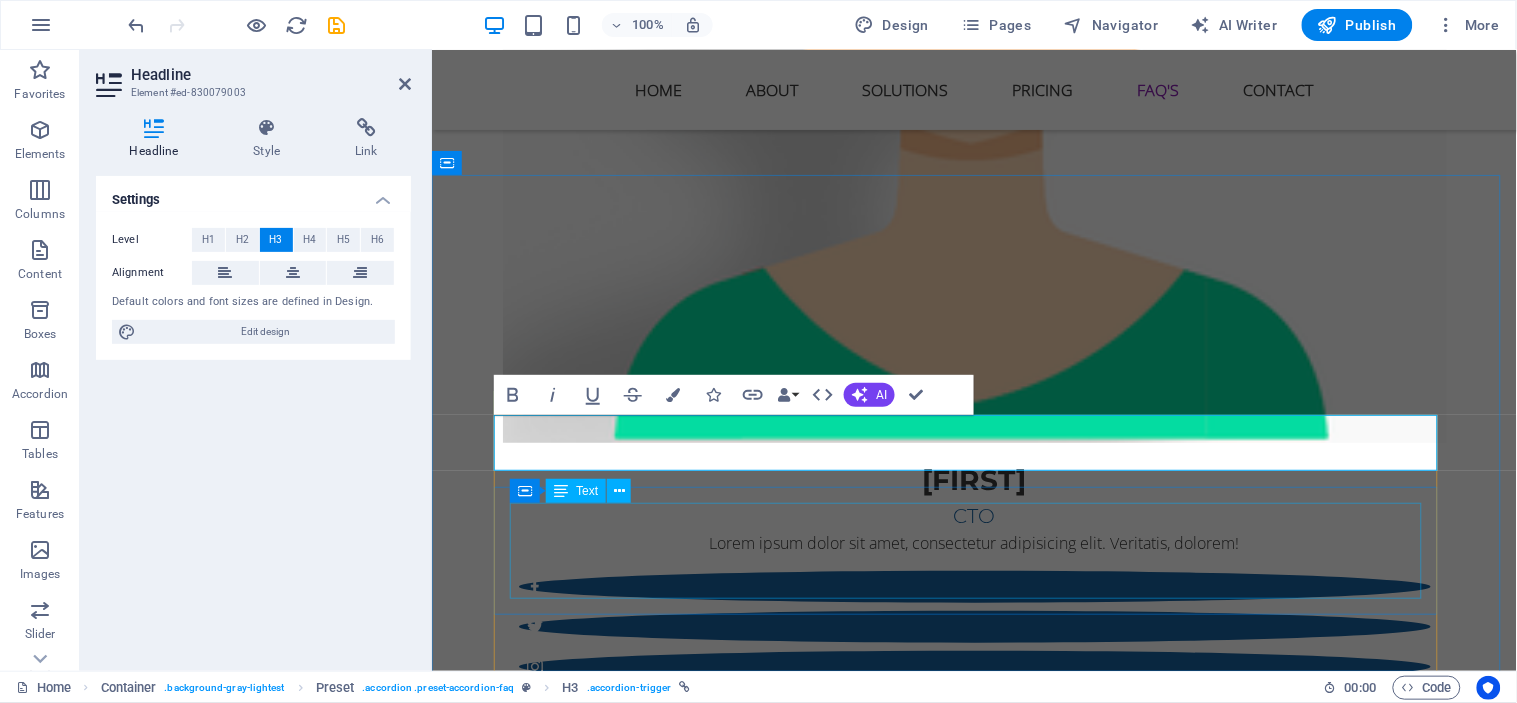 click on "Lorem ipsum dolor sit amet, consectetur adipisicing elit. Maiores ipsum repellat minus nihil. Labore, delectus, nam dignissimos ea repudiandae minima voluptatum magni pariatur possimus quia accusamus harum facilis corporis animi nisi. Enim, pariatur, impedit quia repellat harum ipsam laboriosam voluptas dicta illum nisi obcaecati reprehenderit quis placeat recusandae tenetur aperiam." at bounding box center [974, 5439] 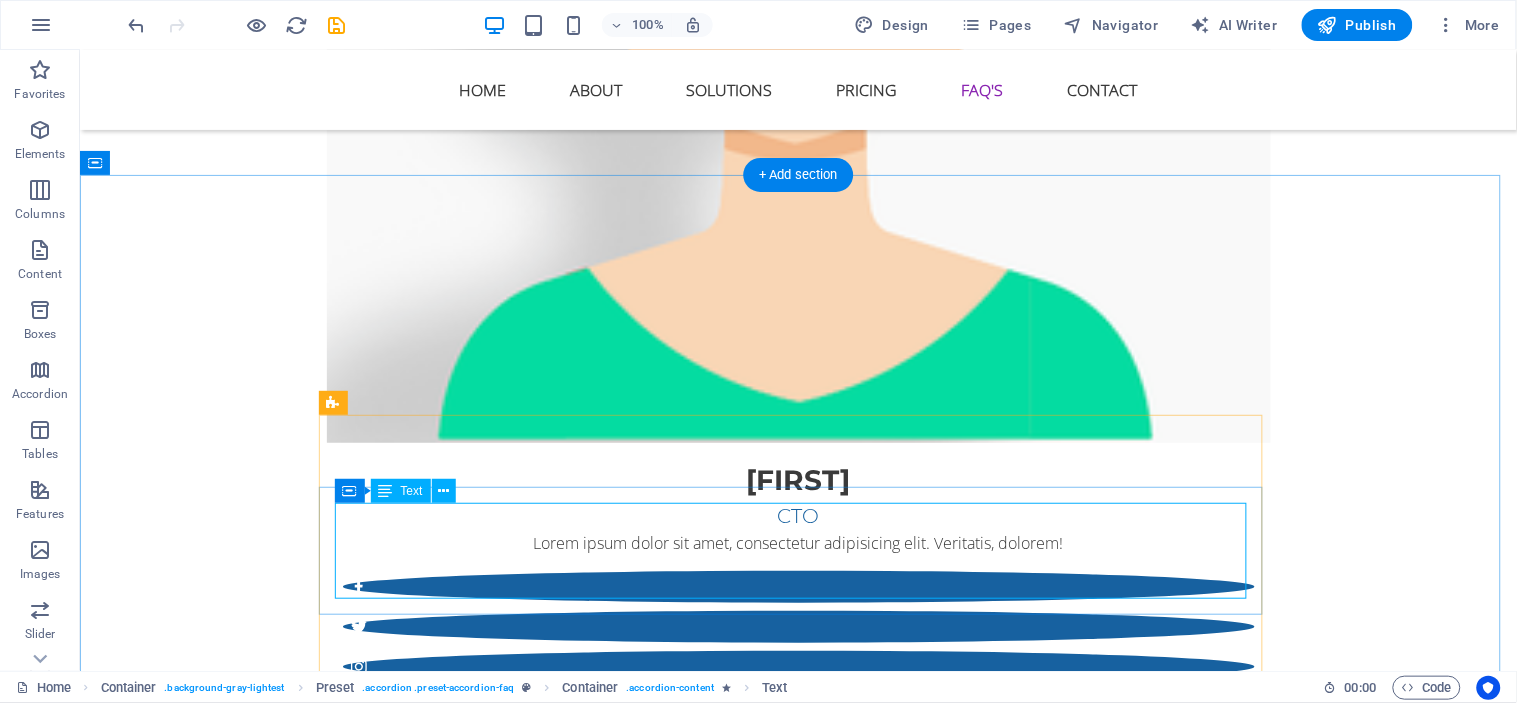 click on "Lorem ipsum dolor sit amet, consectetur adipisicing elit. Maiores ipsum repellat minus nihil. Labore, delectus, nam dignissimos ea repudiandae minima voluptatum magni pariatur possimus quia accusamus harum facilis corporis animi nisi. Enim, pariatur, impedit quia repellat harum ipsam laboriosam voluptas dicta illum nisi obcaecati reprehenderit quis placeat recusandae tenetur aperiam." at bounding box center (798, 5439) 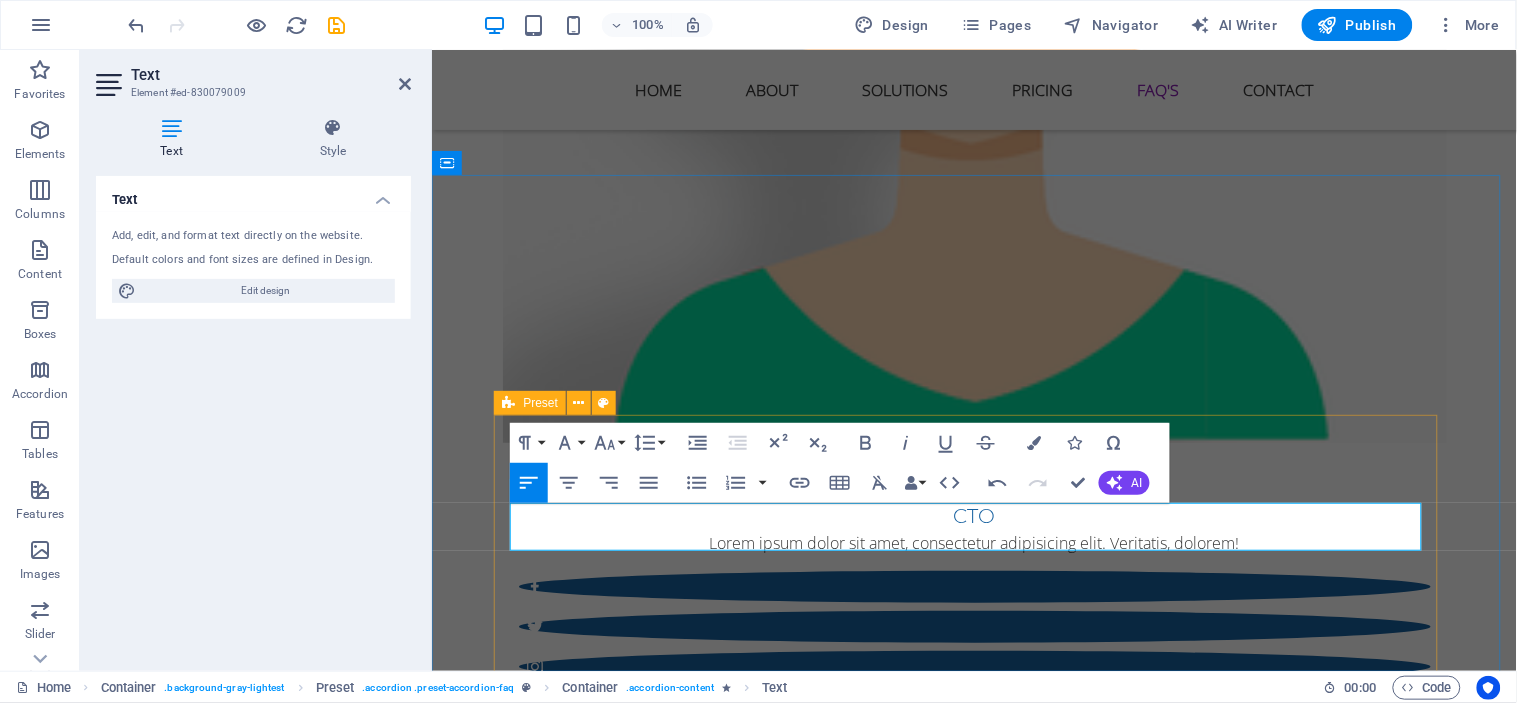 click on "What industries do you support with your e-commerce solutions? We provide flexible e-commerce platforms suitable for a wide range of industries including fashion, electronics, beauty, home goods, food delivery, and more. Whether you're B2B or B2C, our solutions are fully customizable to fit your niche. 02. Sea takimata sanctus est Lorem ipsum dolor sit amet? Lorem ipsum dolor sit amet, consectetur adipisicing elit. Maiores ipsum repellat minus nihil. Labore, delectus, nam dignissimos ea repudiandae minima voluptatum magni pariatur possimus quia accusamus harum facilis corporis animi nisi. Enim, pariatur, impedit quia repellat harum ipsam laboriosam voluptas dicta illum nisi obcaecati reprehenderit quis placeat recusandae tenetur aperiam. 03. Sea takimata ipsum dolor sit amet? 04. Est Lorem ipsum dolor sit ? 05. Quia accusamus harum facilis corporis animi nisi? 06. Maiores ipsum repellat minus nihil? 07. Illum nisi obcaecati reprehenderit quis placeat recusandae? 08. Possimus quia accusamus harum facilis?" at bounding box center [974, 6135] 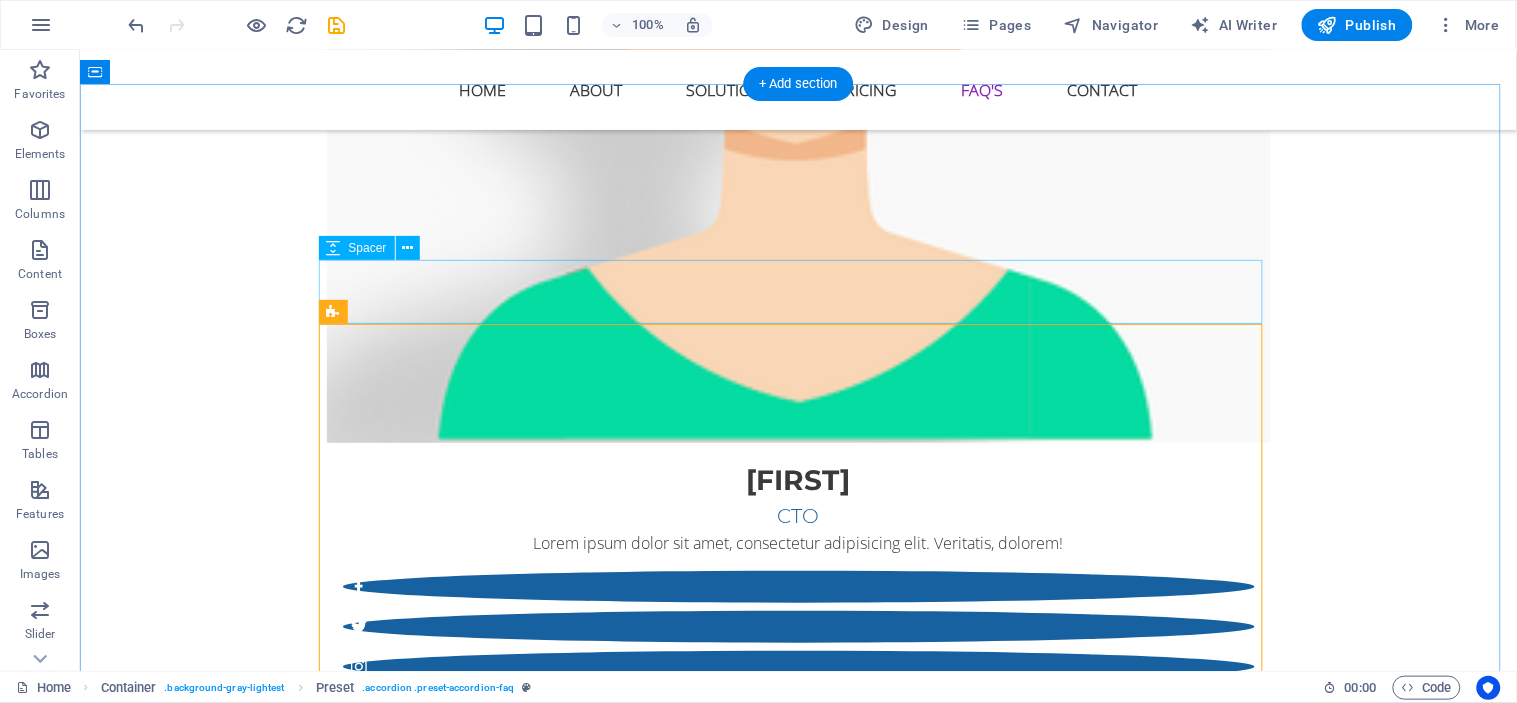 scroll, scrollTop: 6191, scrollLeft: 0, axis: vertical 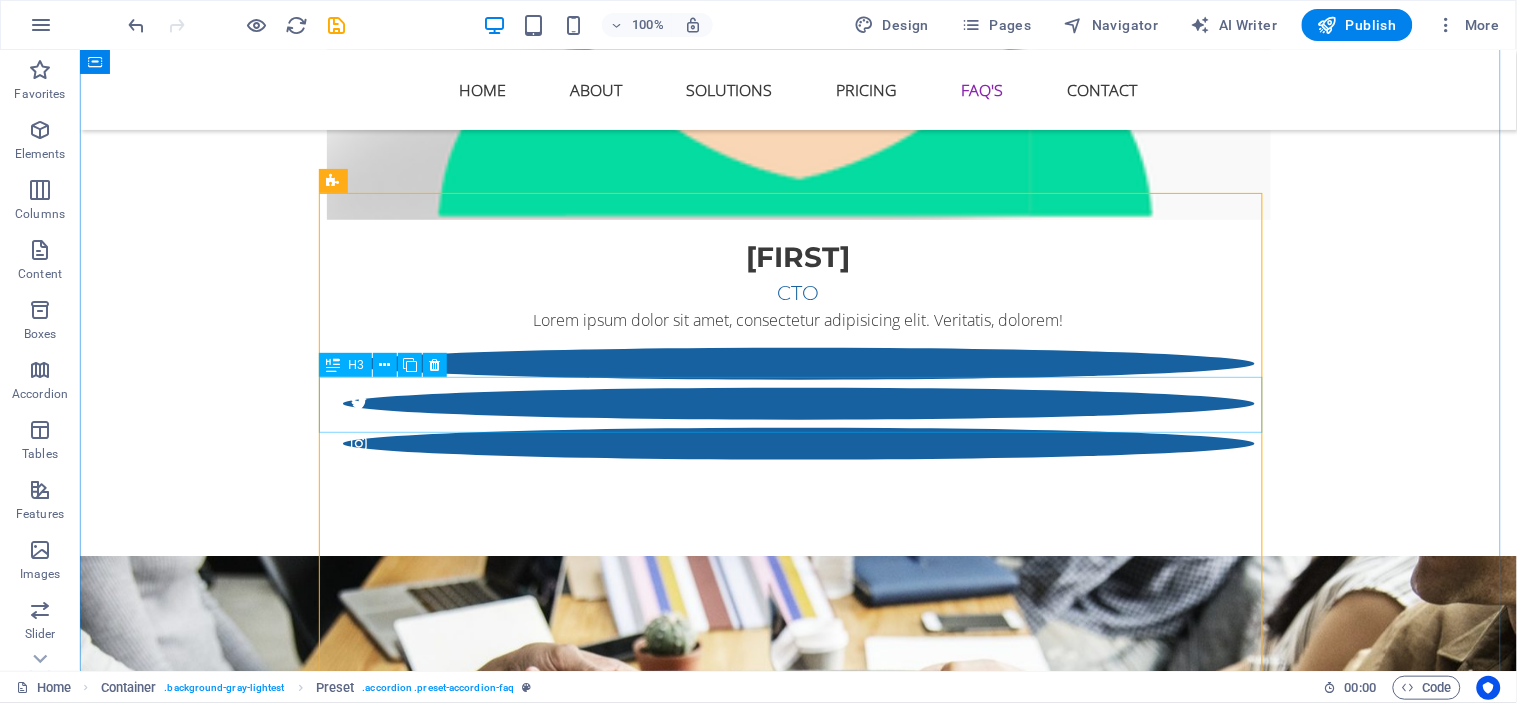 click on "02. Sea takimata sanctus est Lorem ipsum dolor sit amet?" at bounding box center (798, 5276) 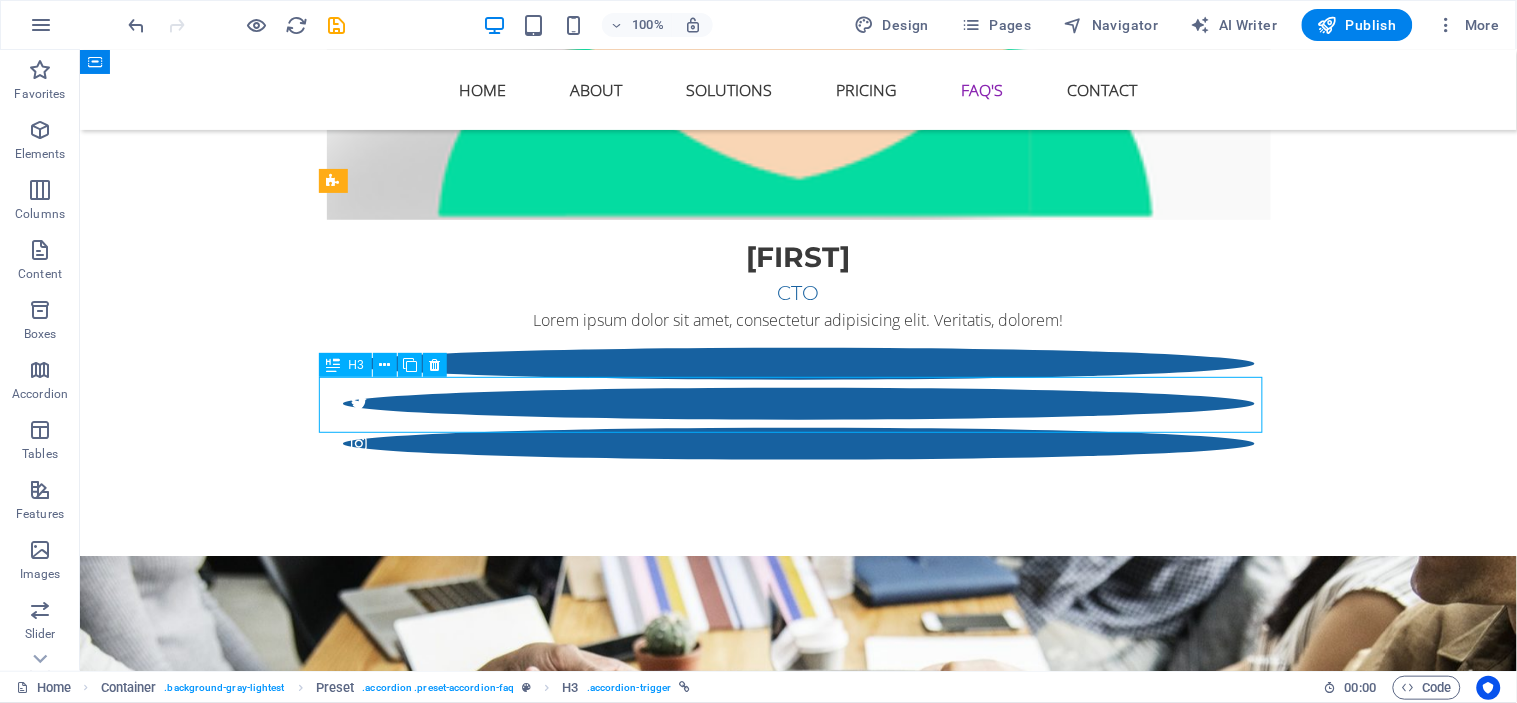 click on "02. Sea takimata sanctus est Lorem ipsum dolor sit amet?" at bounding box center [798, 5276] 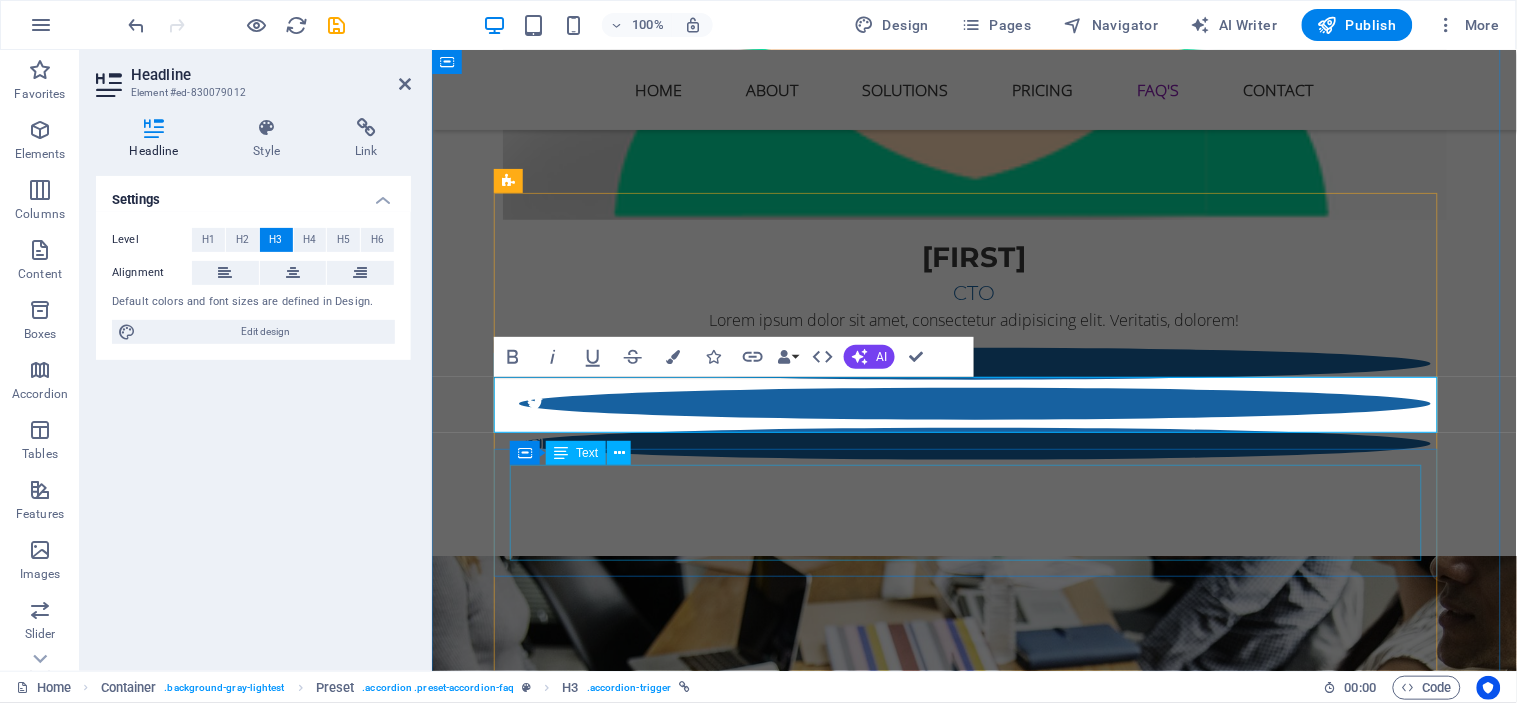 click on "Lorem ipsum dolor sit amet, consectetur adipisicing elit. Maiores ipsum repellat minus nihil. Labore, delectus, nam dignissimos ea repudiandae minima voluptatum magni pariatur possimus quia accusamus harum facilis corporis animi nisi. Enim, pariatur, impedit quia repellat harum ipsam laboriosam voluptas dicta illum nisi obcaecati reprehenderit quis placeat recusandae tenetur aperiam." at bounding box center (974, 5384) 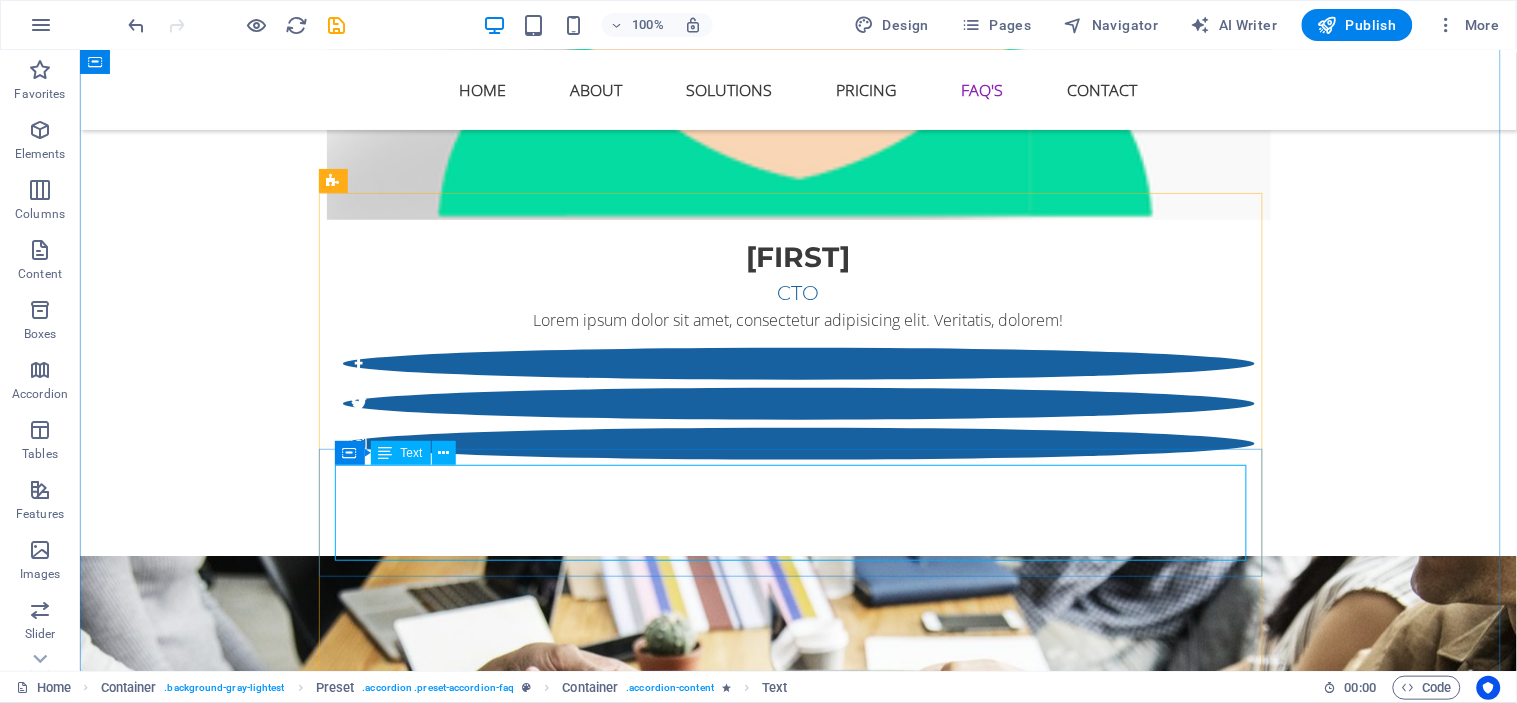 click on "Lorem ipsum dolor sit amet, consectetur adipisicing elit. Maiores ipsum repellat minus nihil. Labore, delectus, nam dignissimos ea repudiandae minima voluptatum magni pariatur possimus quia accusamus harum facilis corporis animi nisi. Enim, pariatur, impedit quia repellat harum ipsam laboriosam voluptas dicta illum nisi obcaecati reprehenderit quis placeat recusandae tenetur aperiam." at bounding box center [798, 5384] 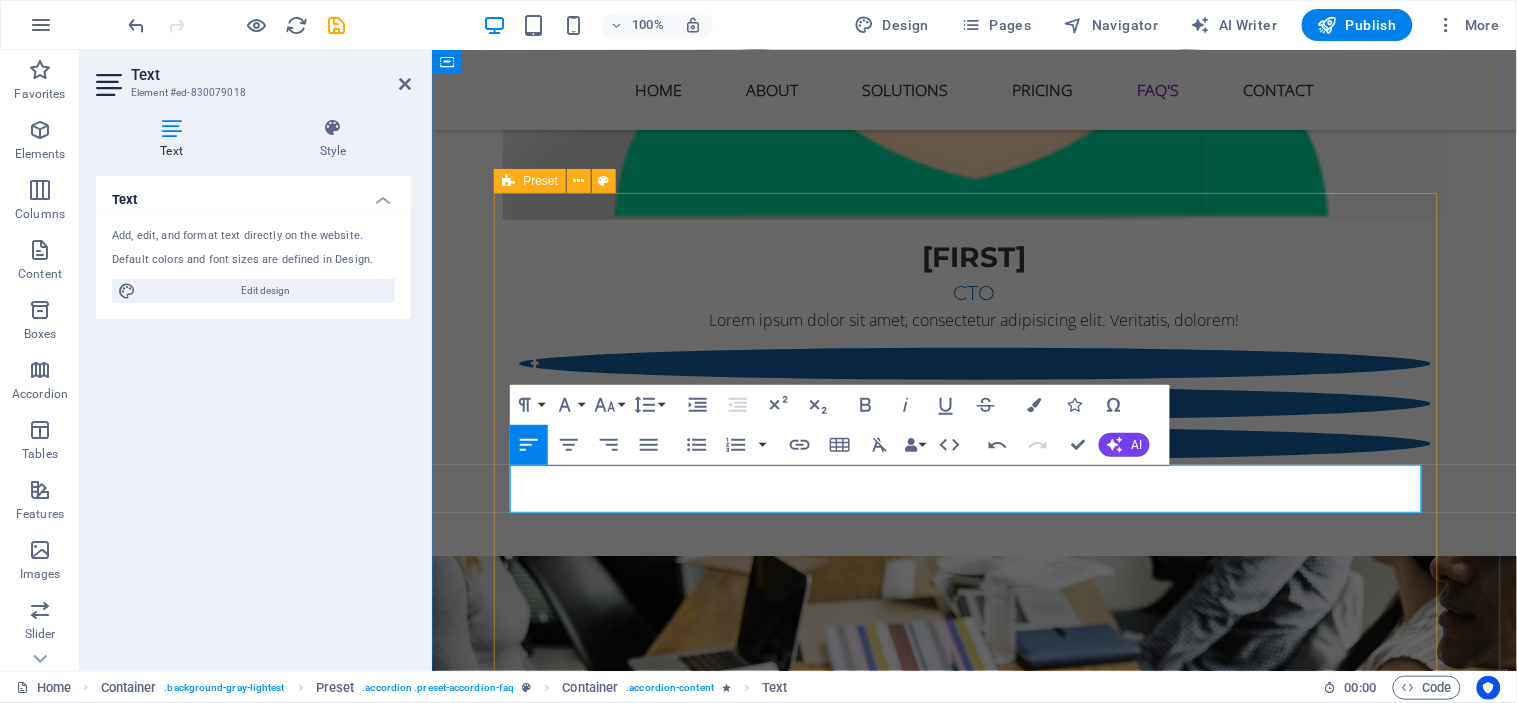 click on "What industries do you support with your e-commerce solutions? We provide flexible e-commerce platforms suitable for a wide range of industries including fashion, electronics, beauty, home goods, food delivery, and more. Whether you're B2B or B2C, our solutions are fully customizable to fit your niche. Can I integrate my existing payment and shipping providers? Absolutely. Our systems support integration with major payment gateways (like PayPal, Stripe, iyzico) and global/local shipping providers. We tailor everything to ensure a seamless checkout and delivery experience. 03. Sea takimata ipsum dolor sit amet? Lorem ipsum dolor sit amet, consectetur adipisicing elit. Maiores ipsum repellat minus nihil. Labore, delectus, nam dignissimos ea repudiandae minima voluptatum magni pariatur possimus quia accusamus harum facilis corporis animi nisi. Enim, pariatur, impedit quia repellat harum ipsam laboriosam voluptas dicta illum nisi obcaecati reprehenderit quis placeat recusandae tenetur aperiam." at bounding box center [974, 5888] 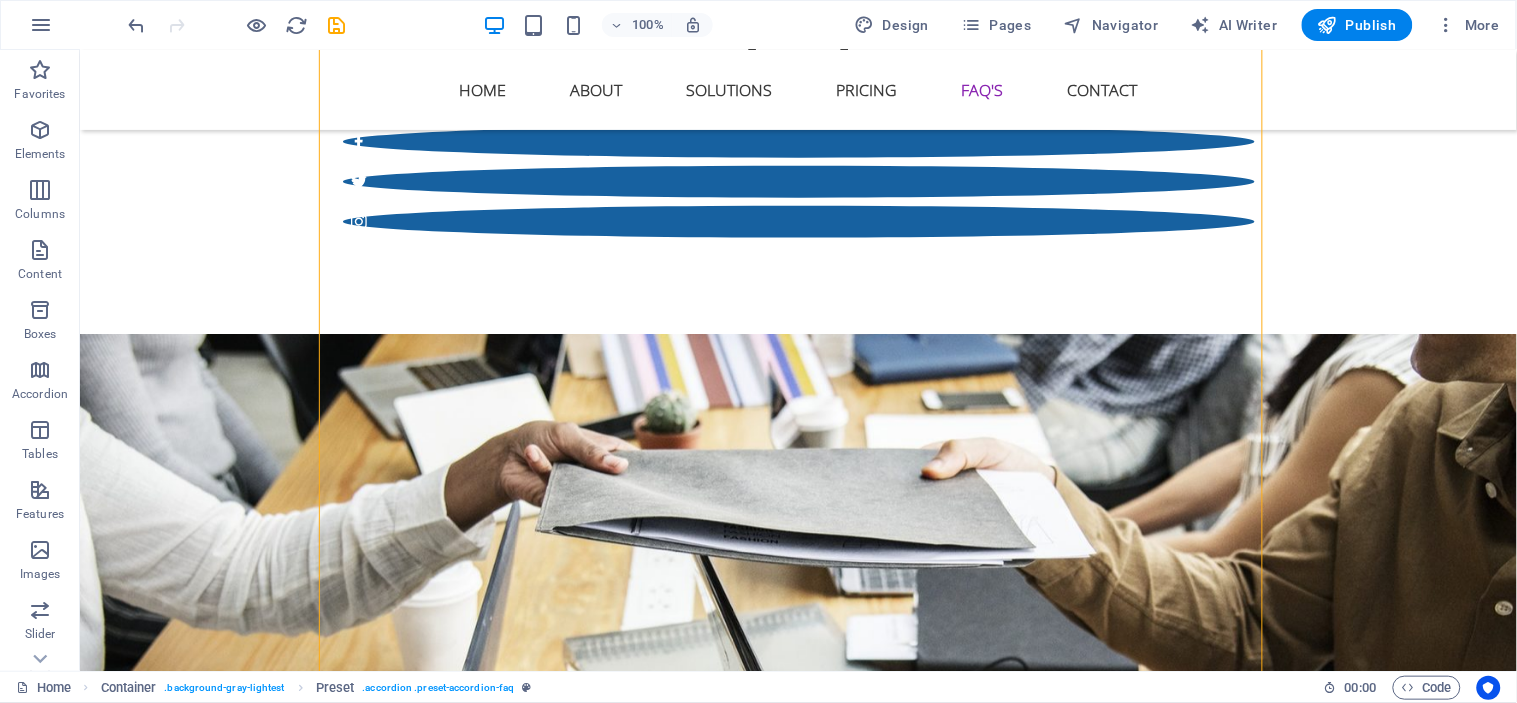 scroll, scrollTop: 6524, scrollLeft: 0, axis: vertical 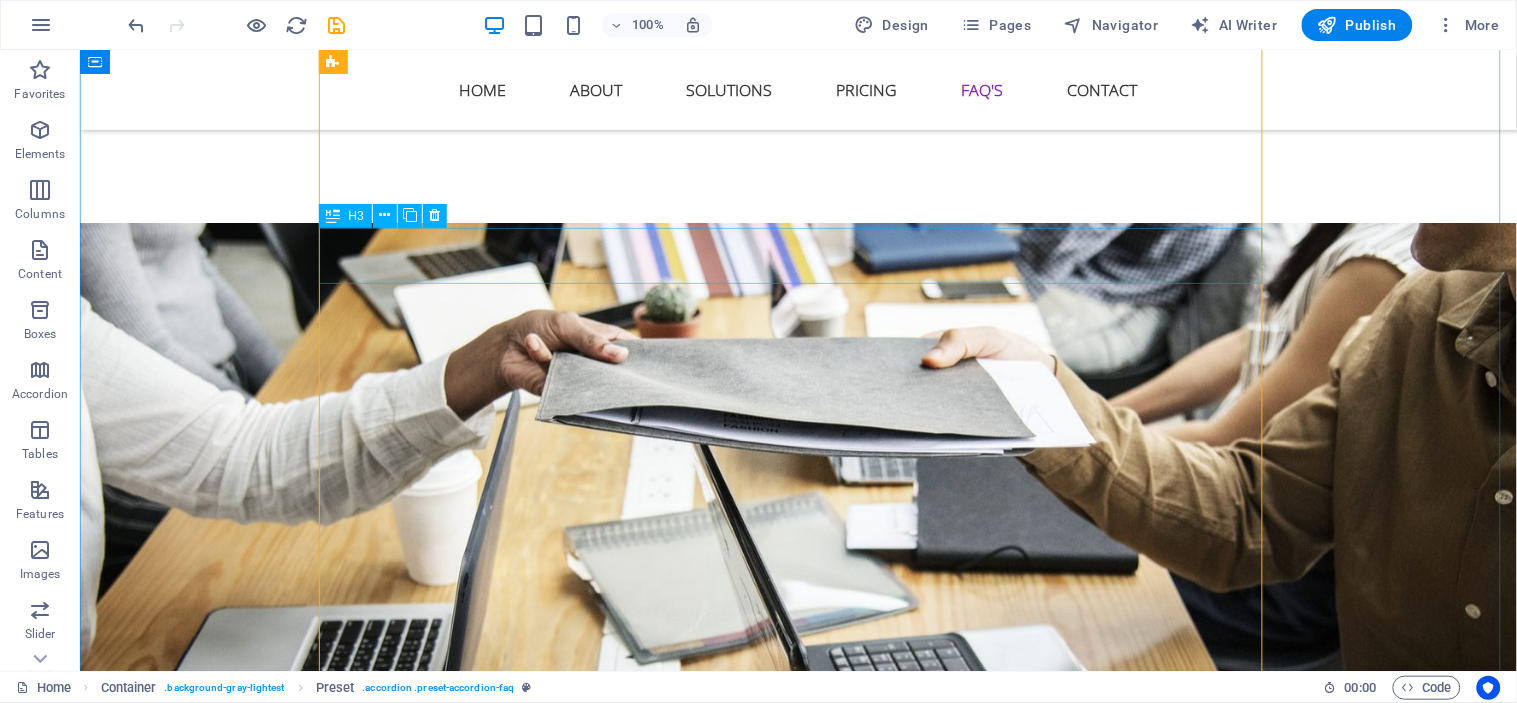 click on "03. Sea takimata ipsum dolor sit amet?" at bounding box center (798, 5111) 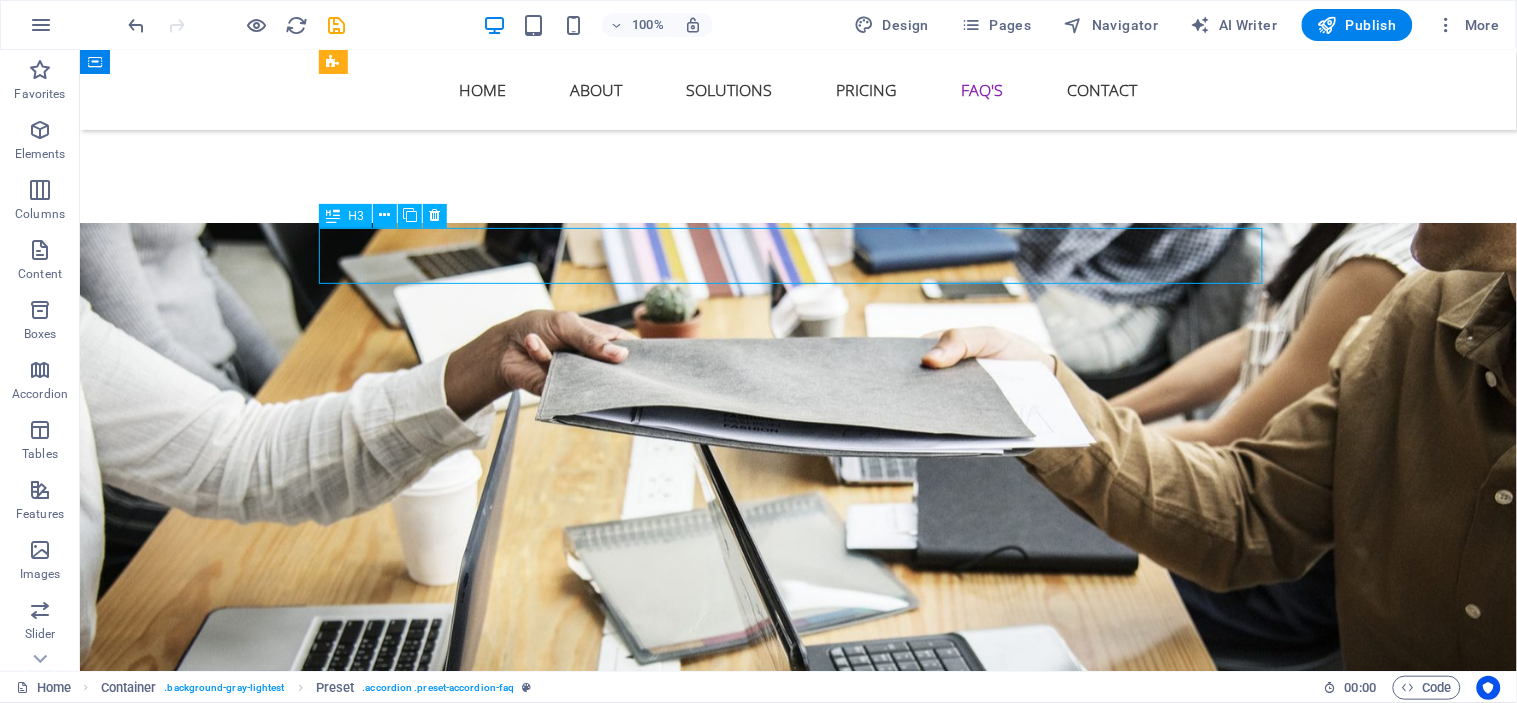 click on "03. Sea takimata ipsum dolor sit amet?" at bounding box center [798, 5111] 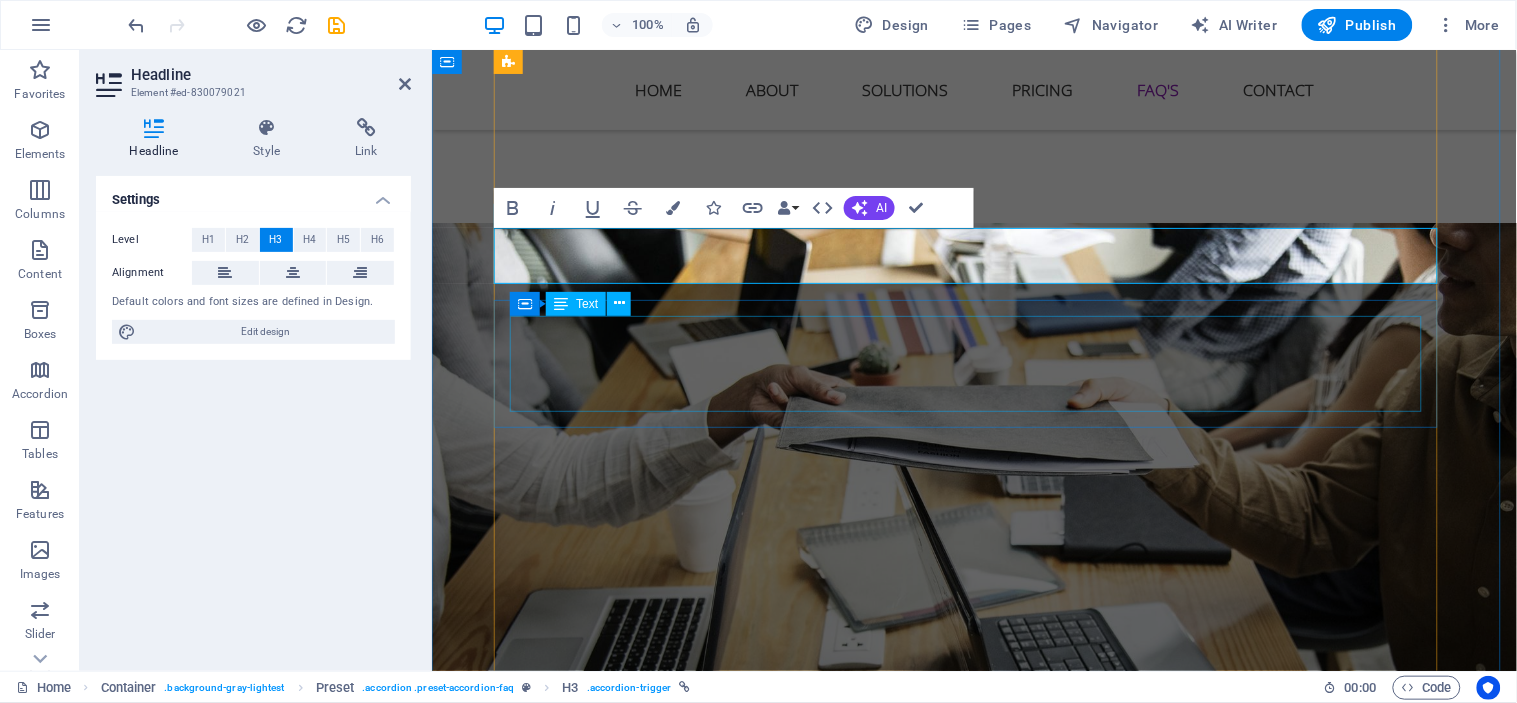 click on "Lorem ipsum dolor sit amet, consectetur adipisicing elit. Maiores ipsum repellat minus nihil. Labore, delectus, nam dignissimos ea repudiandae minima voluptatum magni pariatur possimus quia accusamus harum facilis corporis animi nisi. Enim, pariatur, impedit quia repellat harum ipsam laboriosam voluptas dicta illum nisi obcaecati reprehenderit quis placeat recusandae tenetur aperiam." at bounding box center (974, 5219) 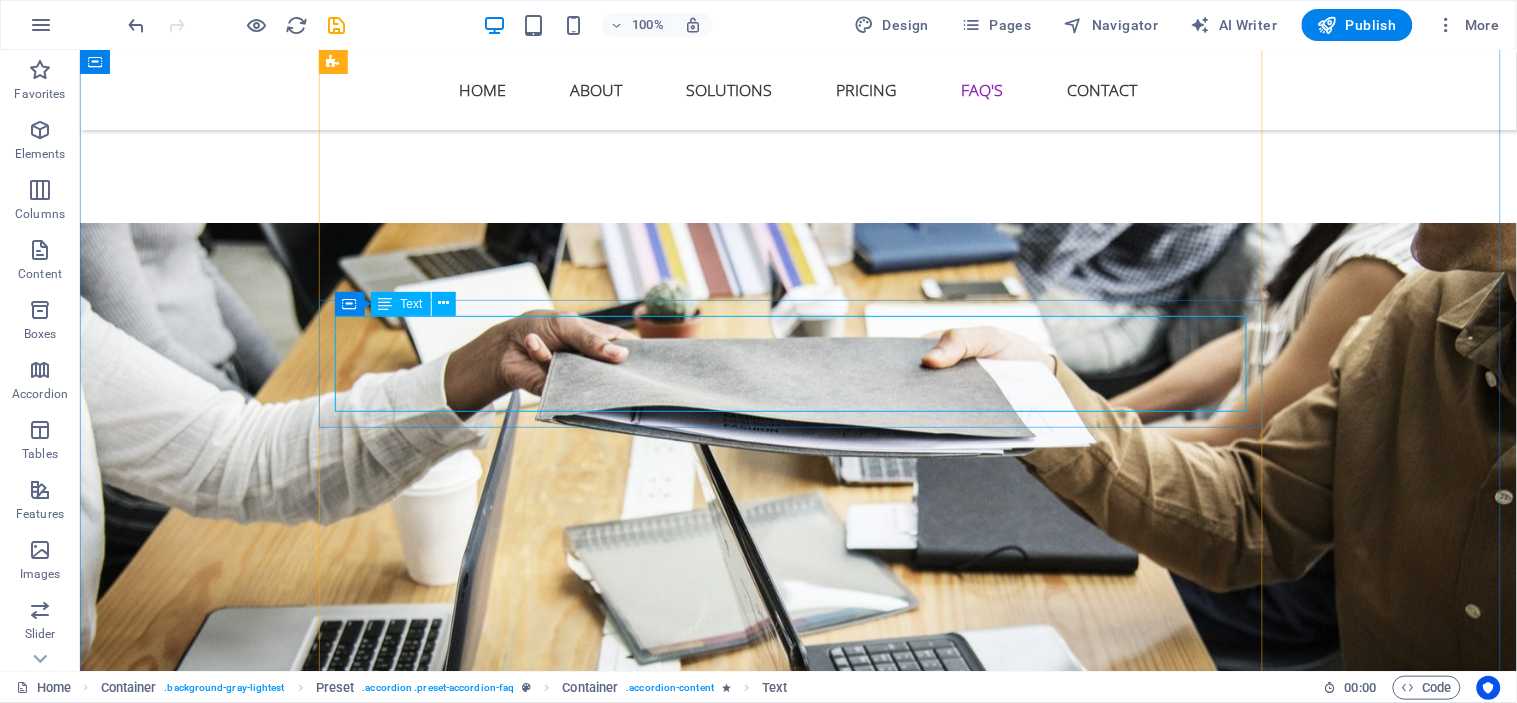 click on "Lorem ipsum dolor sit amet, consectetur adipisicing elit. Maiores ipsum repellat minus nihil. Labore, delectus, nam dignissimos ea repudiandae minima voluptatum magni pariatur possimus quia accusamus harum facilis corporis animi nisi. Enim, pariatur, impedit quia repellat harum ipsam laboriosam voluptas dicta illum nisi obcaecati reprehenderit quis placeat recusandae tenetur aperiam." at bounding box center (798, 5219) 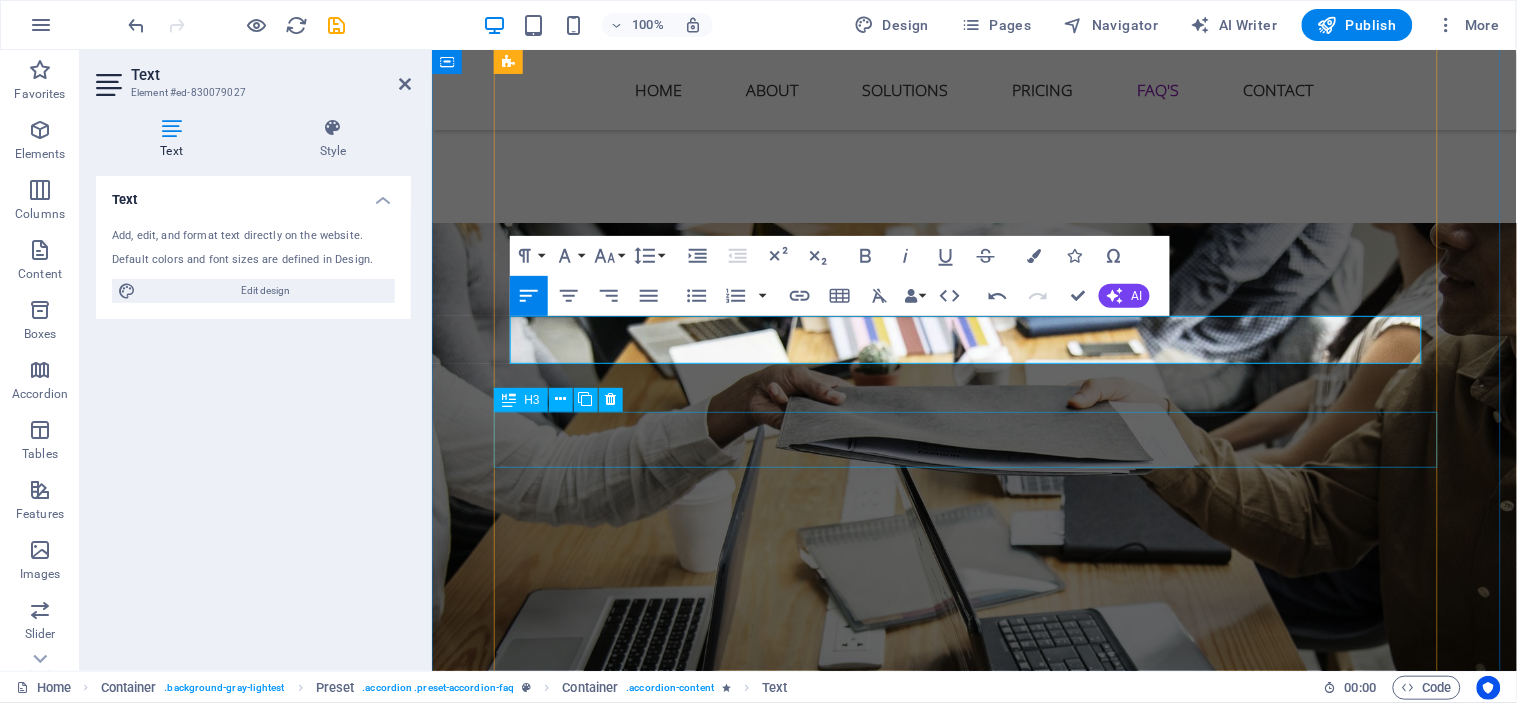 click on "04. Est Lorem ipsum dolor sit ?" at bounding box center [974, 5279] 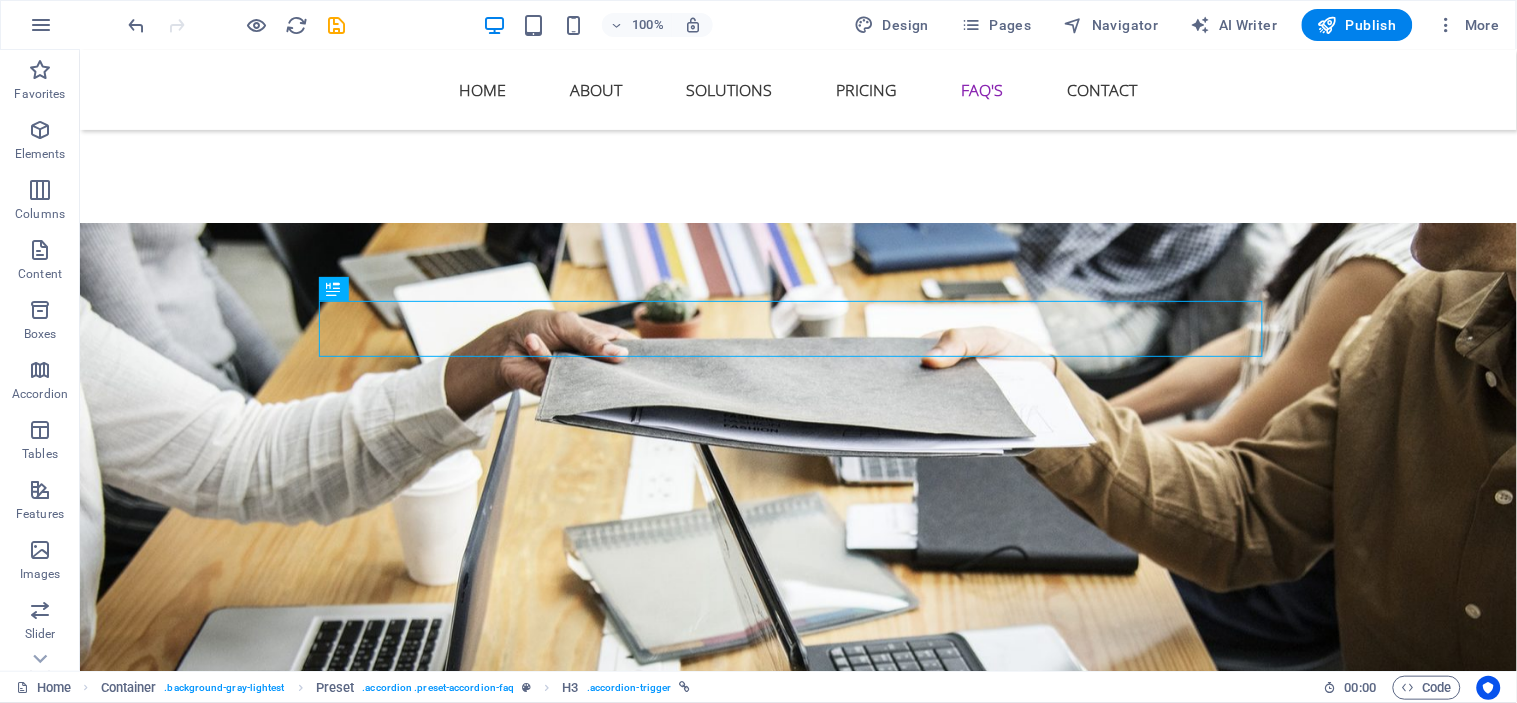 scroll, scrollTop: 6635, scrollLeft: 0, axis: vertical 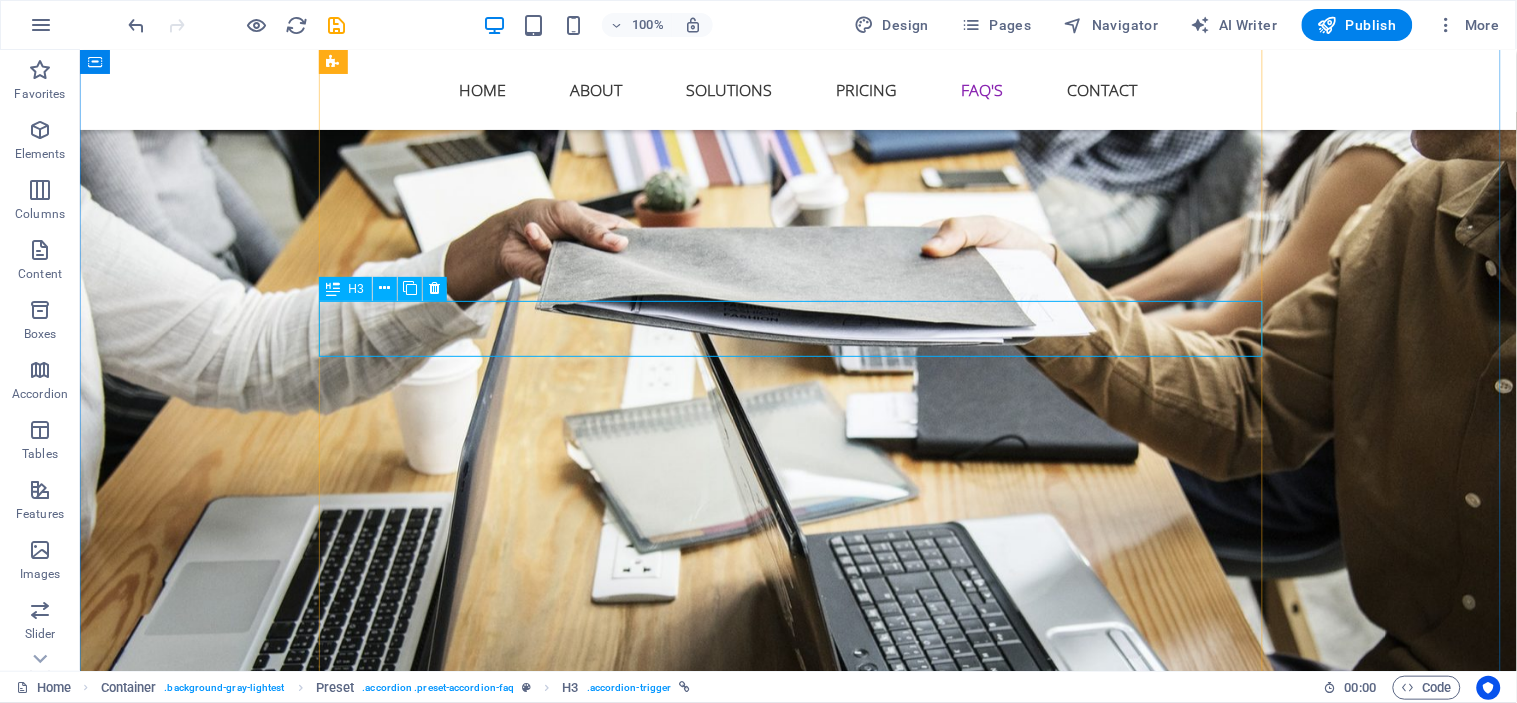 click on "04. Est Lorem ipsum dolor sit ?" at bounding box center (798, 5168) 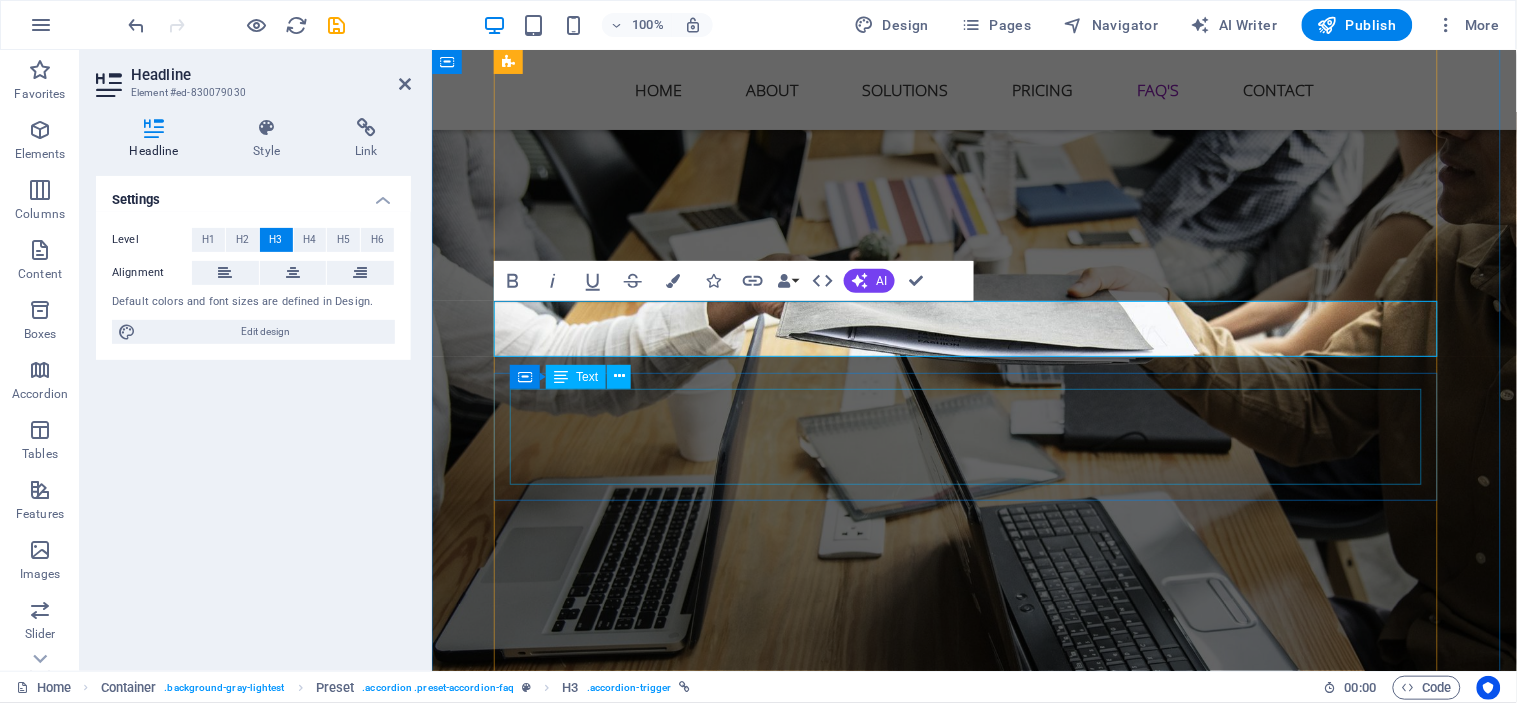 click on "Lorem ipsum dolor sit amet, consectetur adipisicing elit. Maiores ipsum repellat minus nihil. Labore, delectus, nam dignissimos ea repudiandae minima voluptatum magni pariatur possimus quia accusamus harum facilis corporis animi nisi. Enim, pariatur, impedit quia repellat harum ipsam laboriosam voluptas dicta illum nisi obcaecati reprehenderit quis placeat recusandae tenetur aperiam." at bounding box center (974, 5276) 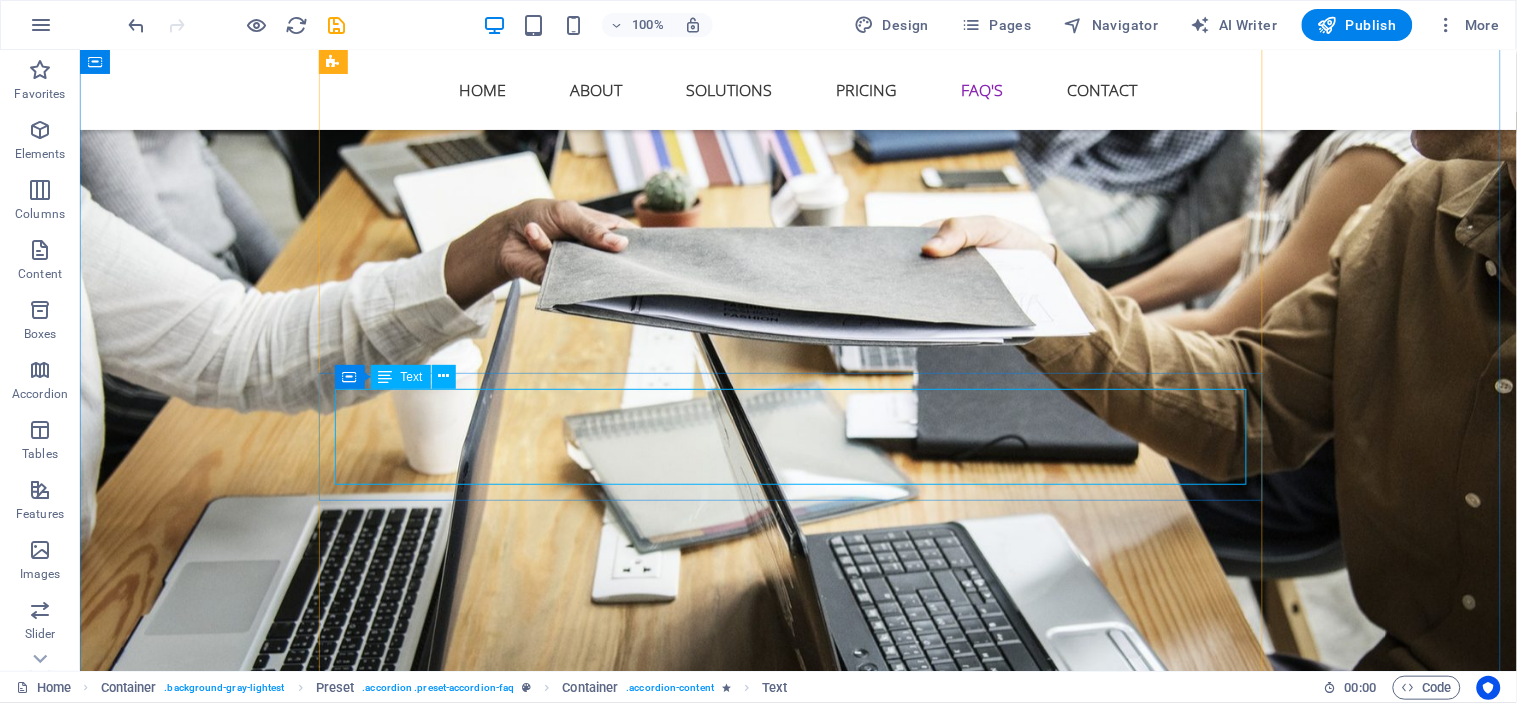 click on "Lorem ipsum dolor sit amet, consectetur adipisicing elit. Maiores ipsum repellat minus nihil. Labore, delectus, nam dignissimos ea repudiandae minima voluptatum magni pariatur possimus quia accusamus harum facilis corporis animi nisi. Enim, pariatur, impedit quia repellat harum ipsam laboriosam voluptas dicta illum nisi obcaecati reprehenderit quis placeat recusandae tenetur aperiam." at bounding box center [798, 5276] 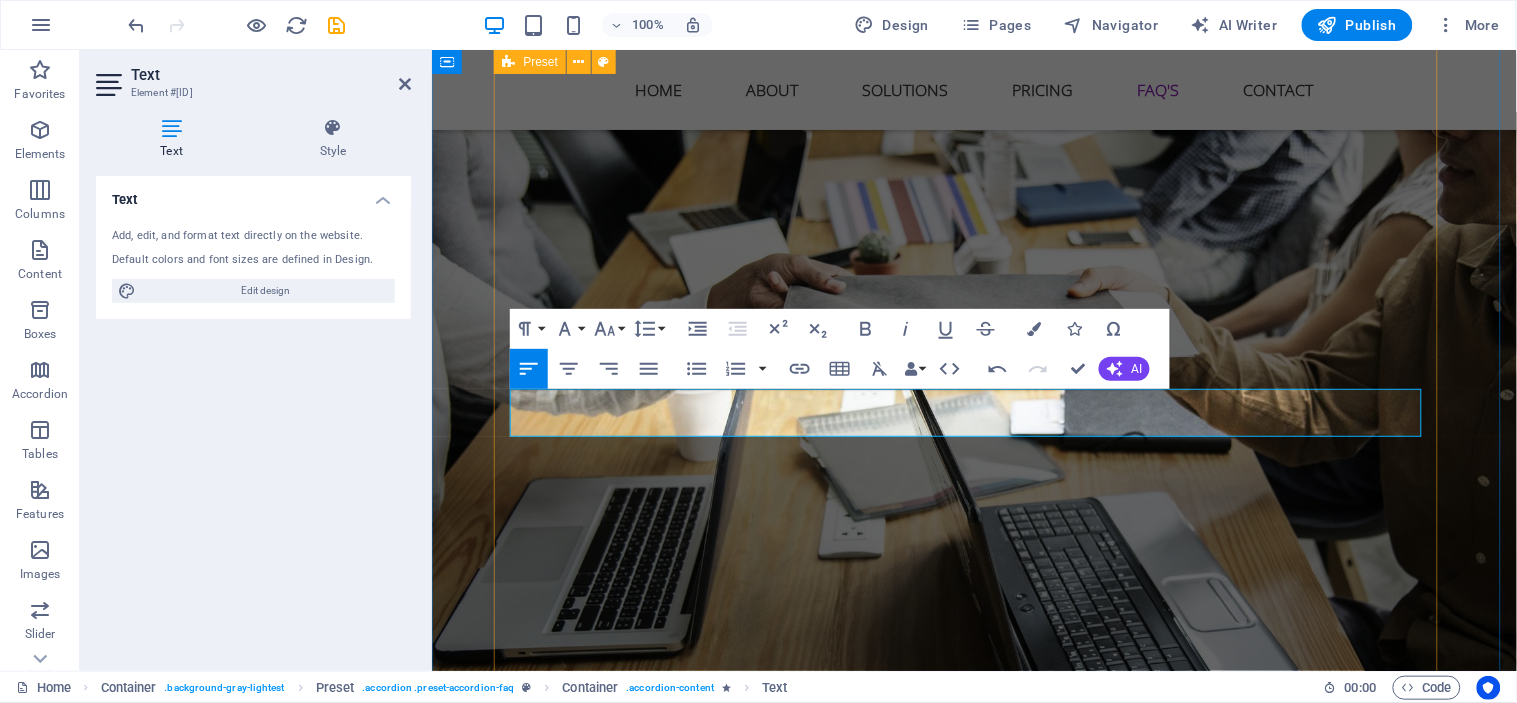 click on "What industries do you support with your e-commerce solutions? We provide flexible e-commerce platforms suitable for a wide range of industries including fashion, electronics, beauty, home goods, food delivery, and more. Whether you're B2B or B2C, our solutions are fully customizable to fit your niche. Can I integrate my existing payment and shipping providers? Absolutely. Our systems support integration with major payment gateways (like PayPal, Stripe, iyzico) and global/local shipping providers. We tailor everything to ensure a seamless checkout and delivery experience. Do you offer mobile app development along with the web platform? Yes, we offer both web and mobile app development for iOS and Android. This ensures your store performs perfectly across all devices and provides a consistent user experience. Is my data and customer information secure? 05. Quia accusamus harum facilis corporis animi nisi? 06. Maiores ipsum repellat minus nihil? 07. Illum nisi obcaecati reprehenderit quis placeat recusandae?" at bounding box center [974, 5396] 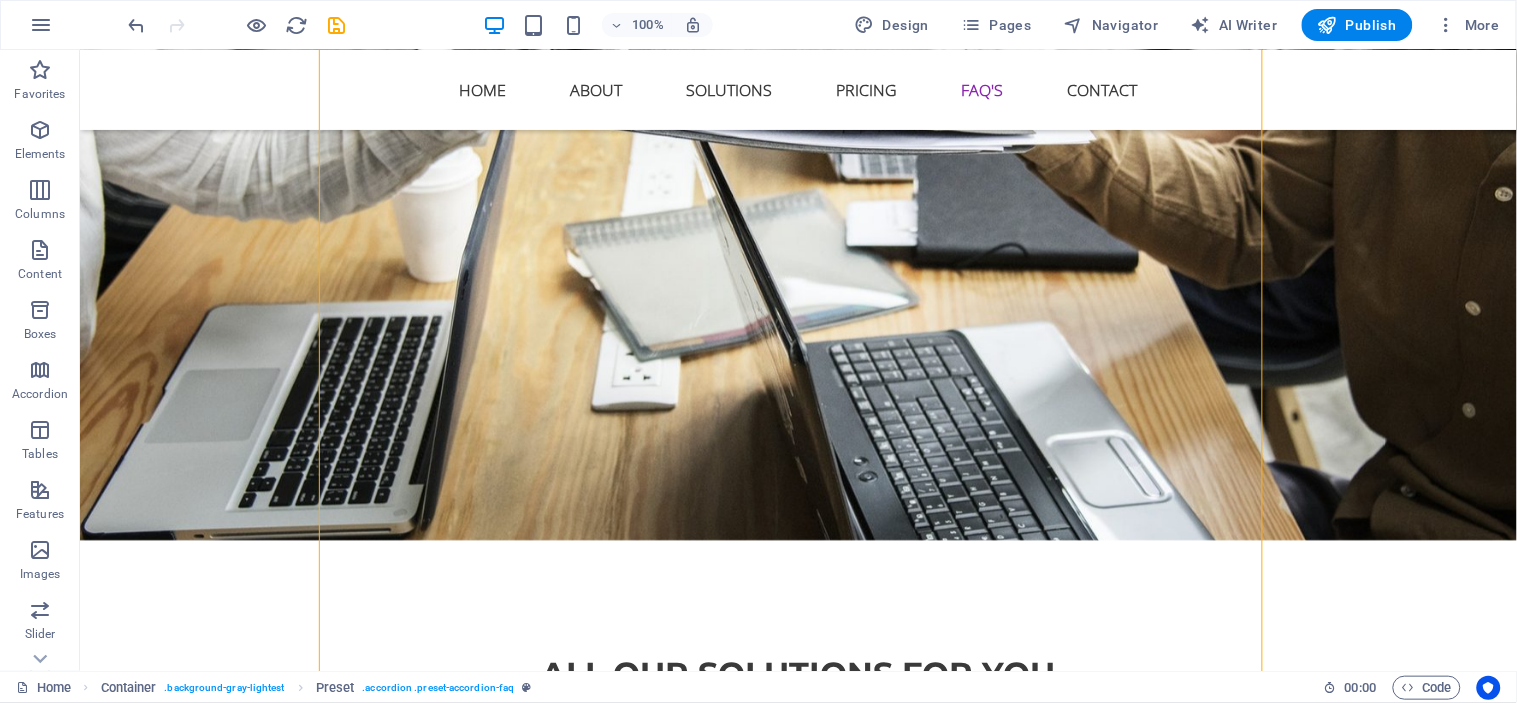 scroll, scrollTop: 6968, scrollLeft: 0, axis: vertical 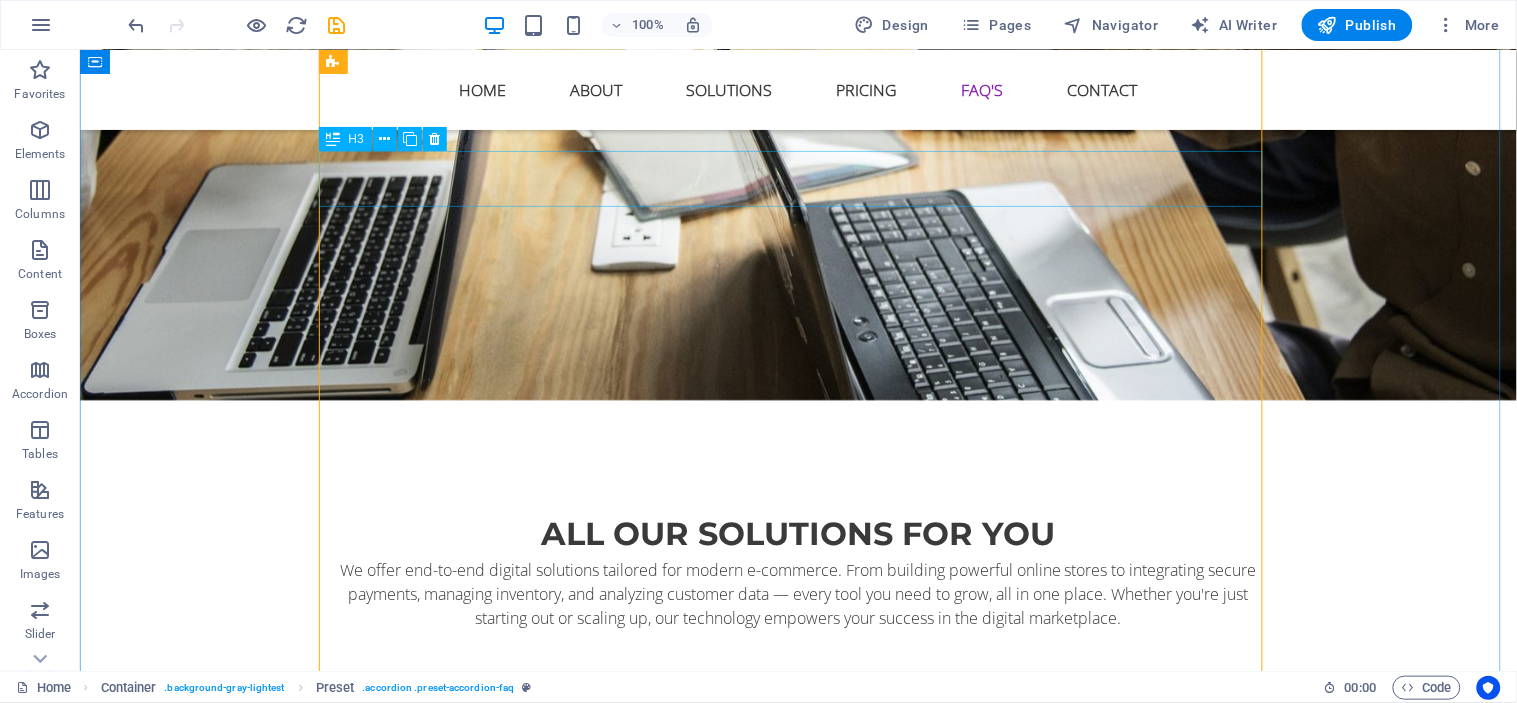 click on "05. Quia accusamus harum facilis corporis animi nisi?" at bounding box center [798, 5003] 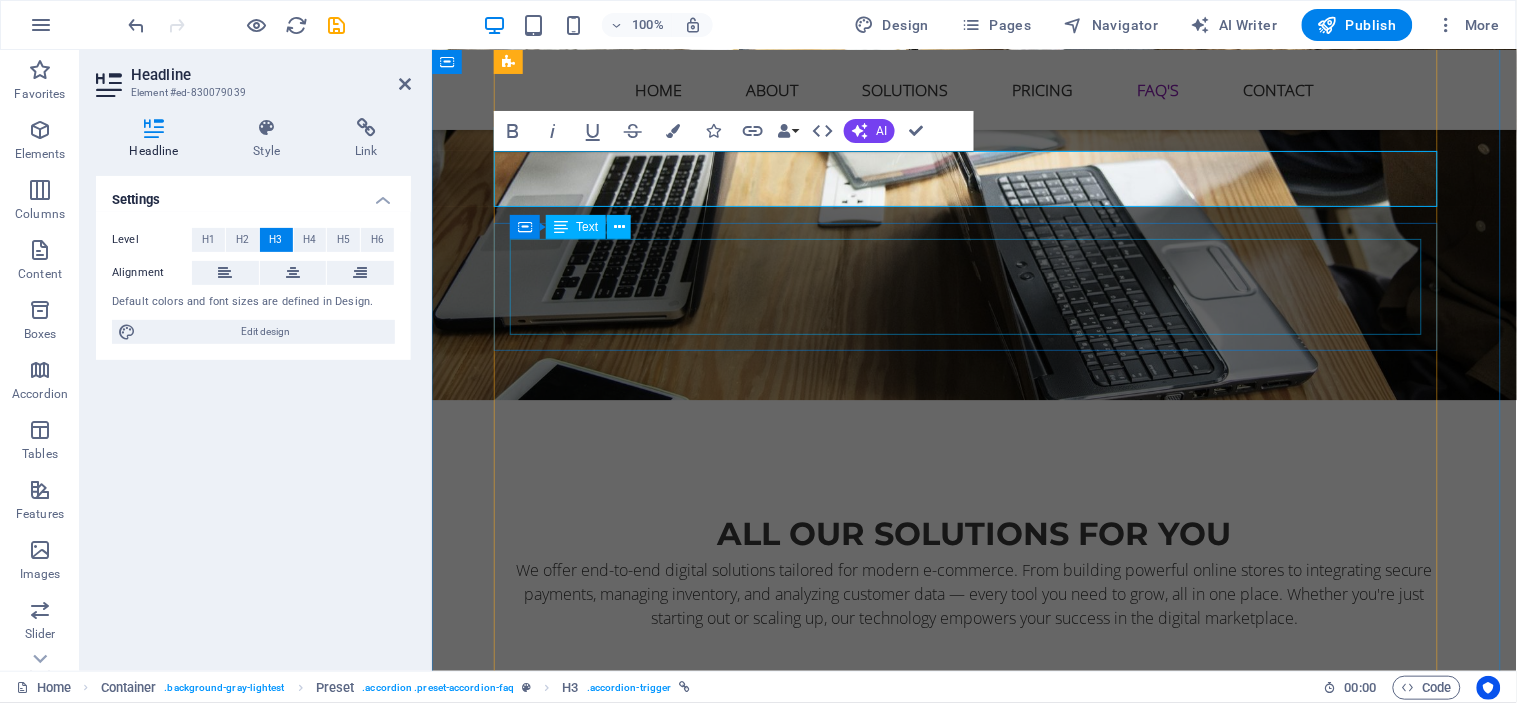 click on "Lorem ipsum dolor sit amet, consectetur adipisicing elit. Maiores ipsum repellat minus nihil. Labore, delectus, nam dignissimos ea repudiandae minima voluptatum magni pariatur possimus quia accusamus harum facilis corporis animi nisi. Enim, pariatur, impedit quia repellat harum ipsam laboriosam voluptas dicta illum nisi obcaecati reprehenderit quis placeat recusandae tenetur aperiam." at bounding box center (974, 5111) 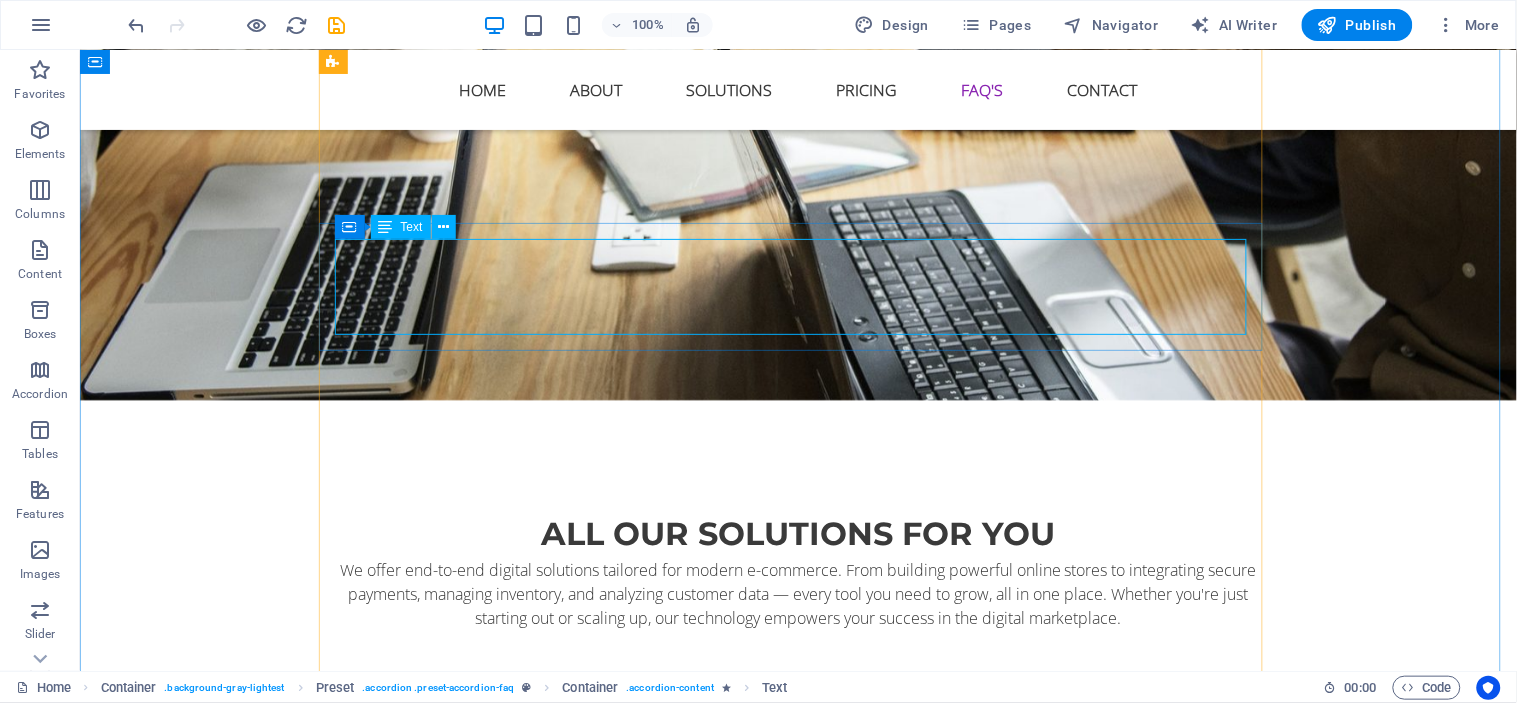 click on "Lorem ipsum dolor sit amet, consectetur adipisicing elit. Maiores ipsum repellat minus nihil. Labore, delectus, nam dignissimos ea repudiandae minima voluptatum magni pariatur possimus quia accusamus harum facilis corporis animi nisi. Enim, pariatur, impedit quia repellat harum ipsam laboriosam voluptas dicta illum nisi obcaecati reprehenderit quis placeat recusandae tenetur aperiam." at bounding box center (798, 5111) 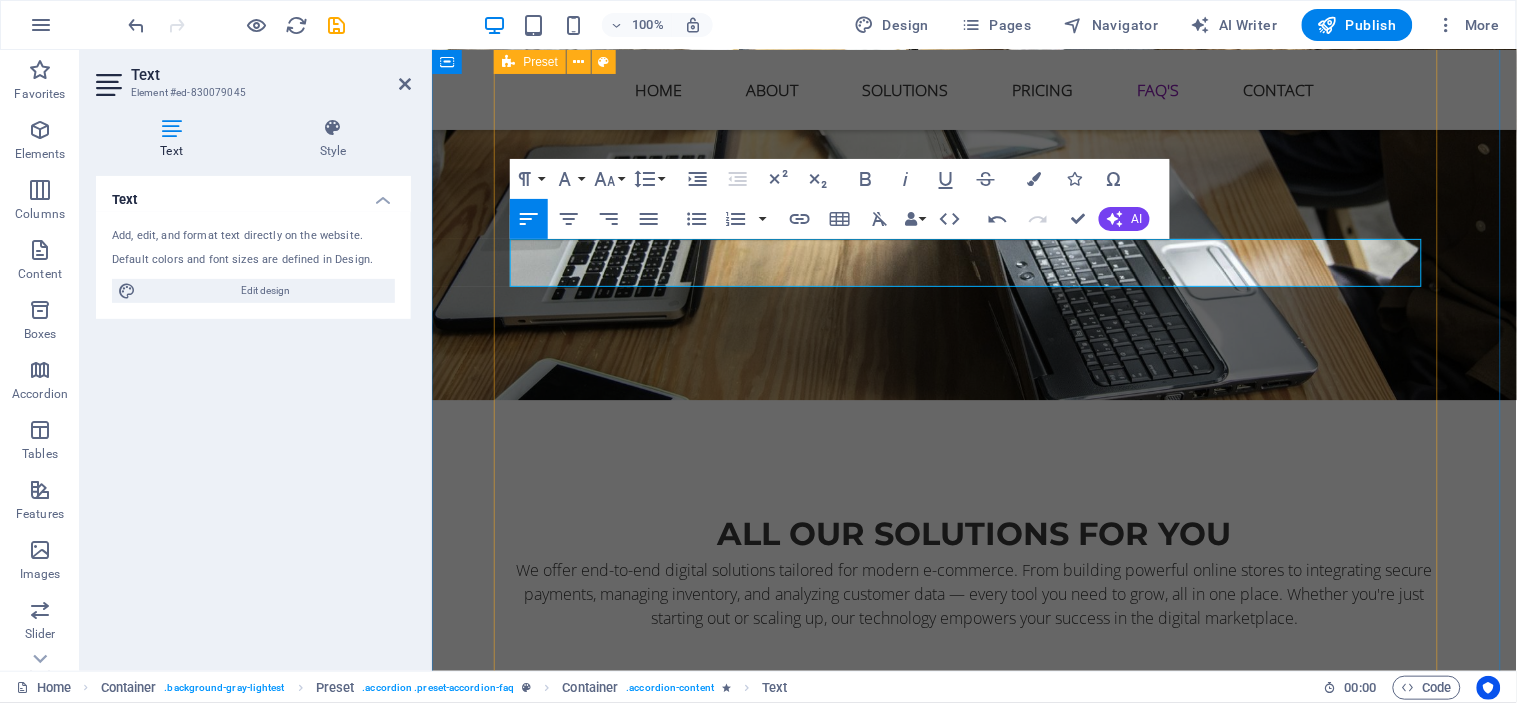 click on "What industries do you support with your e-commerce solutions? We provide flexible e-commerce platforms suitable for a wide range of industries including fashion, electronics, beauty, home goods, food delivery, and more. Whether you're B2B or B2C, our solutions are fully customizable to fit your niche. Can I integrate my existing payment and shipping providers? Absolutely. Our systems support integration with major payment gateways (like PayPal, Stripe, iyzico) and global/local shipping providers. We tailor everything to ensure a seamless checkout and delivery experience. Do you offer mobile app development along with the web platform? Yes, we offer both web and mobile app development for iOS and Android. This ensures your store performs perfectly across all devices and provides a consistent user experience. Is my data and customer information secure? Can I track my sales and customer behavior in real-time? 06. Maiores ipsum repellat minus nihil? 07. Illum nisi obcaecati reprehenderit quis placeat recusandae?" at bounding box center [974, 5039] 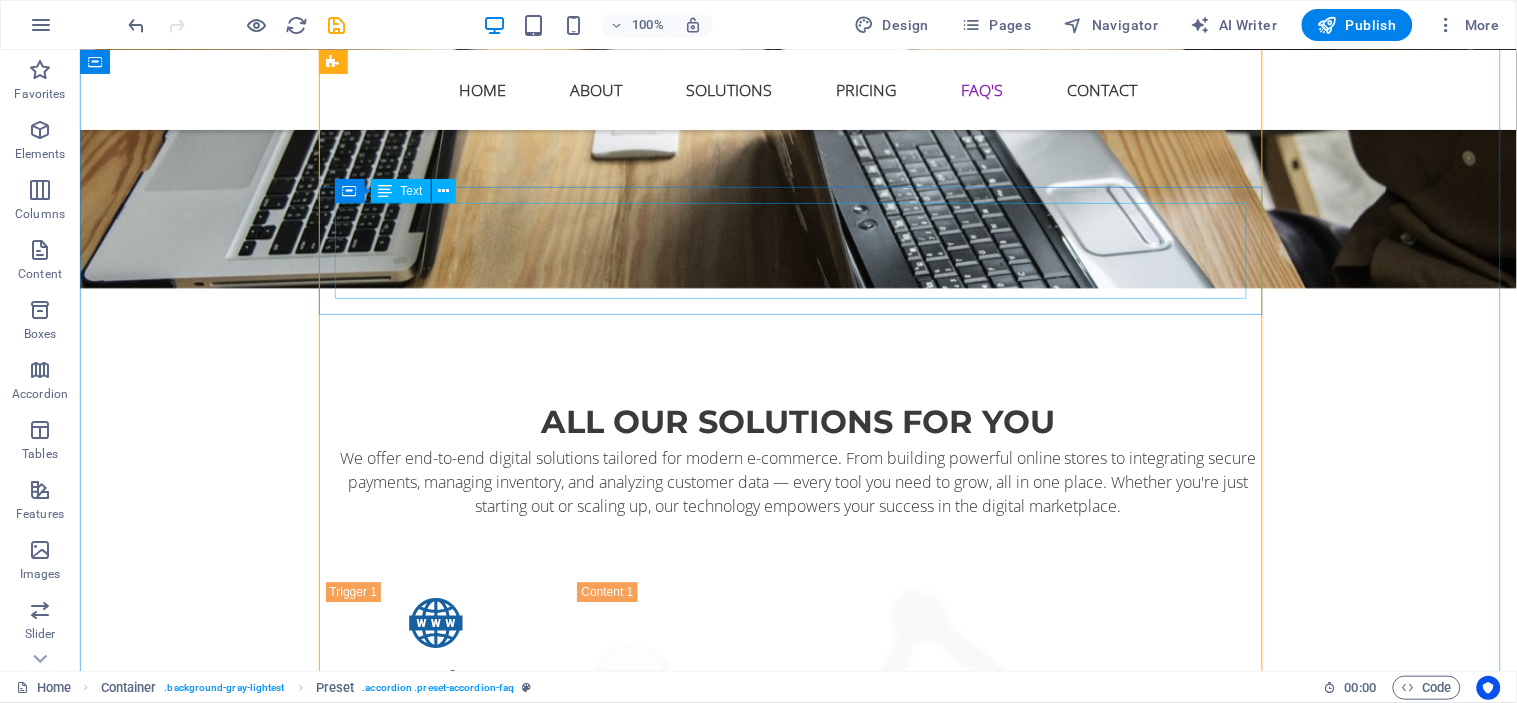 scroll, scrollTop: 7191, scrollLeft: 0, axis: vertical 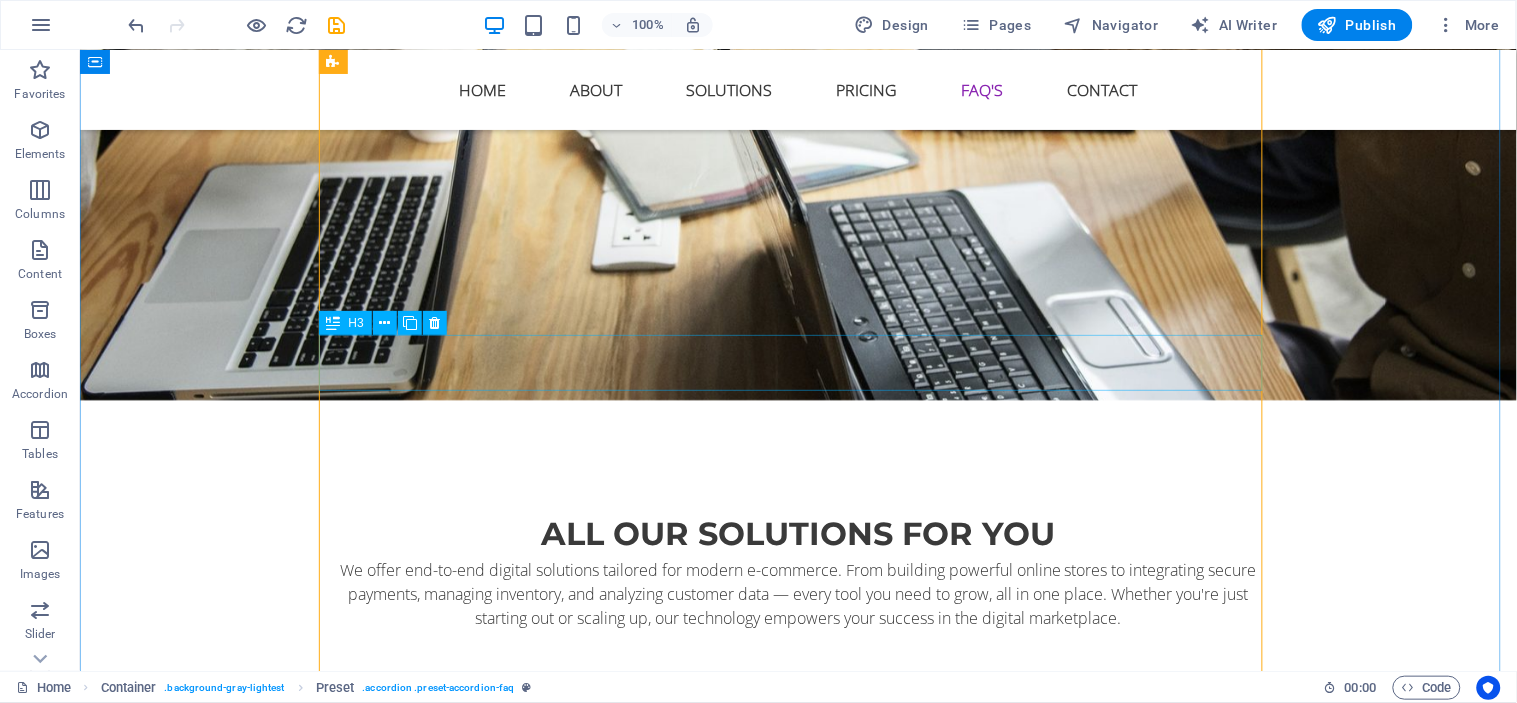 click on "06. Maiores ipsum repellat minus nihil?" at bounding box center [798, 5171] 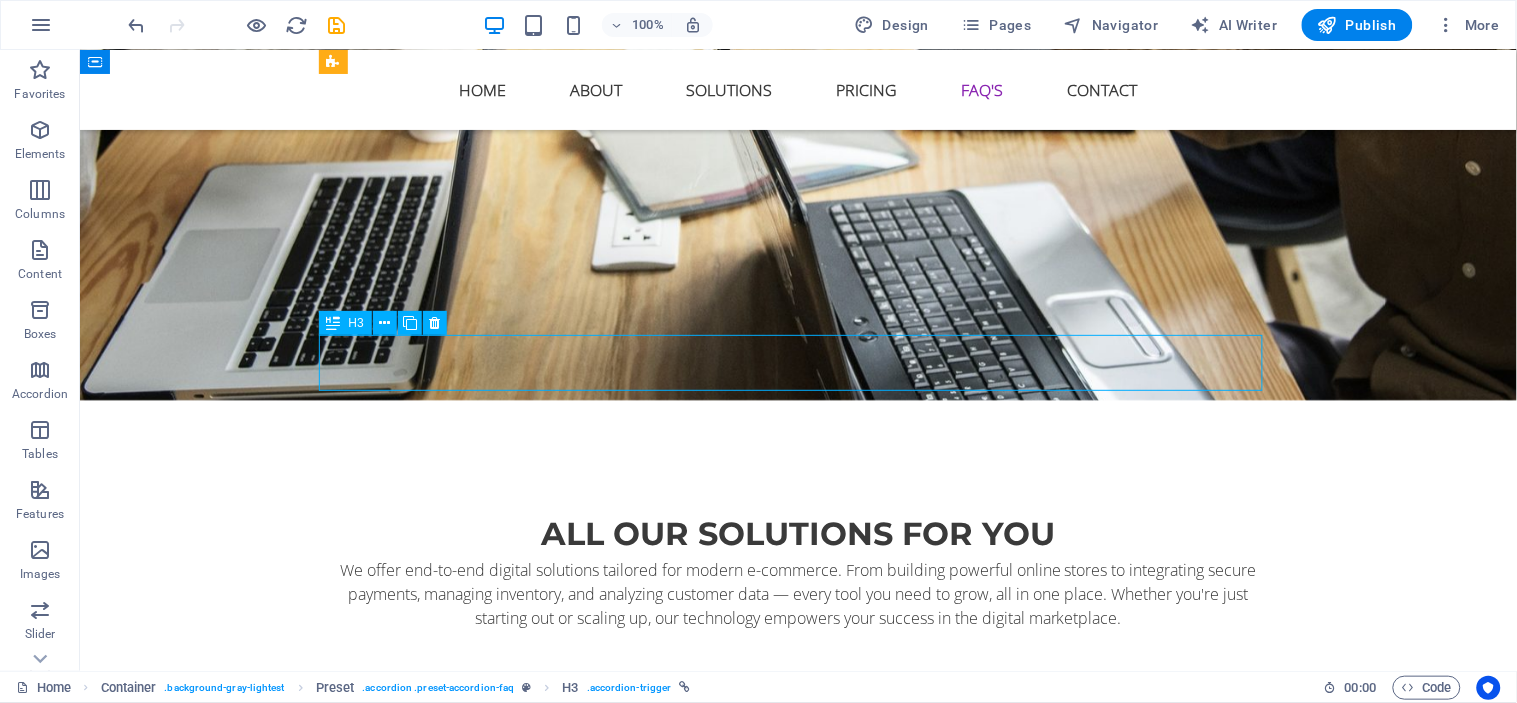click on "06. Maiores ipsum repellat minus nihil?" at bounding box center [798, 5171] 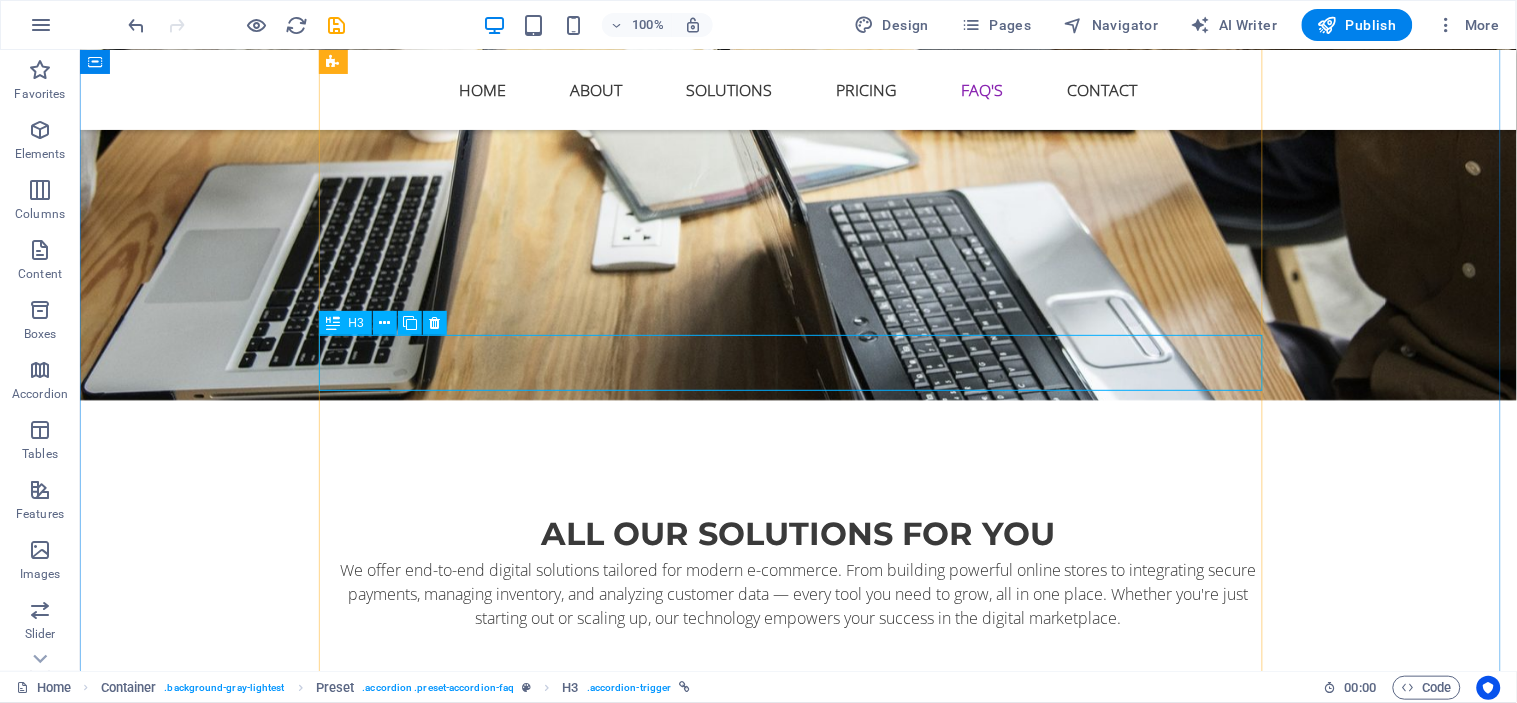 click on "06. Maiores ipsum repellat minus nihil?" at bounding box center (798, 5171) 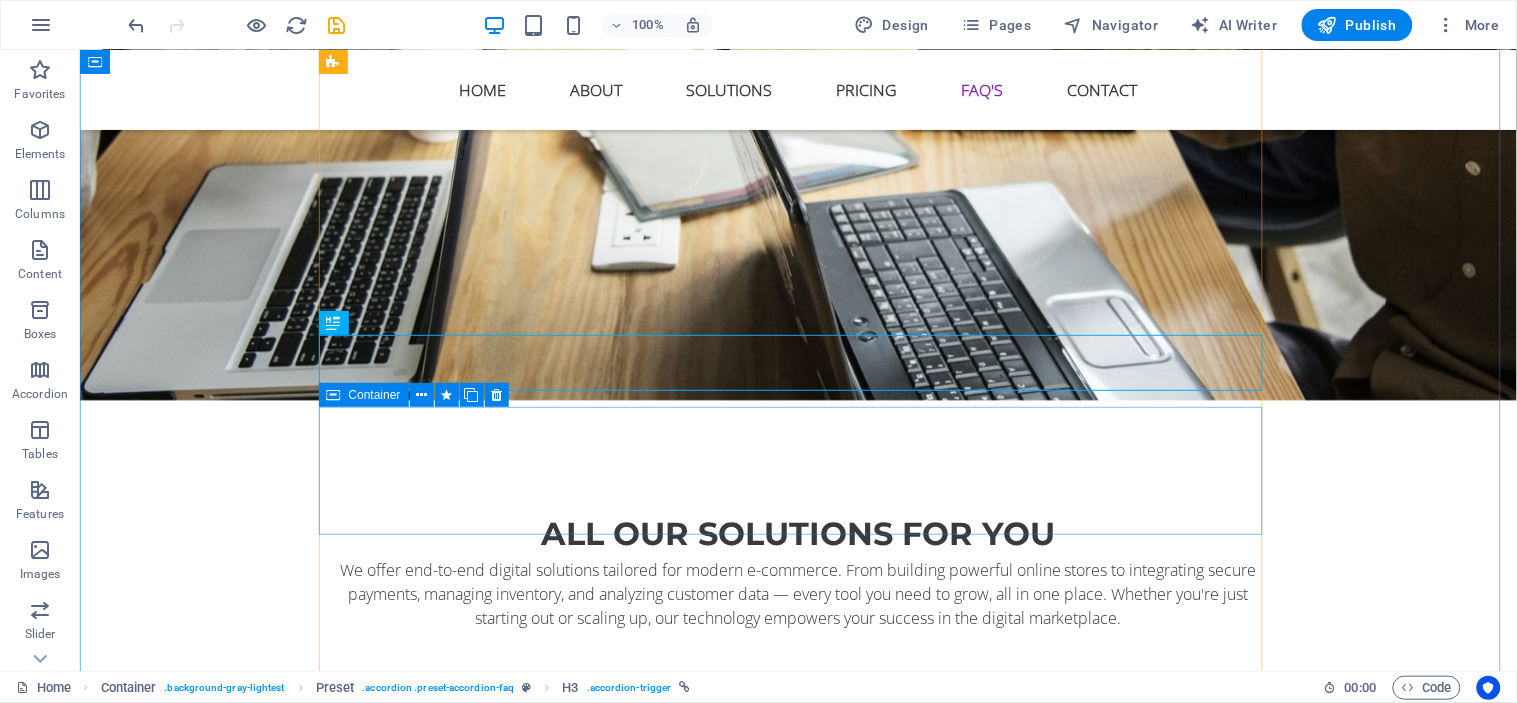 click on "Lorem ipsum dolor sit amet, consectetur adipisicing elit. Maiores ipsum repellat minus nihil. Labore, delectus, nam dignissimos ea repudiandae minima voluptatum magni pariatur possimus quia accusamus harum facilis corporis animi nisi. Enim, pariatur, impedit quia repellat harum ipsam laboriosam voluptas dicta illum nisi obcaecati reprehenderit quis placeat recusandae tenetur aperiam." at bounding box center [798, 5279] 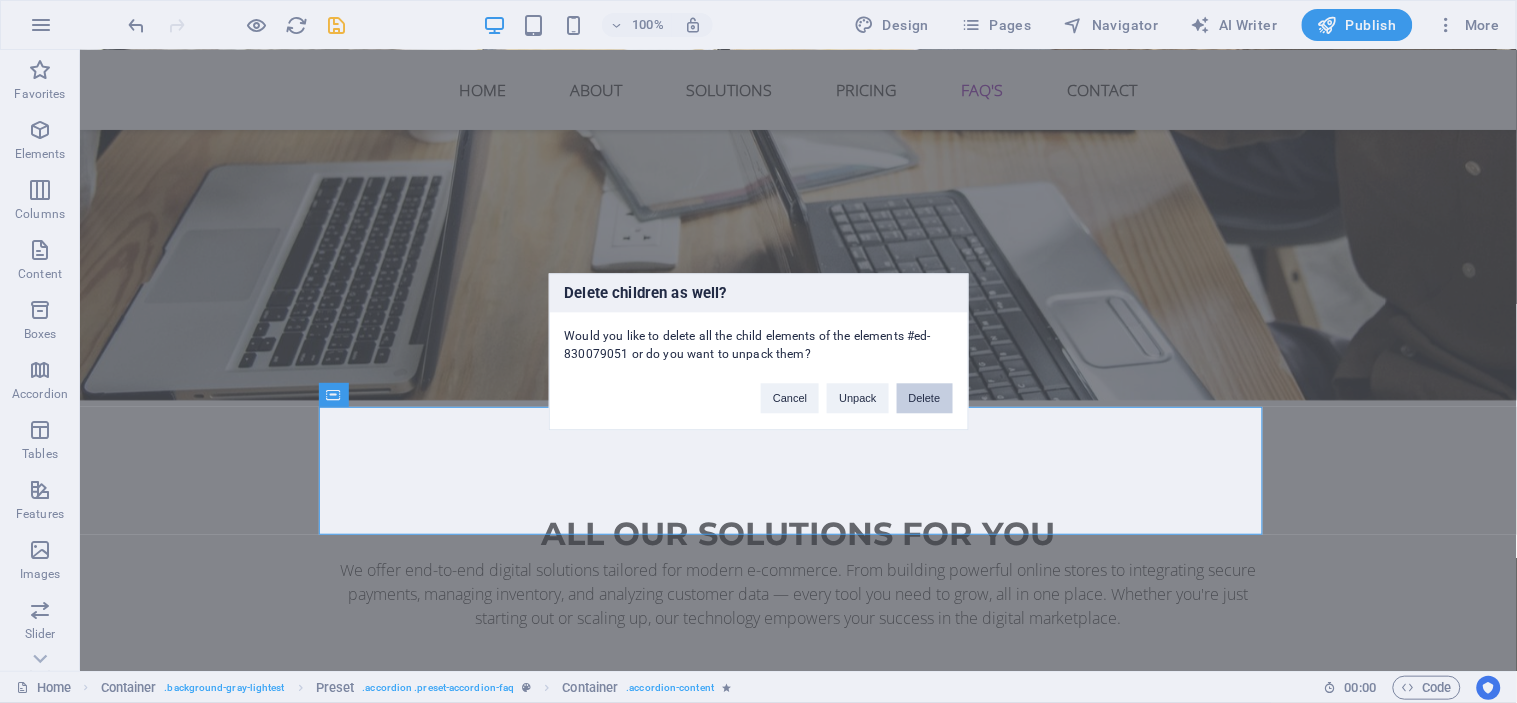 click on "Delete" at bounding box center (925, 398) 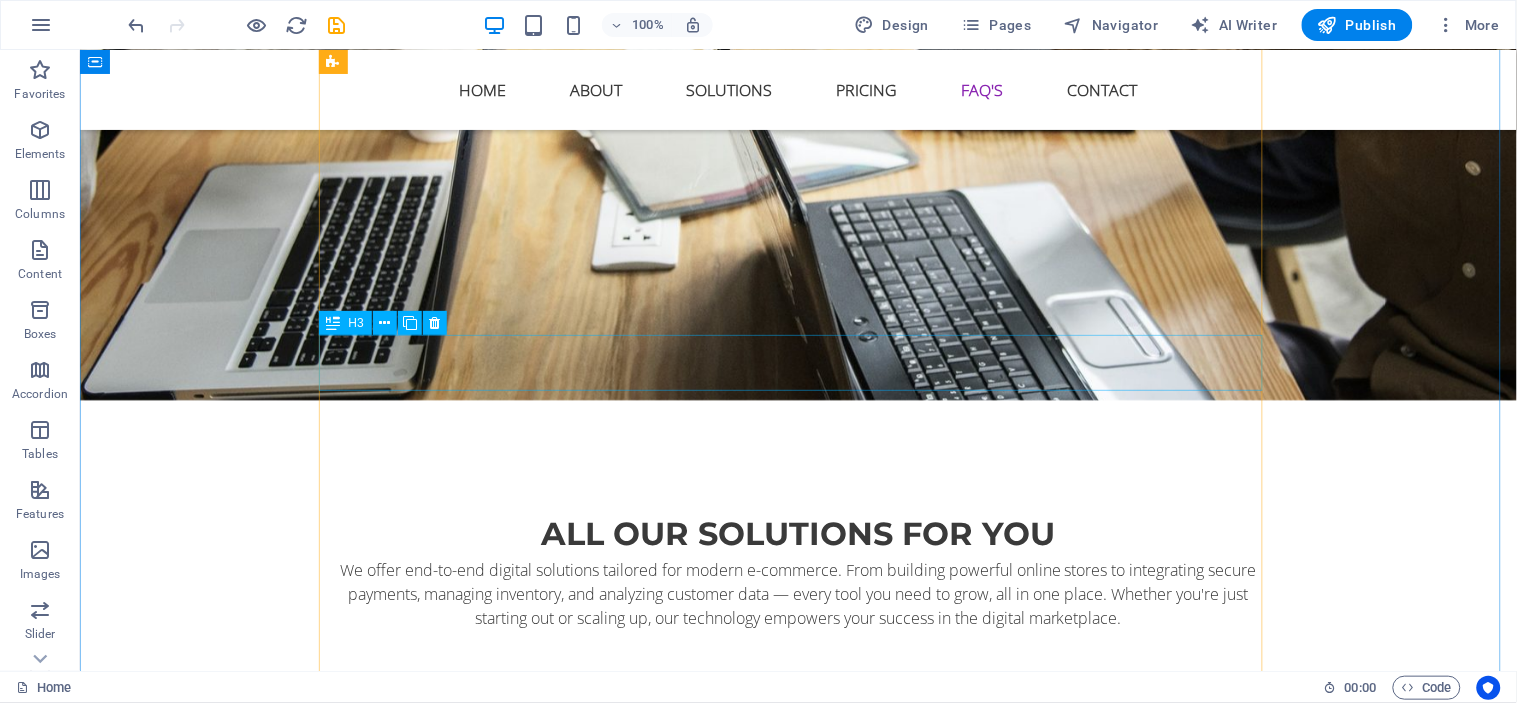 click on "06. Maiores ipsum repellat minus nihil?" at bounding box center [798, 5171] 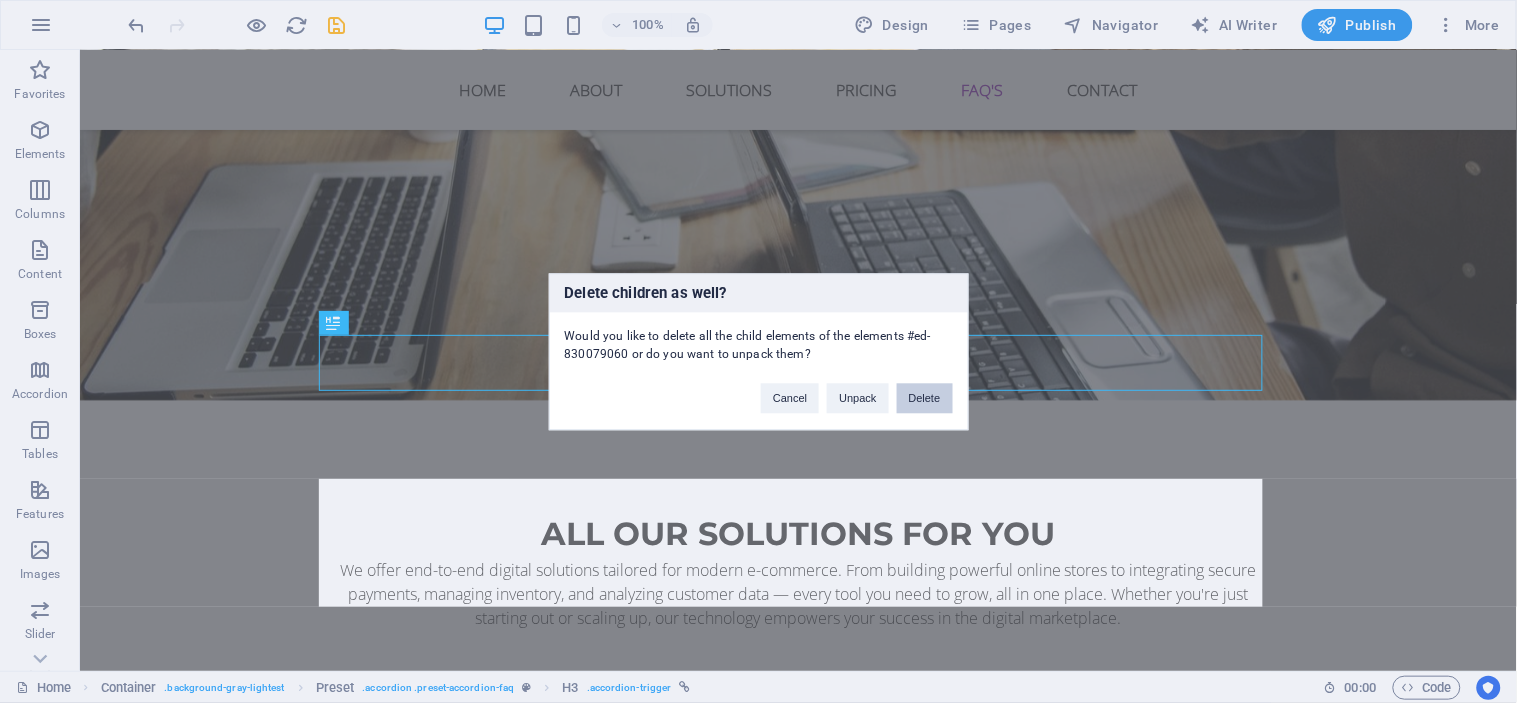 click on "Delete" at bounding box center [925, 398] 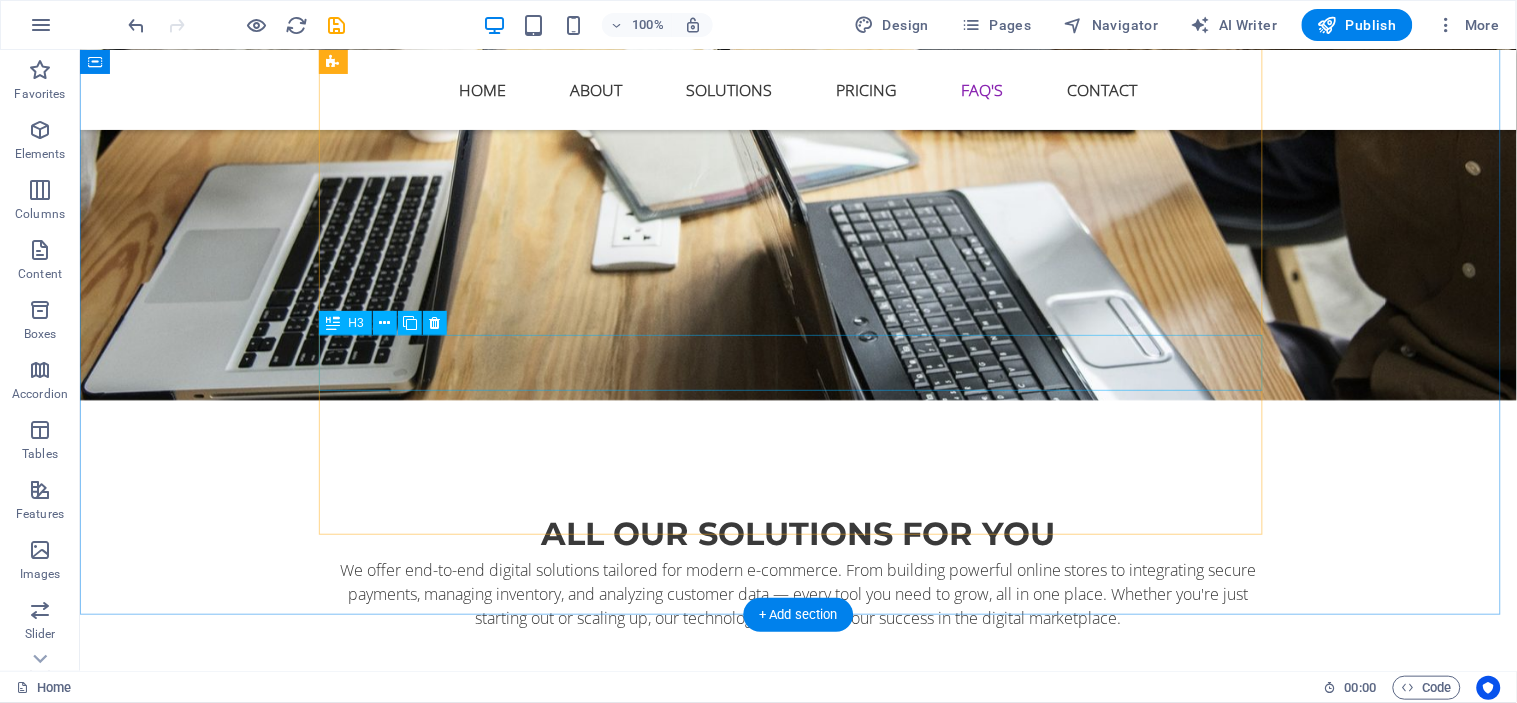 click on "08. Possimus quia accusamus harum facilis?" at bounding box center (798, 5171) 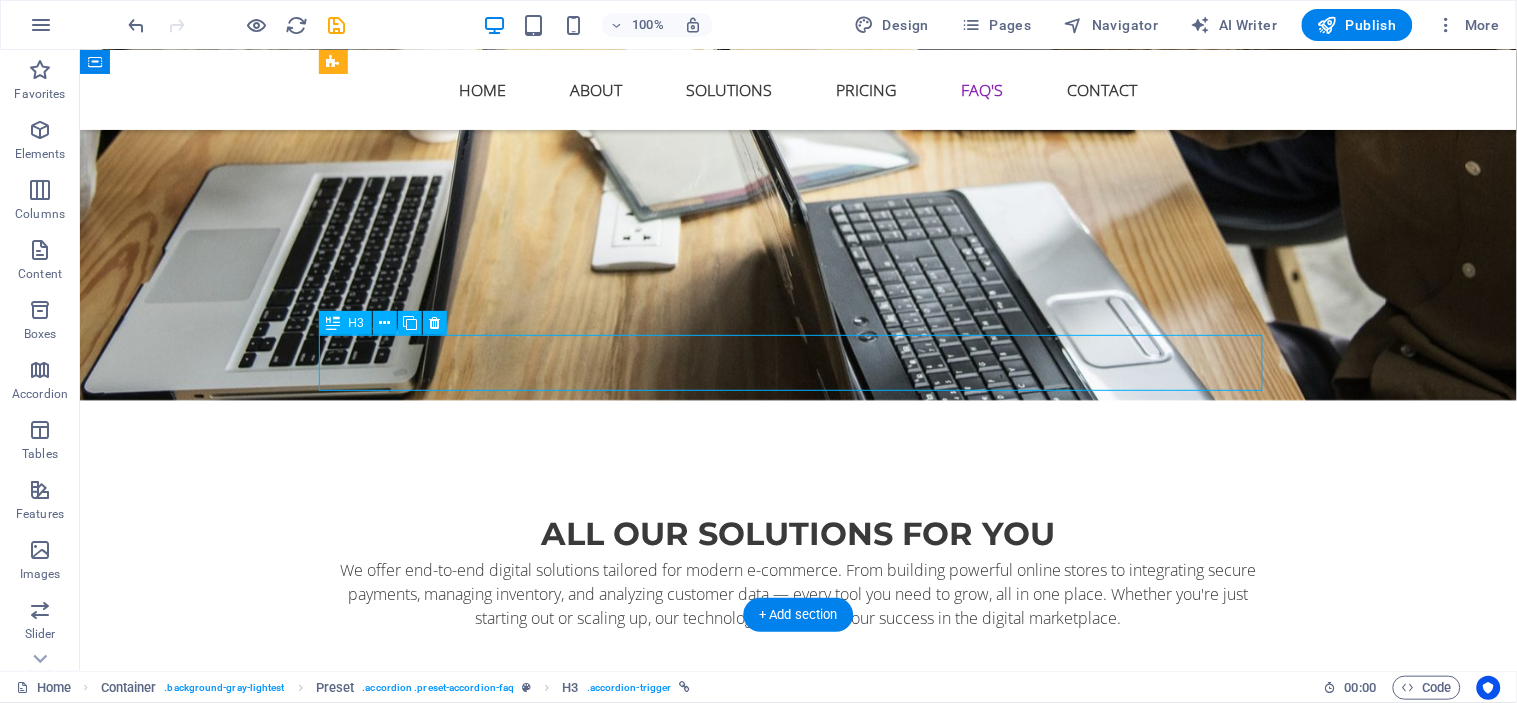 click on "08. Possimus quia accusamus harum facilis?" at bounding box center [798, 5171] 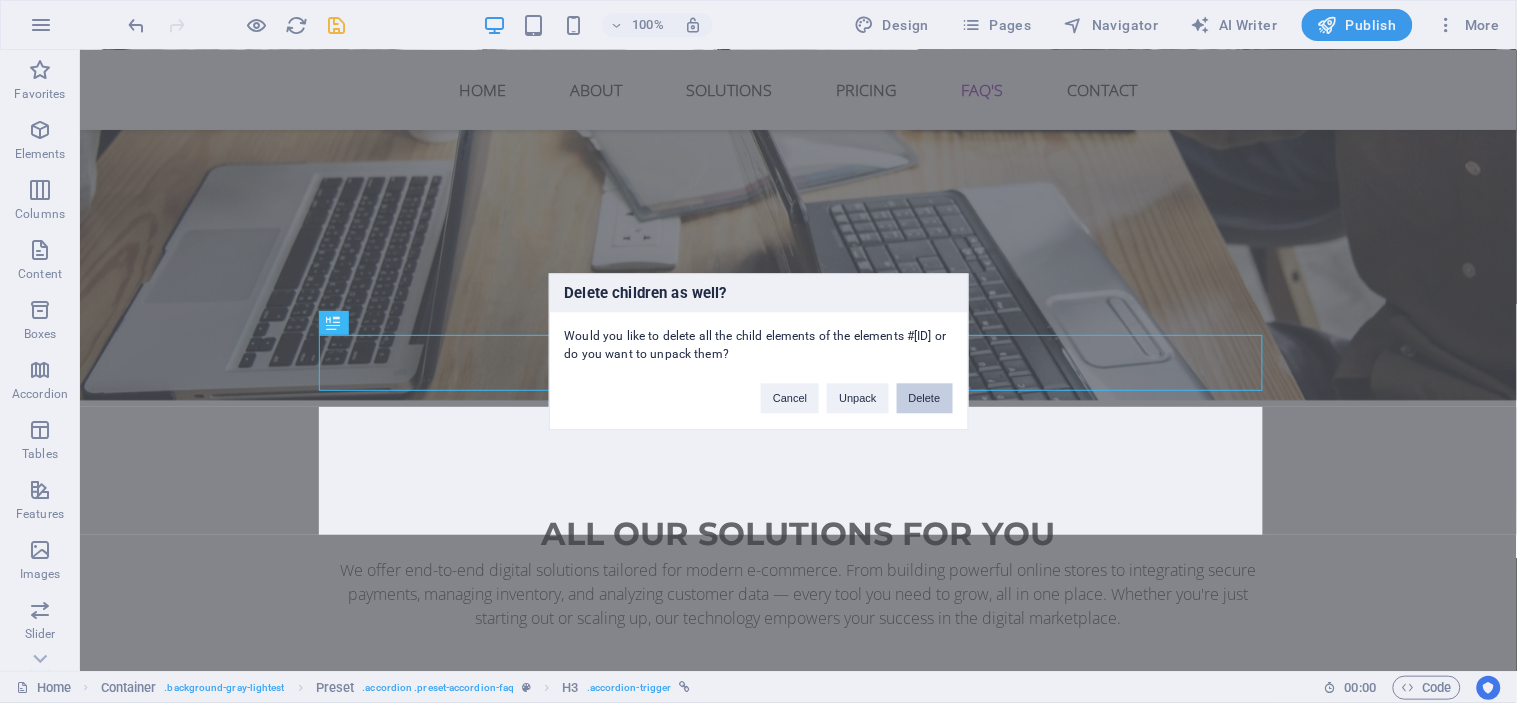 click on "Delete" at bounding box center (925, 398) 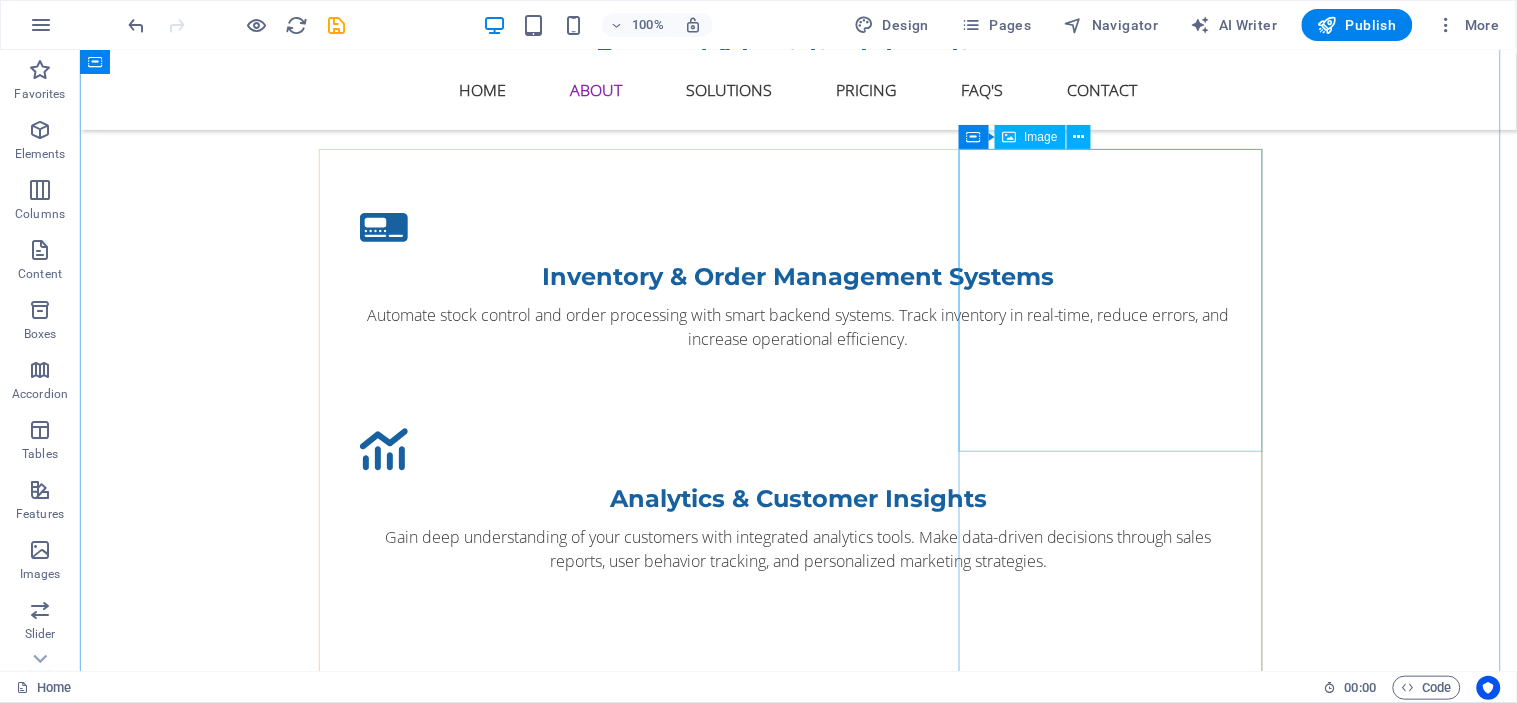 scroll, scrollTop: 2968, scrollLeft: 0, axis: vertical 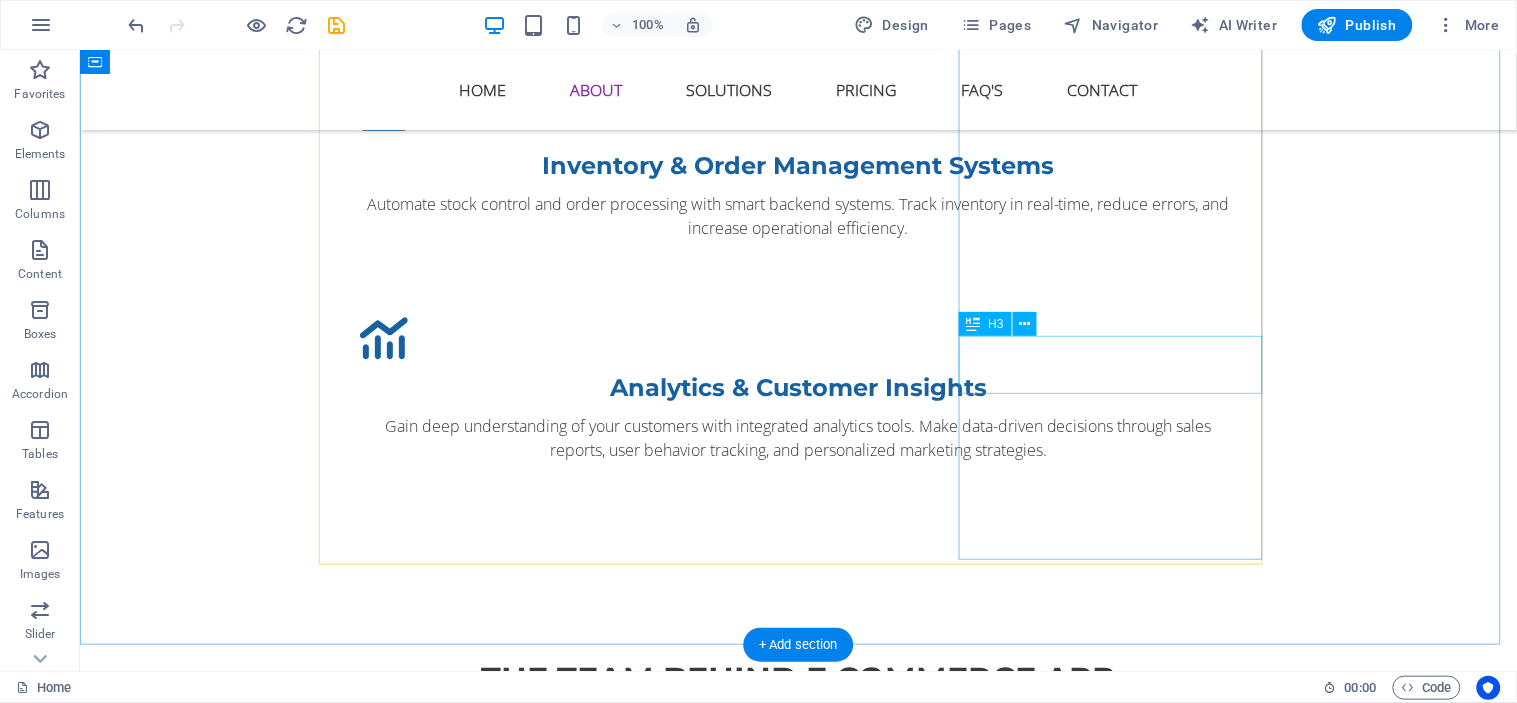 click on "Çiçek" at bounding box center [798, 3466] 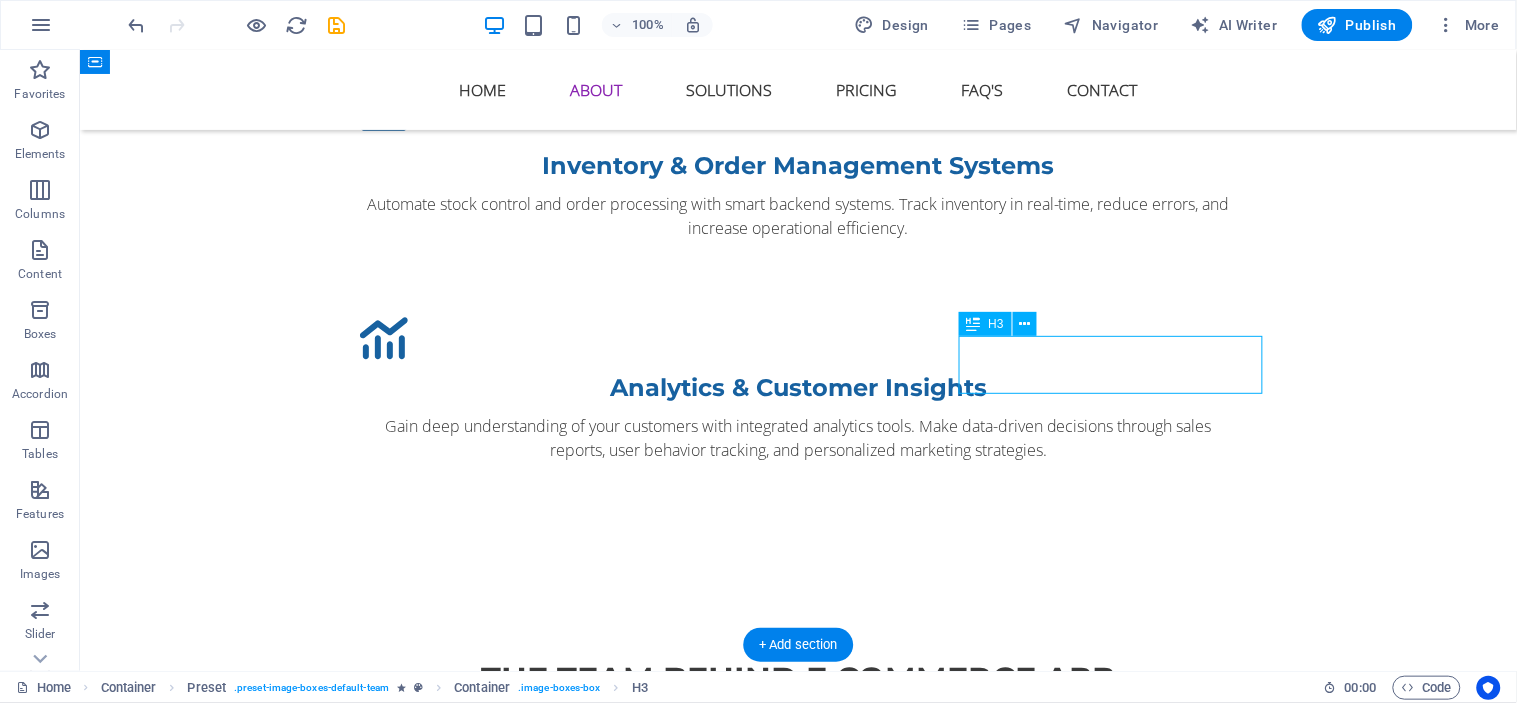 click on "Çiçek" at bounding box center (798, 3466) 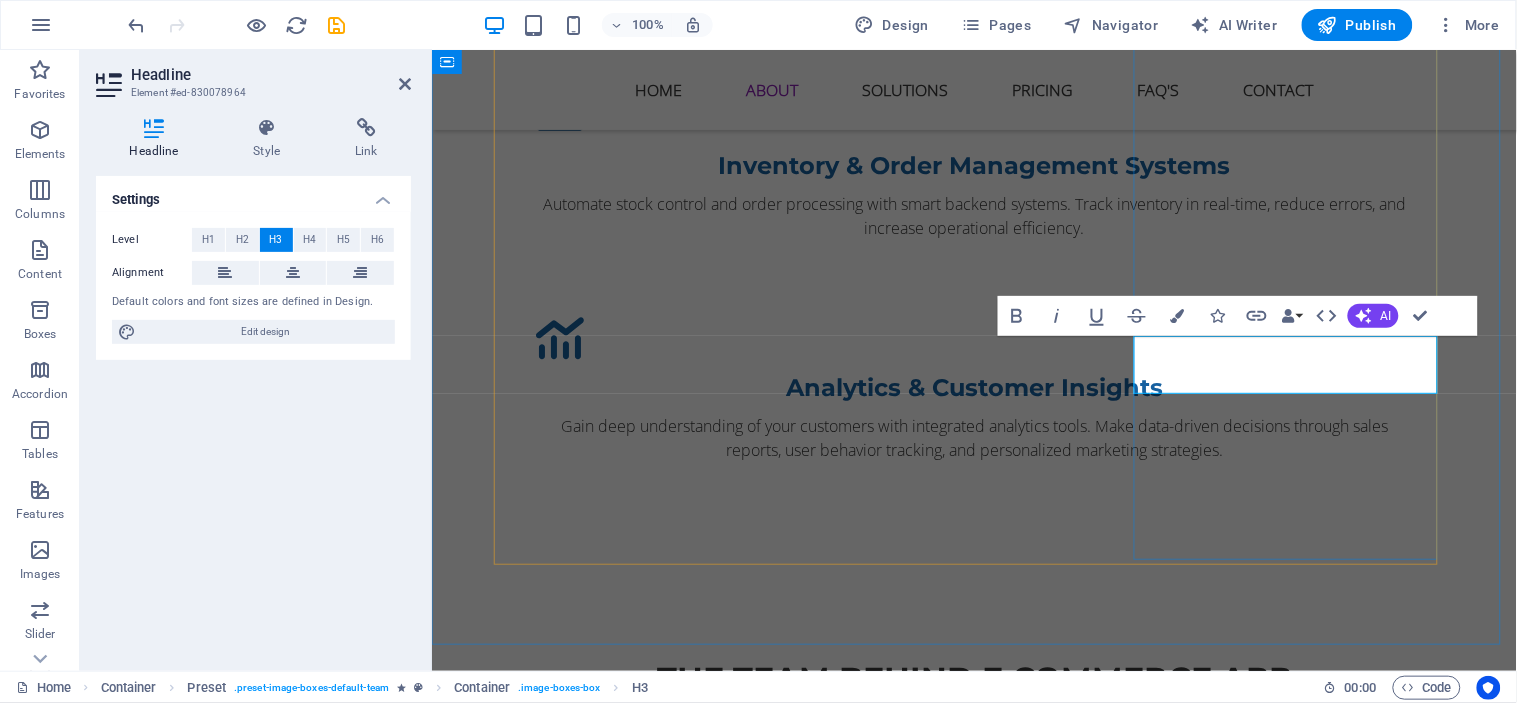 type 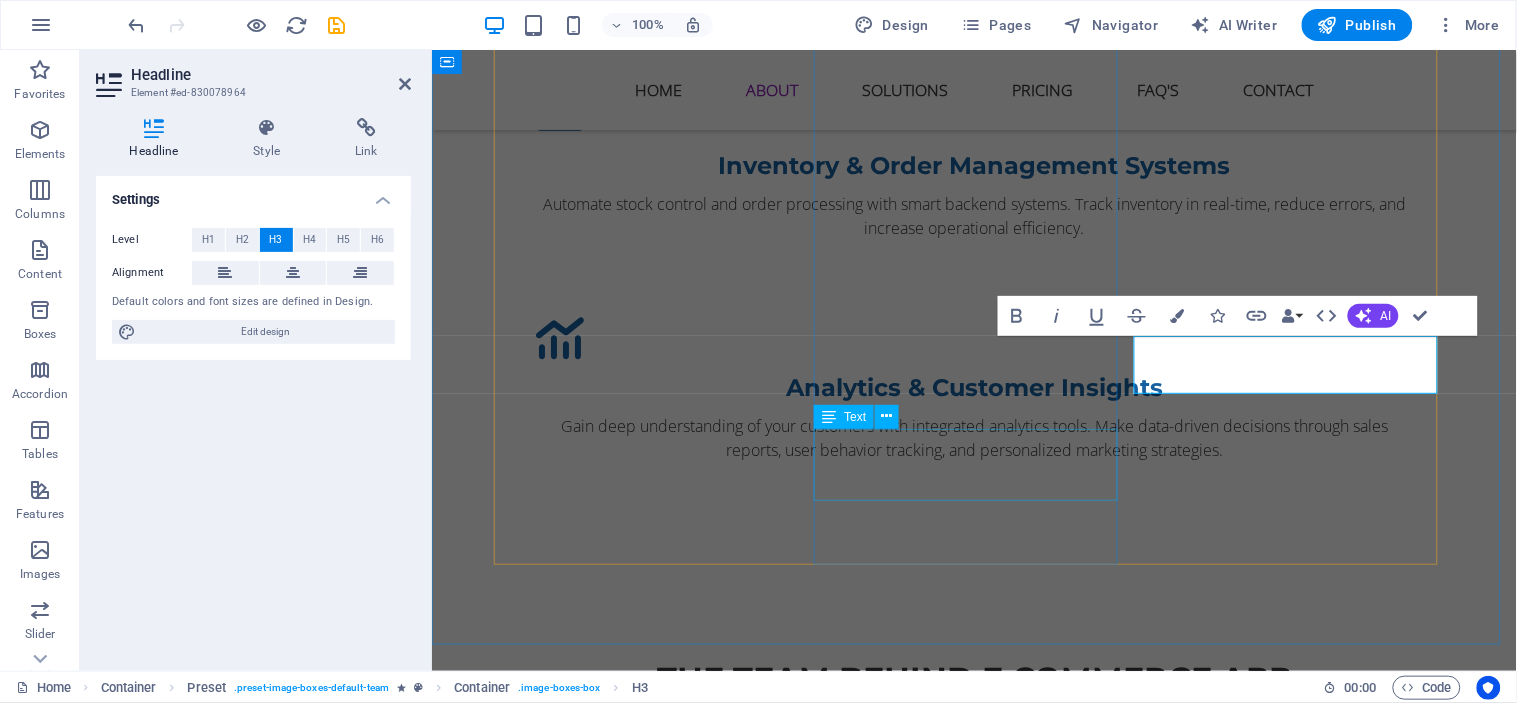 click on "Lorem ipsum dolor sit amet, consectetur adipisicing elit. Veritatis, dolorem!" at bounding box center [974, 2332] 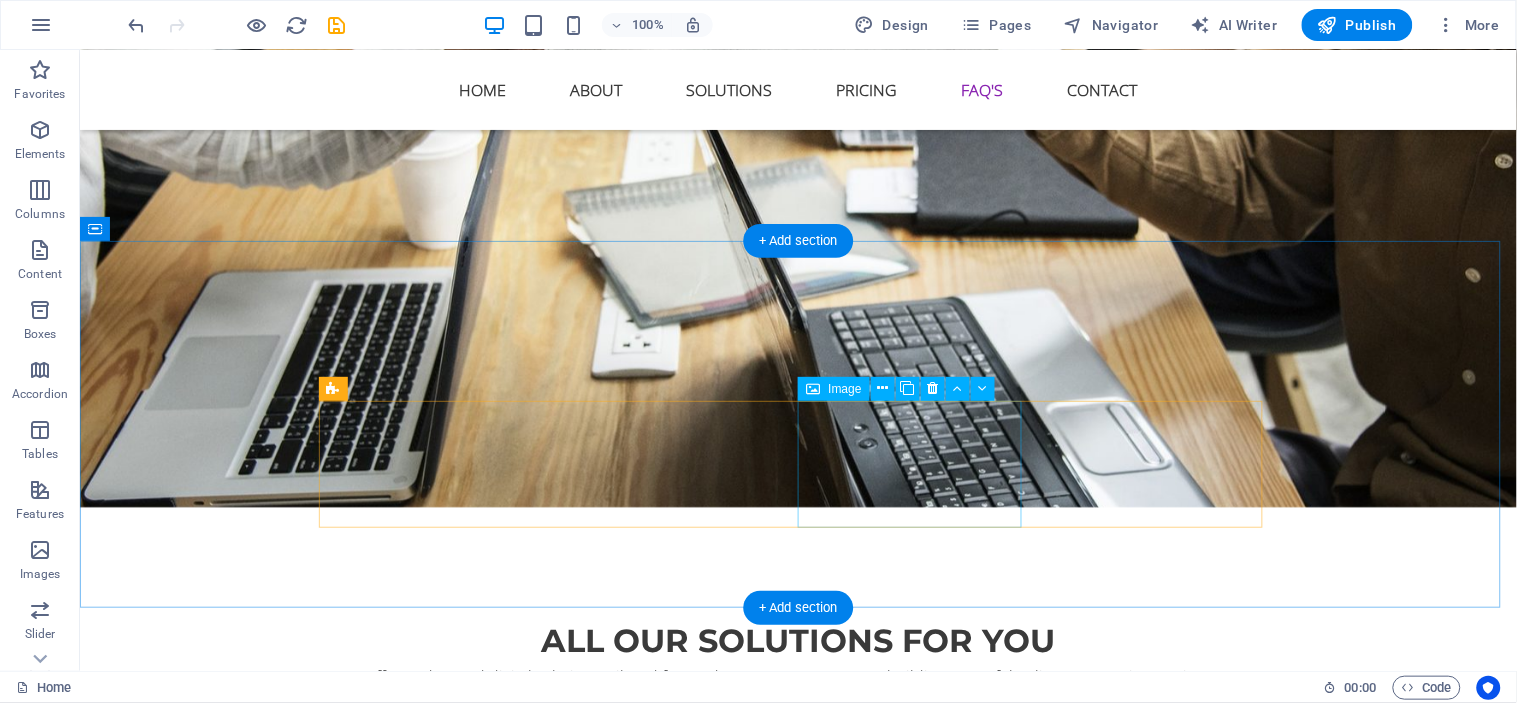 scroll, scrollTop: 7191, scrollLeft: 0, axis: vertical 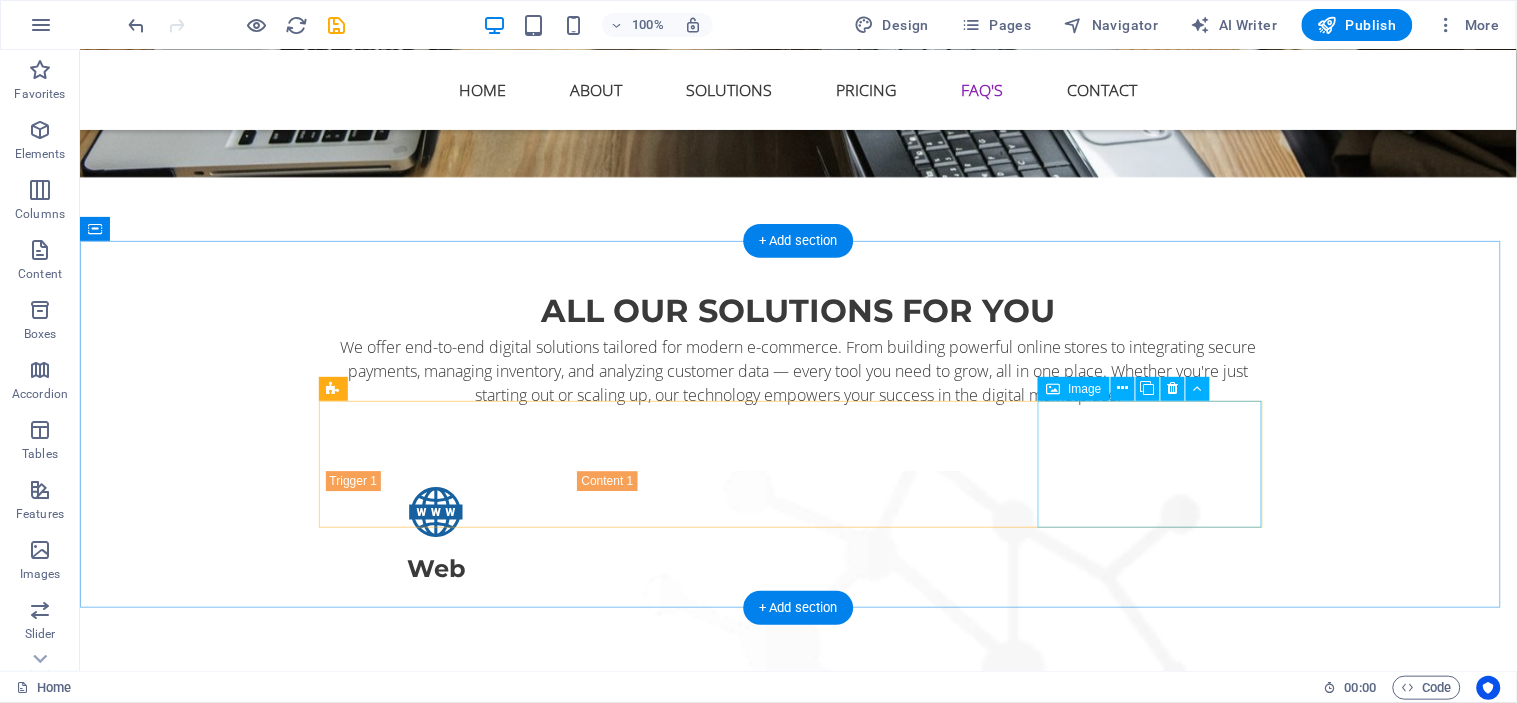 click at bounding box center (438, 5692) 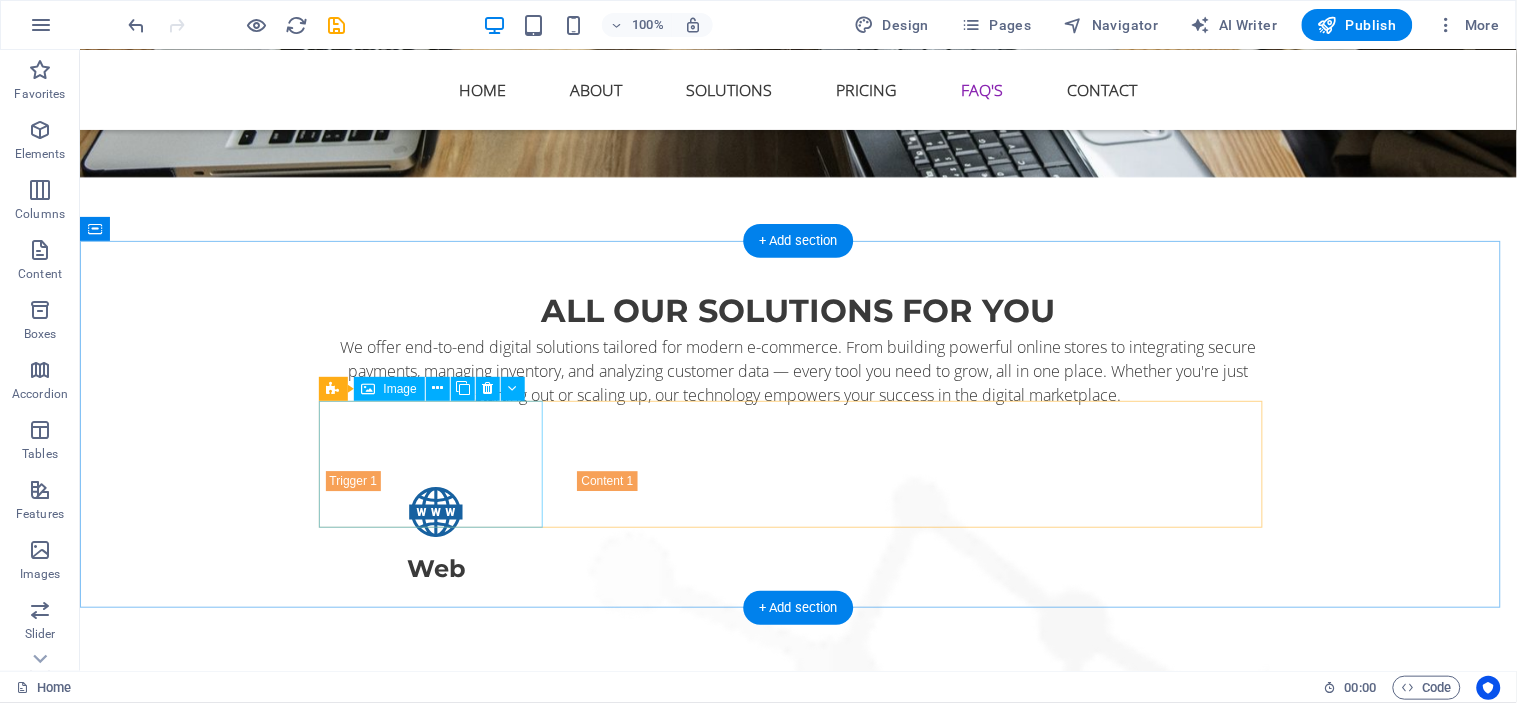 click at bounding box center (438, 5287) 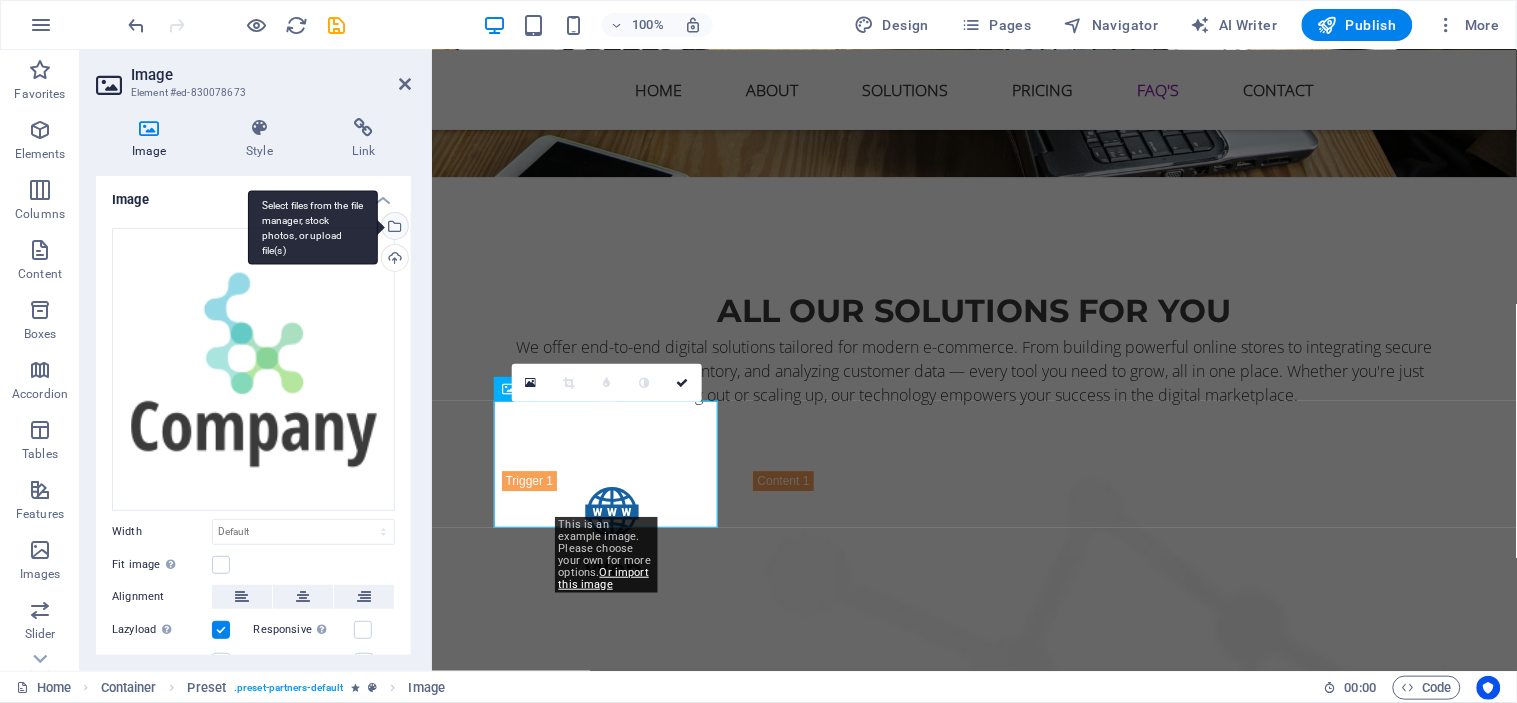 click on "Select files from the file manager, stock photos, or upload file(s)" at bounding box center (393, 228) 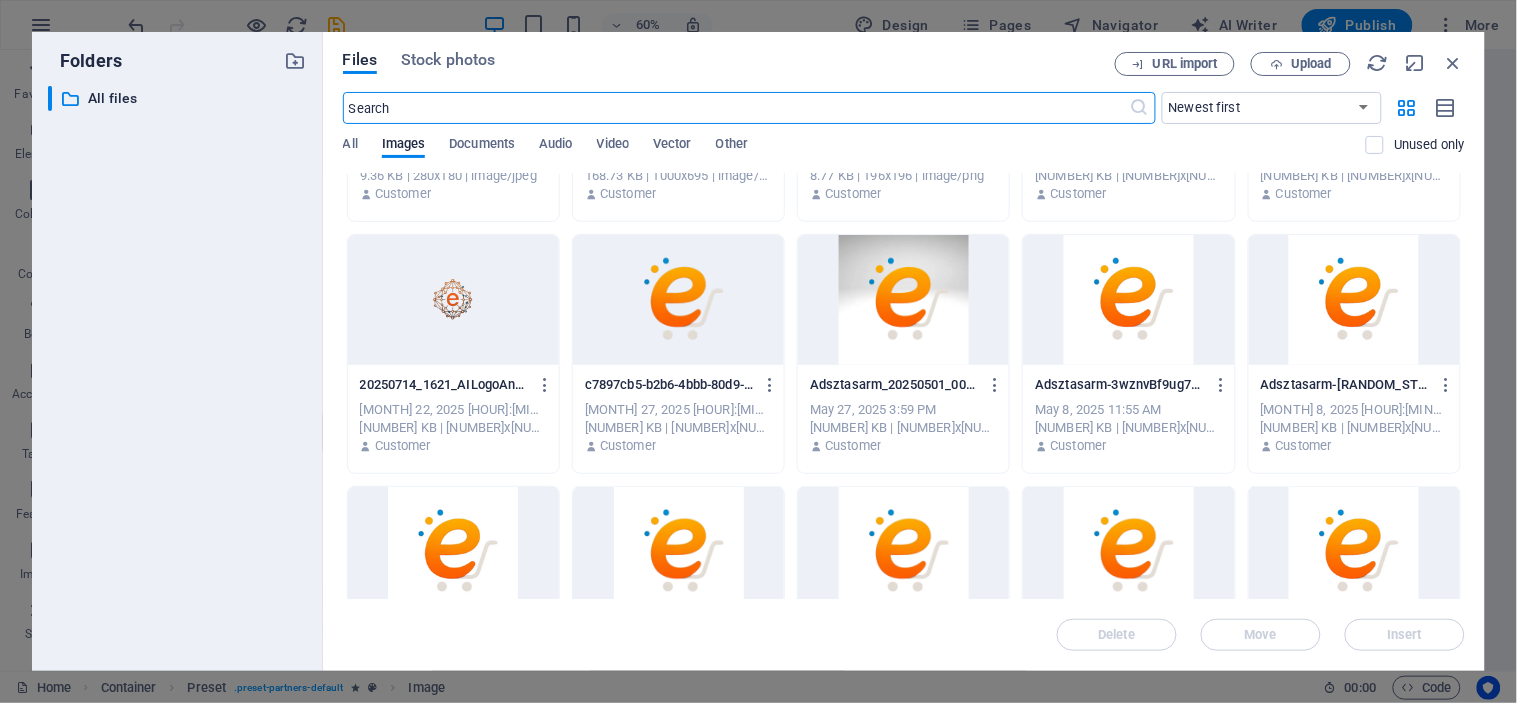 scroll, scrollTop: 333, scrollLeft: 0, axis: vertical 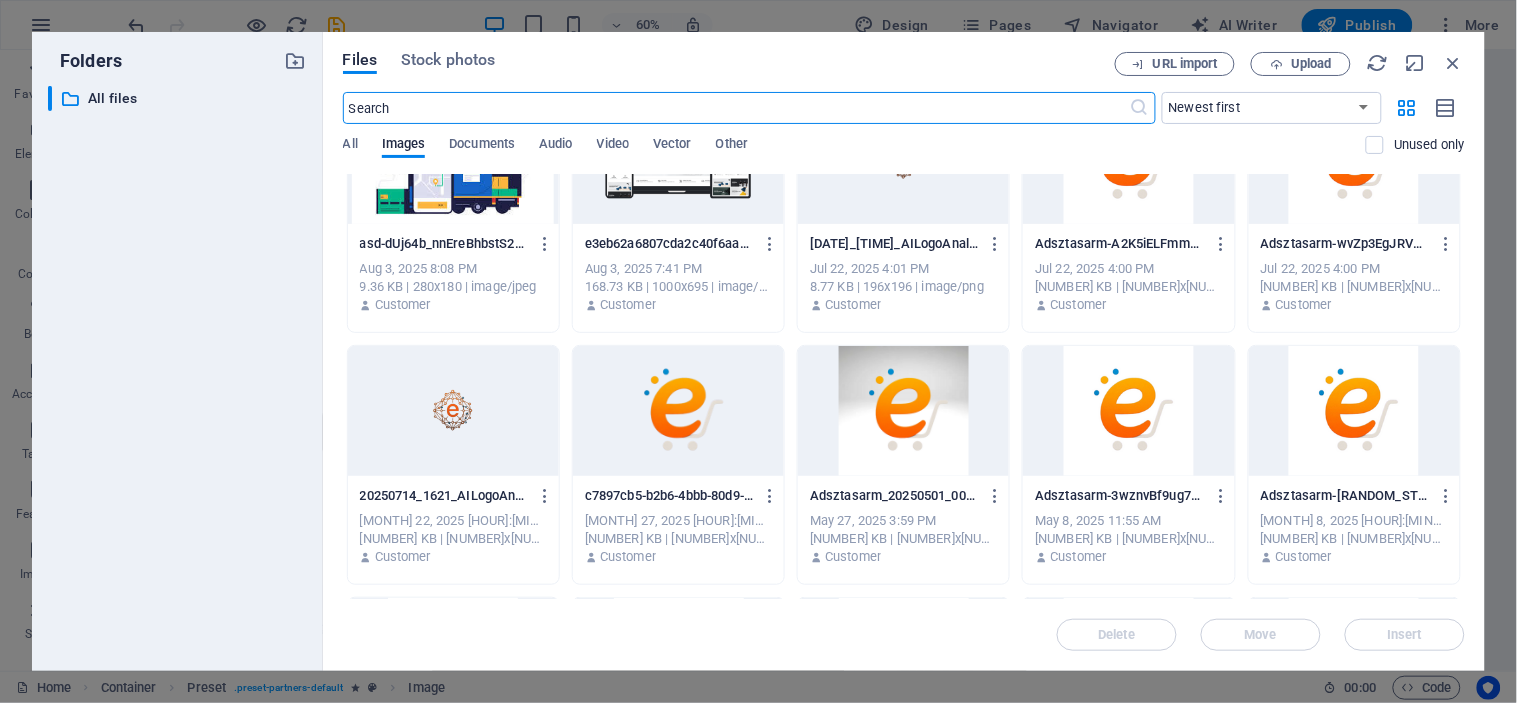 click at bounding box center (678, 411) 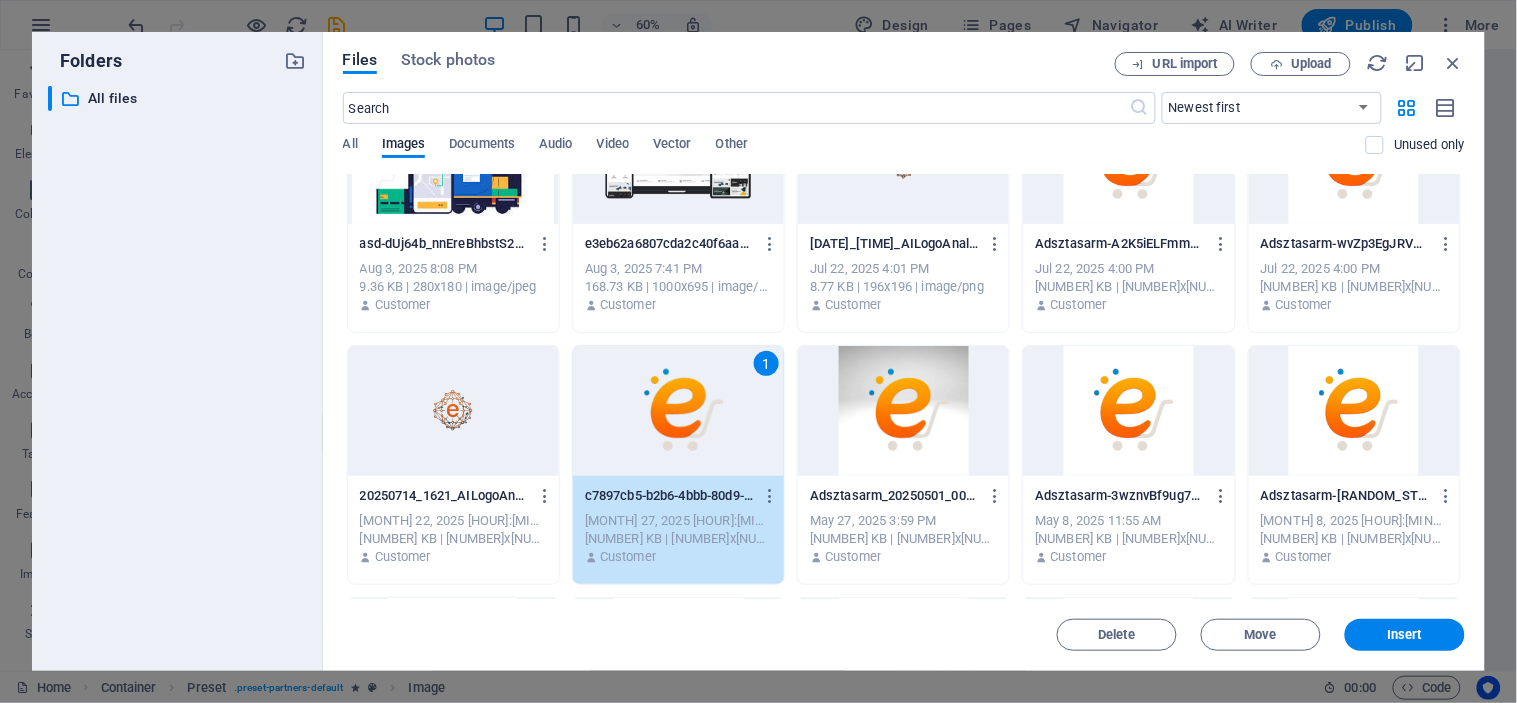 click on "1" at bounding box center (678, 411) 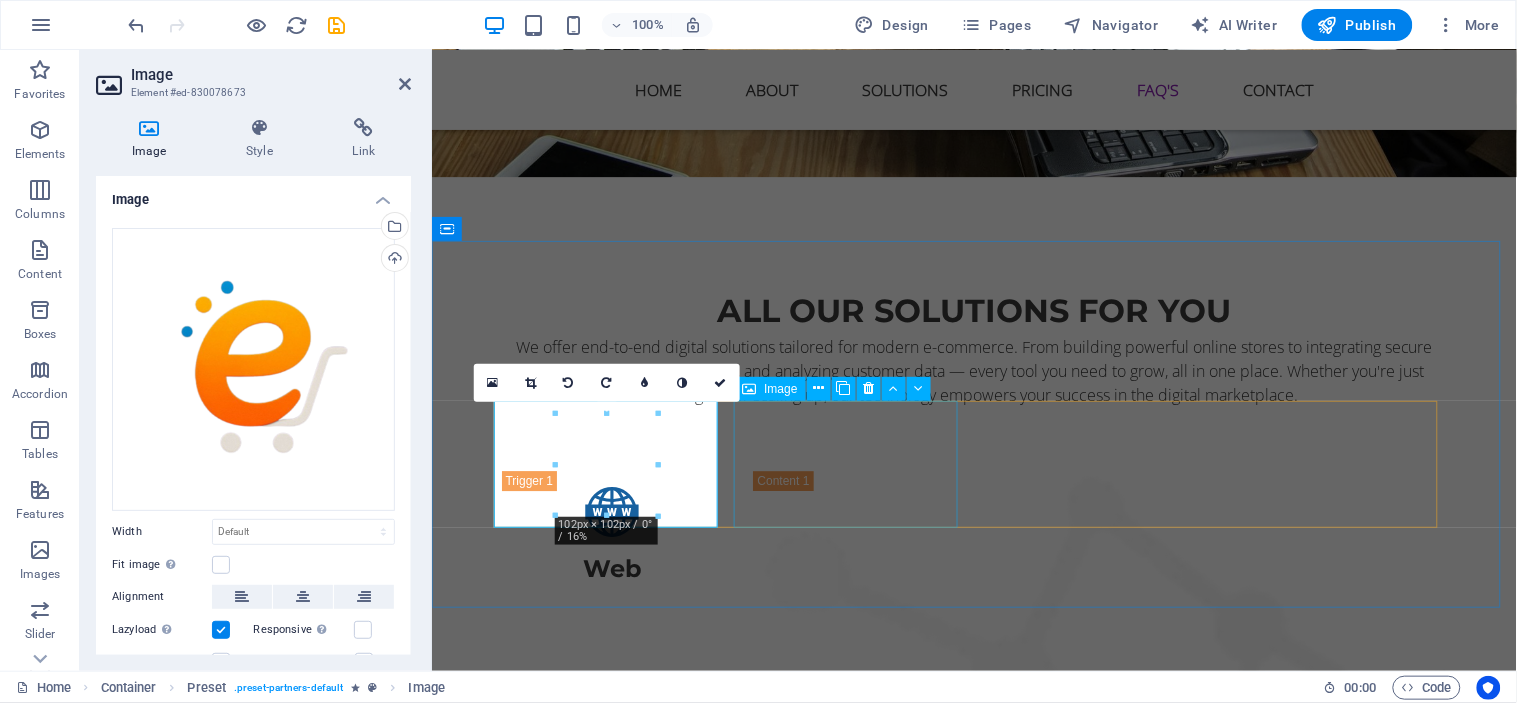click at bounding box center (614, 5422) 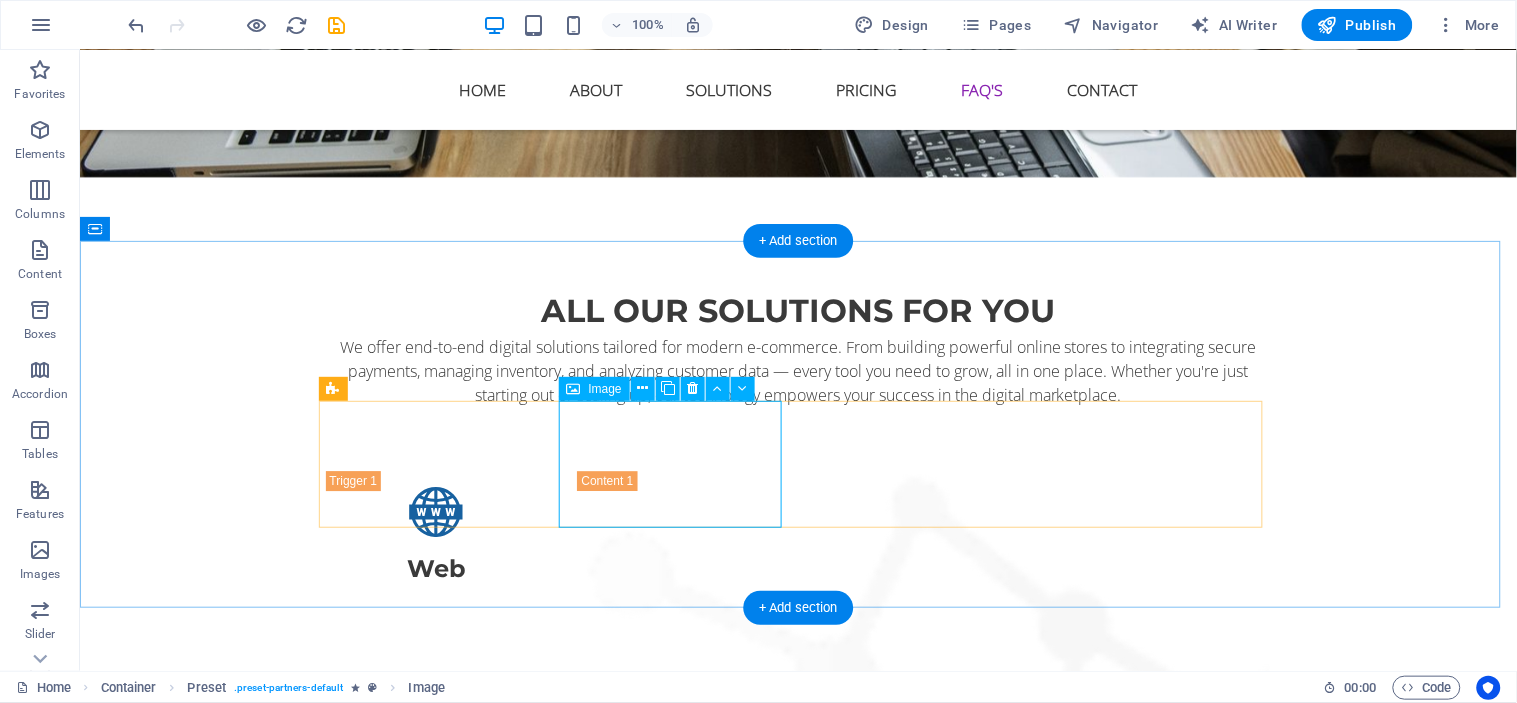 click at bounding box center [438, 5422] 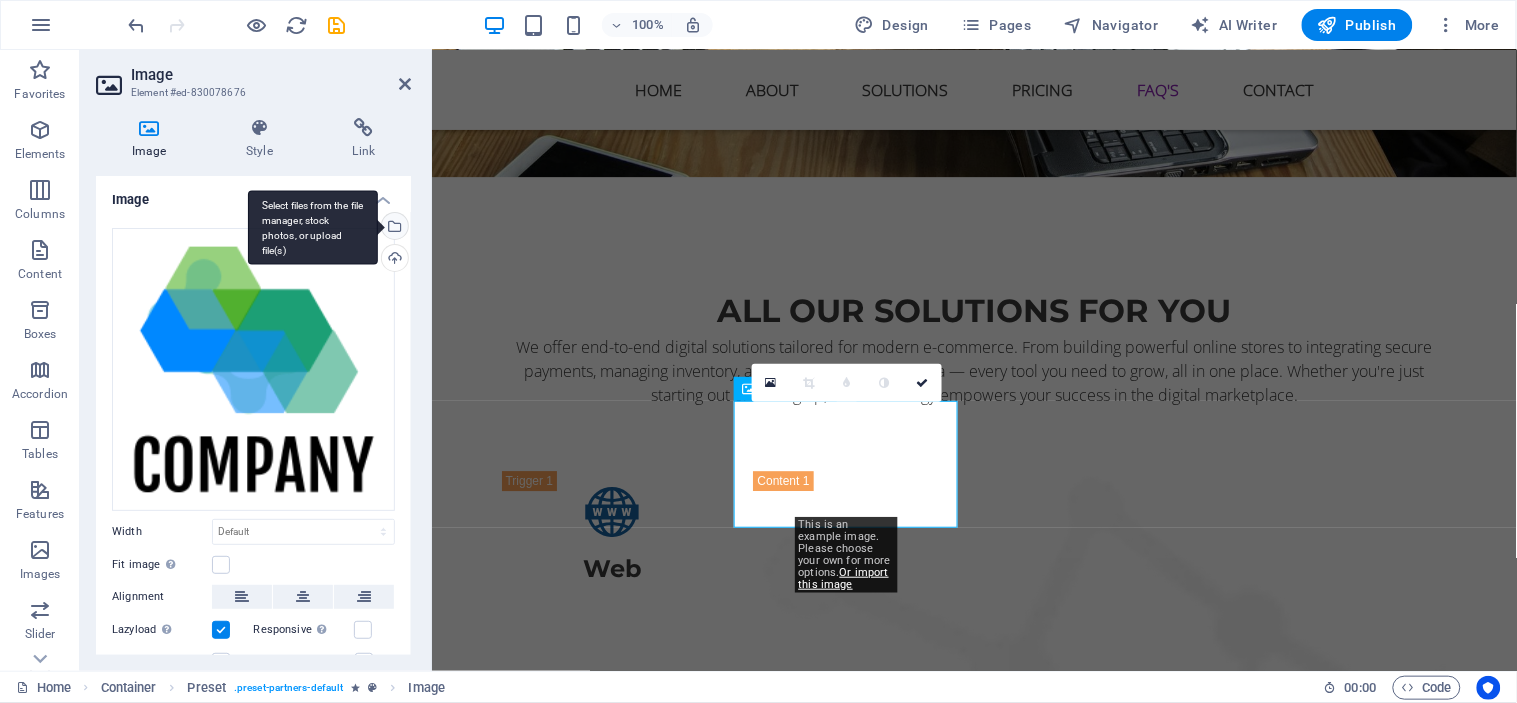 click on "Select files from the file manager, stock photos, or upload file(s)" at bounding box center [393, 228] 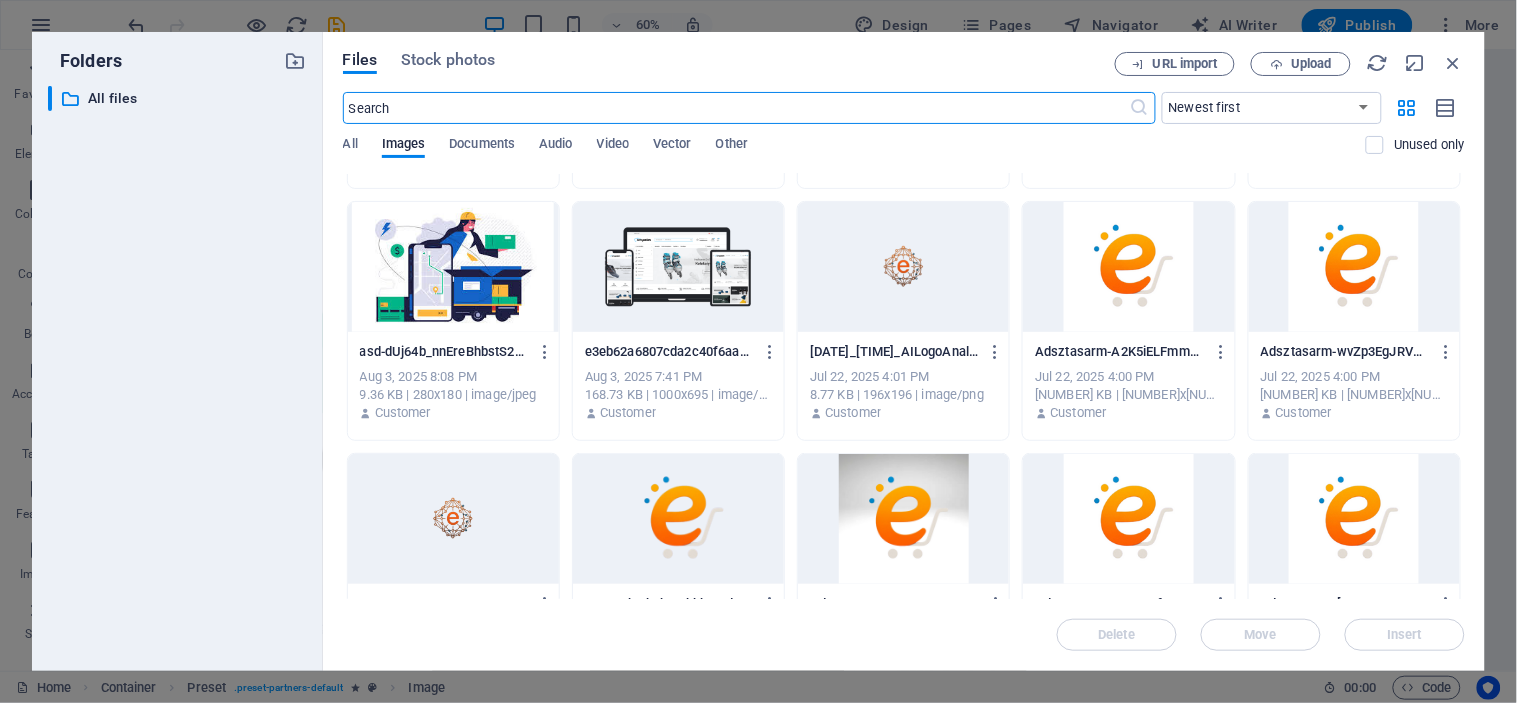 scroll, scrollTop: 333, scrollLeft: 0, axis: vertical 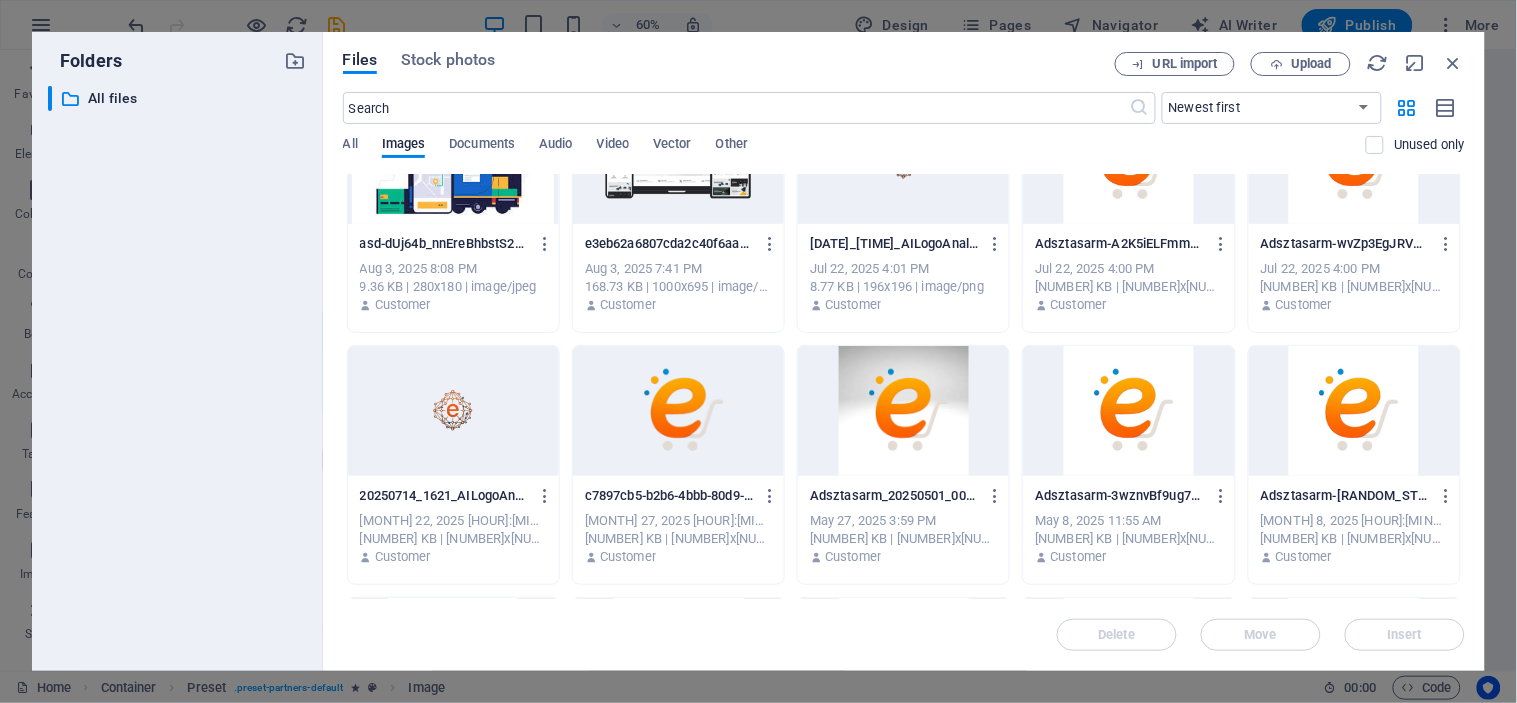 click at bounding box center (453, 411) 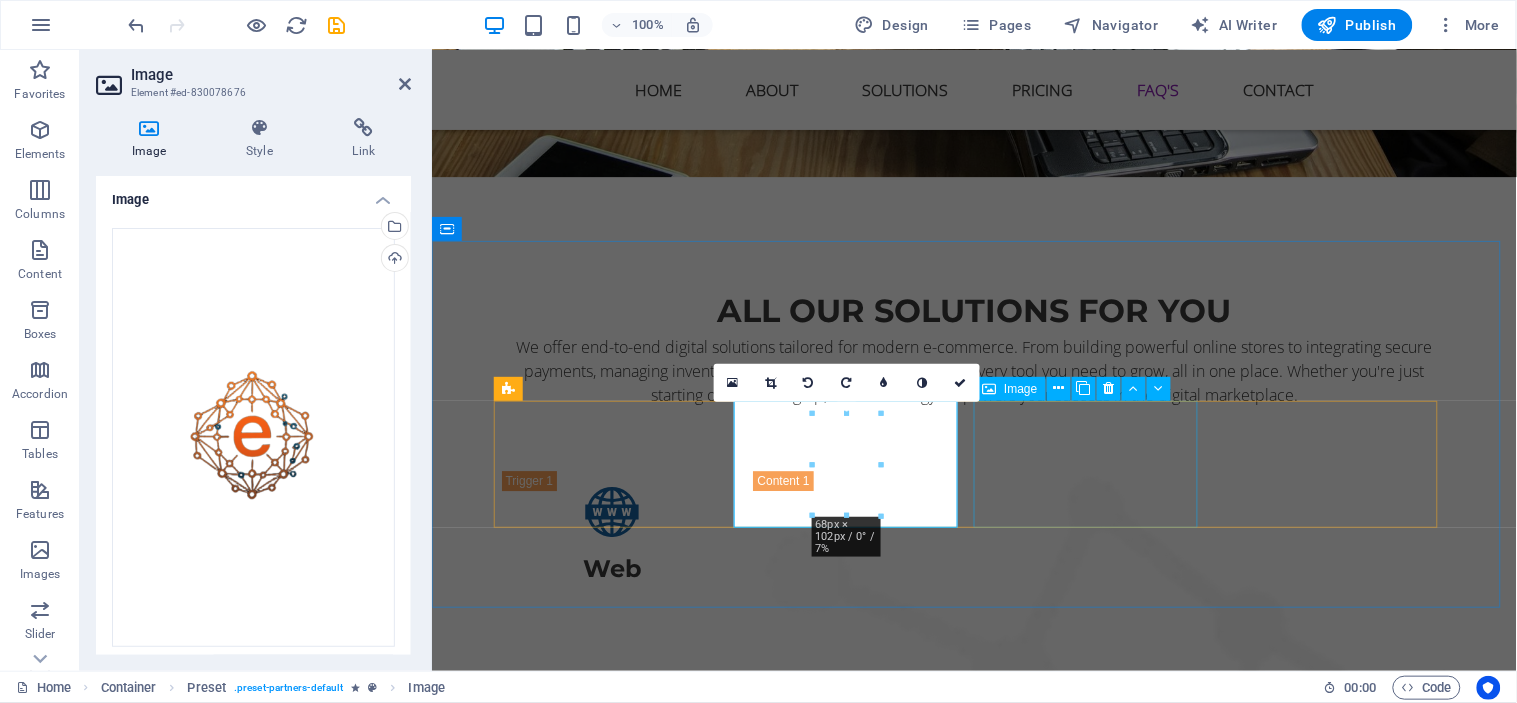 click at bounding box center [614, 5557] 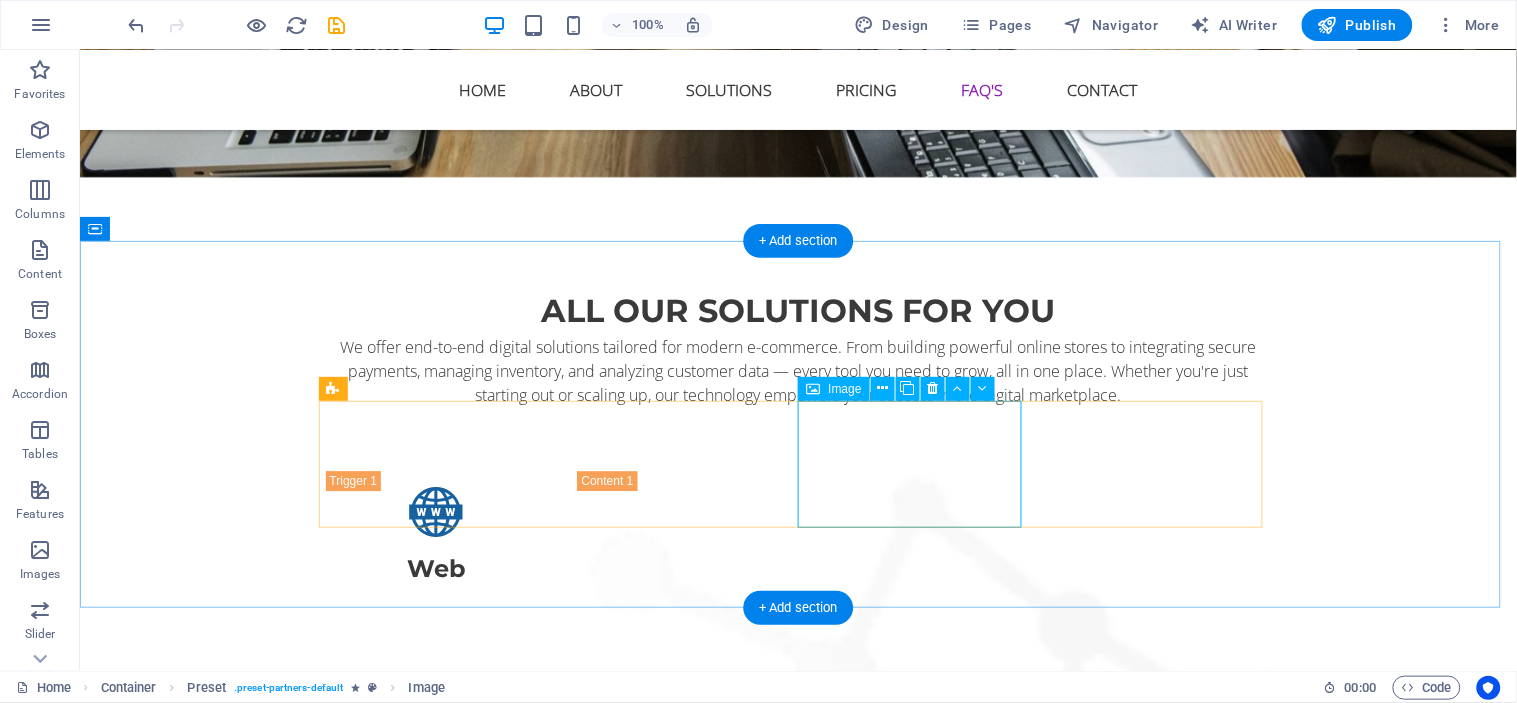 click at bounding box center (438, 5557) 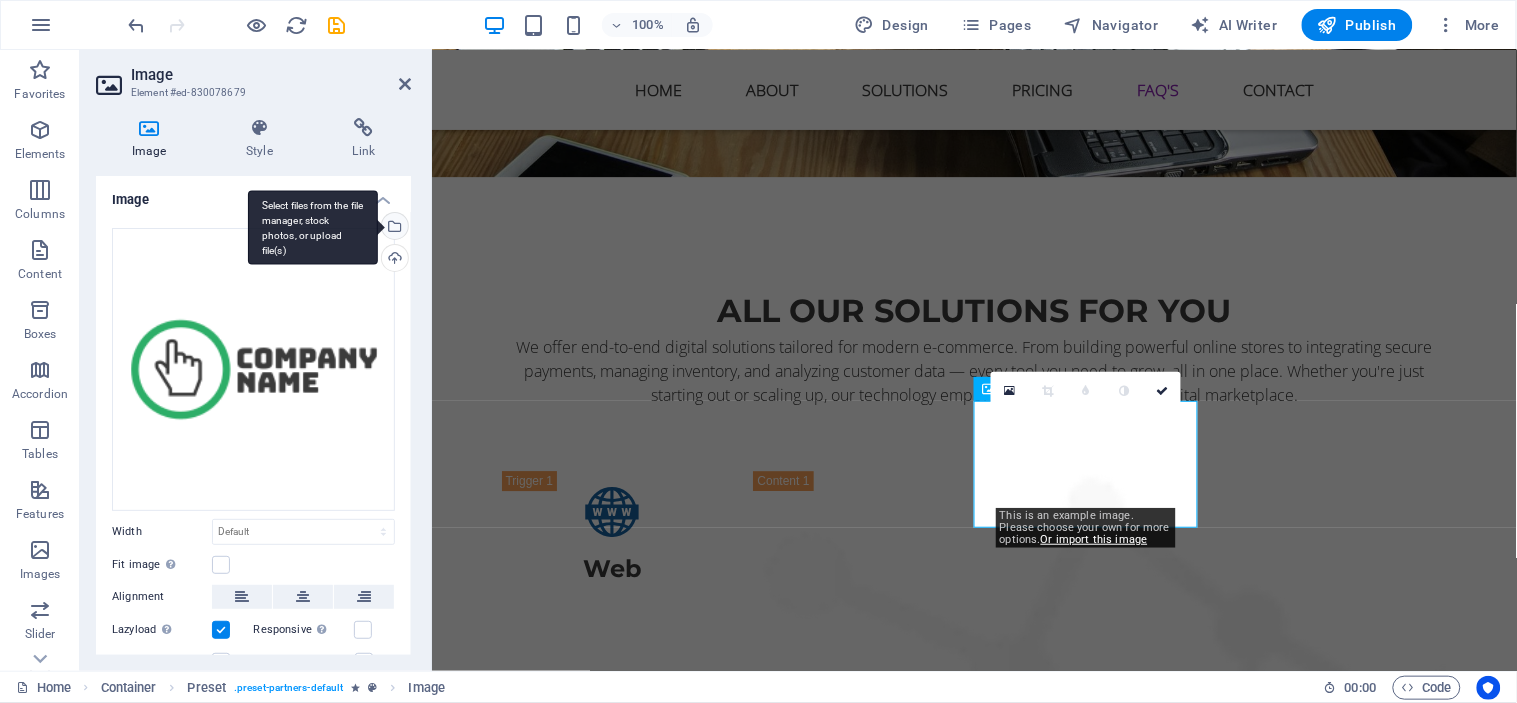 click on "Select files from the file manager, stock photos, or upload file(s)" at bounding box center (393, 228) 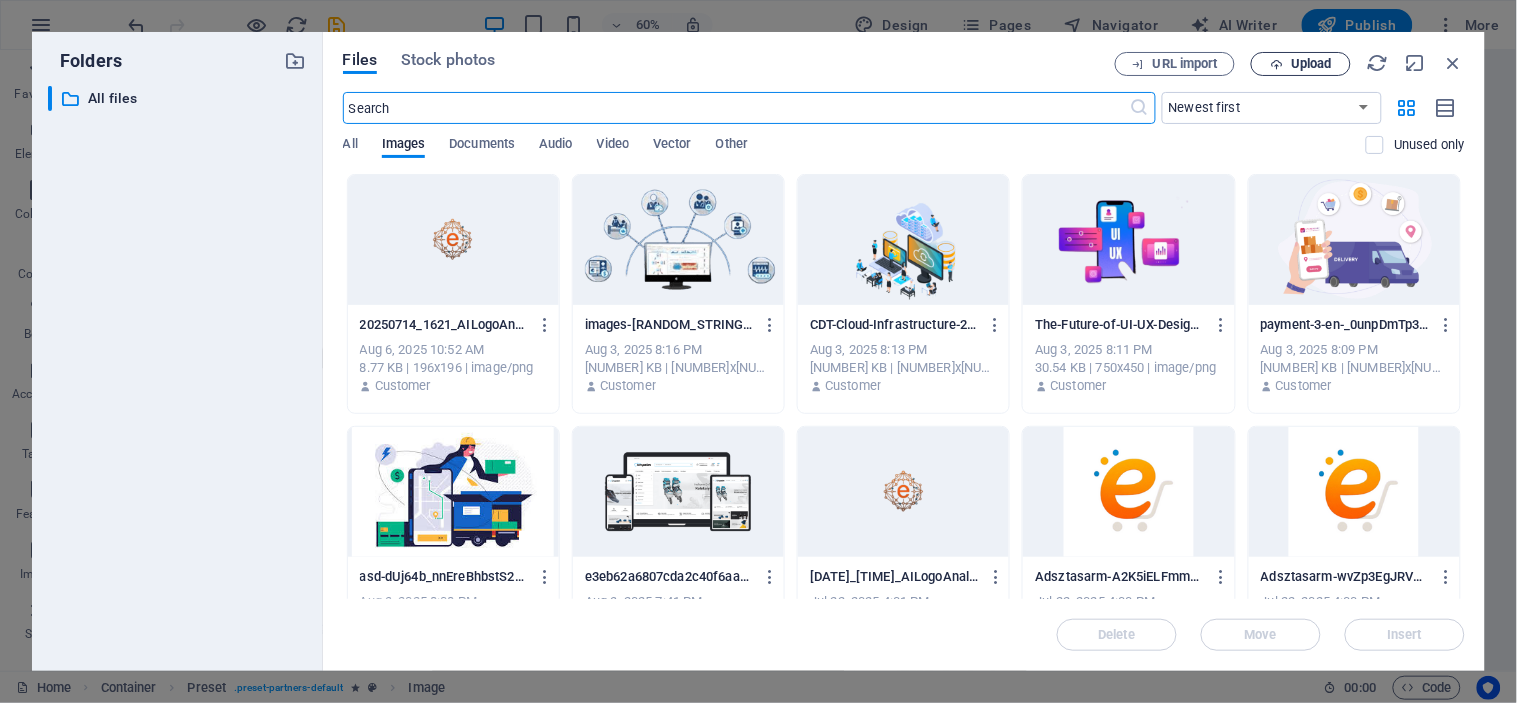 click on "Upload" at bounding box center [1301, 64] 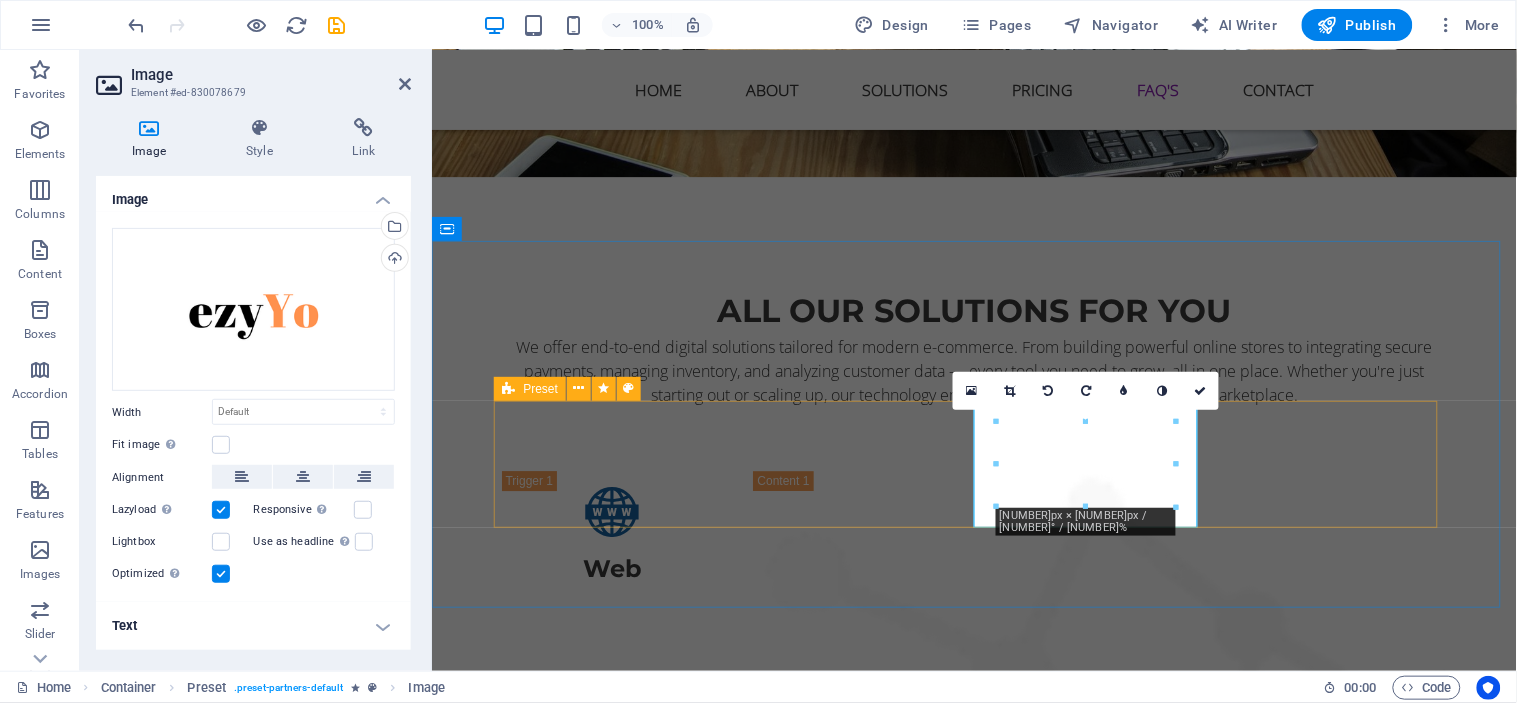 click at bounding box center [974, 5422] 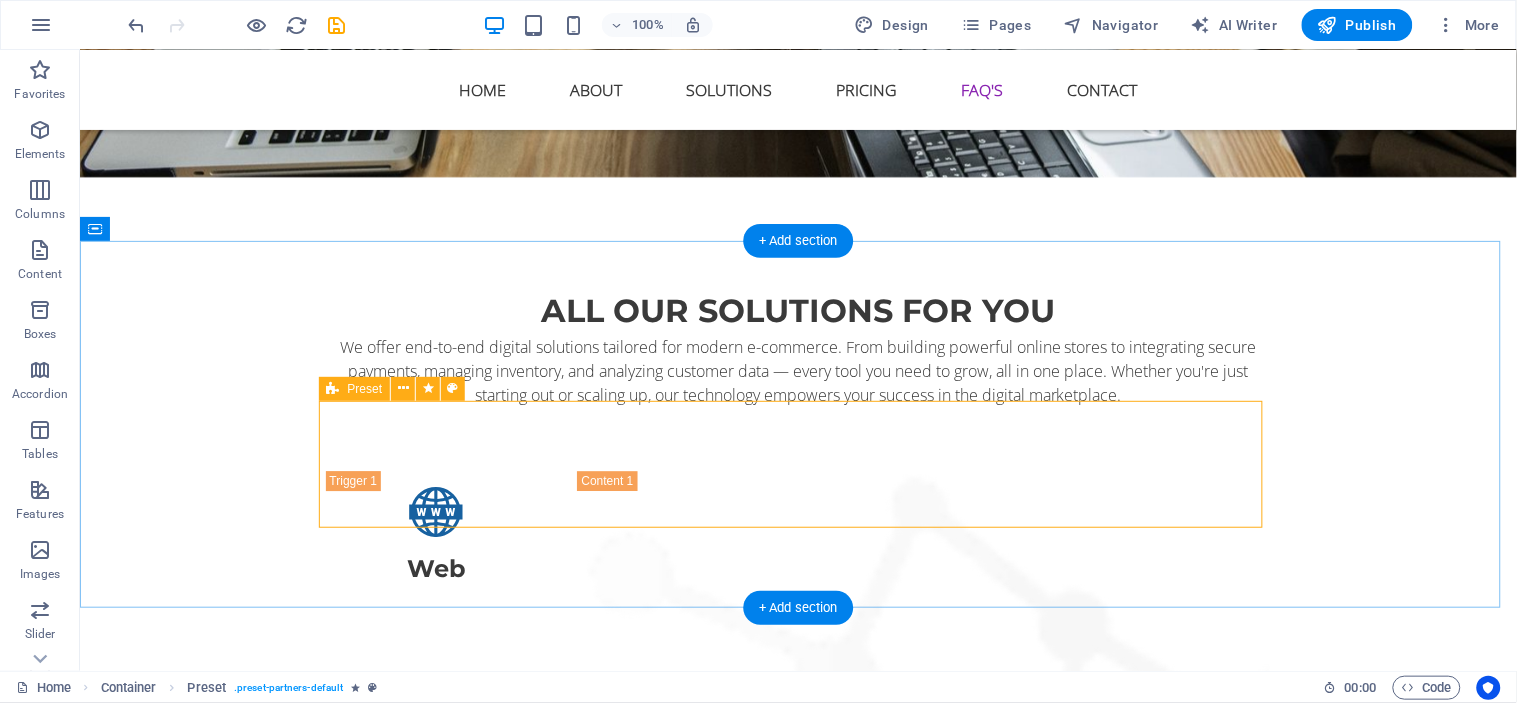 click at bounding box center (798, 5422) 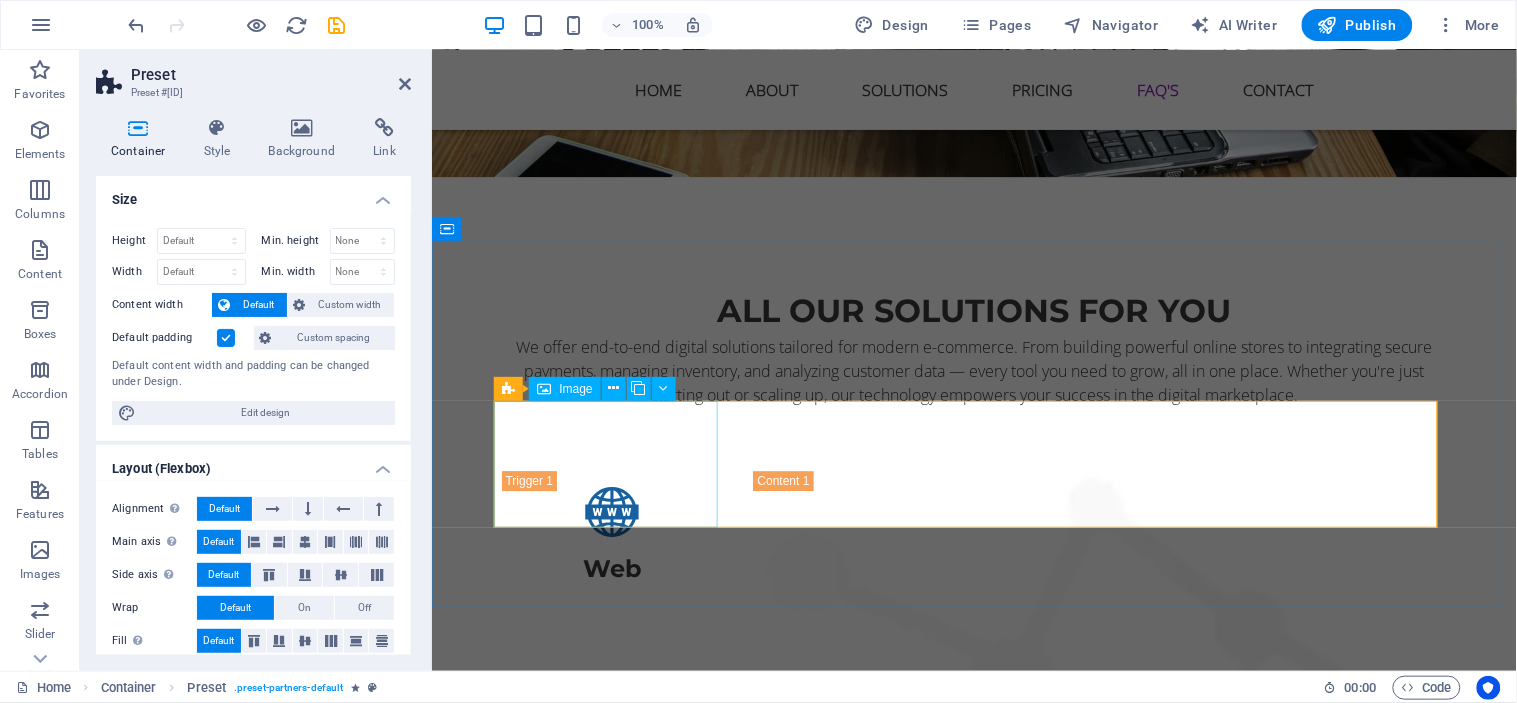 click at bounding box center (614, 5287) 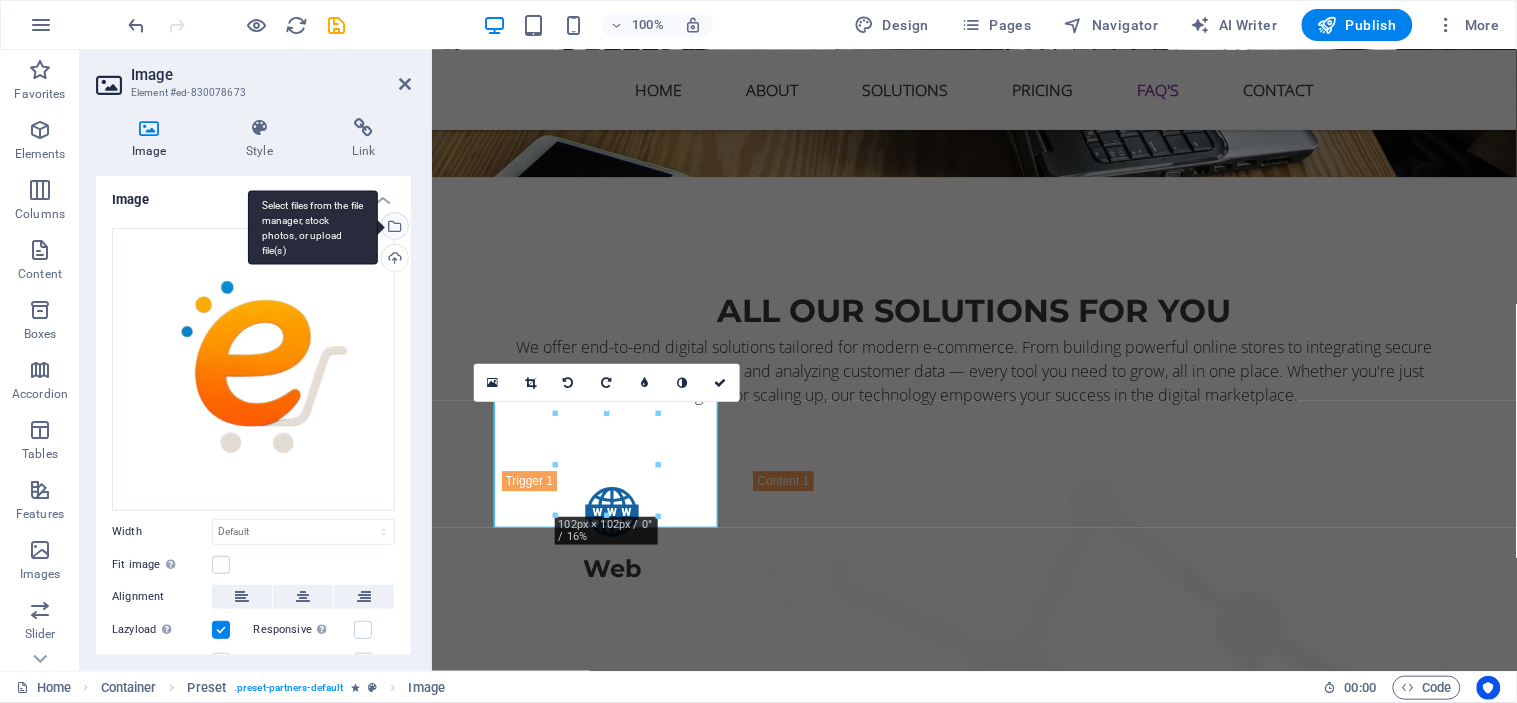 click on "Select files from the file manager, stock photos, or upload file(s)" at bounding box center [393, 228] 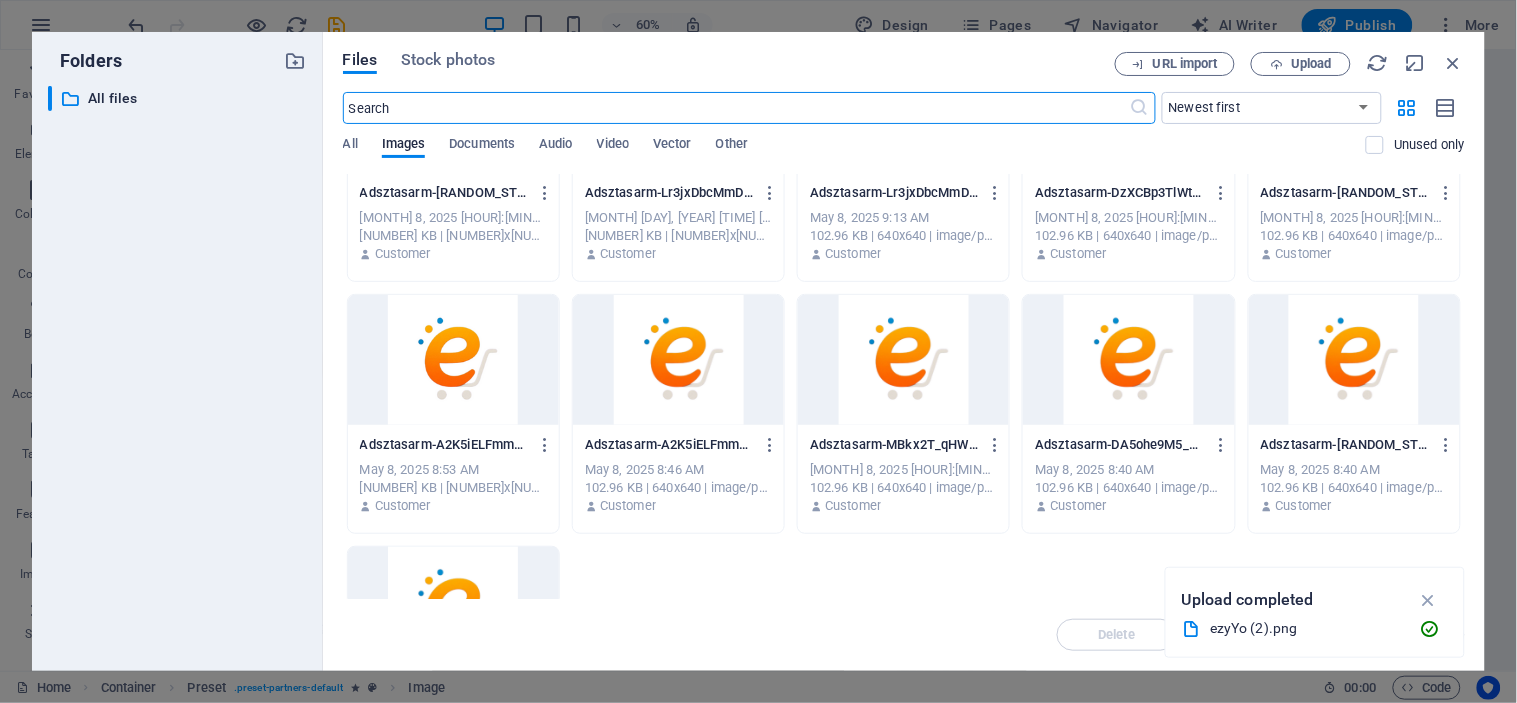 scroll, scrollTop: 1074, scrollLeft: 0, axis: vertical 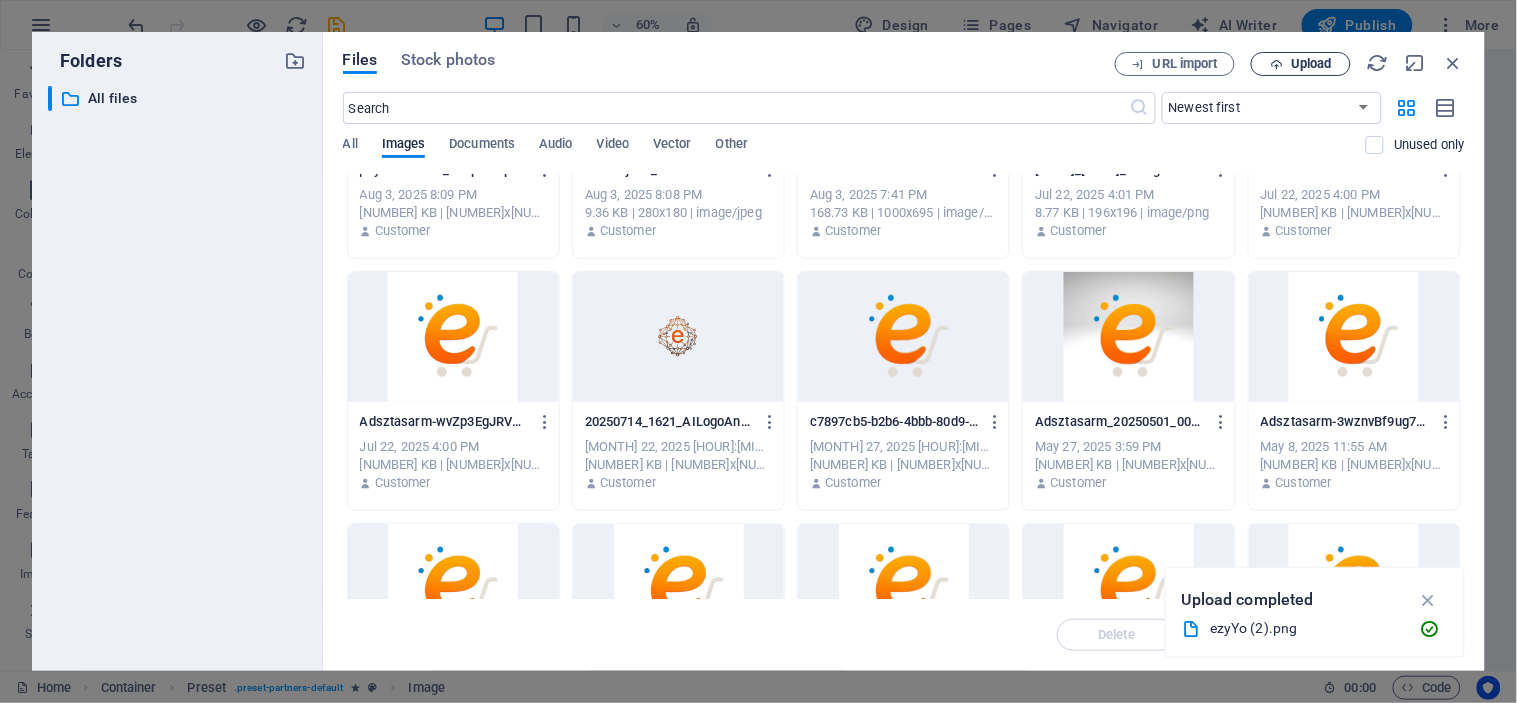 click on "Upload" at bounding box center [1301, 64] 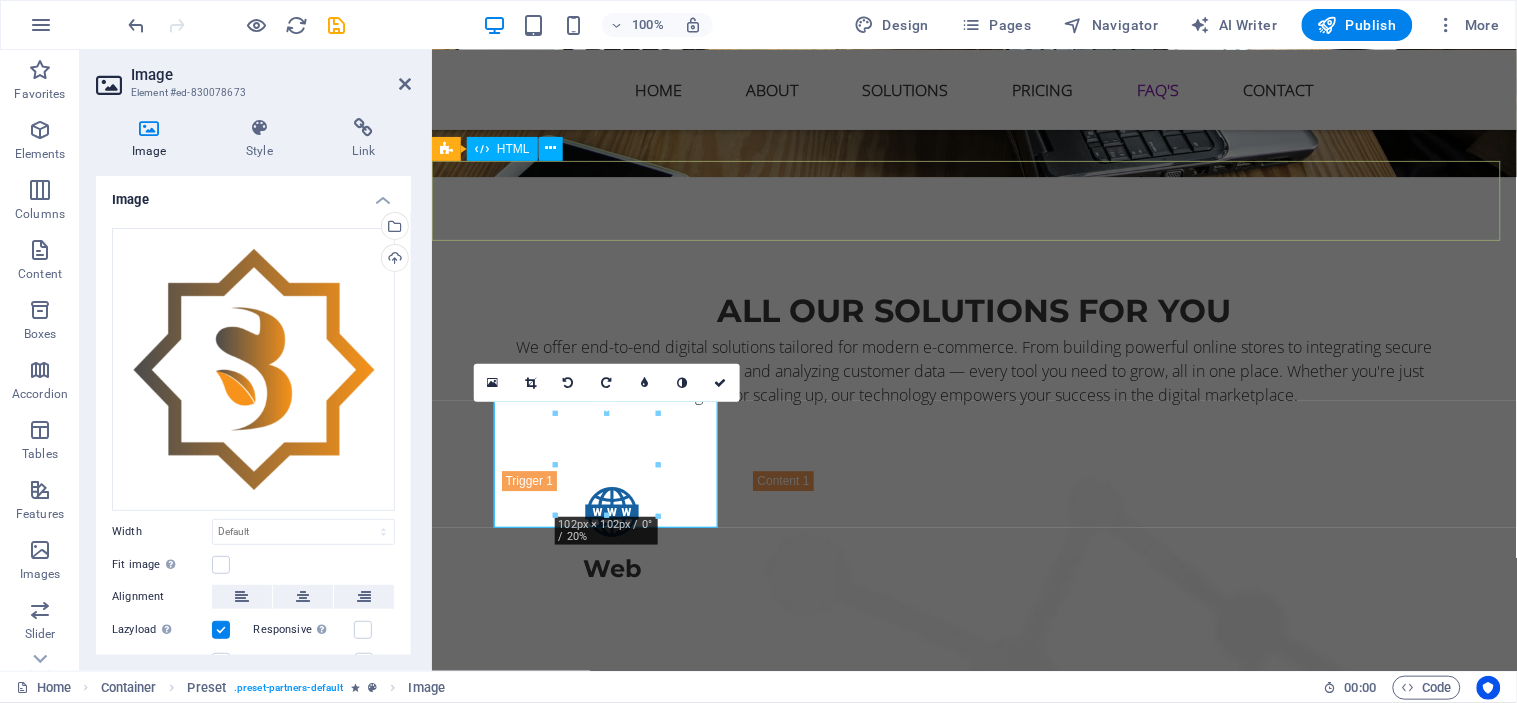 click at bounding box center [973, 5024] 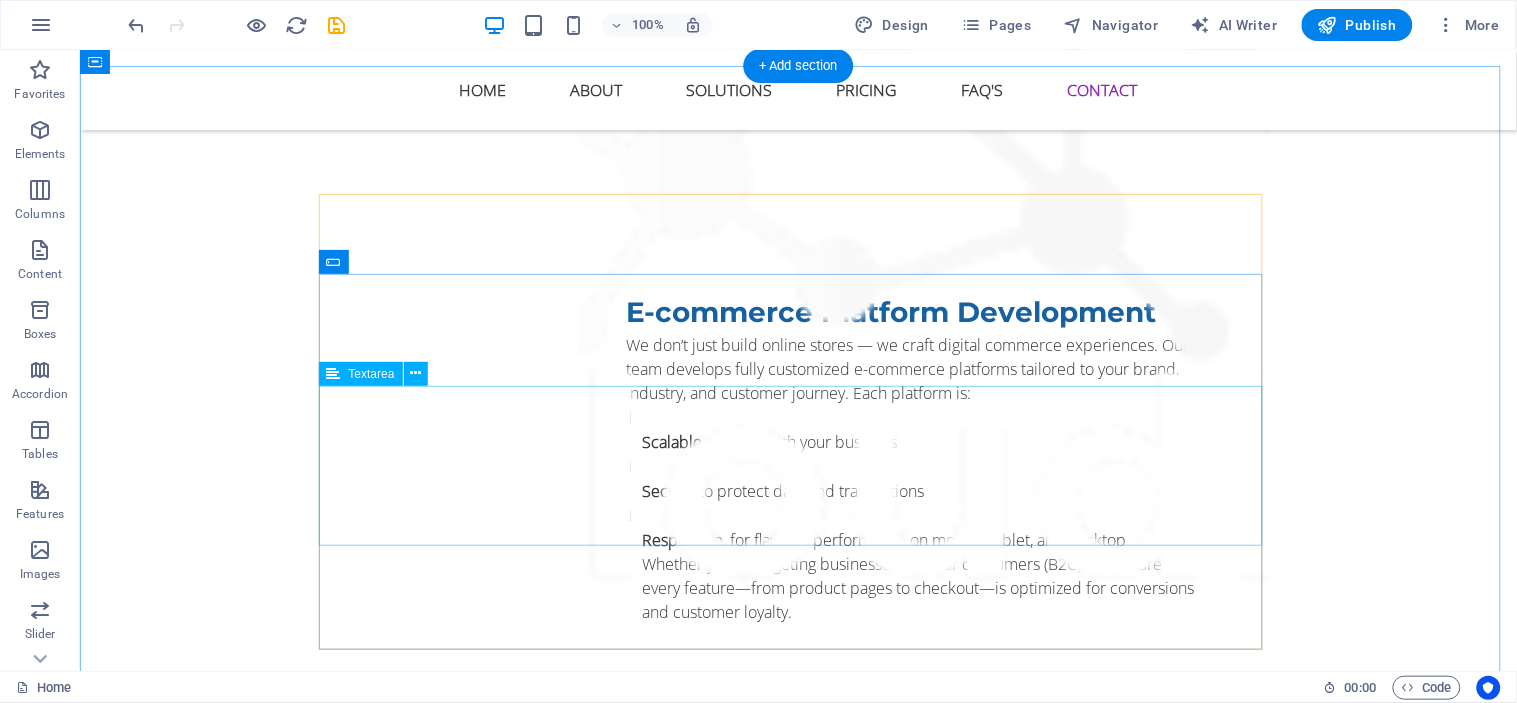 scroll, scrollTop: 7635, scrollLeft: 0, axis: vertical 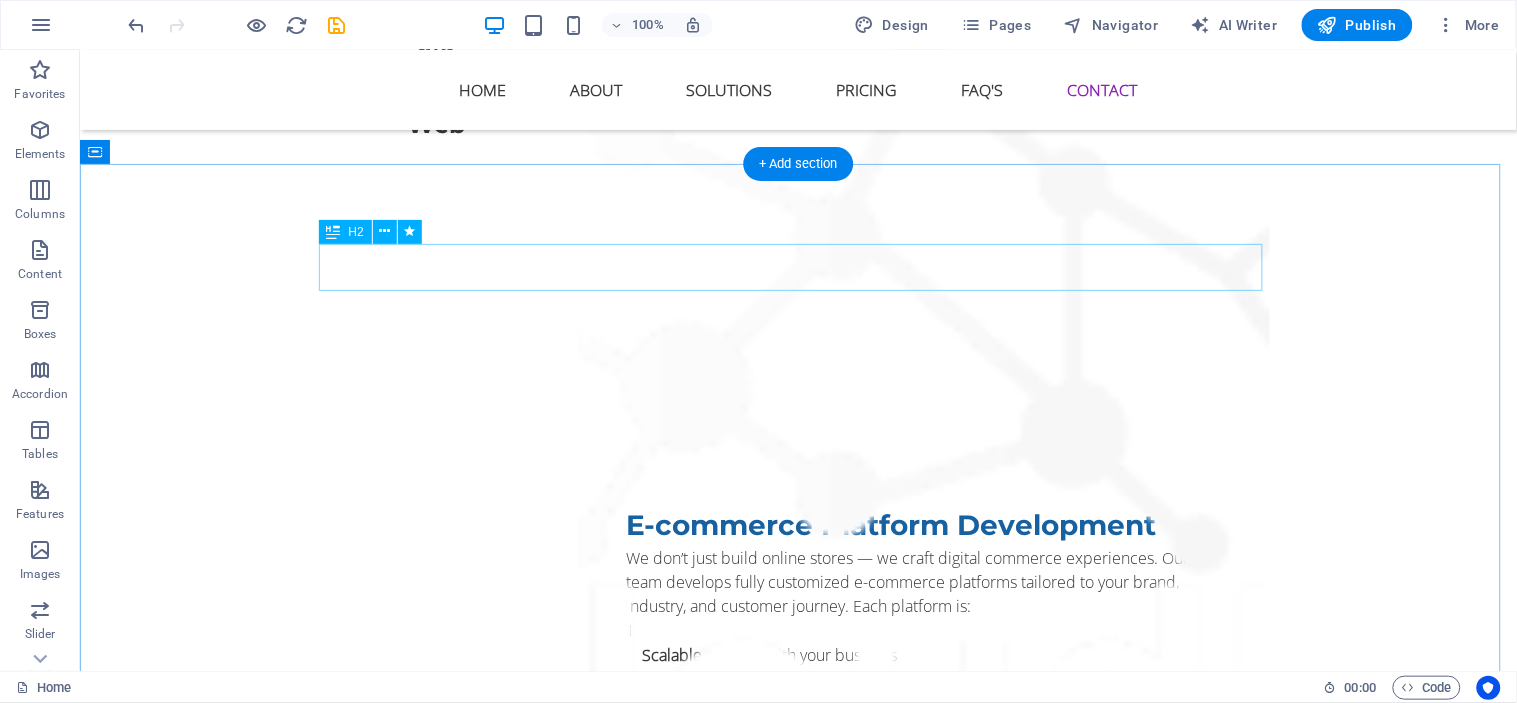 click on "Get in touch" at bounding box center (798, 5361) 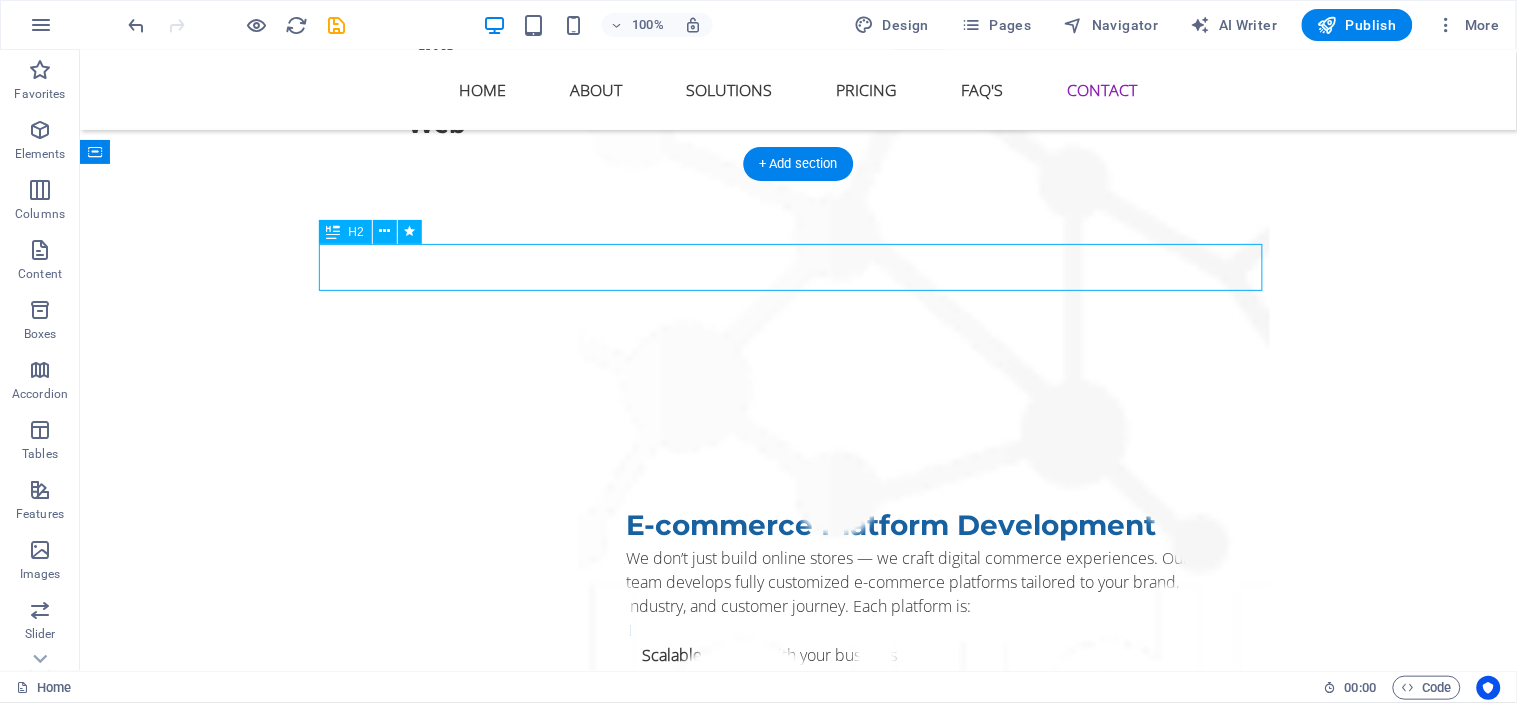 click on "Get in touch" at bounding box center (798, 5361) 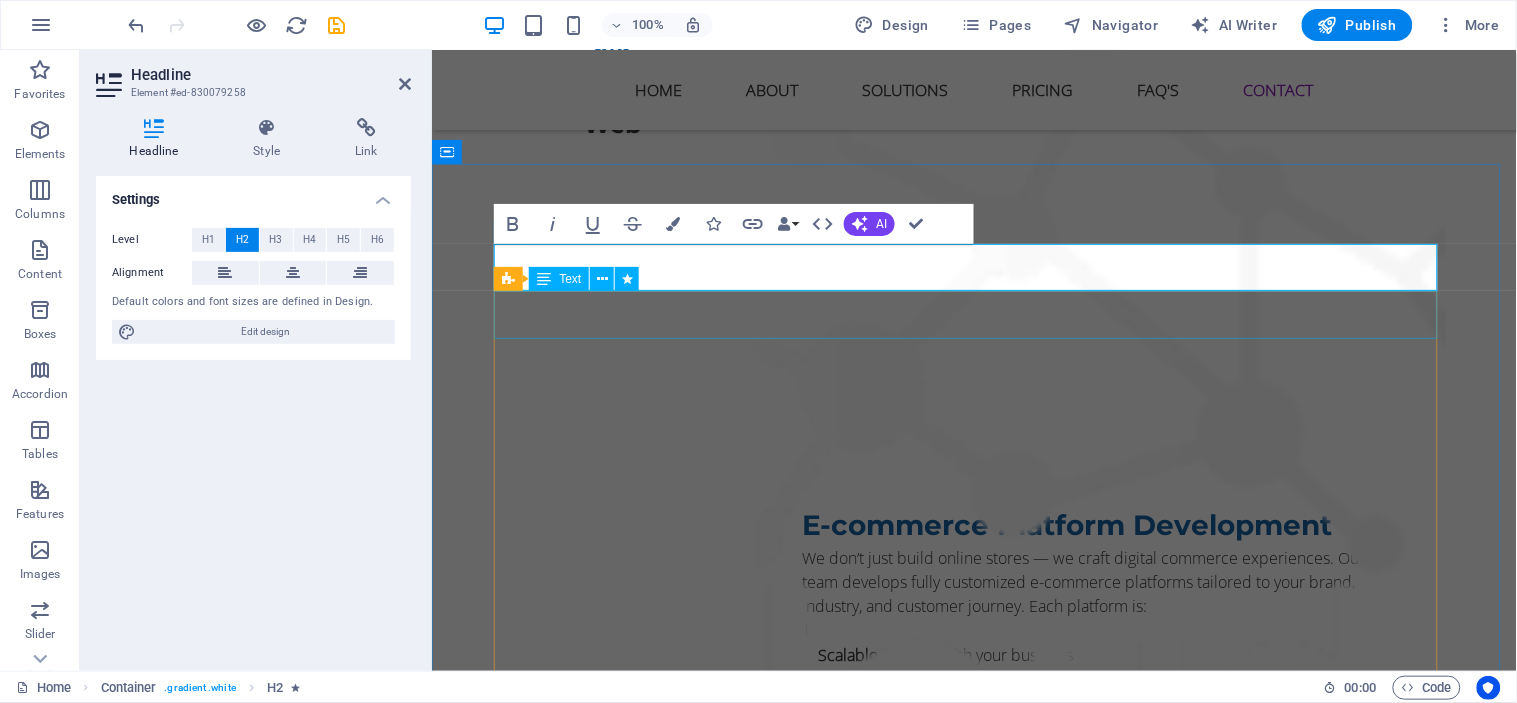click on "Lorem ipsum dolor sit amet, consetetur sadipscing elitr, sed diam nonumy eirmod tempor invidunt ut labore et dolore magna aliquyam erat, sed diam voluptua." at bounding box center [974, 5409] 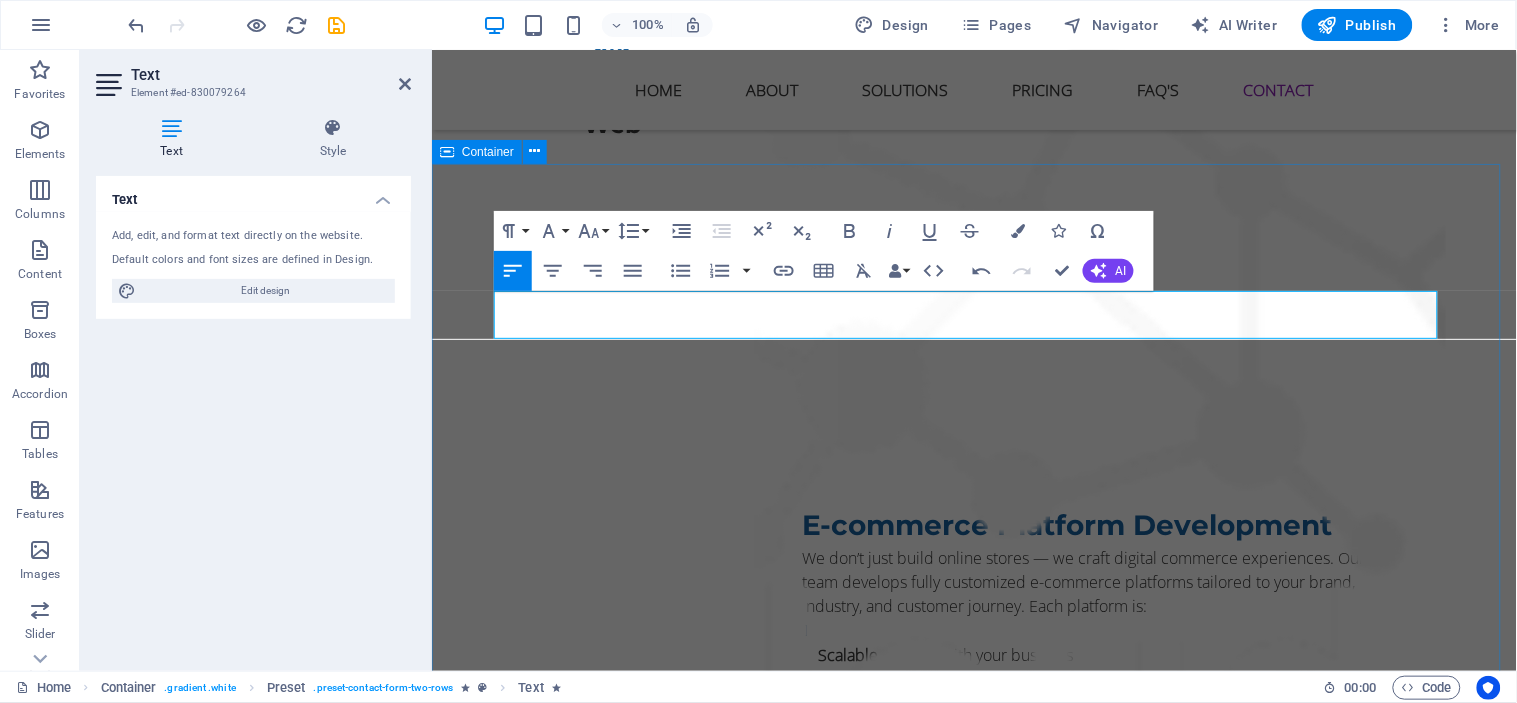click on "Get in touch Sure! How would you like to get in touch? Are you asking for contact details, help with reaching someone, or something else? Let me know!   I have read and understand the privacy policy. Unreadable? Load new Submit" at bounding box center [973, 5592] 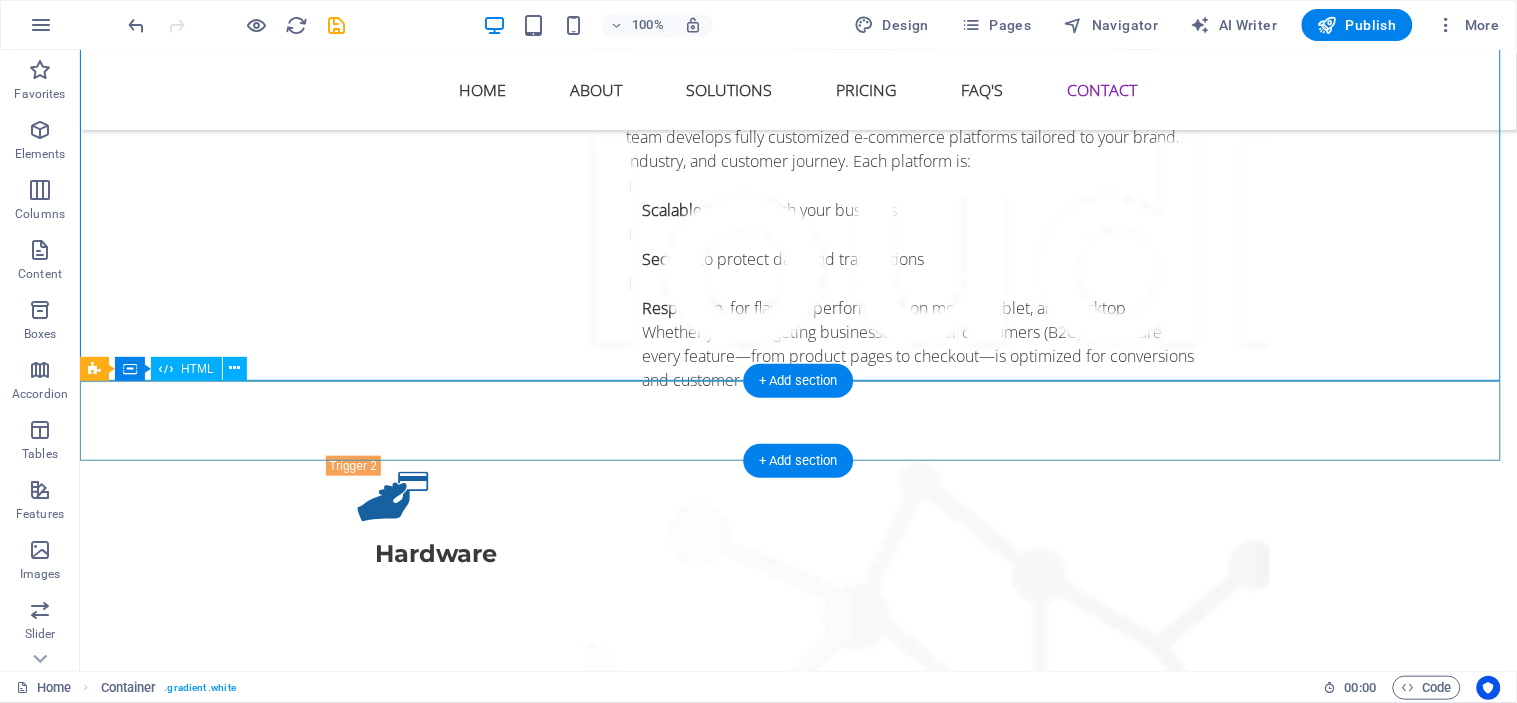 scroll, scrollTop: 8302, scrollLeft: 0, axis: vertical 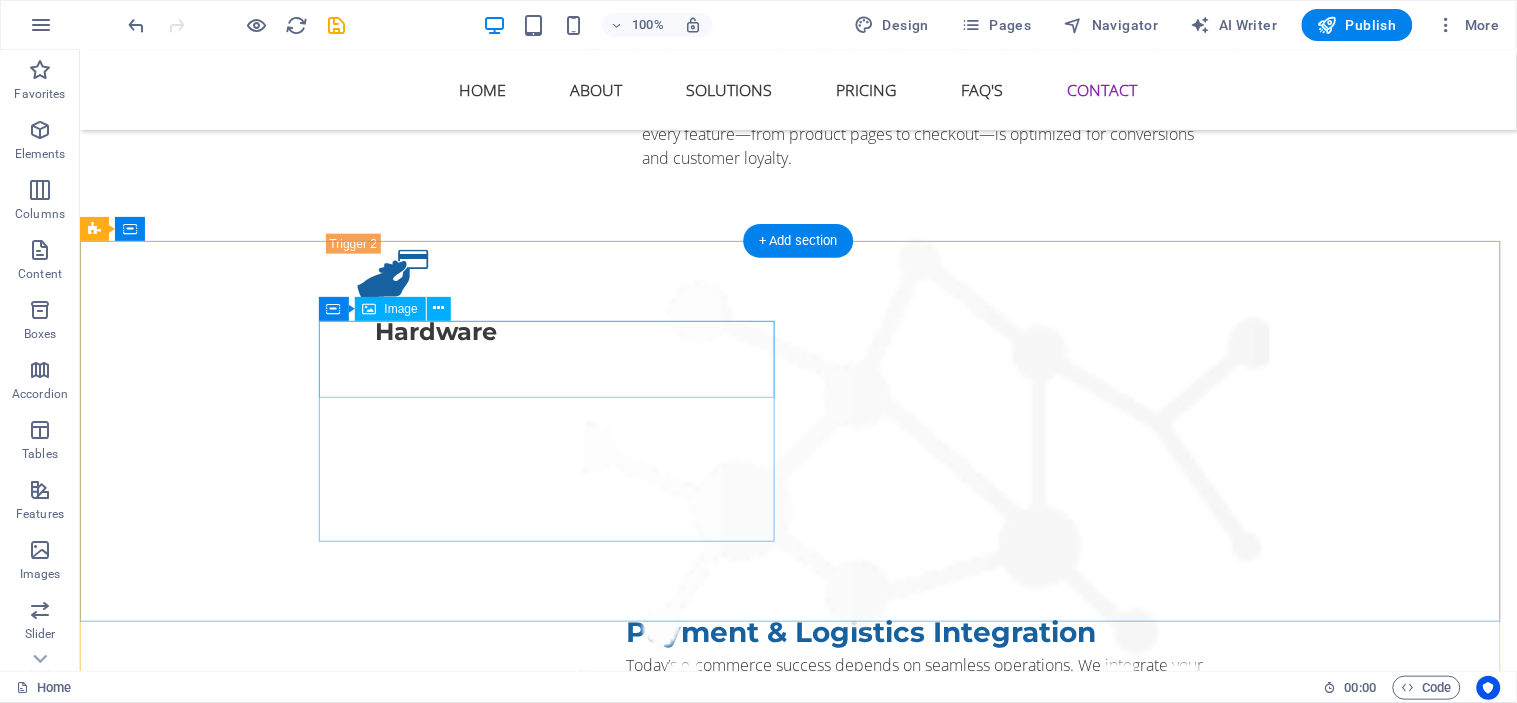 click at bounding box center [567, 5458] 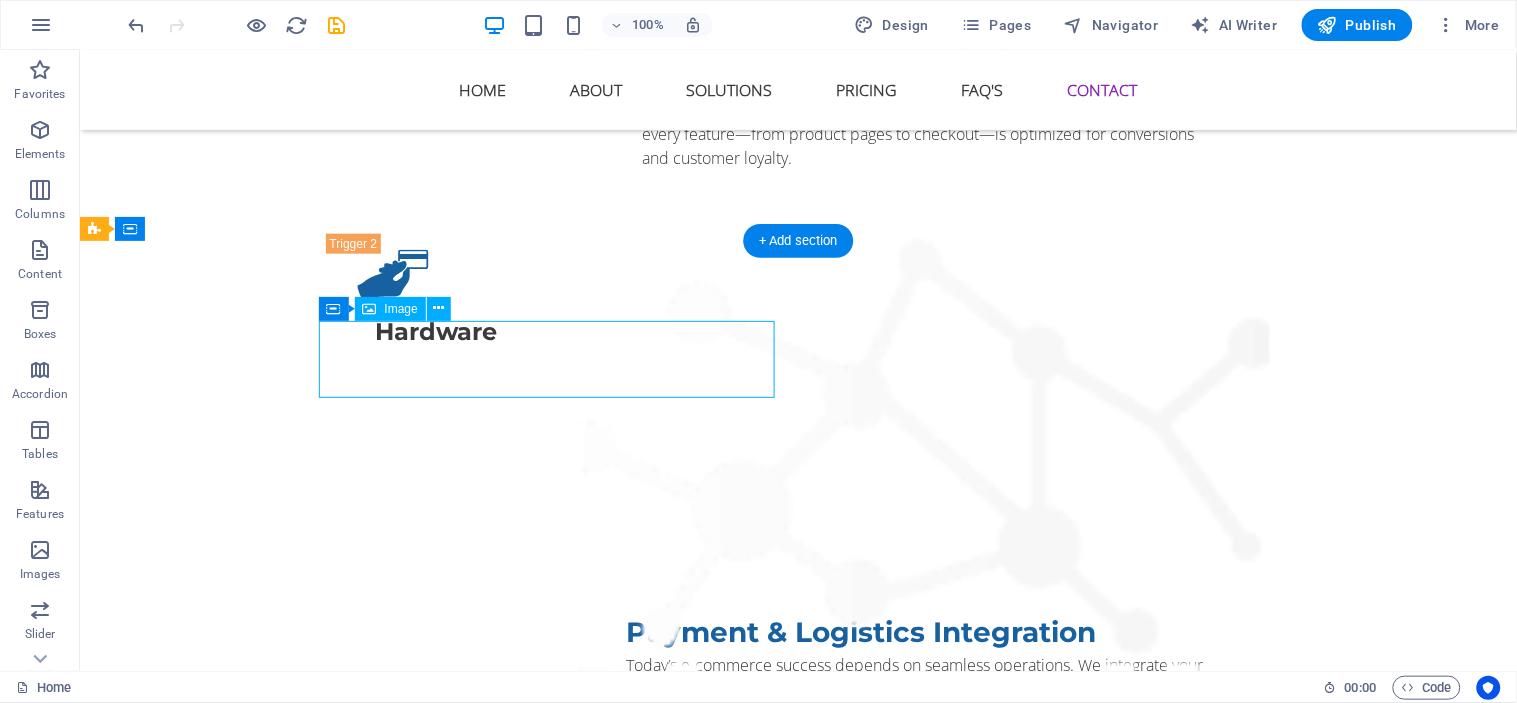click at bounding box center (567, 5458) 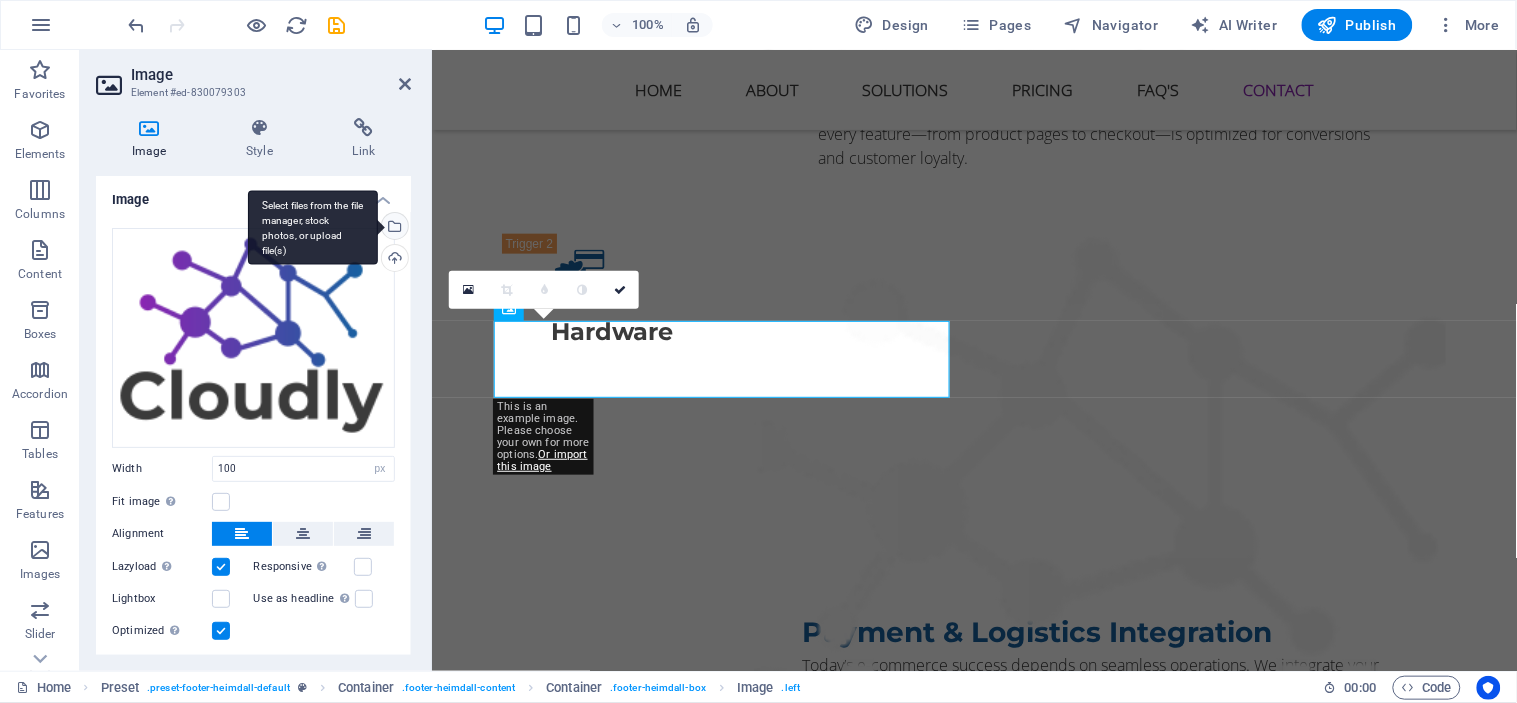 click on "Select files from the file manager, stock photos, or upload file(s)" at bounding box center [393, 228] 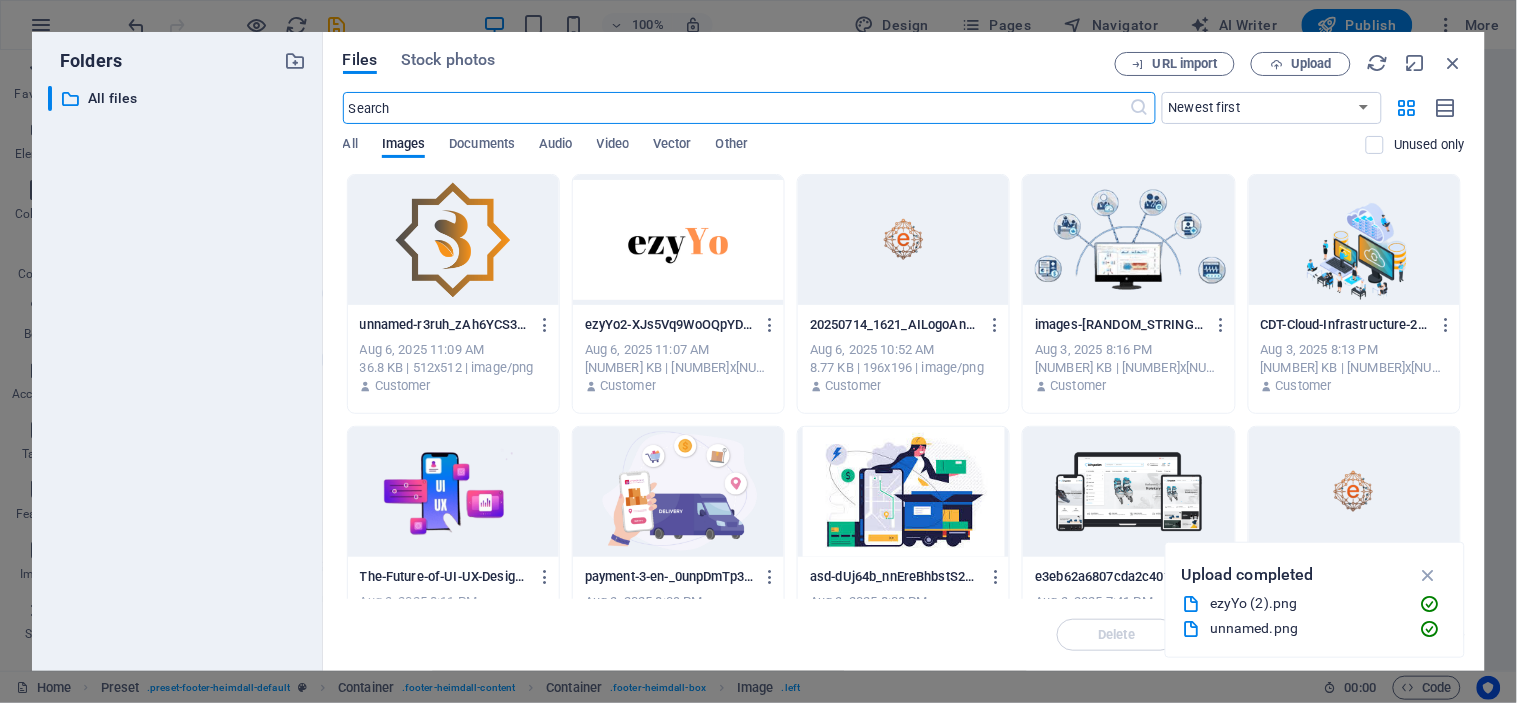 scroll, scrollTop: 7975, scrollLeft: 0, axis: vertical 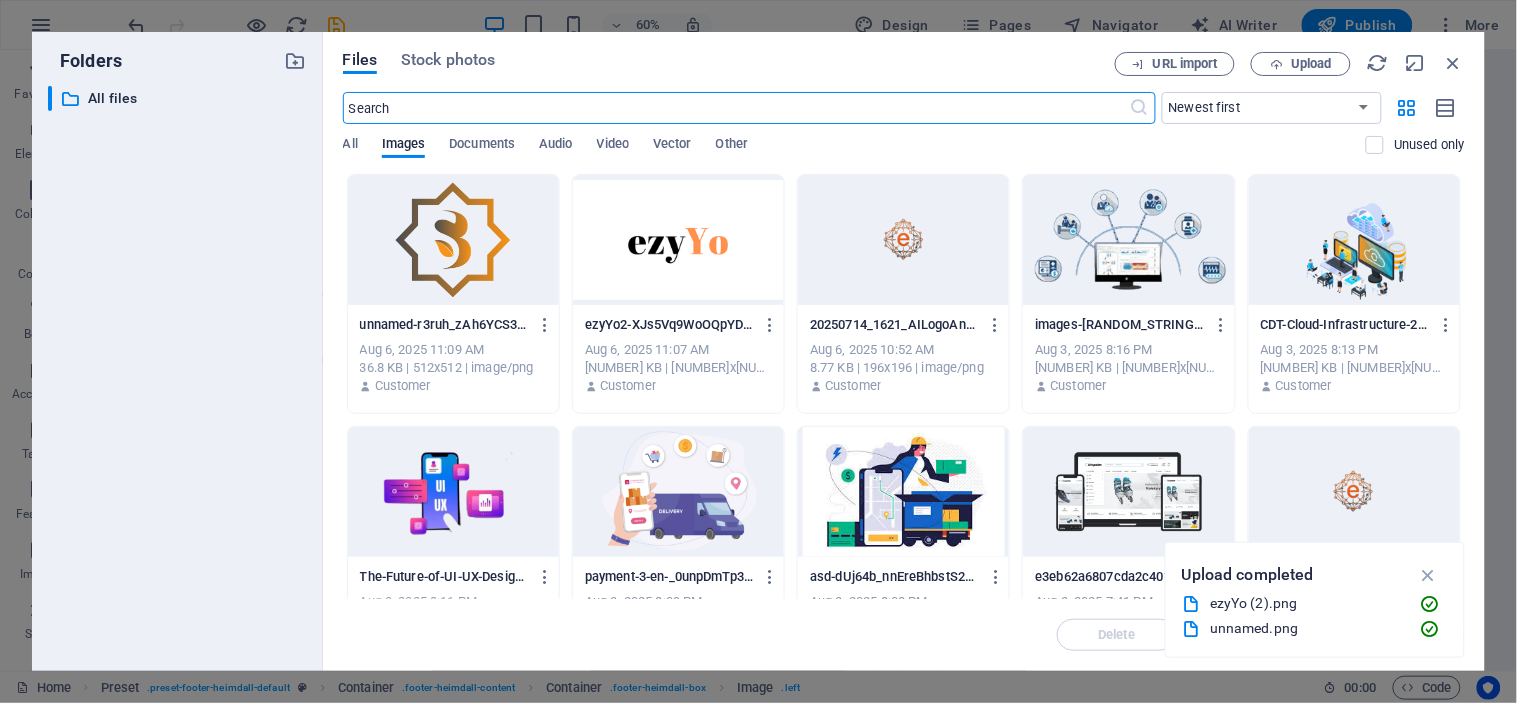 click at bounding box center (678, 240) 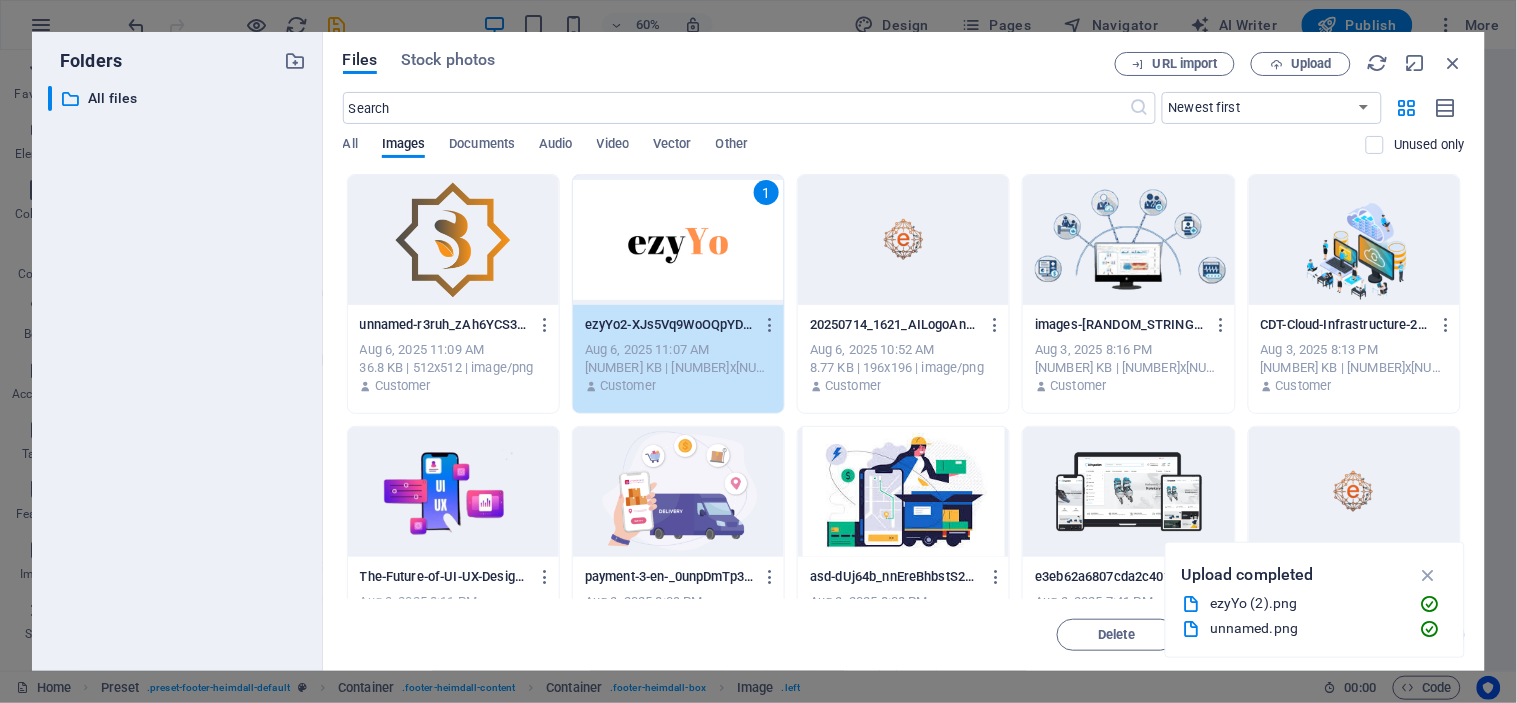 click on "1" at bounding box center (678, 240) 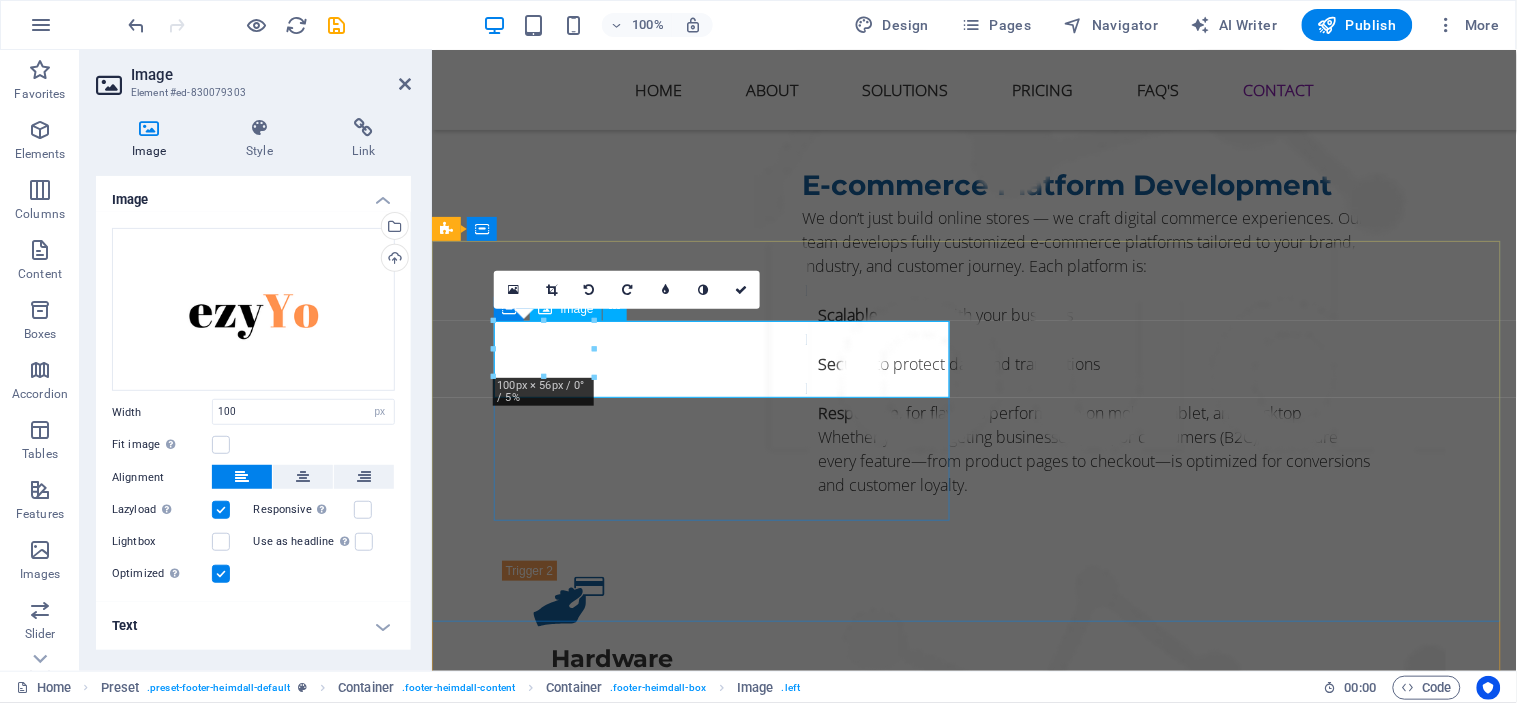 scroll, scrollTop: 8302, scrollLeft: 0, axis: vertical 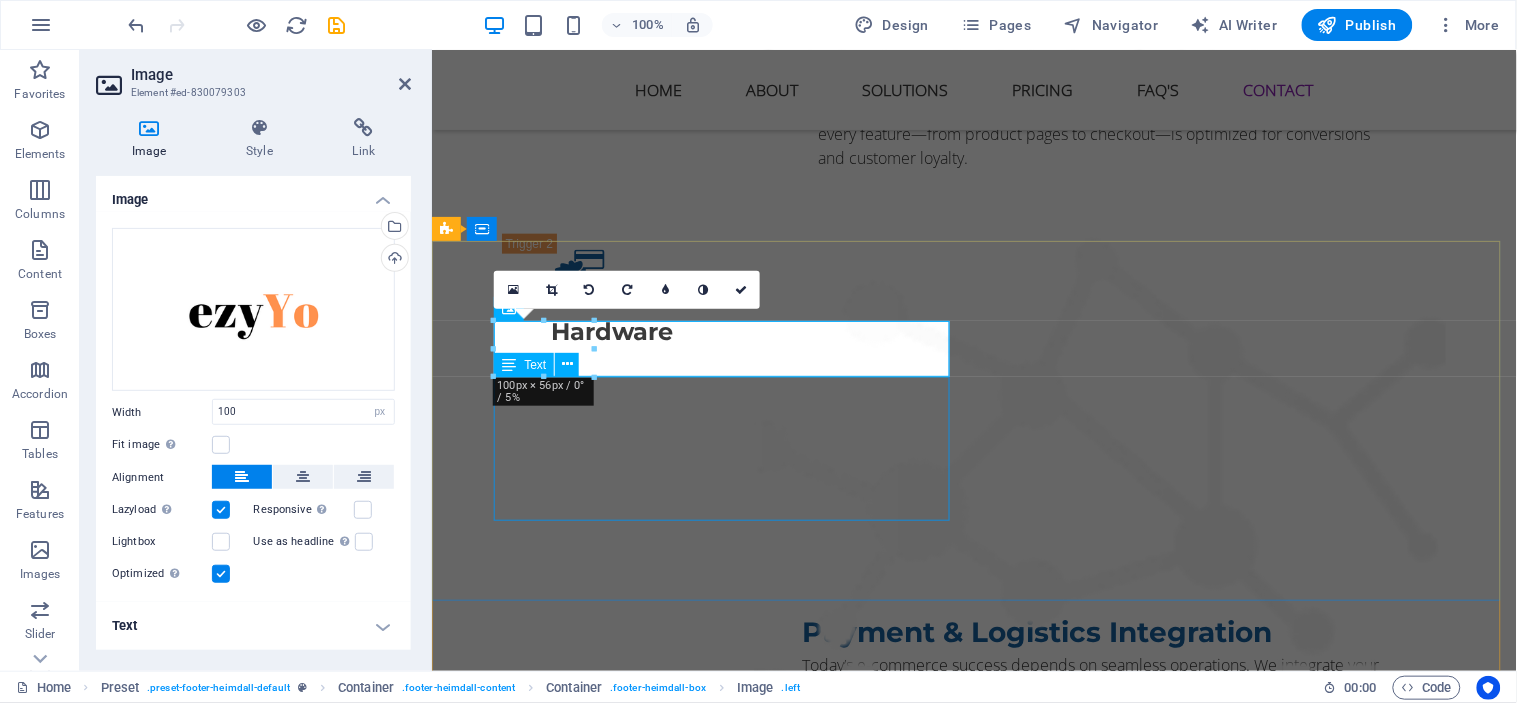 click on "Lorem ipsum dolor sit amet, consetetur sadipscing elitr, sed diam nonumy eirmod tempor invidunt ut labore et dolore magna aliquyam erat, sed diam voluptua. At vero eos et accusam et justo duo dolores et ea rebum. Stet clita kasd gubergren, no sea takimata sanctus est Lorem ipsum dolor sit amet." at bounding box center (919, 5512) 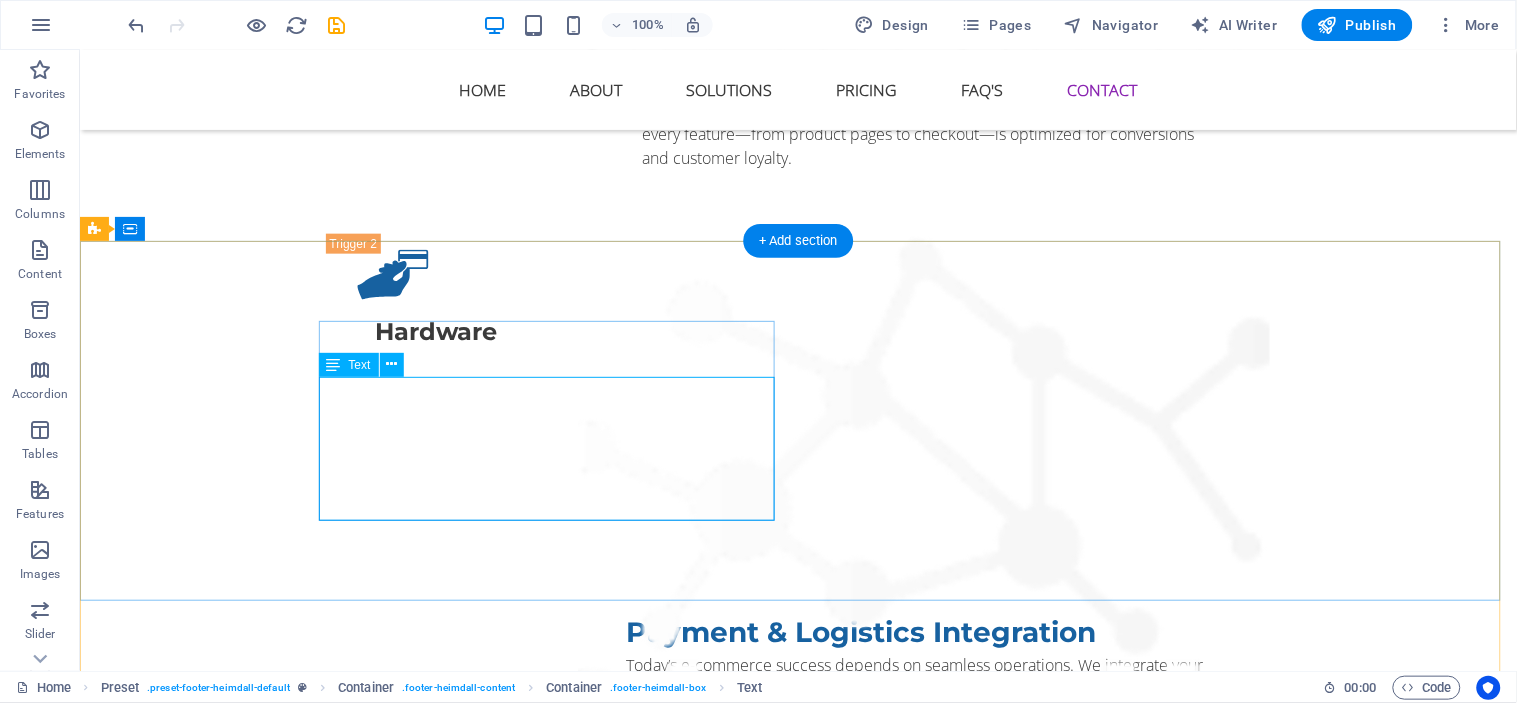 click on "Lorem ipsum dolor sit amet, consetetur sadipscing elitr, sed diam nonumy eirmod tempor invidunt ut labore et dolore magna aliquyam erat, sed diam voluptua. At vero eos et accusam et justo duo dolores et ea rebum. Stet clita kasd gubergren, no sea takimata sanctus est Lorem ipsum dolor sit amet." at bounding box center [567, 5512] 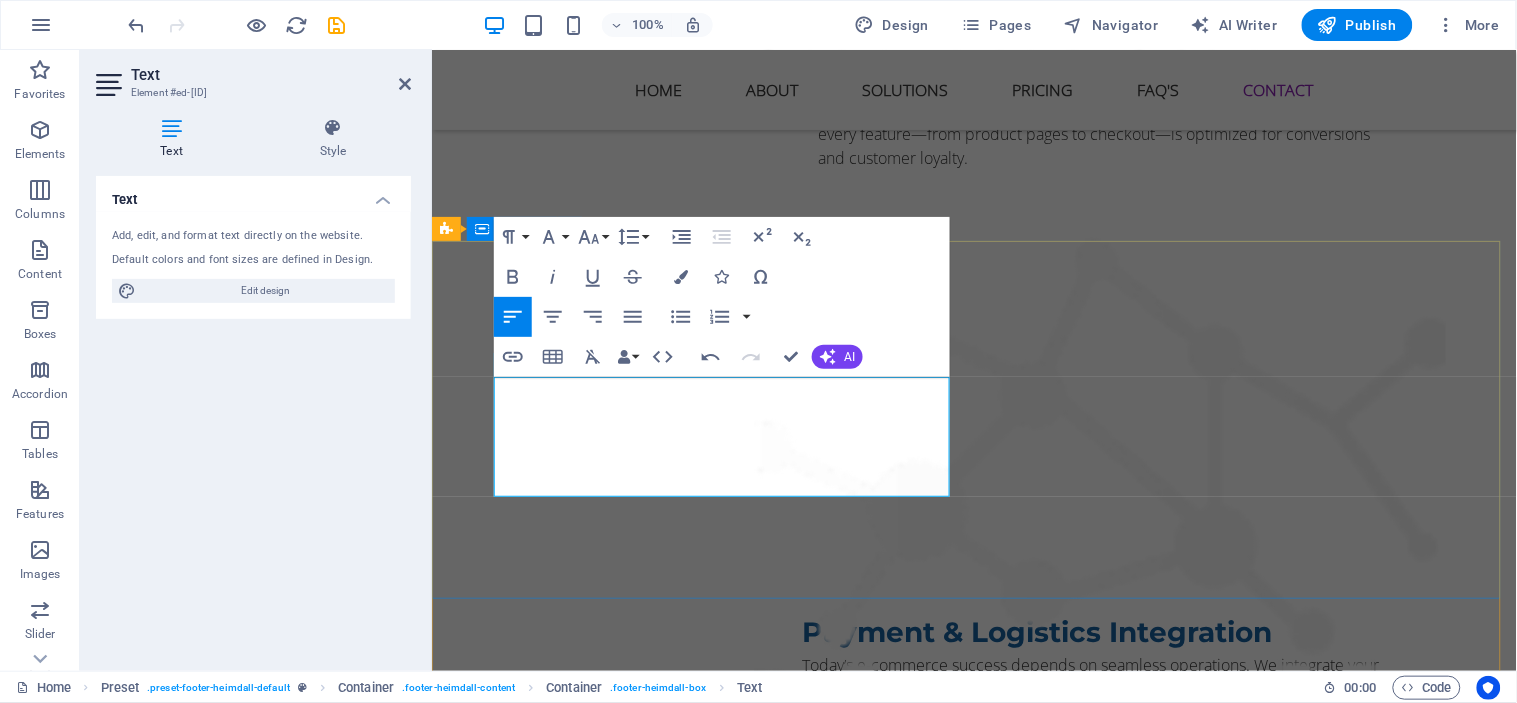 click on "E-commerce  is the buying and selling of goods and services over the internet. Customers can easily browse products, make payments online, and have their orders delivered to their doorstep. It offers shopping anytime and anywhere, without time or location limits. Navigation Home About Solutions Pricing FAQs Contact Contact us Maltepe/ İstanbul/   34400 info@eproje.info Phone:  +1-123-456-7890" at bounding box center [973, 5670] 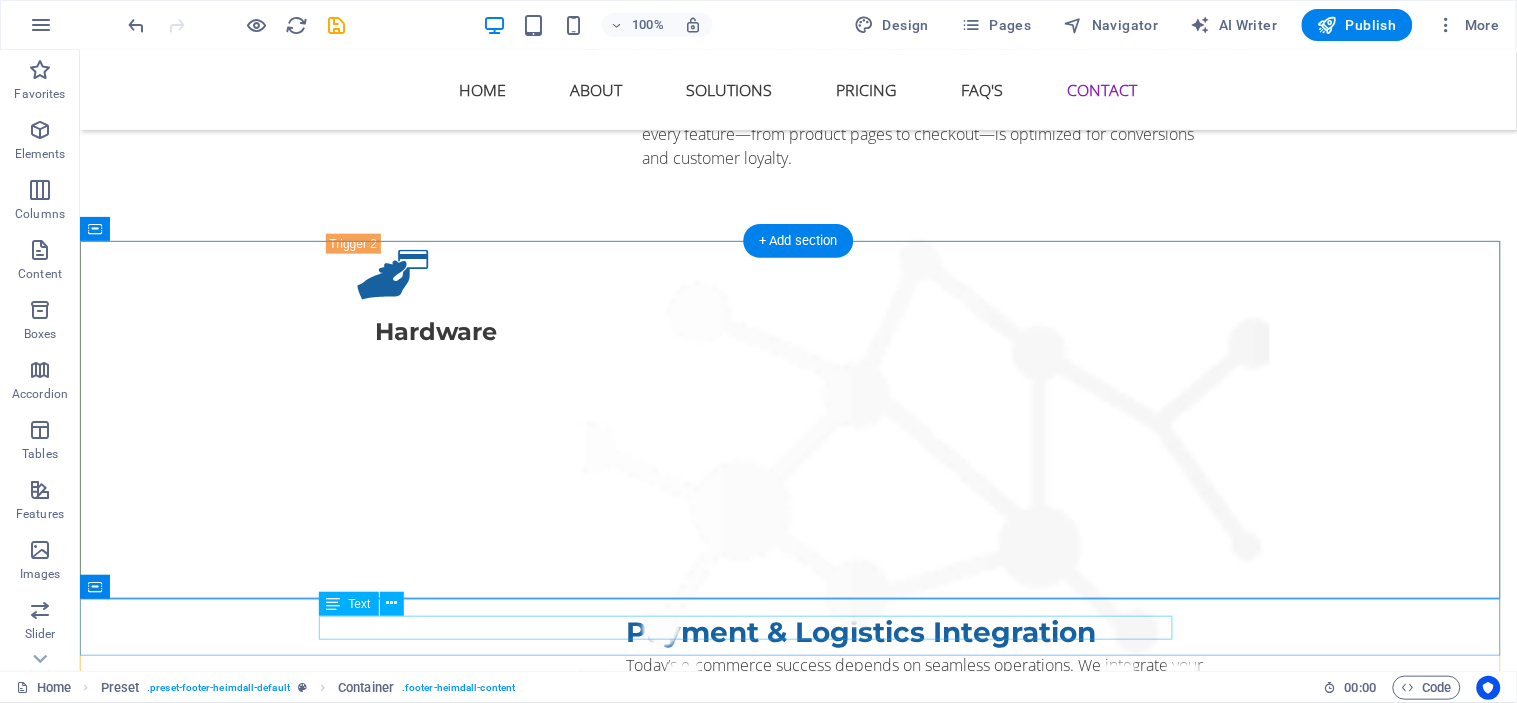 click on "© Cloudly.  Legal Notice  |  Privacy" at bounding box center (798, 6029) 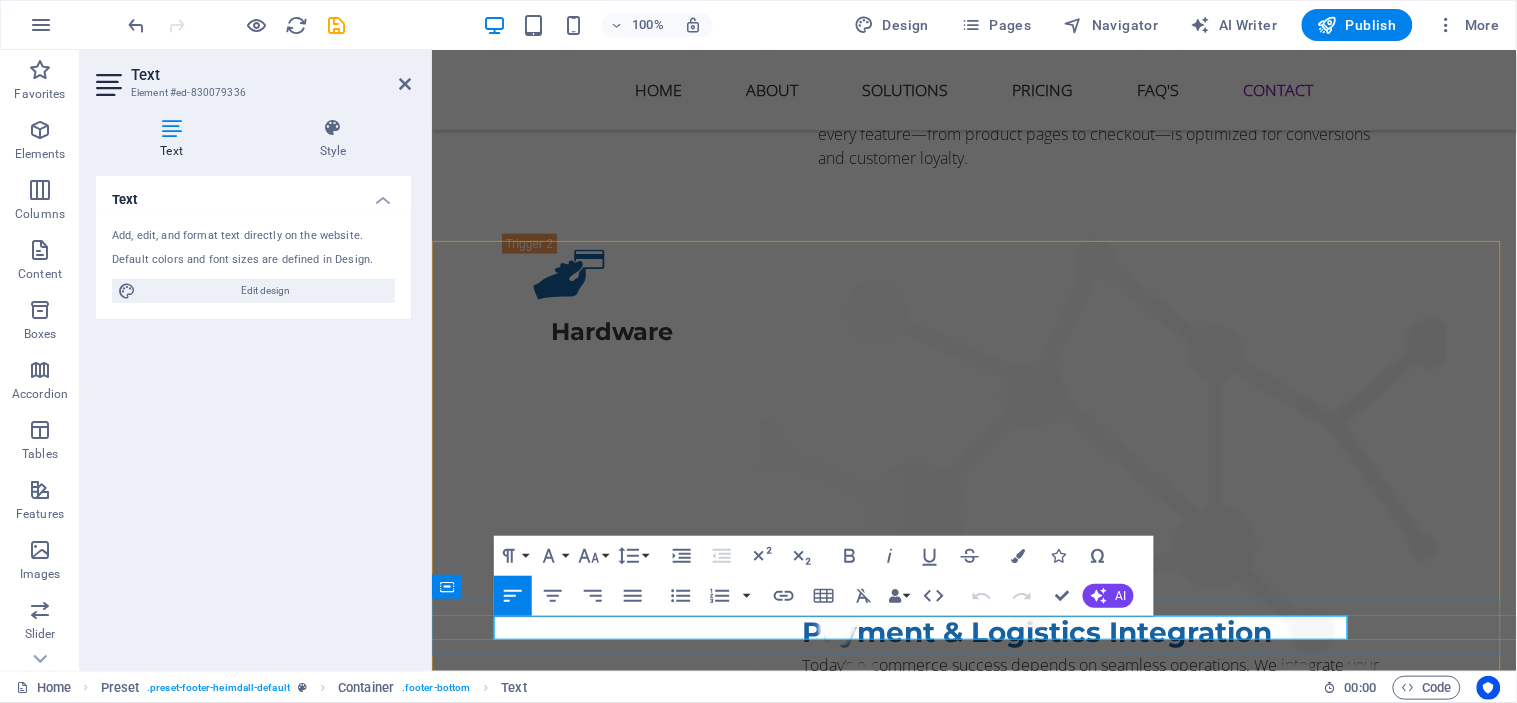 drag, startPoint x: 567, startPoint y: 629, endPoint x: 687, endPoint y: 651, distance: 122 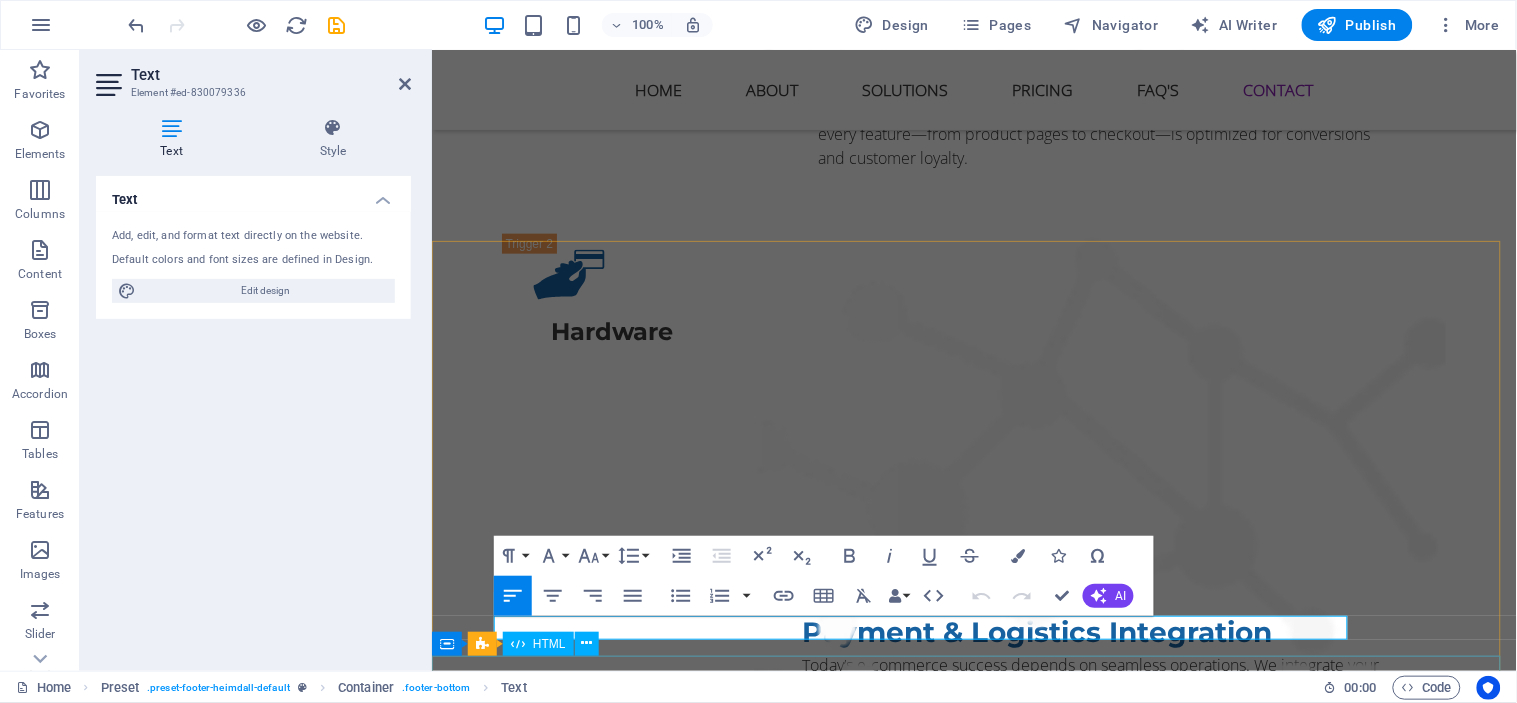 type 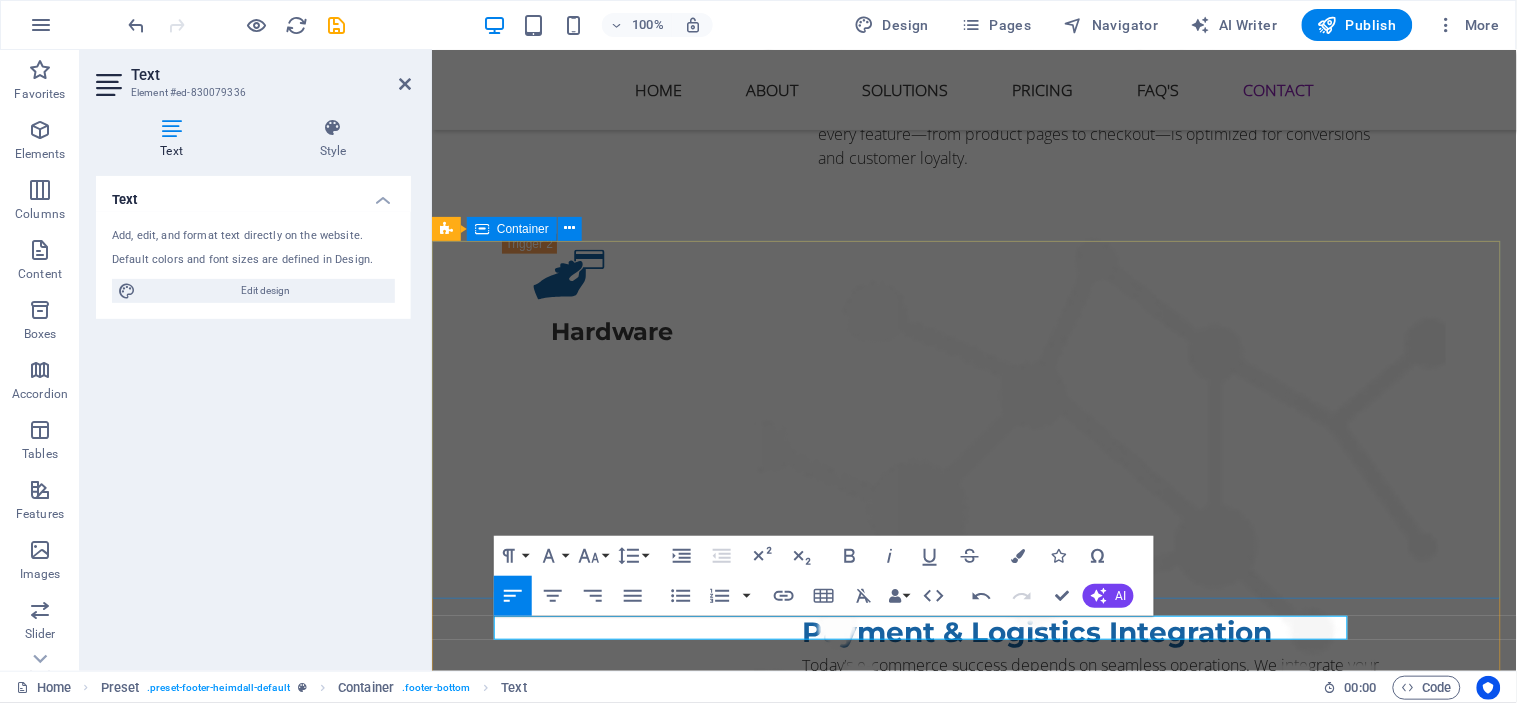 click on "E-commerce  is the buying and selling of goods and services over the internet. Customers can easily browse products, make payments online, and have their orders delivered to their doorstep. It offers shopping anytime and anywhere, without time or location limits. Navigation Home About Solutions Pricing FAQs Contact Contact us Maltepe/ İstanbul/   34400 info@eproje.info Phone:  +1-123-456-7890" at bounding box center [973, 5670] 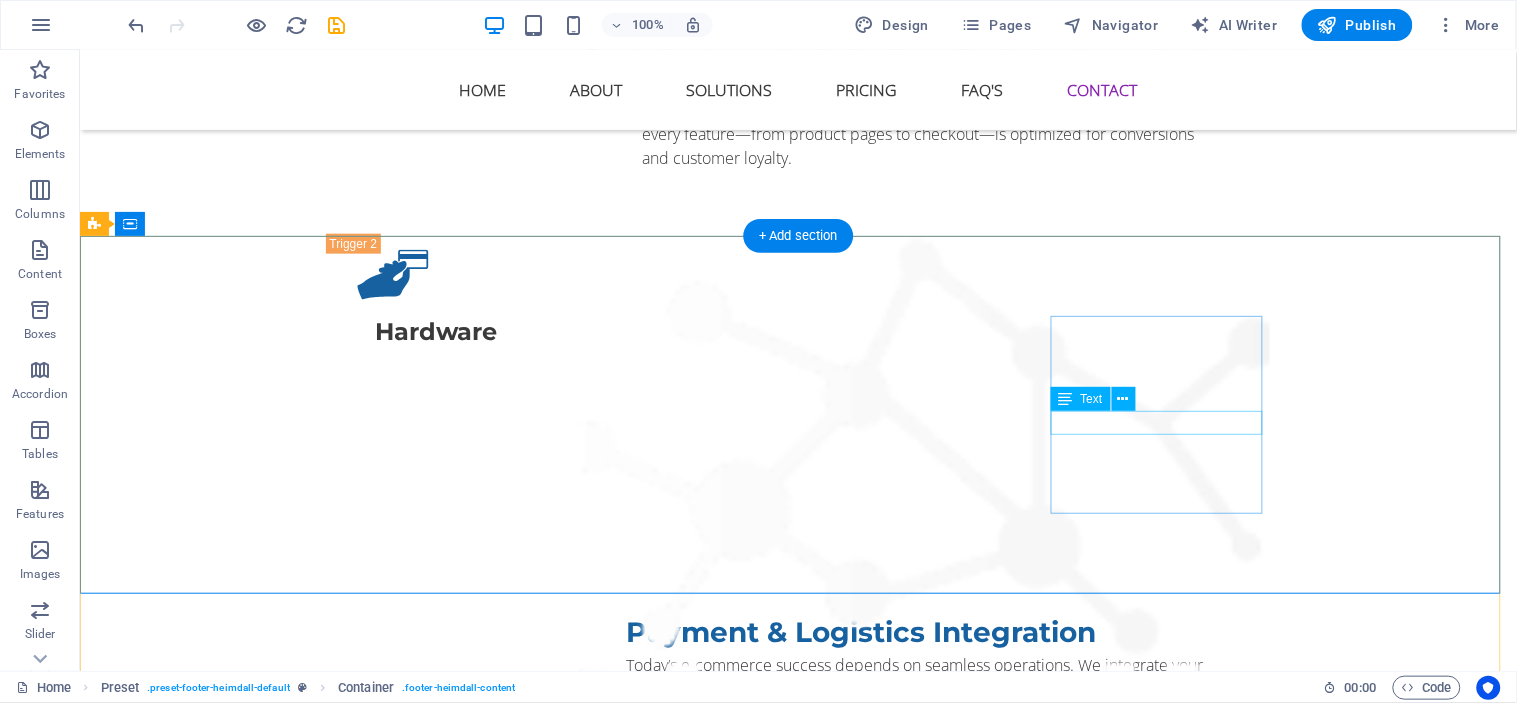 scroll, scrollTop: 8366, scrollLeft: 0, axis: vertical 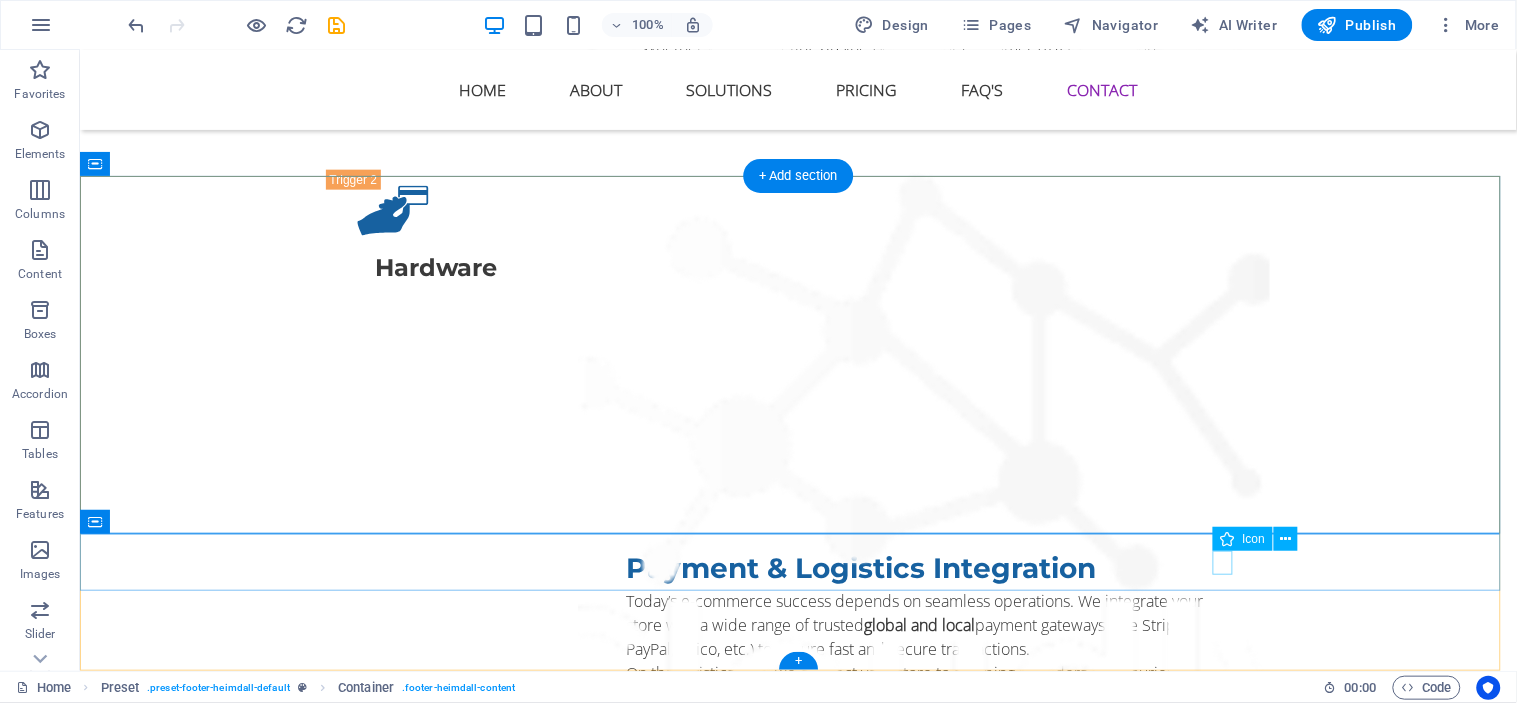 click at bounding box center [803, 6016] 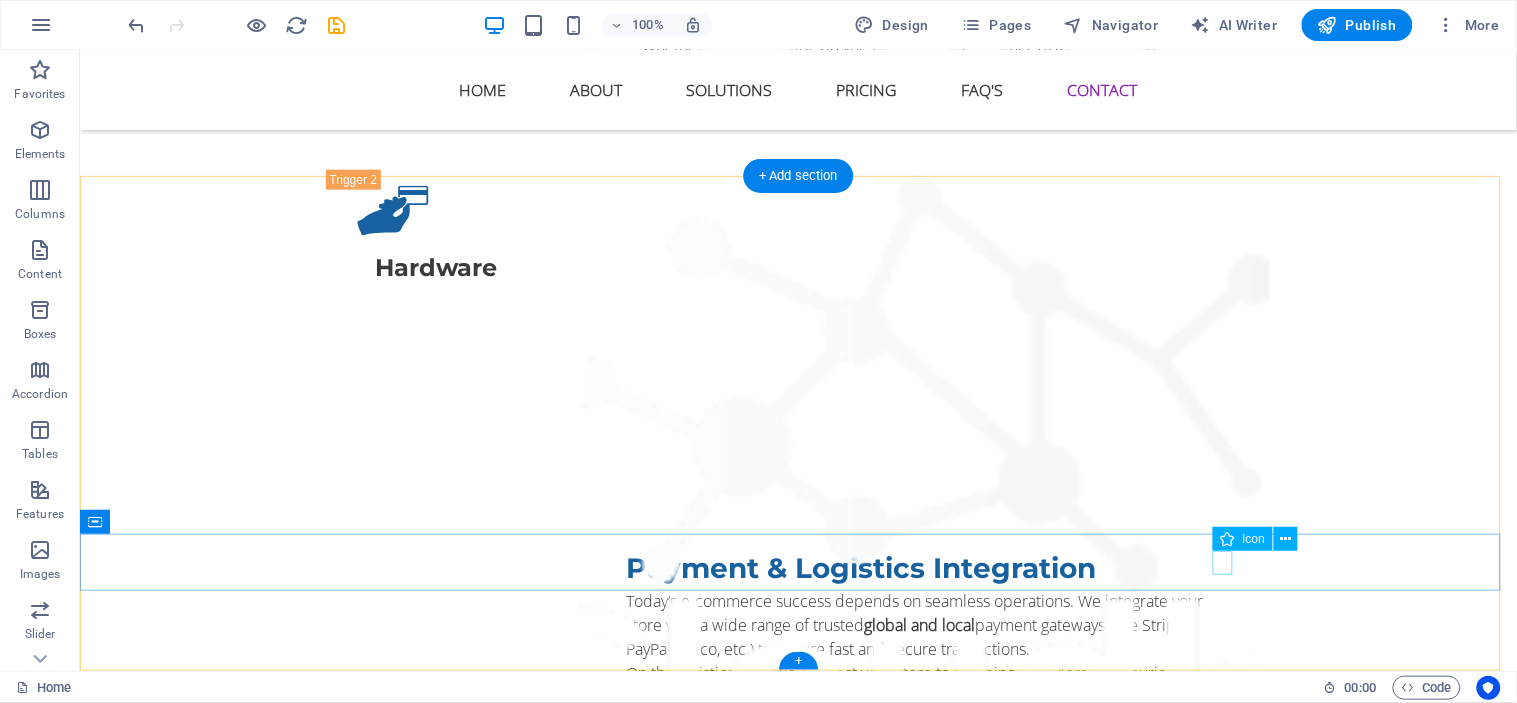 click at bounding box center [803, 5990] 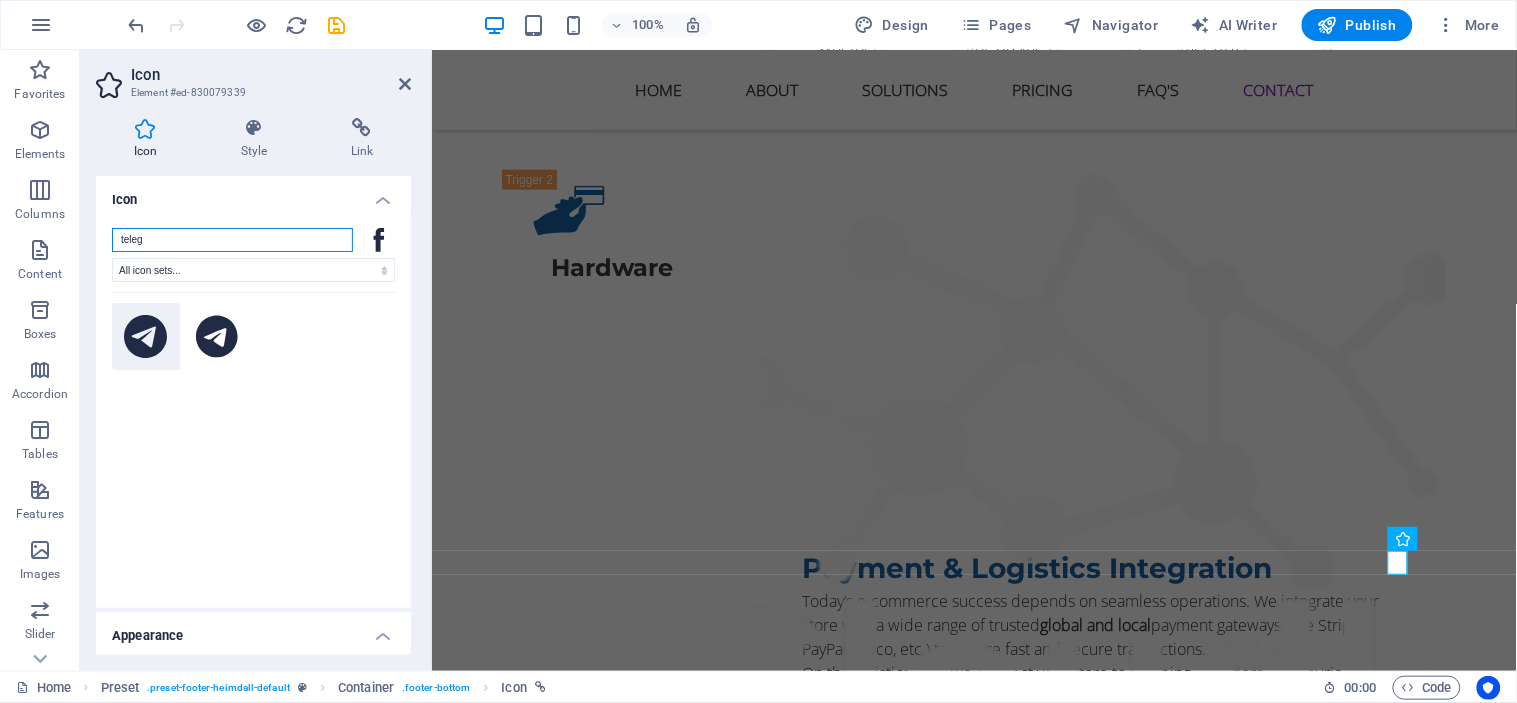 type on "teleg" 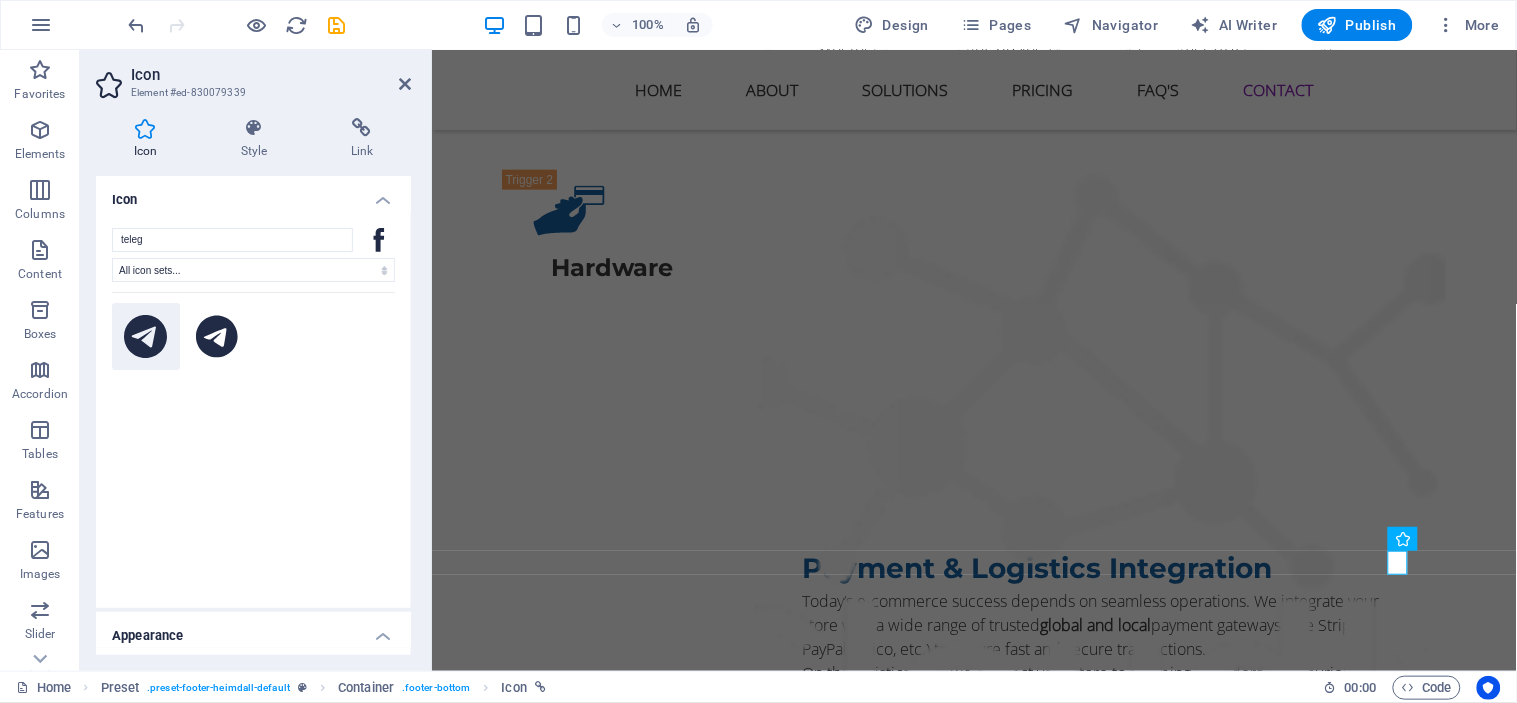 click 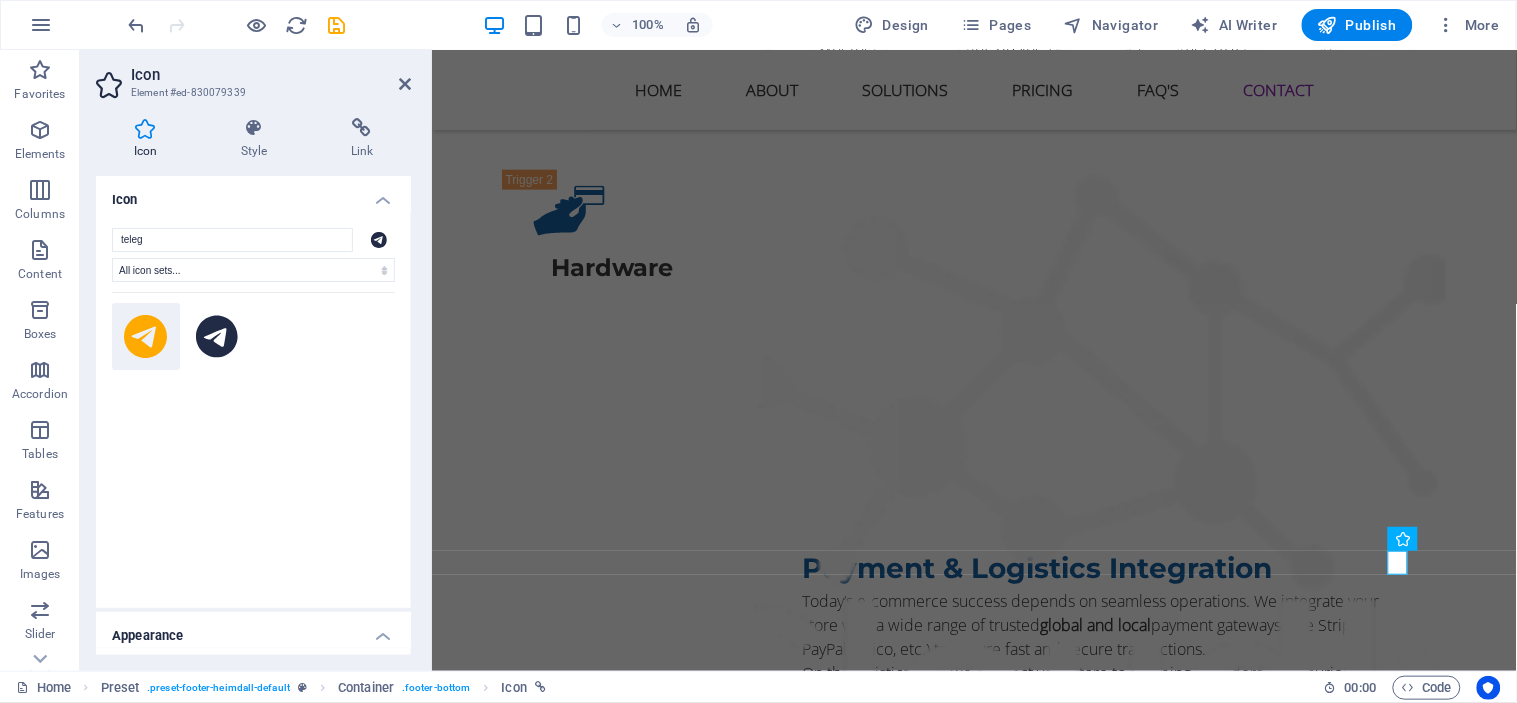 click 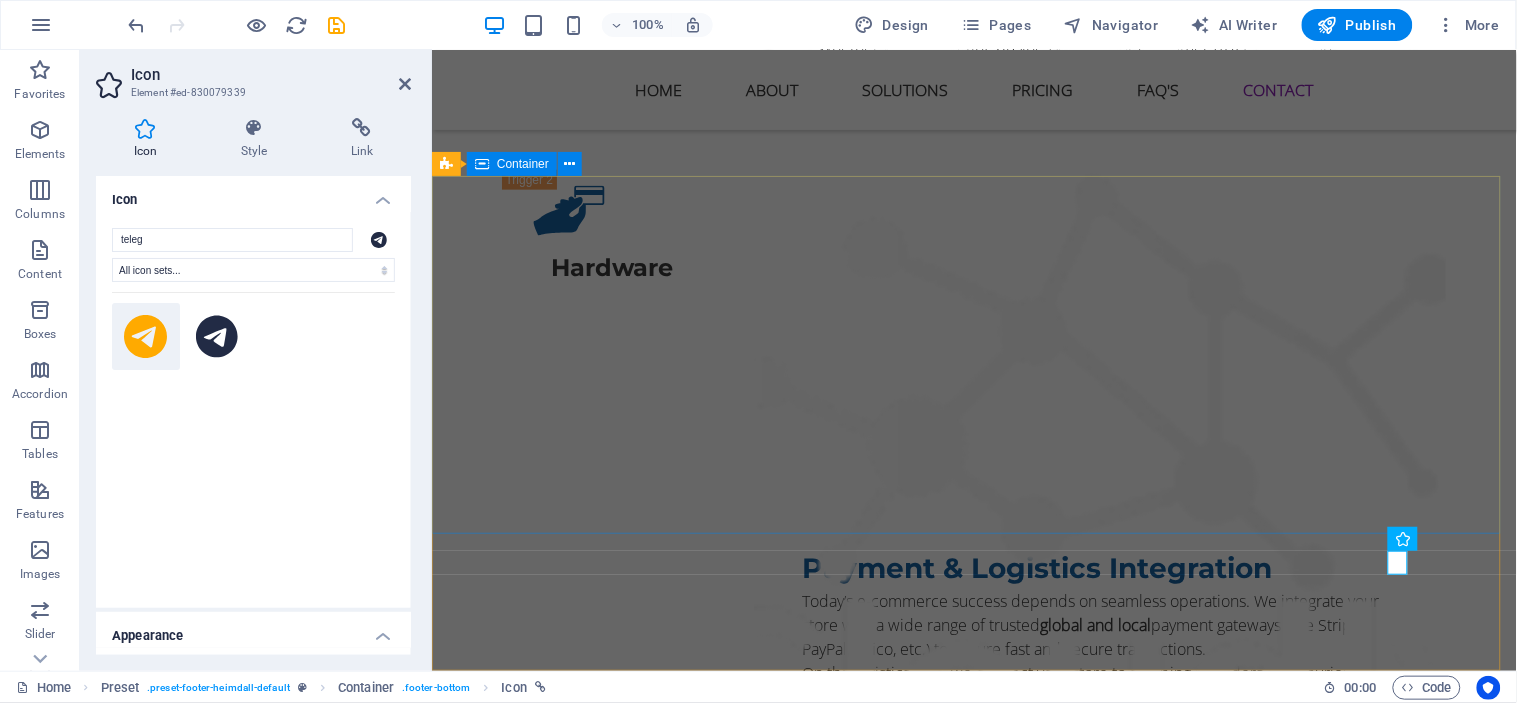click on "E-commerce  is the buying and selling of goods and services over the internet. Customers can easily browse products, make payments online, and have their orders delivered to their doorstep. It offers shopping anytime and anywhere, without time or location limits. Navigation Home About Solutions Pricing FAQs Contact Contact us Maltepe/ İstanbul/   34400 info@eproje.info Phone:  +1-123-456-7890" at bounding box center (973, 5606) 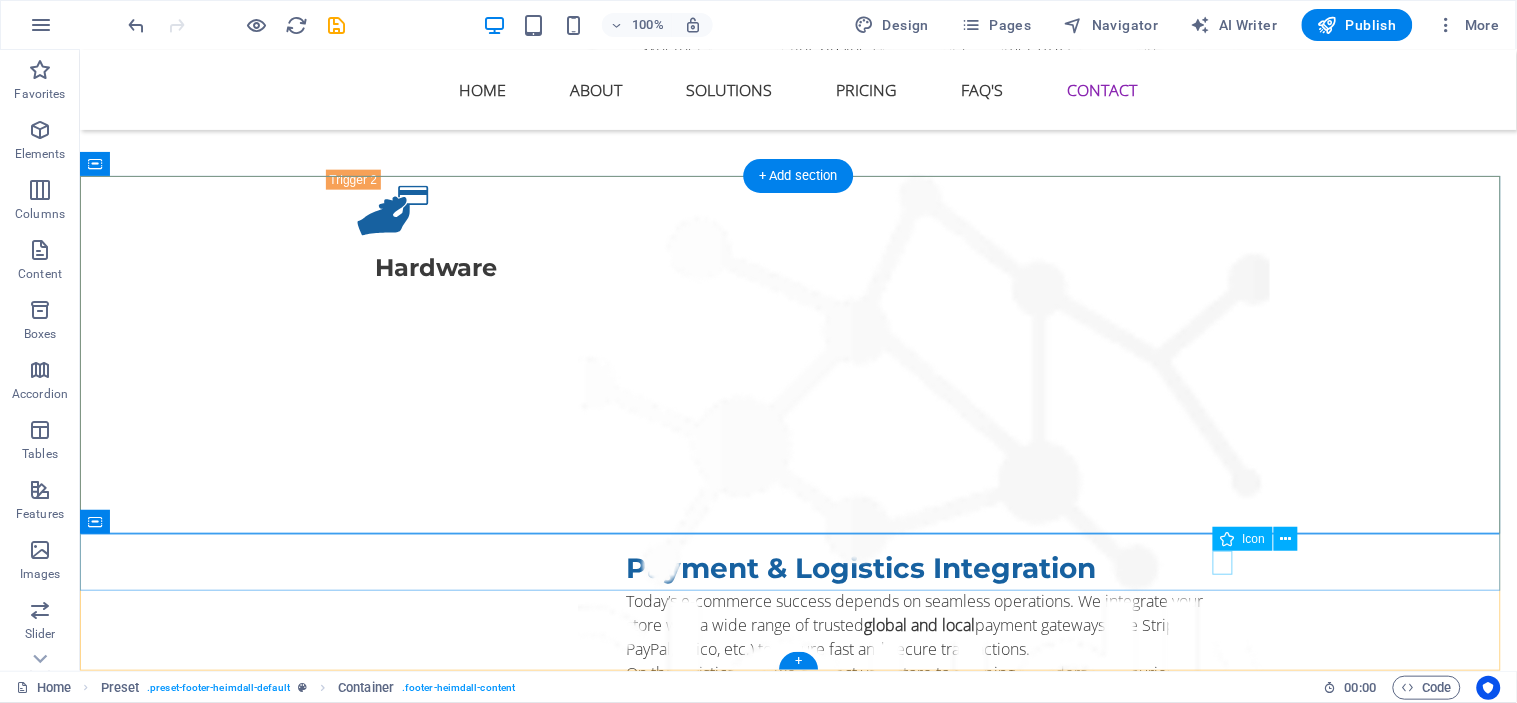 click at bounding box center (803, 5990) 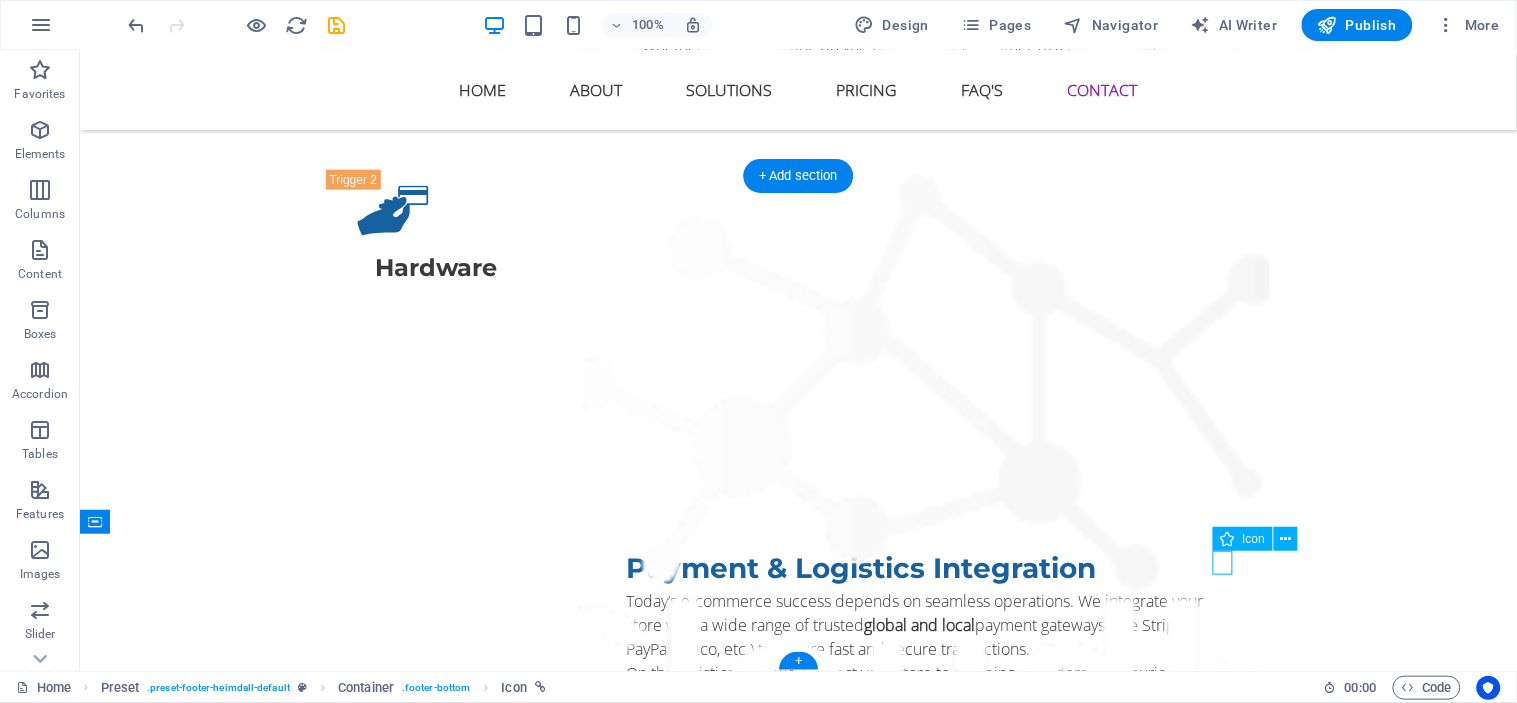 click at bounding box center (803, 5990) 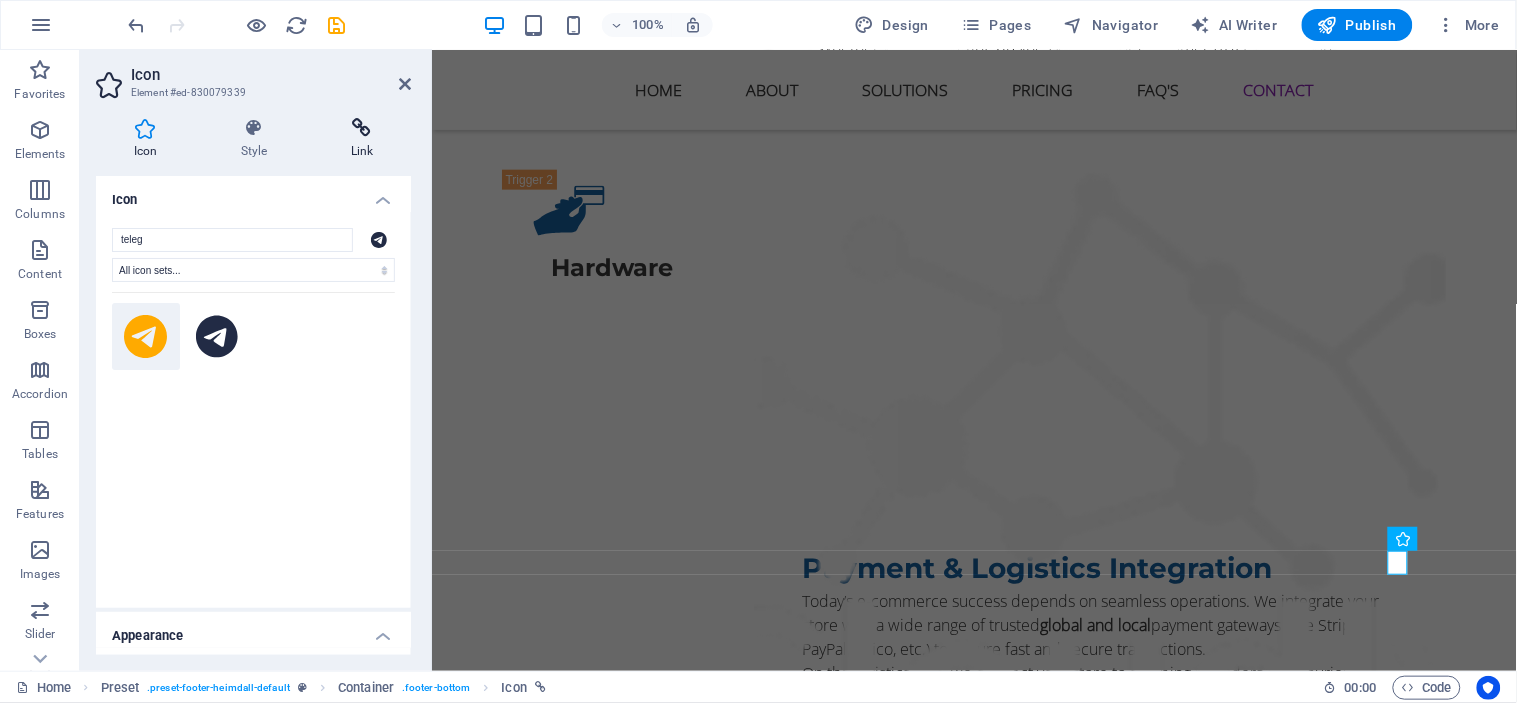 click at bounding box center (362, 128) 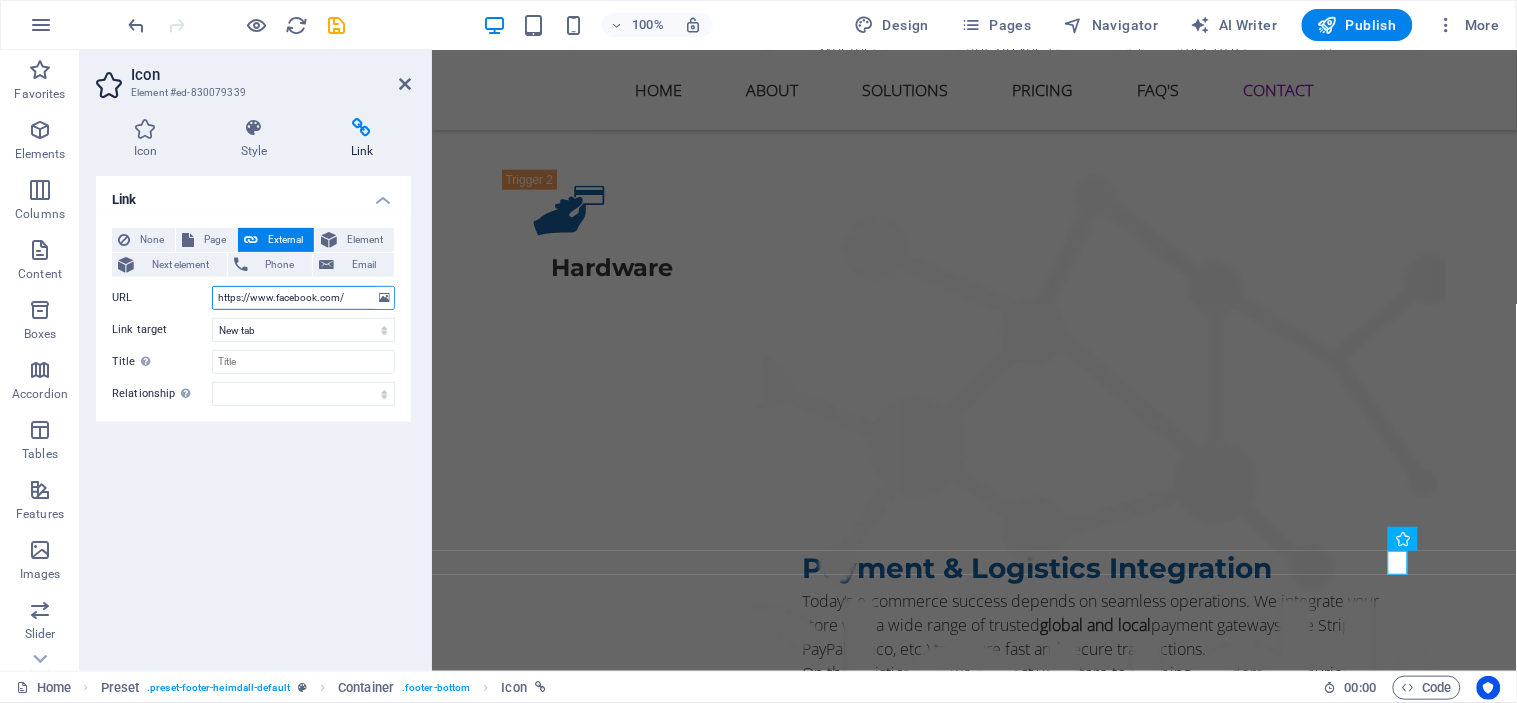 click on "https://www.facebook.com/" at bounding box center (303, 298) 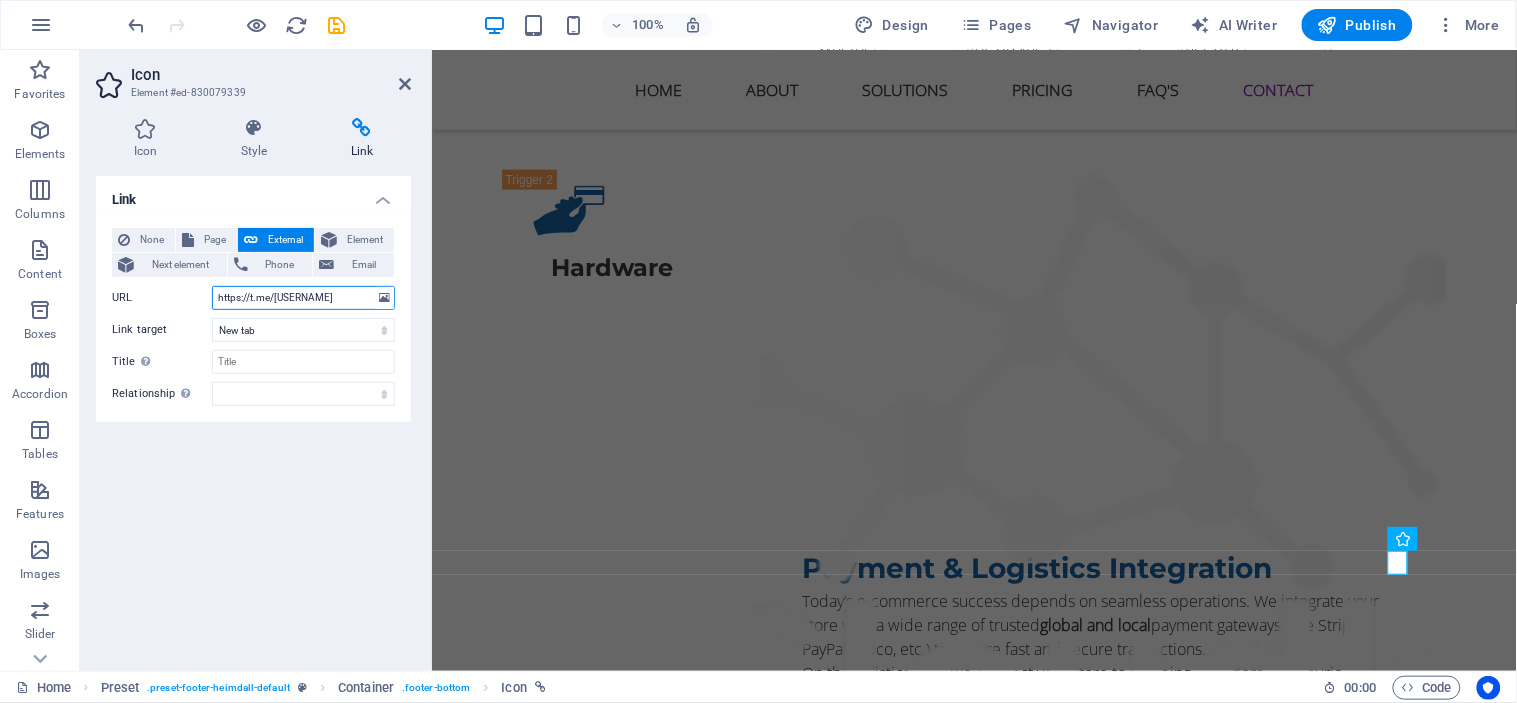 type on "https://t.me/ecommercetea" 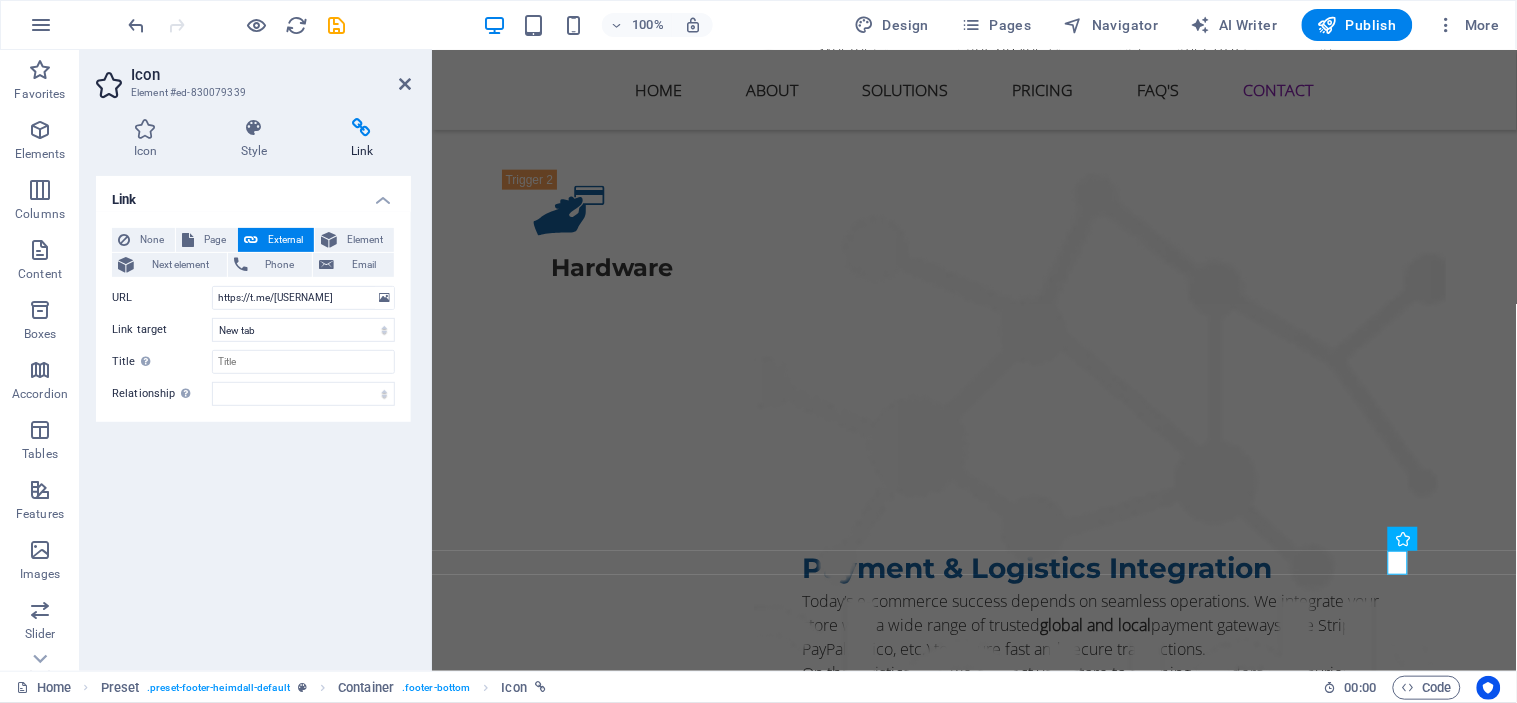 click on "Link None Page External Element Next element Phone Email Page Home Subpage Legal Notice Privacy Element
URL https://t.me/ecommercetea Phone Email Link target New tab Same tab Overlay Title Additional link description, should not be the same as the link text. The title is most often shown as a tooltip text when the mouse moves over the element. Leave empty if uncertain. Relationship Sets the  relationship of this link to the link target . For example, the value "nofollow" instructs search engines not to follow the link. Can be left empty. alternate author bookmark external help license next nofollow noreferrer noopener prev search tag" at bounding box center (253, 415) 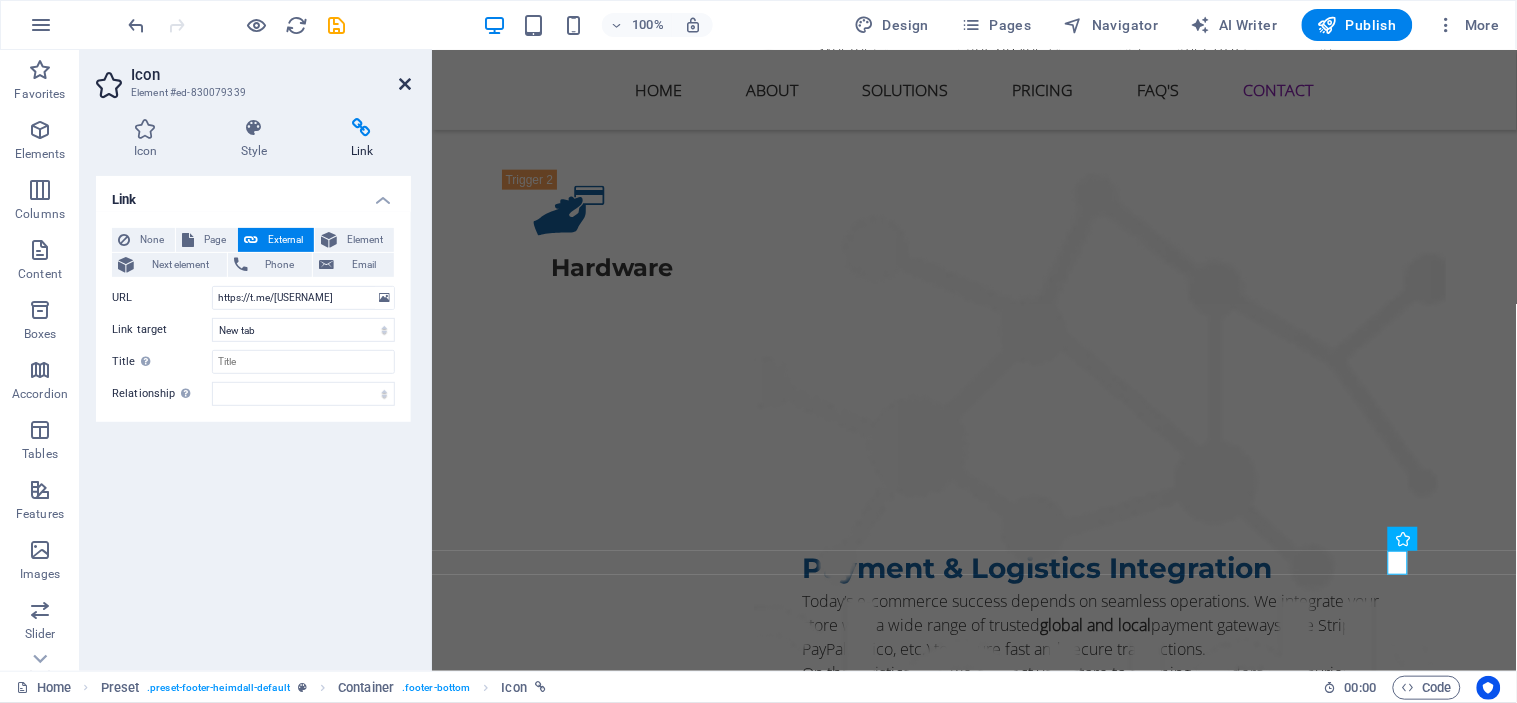 click at bounding box center (405, 84) 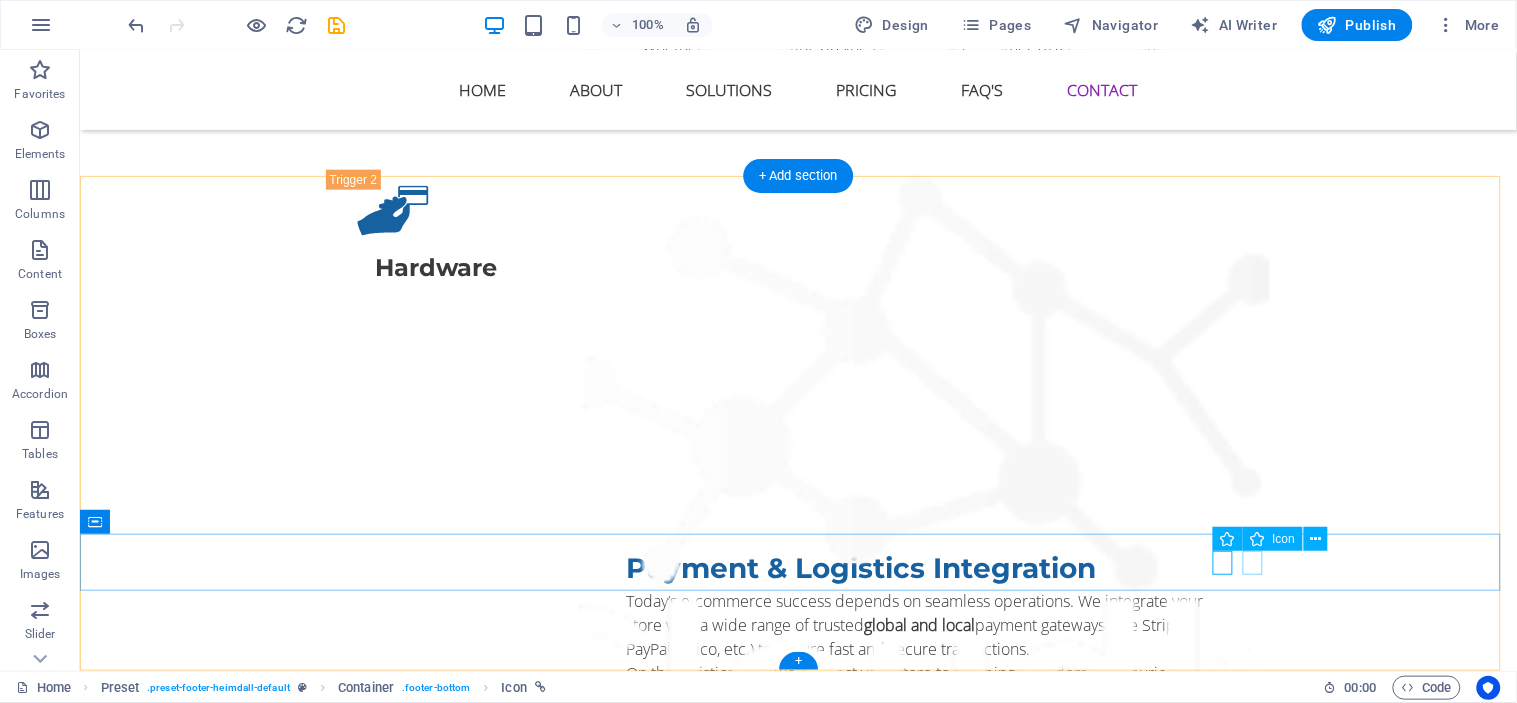 click at bounding box center (803, 6016) 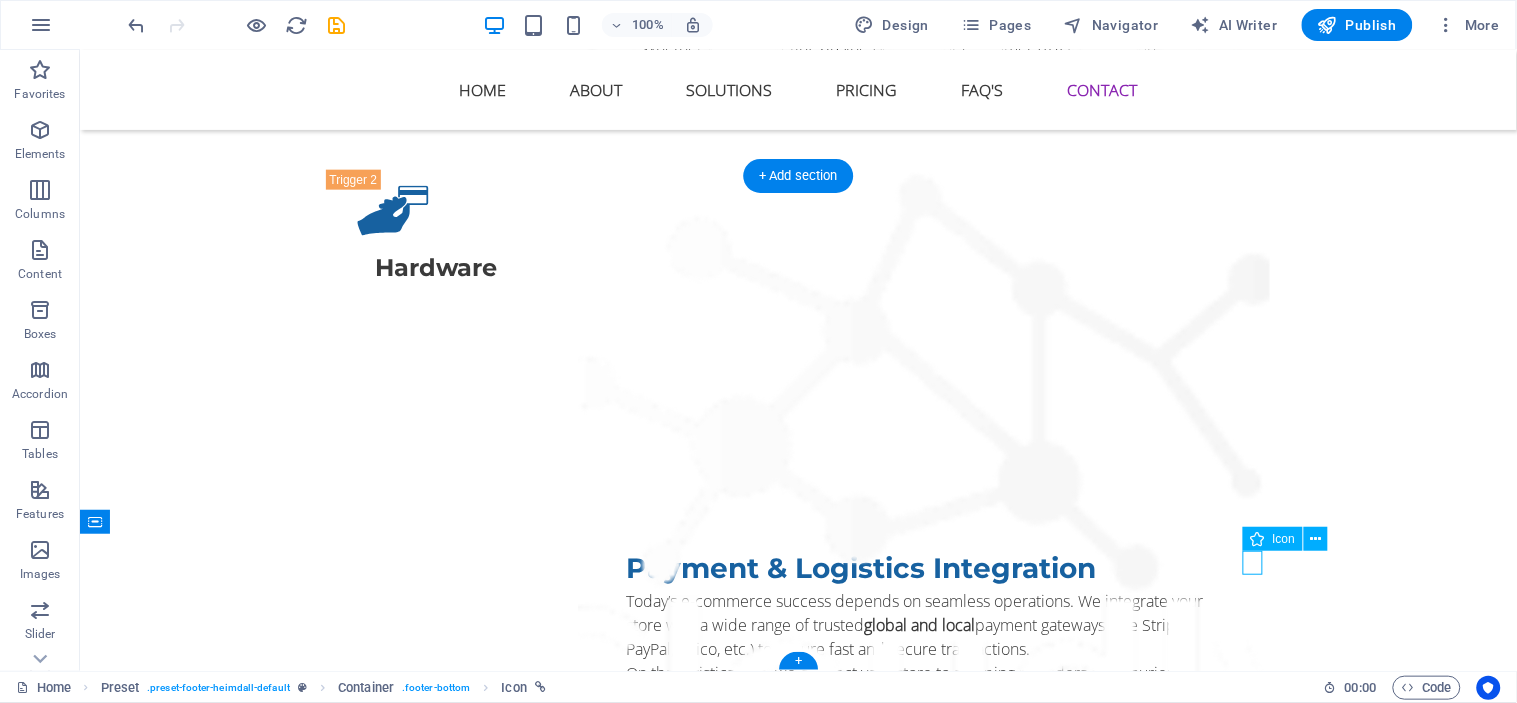 click at bounding box center (803, 6016) 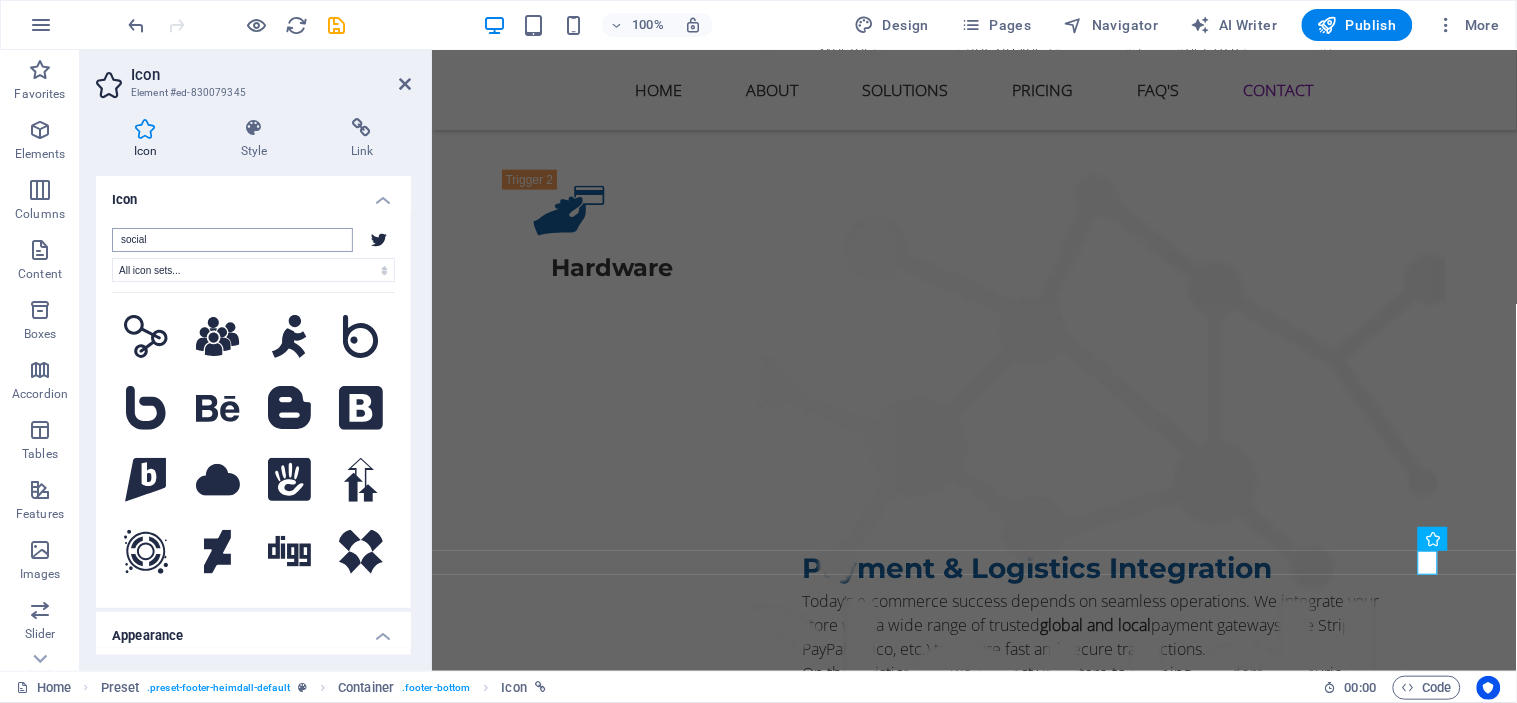 click on "social" at bounding box center (232, 240) 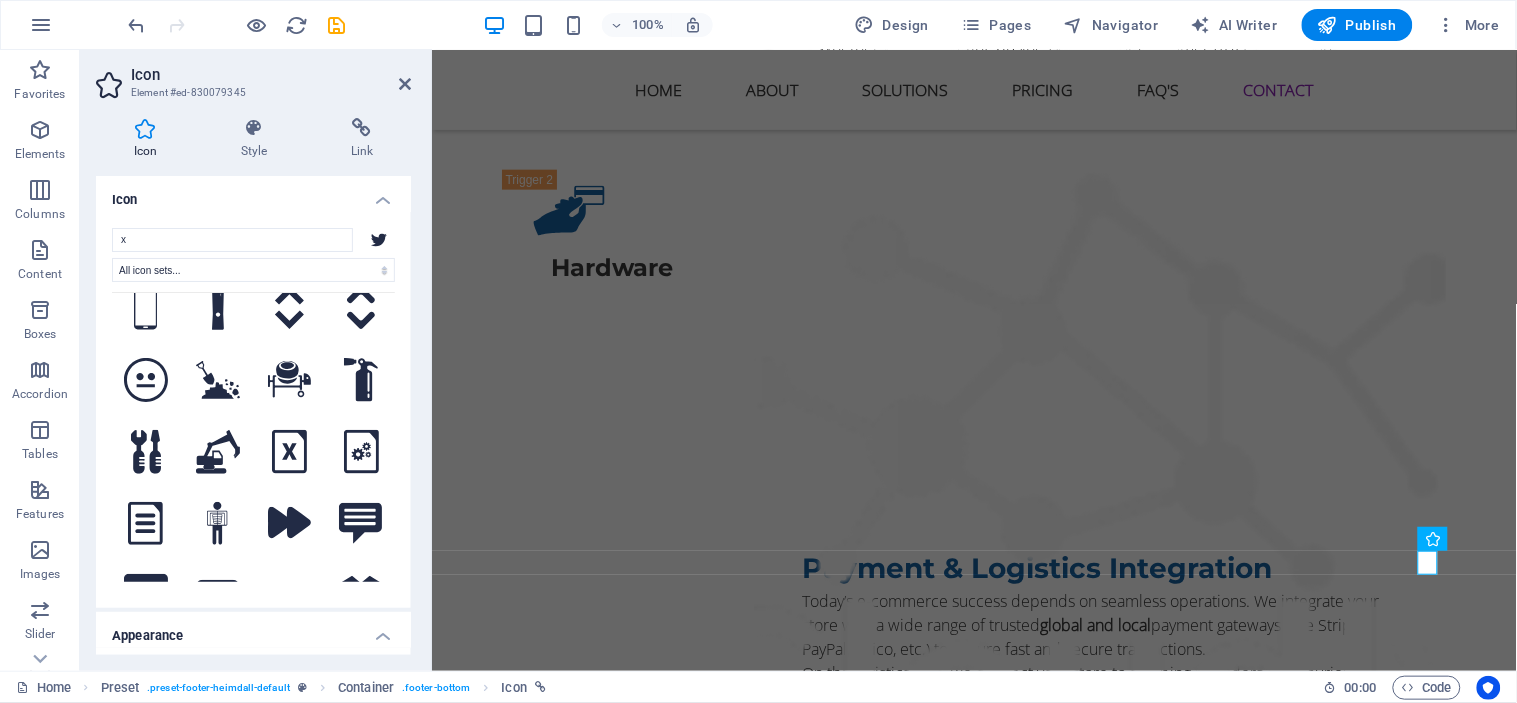 scroll, scrollTop: 0, scrollLeft: 0, axis: both 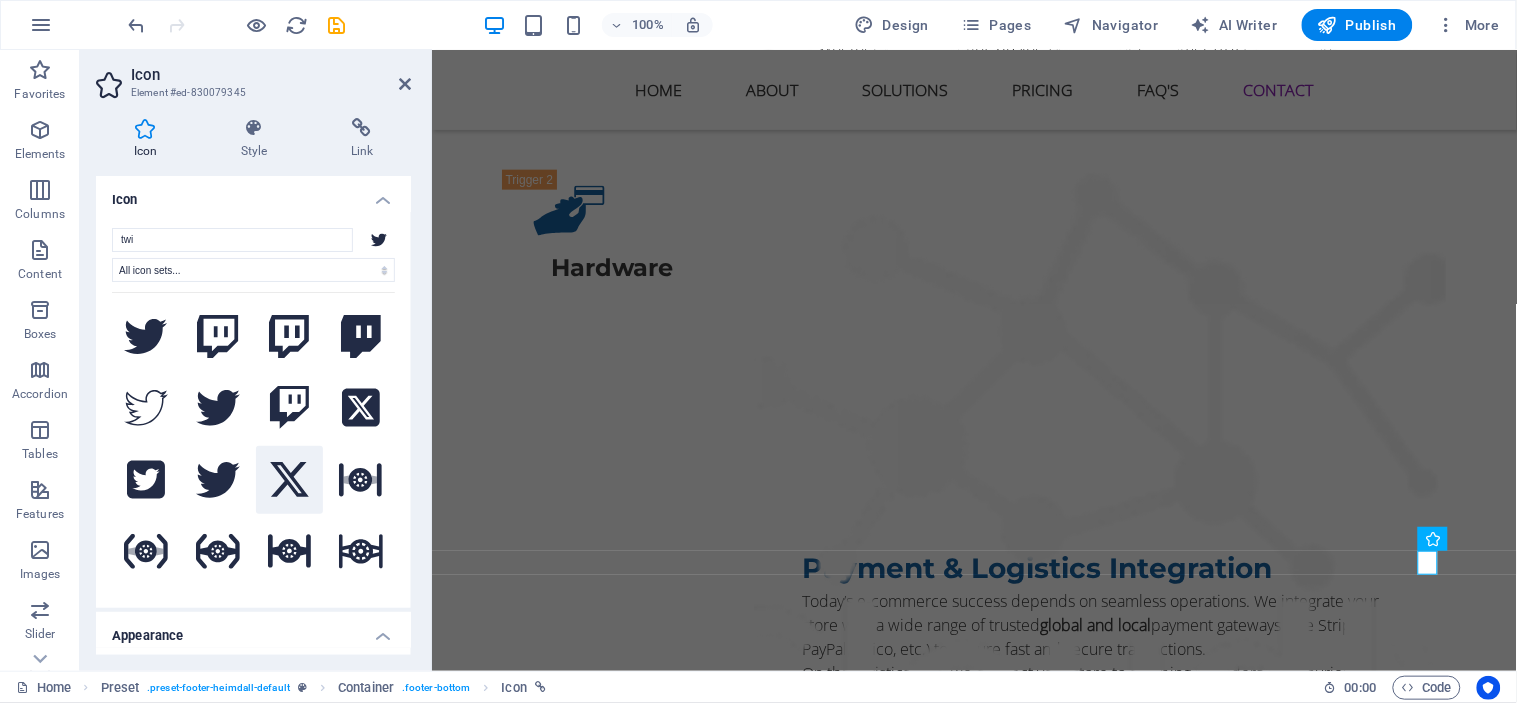 type on "twi" 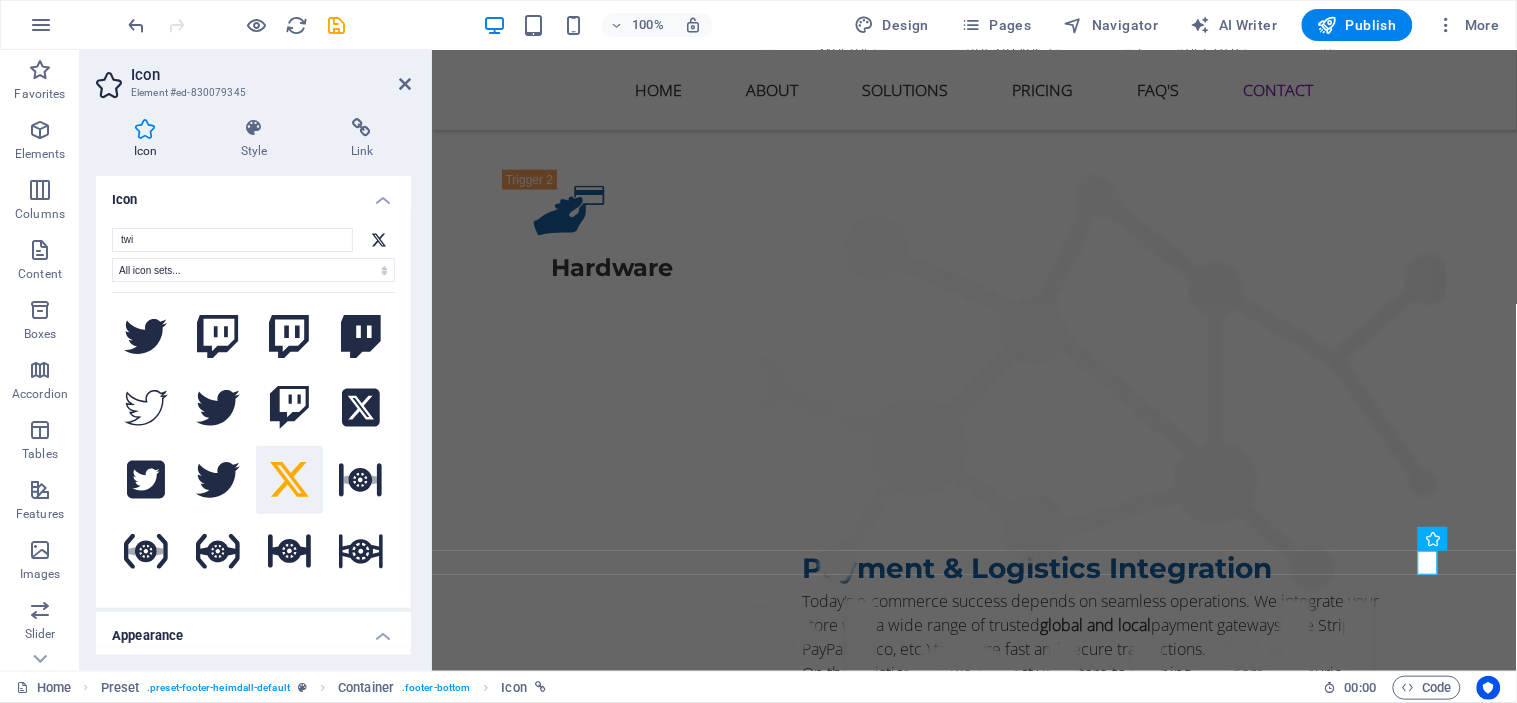 click 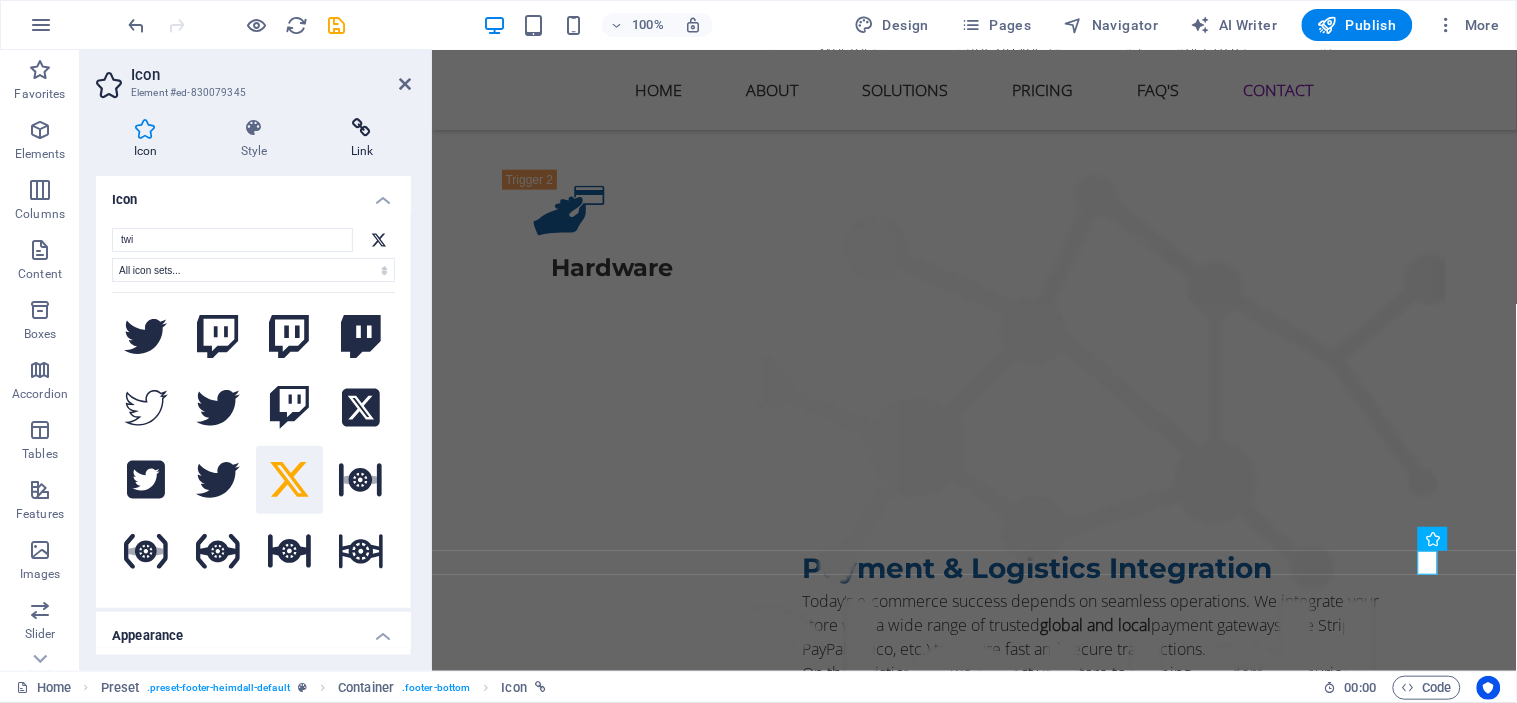 click at bounding box center [362, 128] 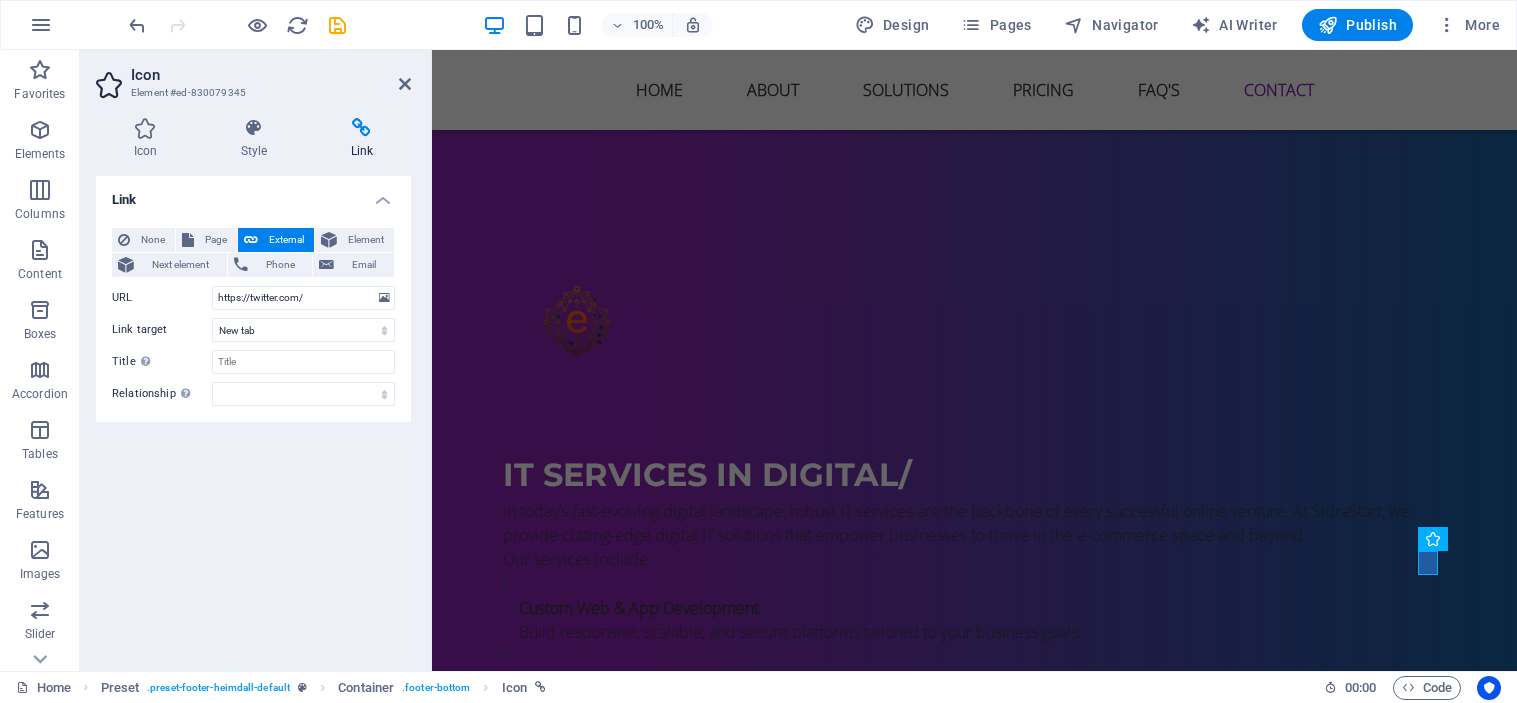 scroll, scrollTop: 0, scrollLeft: 0, axis: both 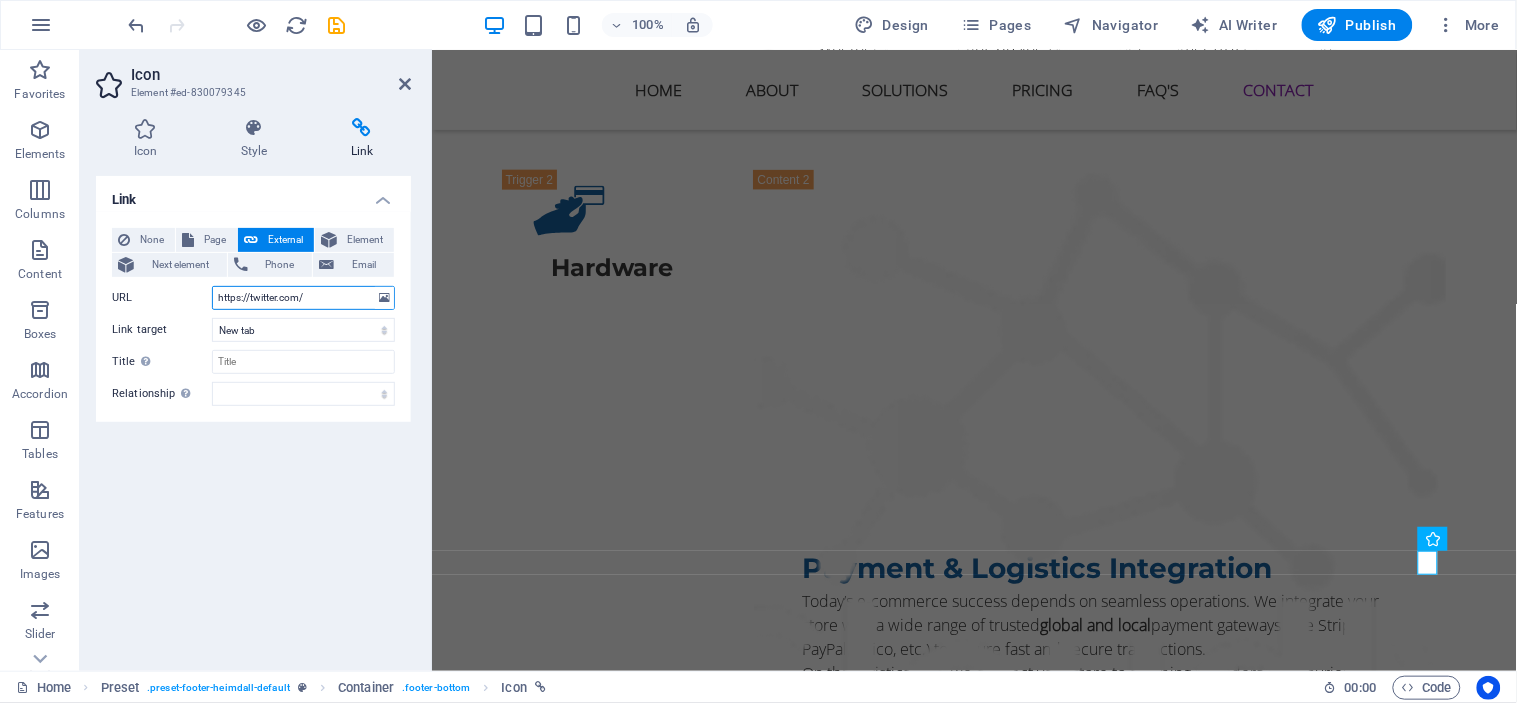 click on "https://twitter.com/" at bounding box center [303, 298] 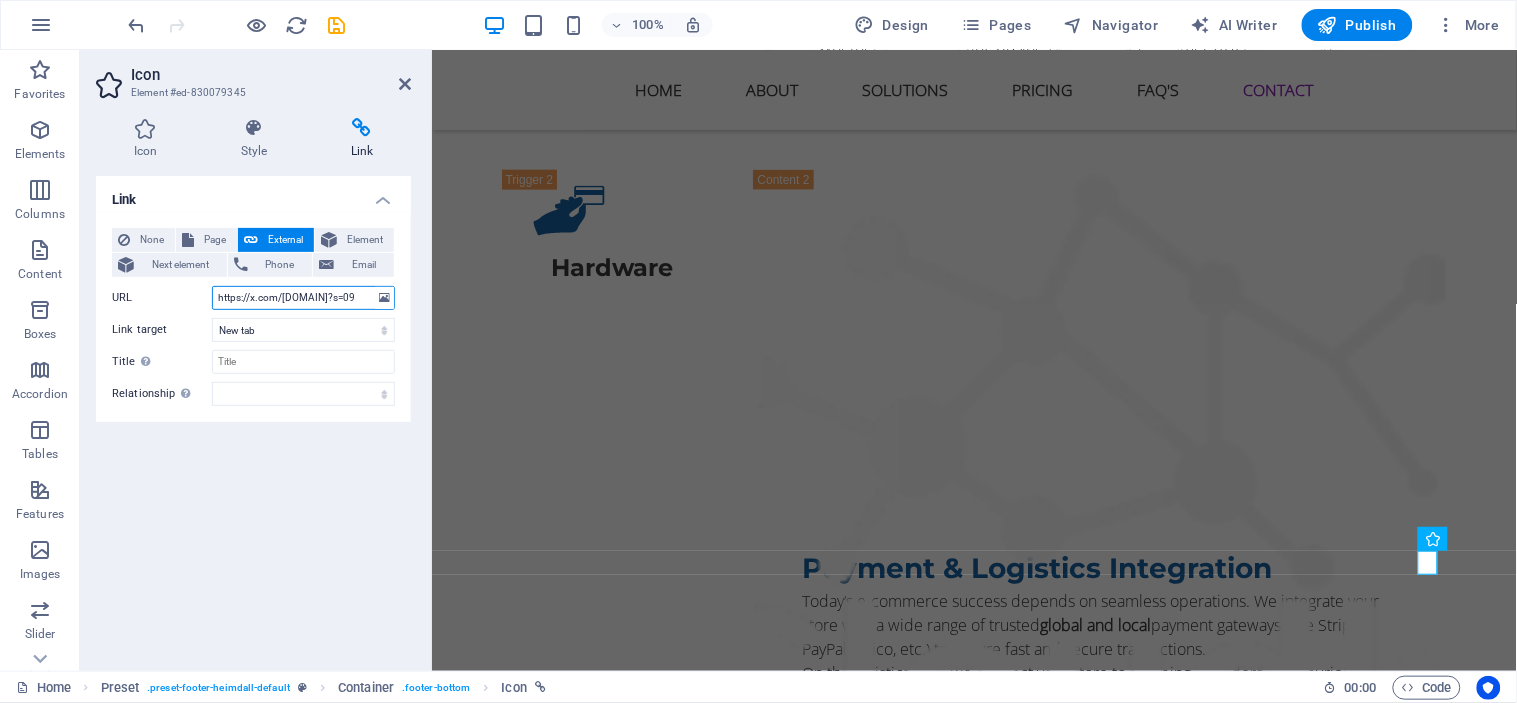 scroll, scrollTop: 0, scrollLeft: 10, axis: horizontal 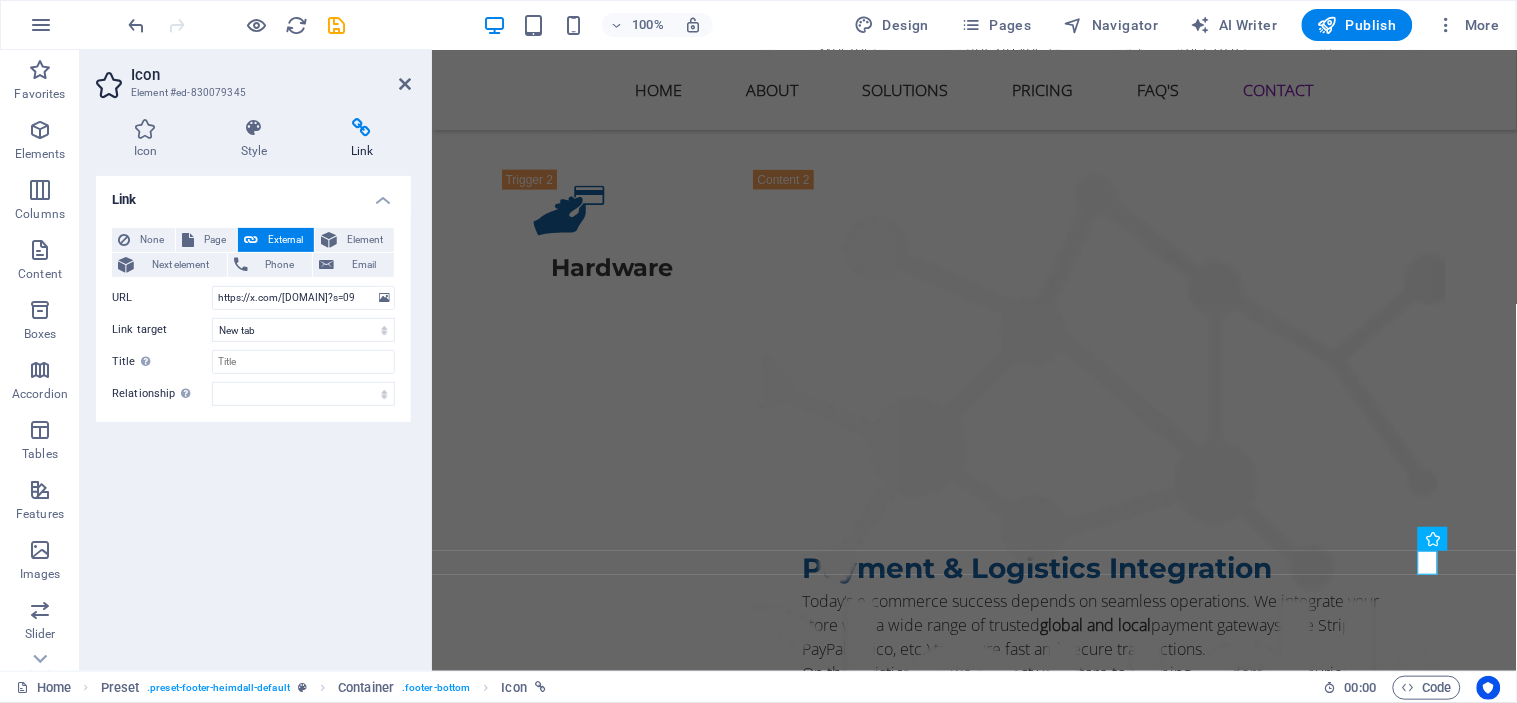 click on "Link None Page External Element Next element Phone Email Page Home Subpage Legal Notice Privacy Element
URL https://x.com/commerceSidra?s=09 Phone Email Link target New tab Same tab Overlay Title Additional link description, should not be the same as the link text. The title is most often shown as a tooltip text when the mouse moves over the element. Leave empty if uncertain. Relationship Sets the  relationship of this link to the link target . For example, the value "nofollow" instructs search engines not to follow the link. Can be left empty. alternate author bookmark external help license next nofollow noreferrer noopener prev search tag" at bounding box center (253, 415) 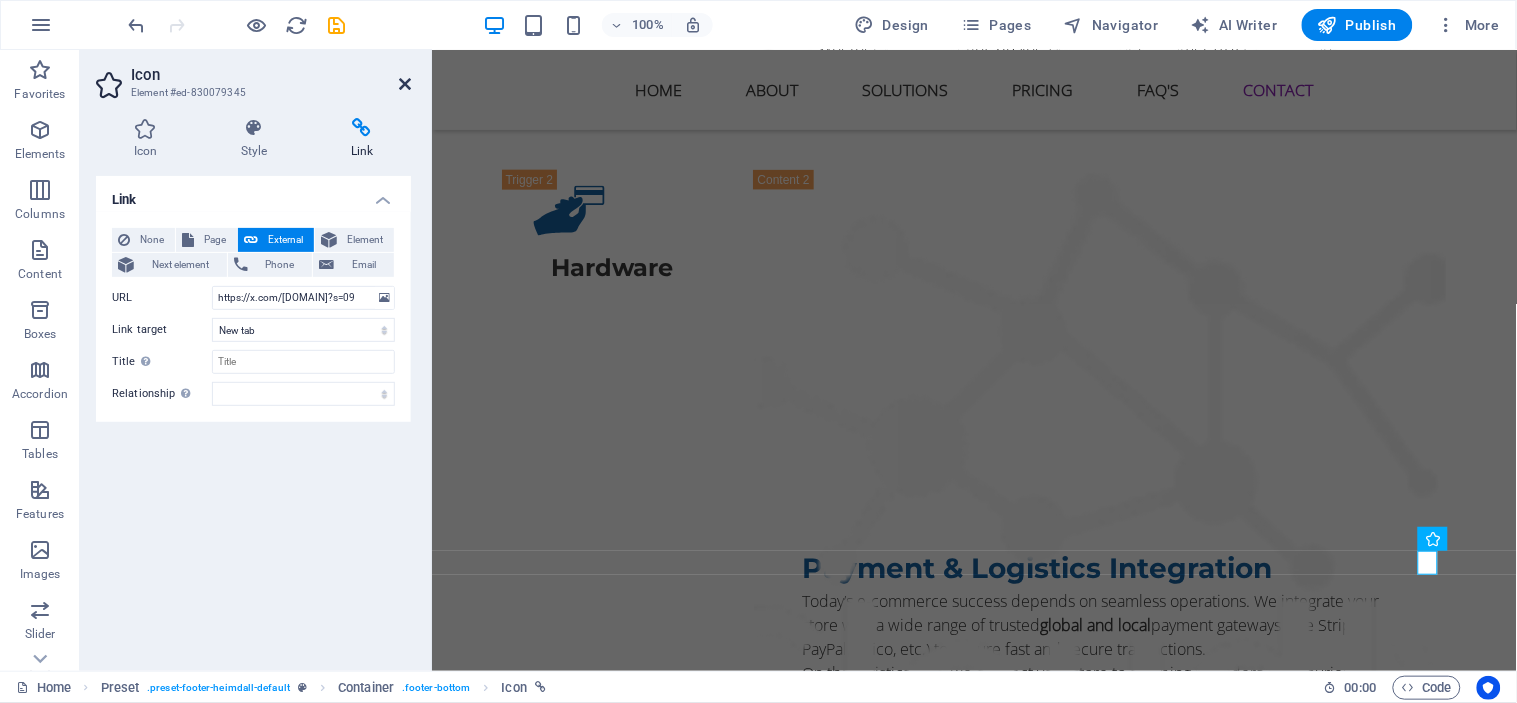 click at bounding box center (405, 84) 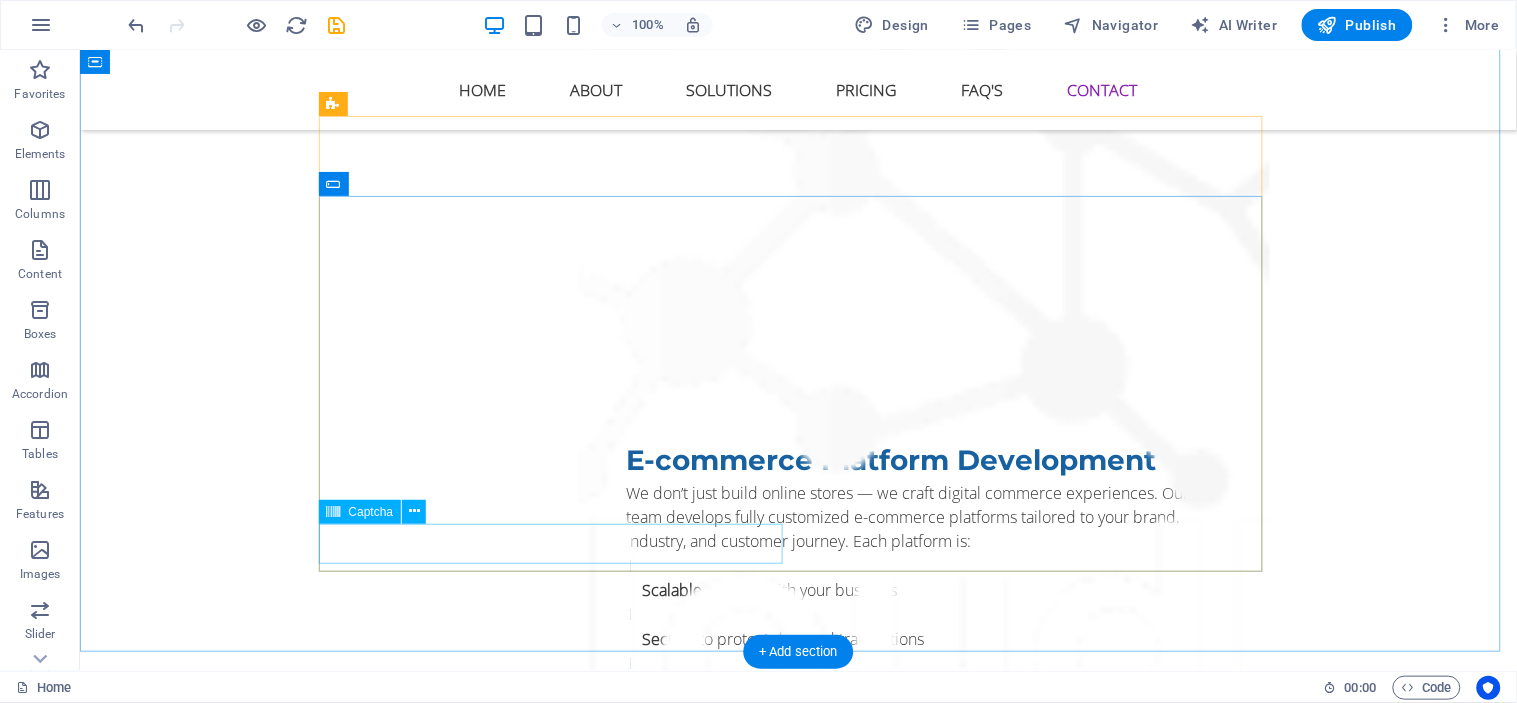 scroll, scrollTop: 7811, scrollLeft: 0, axis: vertical 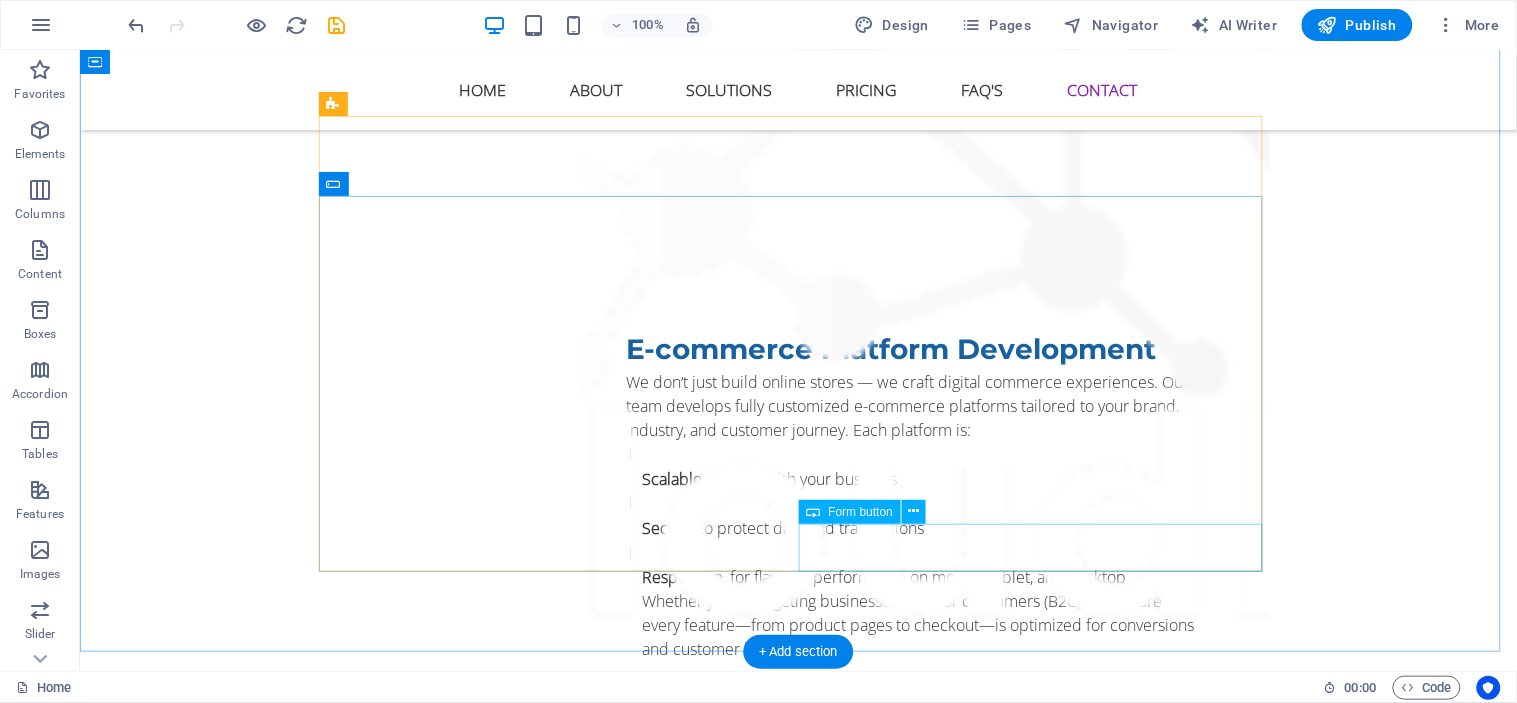 click on "Submit" 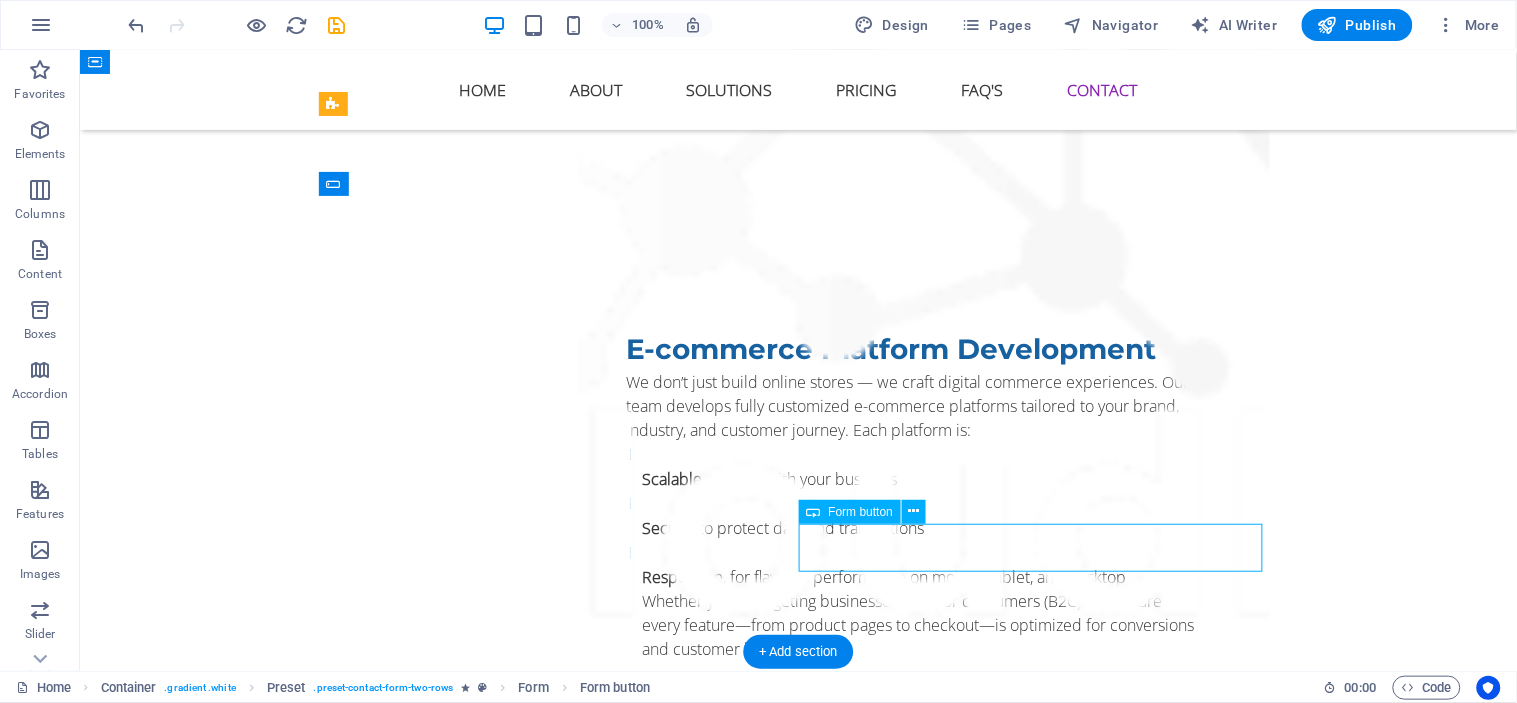 click on "Submit" 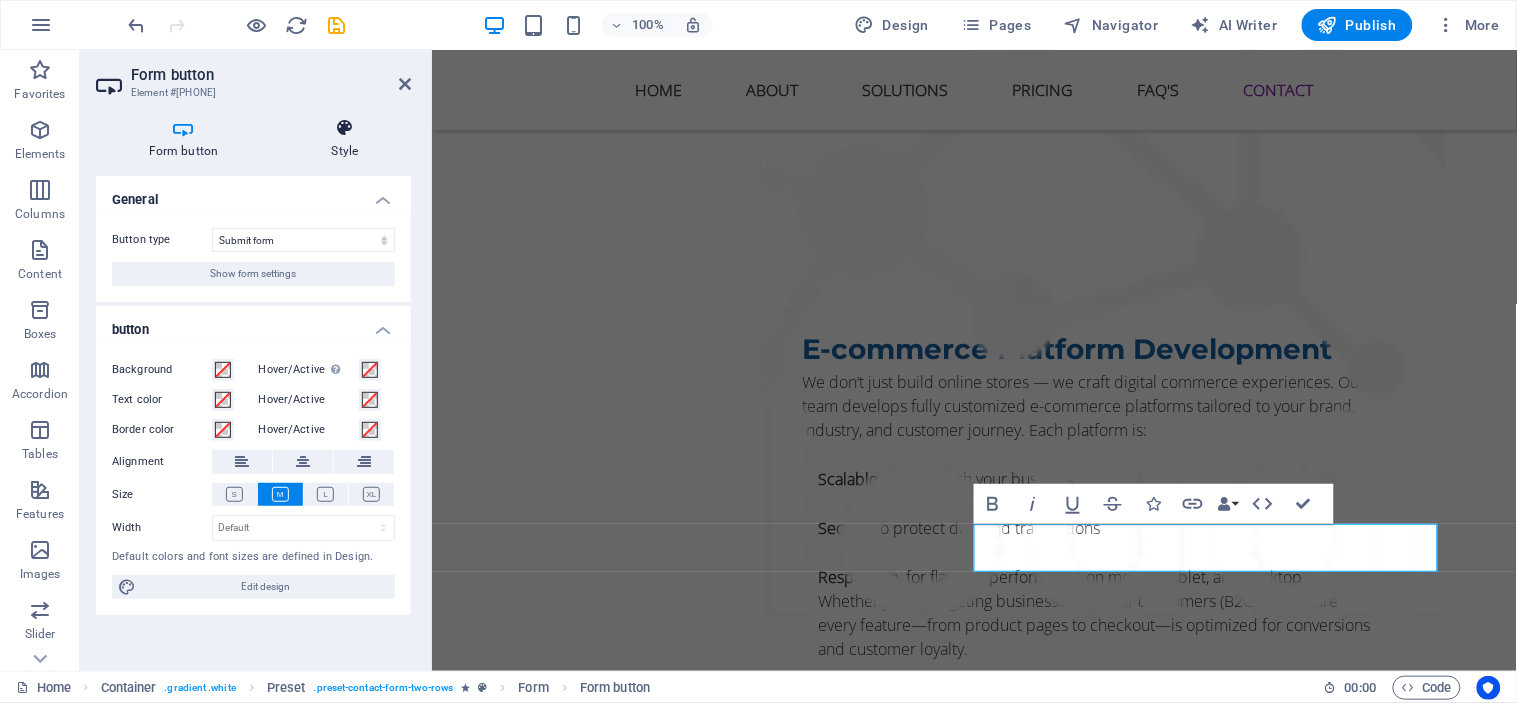 click on "Style" at bounding box center [345, 139] 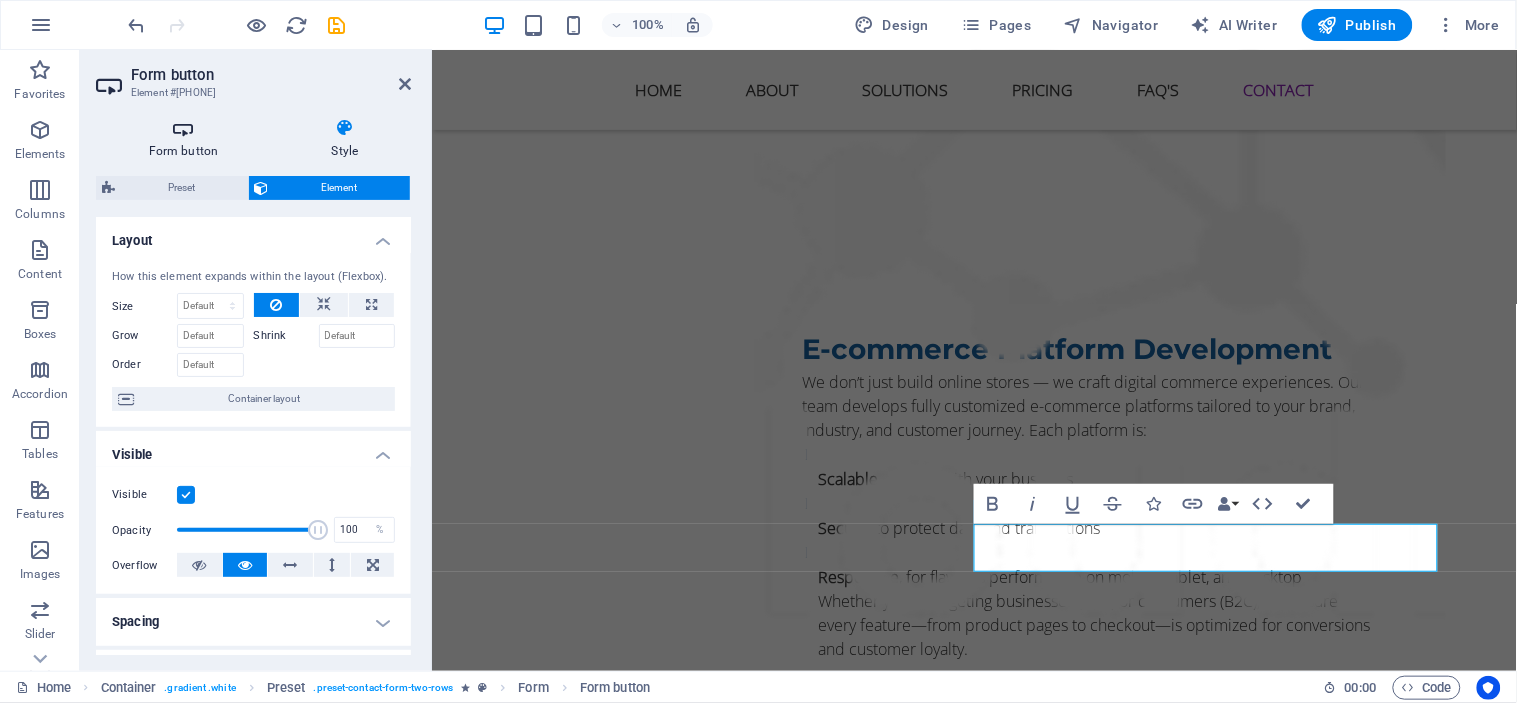 click on "Form button" at bounding box center (187, 139) 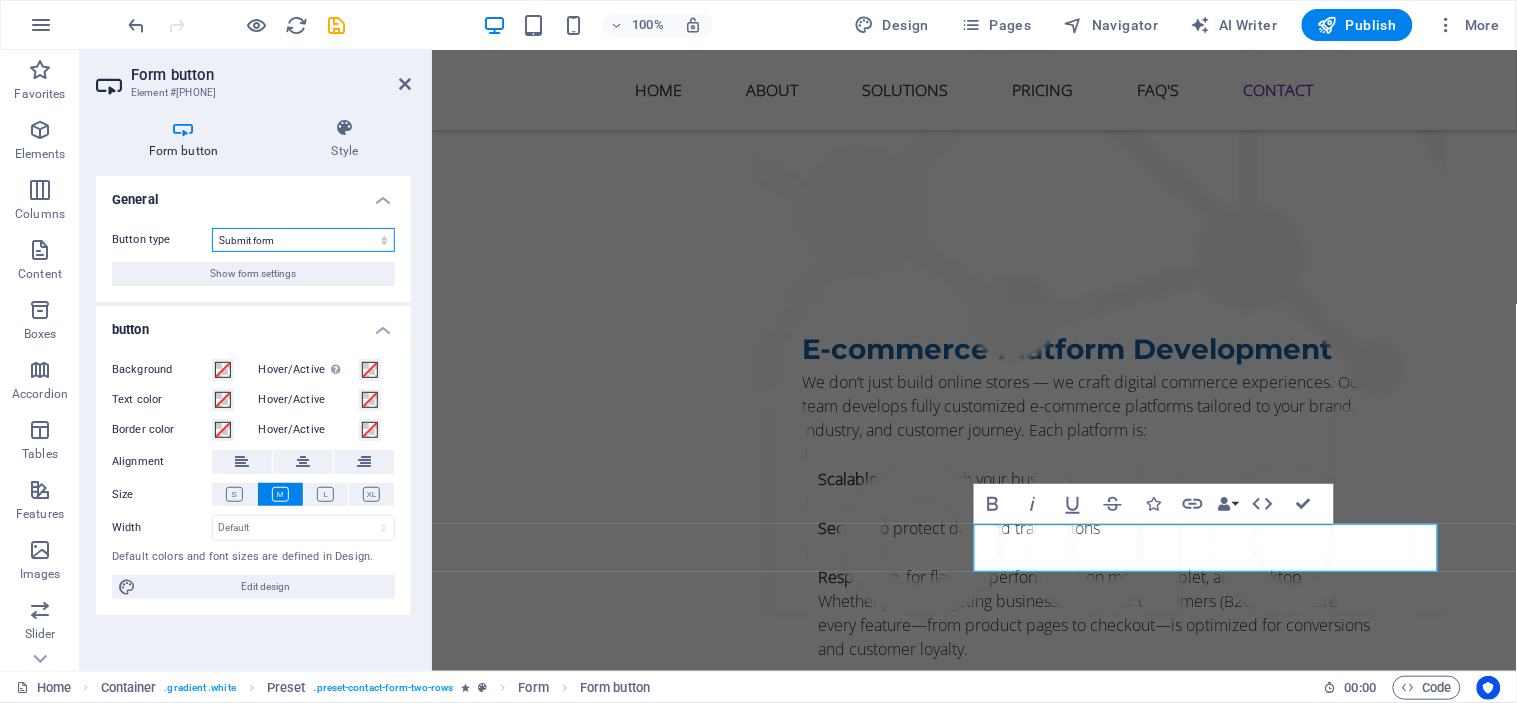 click on "Submit form Reset form No action" at bounding box center [303, 240] 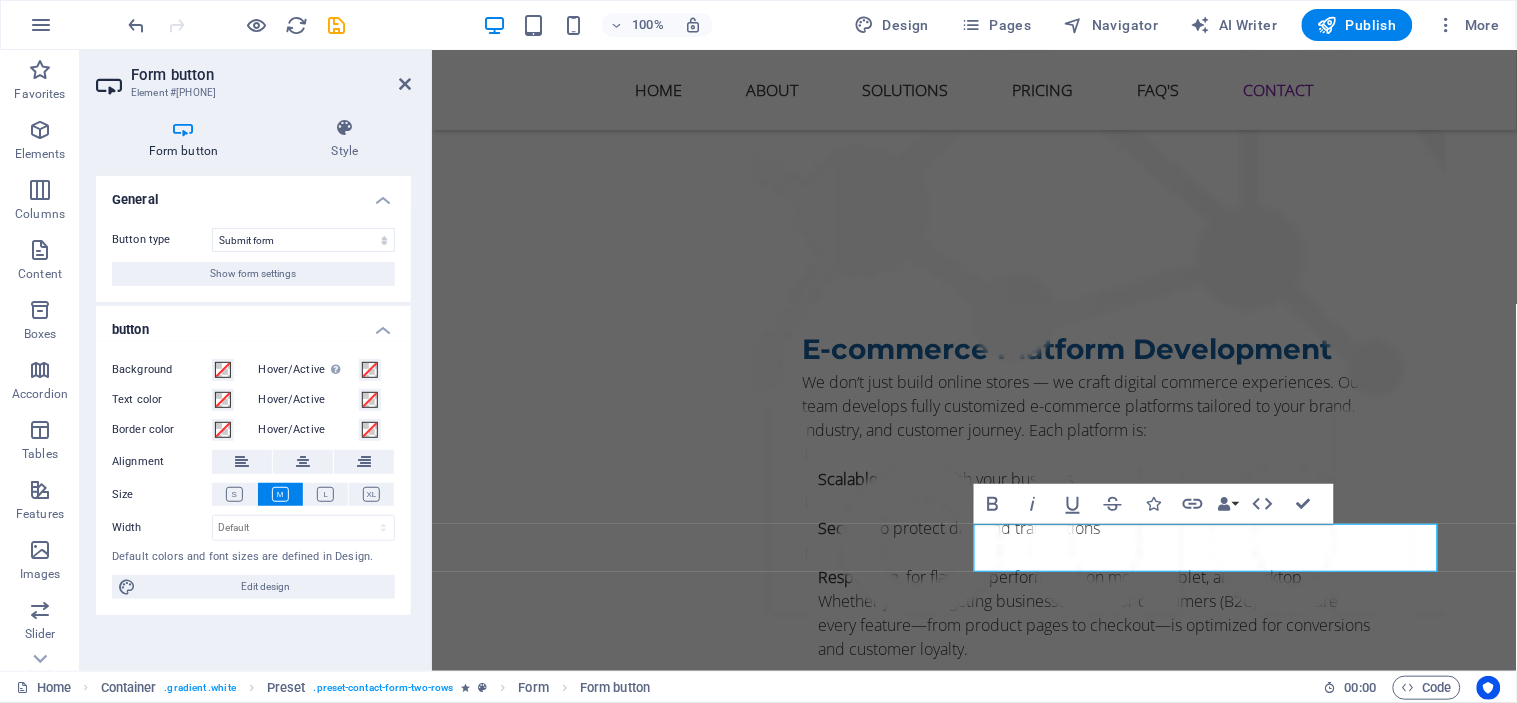 click on "General" at bounding box center (253, 194) 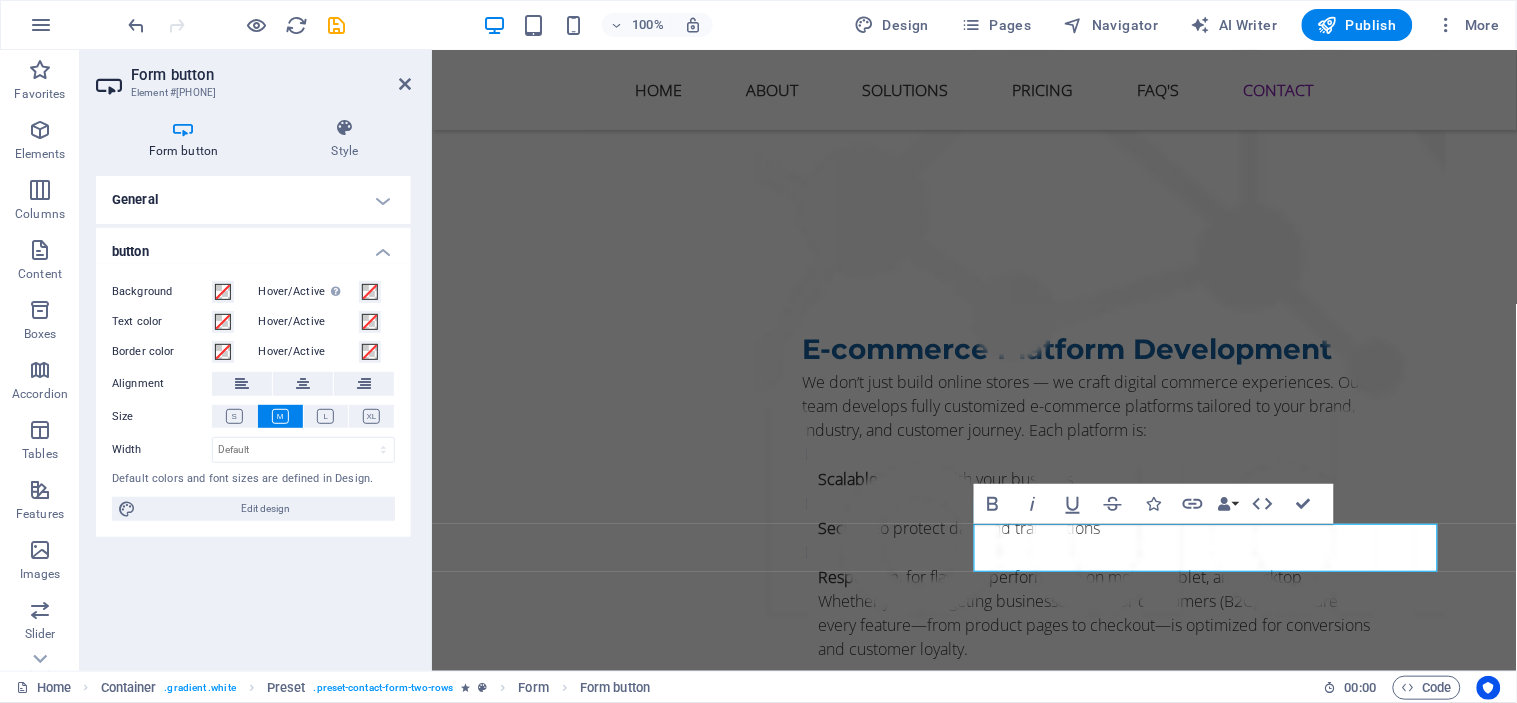 click on "Form button Element #ed-830079291" at bounding box center [253, 76] 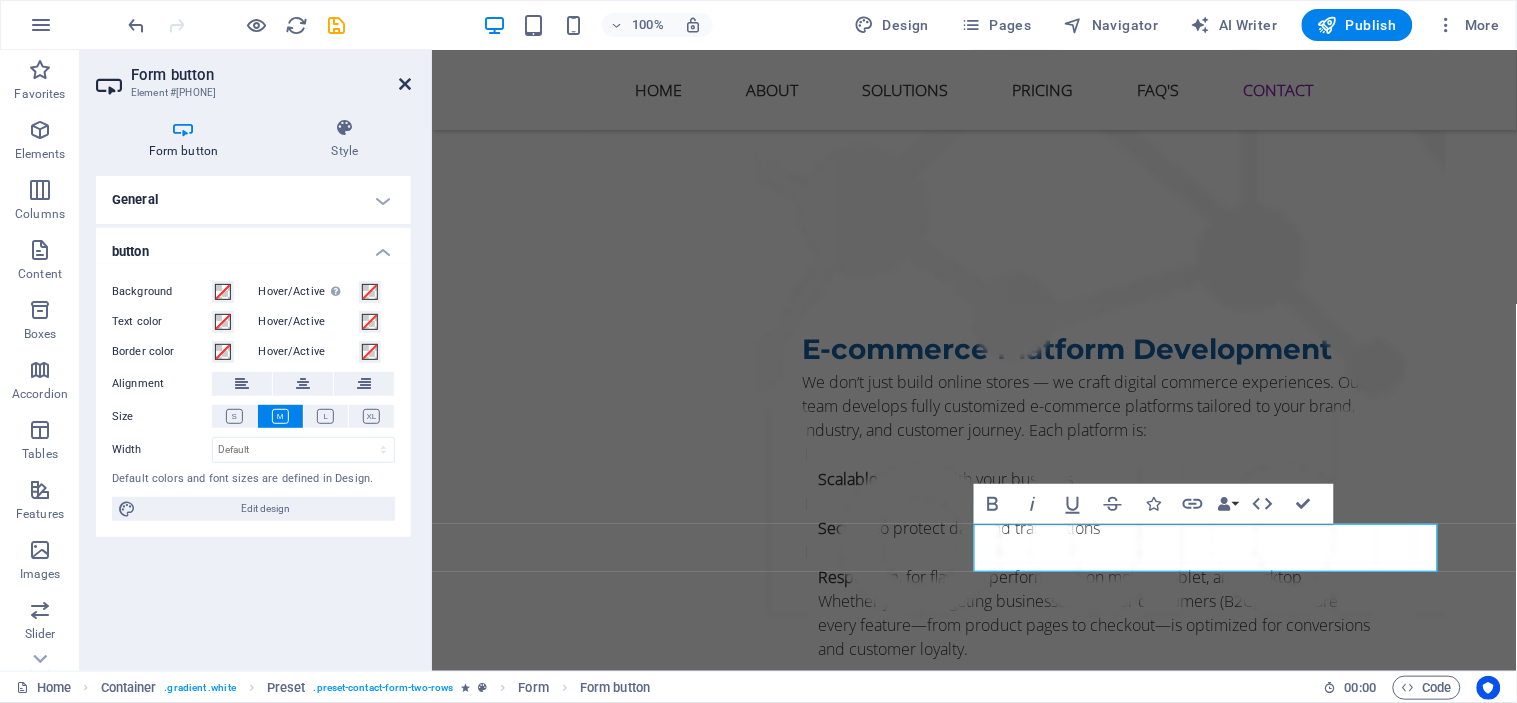 click at bounding box center [405, 84] 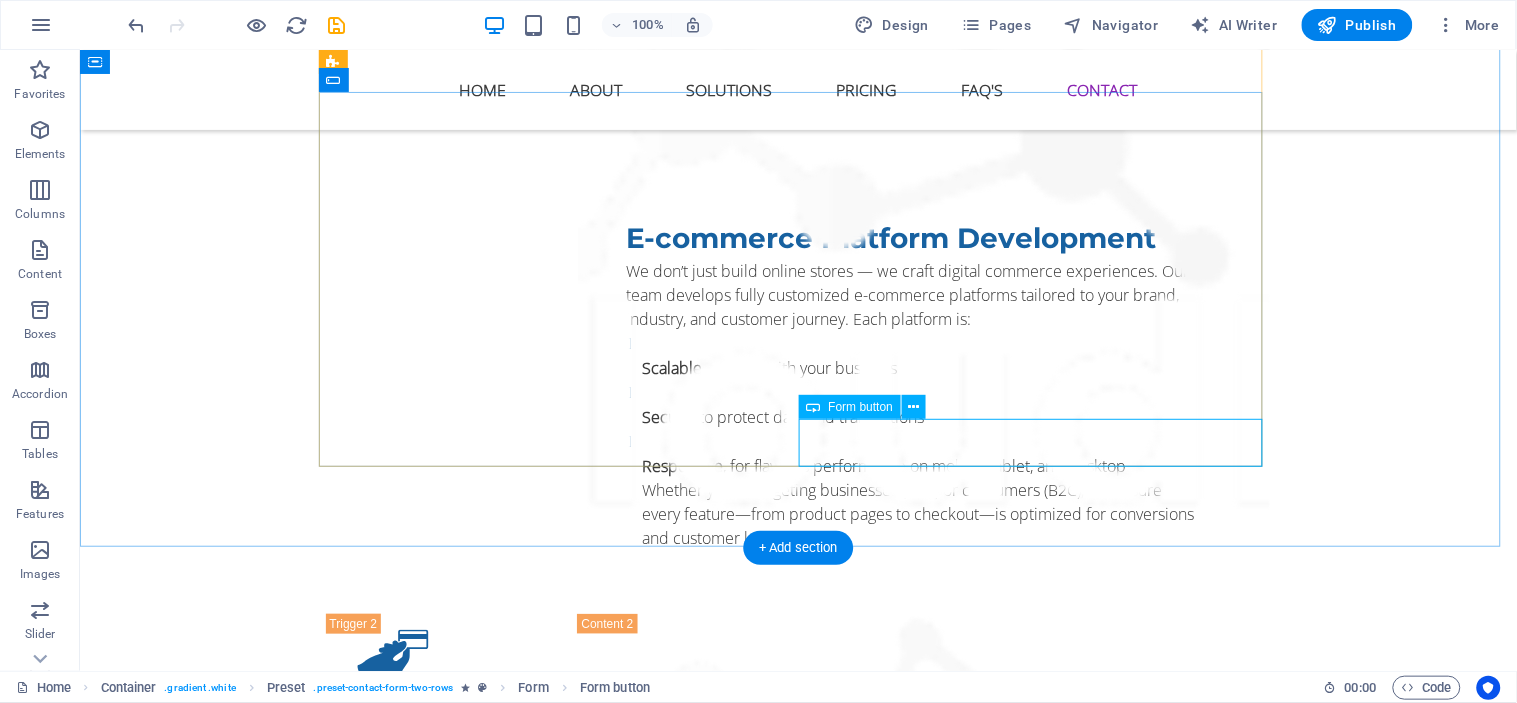 scroll, scrollTop: 7811, scrollLeft: 0, axis: vertical 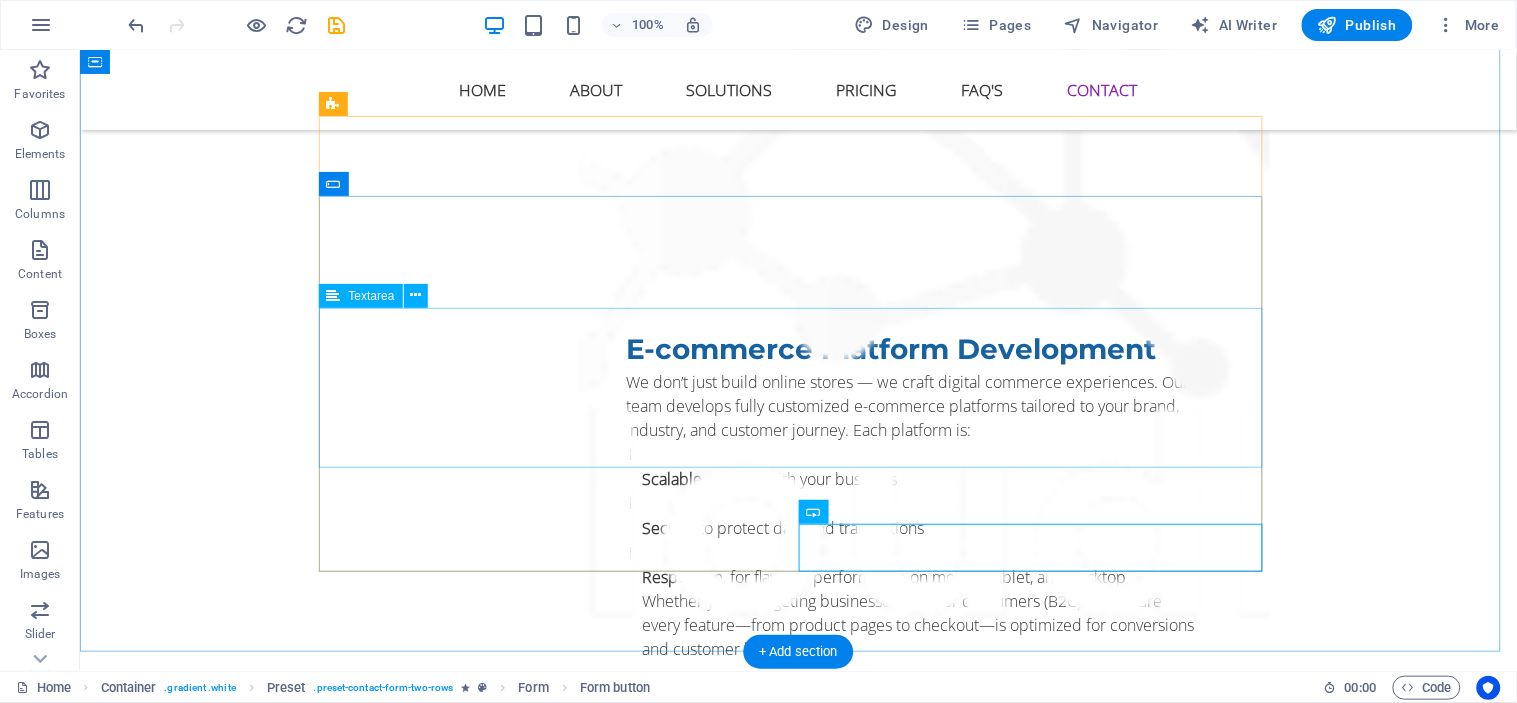 click 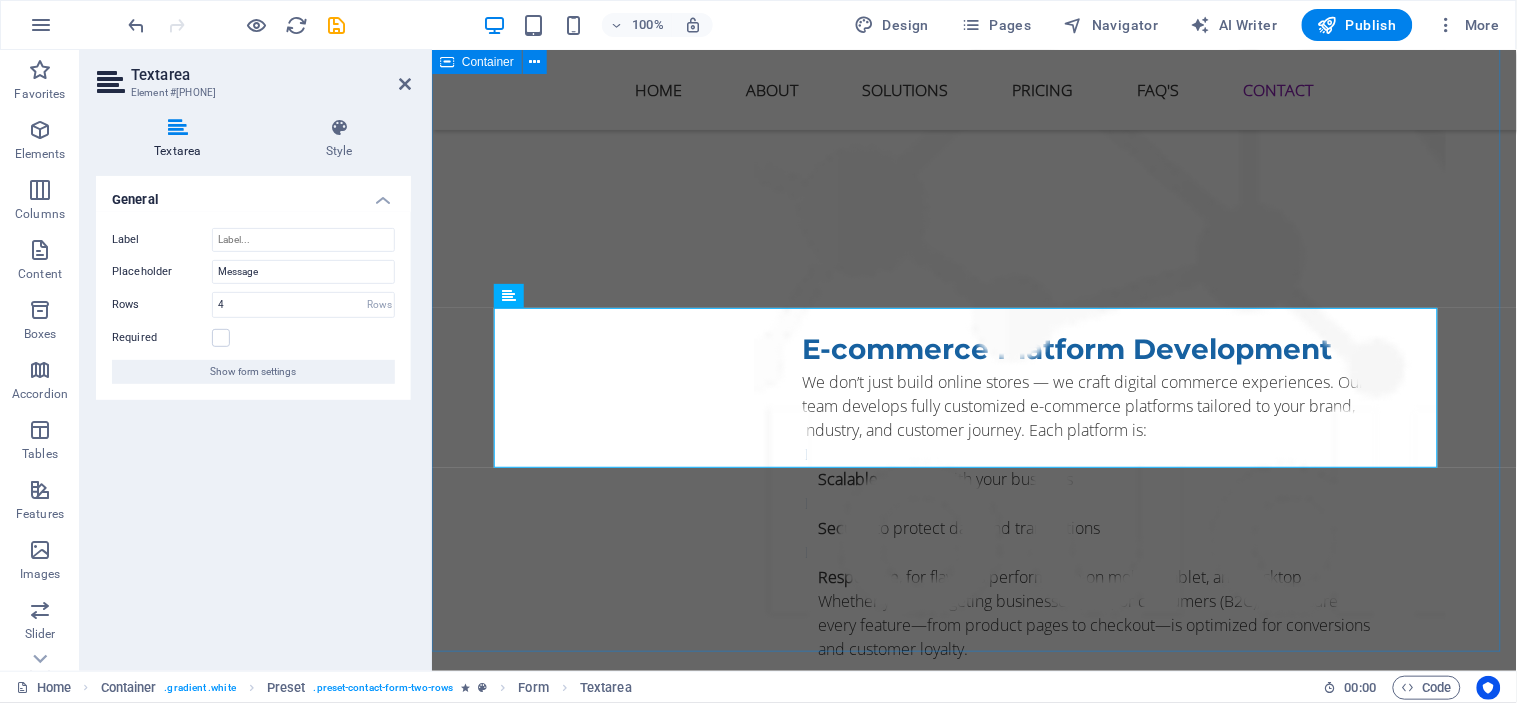 click on "Get in touch Sure! How would you like to get in touch? Are you asking for contact details, help with reaching someone, or something else? Let me know!   I have read and understand the privacy policy. Unreadable? Load new Submit" at bounding box center (973, 5416) 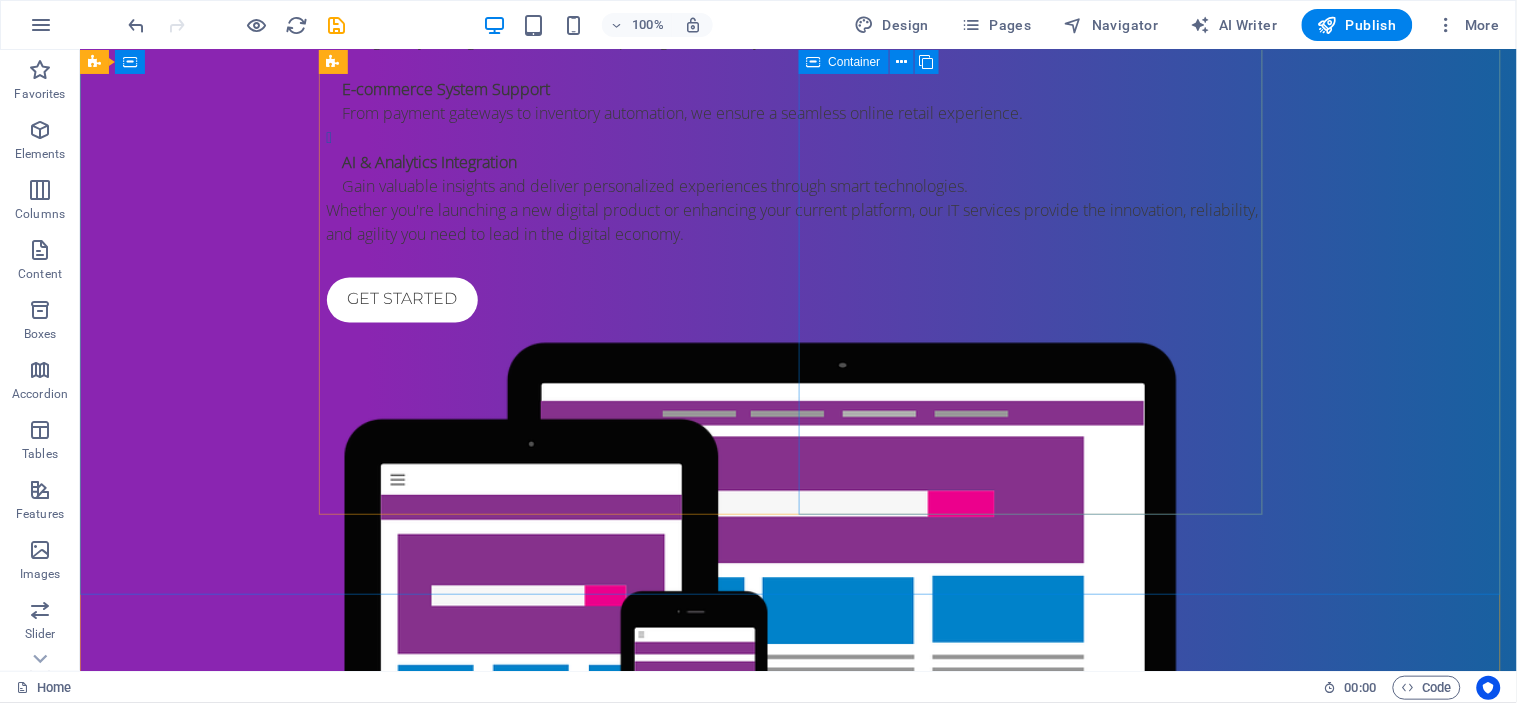 scroll, scrollTop: 888, scrollLeft: 0, axis: vertical 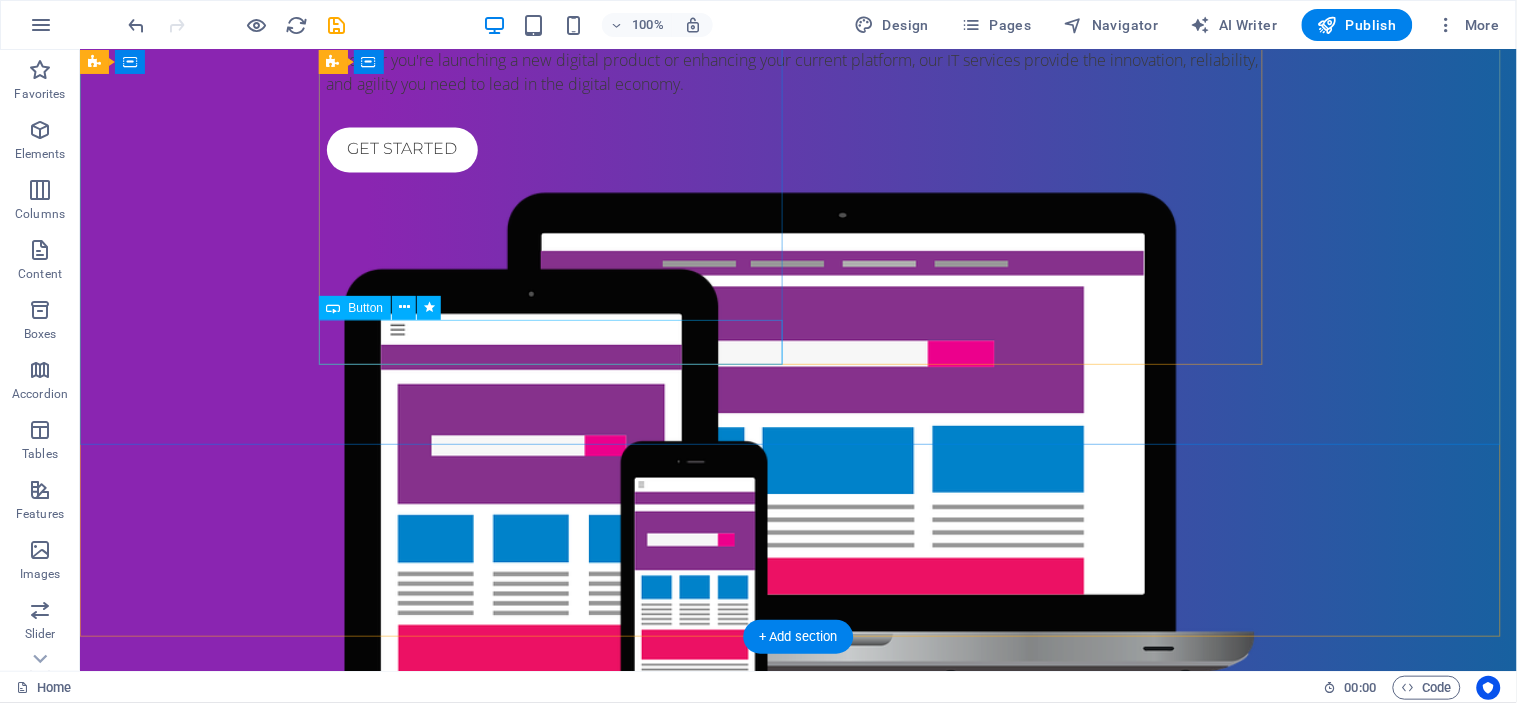 click on "Get started" at bounding box center (798, 149) 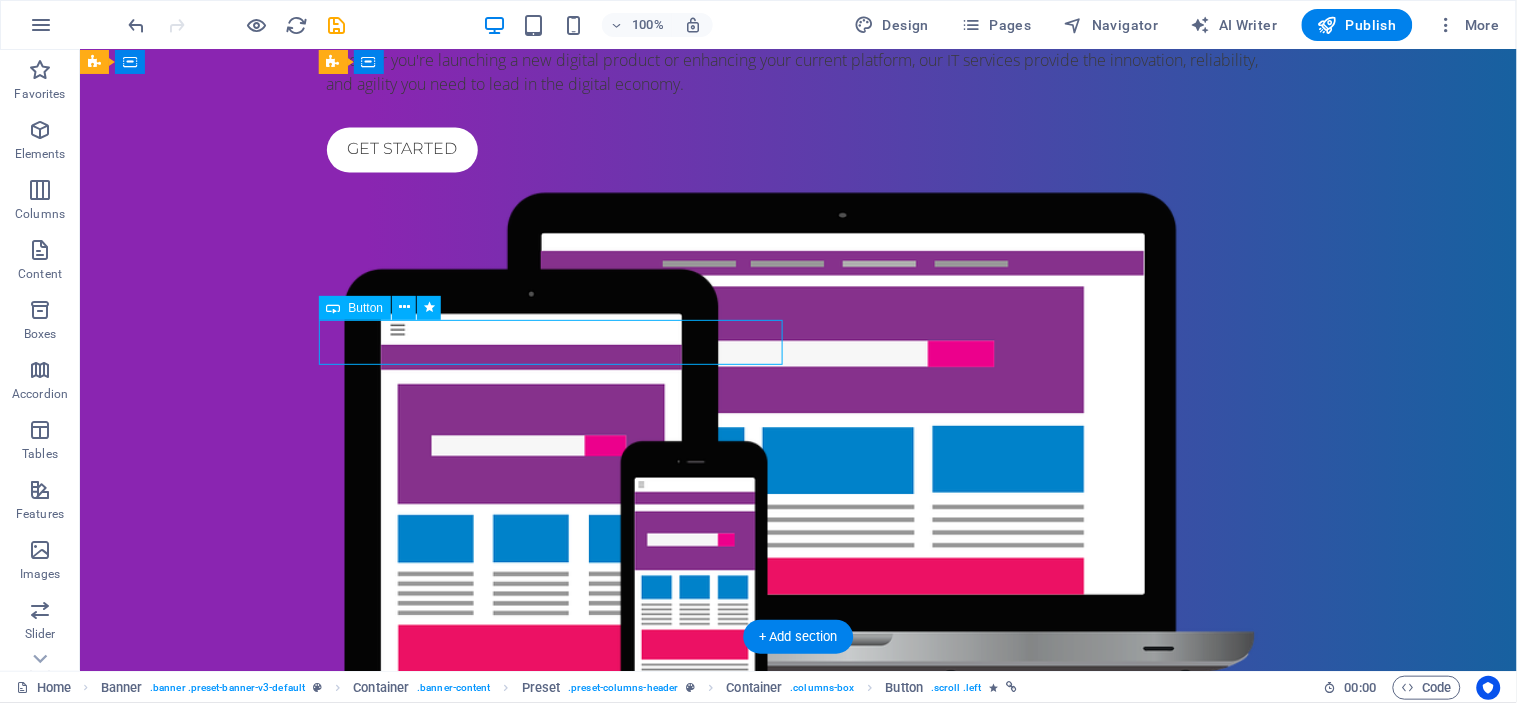 click on "Get started" at bounding box center (798, 149) 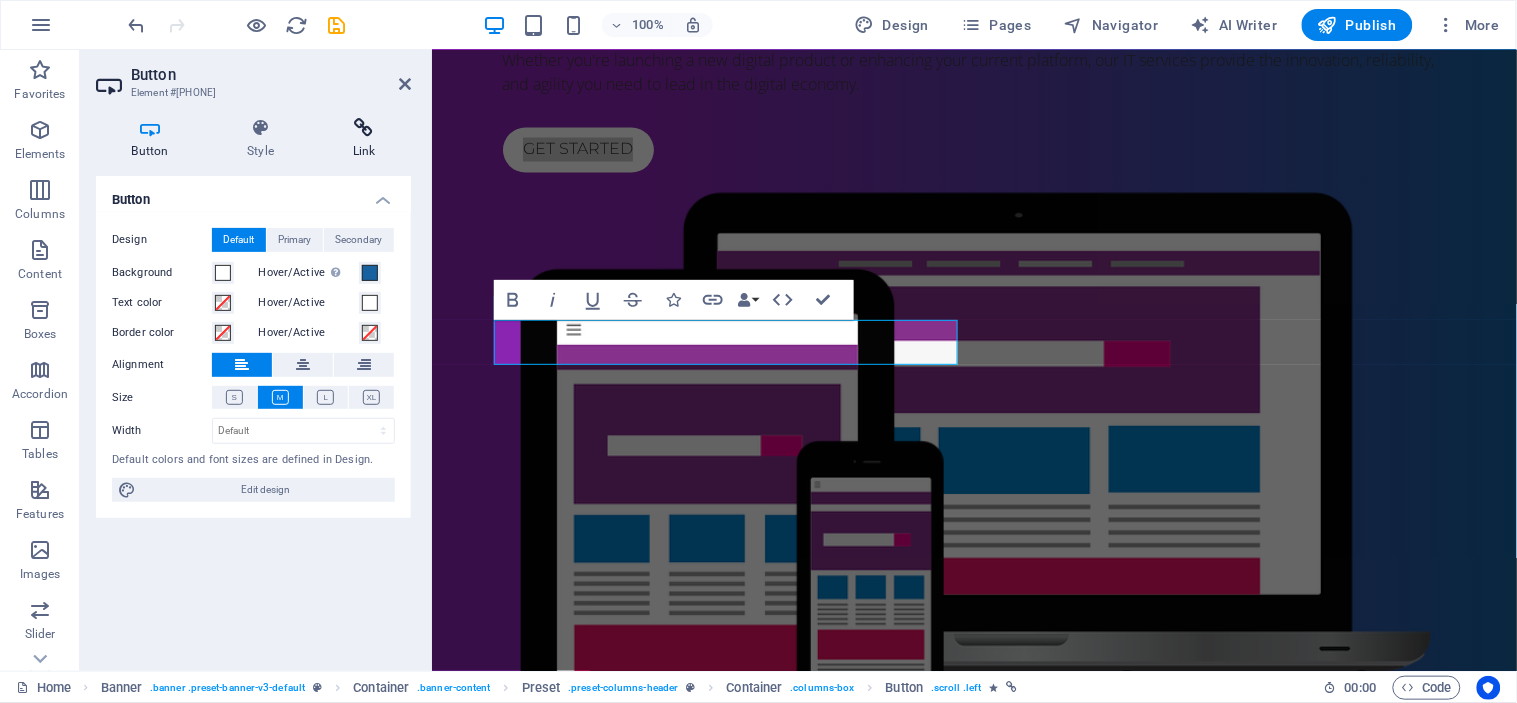click at bounding box center [364, 128] 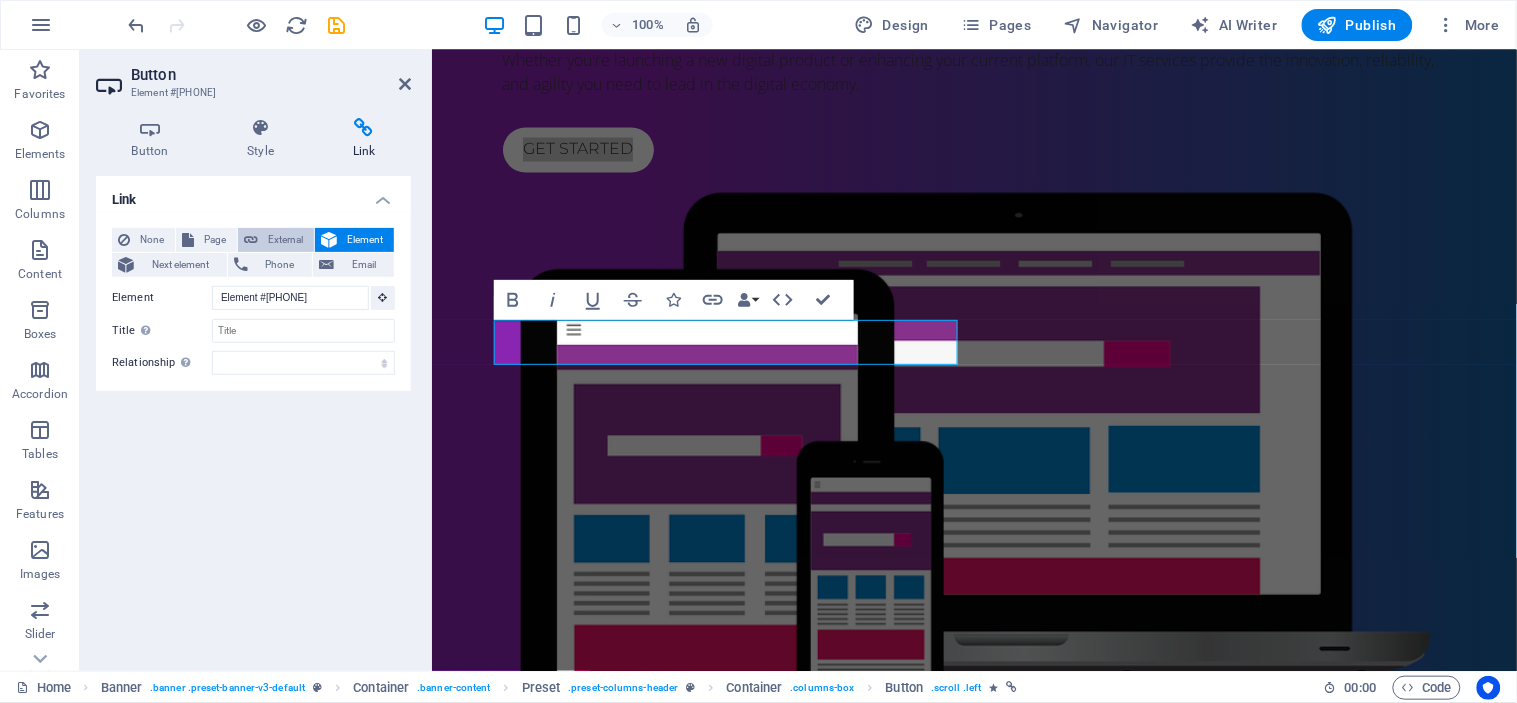 click on "External" at bounding box center (286, 240) 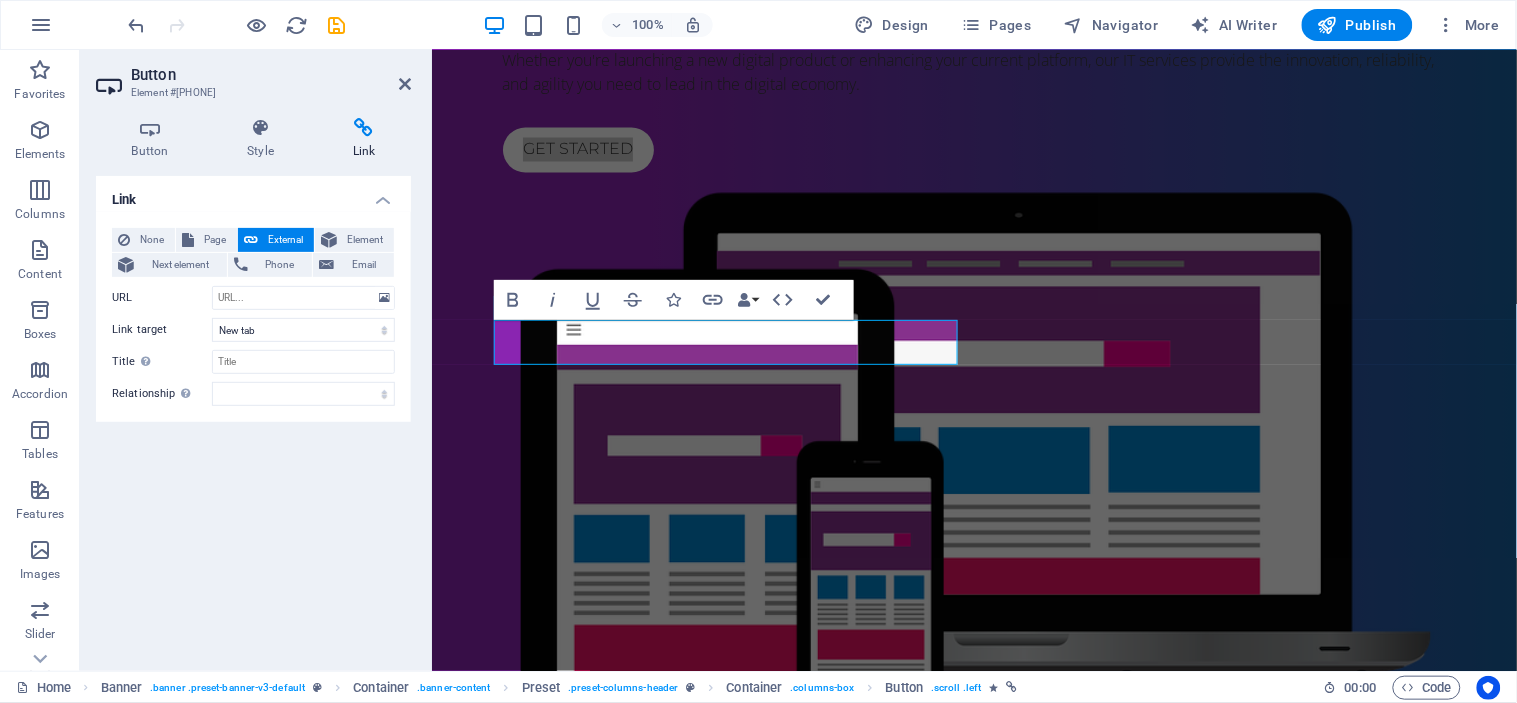 click on "None Page External Element Next element Phone Email Page Home Subpage Legal Notice Privacy Element #ed-830079075
URL Phone Email Link target New tab Same tab Overlay Title Additional link description, should not be the same as the link text. The title is most often shown as a tooltip text when the mouse moves over the element. Leave empty if uncertain. Relationship Sets the  relationship of this link to the link target . For example, the value "nofollow" instructs search engines not to follow the link. Can be left empty. alternate author bookmark external help license next nofollow noreferrer noopener prev search tag" at bounding box center (253, 317) 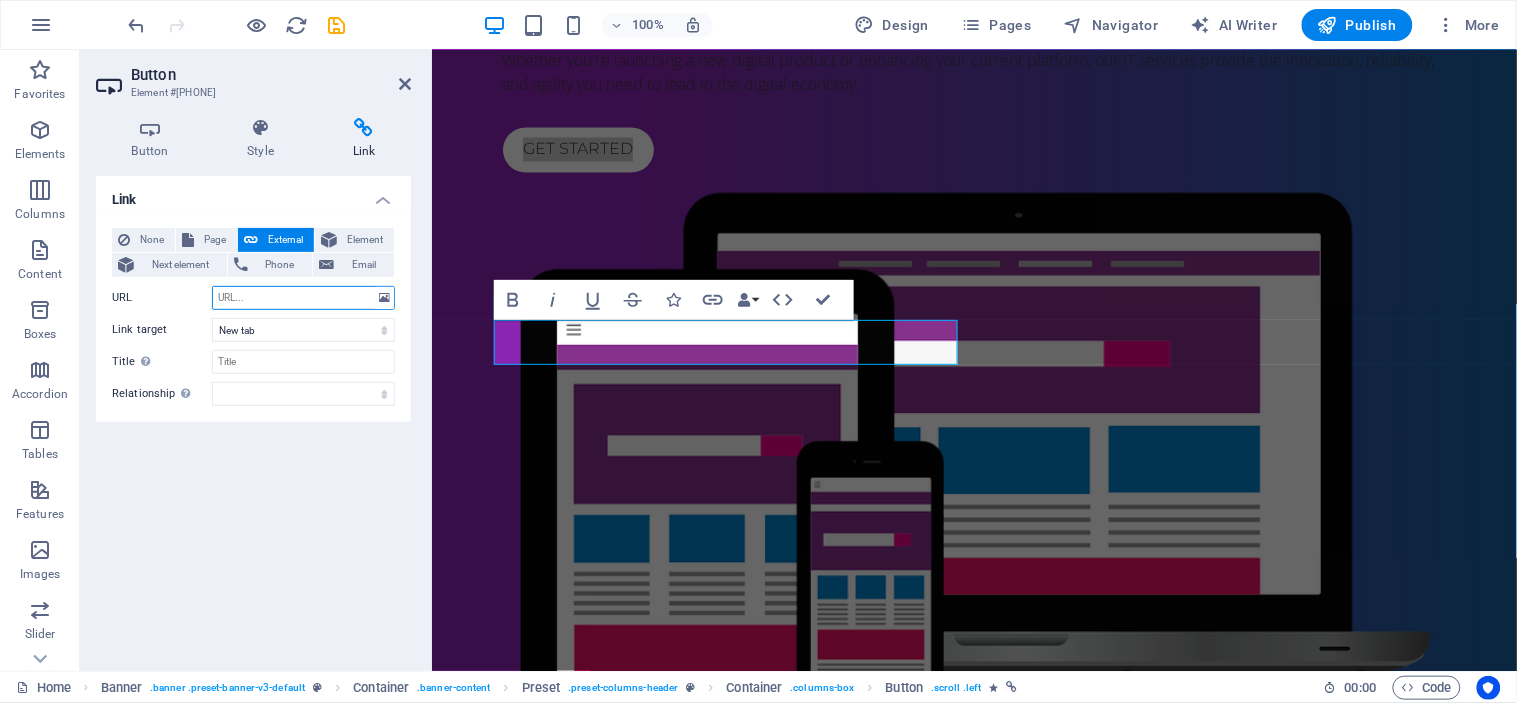click on "URL" at bounding box center [303, 298] 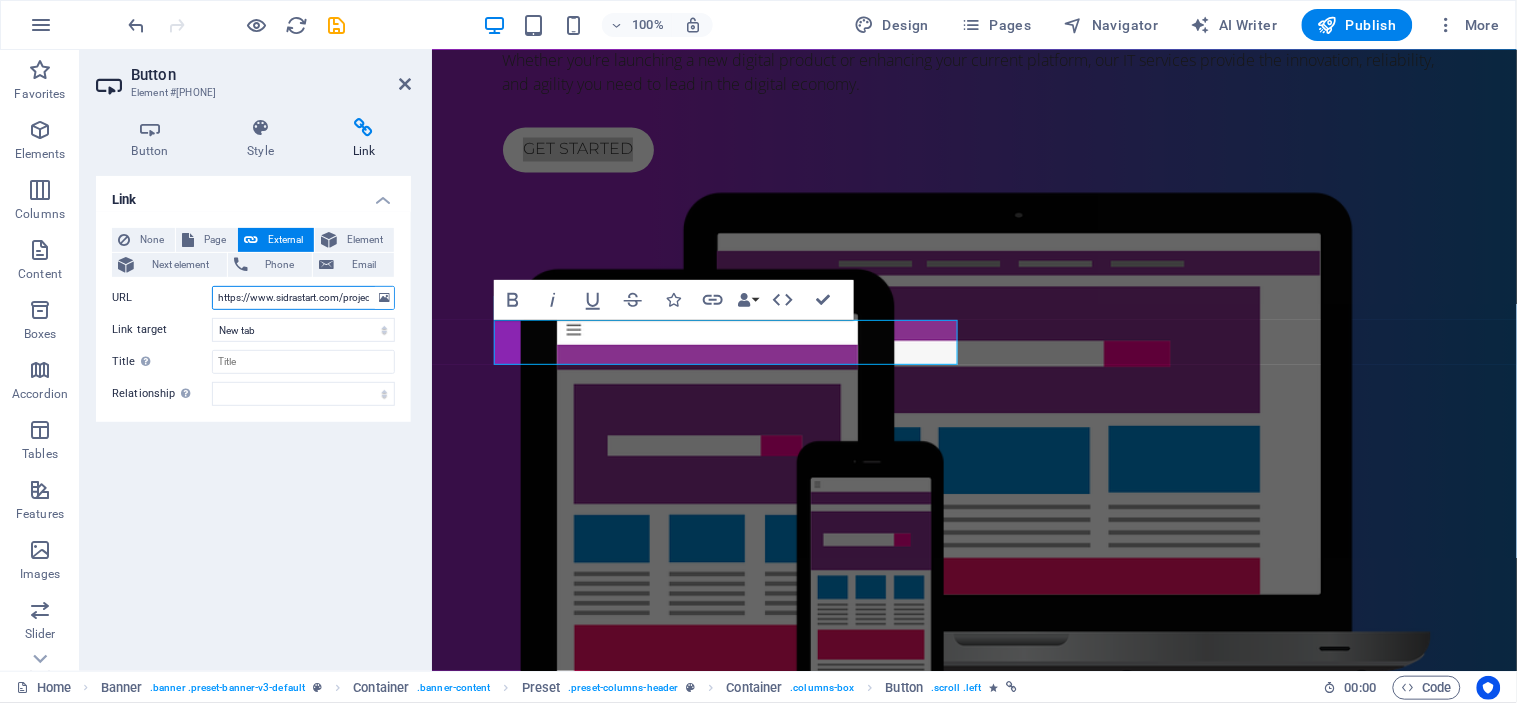 scroll, scrollTop: 0, scrollLeft: 198, axis: horizontal 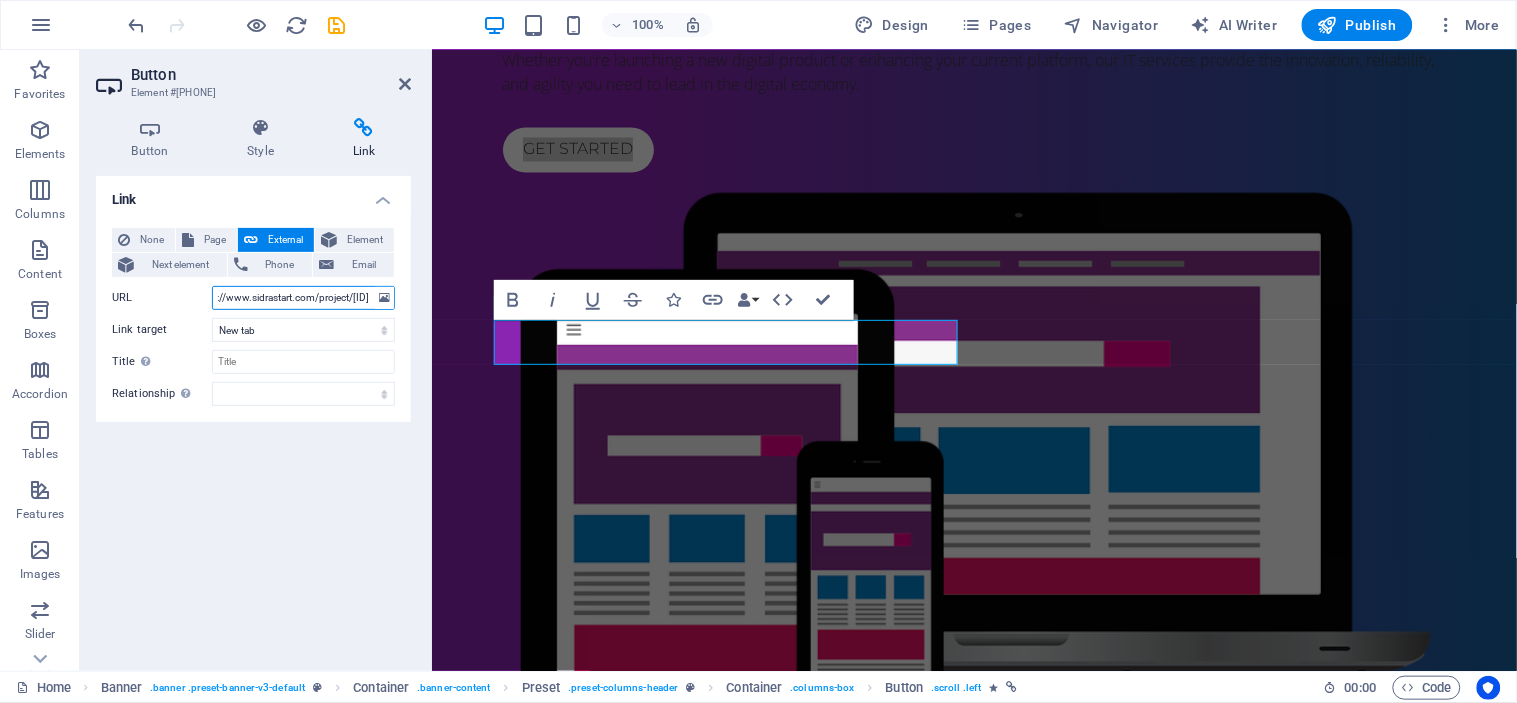 type on "https://www.sidrastart.com/project/2c4a88a3-1387-4009-a532-4e8bdd481ce2" 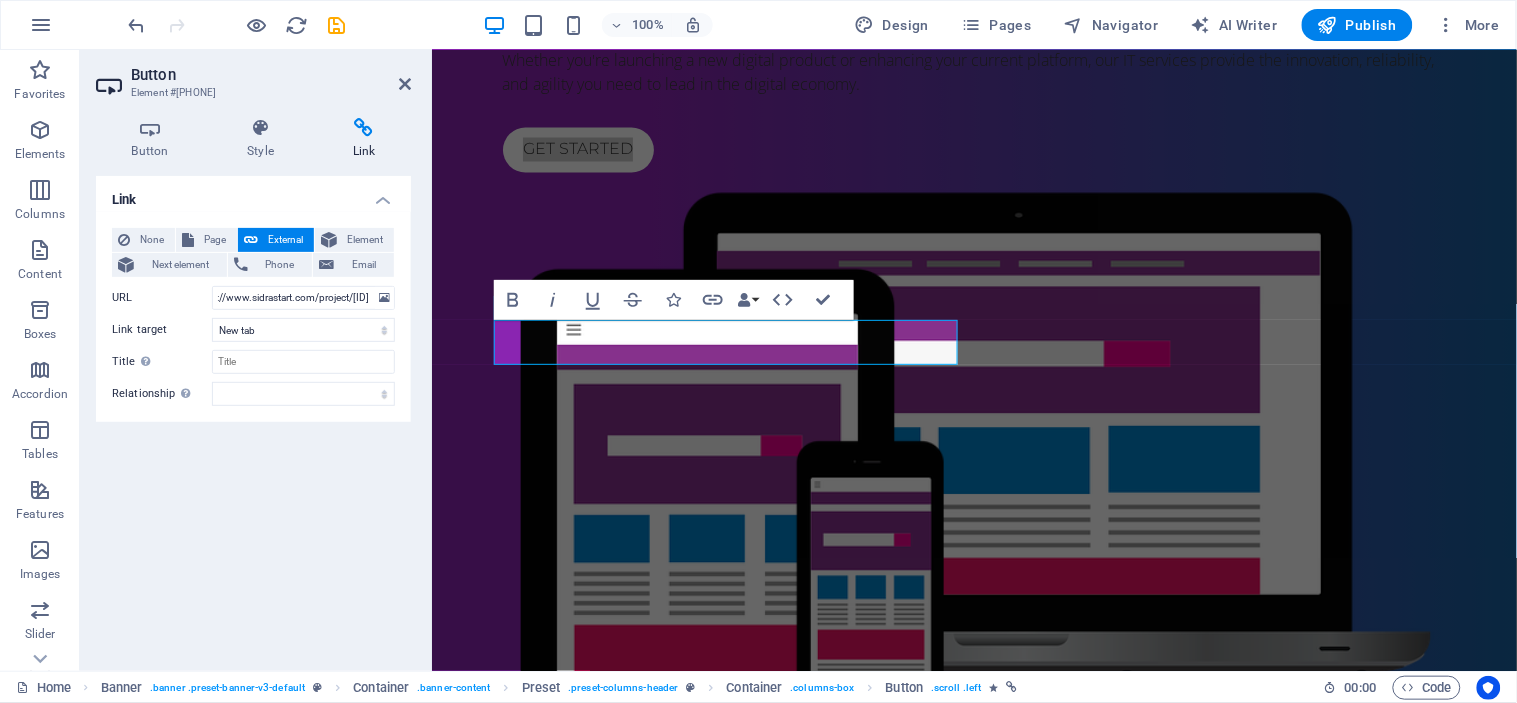 click on "Link None Page External Element Next element Phone Email Page Home Subpage Legal Notice Privacy Element #ed-830079075
URL https://www.sidrastart.com/project/2c4a88a3-1387-4009-a532-4e8bdd481ce2 Phone Email Link target New tab Same tab Overlay Title Additional link description, should not be the same as the link text. The title is most often shown as a tooltip text when the mouse moves over the element. Leave empty if uncertain. Relationship Sets the  relationship of this link to the link target . For example, the value "nofollow" instructs search engines not to follow the link. Can be left empty. alternate author bookmark external help license next nofollow noreferrer noopener prev search tag" at bounding box center [253, 415] 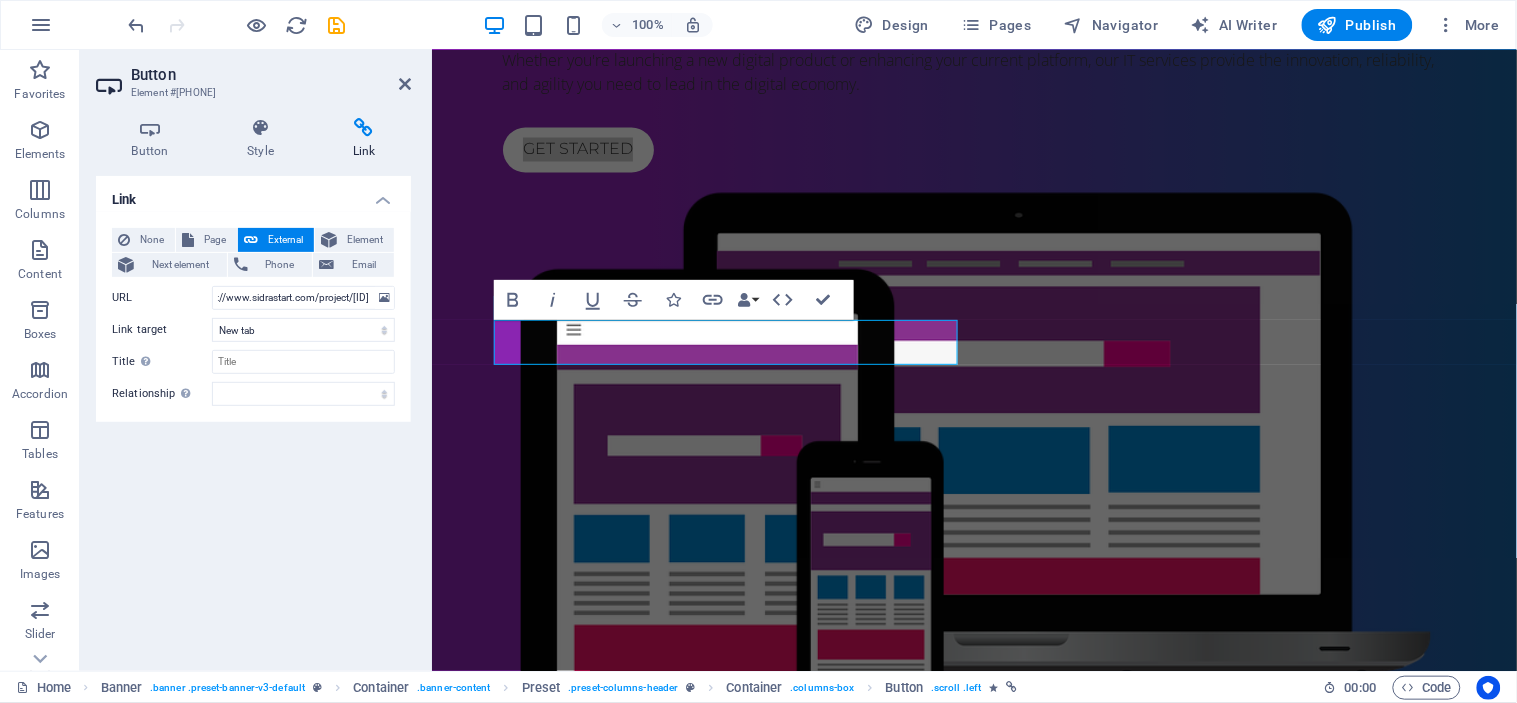 scroll, scrollTop: 0, scrollLeft: 0, axis: both 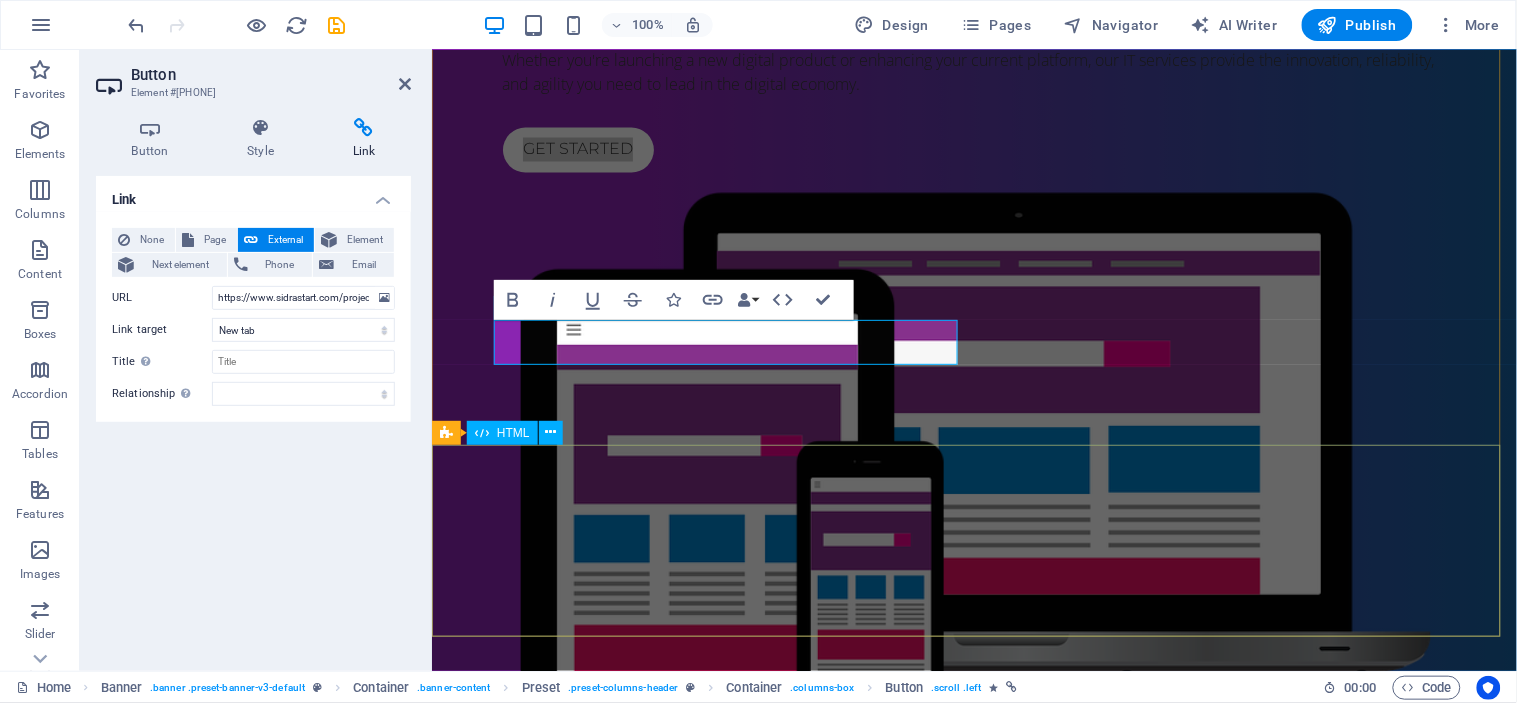 click on "Preset   HTML" at bounding box center [504, 433] 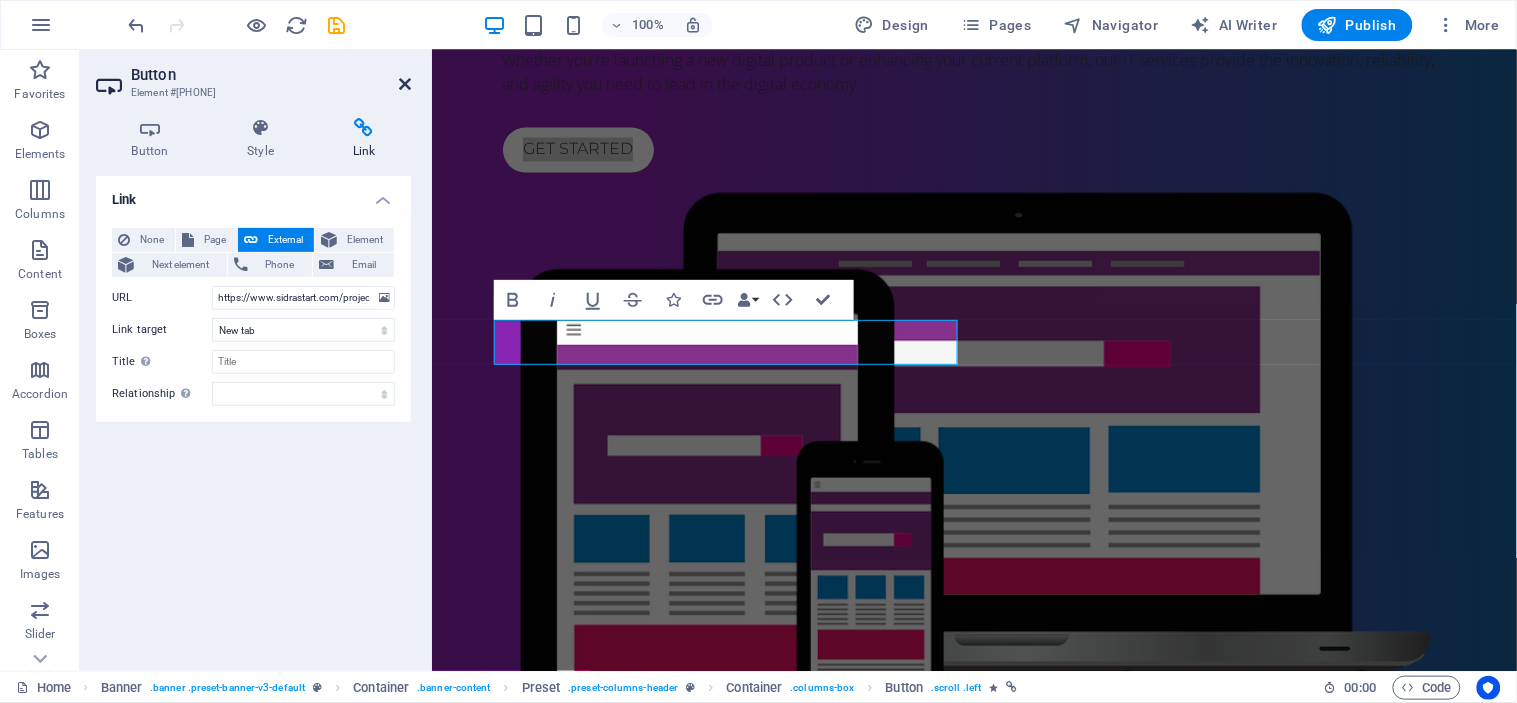 click at bounding box center [405, 84] 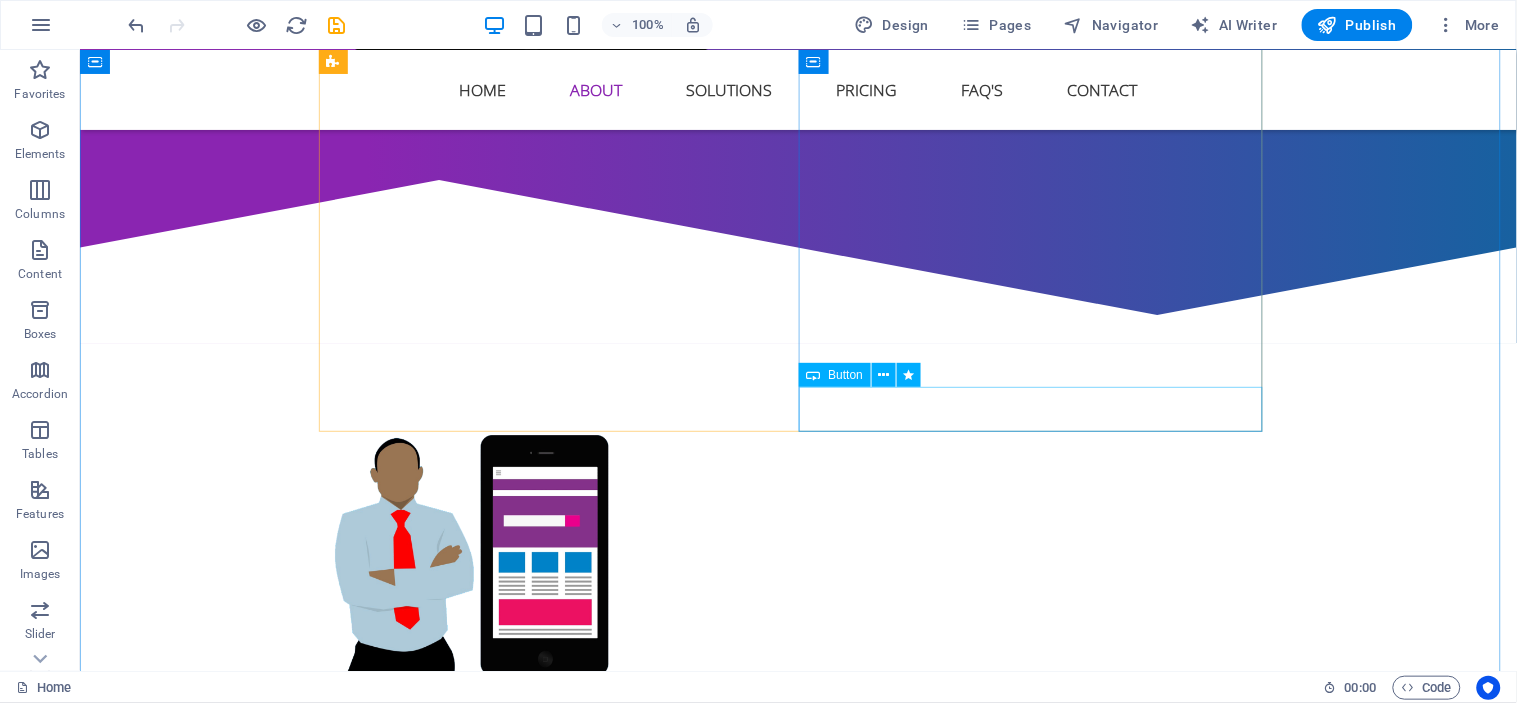 scroll, scrollTop: 1666, scrollLeft: 0, axis: vertical 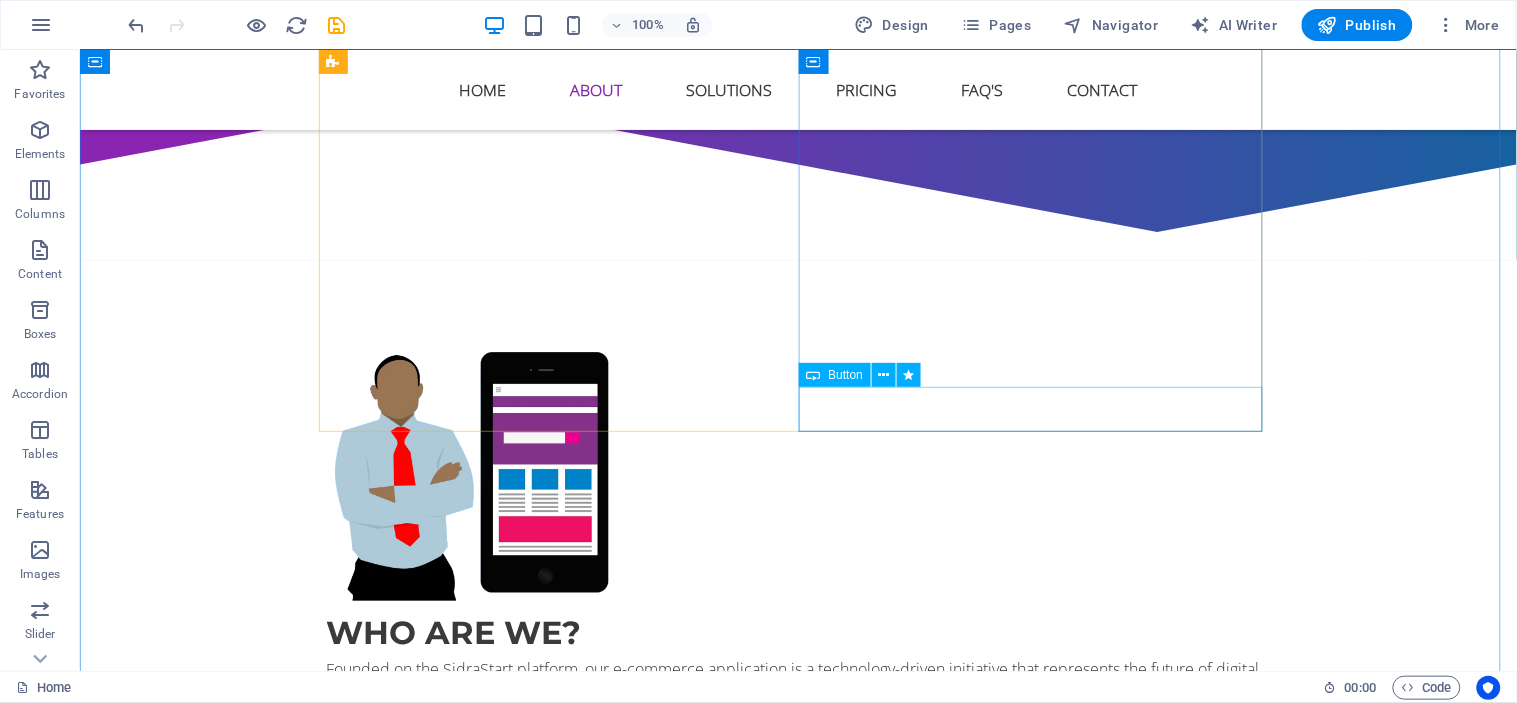 click on "Get in touch" at bounding box center [798, 862] 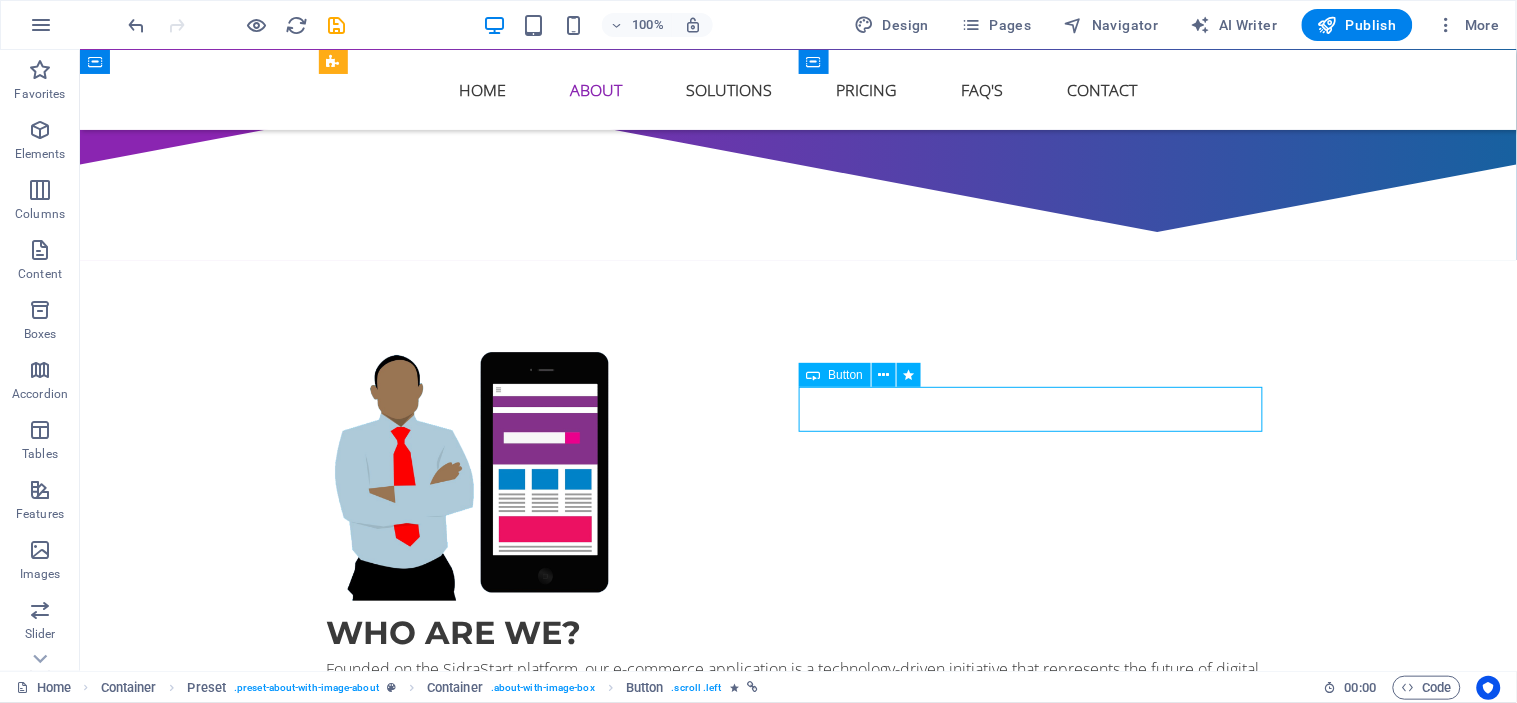 click on "Get in touch" at bounding box center [798, 862] 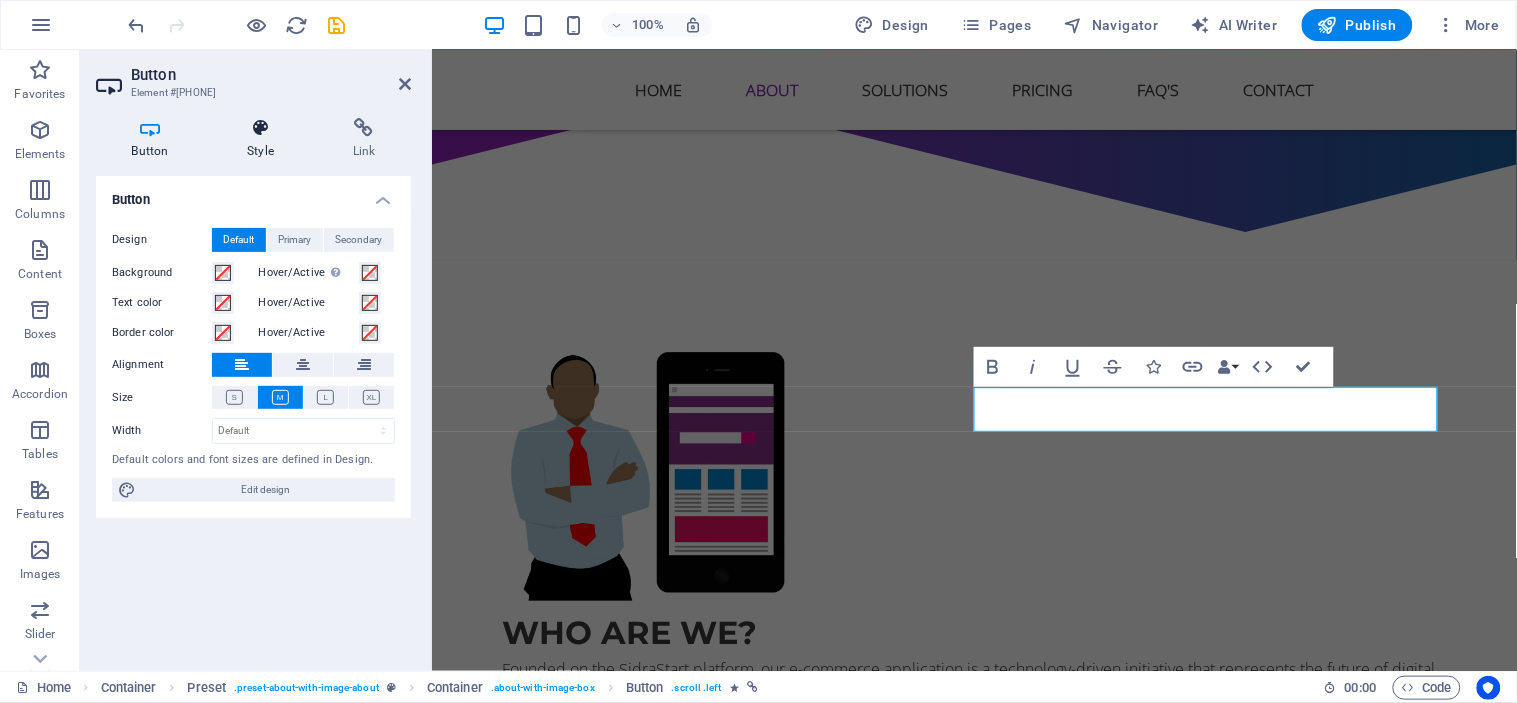 click on "Style" at bounding box center [265, 139] 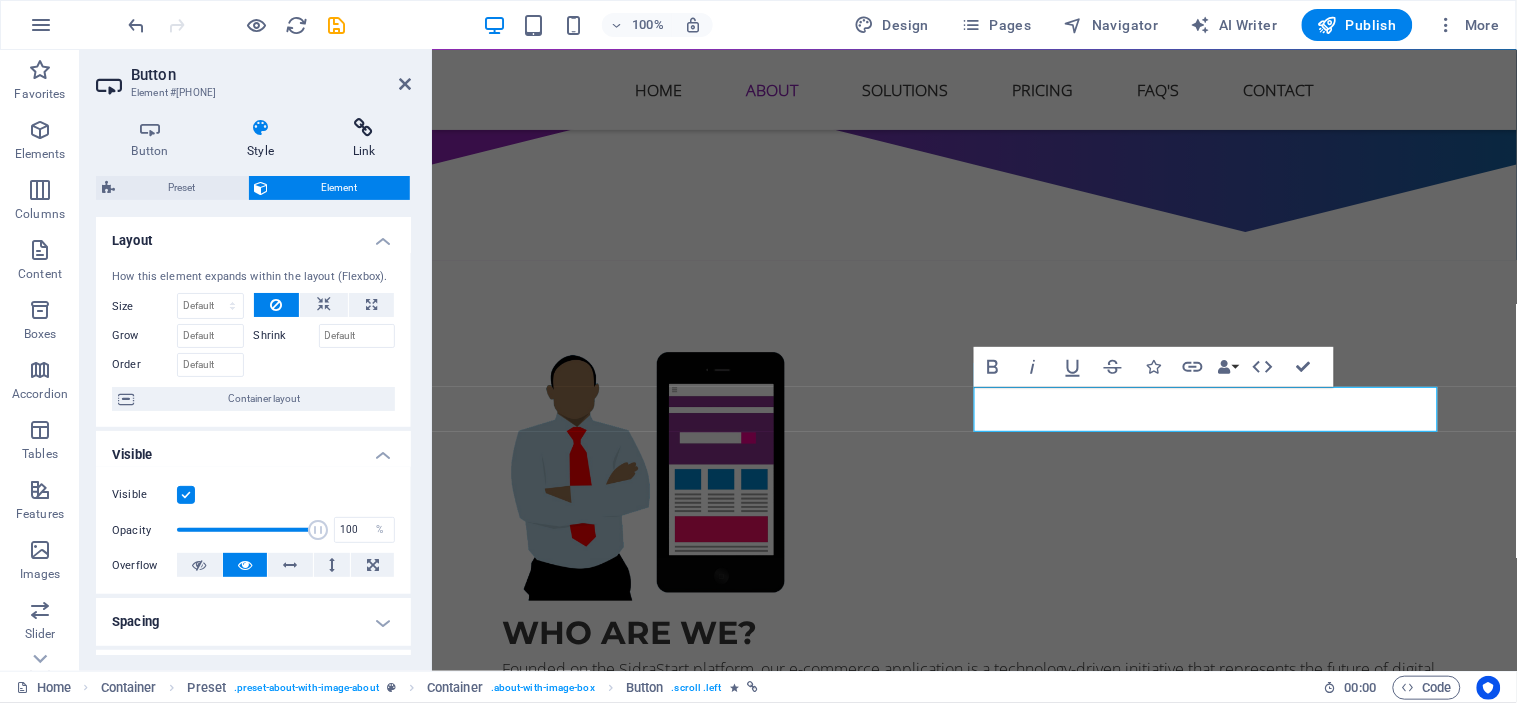 click on "Link" at bounding box center [364, 139] 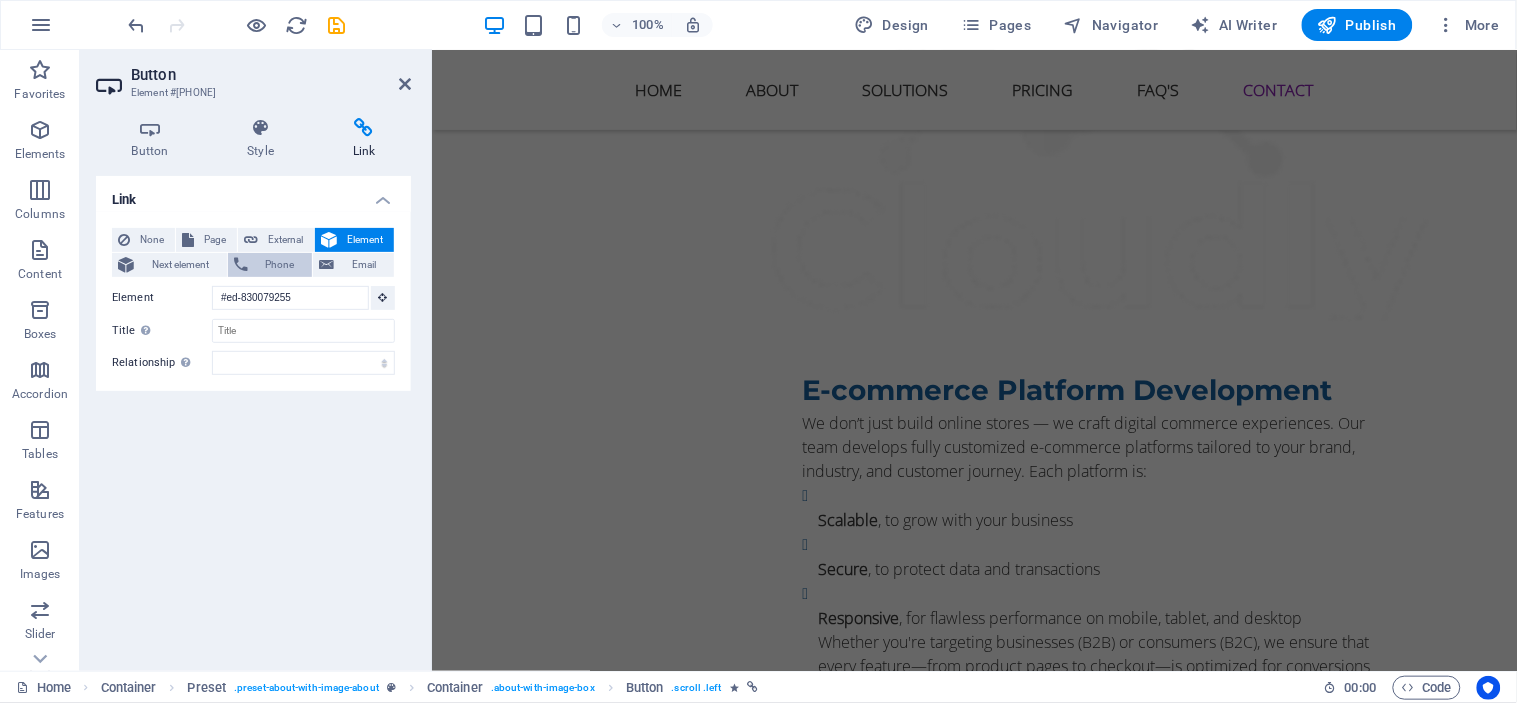scroll, scrollTop: 1586, scrollLeft: 0, axis: vertical 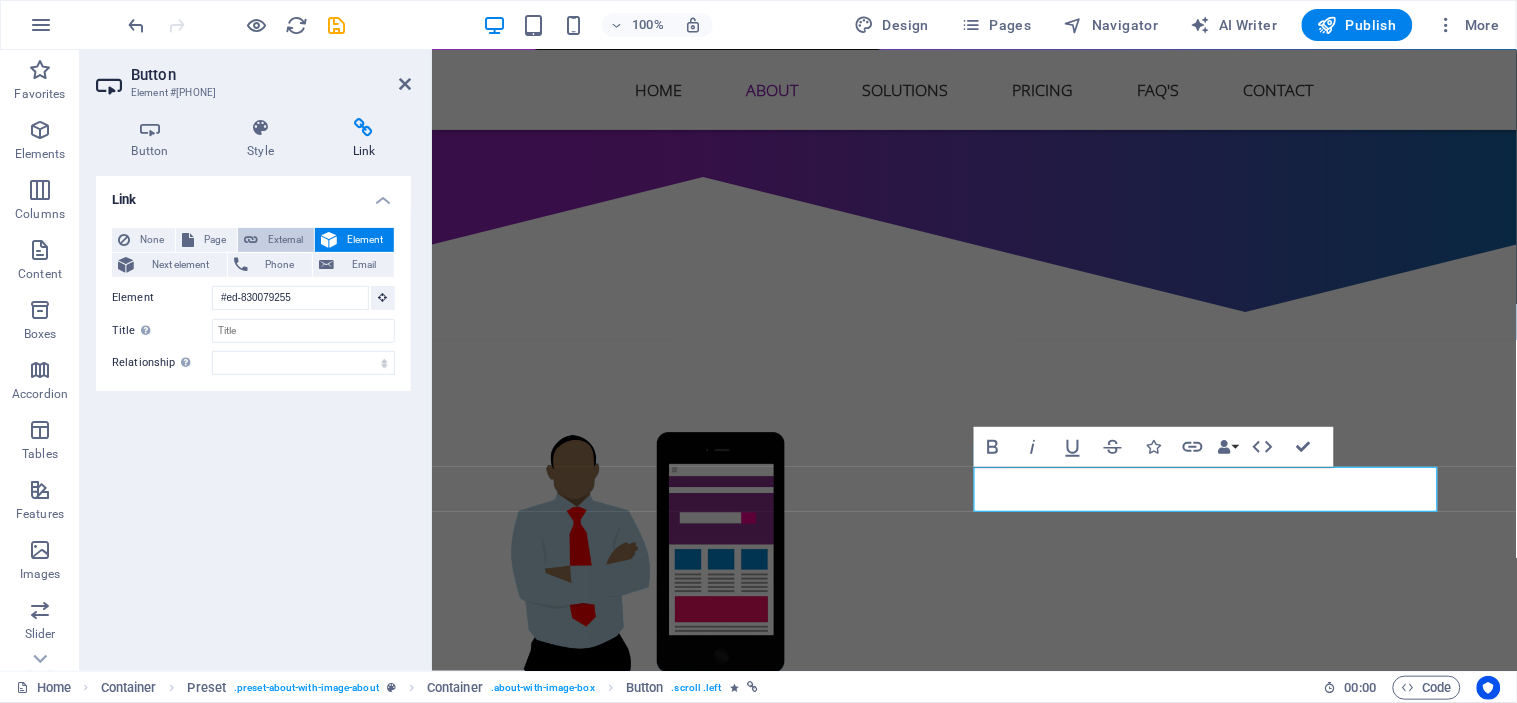 click on "External" at bounding box center [286, 240] 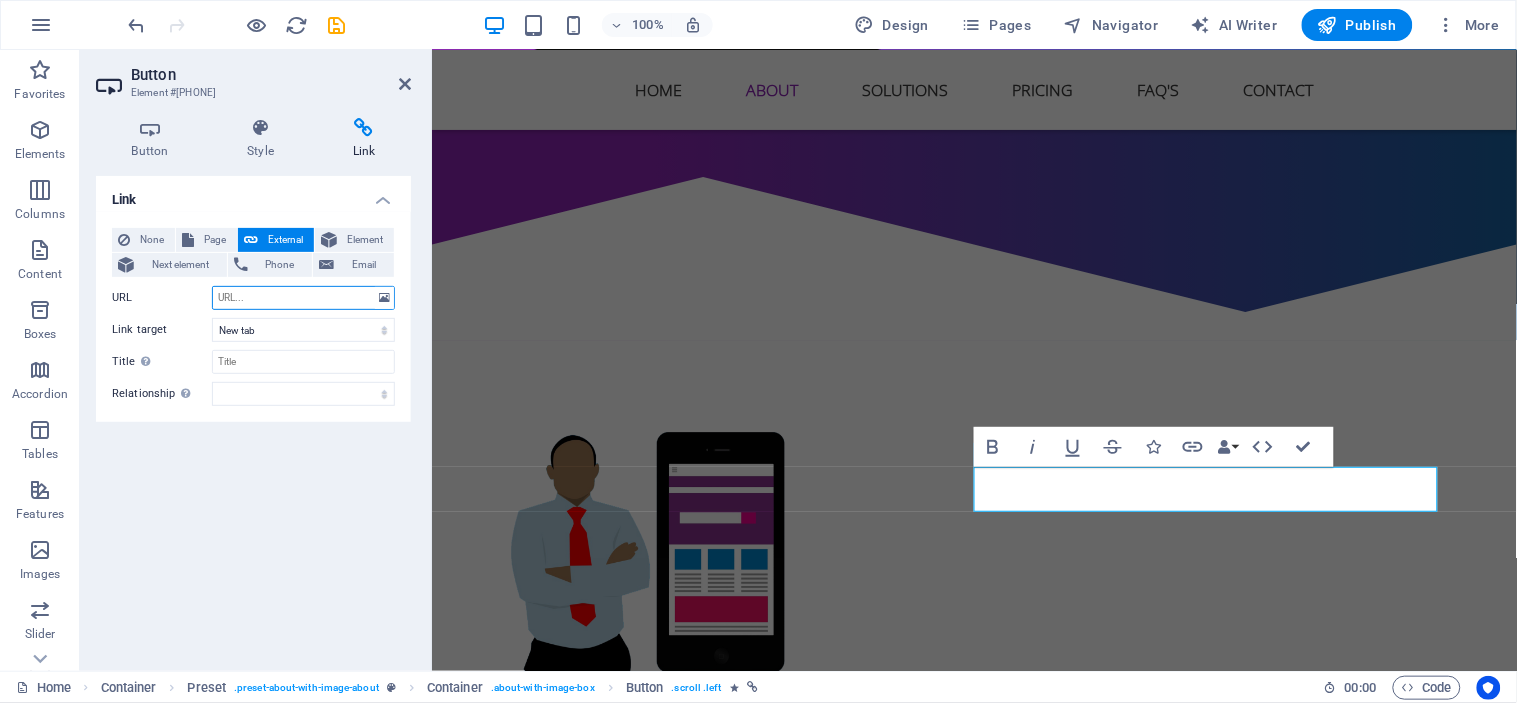 click on "URL" at bounding box center (303, 298) 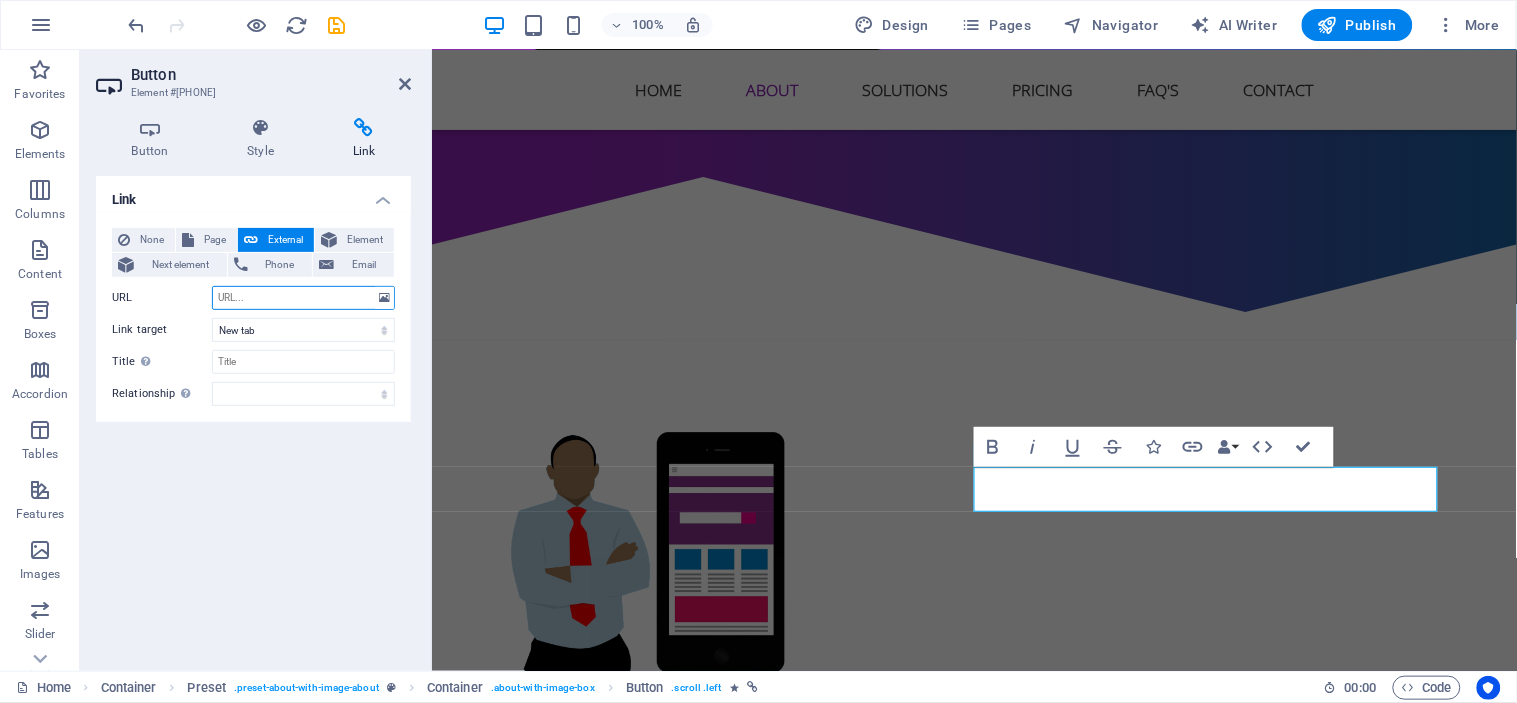 click on "URL" at bounding box center [303, 298] 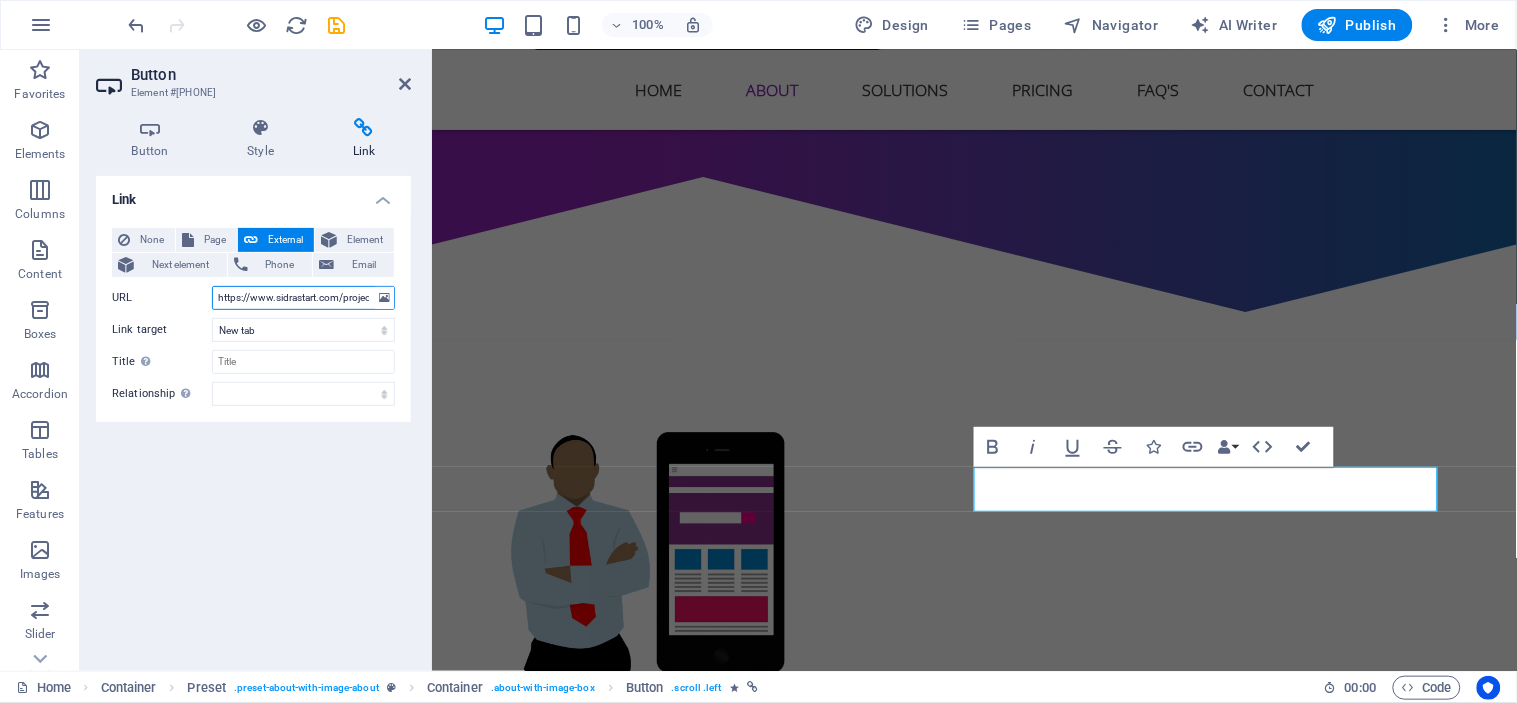 scroll, scrollTop: 0, scrollLeft: 198, axis: horizontal 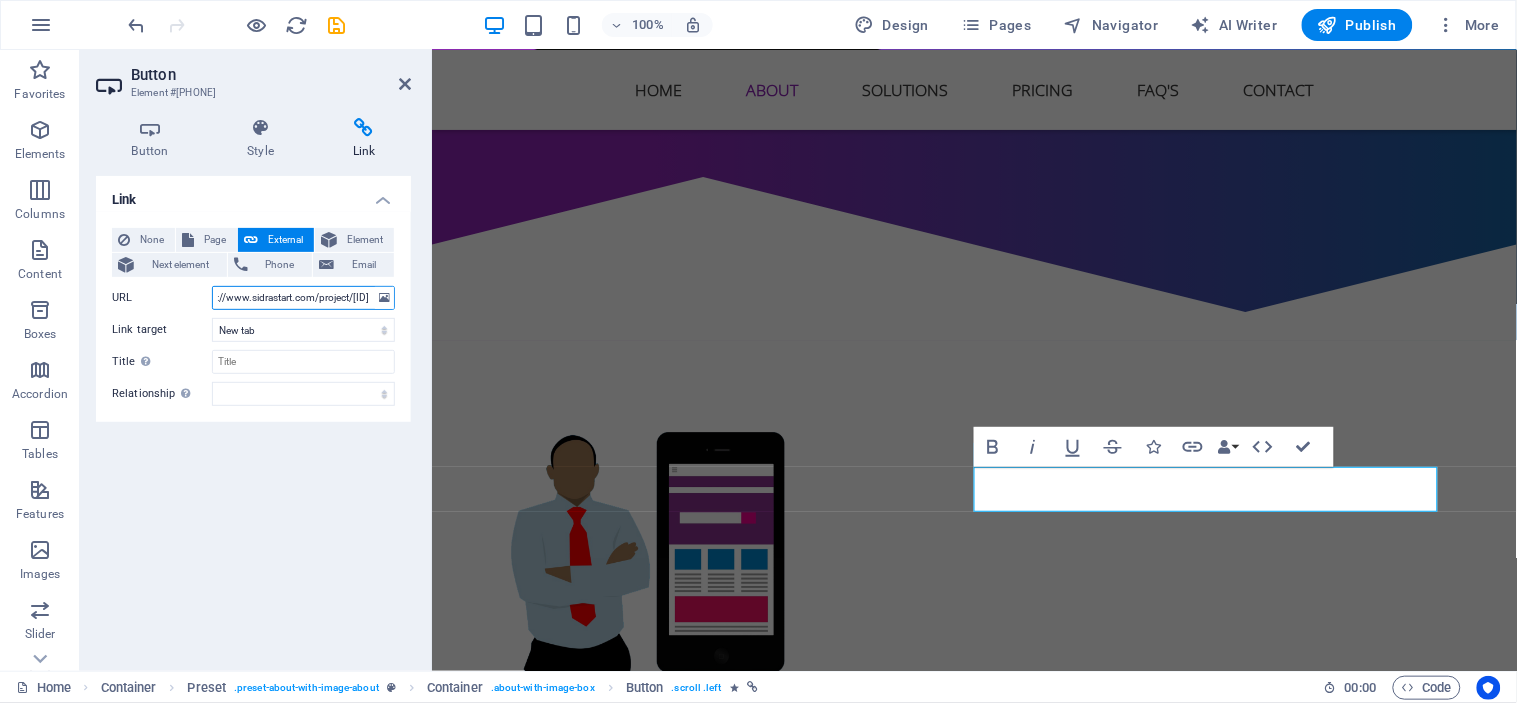 type on "https://www.sidrastart.com/project/2c4a88a3-1387-4009-a532-4e8bdd481ce2" 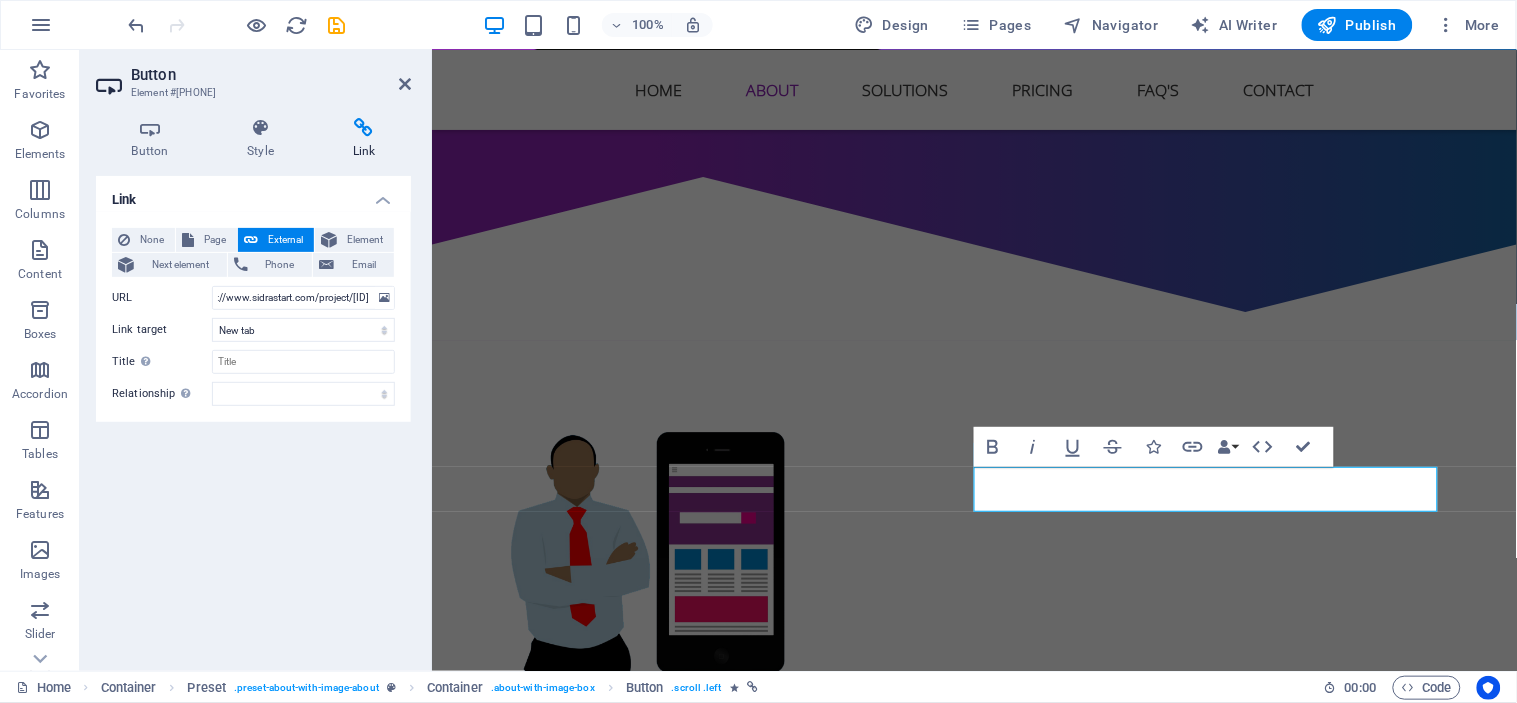 click on "Link None Page External Element Next element Phone Email Page Home Subpage Legal Notice Privacy Element #ed-830079255
URL https://www.sidrastart.com/project/2c4a88a3-1387-4009-a532-4e8bdd481ce2 Phone Email Link target New tab Same tab Overlay Title Additional link description, should not be the same as the link text. The title is most often shown as a tooltip text when the mouse moves over the element. Leave empty if uncertain. Relationship Sets the  relationship of this link to the link target . For example, the value "nofollow" instructs search engines not to follow the link. Can be left empty. alternate author bookmark external help license next nofollow noreferrer noopener prev search tag" at bounding box center [253, 415] 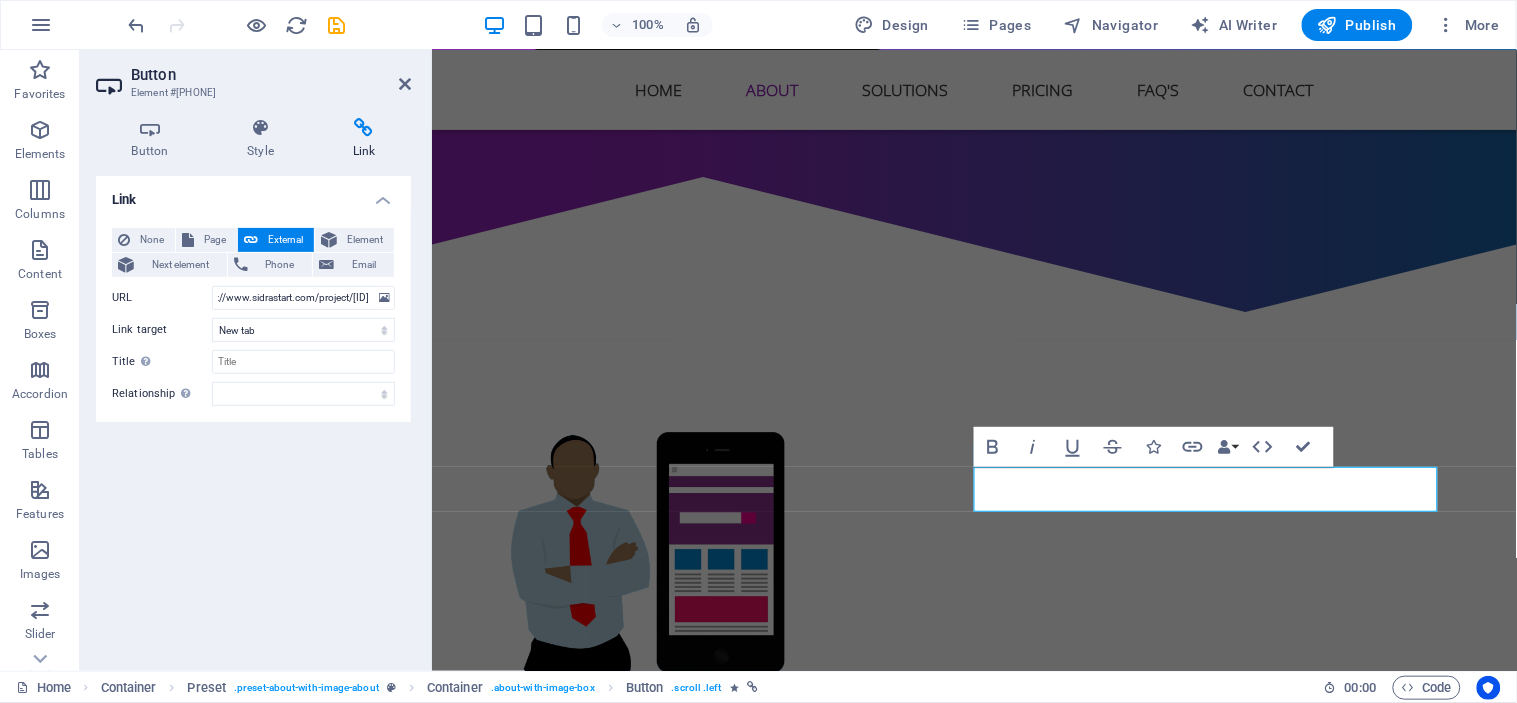 scroll, scrollTop: 0, scrollLeft: 0, axis: both 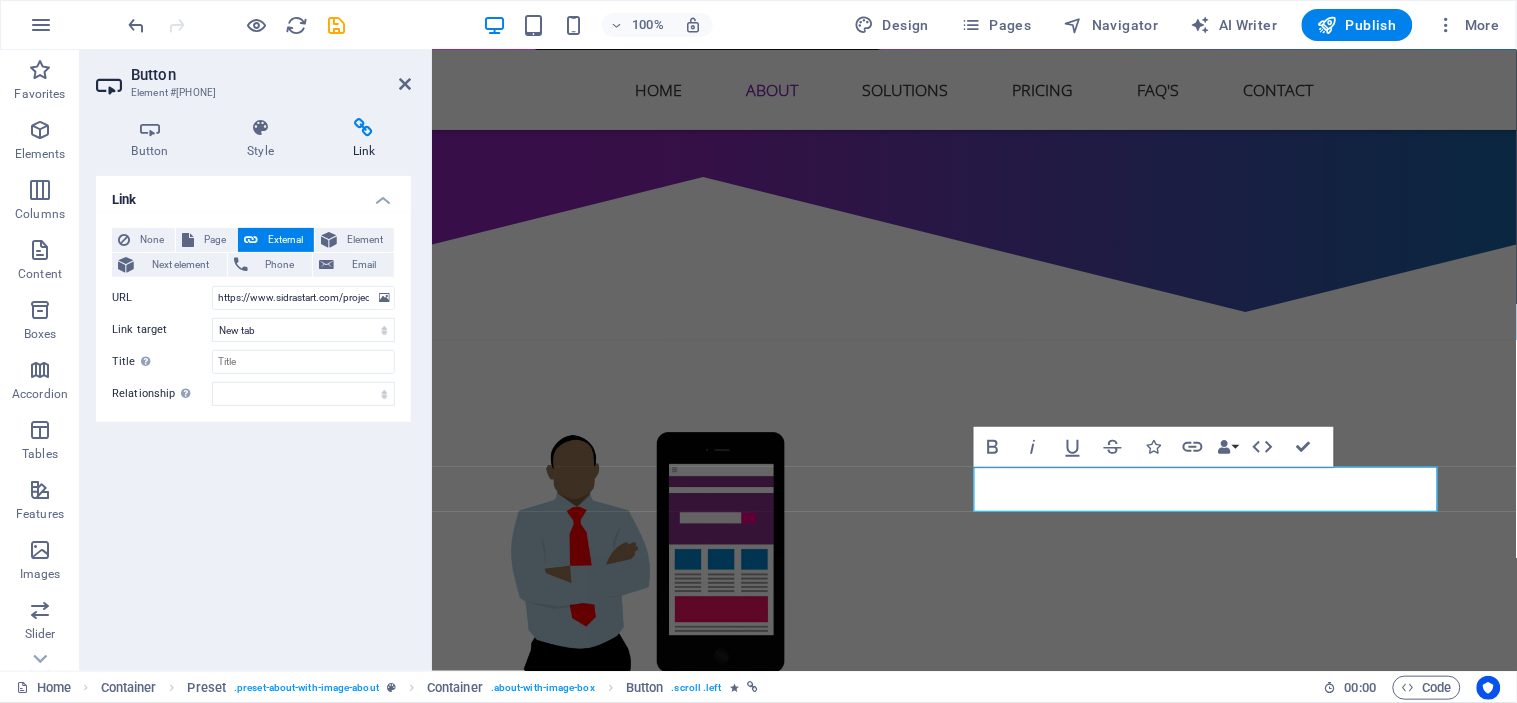 click on "Button Element #ed-830079096 Button Style Link Button Design Default Primary Secondary Background Hover/Active Switch to preview mode to test the active/hover state Text color Hover/Active Border color Hover/Active Alignment Size Width Default px rem % em vh vw Default colors and font sizes are defined in Design. Edit design Preset Element Layout How this element expands within the layout (Flexbox). Size Default auto px % 1/1 1/2 1/3 1/4 1/5 1/6 1/7 1/8 1/9 1/10 Grow Shrink Order Container layout Visible Visible Opacity 100 % Overflow Spacing Margin Default auto px % rem vw vh Custom Custom auto px % rem vw vh auto px % rem vw vh auto px % rem vw vh auto px % rem vw vh Padding Default px rem % vh vw Custom Custom px rem % vh vw px rem % vh vw px rem % vh vw px rem % vh vw Border Style              - Width 1 auto px rem % vh vw Custom Custom 1 auto px rem % vh vw 1 auto px rem % vh vw 1 auto px rem % vh vw 1 auto px rem % vh vw  - Color Round corners Default px rem % vh vw Custom Custom px rem % vh %" at bounding box center (256, 360) 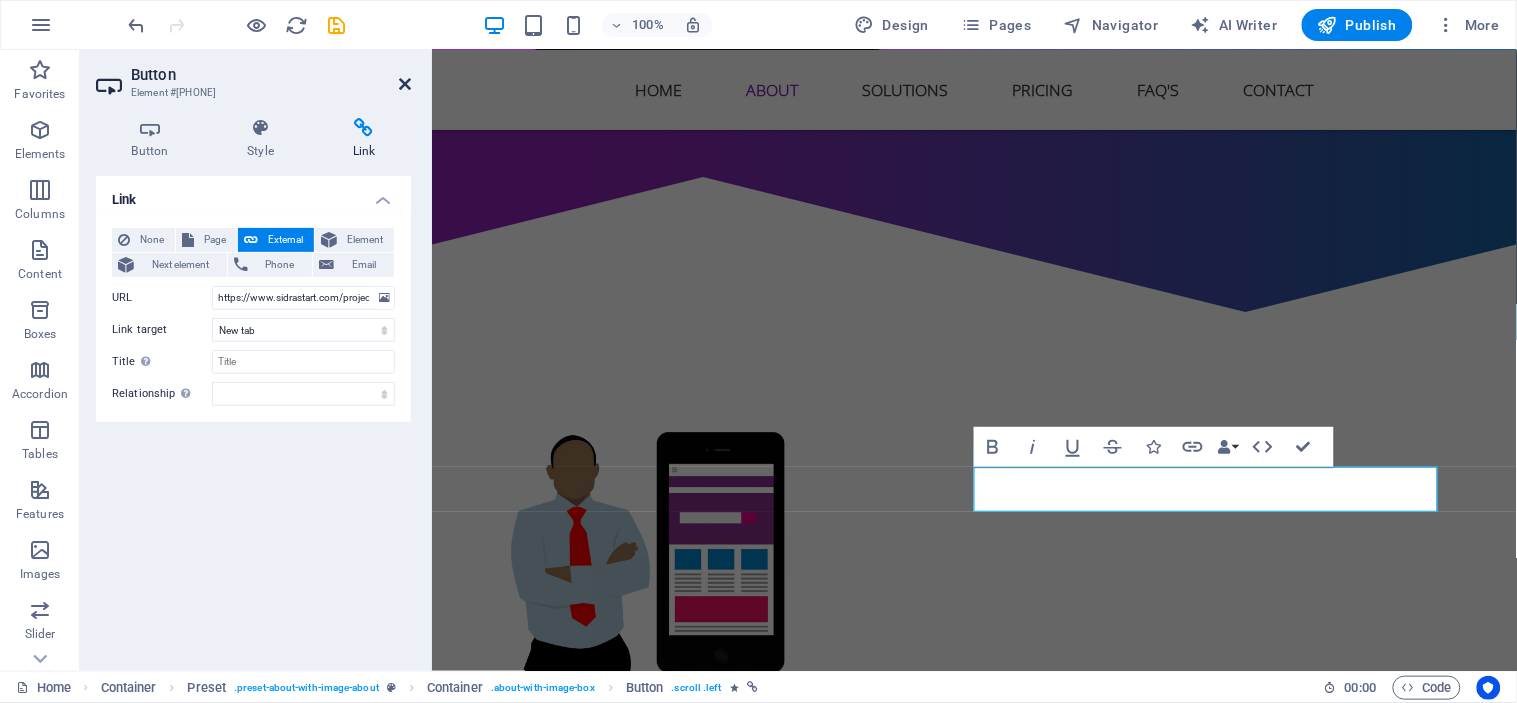 click at bounding box center (405, 84) 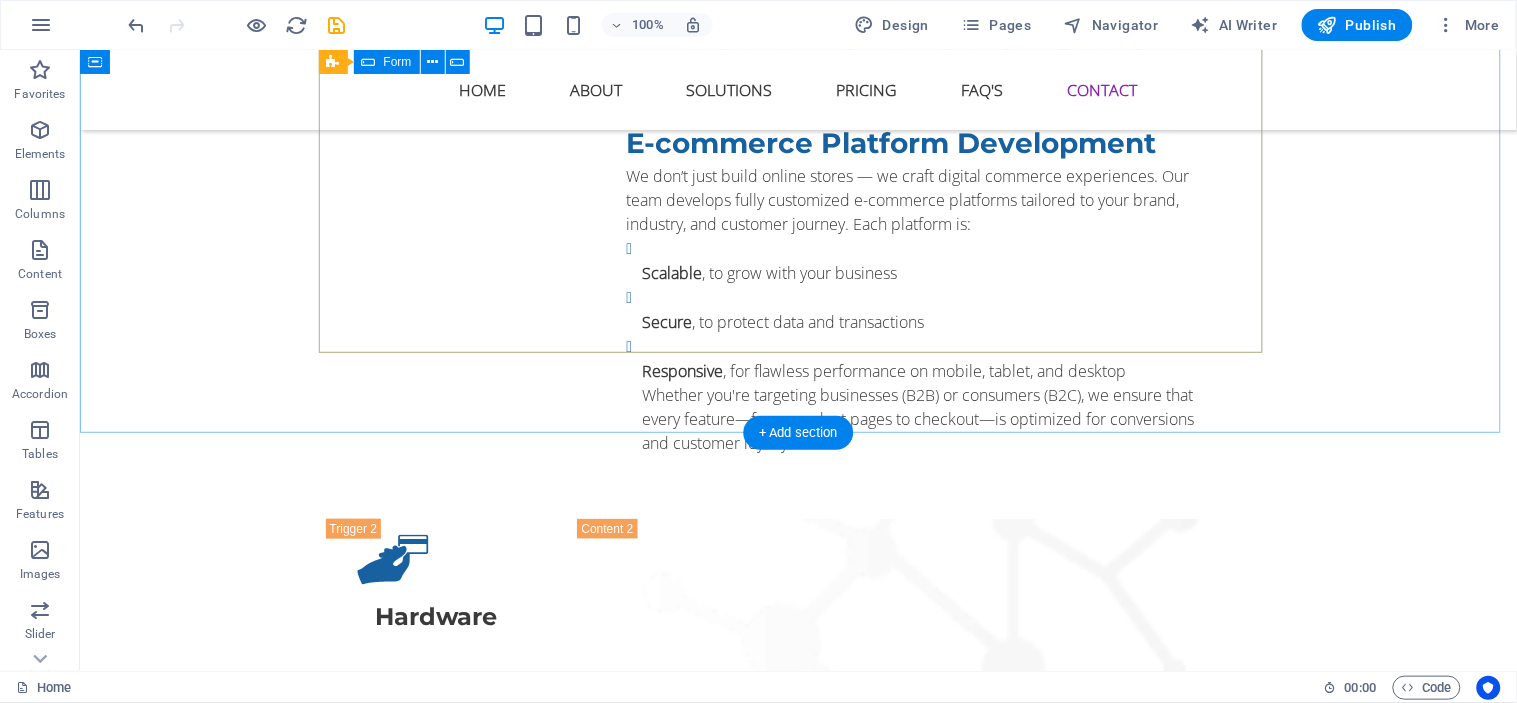 scroll, scrollTop: 8031, scrollLeft: 0, axis: vertical 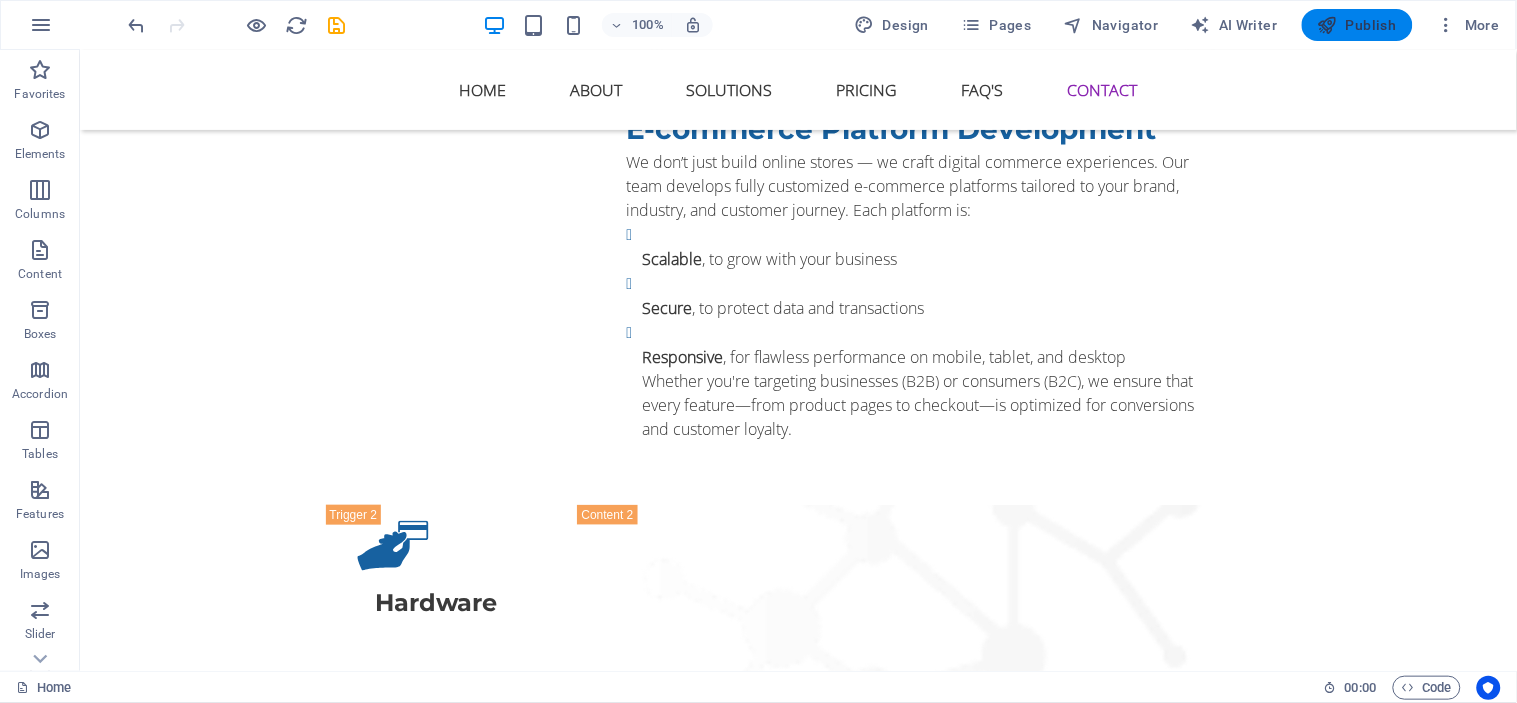click on "Publish" at bounding box center [1357, 25] 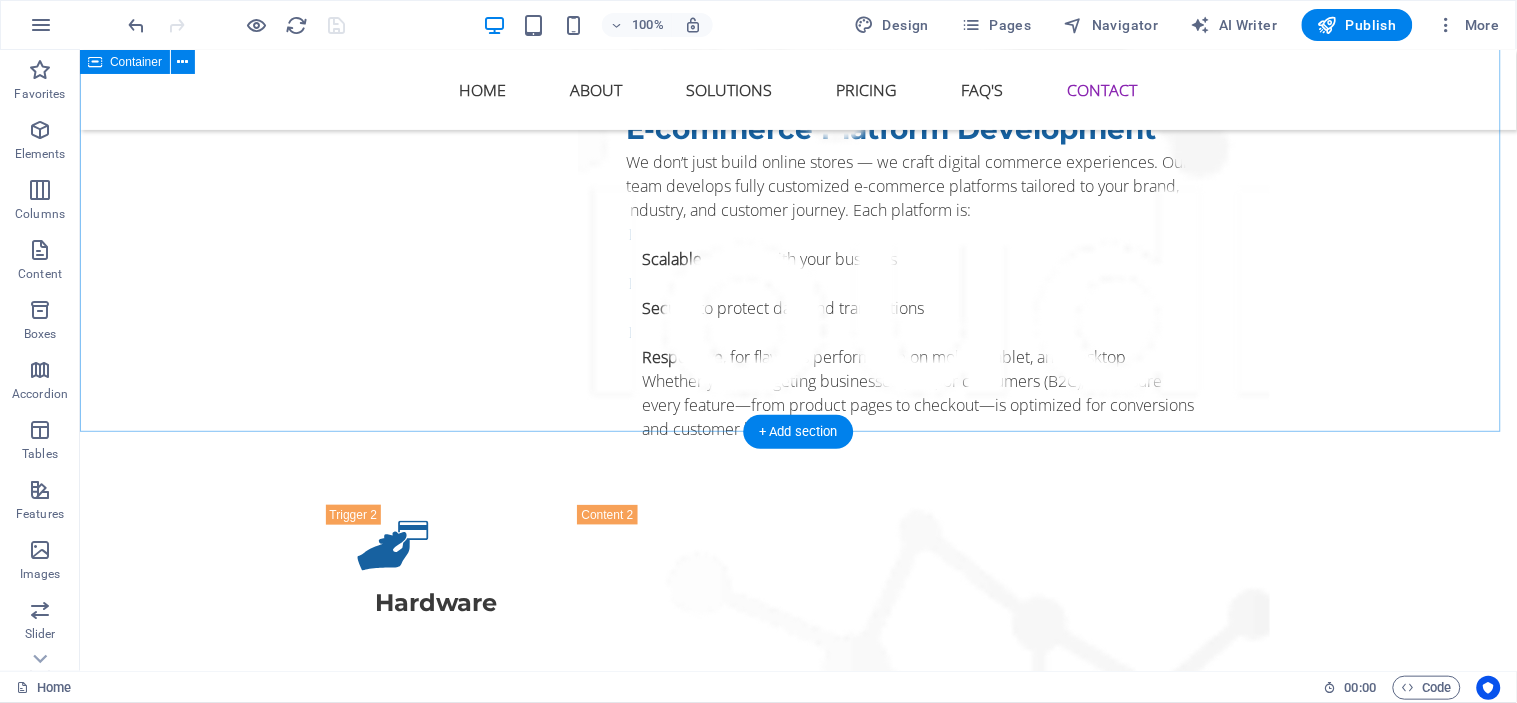 scroll, scrollTop: 8078, scrollLeft: 0, axis: vertical 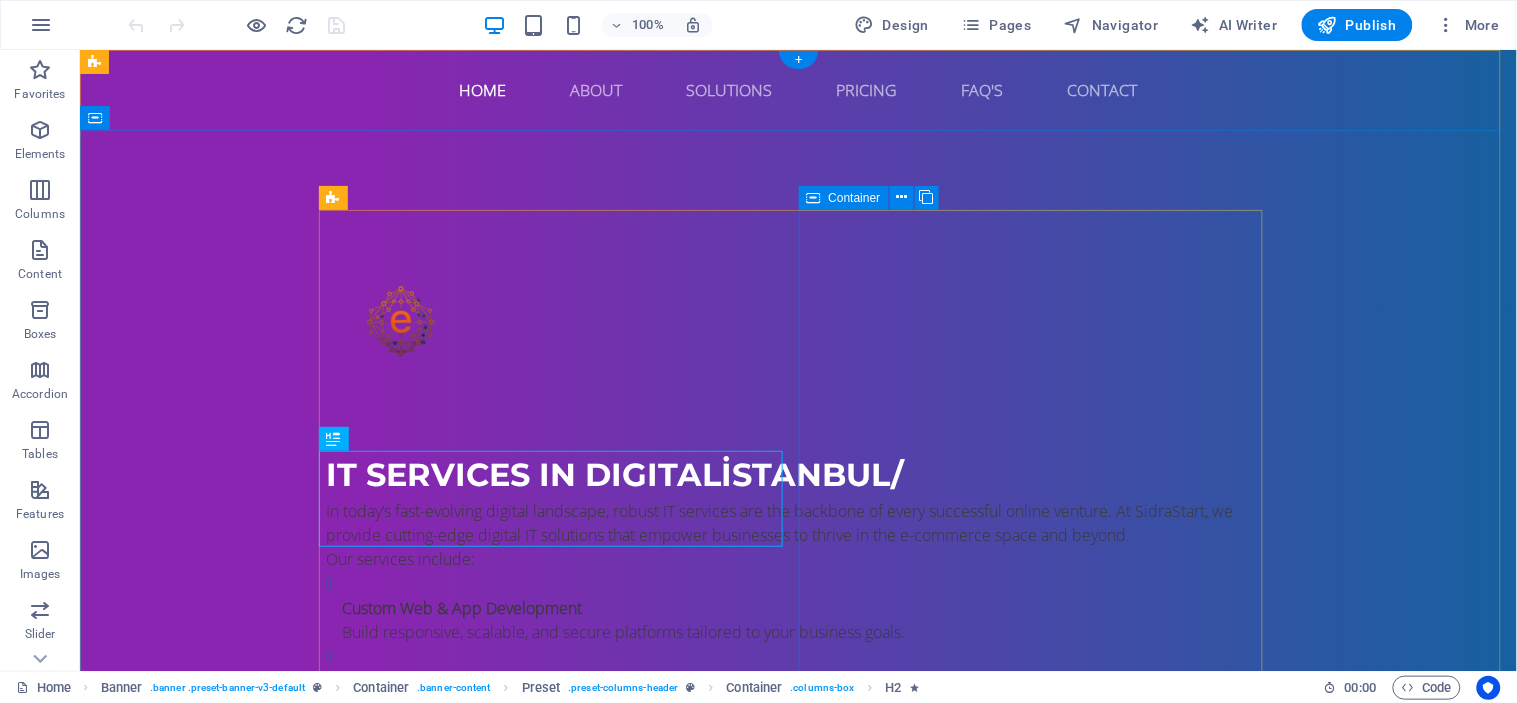 click at bounding box center [798, 1360] 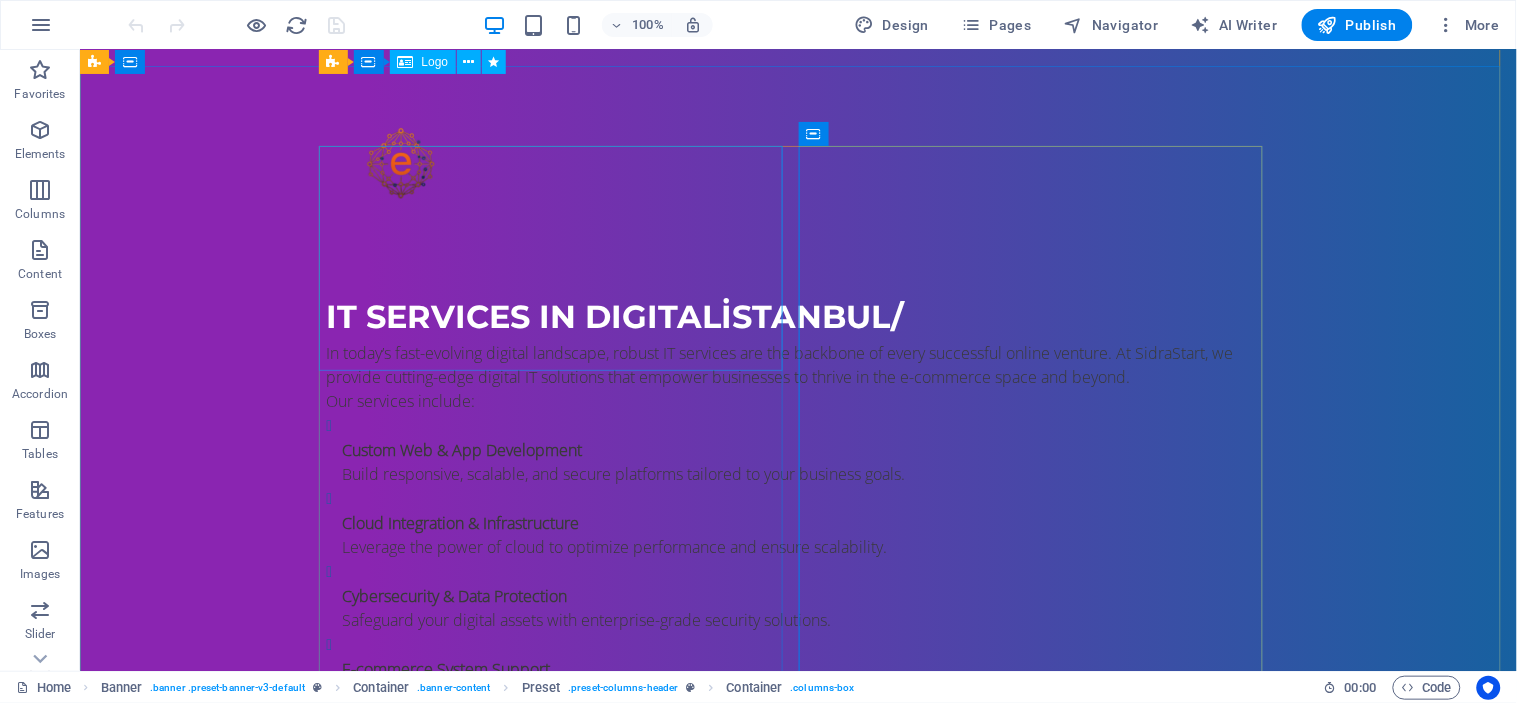 scroll, scrollTop: 0, scrollLeft: 0, axis: both 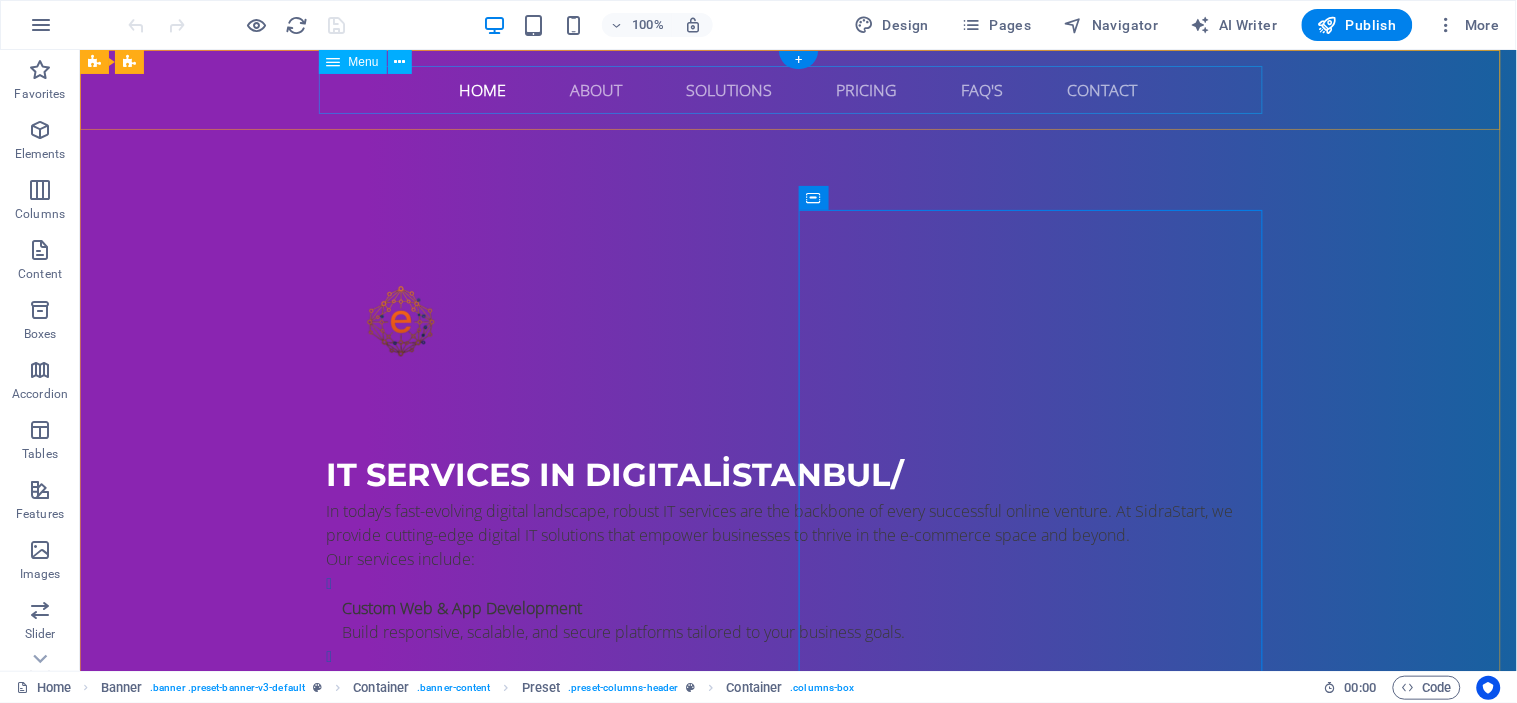 click on "Home About Solutions Pricing FAQ's Contact" at bounding box center [798, 89] 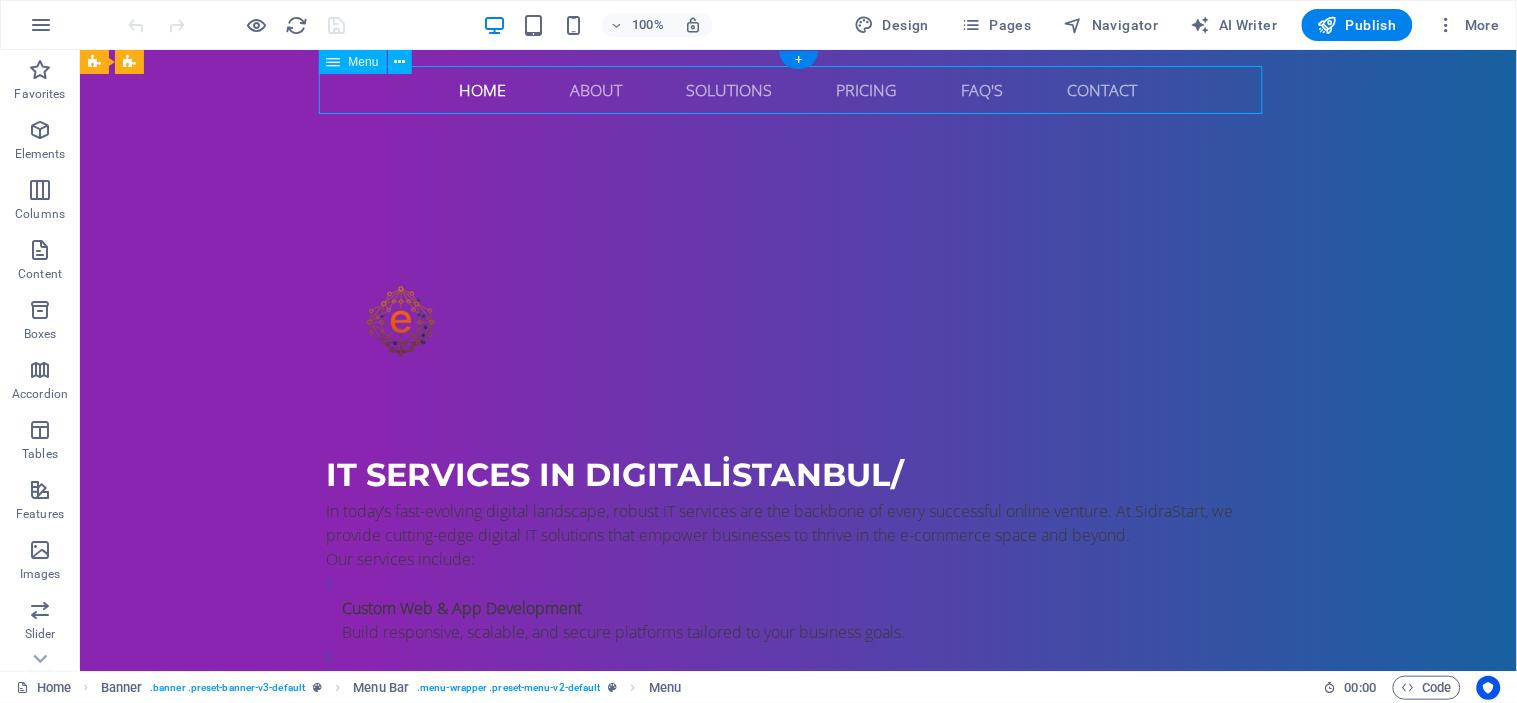 click on "Home About Solutions Pricing FAQ's Contact" at bounding box center (798, 89) 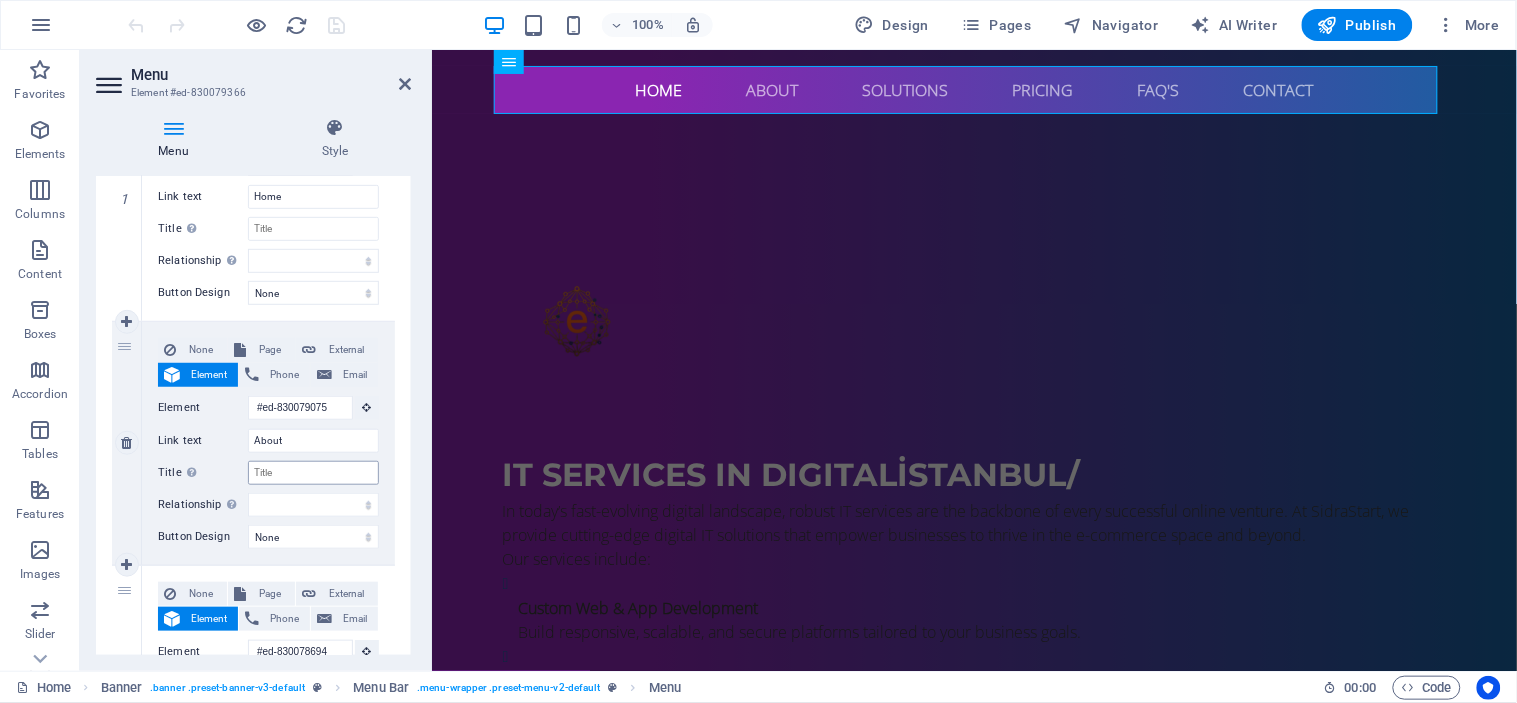 scroll, scrollTop: 411, scrollLeft: 0, axis: vertical 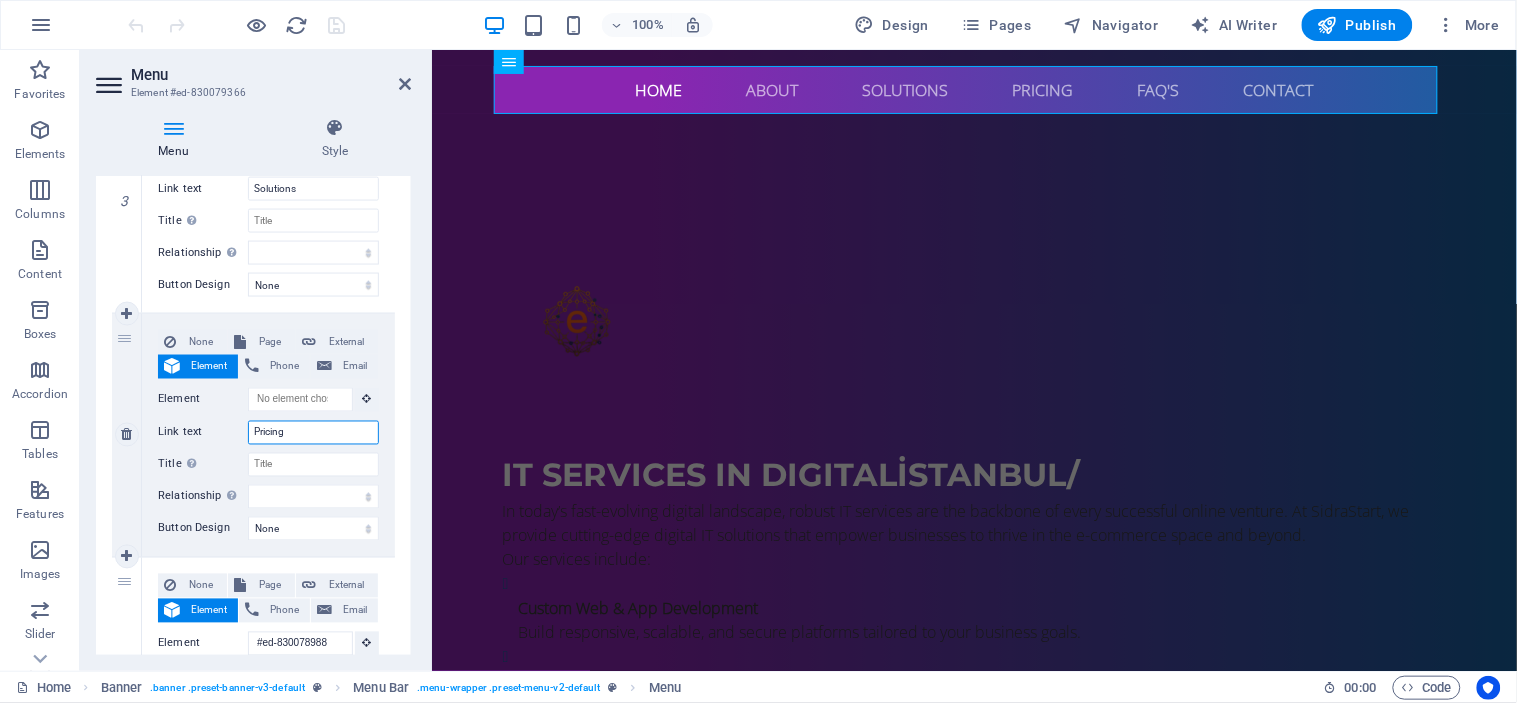 click on "Pricing" at bounding box center (313, 433) 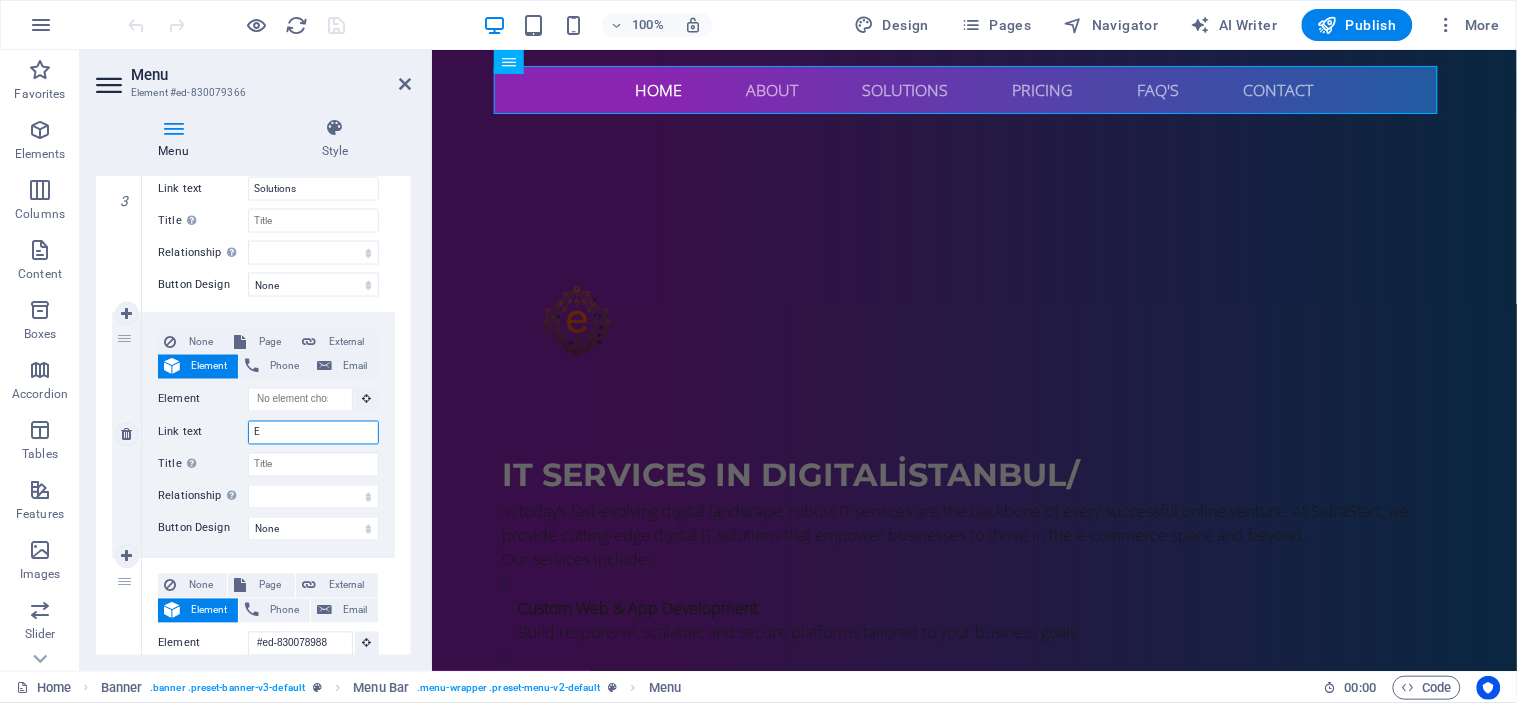 type on "E" 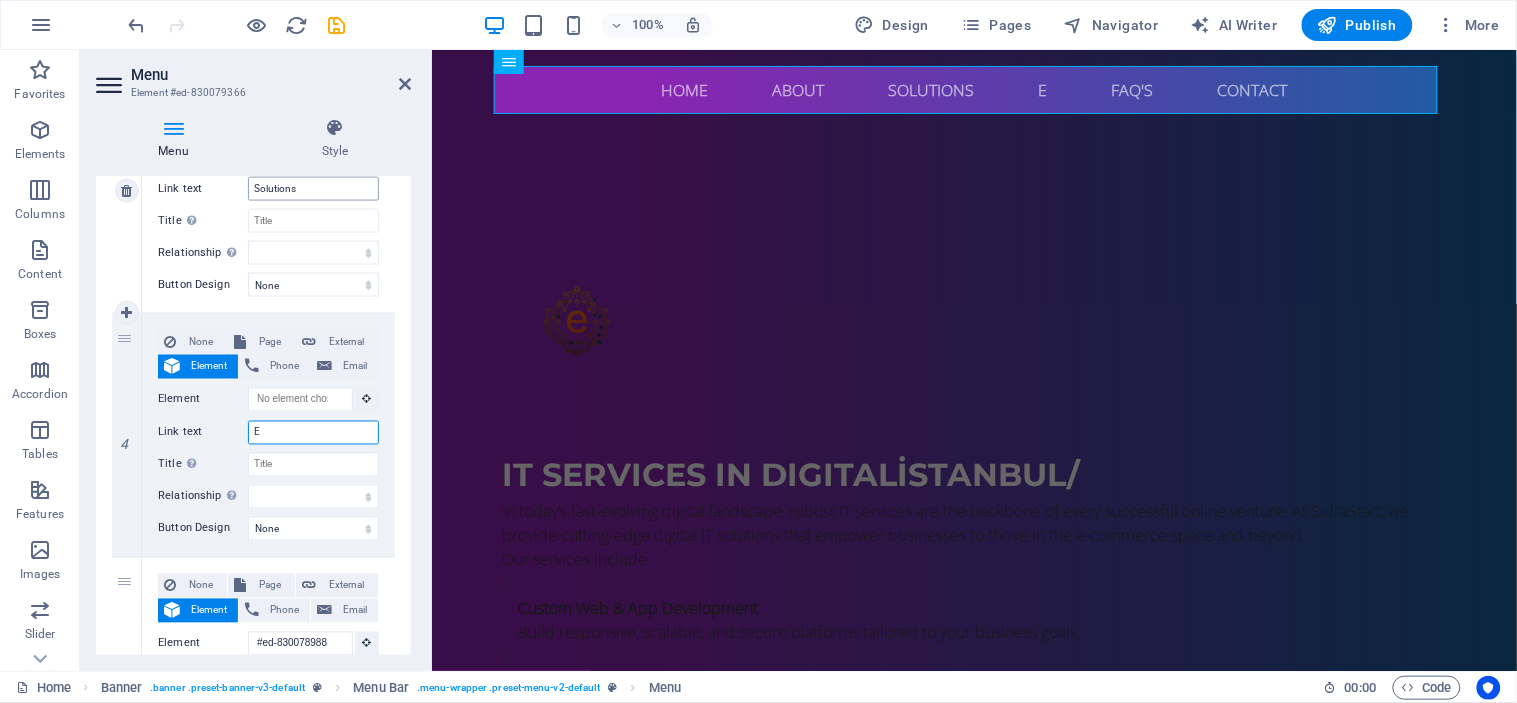 type on "E" 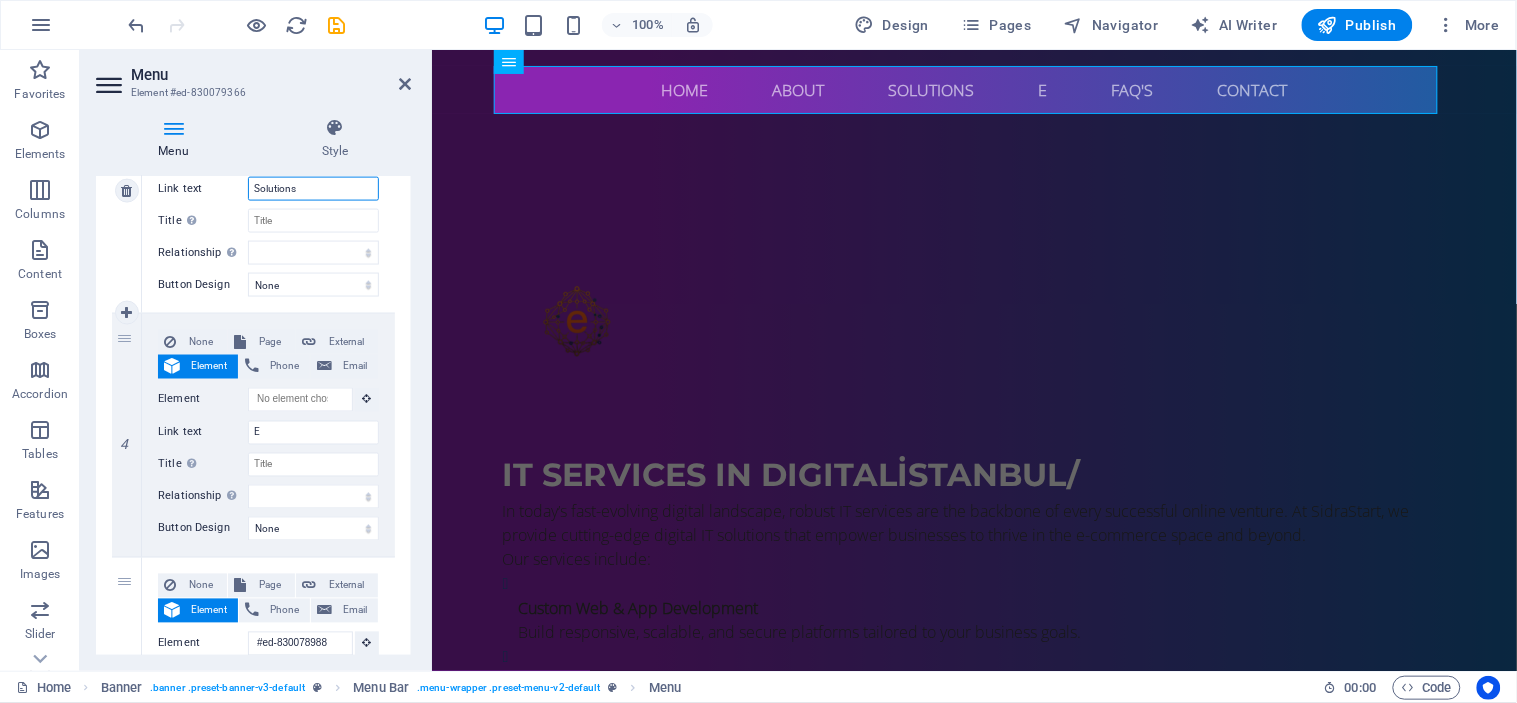 click on "Solutions" at bounding box center (313, 189) 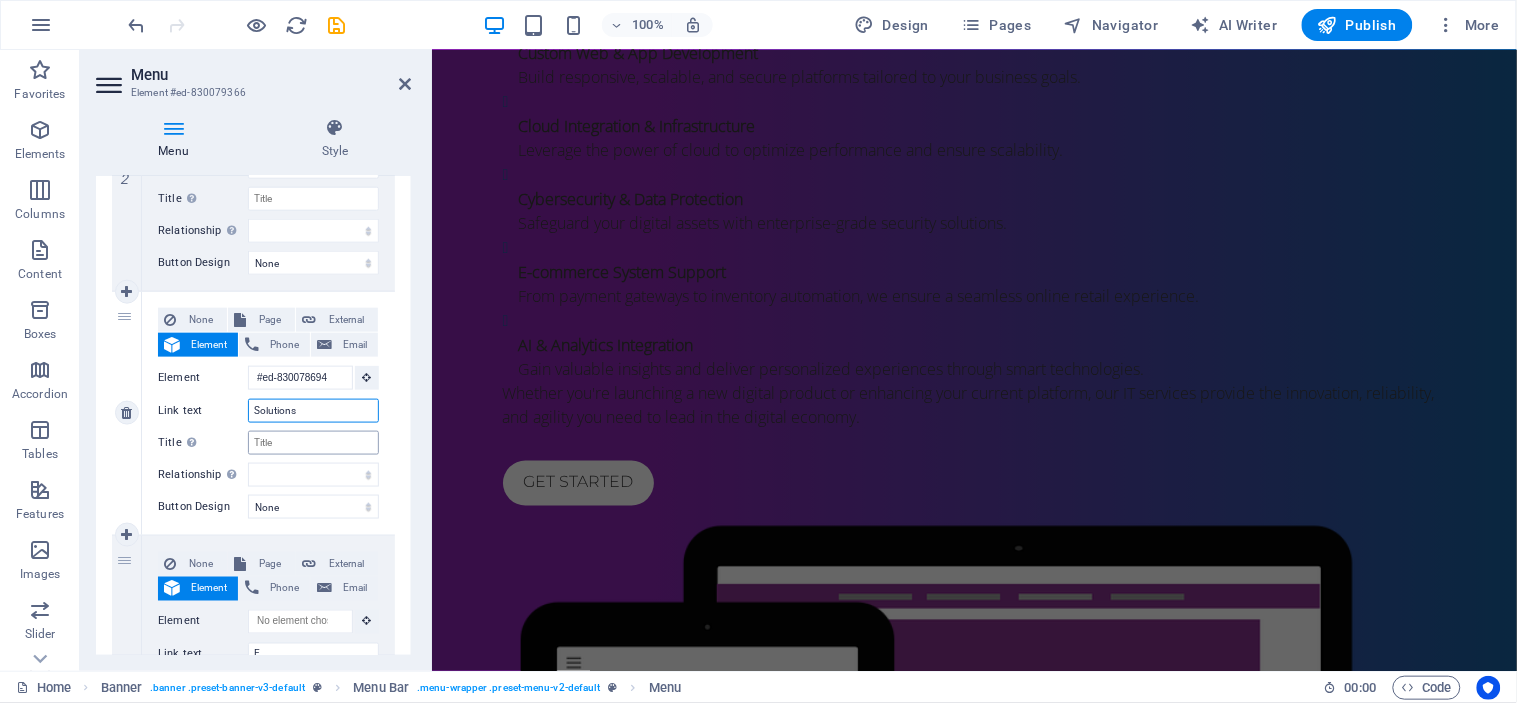 scroll, scrollTop: 0, scrollLeft: 0, axis: both 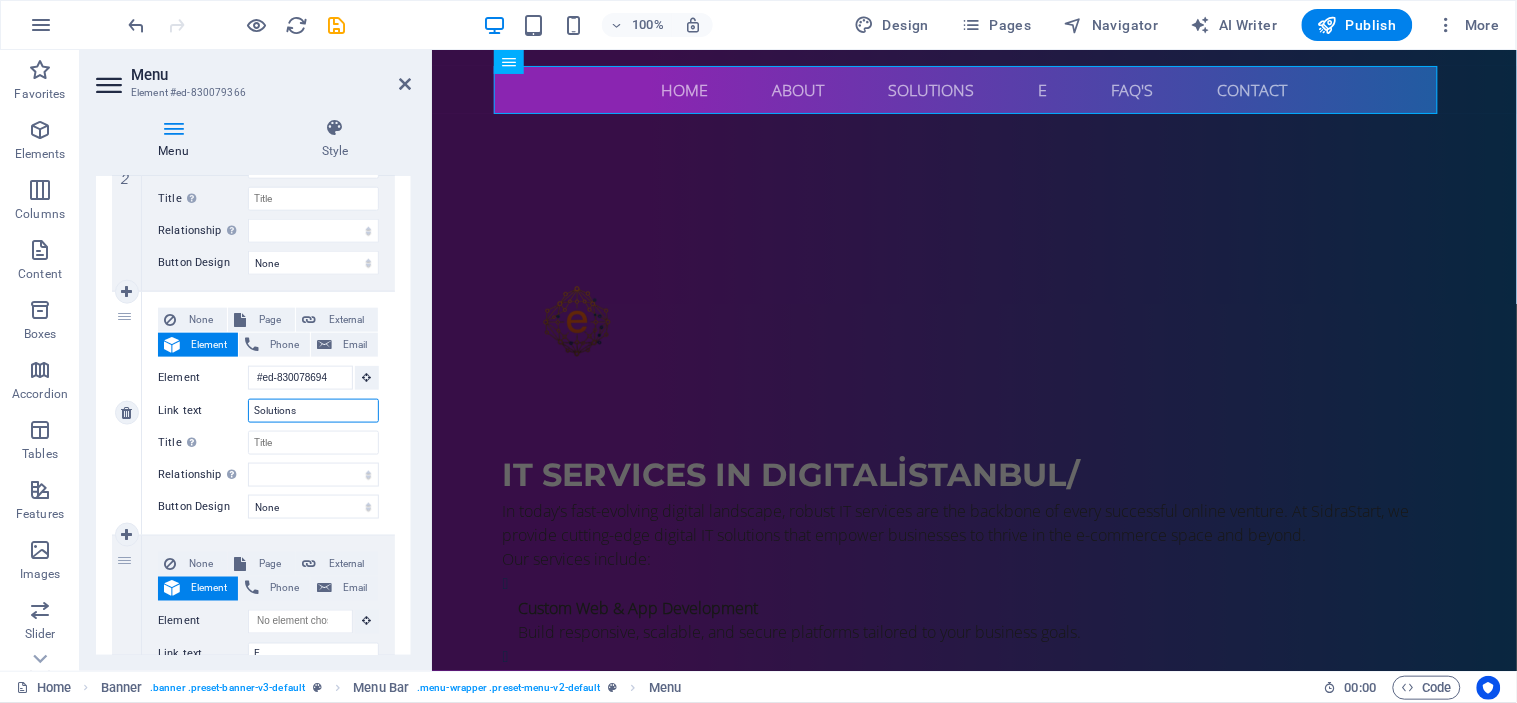 click on "Solutions" at bounding box center [313, 411] 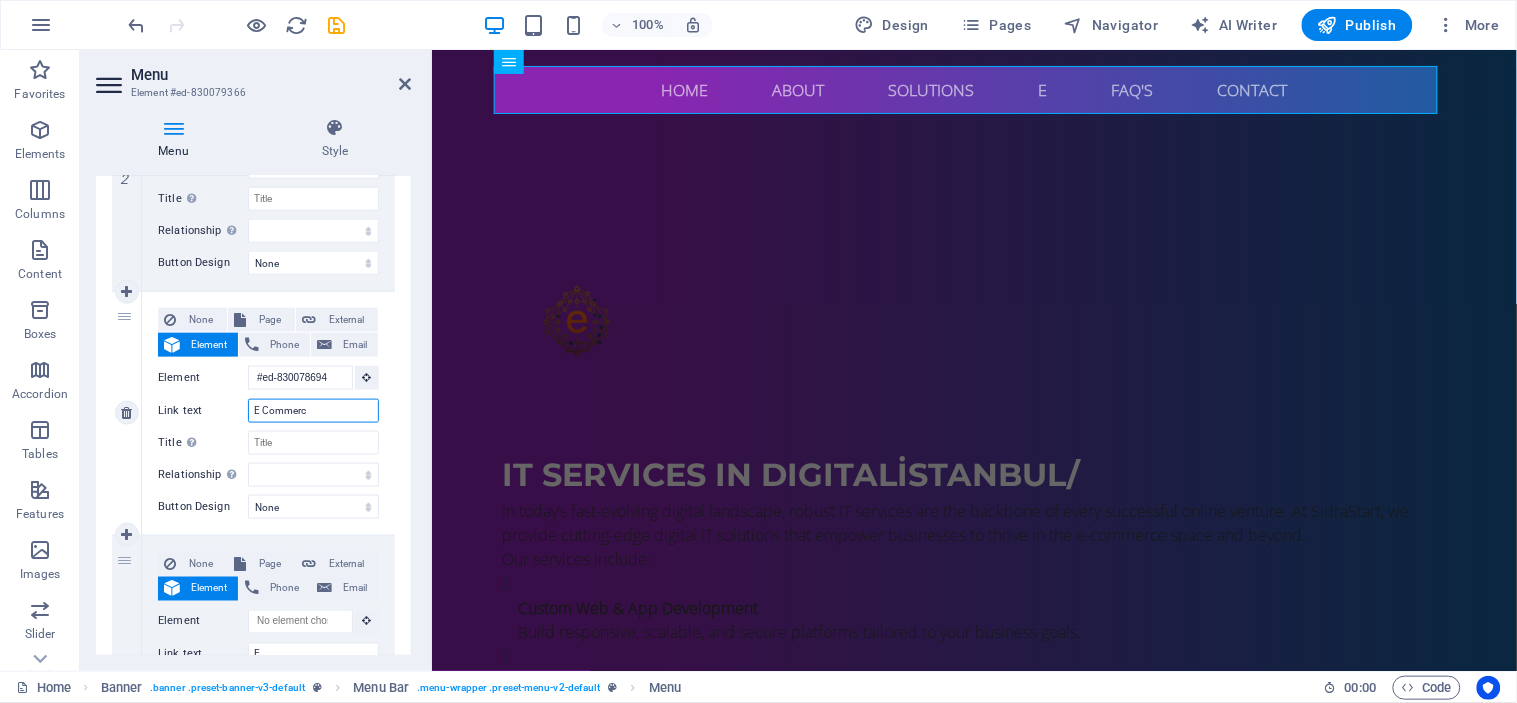 type on "E Commerce" 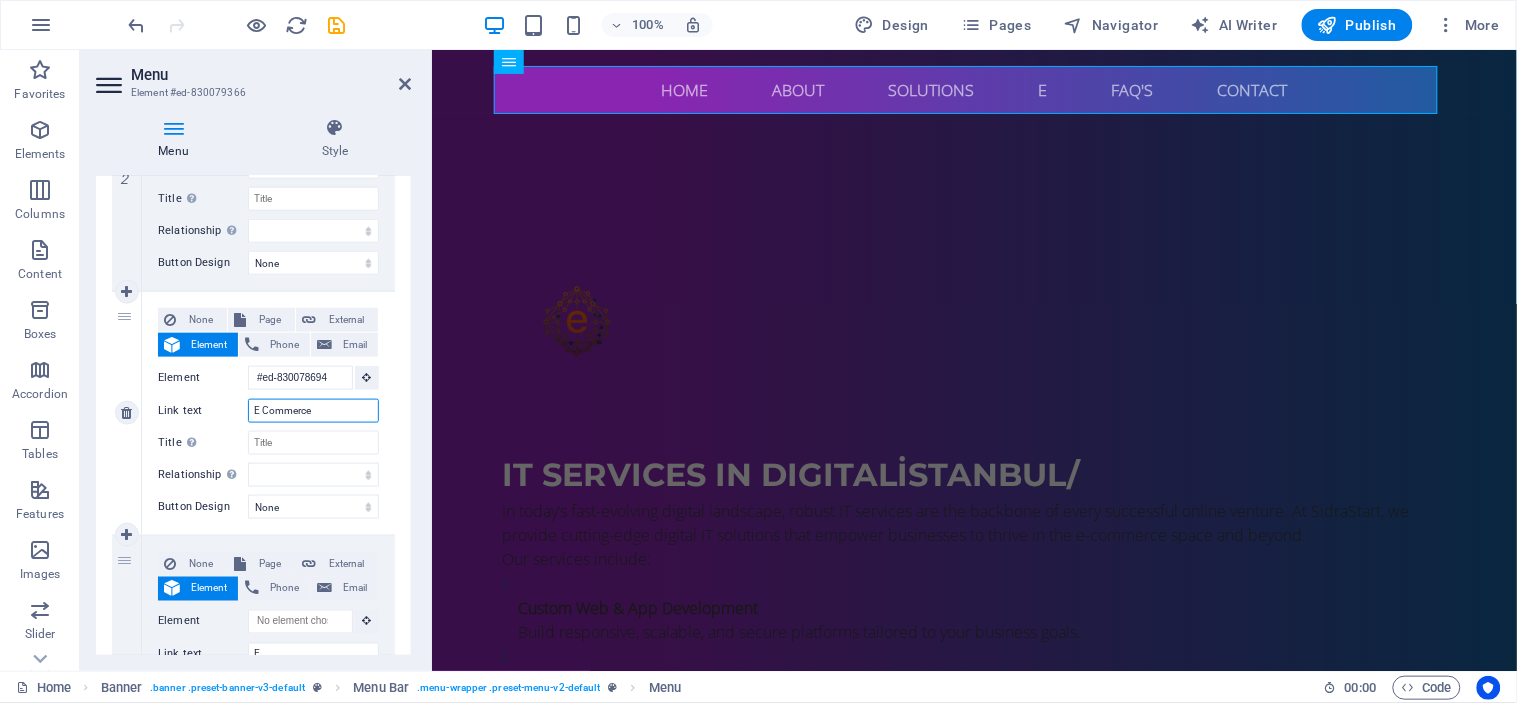 select 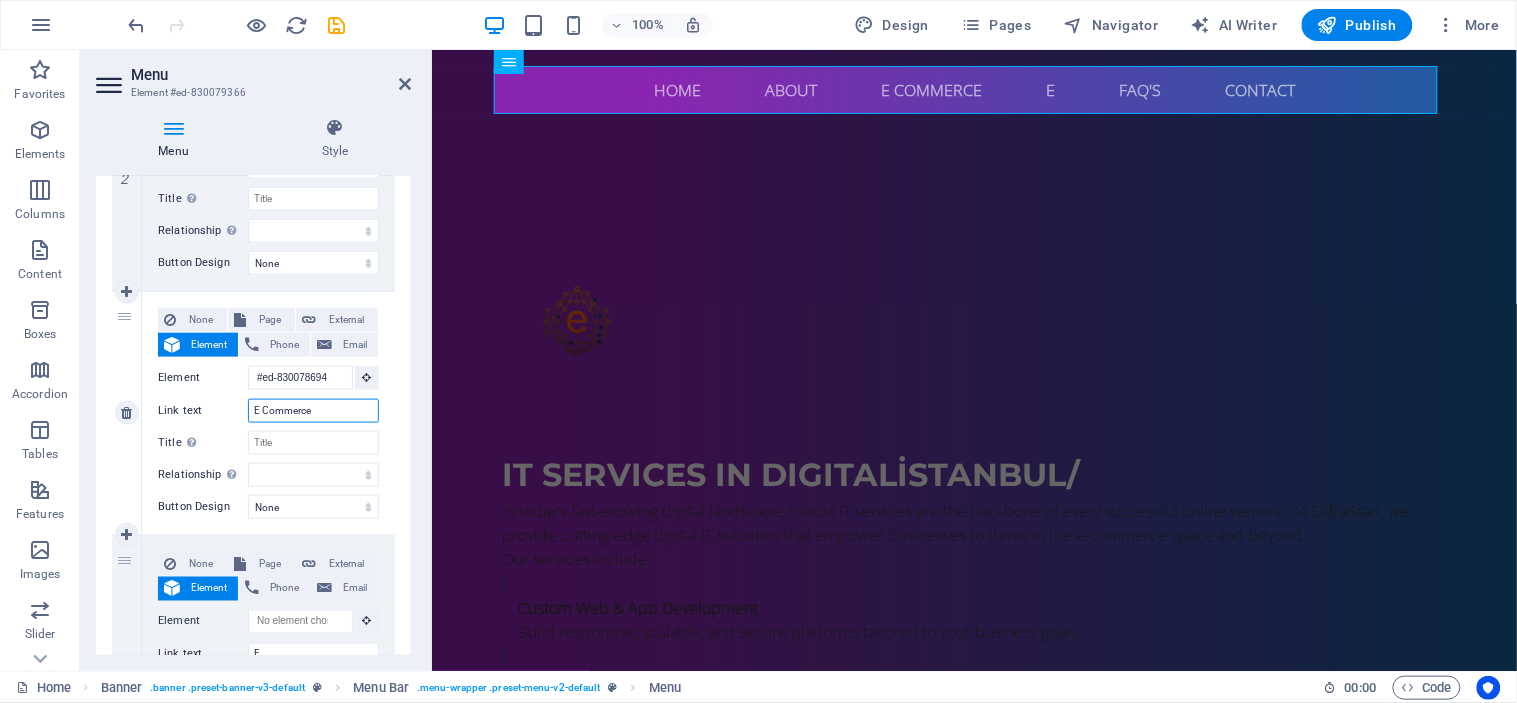 type on "E Commerce" 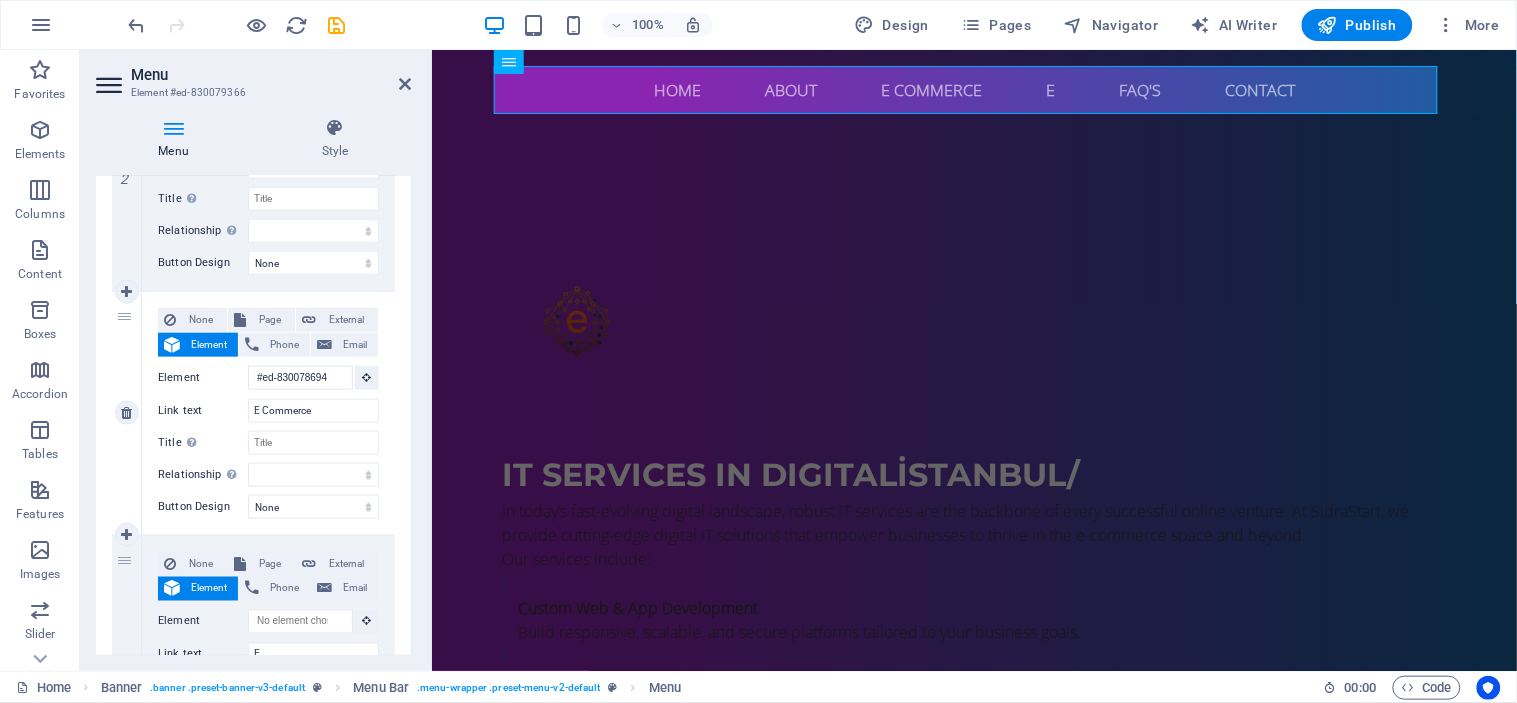 click on "None Page External Element Phone Email Page Home Subpage Legal Notice Privacy Element #ed-830078694
URL Phone Email Link text E Commerce Link target New tab Same tab Overlay Title Additional link description, should not be the same as the link text. The title is most often shown as a tooltip text when the mouse moves over the element. Leave empty if uncertain. Relationship Sets the  relationship of this link to the link target . For example, the value "nofollow" instructs search engines not to follow the link. Can be left empty. alternate author bookmark external help license next nofollow noreferrer noopener prev search tag Button Design None Default Primary Secondary" at bounding box center [268, 413] 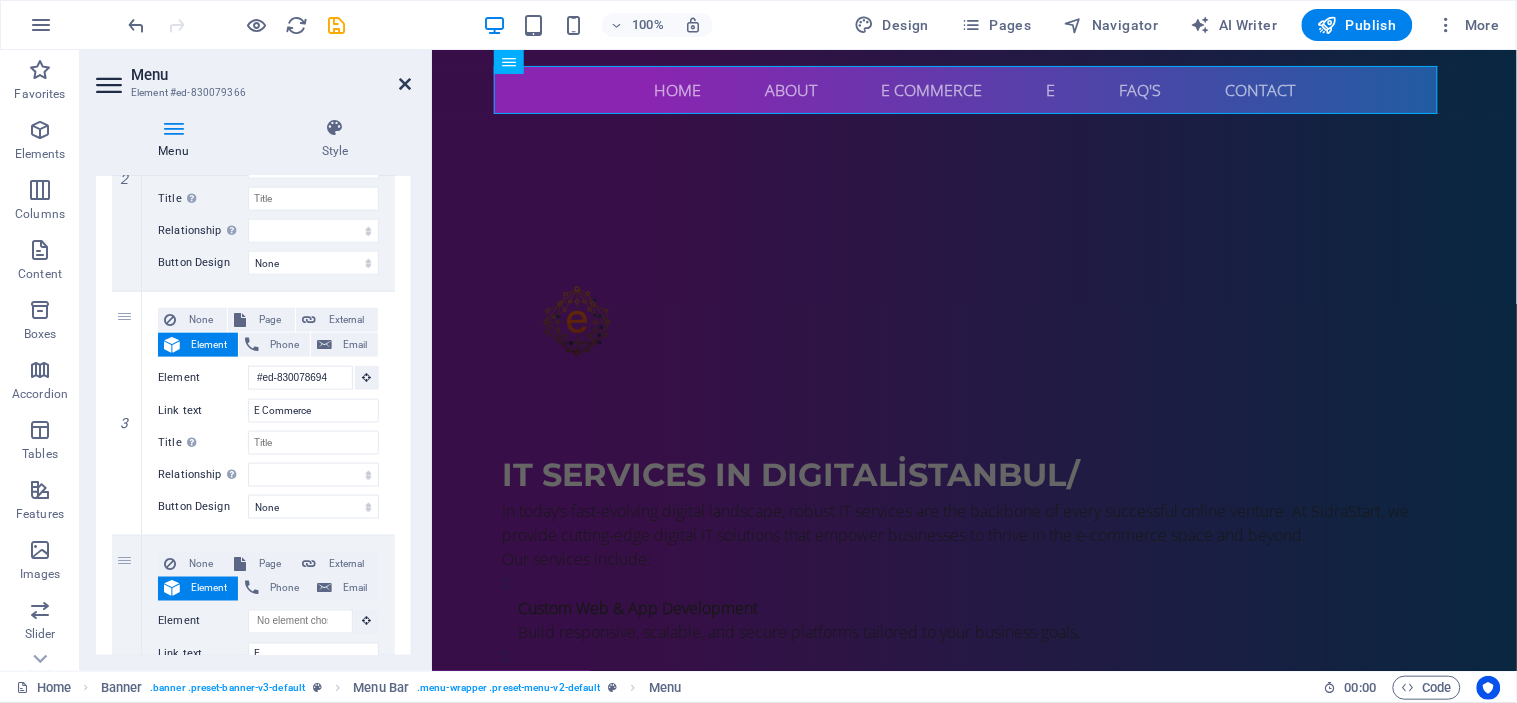 click at bounding box center [405, 84] 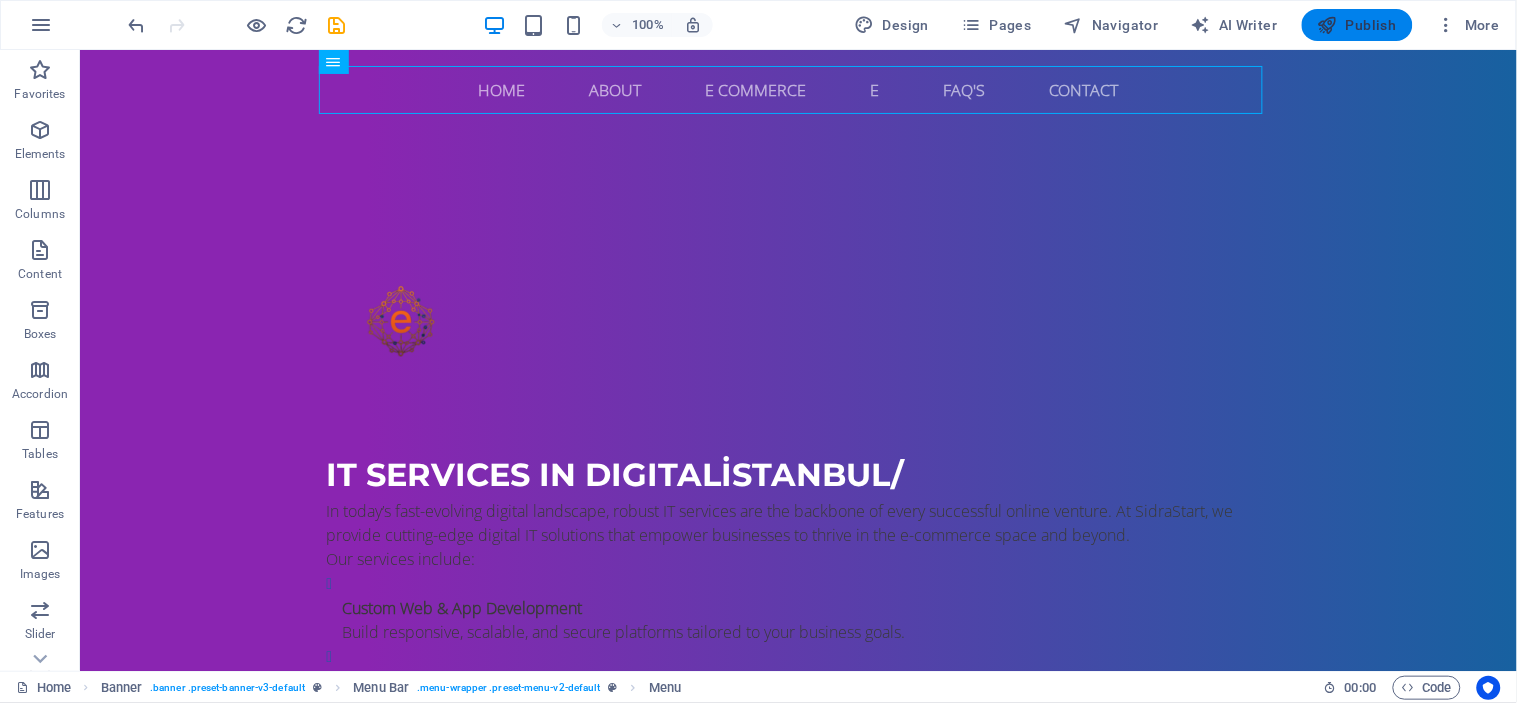 click on "Publish" at bounding box center [1357, 25] 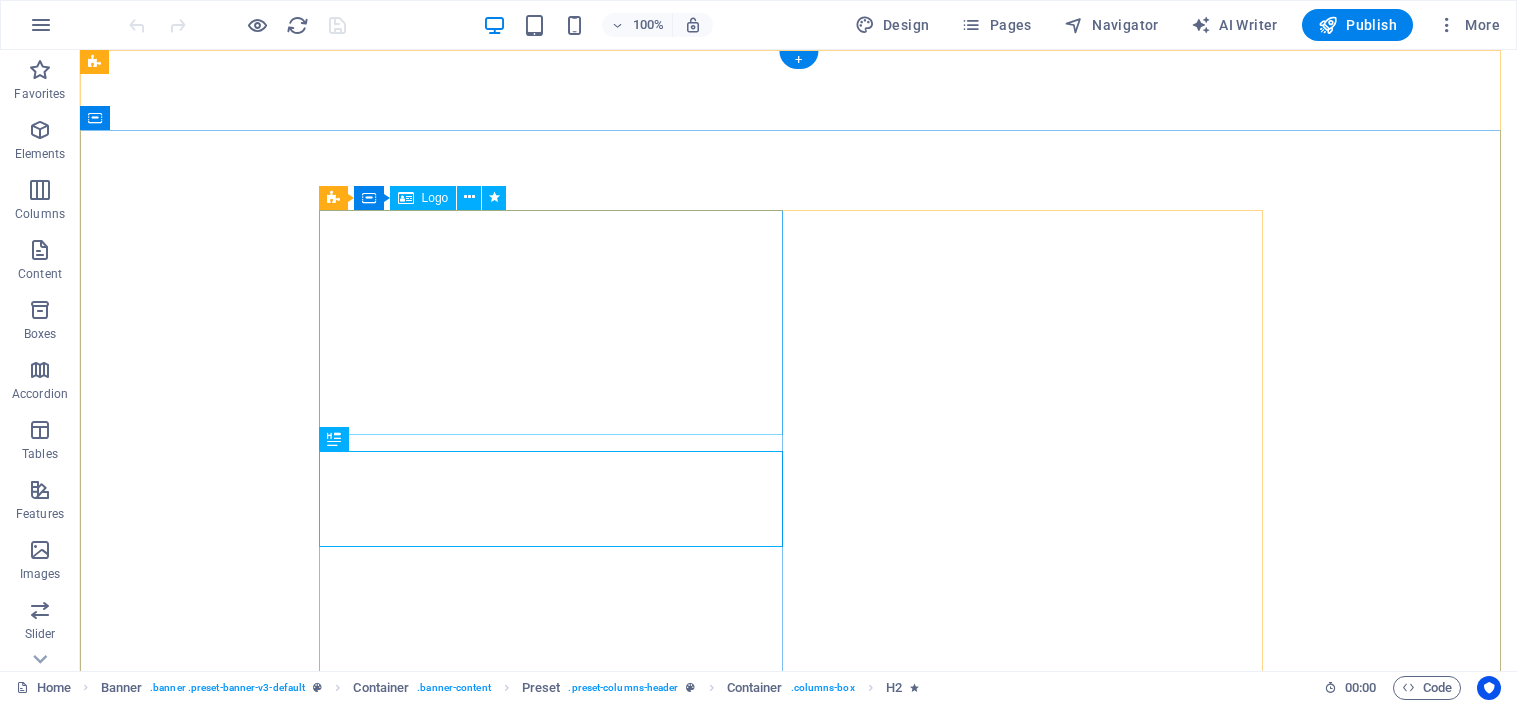 scroll, scrollTop: 0, scrollLeft: 0, axis: both 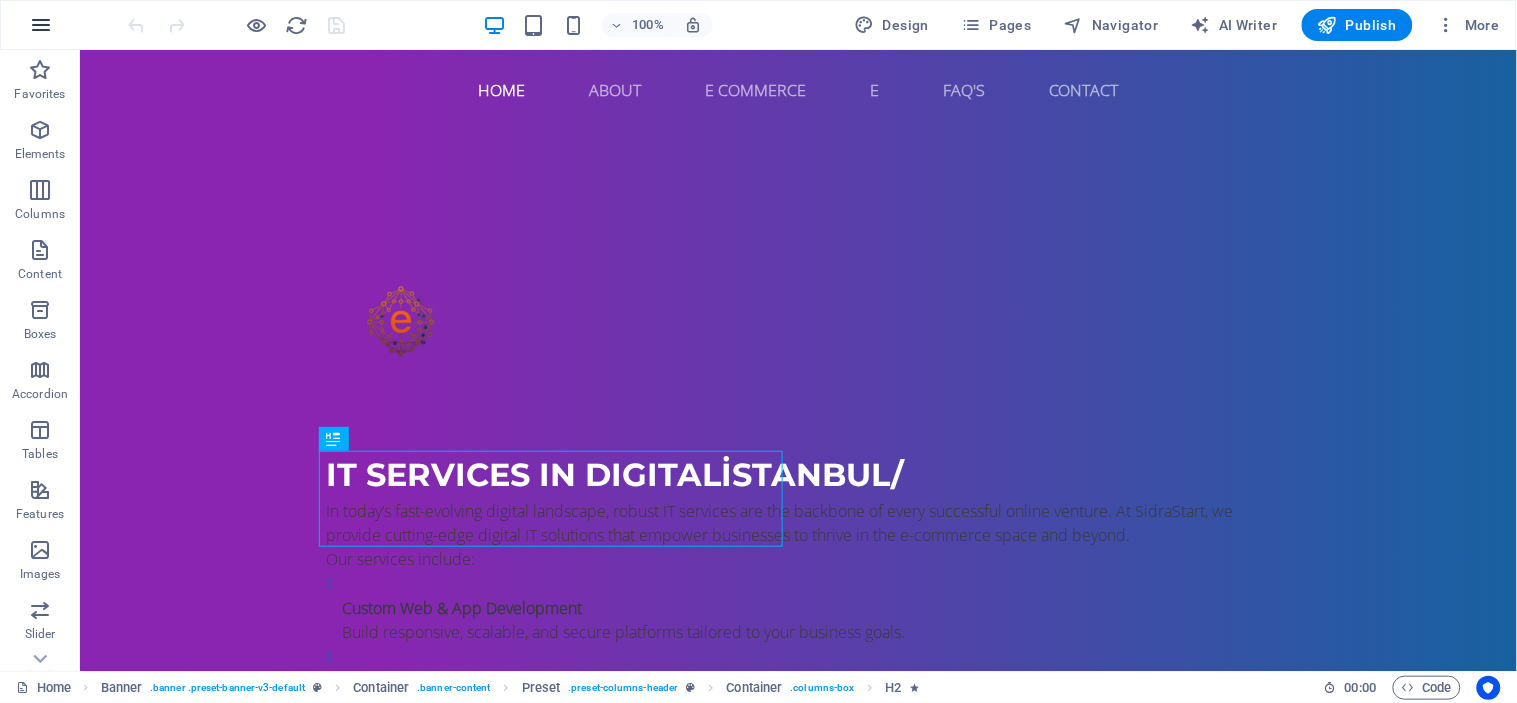 click at bounding box center (41, 25) 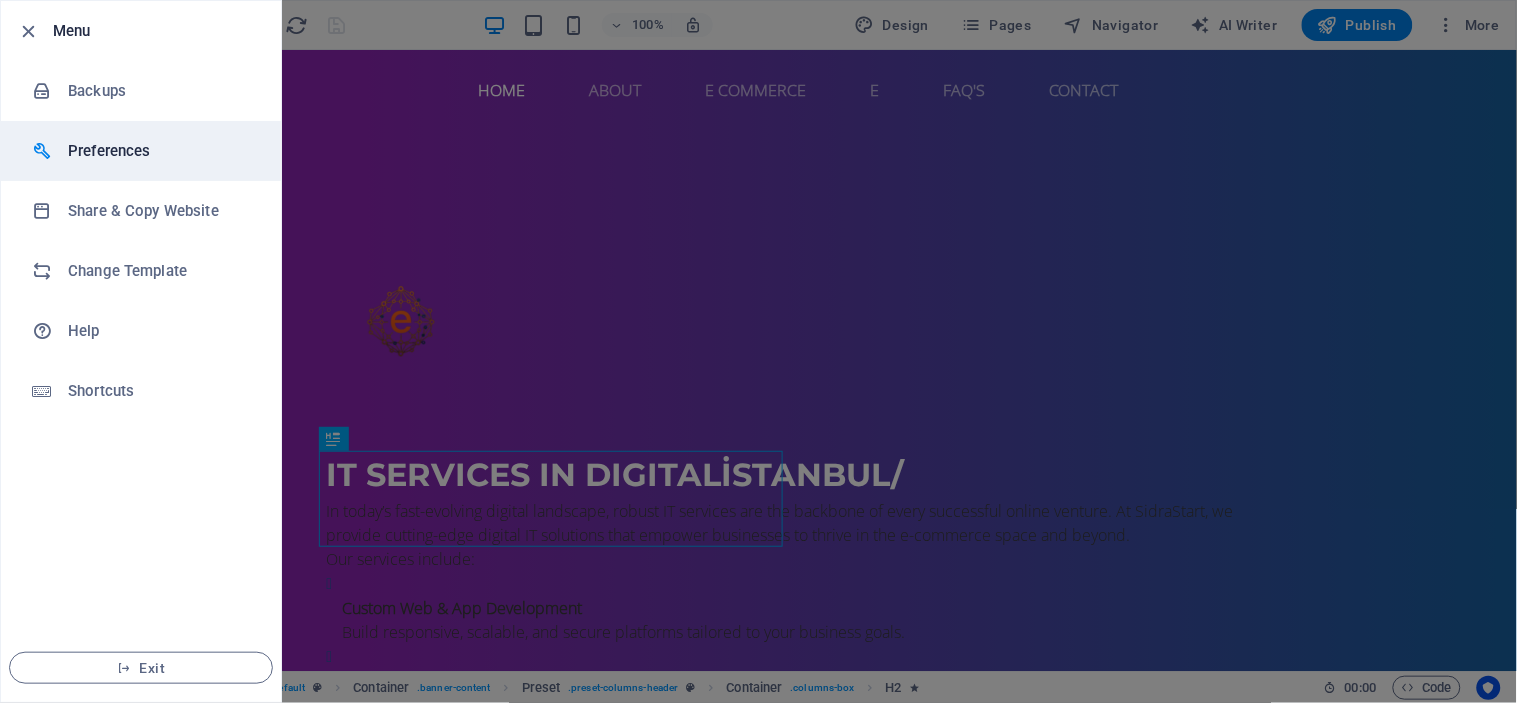 click on "Preferences" at bounding box center (160, 151) 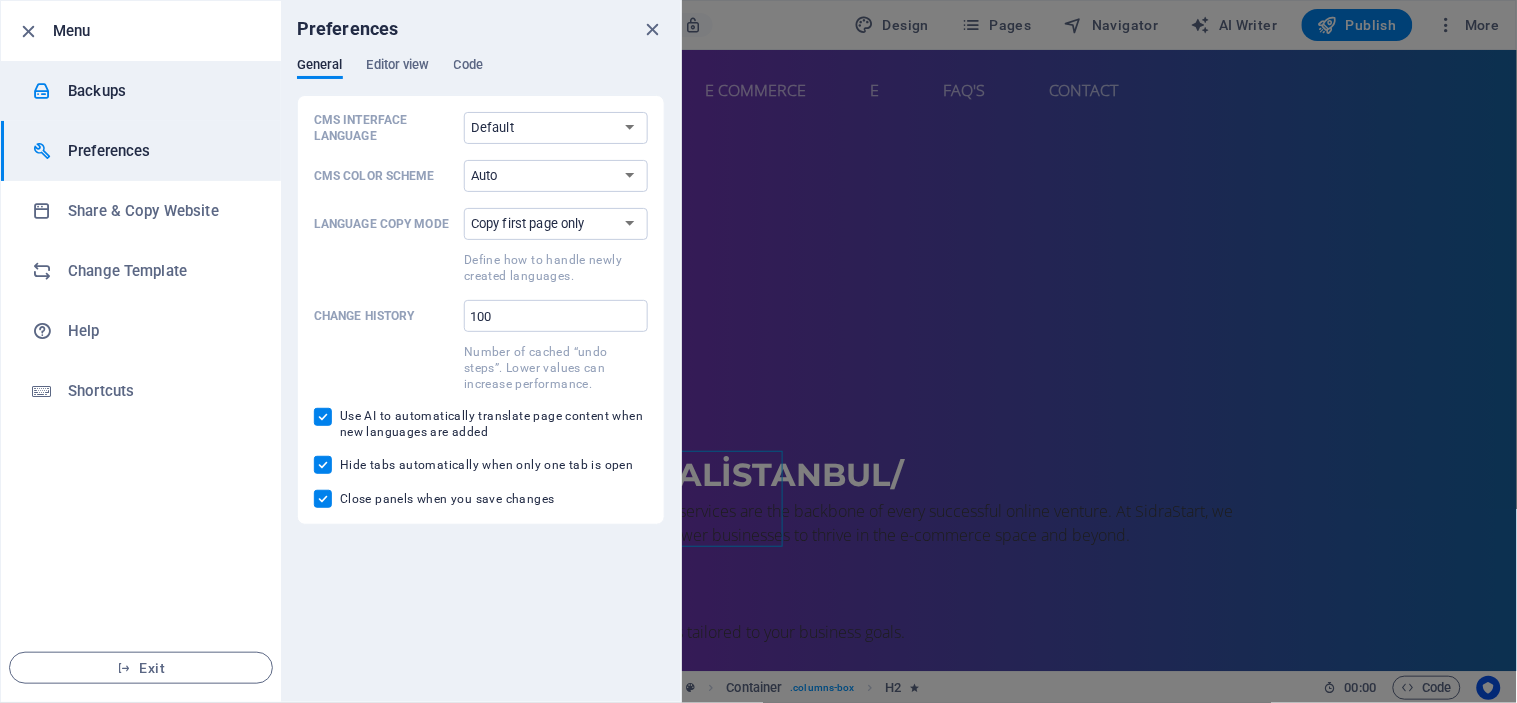 click on "Backups" at bounding box center [141, 91] 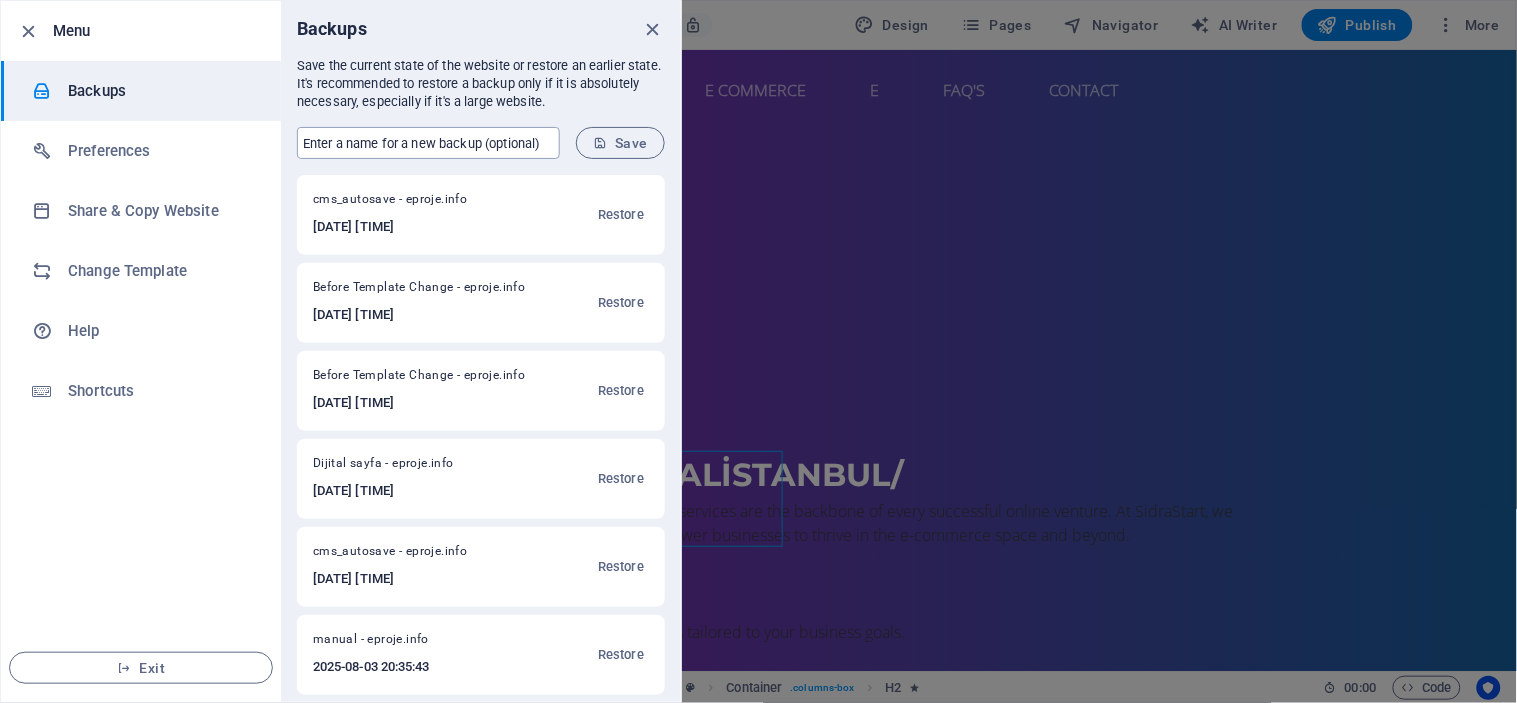 click at bounding box center [428, 143] 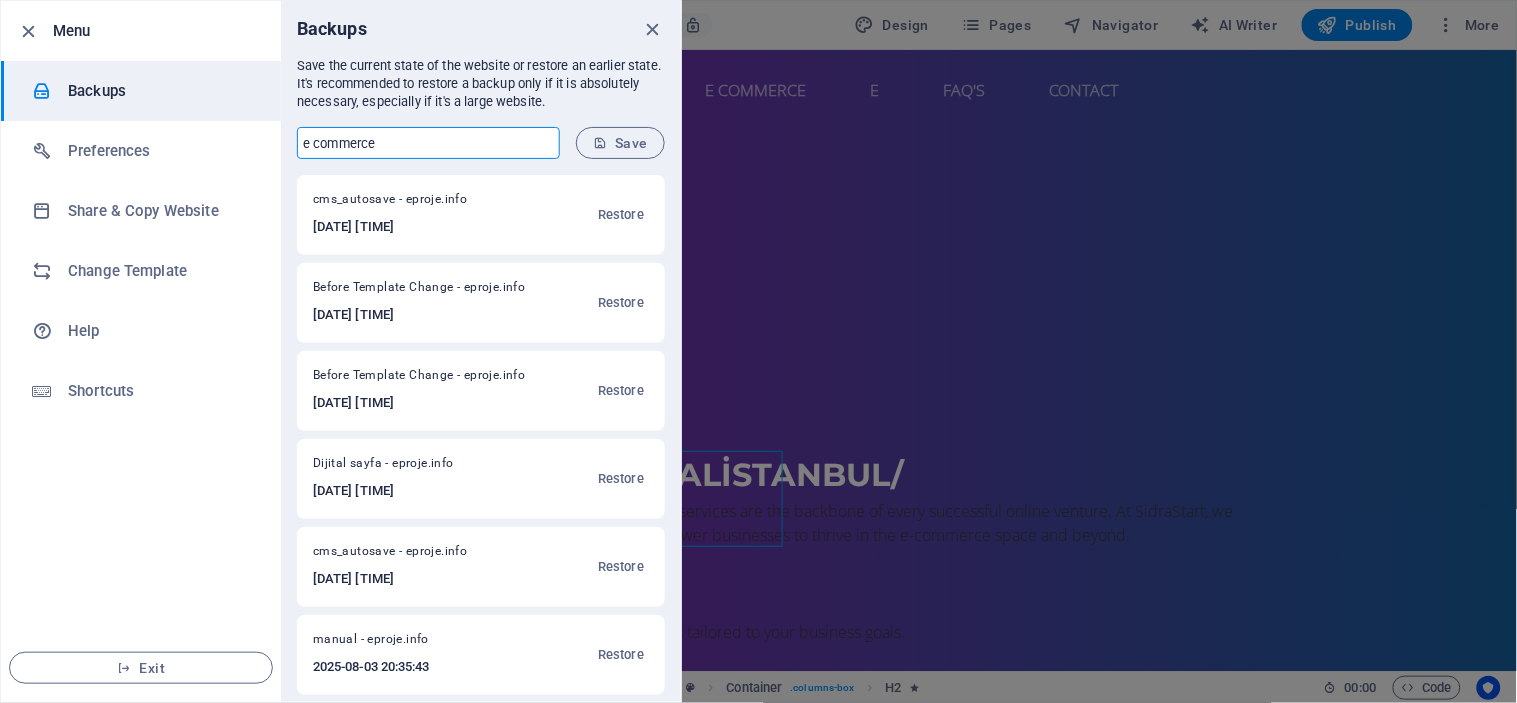 type on "e commerce" 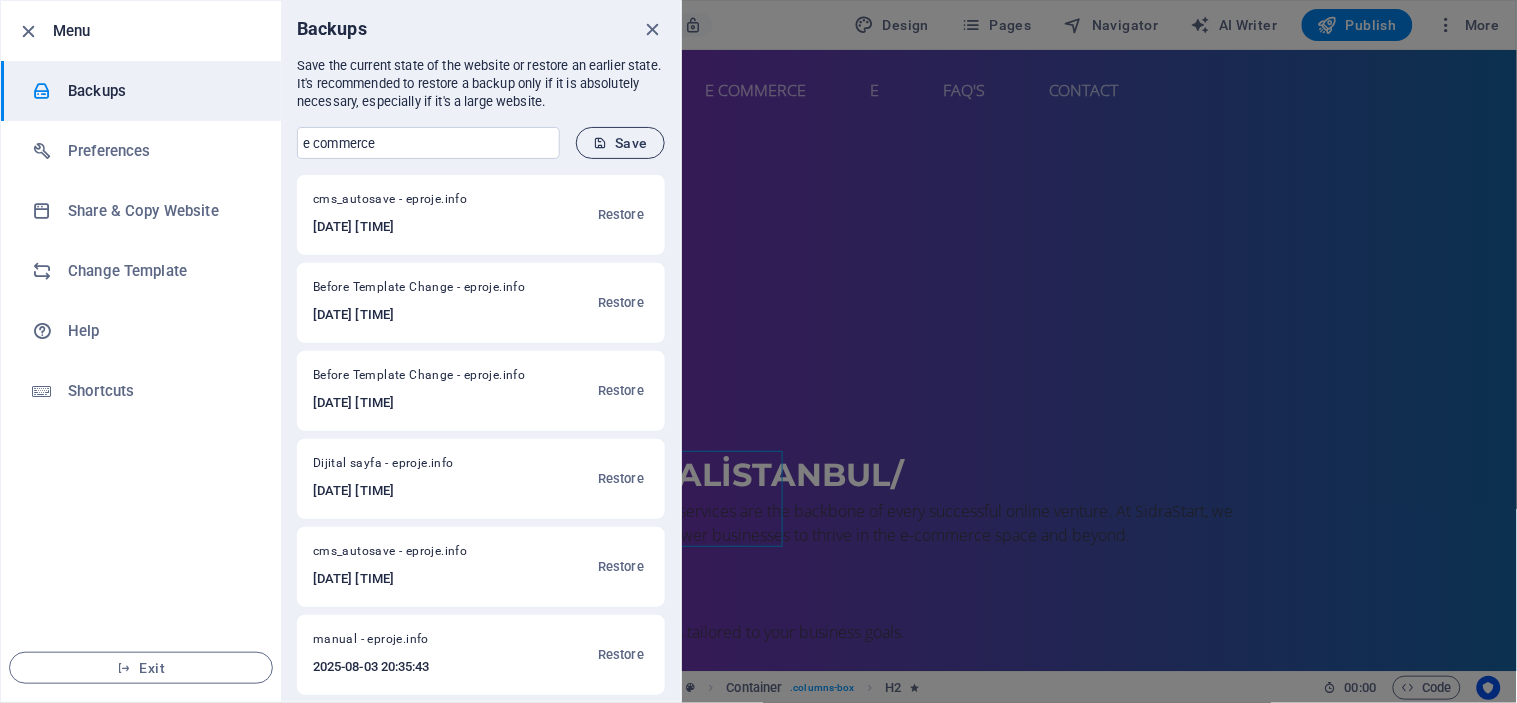 click on "Save" at bounding box center [620, 143] 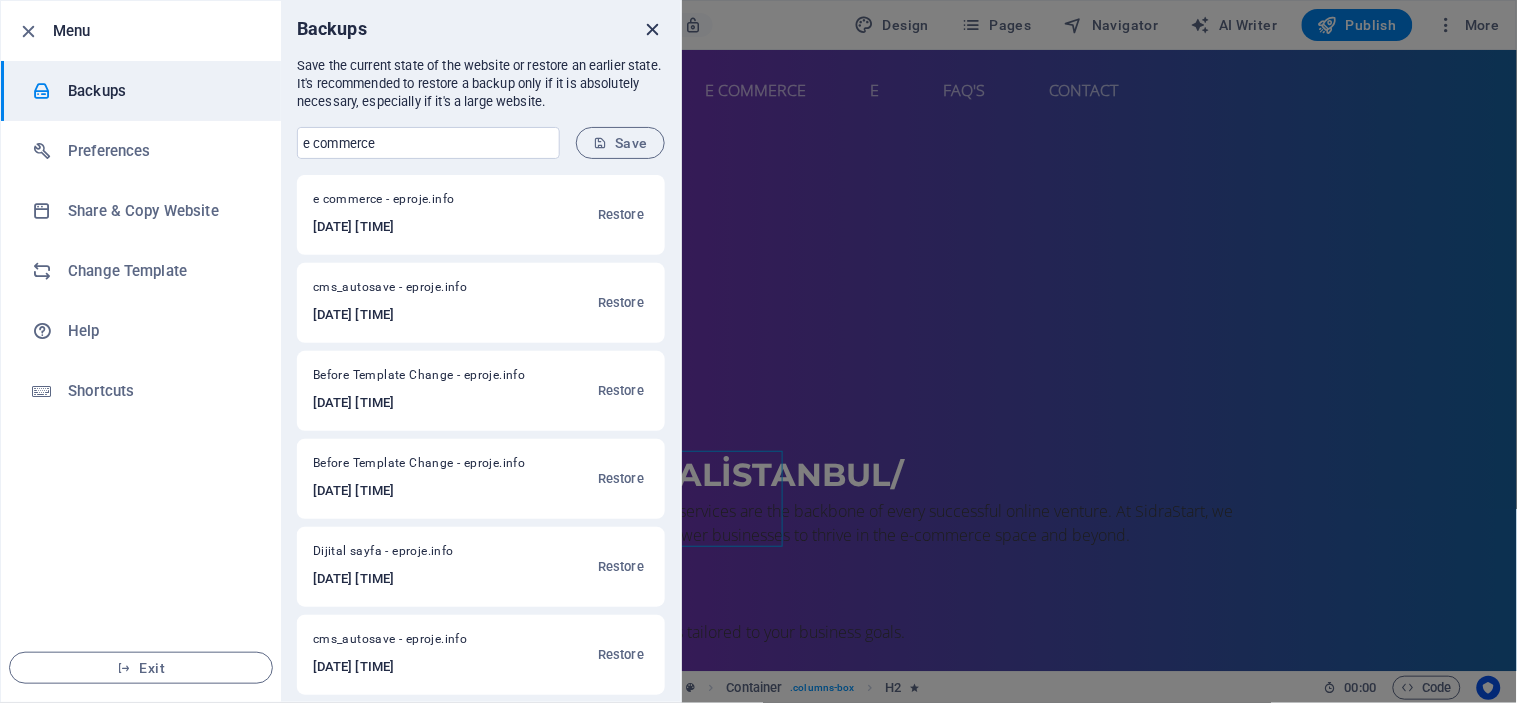click at bounding box center [653, 29] 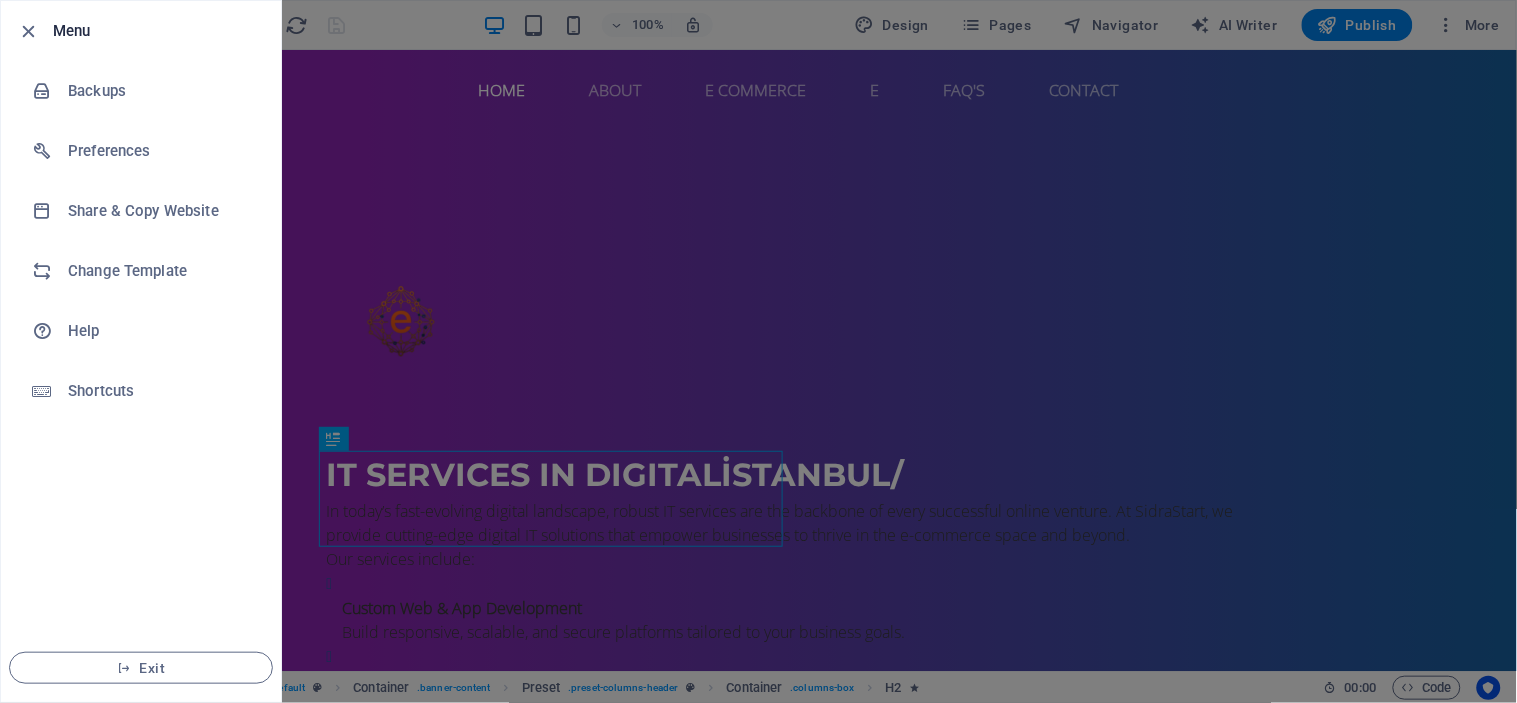click at bounding box center [29, 31] 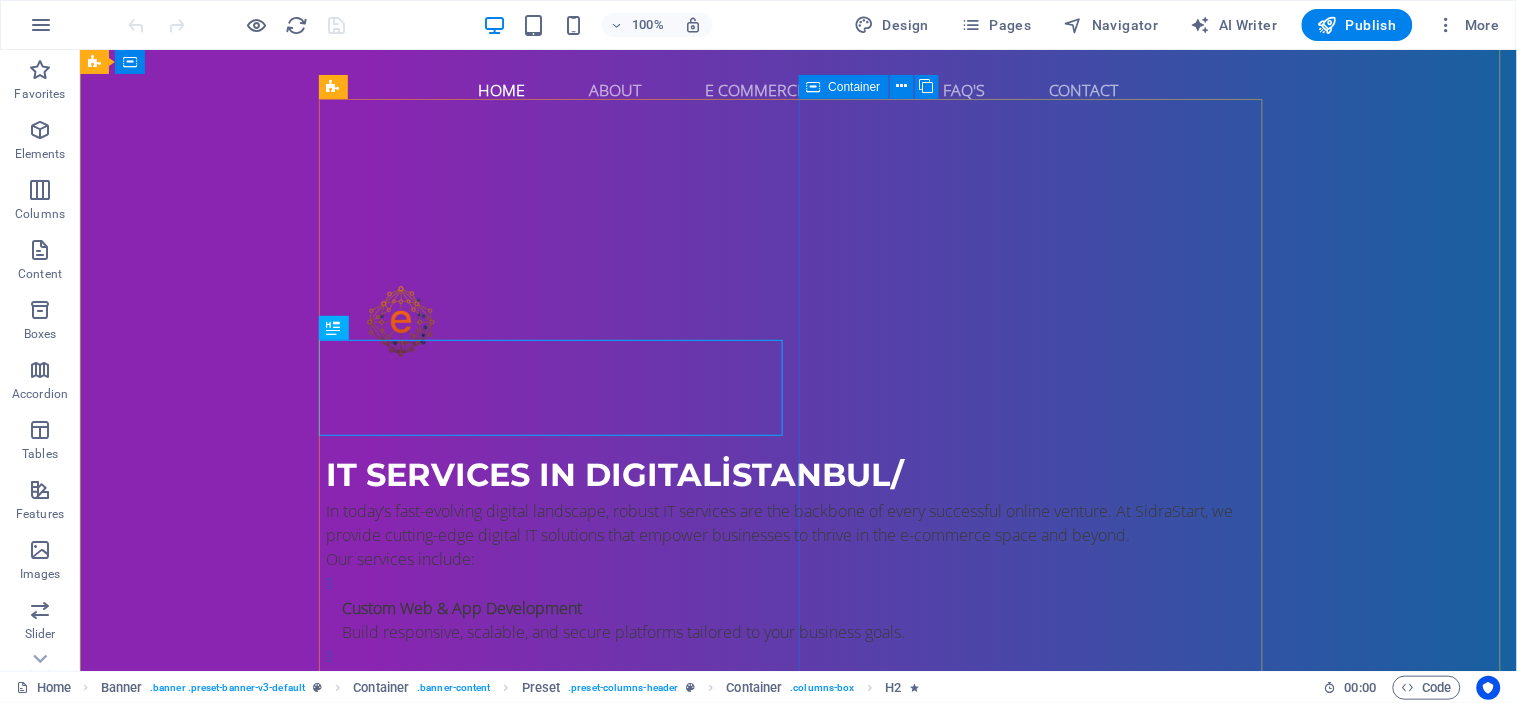 scroll, scrollTop: 444, scrollLeft: 0, axis: vertical 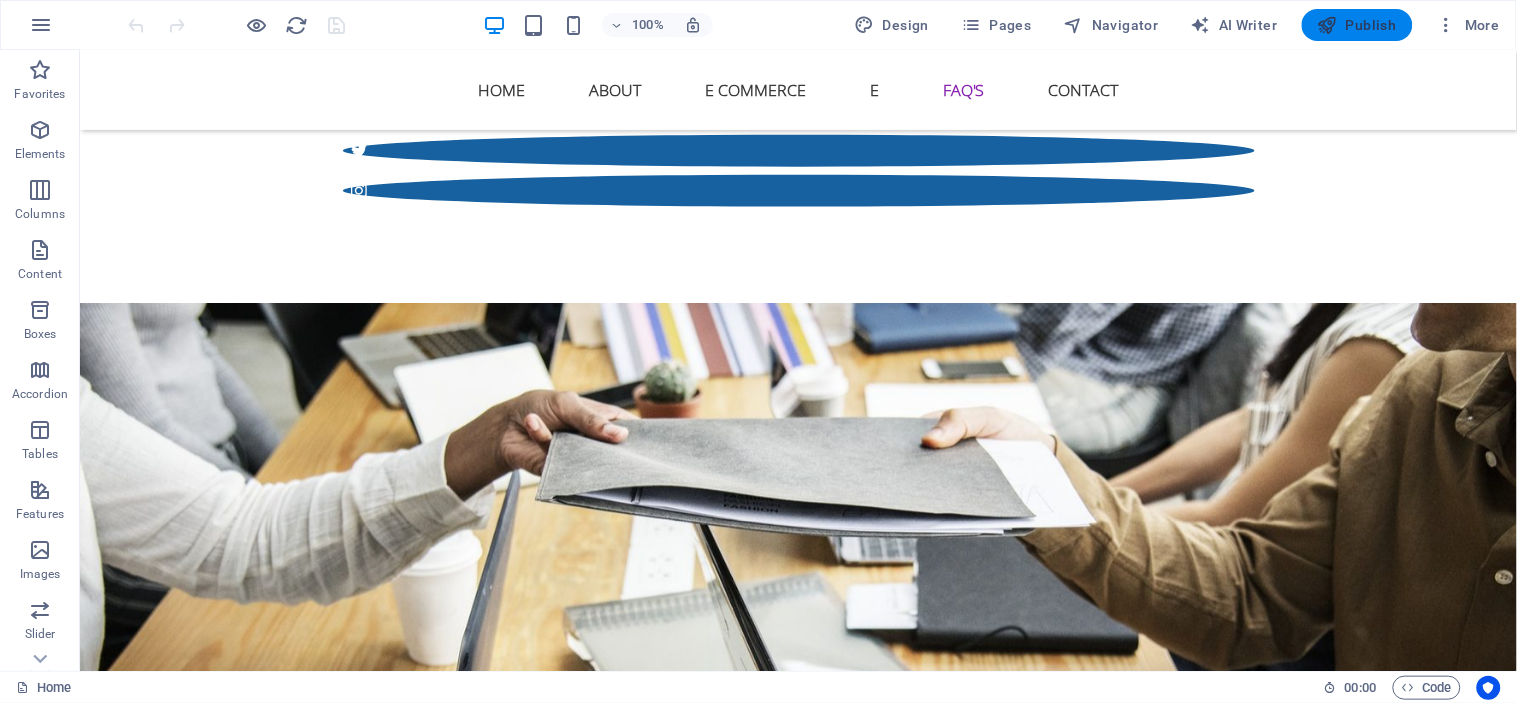 click at bounding box center (1328, 25) 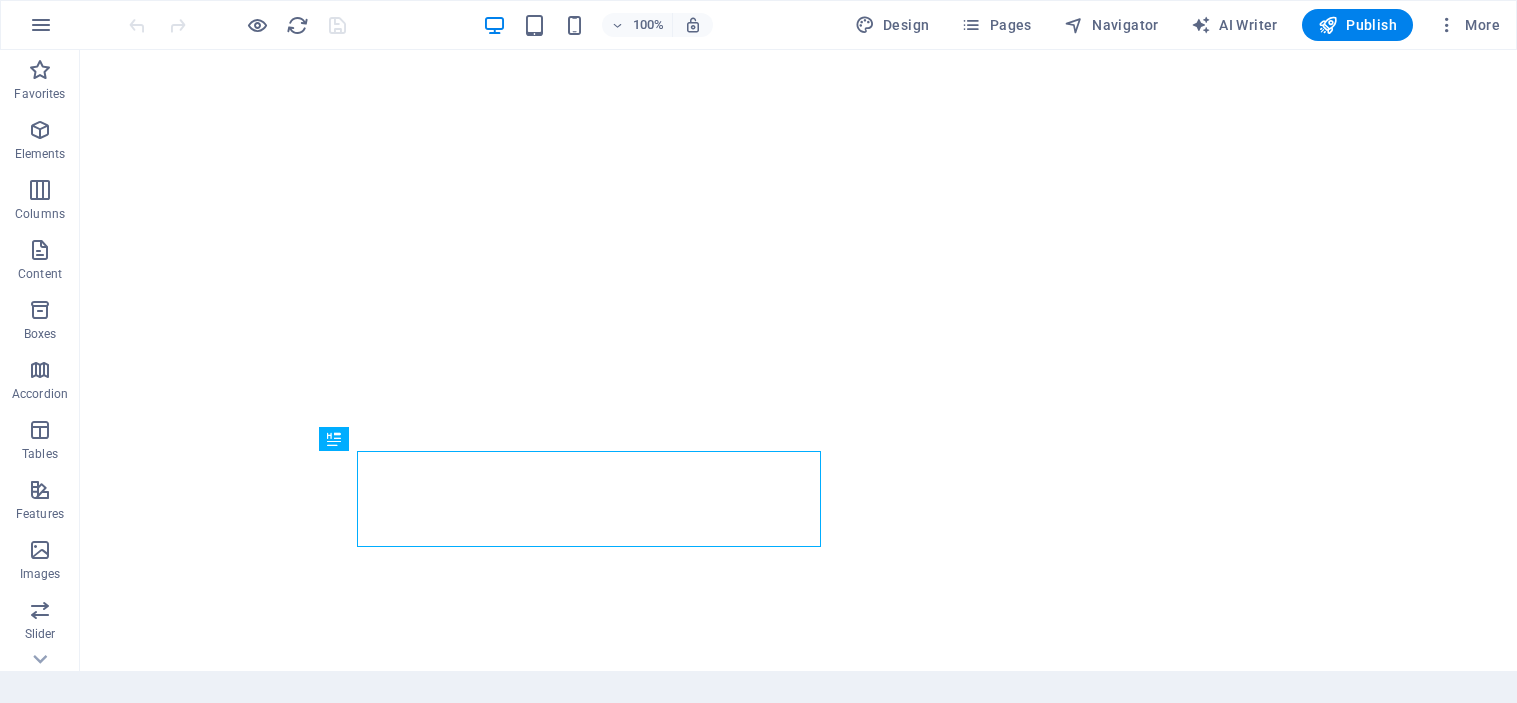 scroll, scrollTop: 0, scrollLeft: 0, axis: both 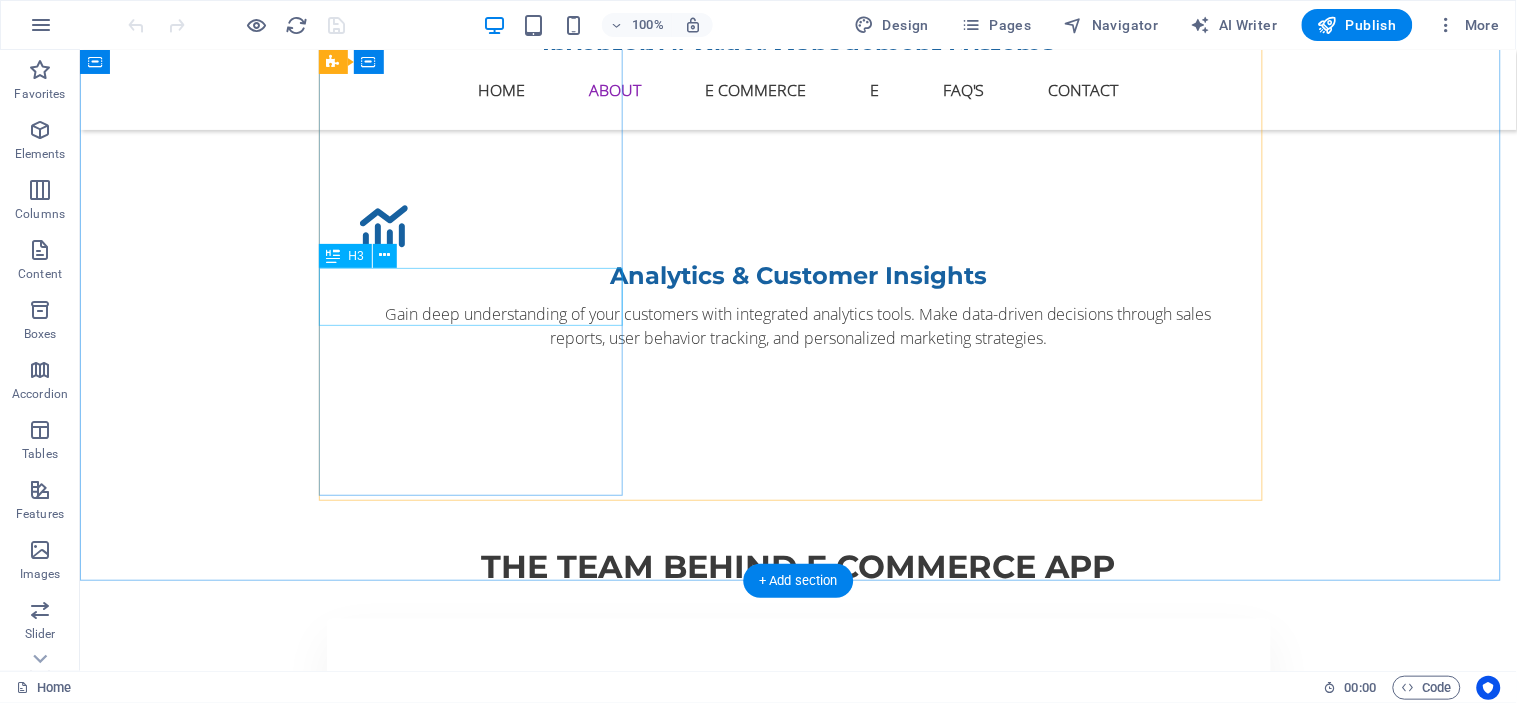 click on "[FIRST] [LAST]" at bounding box center [798, 945] 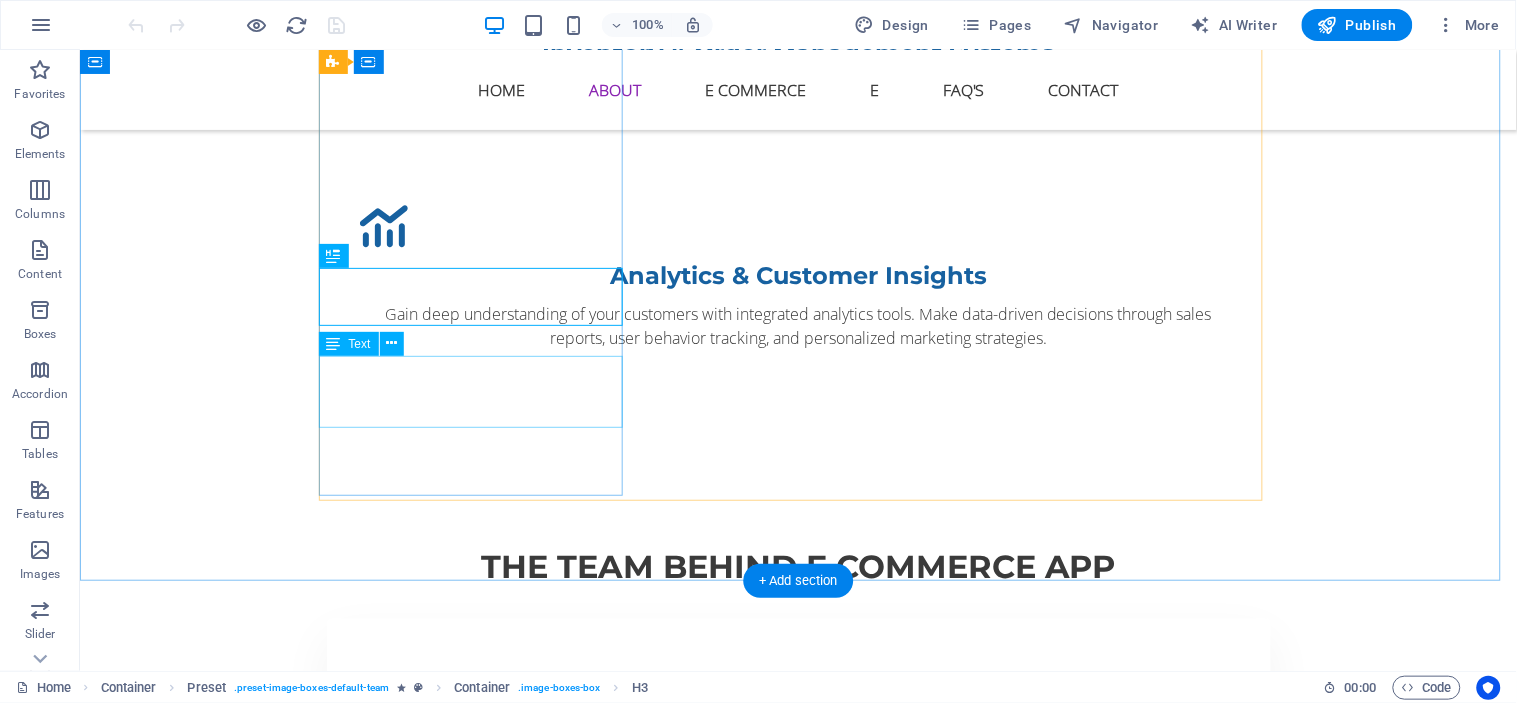 click on "Lorem ipsum dolor sit amet, consectetur adipisicing elit. Veritatis, dolorem!" at bounding box center [798, 1016] 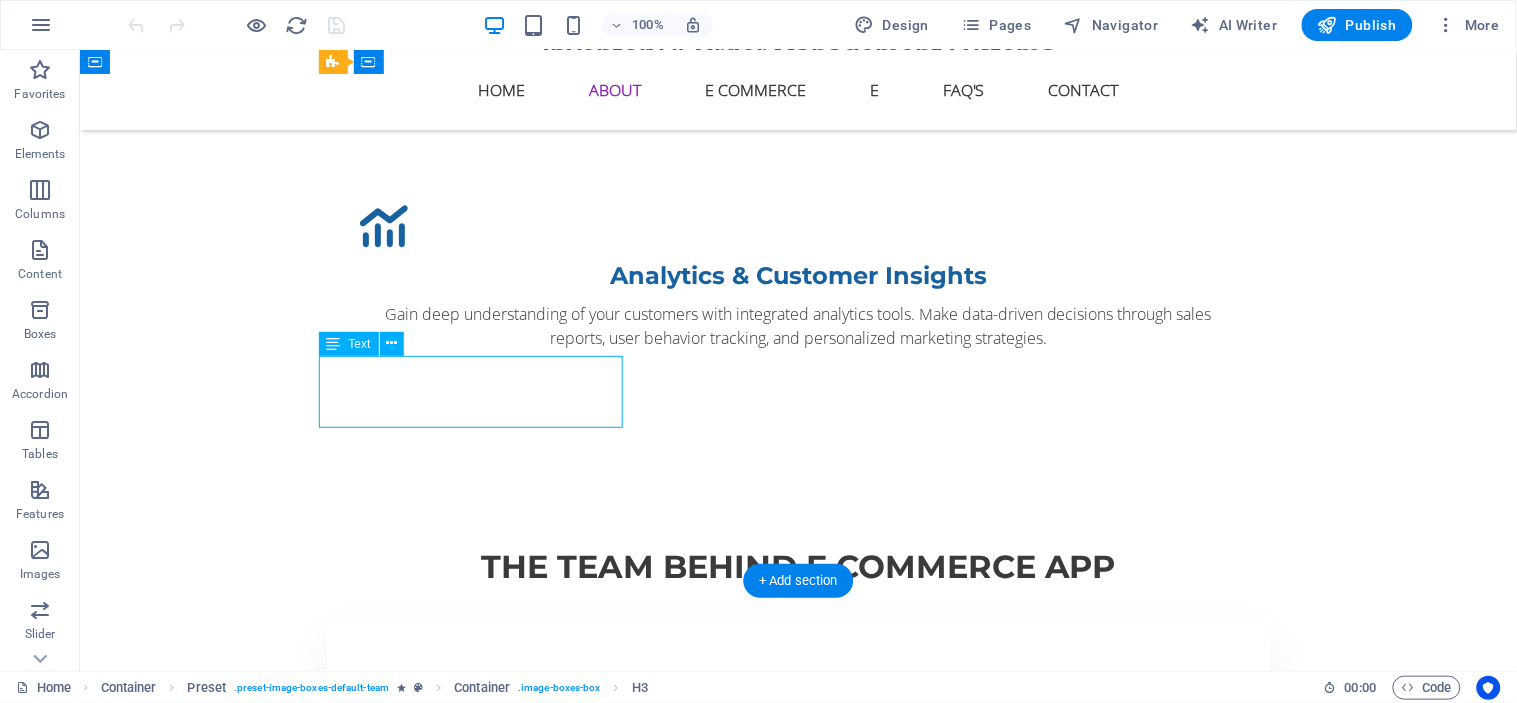 click on "Lorem ipsum dolor sit amet, consectetur adipisicing elit. Veritatis, dolorem!" at bounding box center (798, 1016) 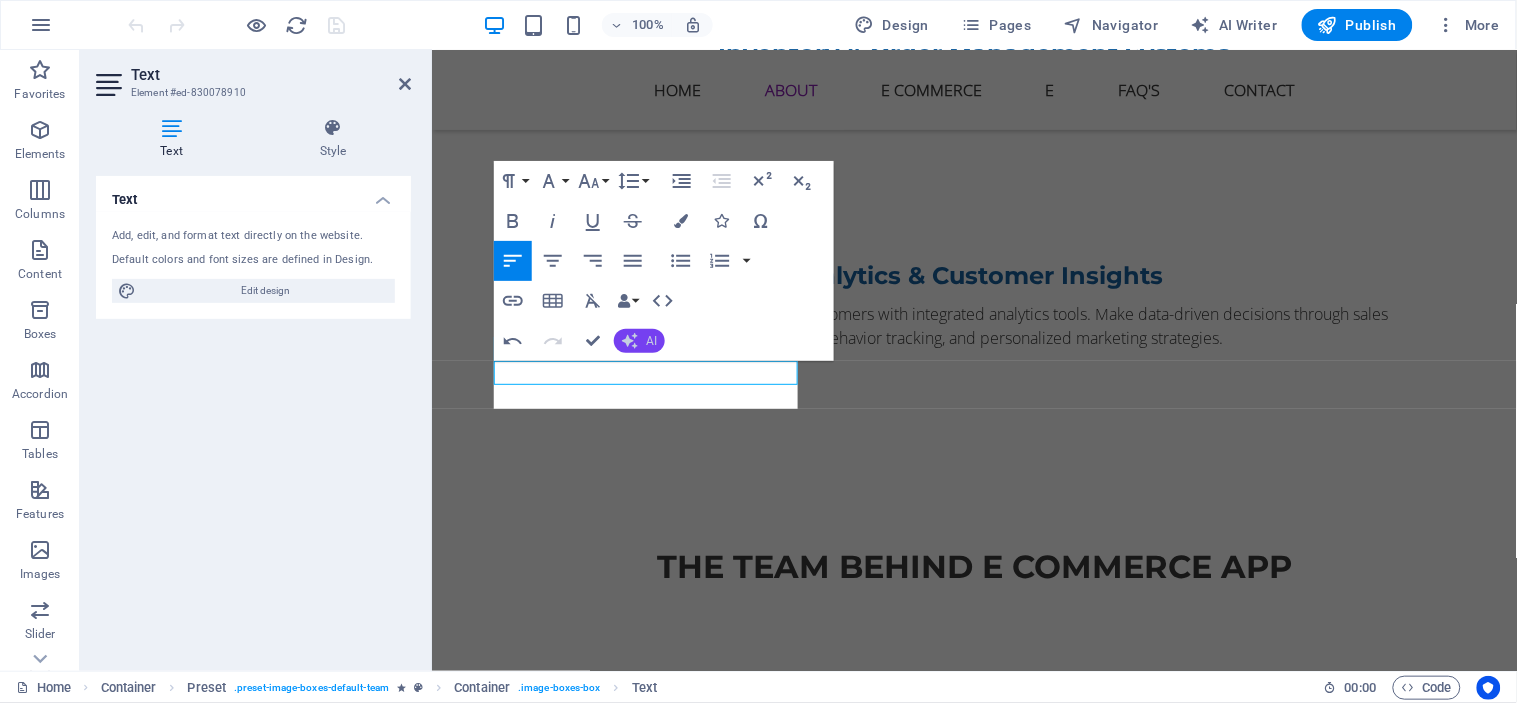 scroll, scrollTop: 318, scrollLeft: 2, axis: both 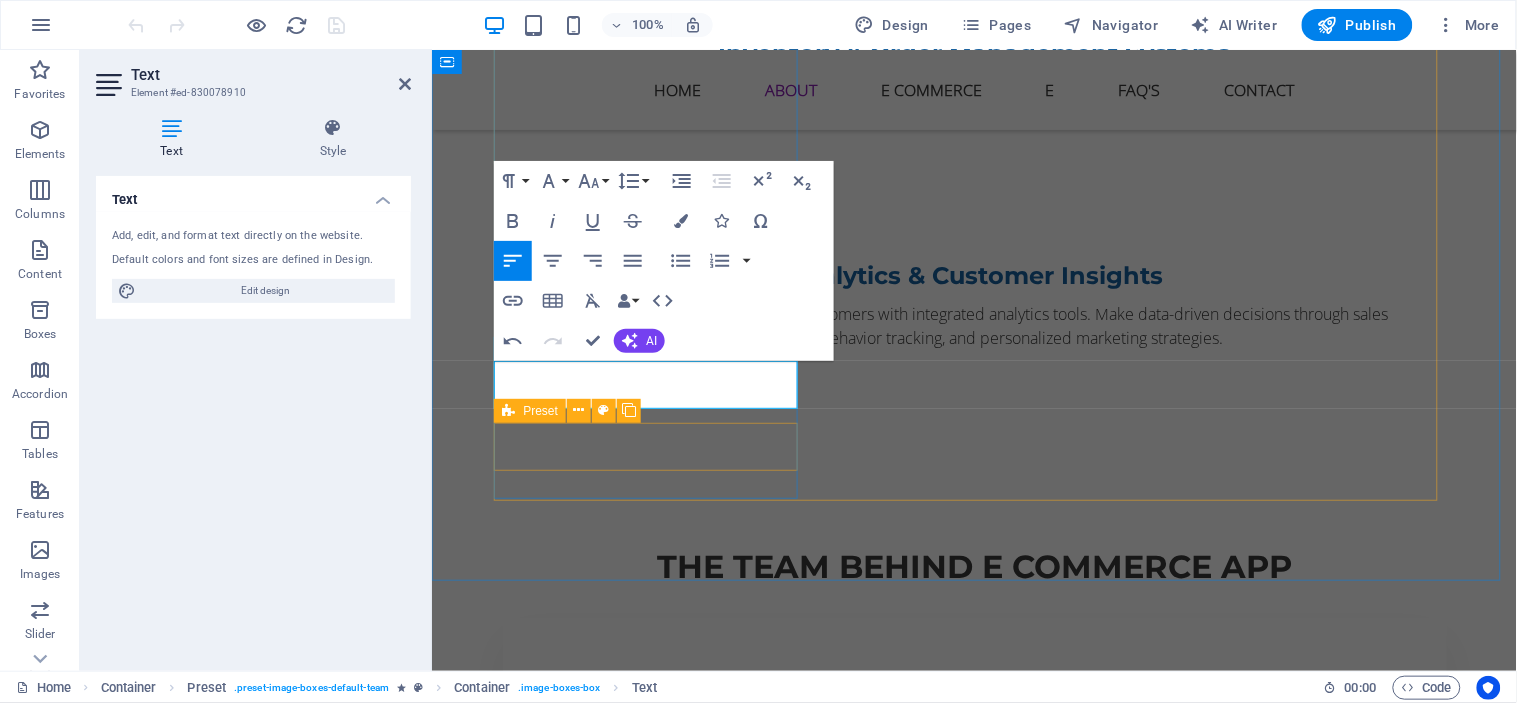 click at bounding box center (974, 1108) 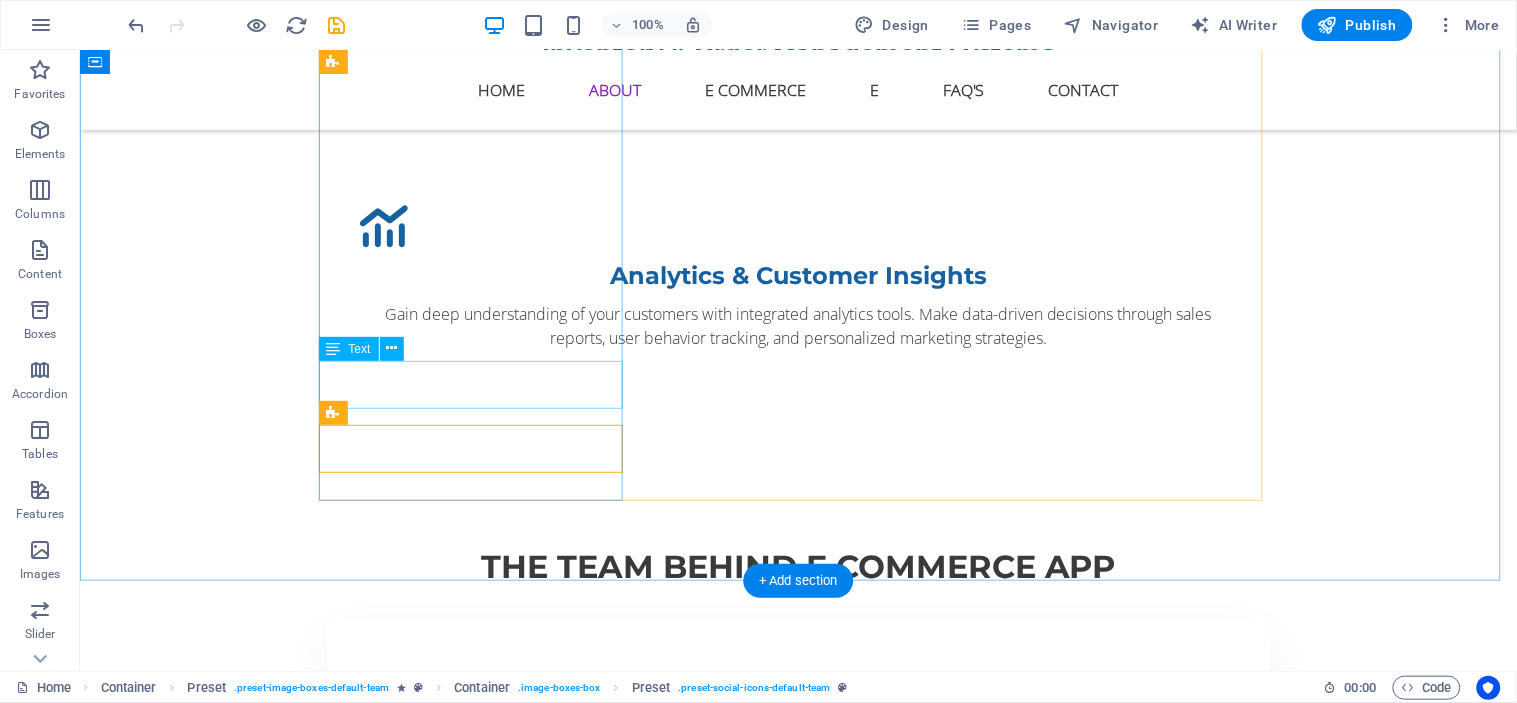click on "from e-commerce application manager management" at bounding box center [798, 1016] 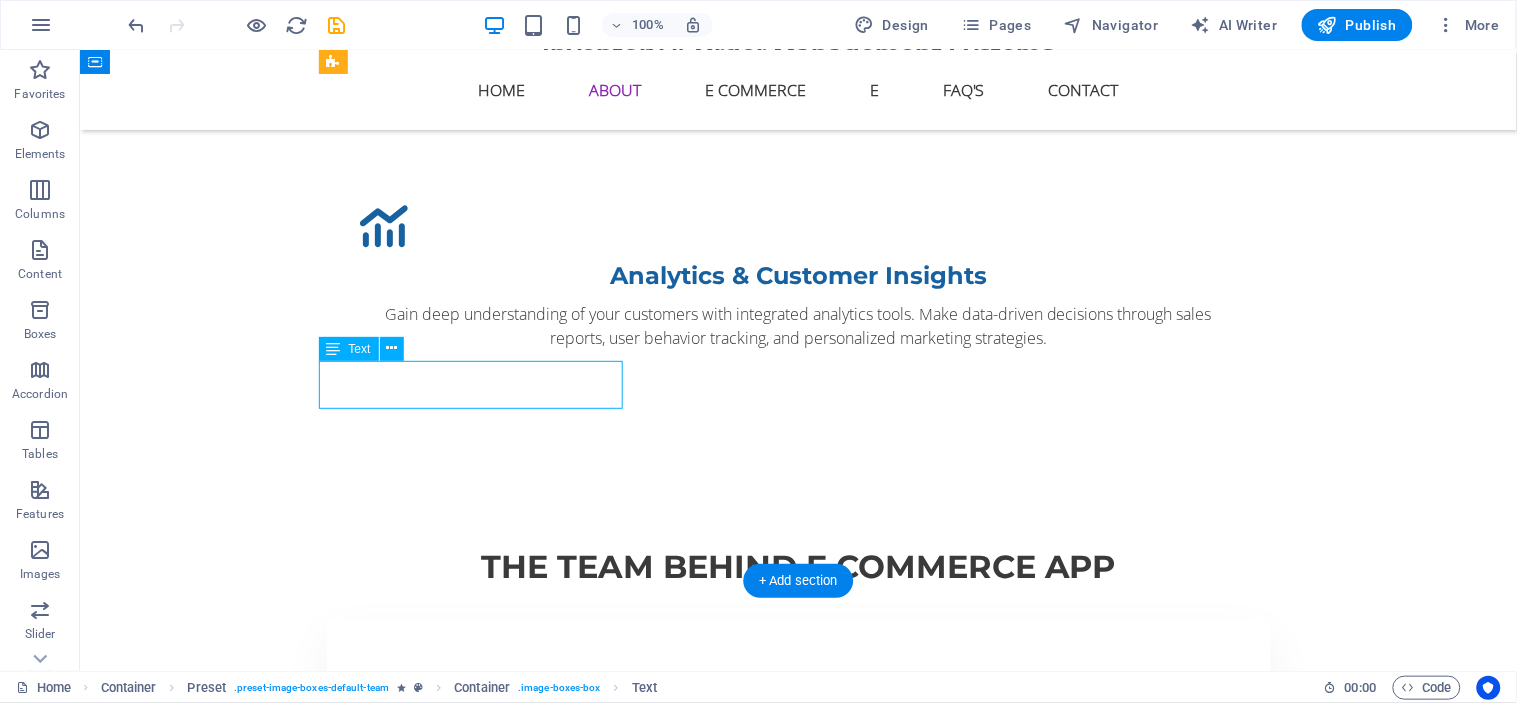 click on "from e-commerce application manager management" at bounding box center (798, 1016) 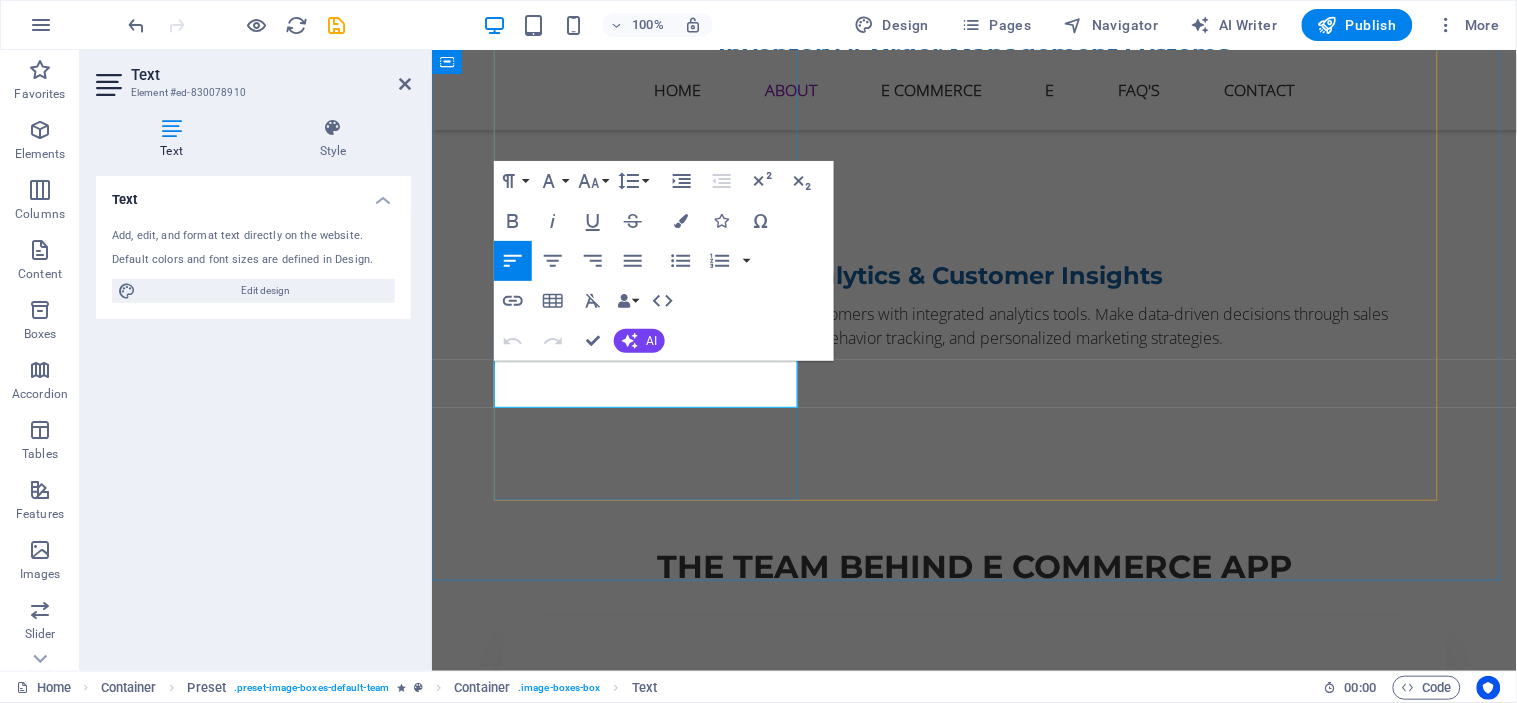 click on "from e-commerce application manager management" at bounding box center [974, 1016] 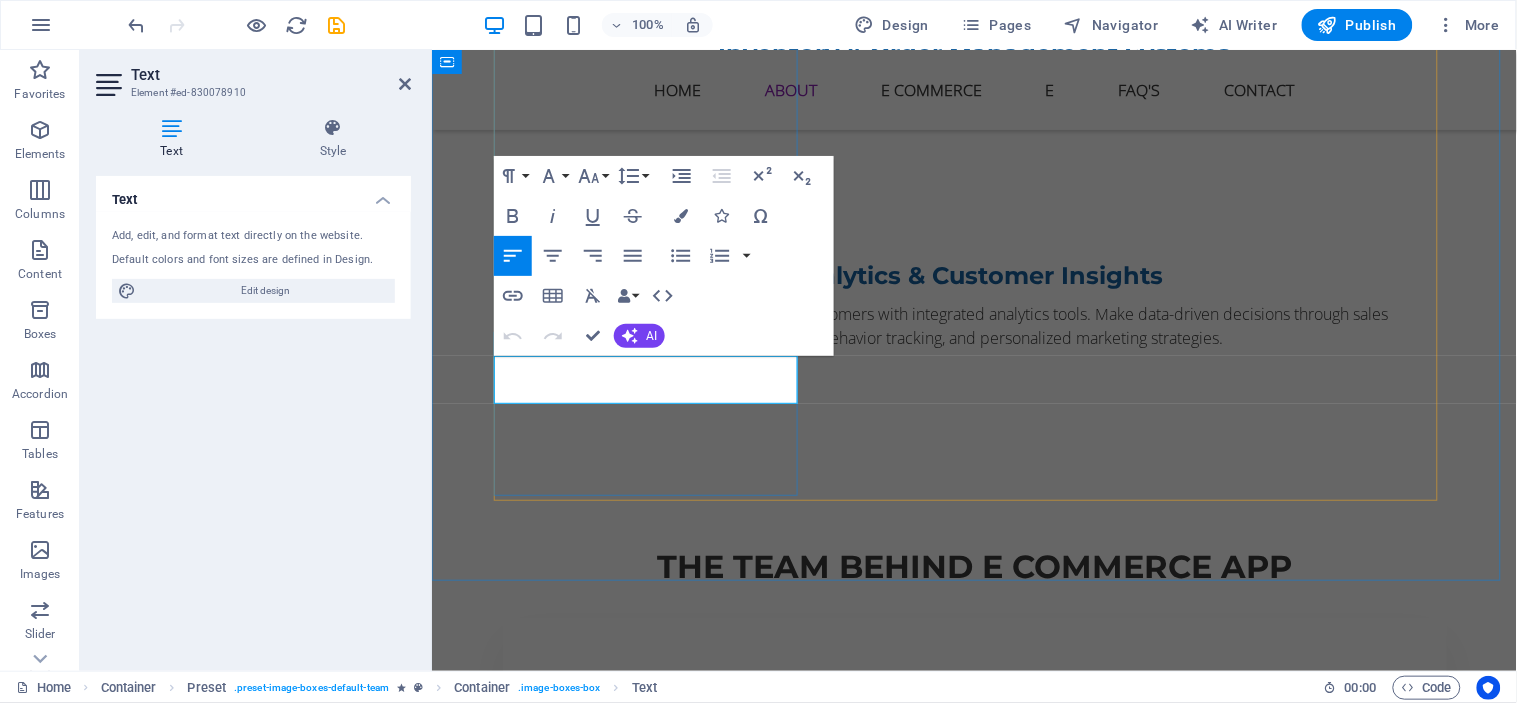 type 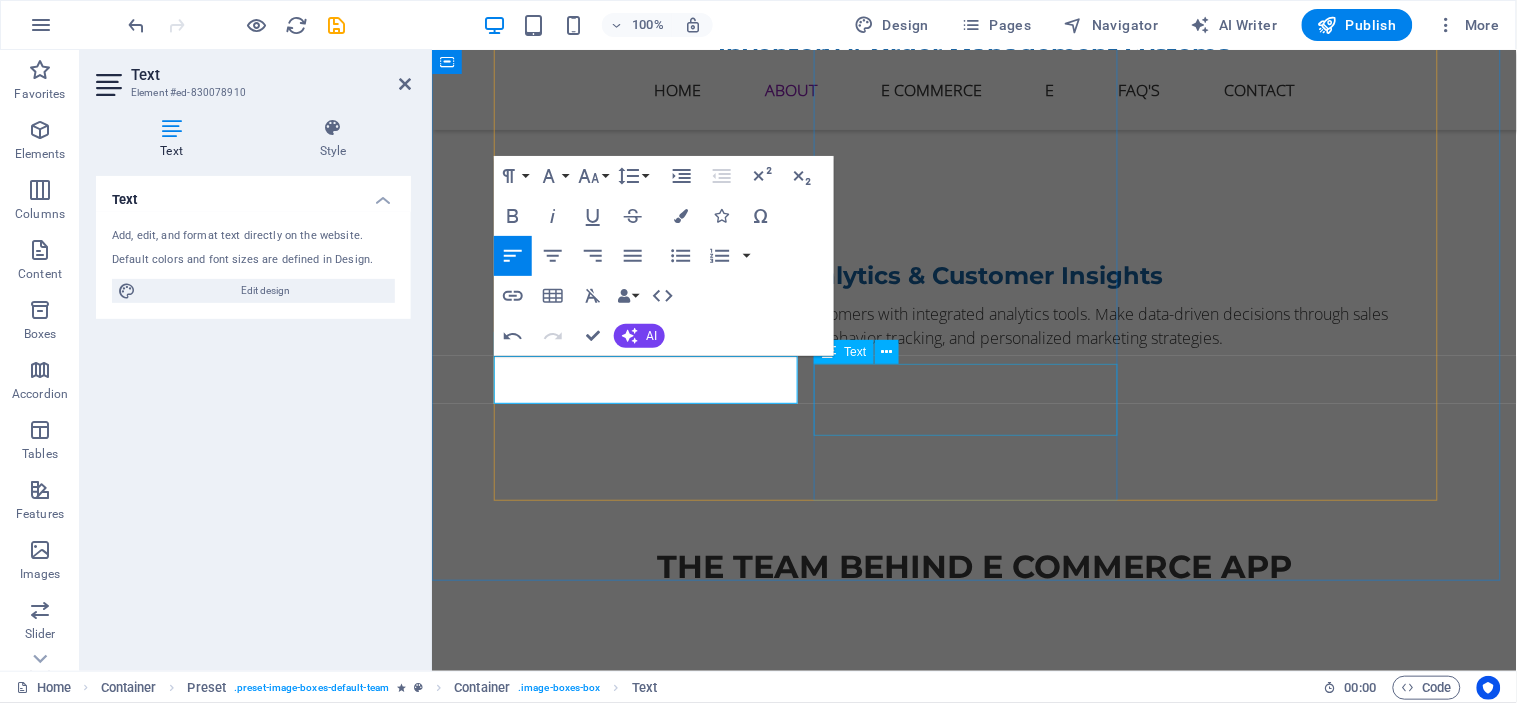 click on "Lorem ipsum dolor sit amet, consectetur adipisicing elit. Veritatis, dolorem!" at bounding box center (974, 2219) 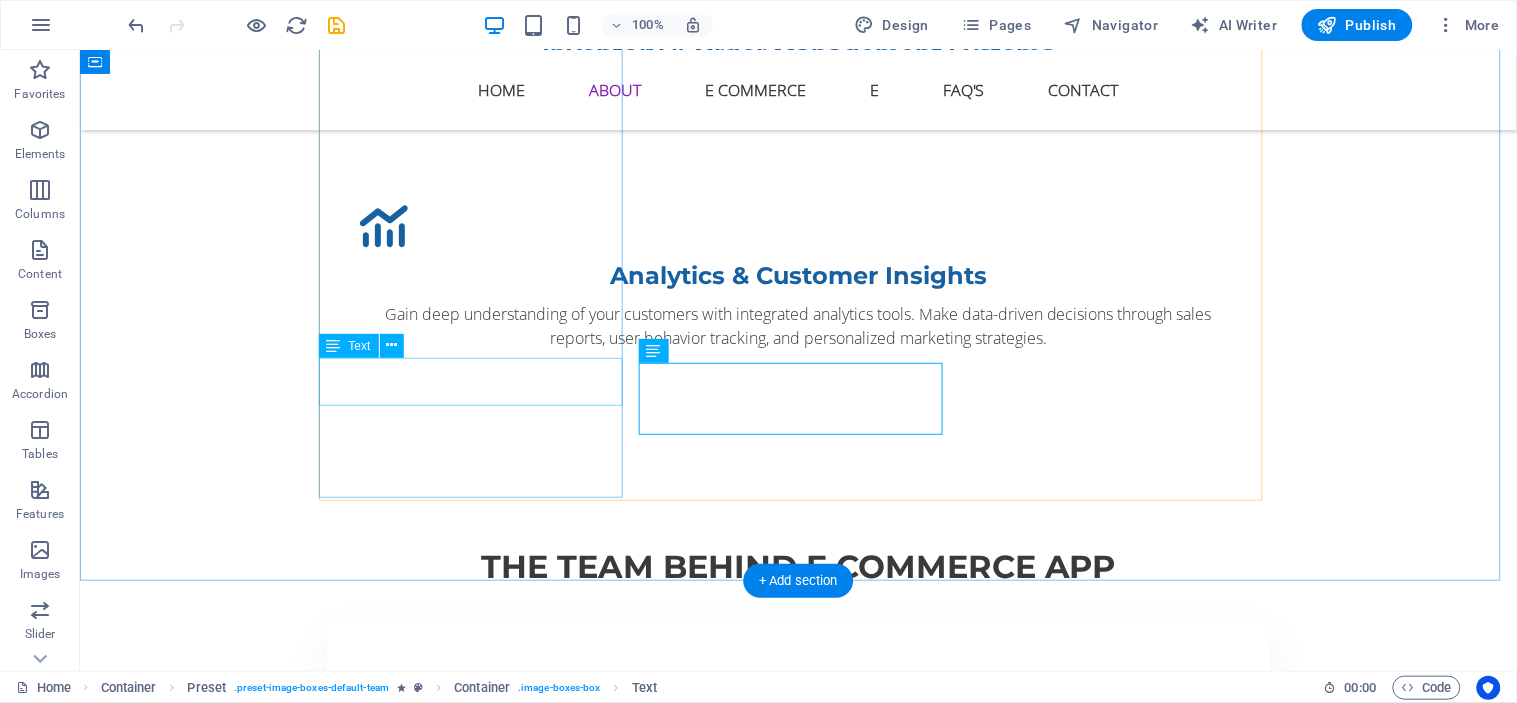 click on "From e-commerce application manager management" at bounding box center [798, 1016] 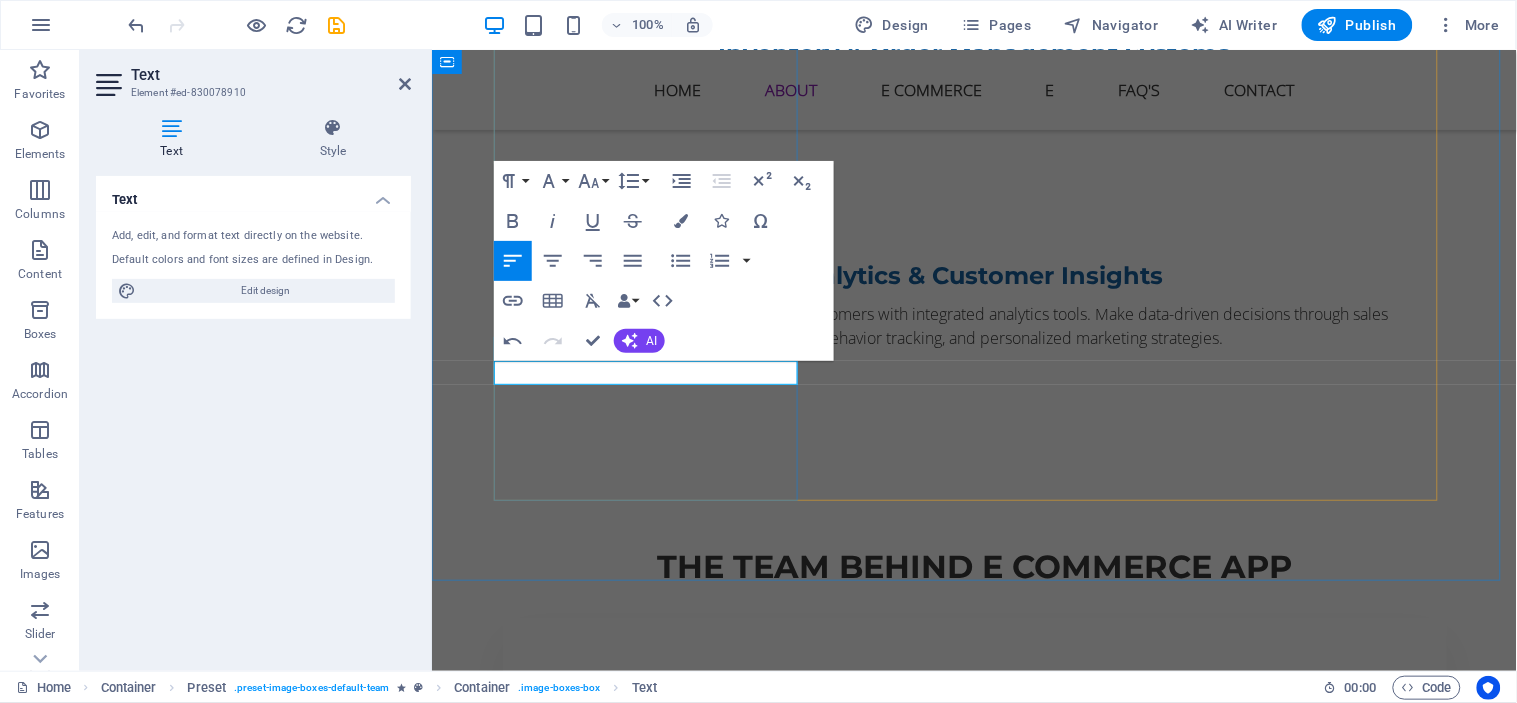 click at bounding box center [974, 1016] 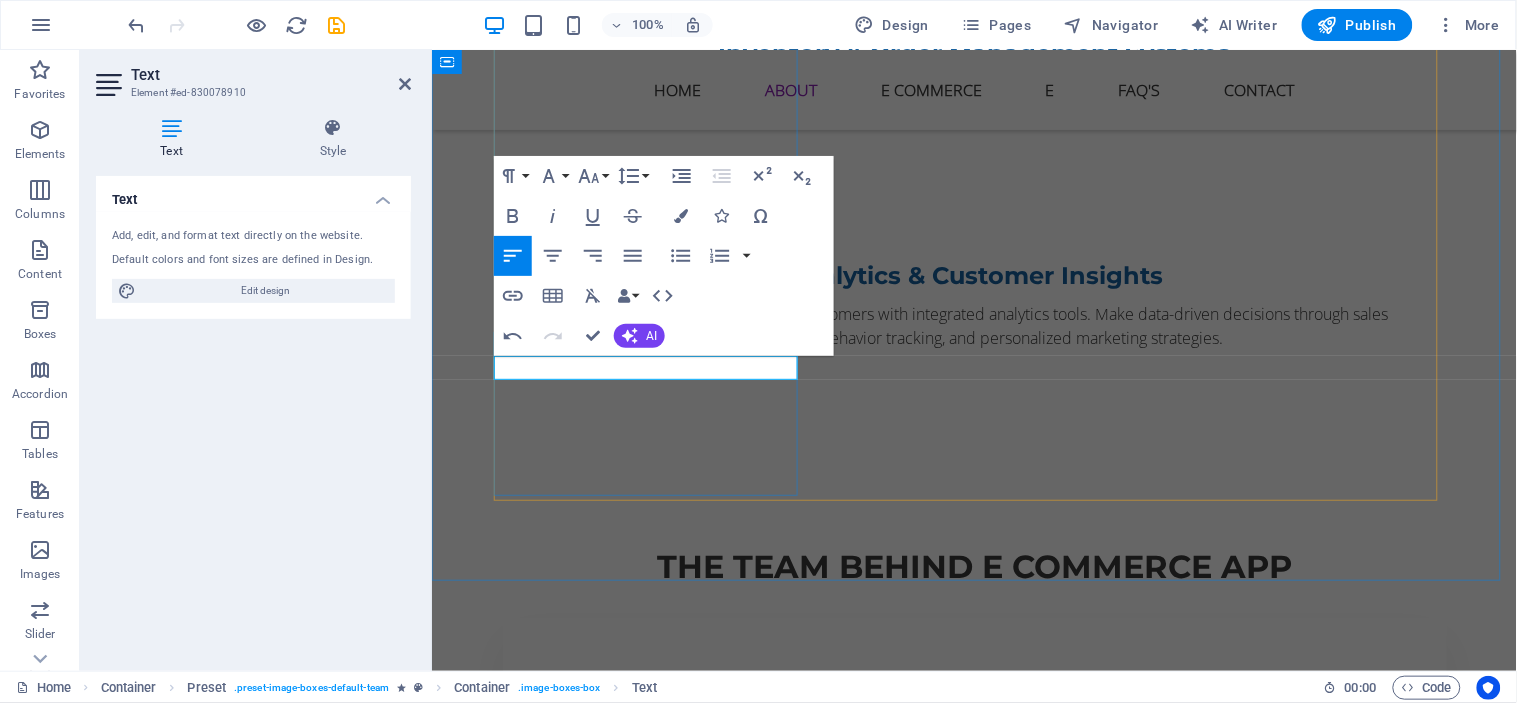 scroll, scrollTop: 2690, scrollLeft: 0, axis: vertical 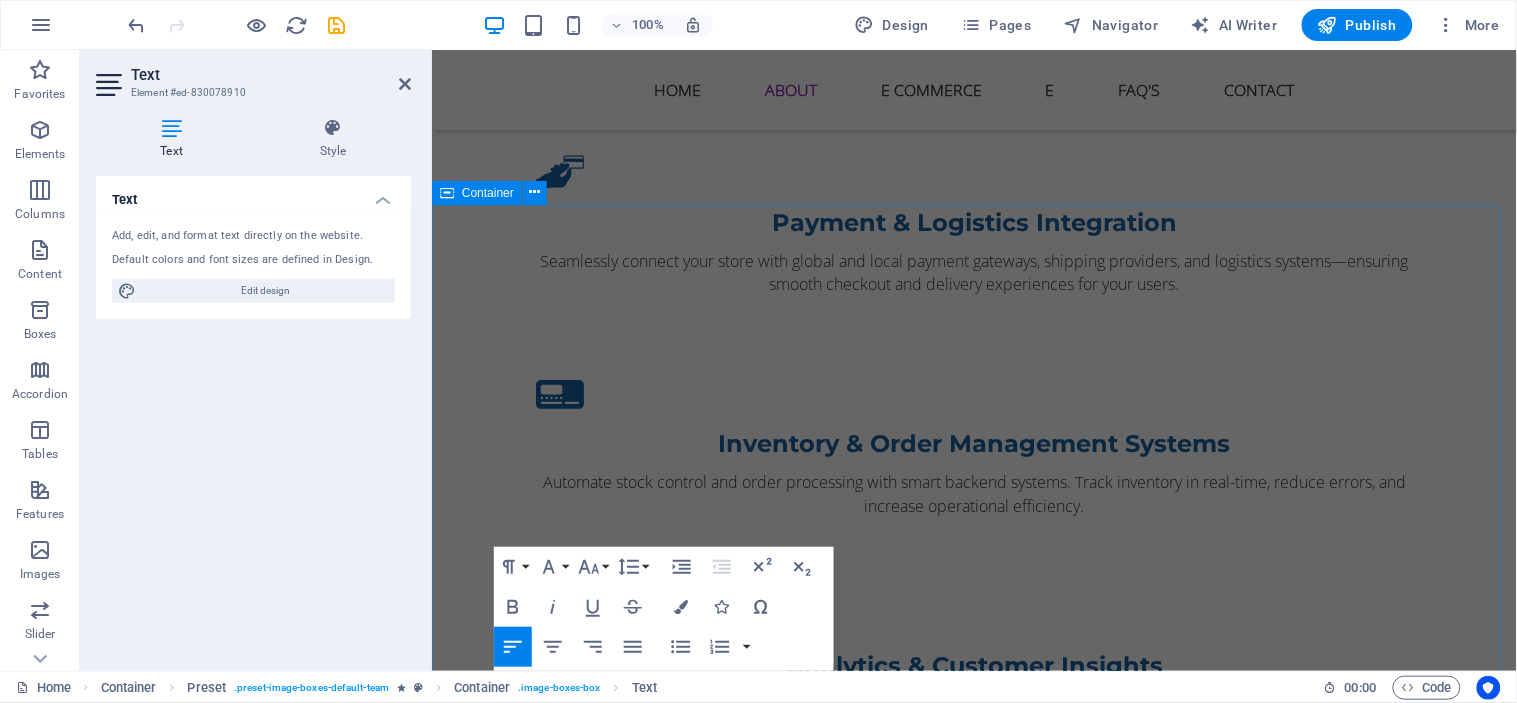 click on "THe Team behind E Commerce APP [FIRST] [LAST] Manager crypto management and marketing crypto management and marketing [FIRST] [LAST] Founder/Ceo Lorem ipsum dolor sit amet, consectetur adipisicing elit. Veritatis, dolorem! [FIRST] [LAST] CTO Lorem ipsum dolor sit amet, consectetur adipisicing elit. Veritatis, dolorem!" at bounding box center (973, 2454) 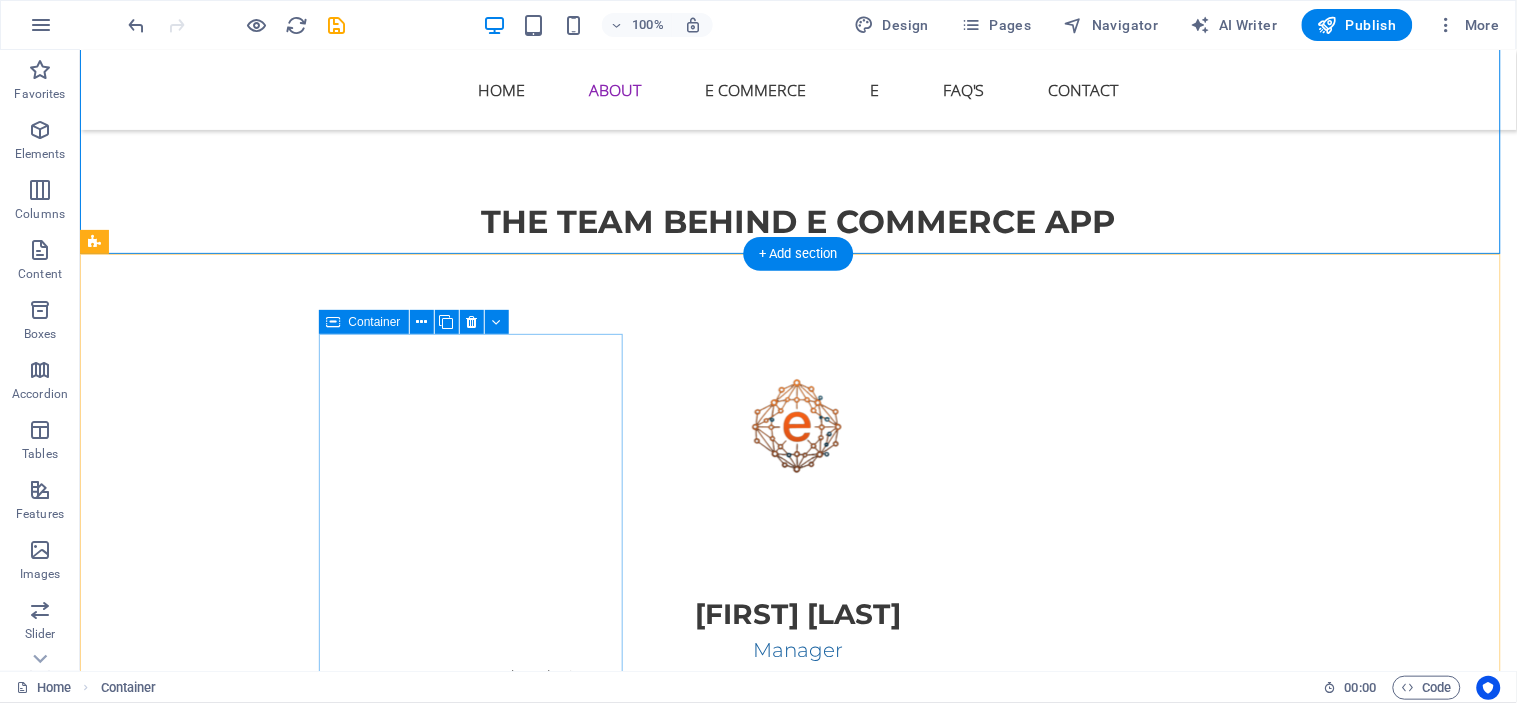 scroll, scrollTop: 3204, scrollLeft: 0, axis: vertical 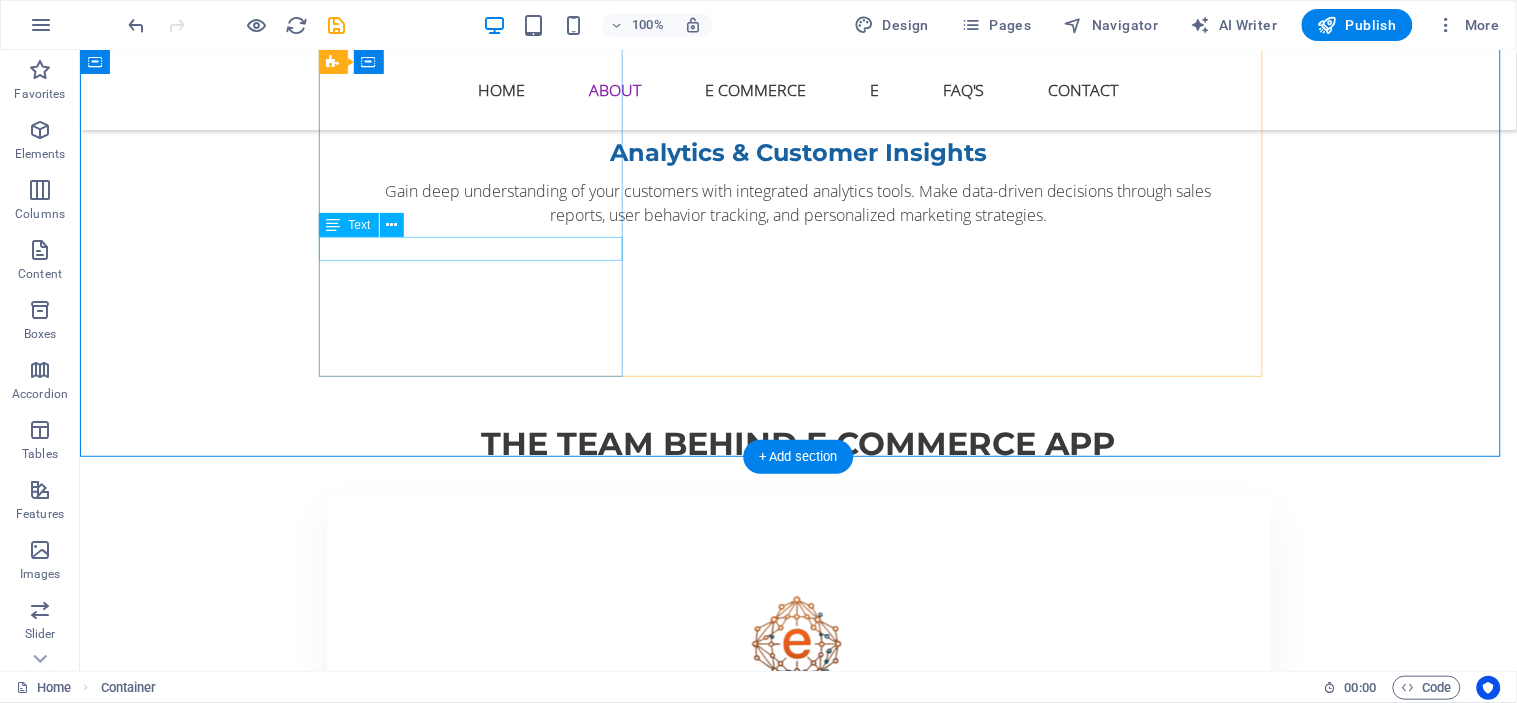 click on "crypto management and marketing" at bounding box center [798, 893] 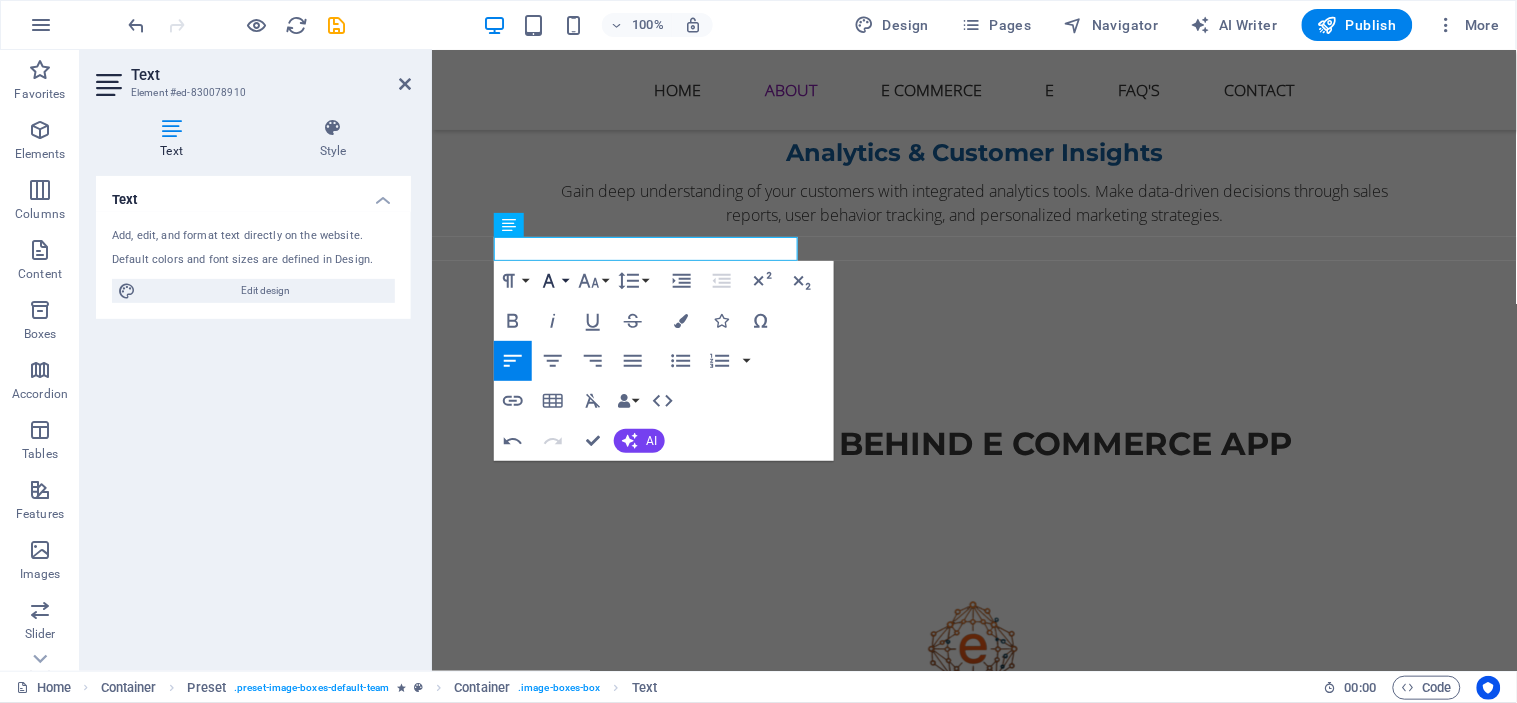 type 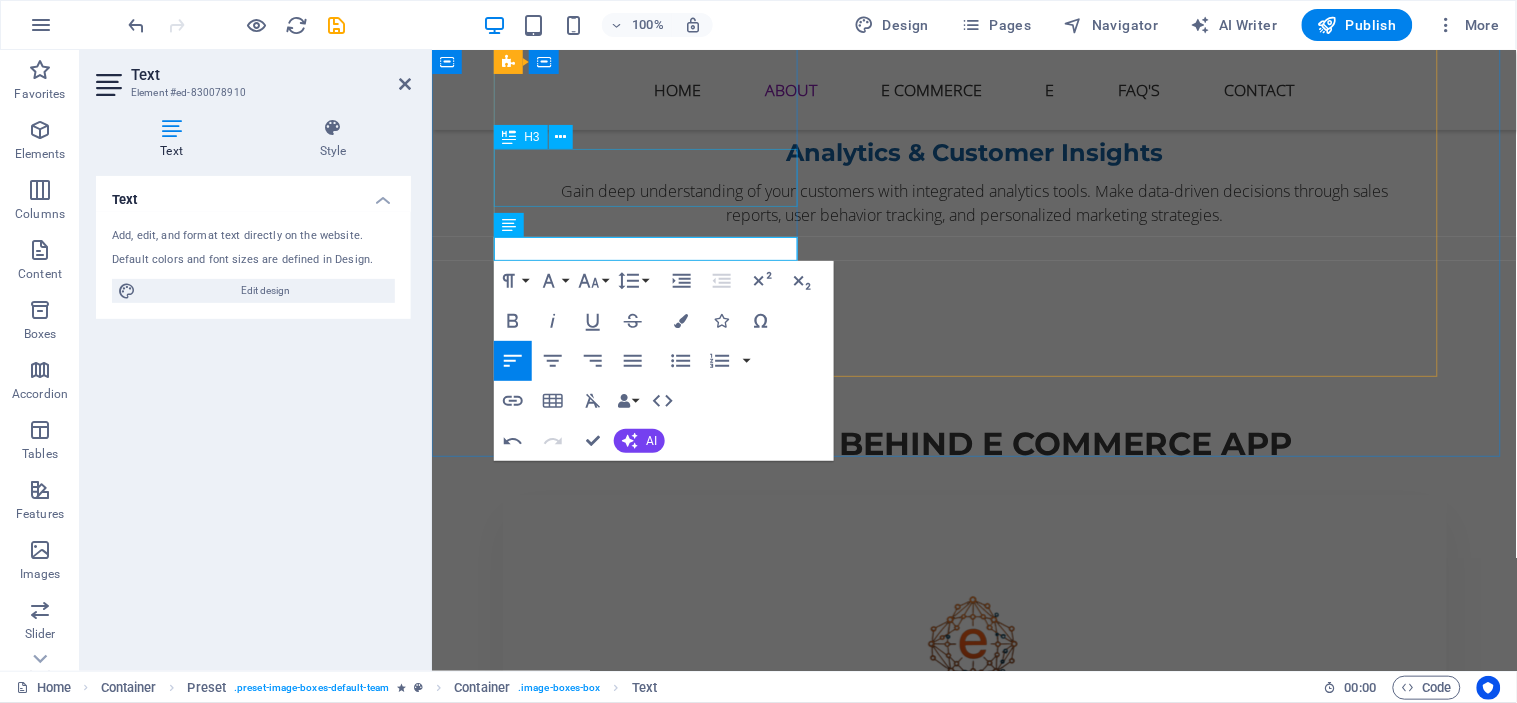 click on "[FIRST] [LAST]" at bounding box center (974, 822) 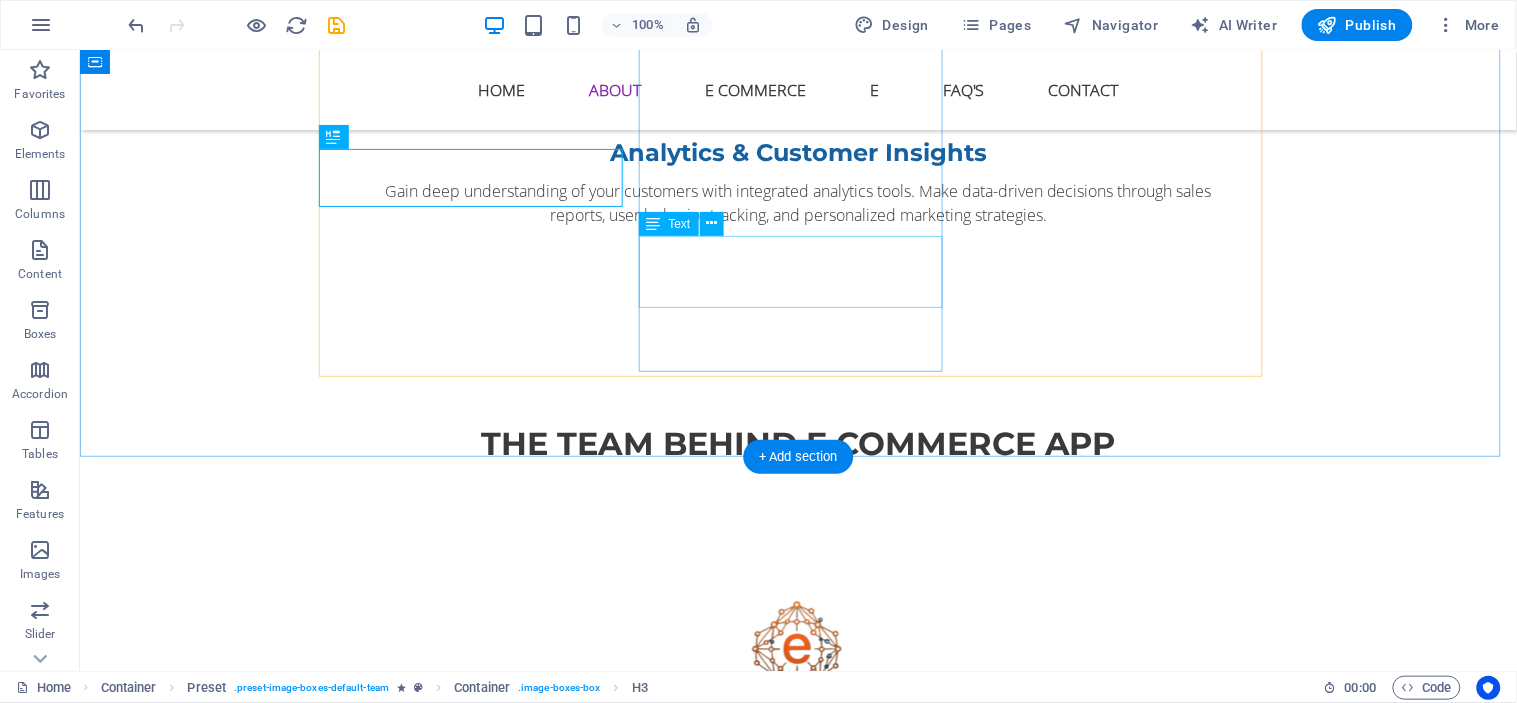 click on "Lorem ipsum dolor sit amet, consectetur adipisicing elit. Veritatis, dolorem!" at bounding box center [798, 2096] 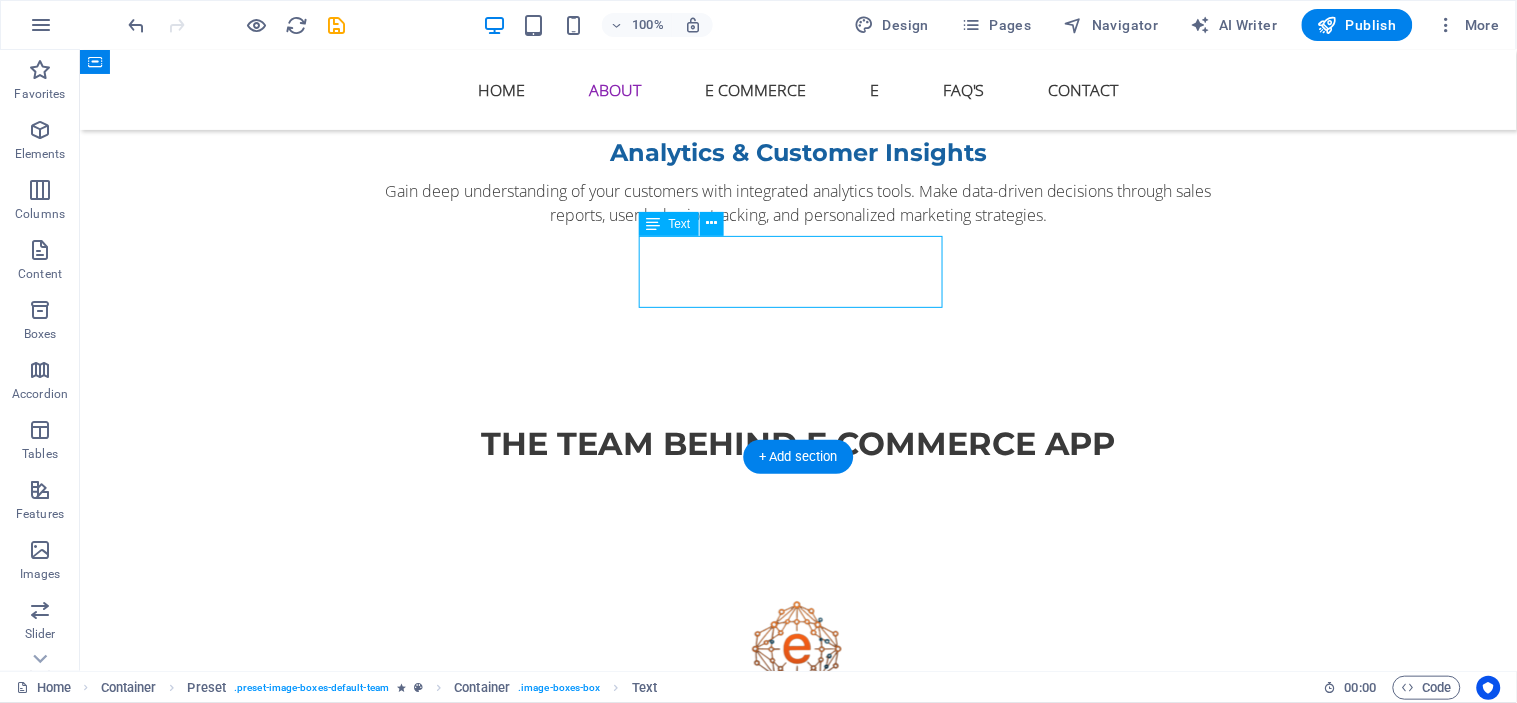 click on "Lorem ipsum dolor sit amet, consectetur adipisicing elit. Veritatis, dolorem!" at bounding box center [798, 2096] 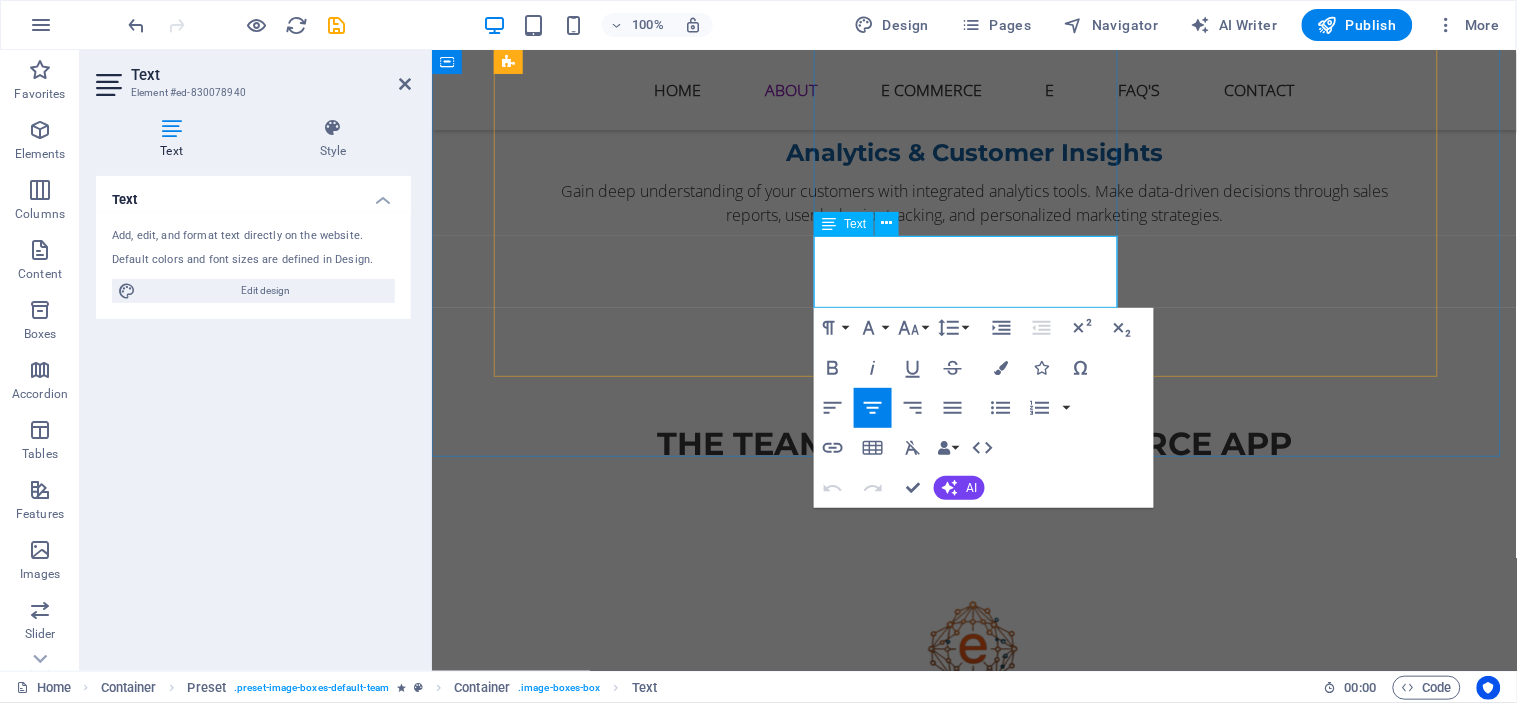 scroll, scrollTop: 2690, scrollLeft: 0, axis: vertical 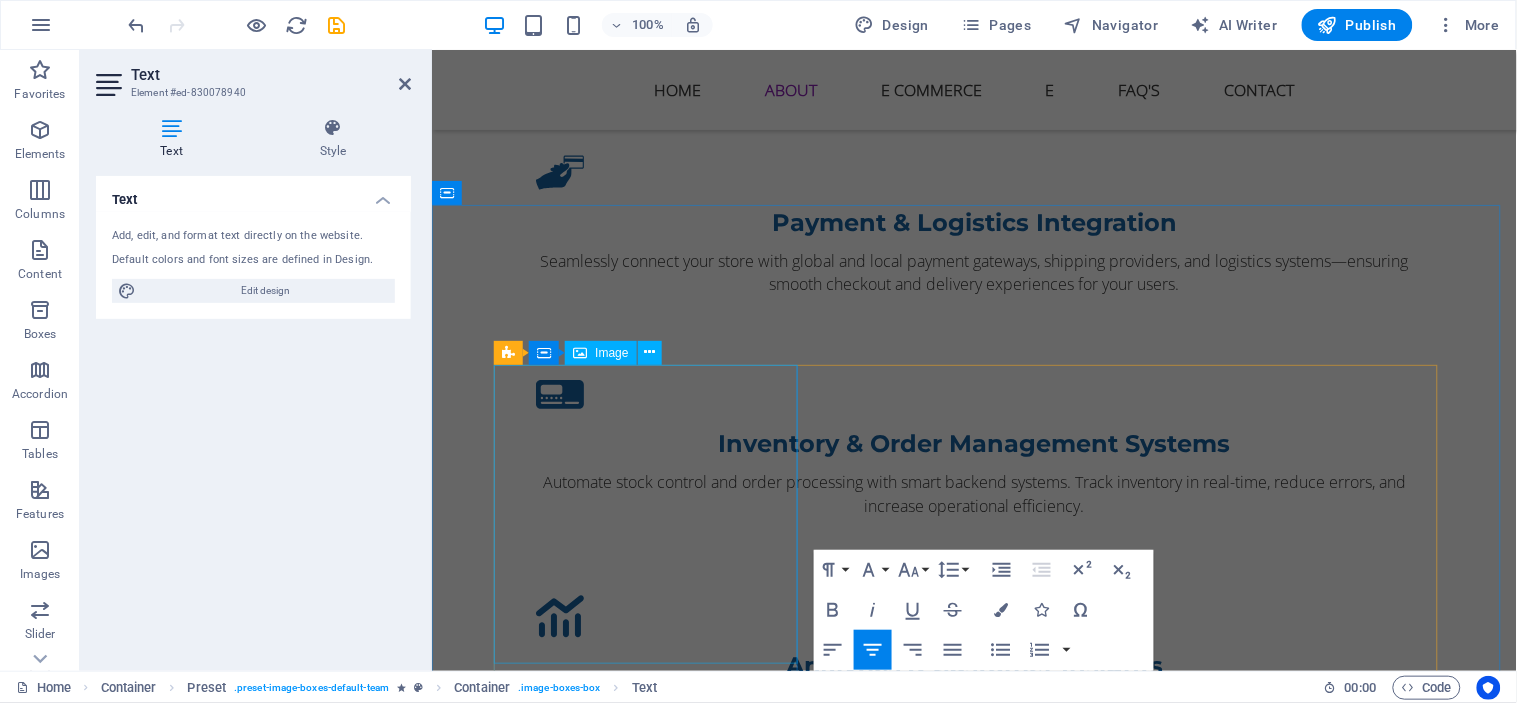 click at bounding box center [974, 1157] 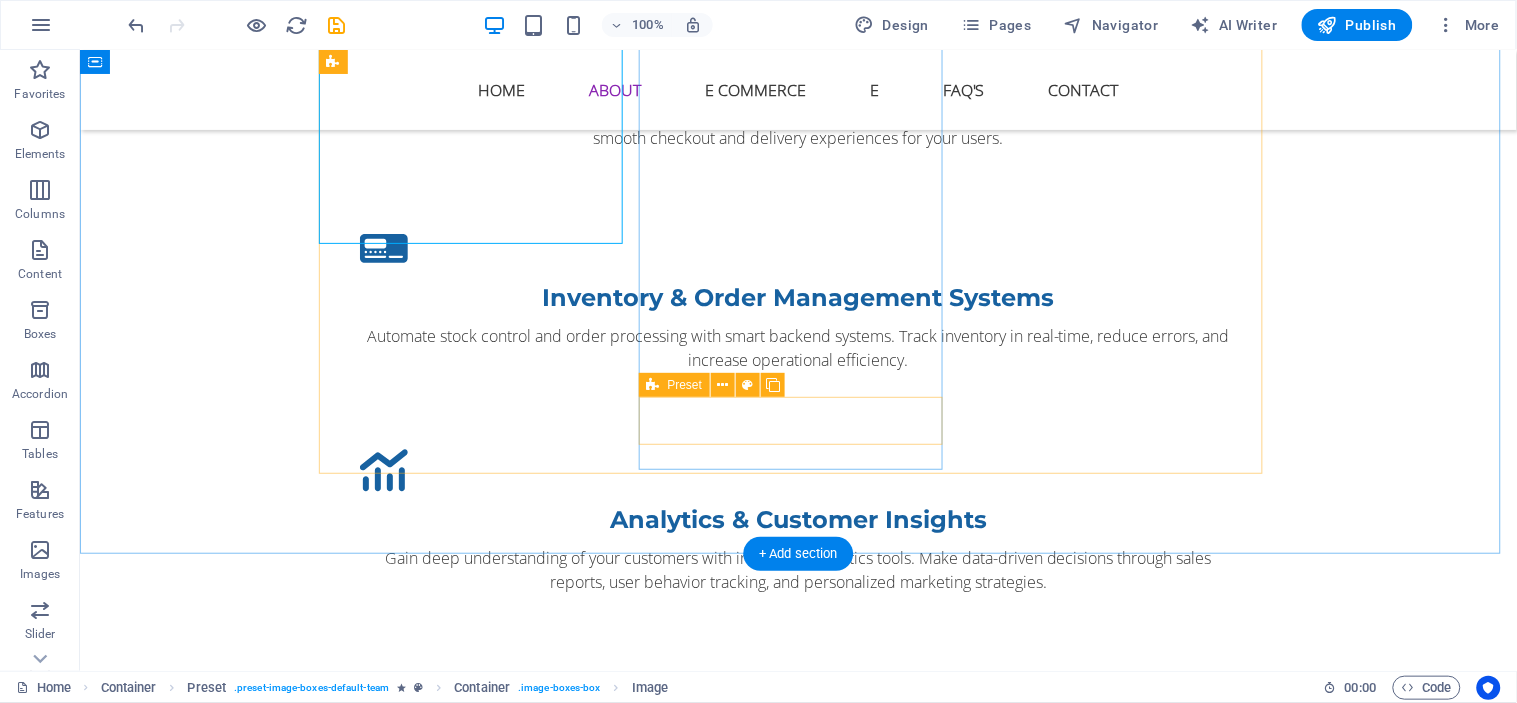 scroll, scrollTop: 3107, scrollLeft: 0, axis: vertical 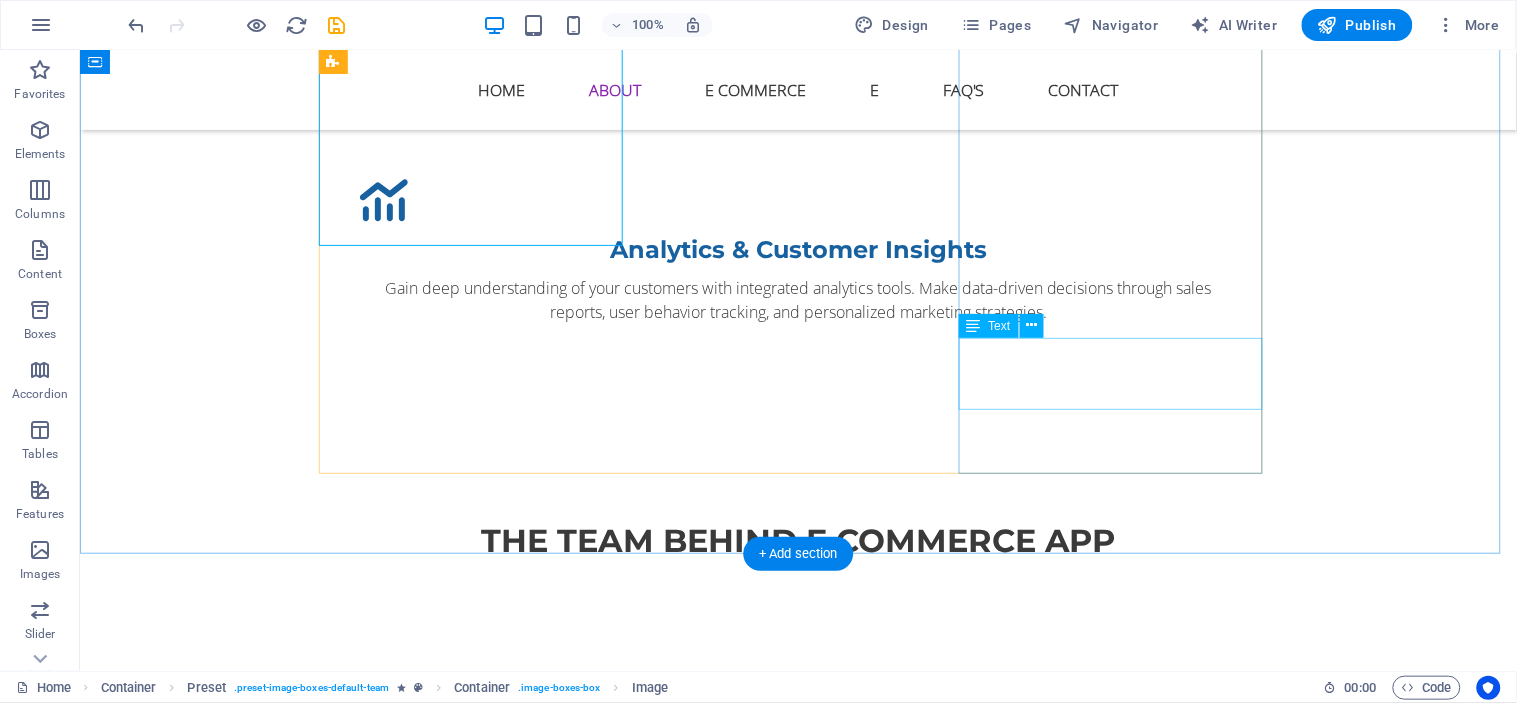 click on "Lorem ipsum dolor sit amet, consectetur adipisicing elit. Veritatis, dolorem!" at bounding box center [798, 3398] 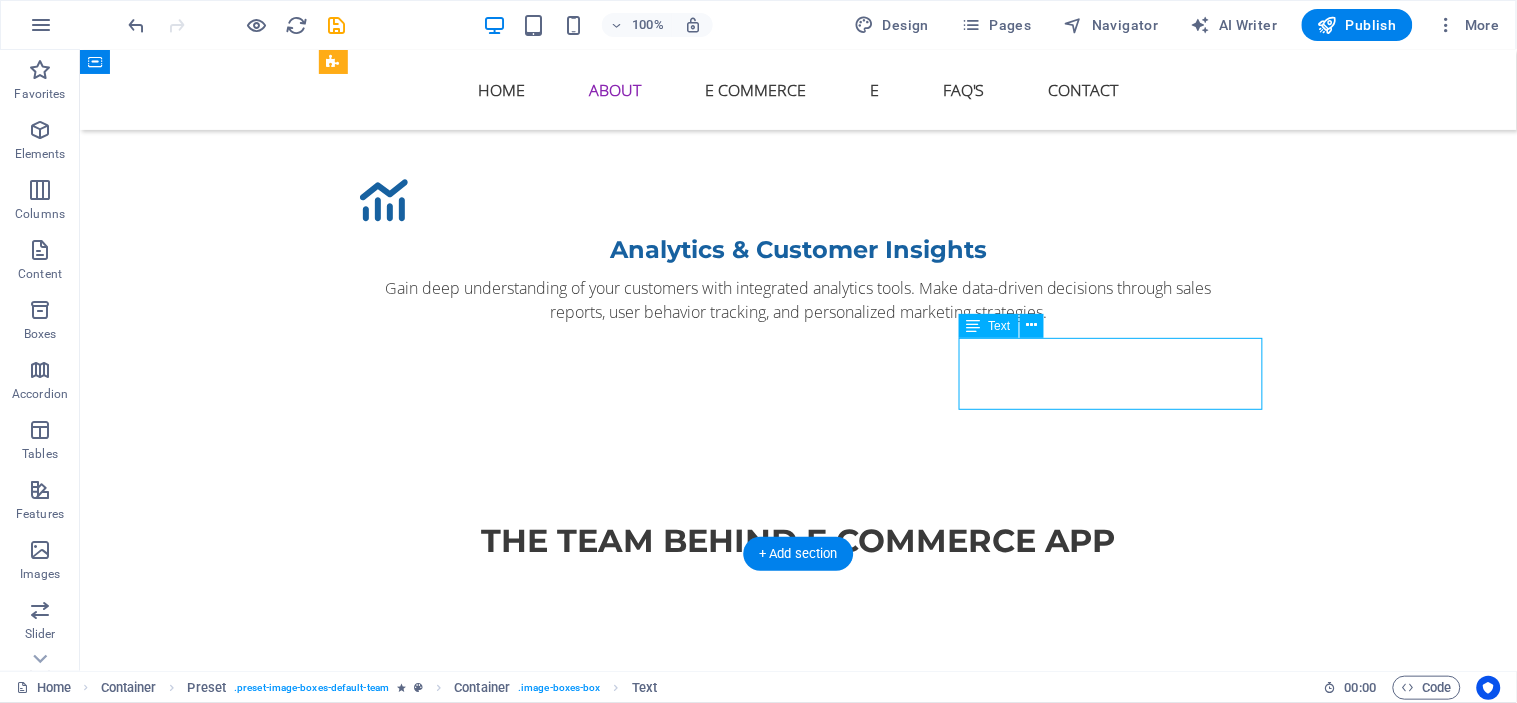 click on "Lorem ipsum dolor sit amet, consectetur adipisicing elit. Veritatis, dolorem!" at bounding box center [798, 3398] 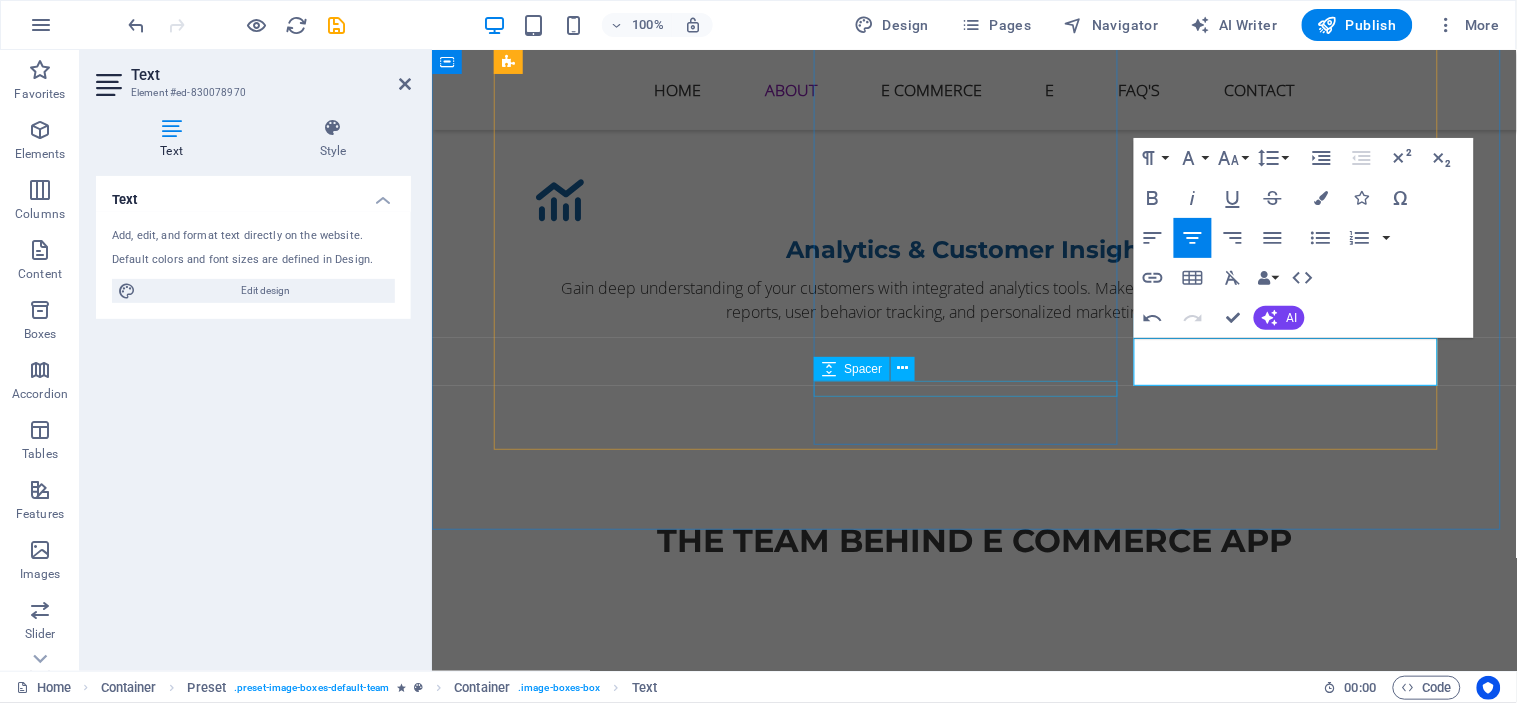 scroll, scrollTop: 116, scrollLeft: 3, axis: both 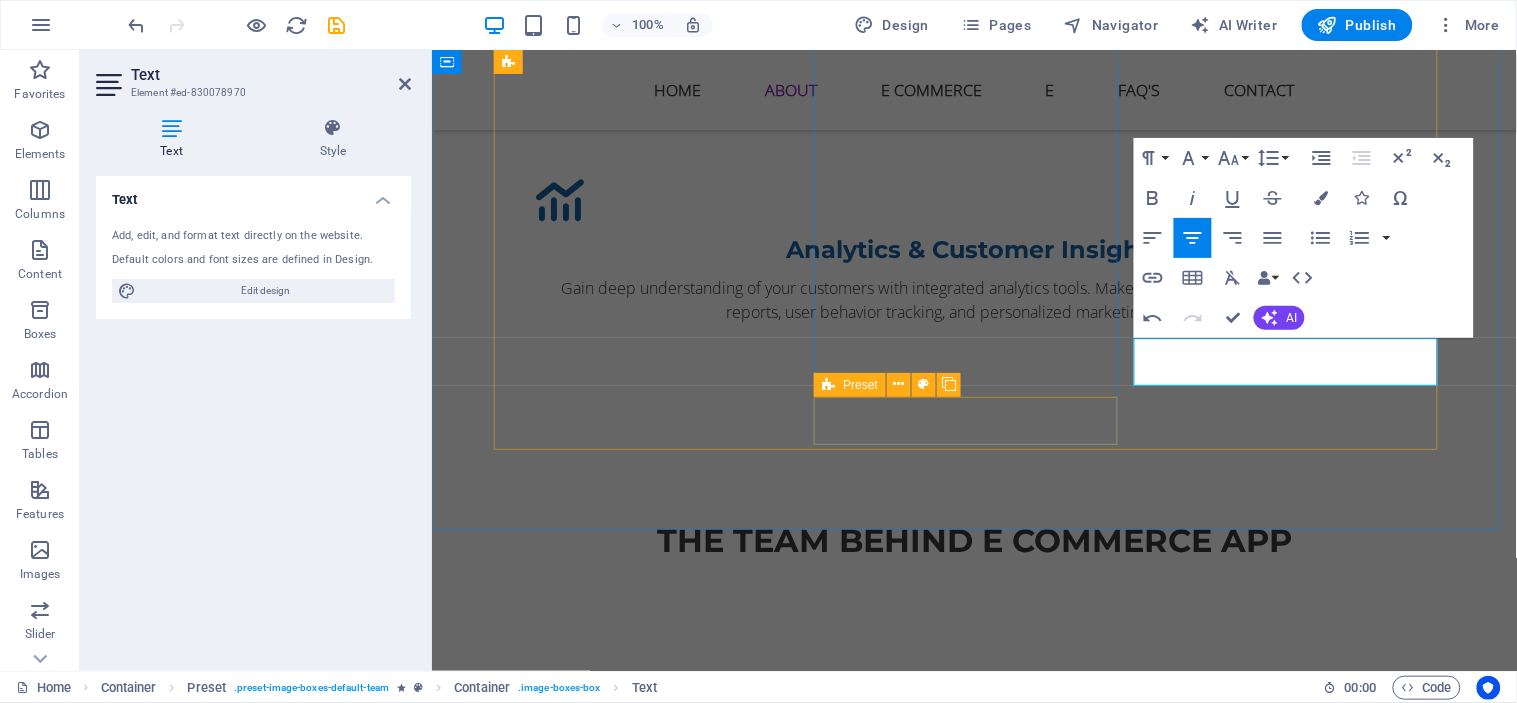 click at bounding box center [974, 2285] 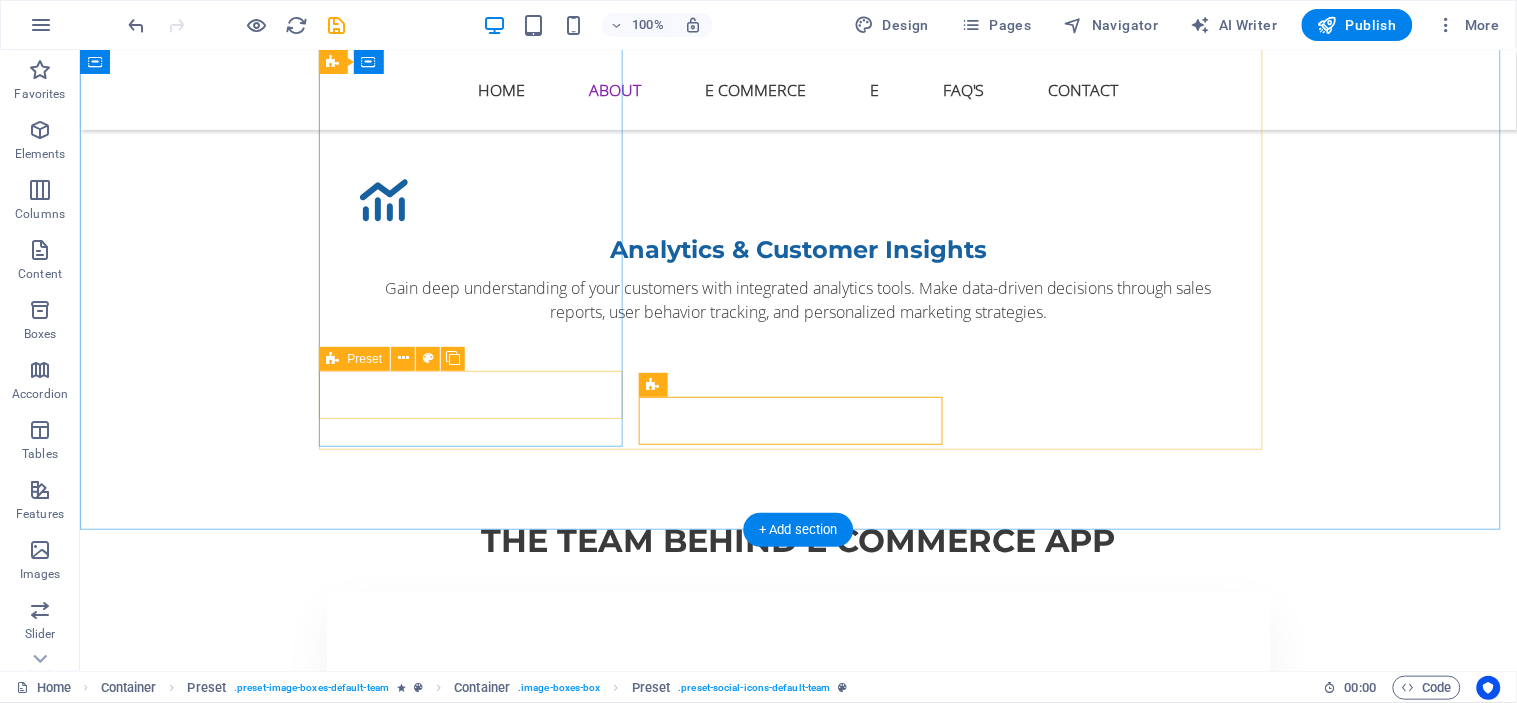 click at bounding box center [798, 1082] 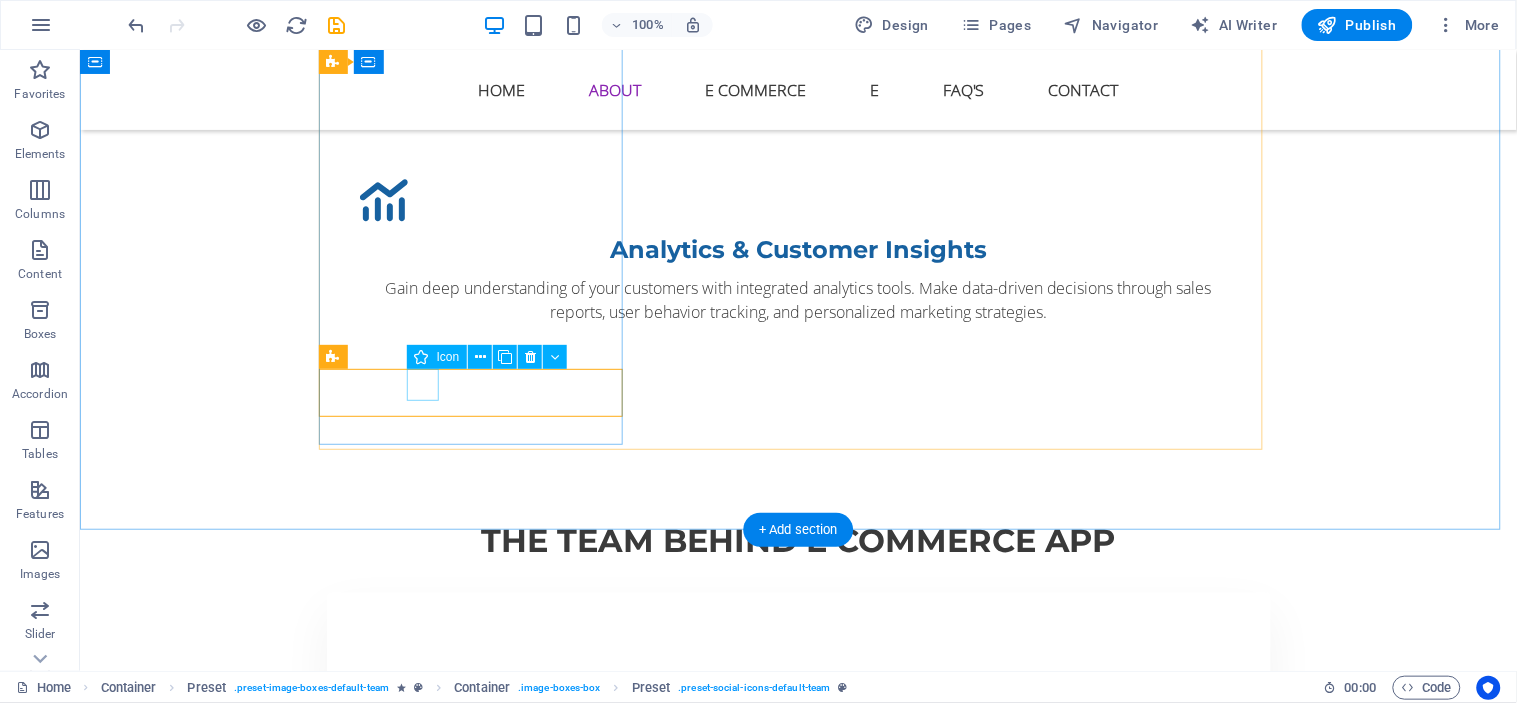 click at bounding box center [798, 1034] 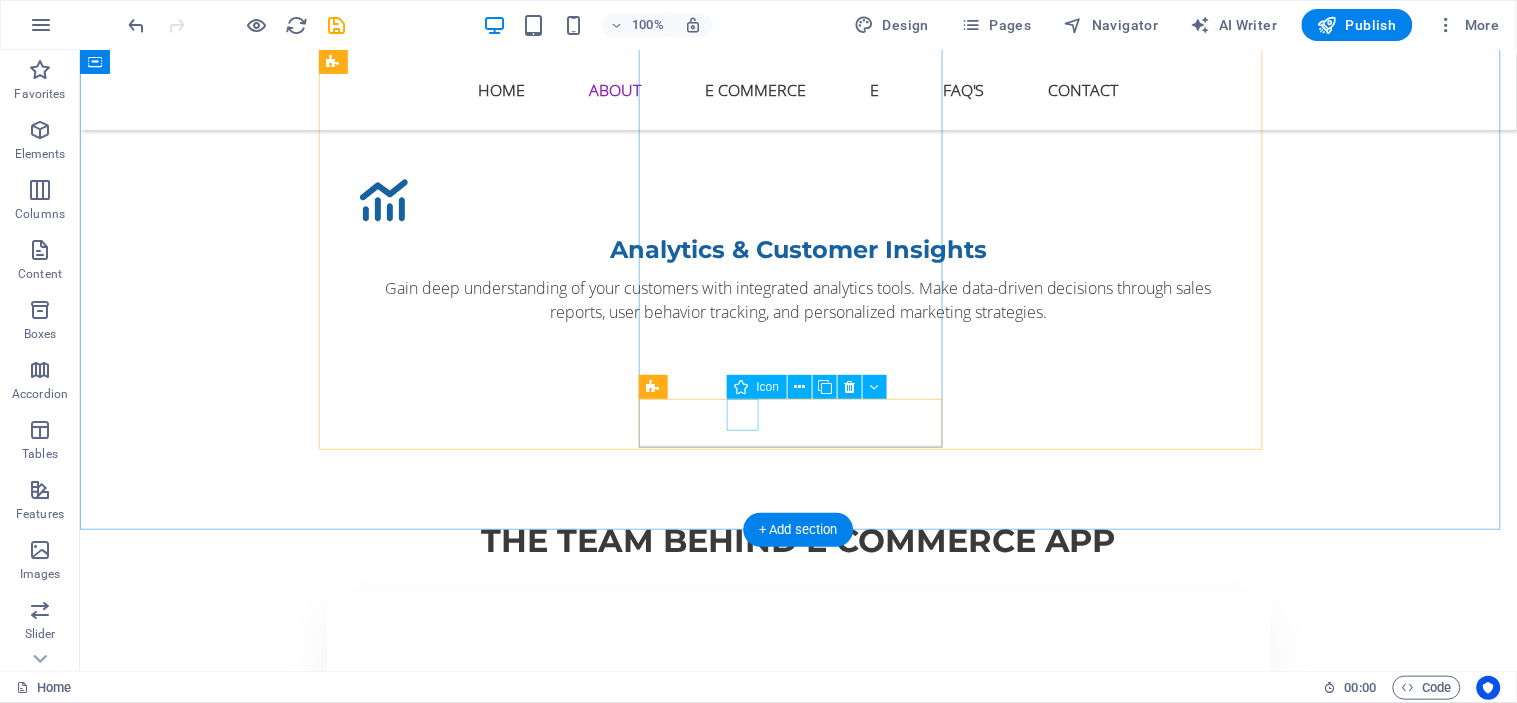 click at bounding box center [798, 2197] 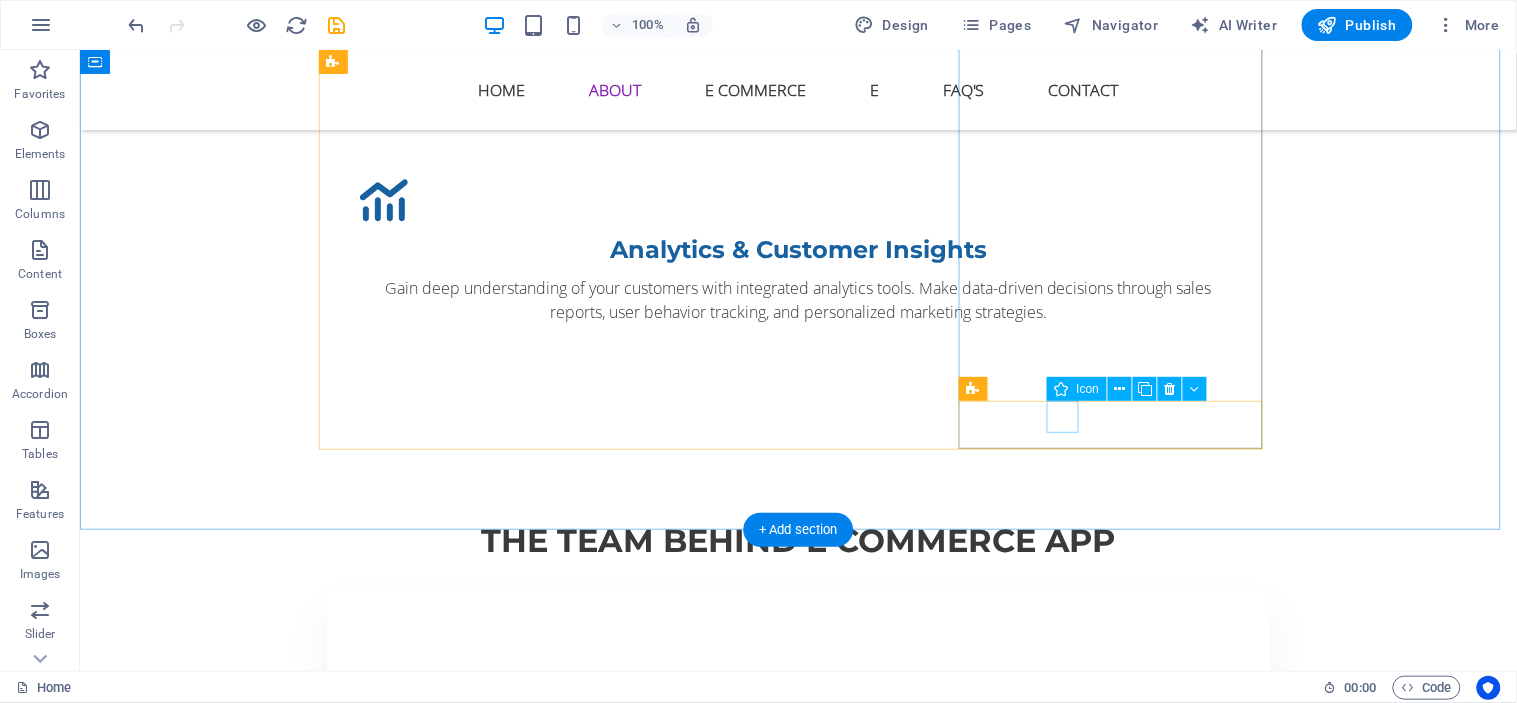 click at bounding box center (798, 3362) 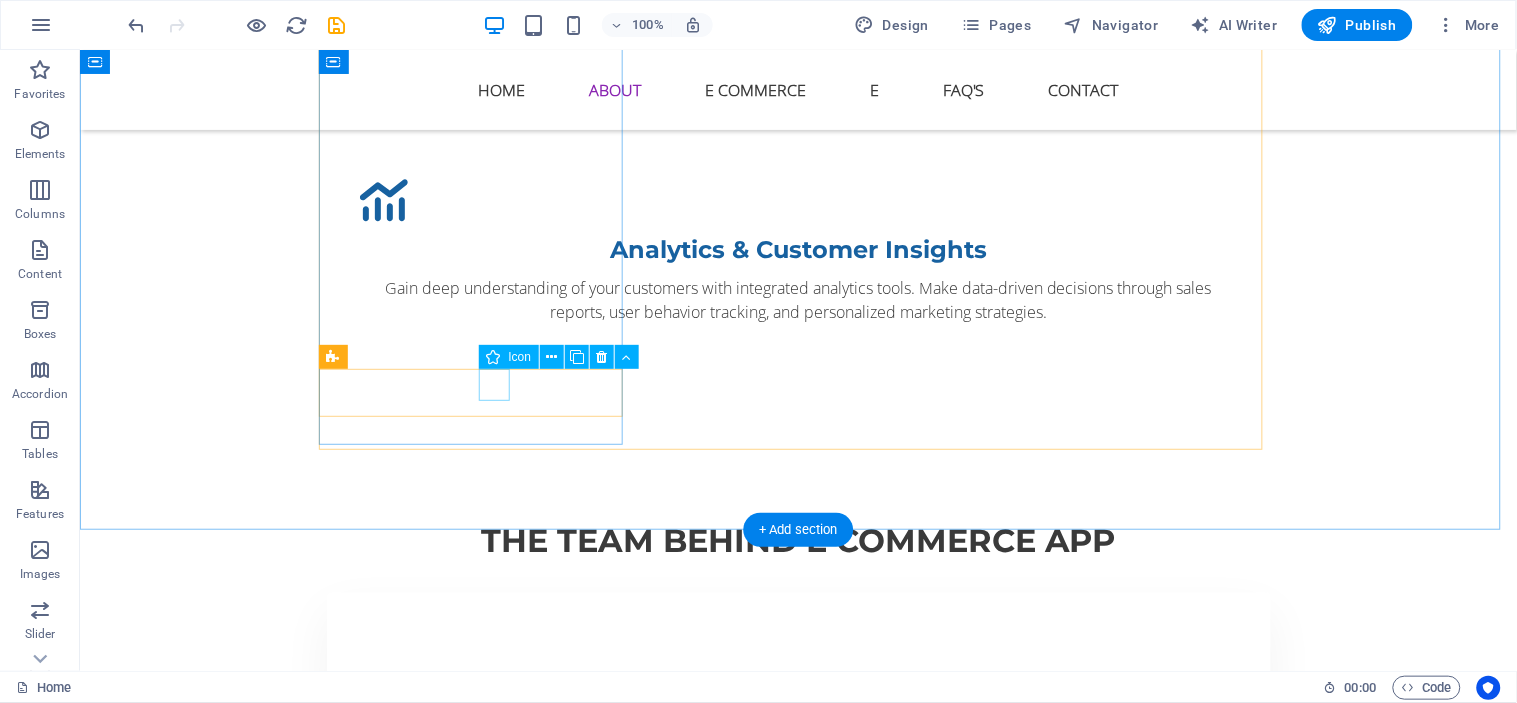 click at bounding box center (798, 1074) 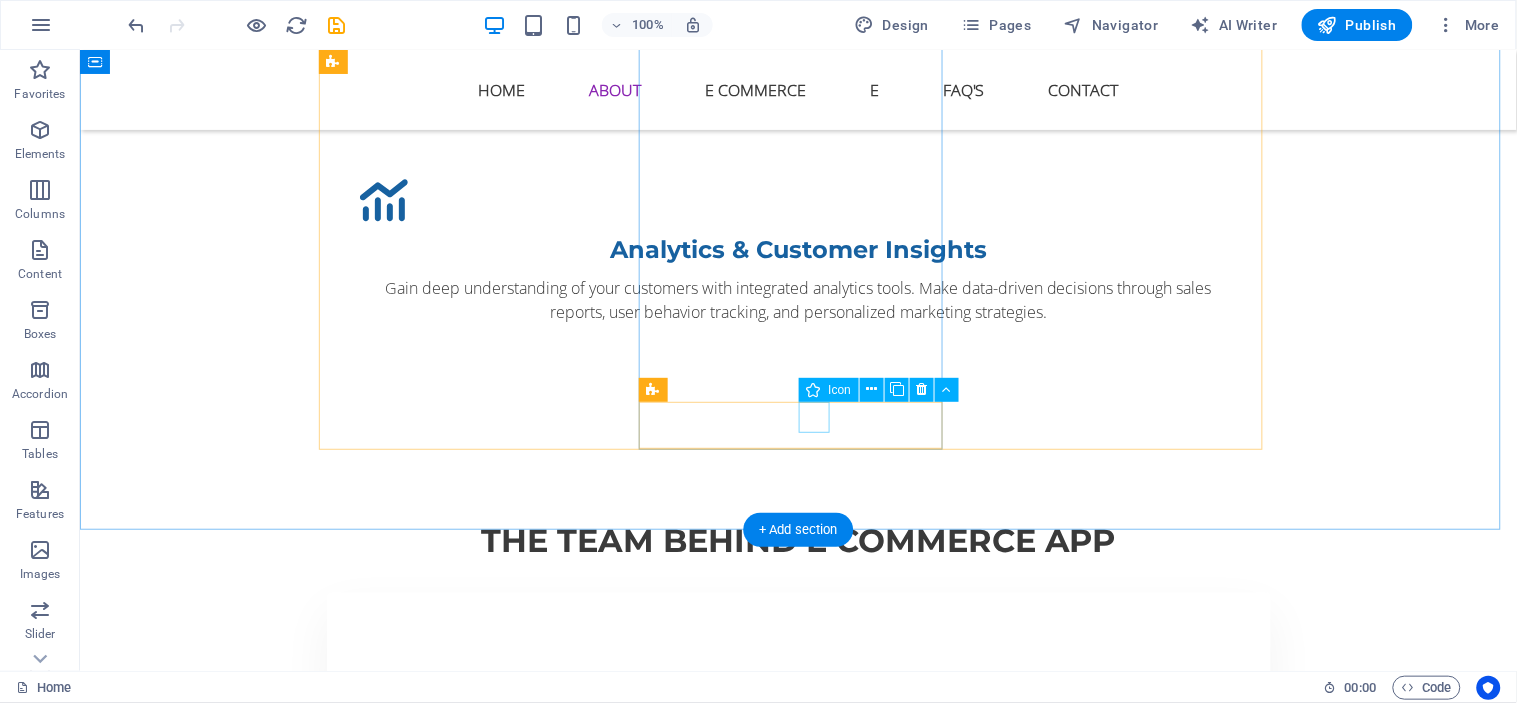click at bounding box center (798, 2197) 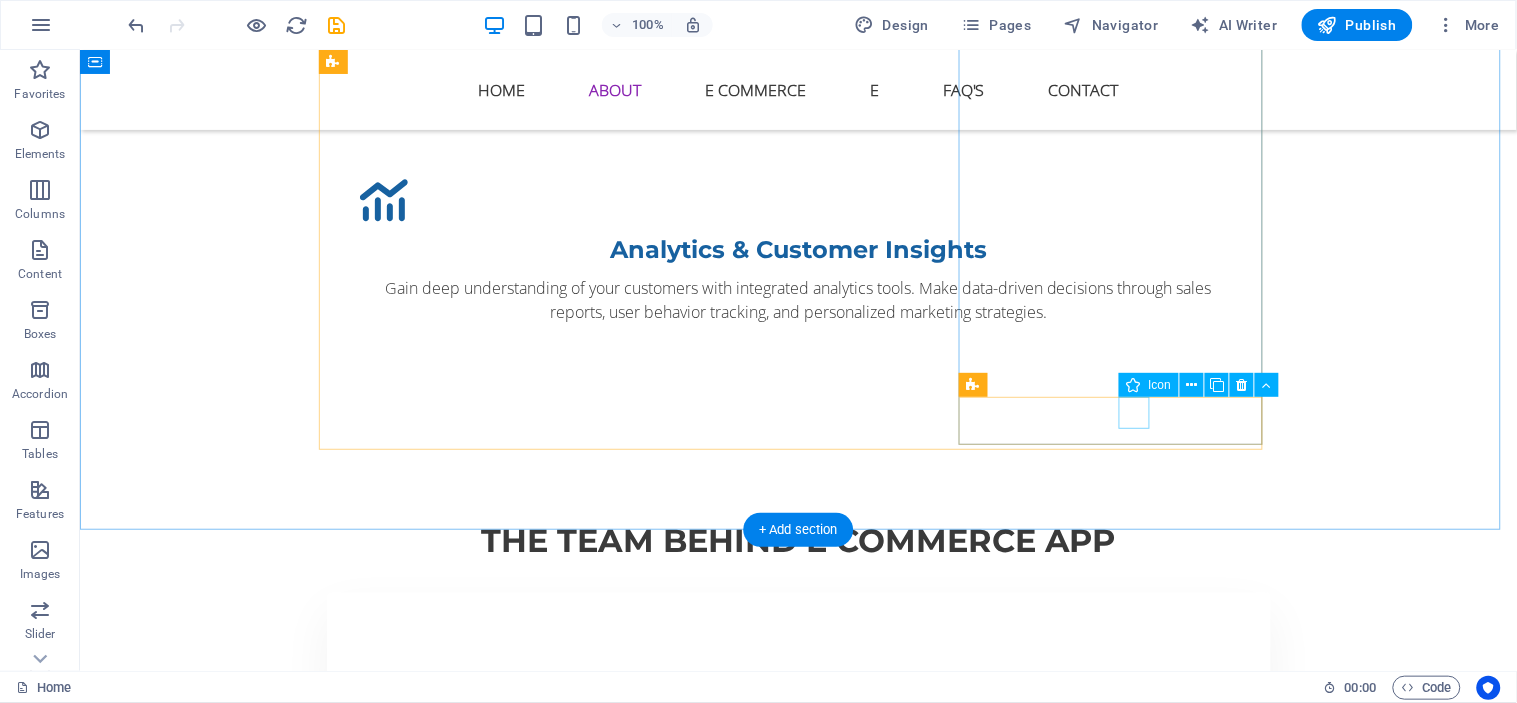 click at bounding box center [798, 3322] 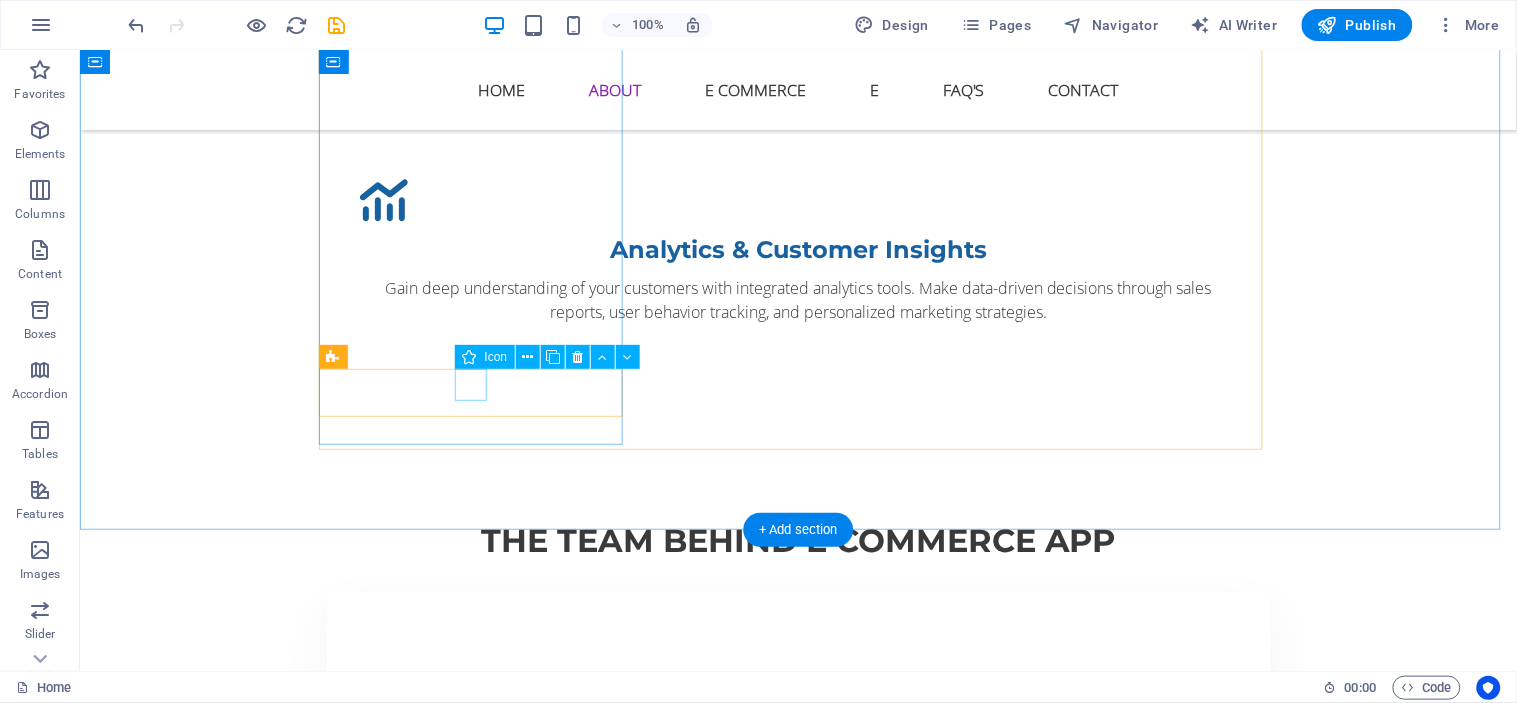 click at bounding box center [798, 1034] 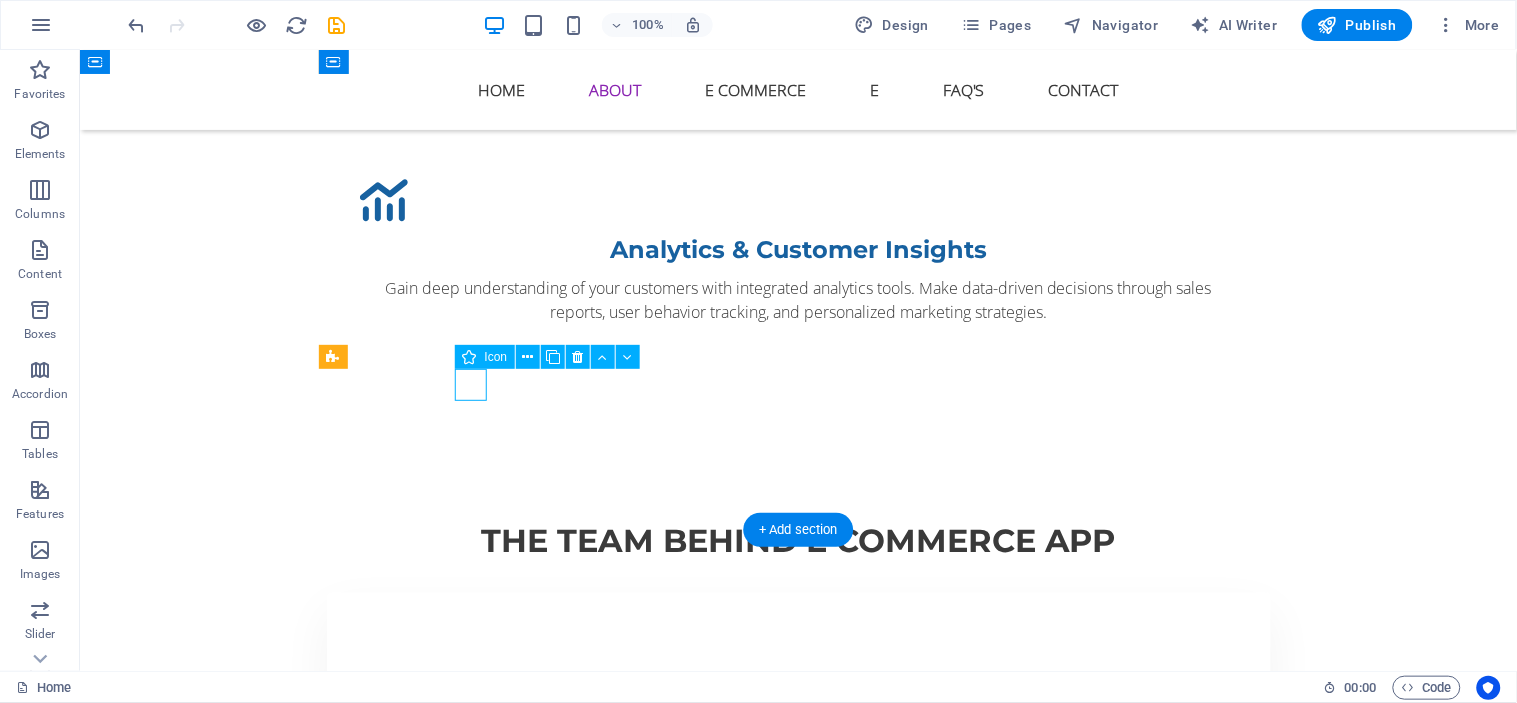 click at bounding box center (798, 1034) 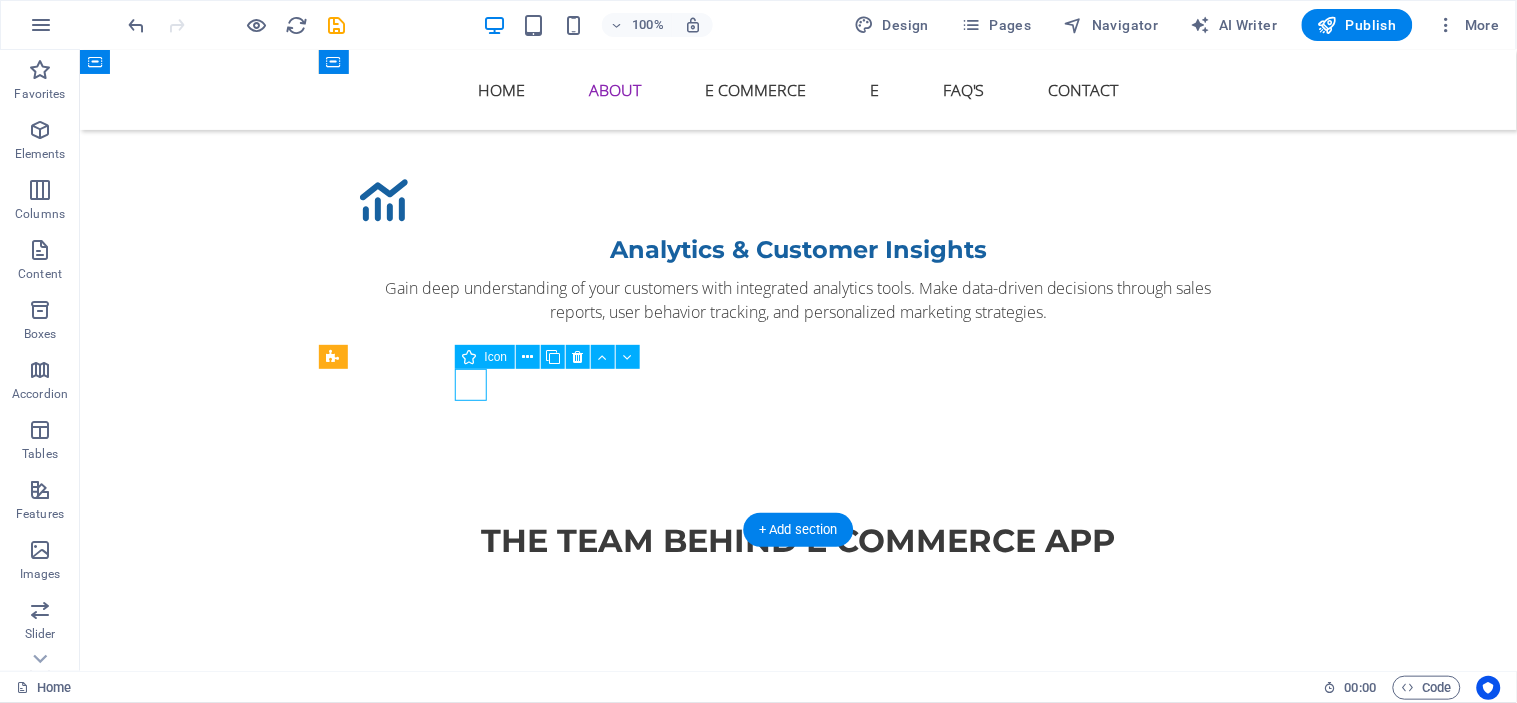 select on "xMidYMid" 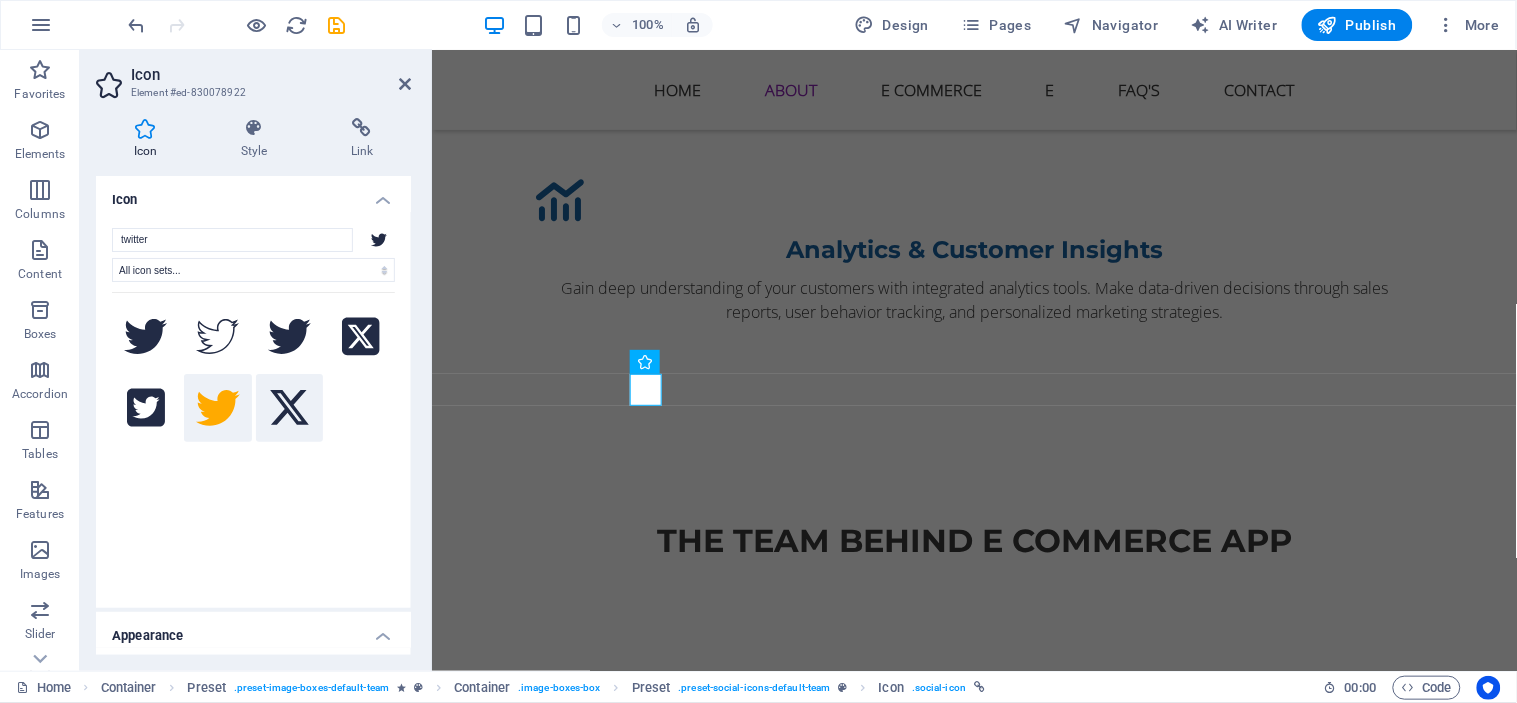 click 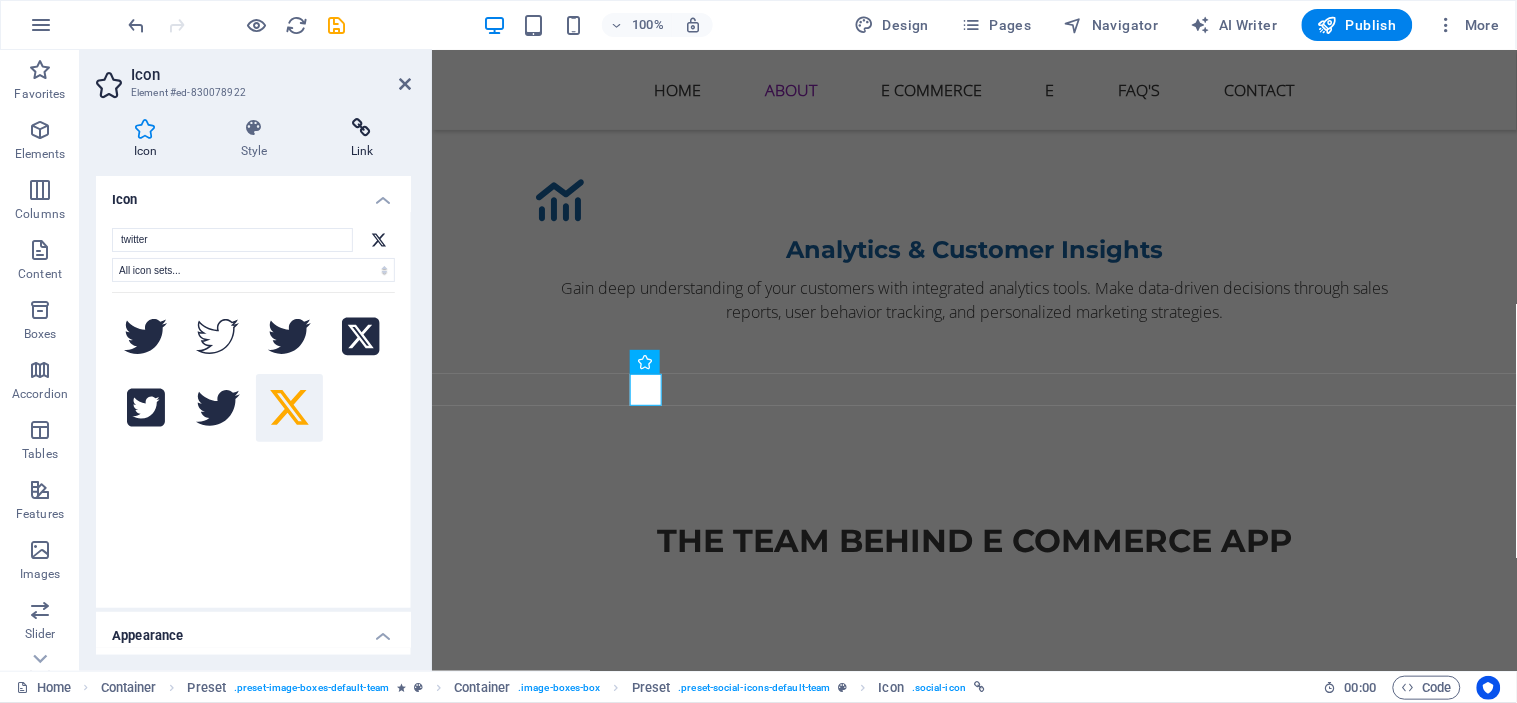 click at bounding box center (362, 128) 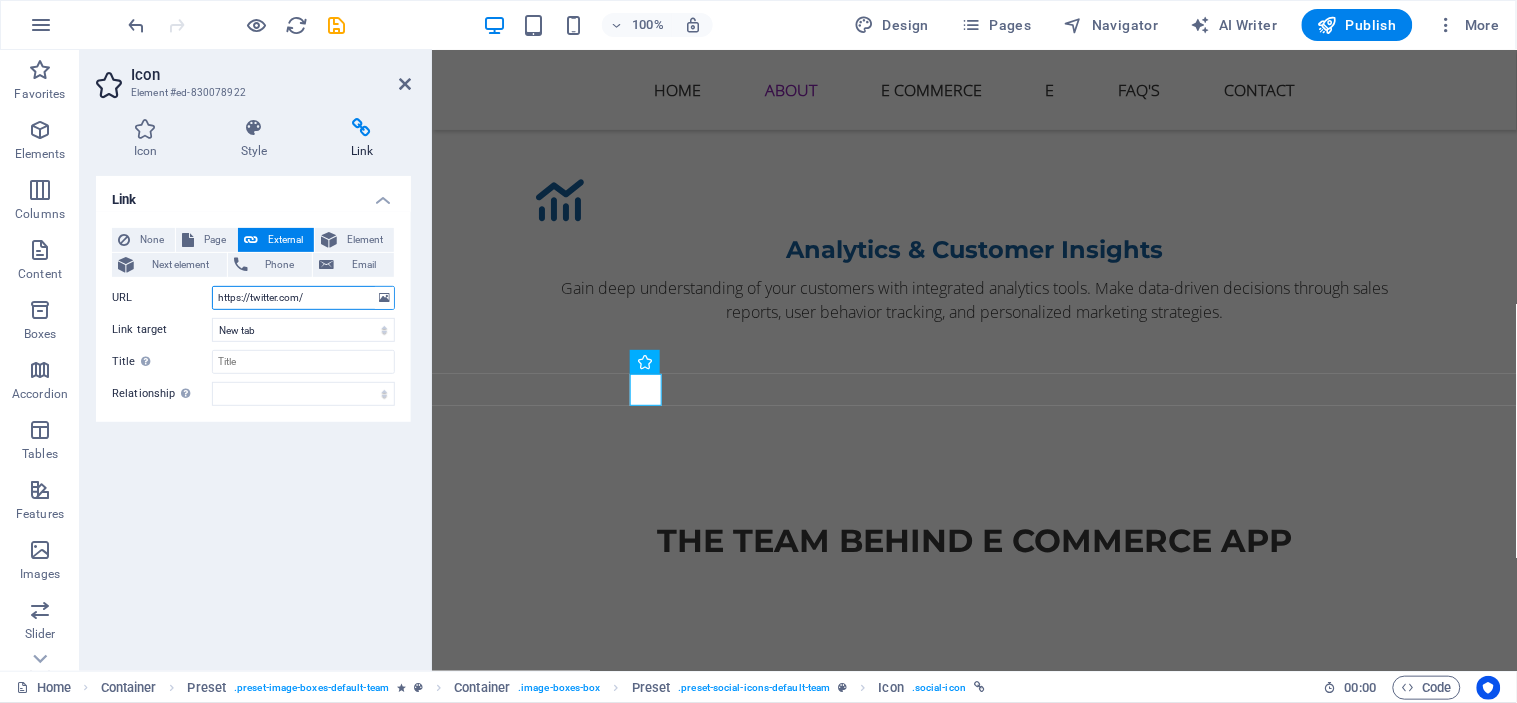 click on "https://twitter.com/" at bounding box center (303, 298) 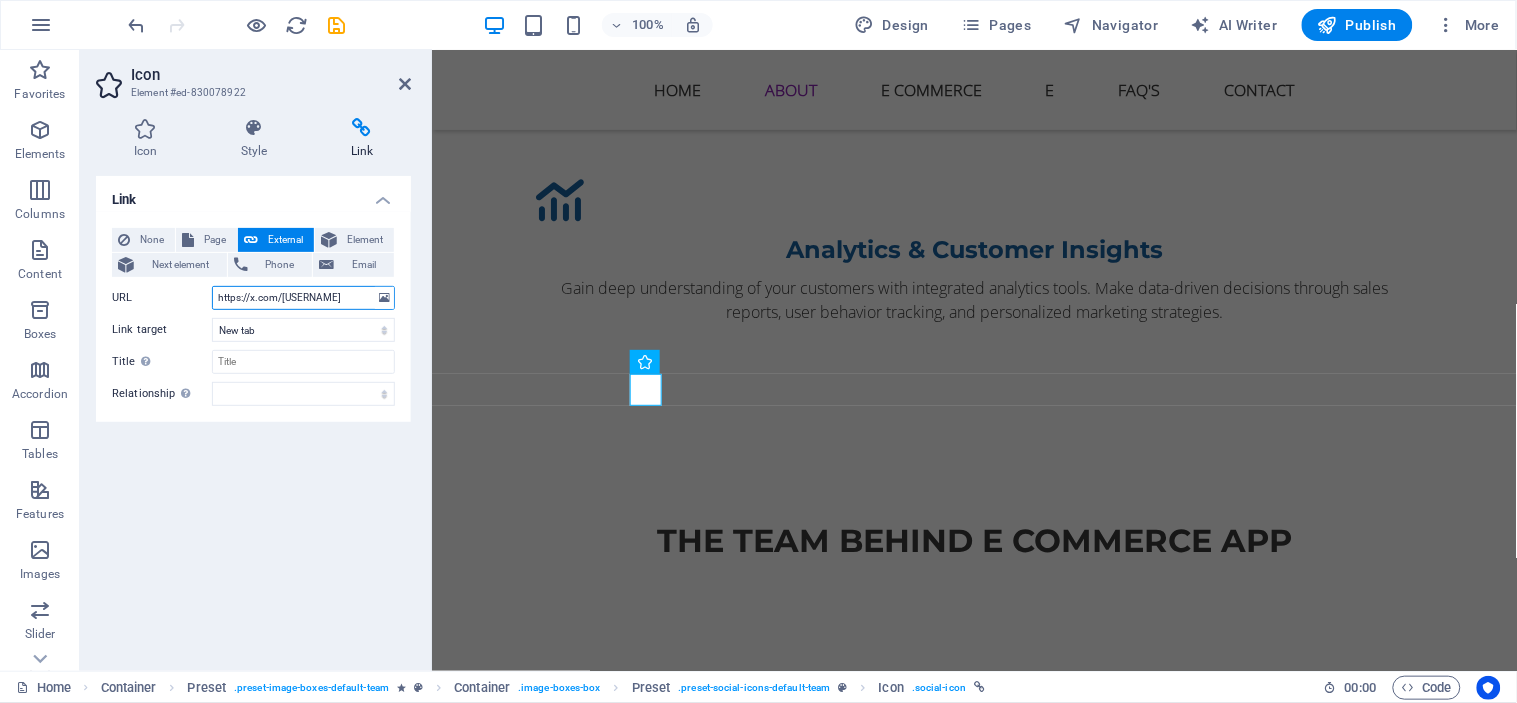 type on "https://x.com/[USERNAME]" 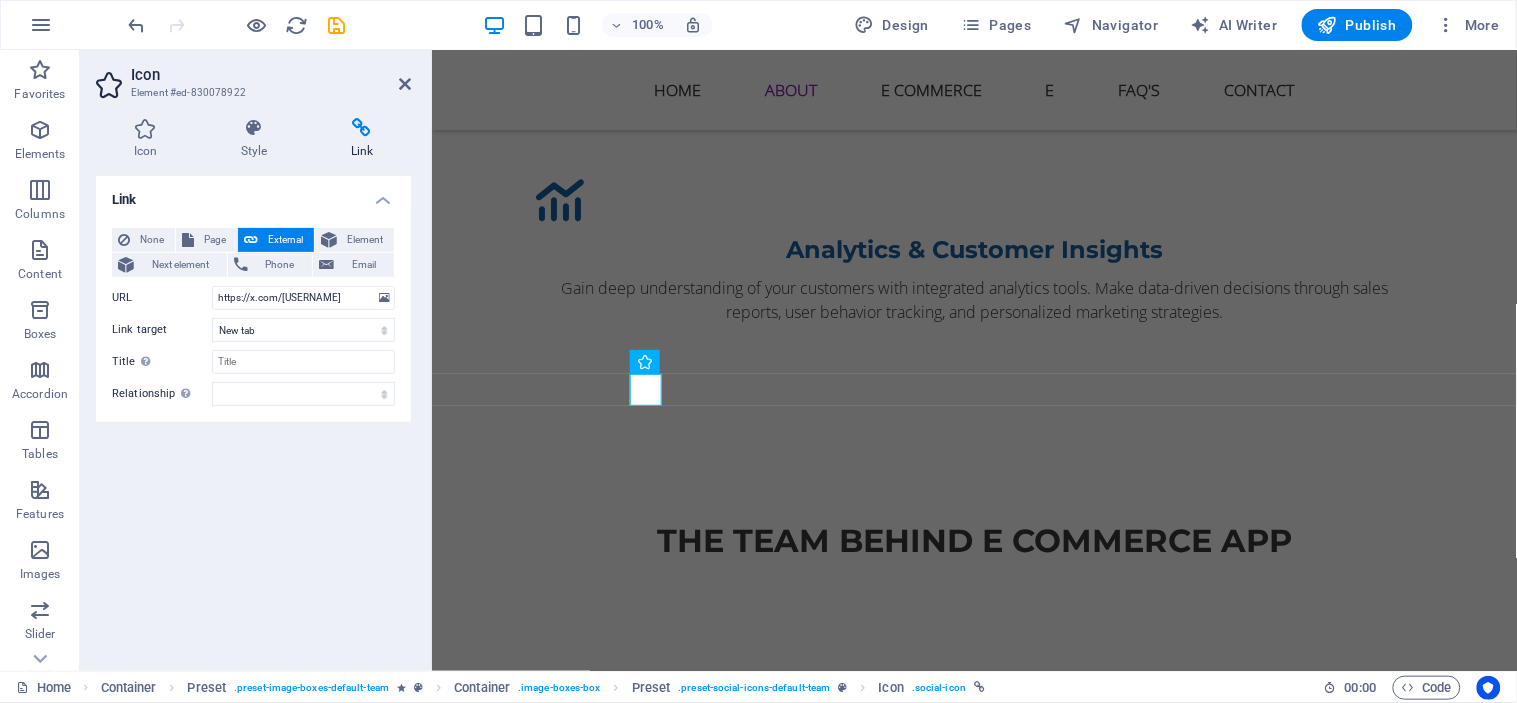 click on "Link None Page External Element Next element Phone Email Page Home Subpage Legal Notice Privacy Element
URL https://x.com/[USERNAME] Phone Email Link target New tab Same tab Overlay Title Additional link description, should not be the same as the link text. The title is most often shown as a tooltip text when the mouse moves over the element. Leave empty if uncertain. Relationship Sets the  relationship of this link to the link target . For example, the value "nofollow" instructs search engines not to follow the link. Can be left empty. alternate author bookmark external help license next nofollow noreferrer noopener prev search tag" at bounding box center [253, 415] 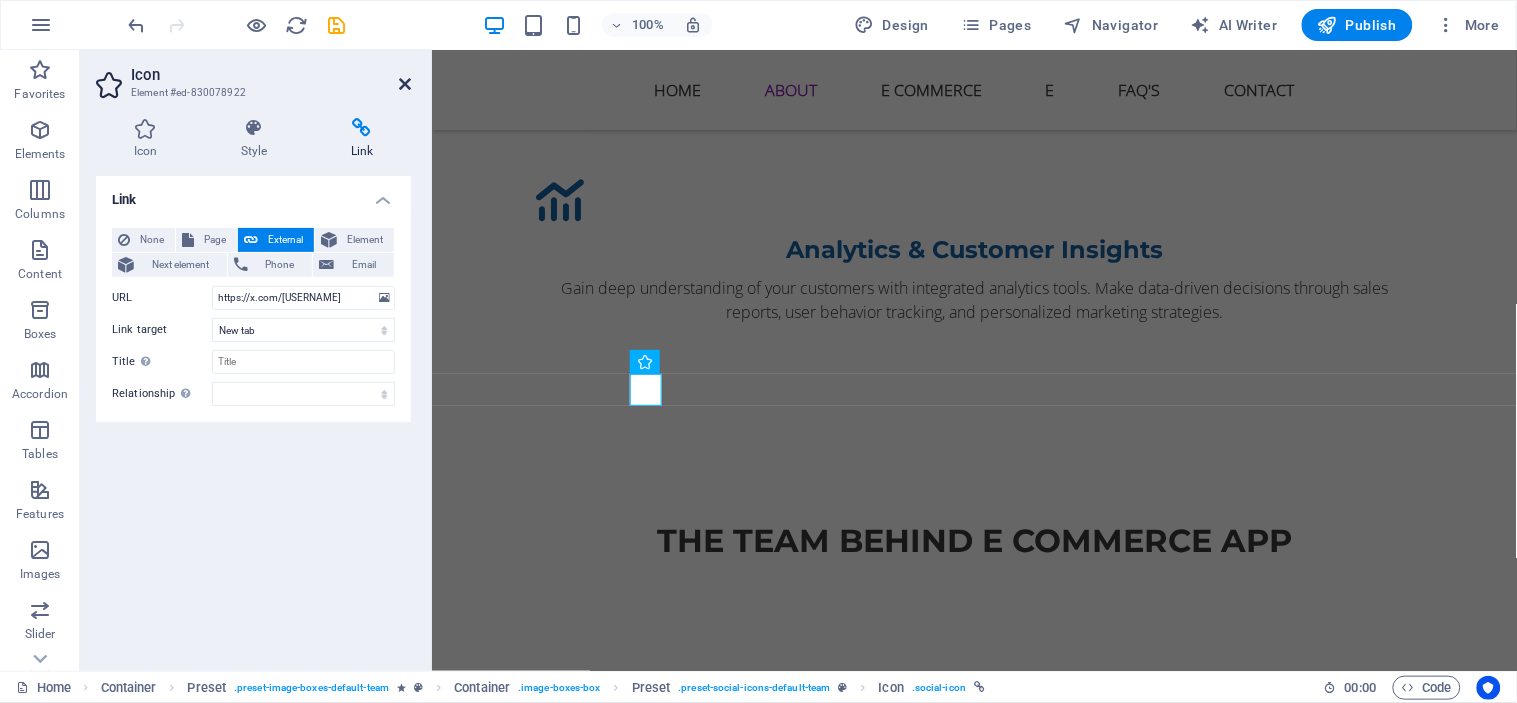 drag, startPoint x: 406, startPoint y: 81, endPoint x: 446, endPoint y: 112, distance: 50.606323 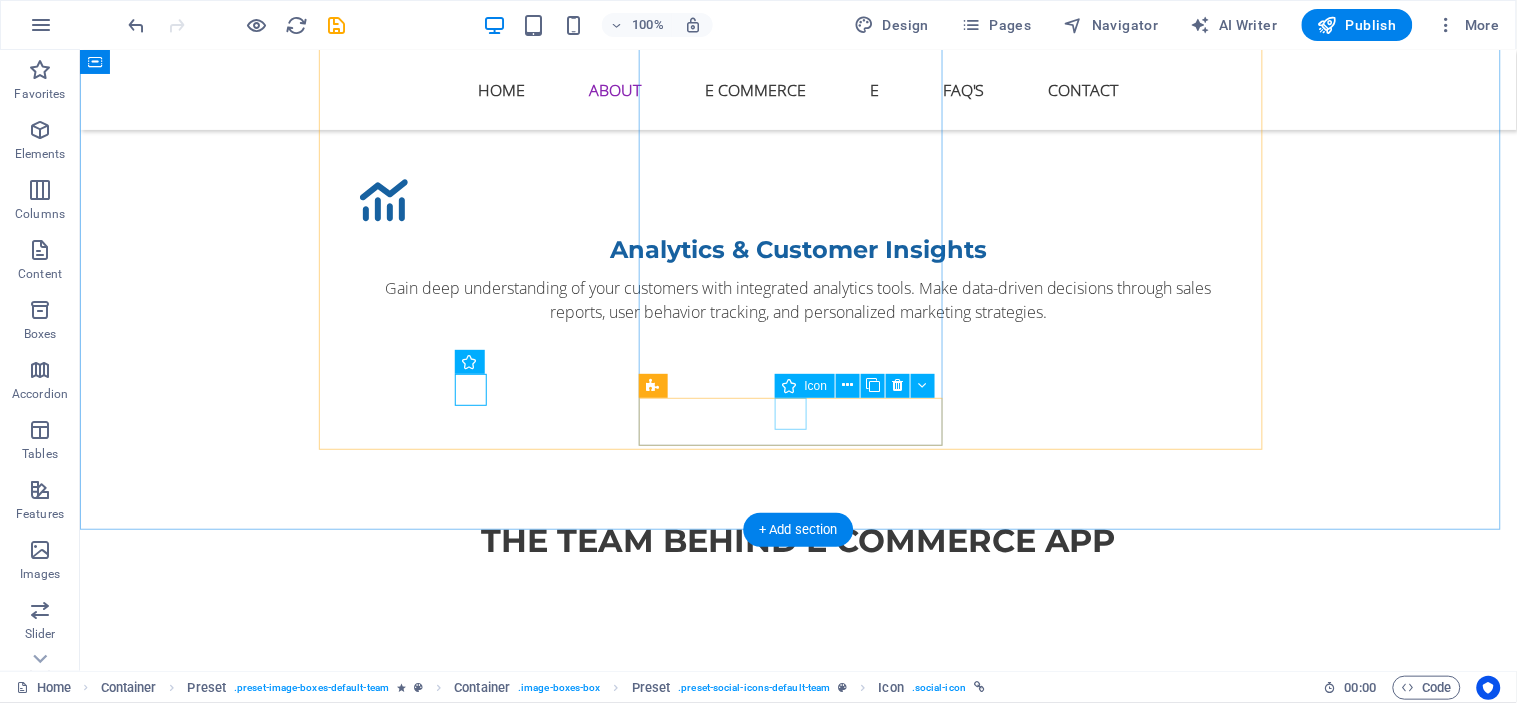 click at bounding box center [798, 2157] 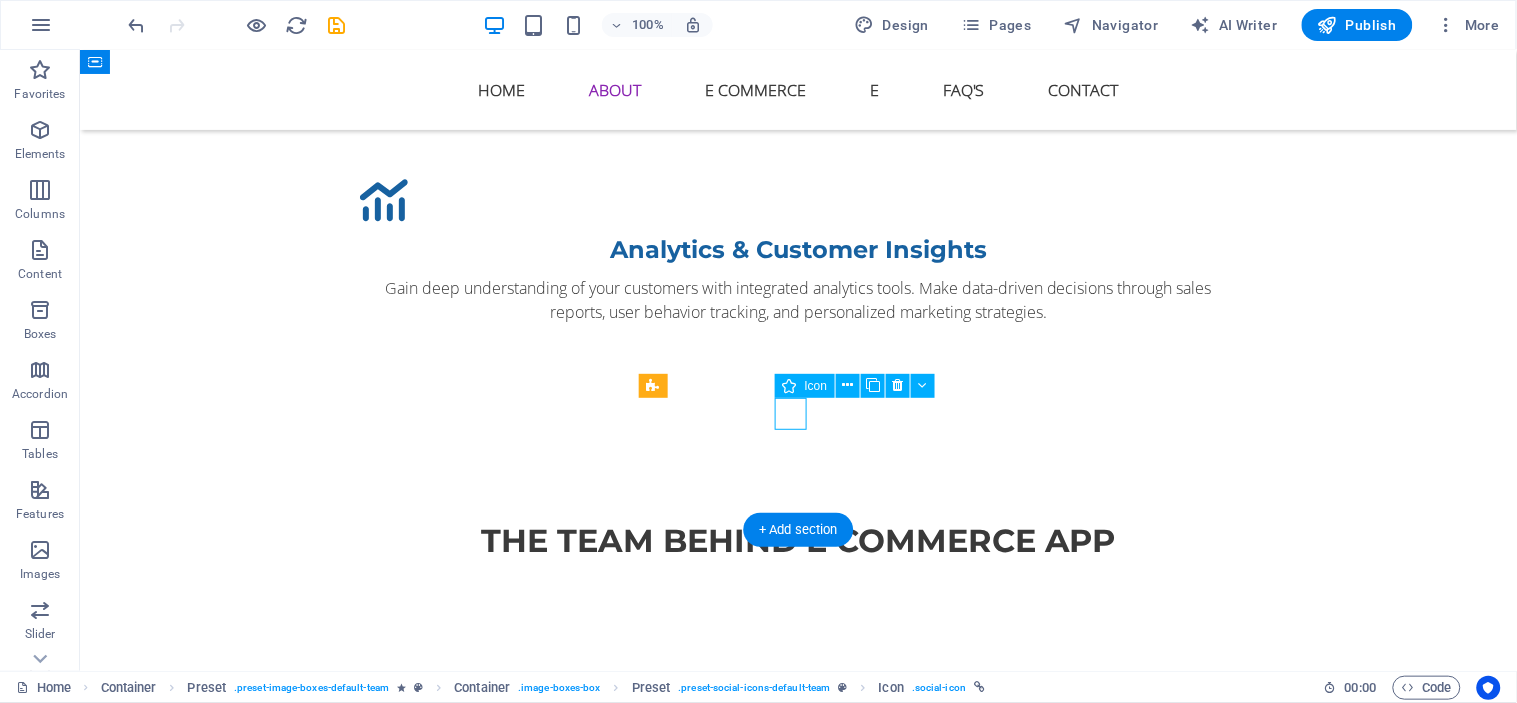 click at bounding box center (798, 2157) 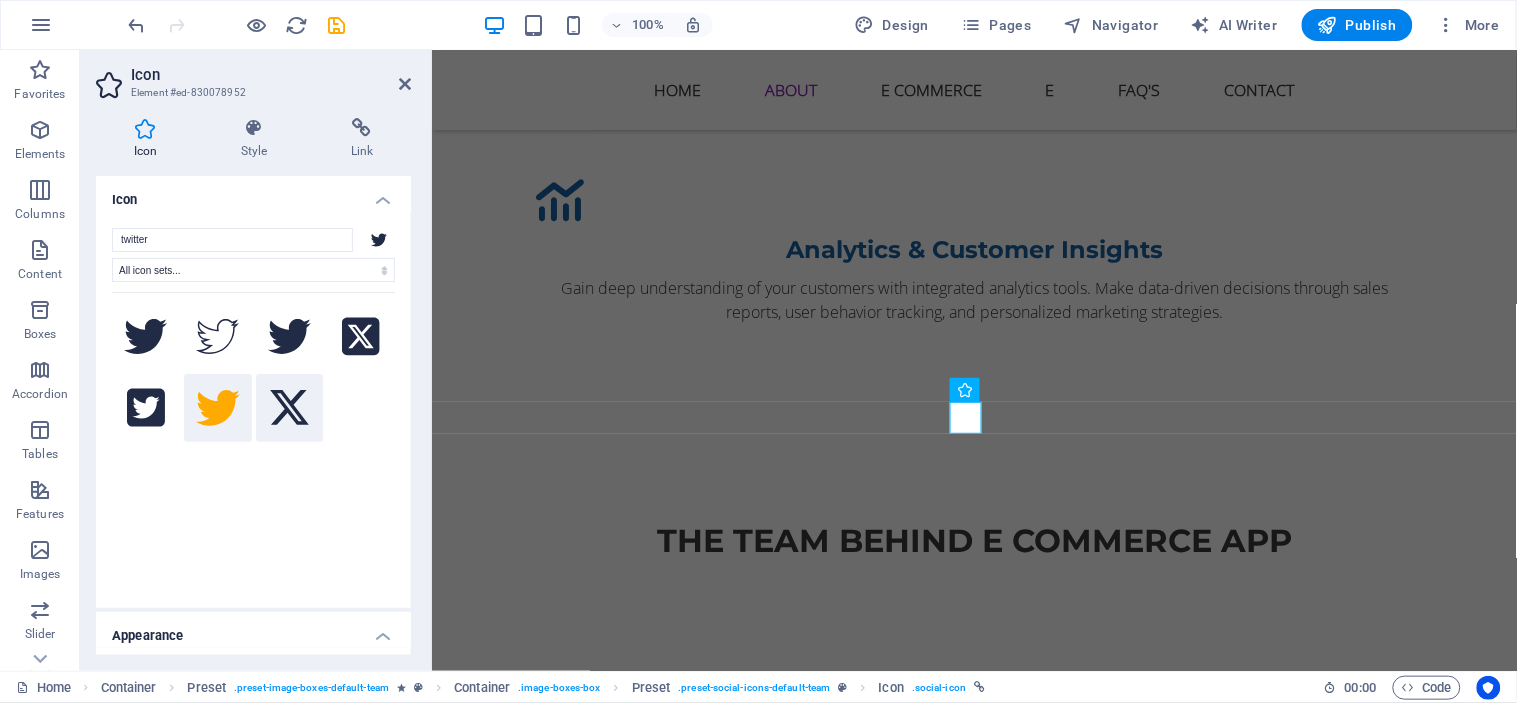 click 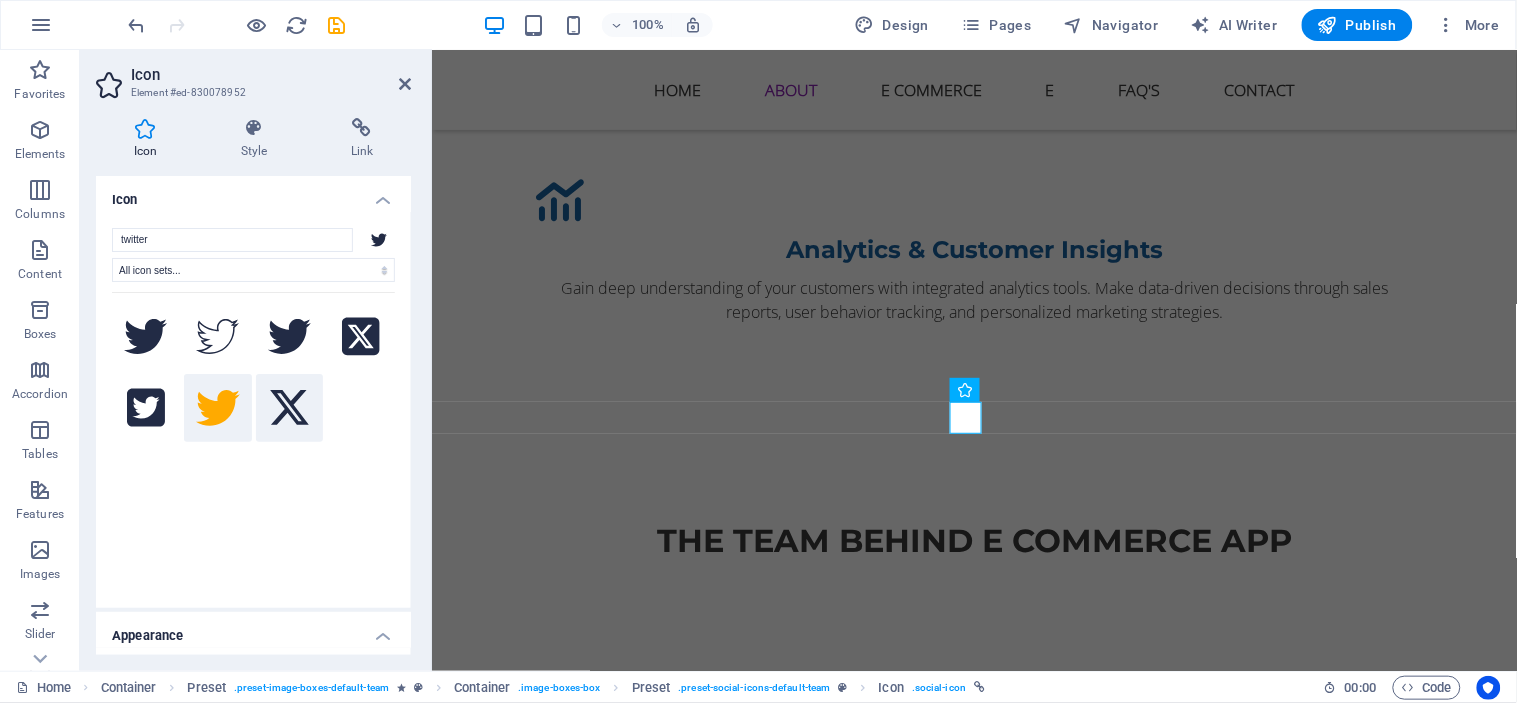 click 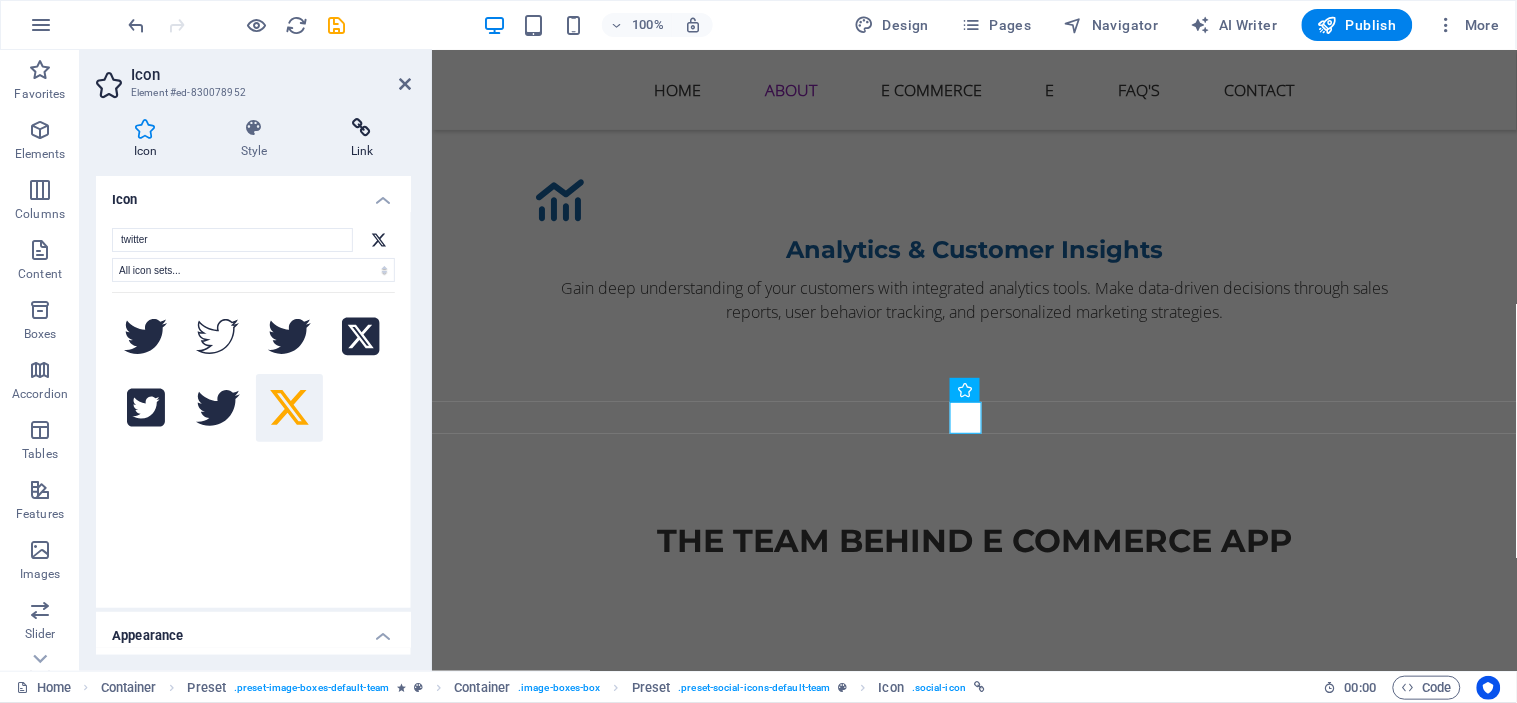 click at bounding box center [362, 128] 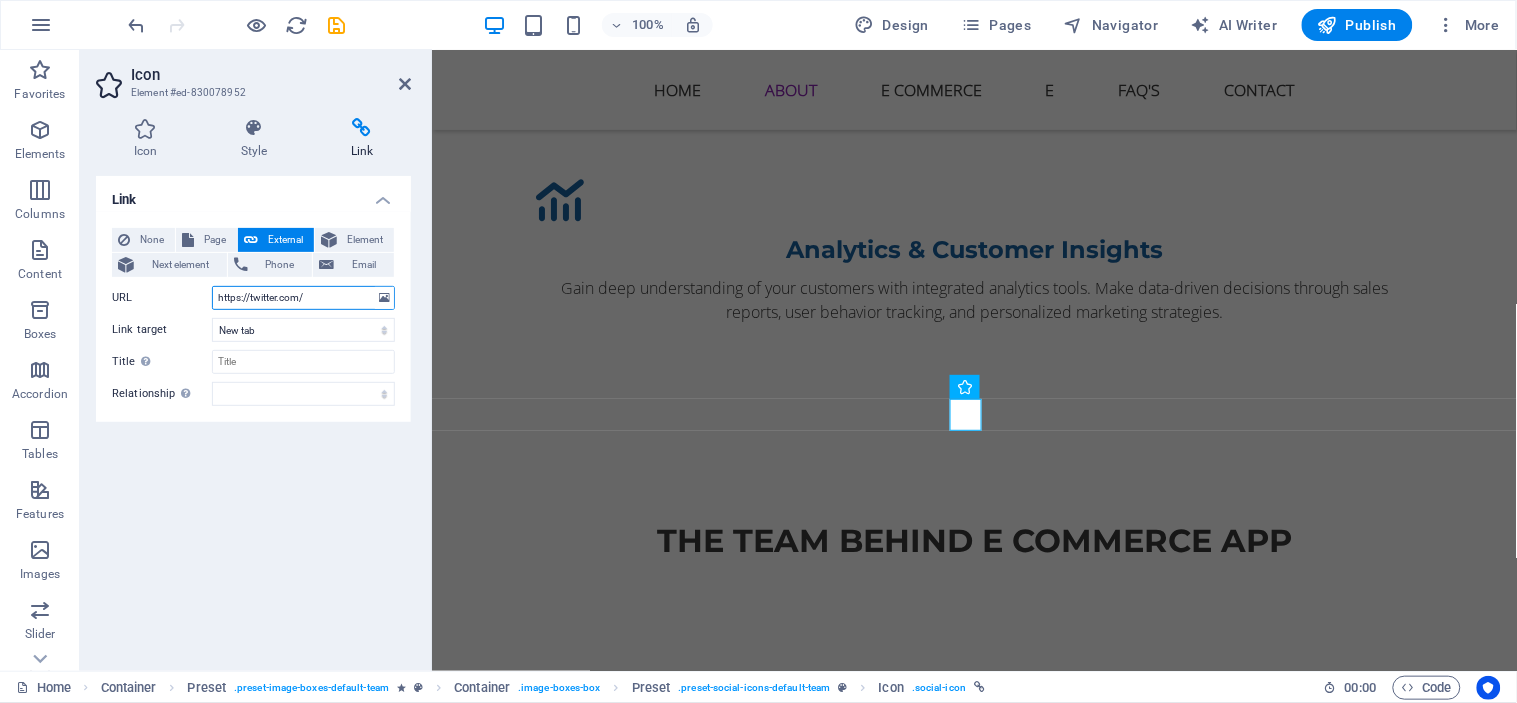 click on "https://twitter.com/" at bounding box center [303, 298] 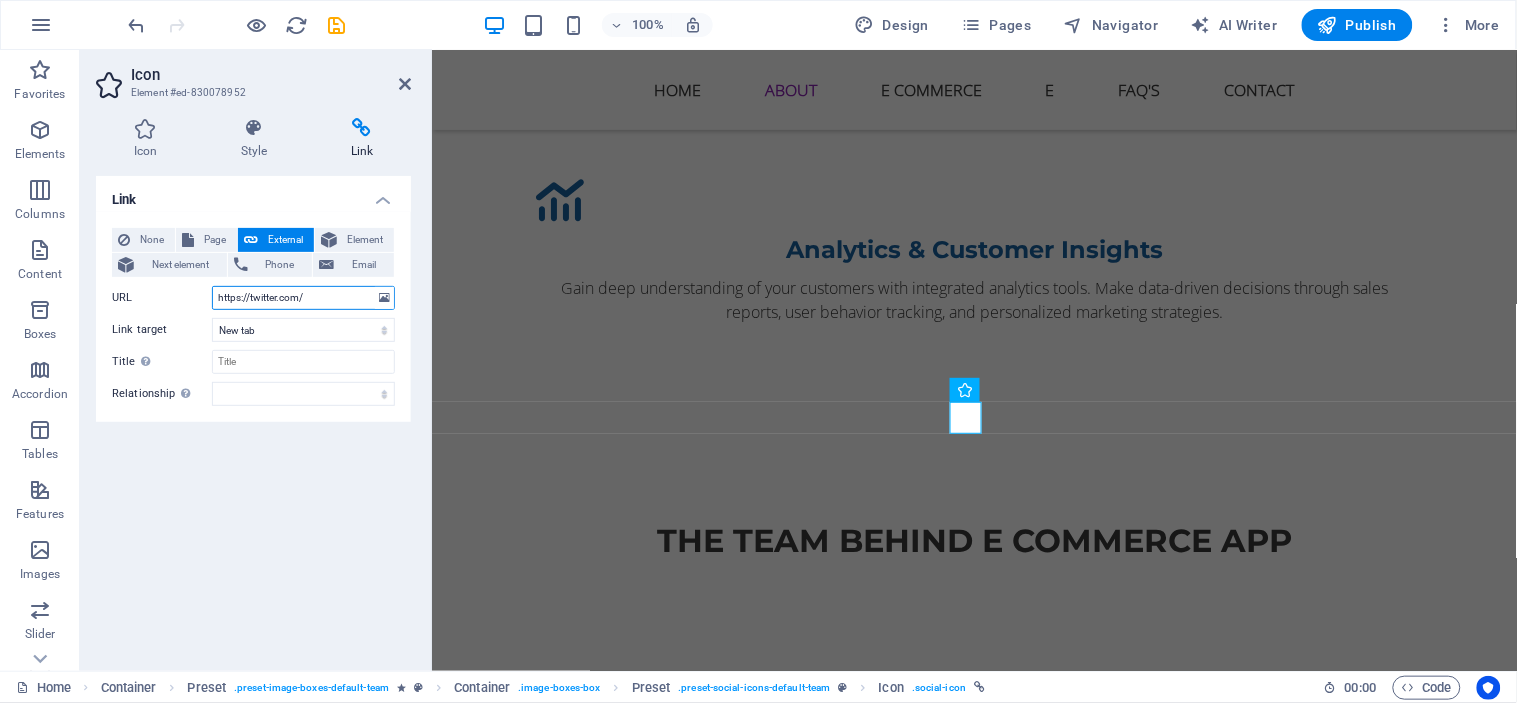 click on "https://twitter.com/" at bounding box center [303, 298] 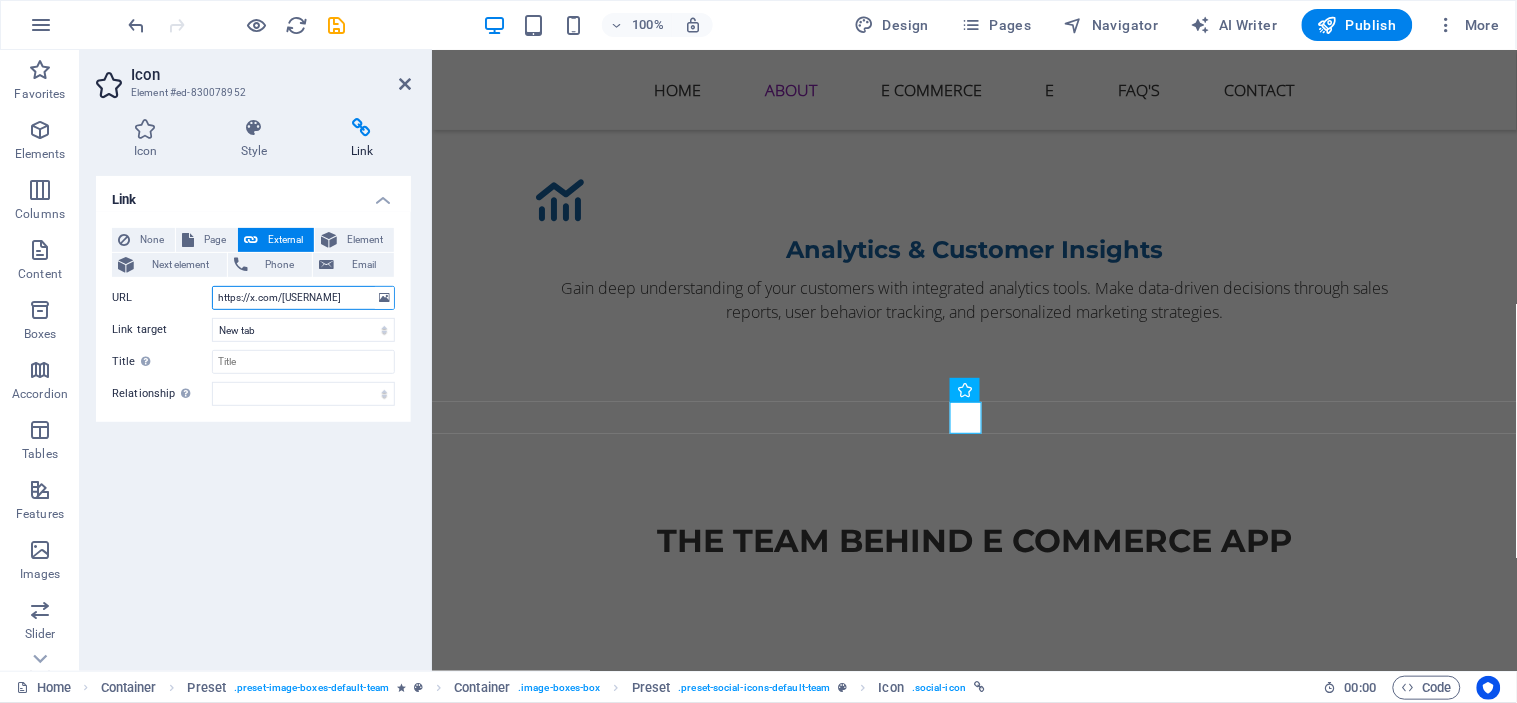 type on "https://x.com/[USERNAME]" 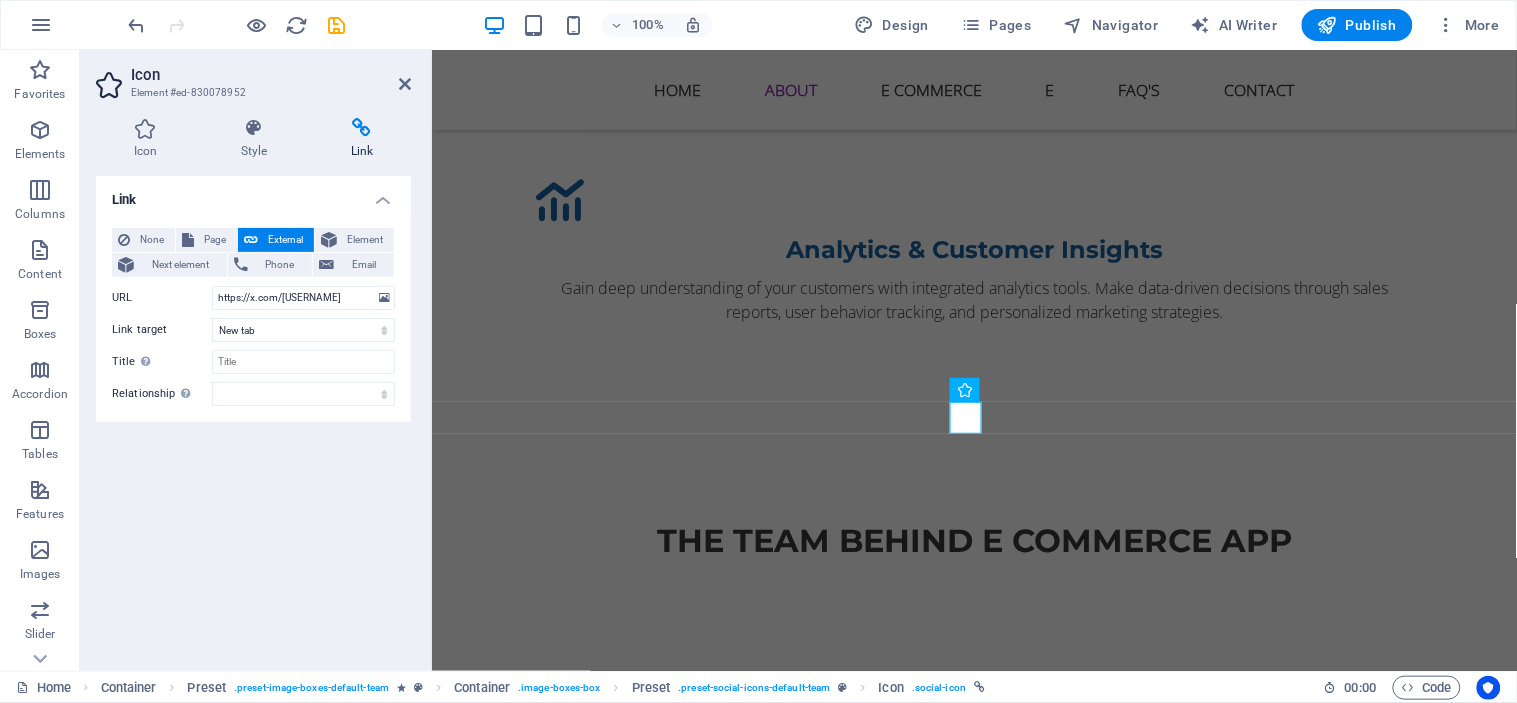 click on "Link None Page External Element Next element Phone Email Page Home Subpage Legal Notice Privacy Element
URL https://x.com/[USERNAME] Phone Email Link target New tab Same tab Overlay Title Additional link description, should not be the same as the link text. The title is most often shown as a tooltip text when the mouse moves over the element. Leave empty if uncertain. Relationship Sets the  relationship of this link to the link target . For example, the value "nofollow" instructs search engines not to follow the link. Can be left empty. alternate author bookmark external help license next nofollow noreferrer noopener prev search tag" at bounding box center [253, 415] 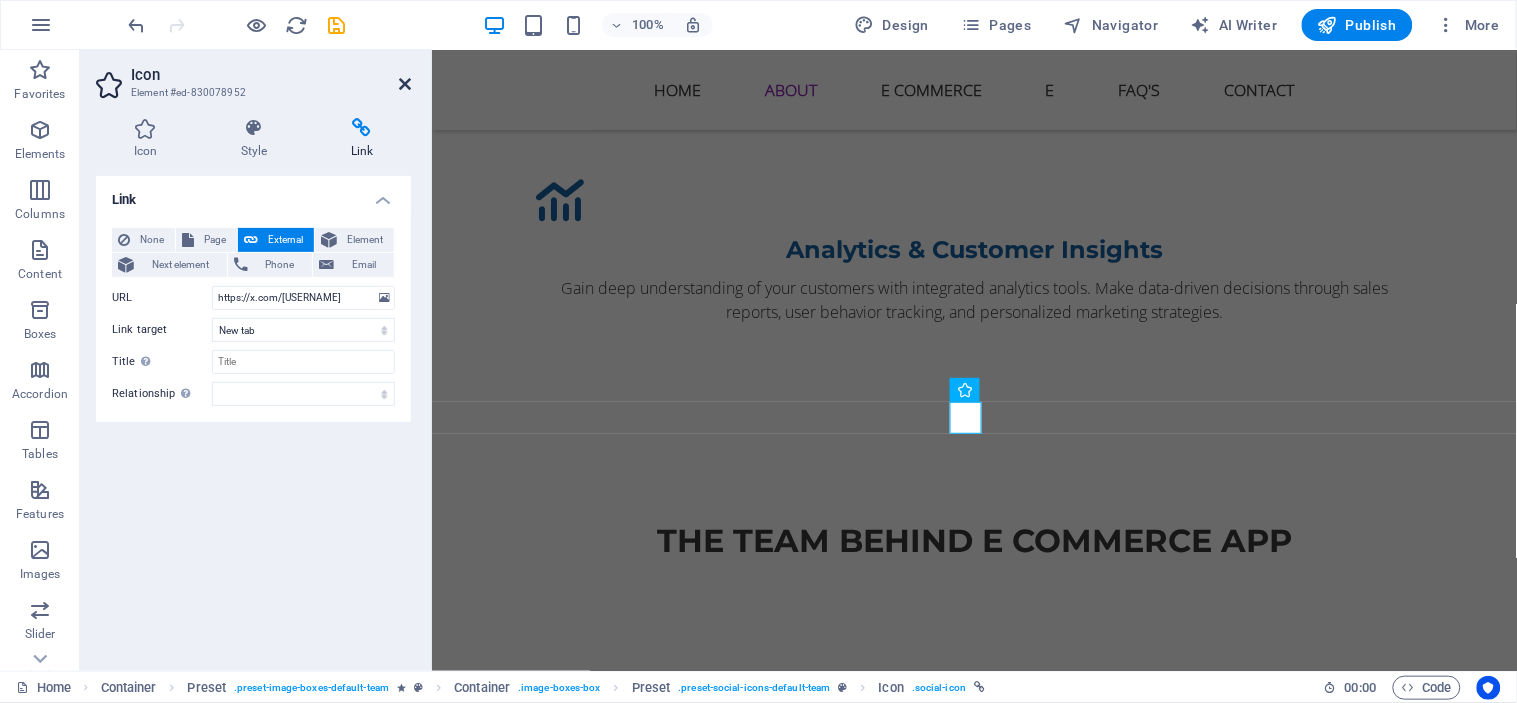 click at bounding box center (405, 84) 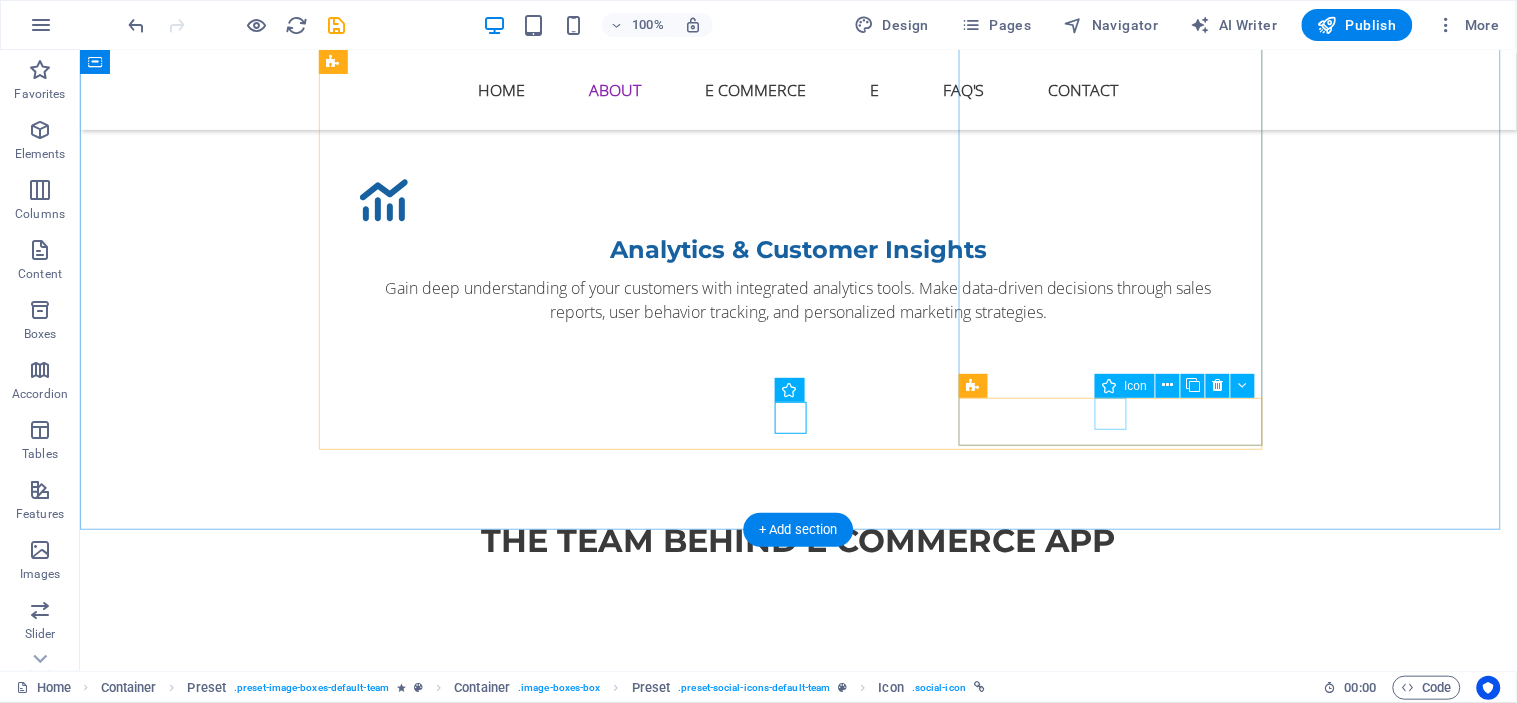 click at bounding box center [798, 3282] 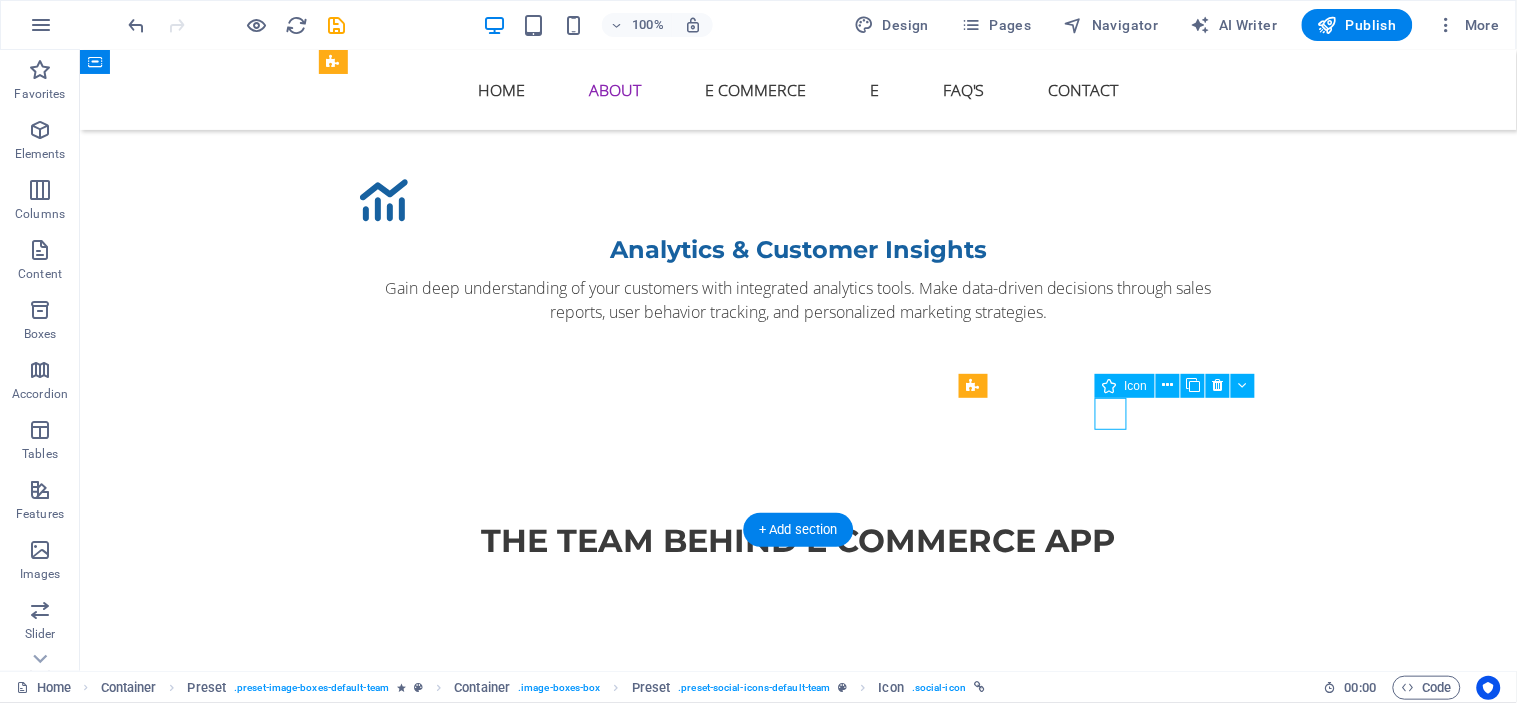 click at bounding box center (798, 3282) 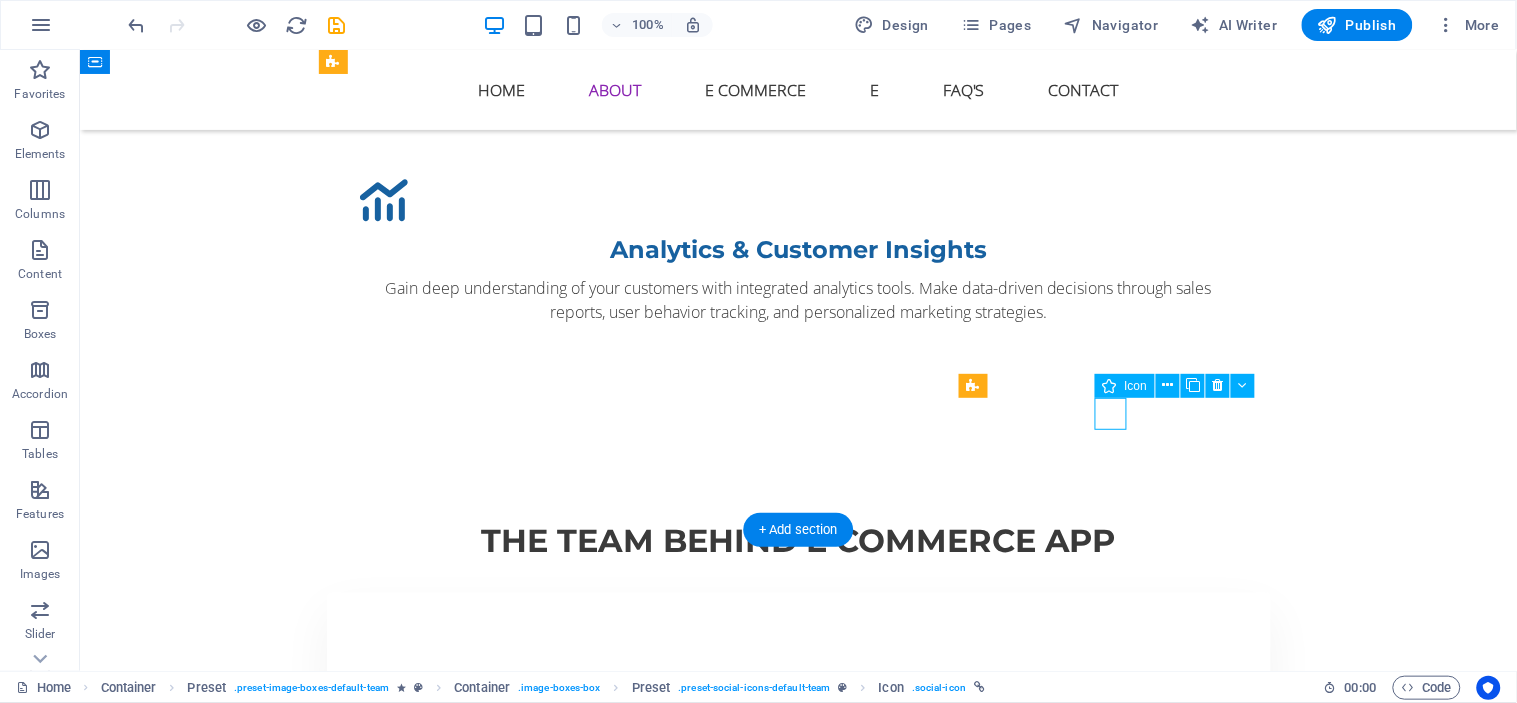 select on "xMidYMid" 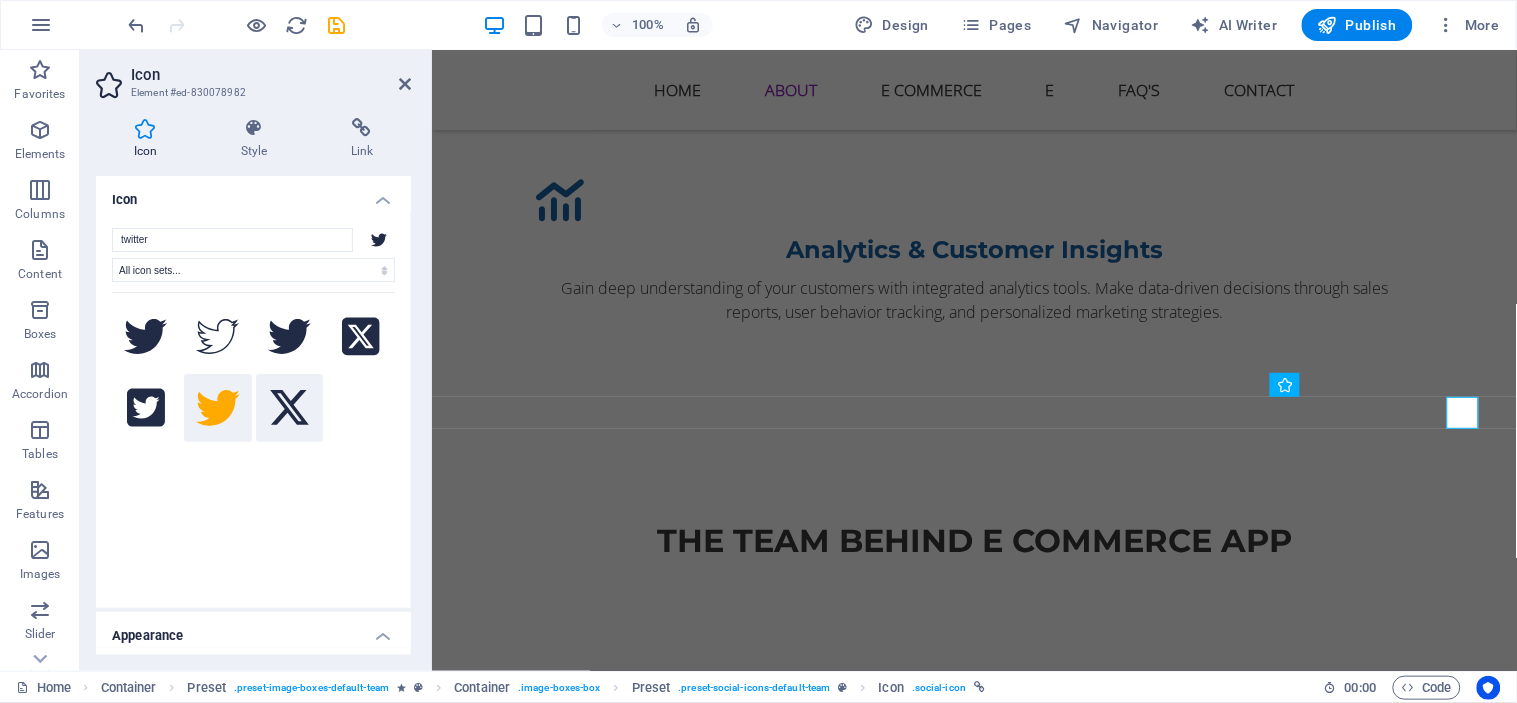 click at bounding box center (290, 408) 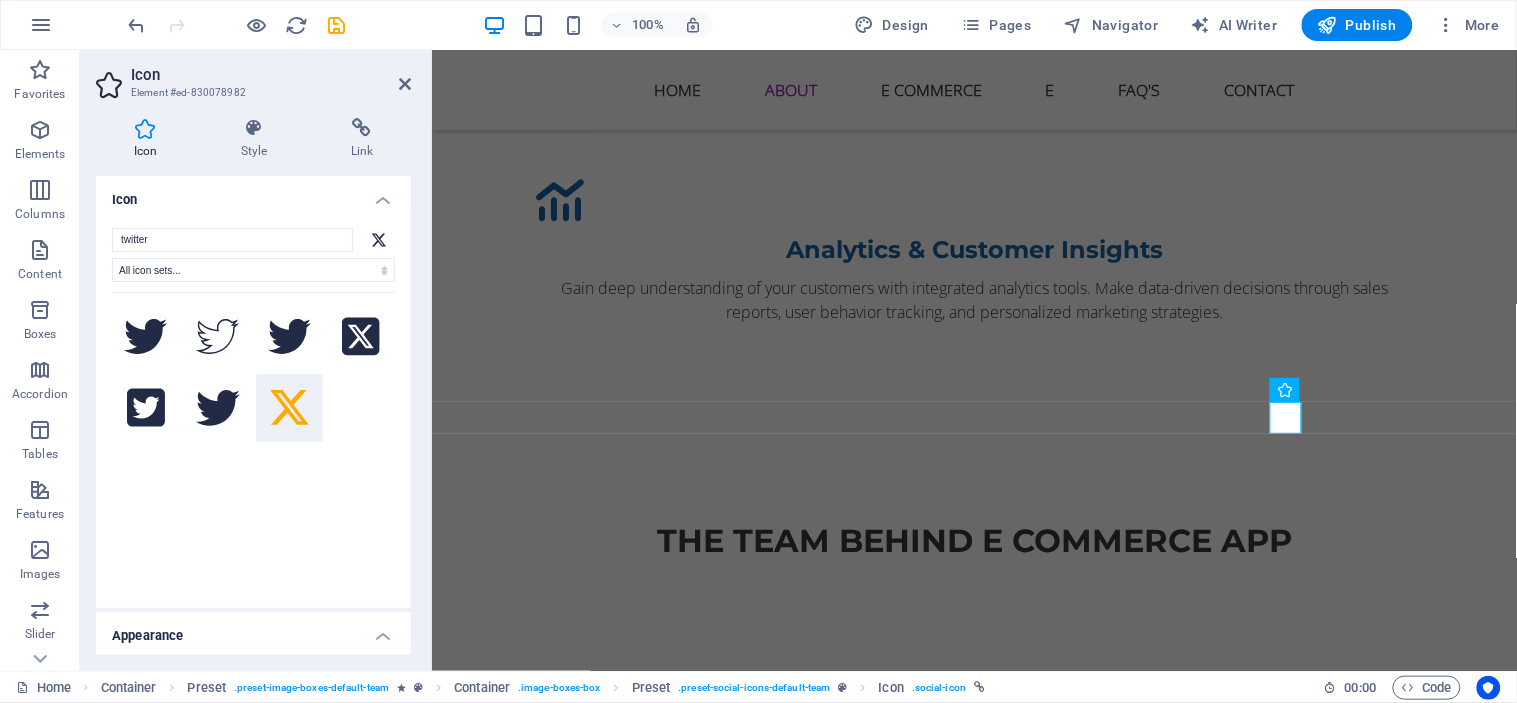 click on "Icon Style Link Icon twitter All icon sets... IcoFont Ionicons FontAwesome Brands FontAwesome Duotone FontAwesome Solid FontAwesome Regular FontAwesome Light FontAwesome Thin FontAwesome Sharp Solid FontAwesome Sharp Regular FontAwesome Sharp Light FontAwesome Sharp Thin Appearance Color Background Mode Scale Left Center Right Width Default auto px rem % em vh vw Height Default auto px rem em vh vw Padding Default px rem % em vh vw Stroke width Default px rem % em vh vw Stroke color Overflow Alignment Alignment Shadow Default None Outside Color X offset 0 px rem vh vw Y offset 0 px rem vh vw Blur 0 px rem % vh vw Text Alternative text The alternative text is used by devices that cannot display images (e.g. image search engines) and should be added to every image to improve website accessibility. Preset Element Layout How this element expands within the layout (Flexbox). Size Default auto px % 1/1 1/2 1/3 1/4 1/5 1/6 1/7 1/8 1/9 1/10 Grow Shrink Order Container layout Visible Visible Opacity 100 % Overflow px" at bounding box center (253, 386) 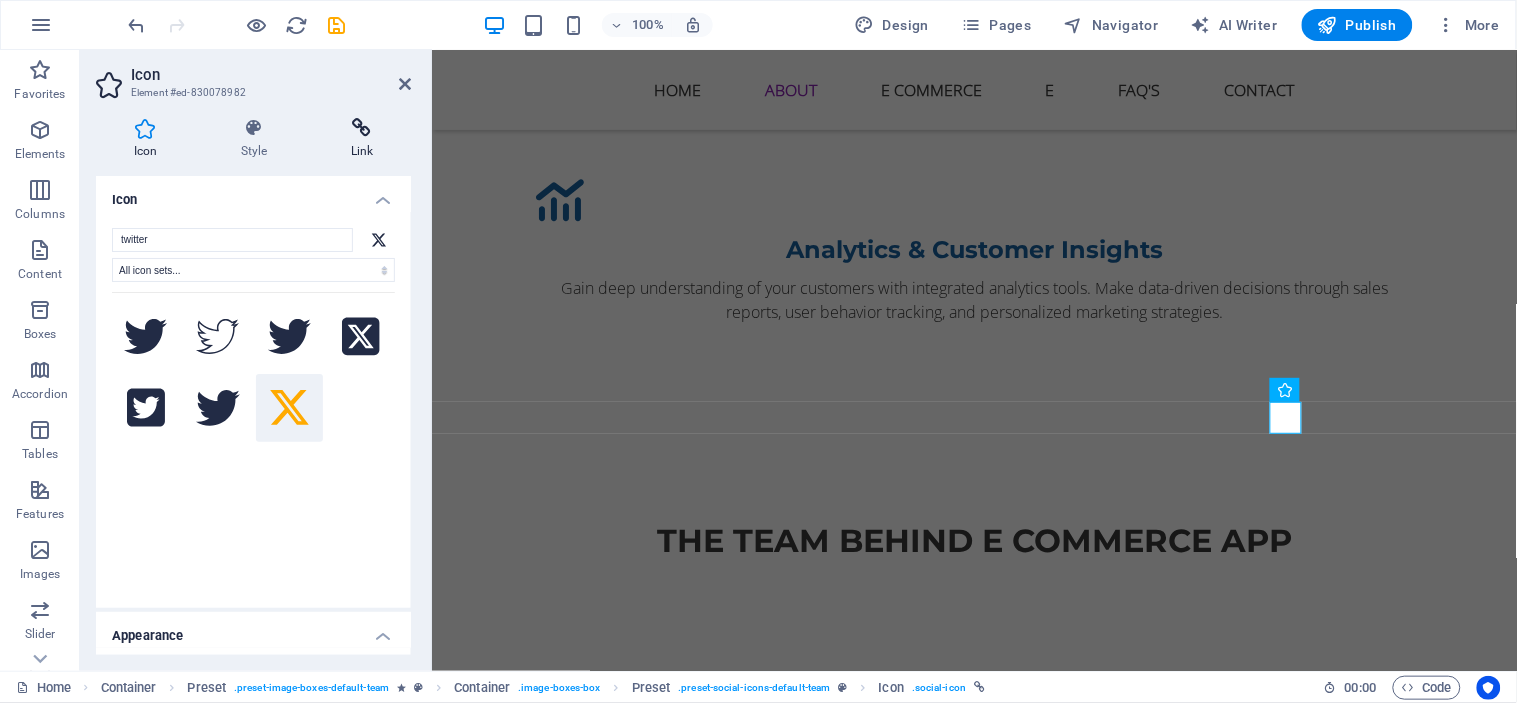 click at bounding box center (362, 128) 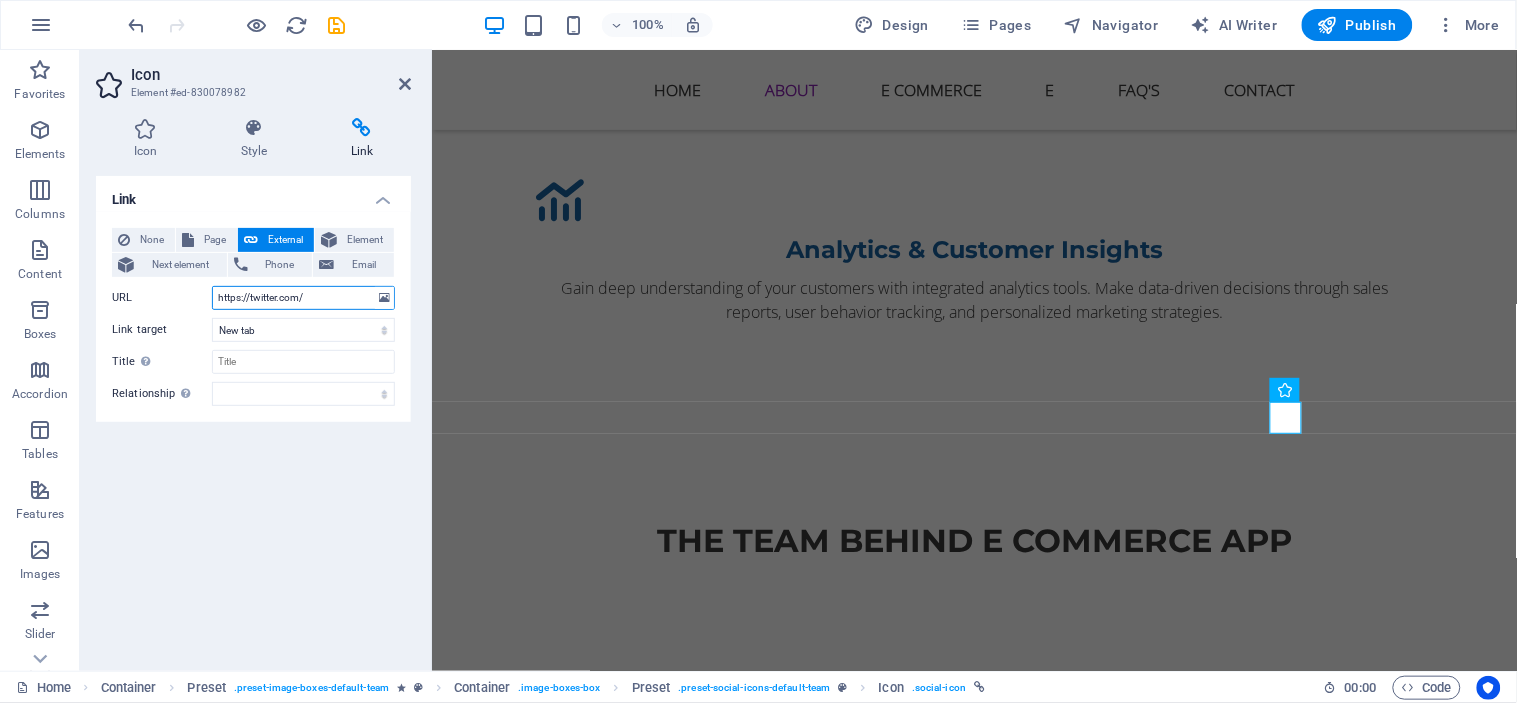 click on "https://twitter.com/" at bounding box center [303, 298] 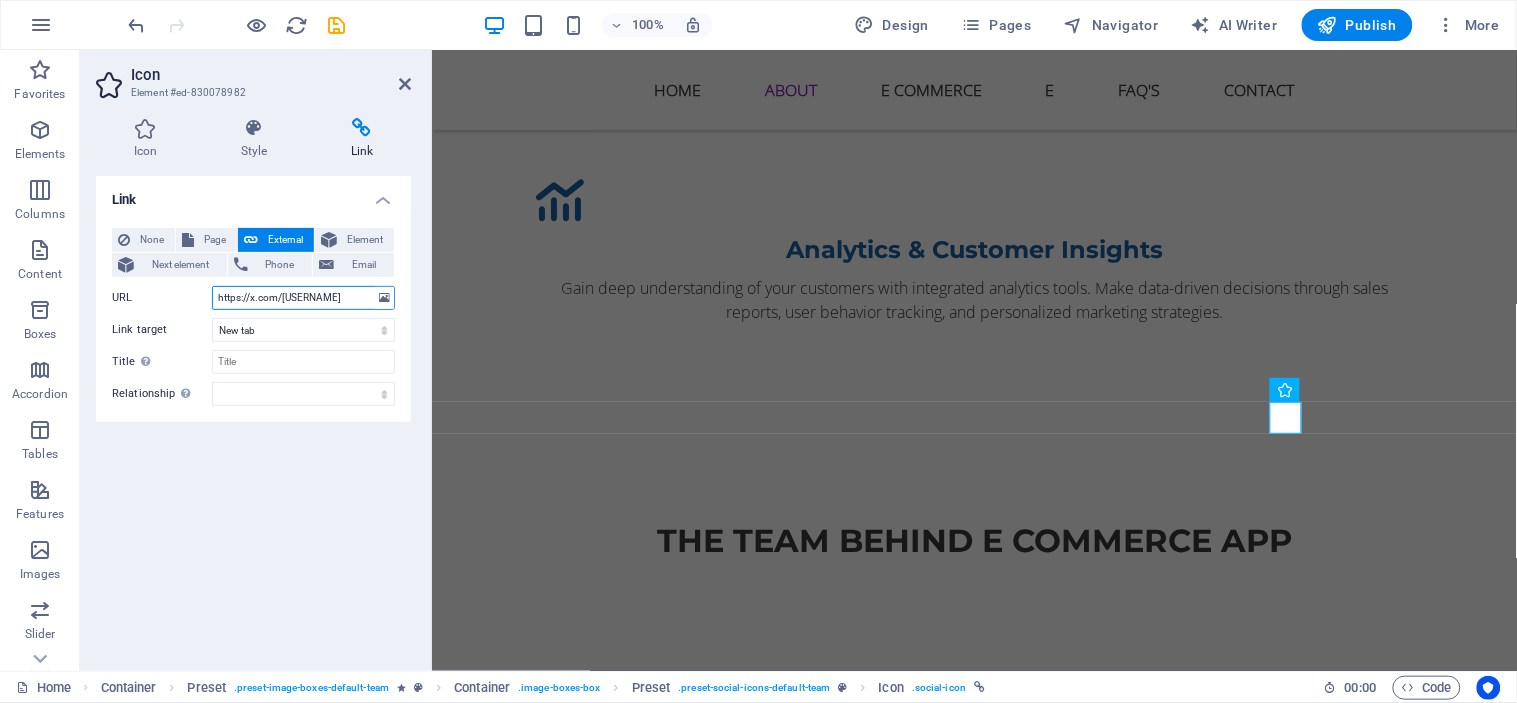 type on "https://x.com/[USERNAME]" 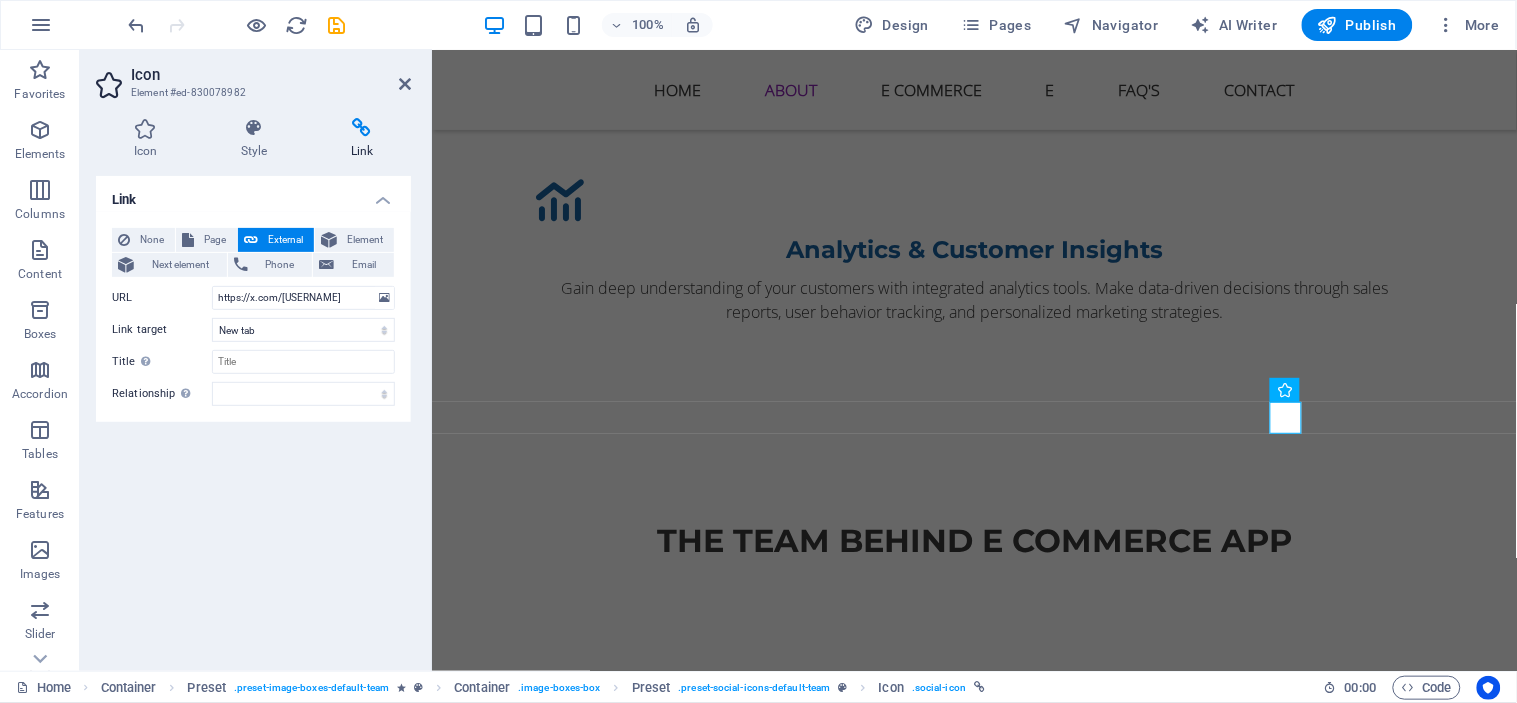 click on "Link None Page External Element Next element Phone Email Page Home Subpage Legal Notice Privacy Element
URL https://x.com/[USERNAME] Phone Email Link target New tab Same tab Overlay Title Additional link description, should not be the same as the link text. The title is most often shown as a tooltip text when the mouse moves over the element. Leave empty if uncertain. Relationship Sets the  relationship of this link to the link target . For example, the value "nofollow" instructs search engines not to follow the link. Can be left empty. alternate author bookmark external help license next nofollow noreferrer noopener prev search tag" at bounding box center (253, 415) 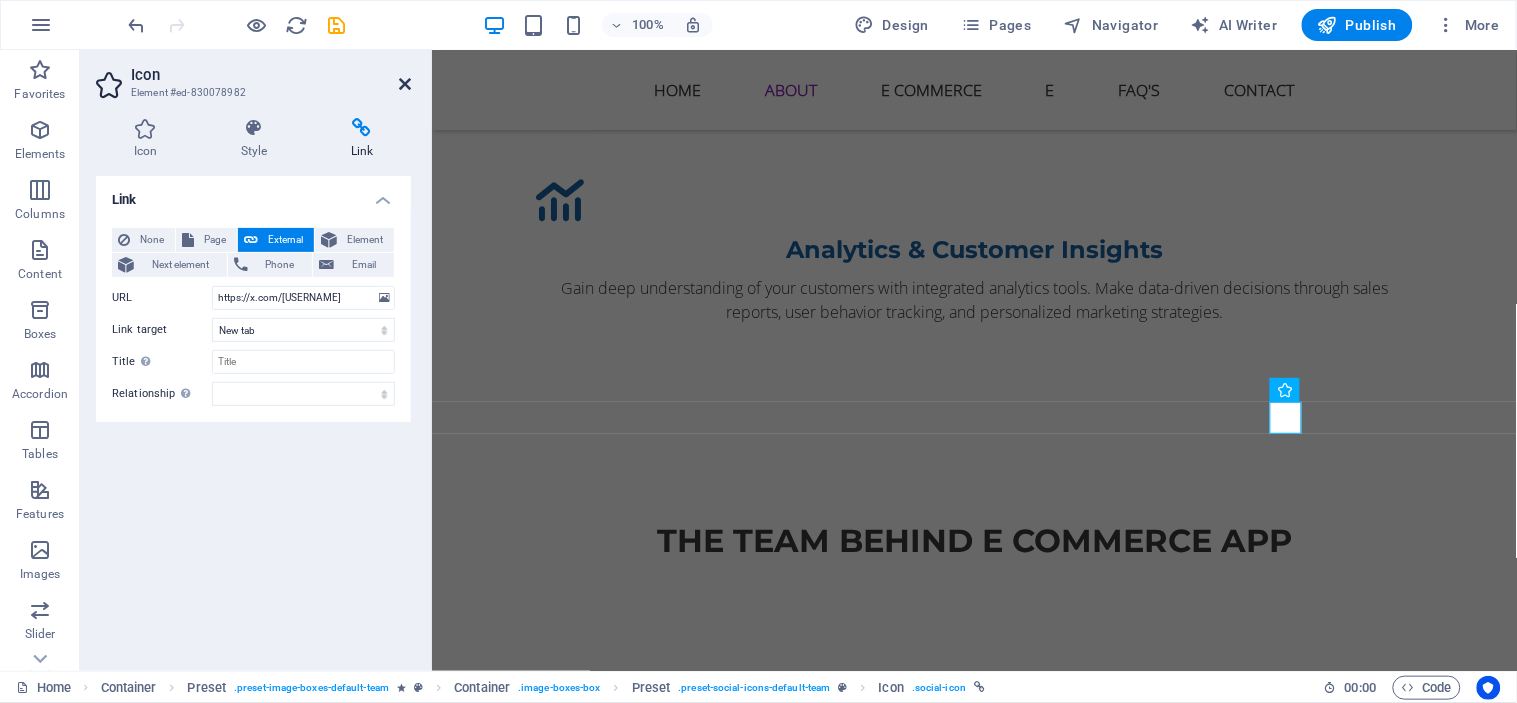 click at bounding box center [405, 84] 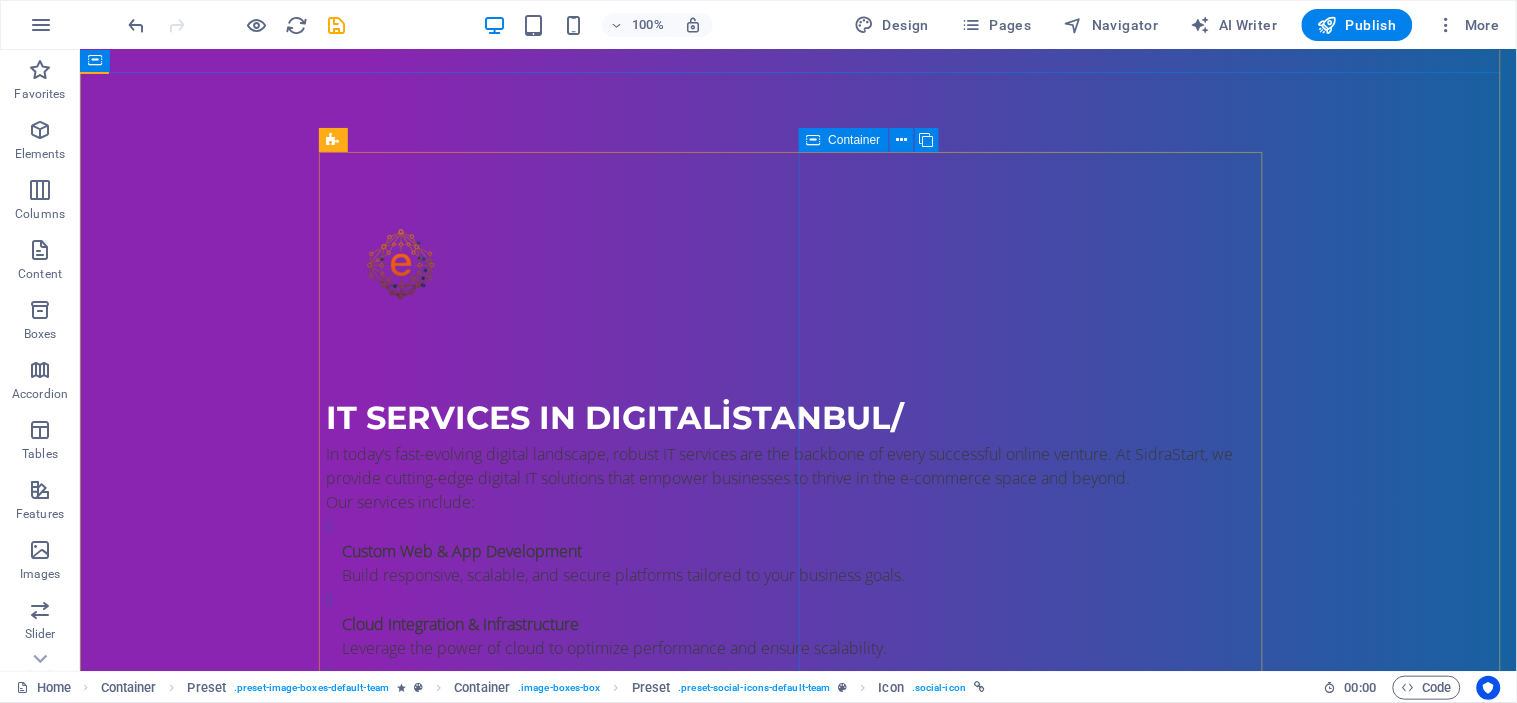 scroll, scrollTop: 0, scrollLeft: 0, axis: both 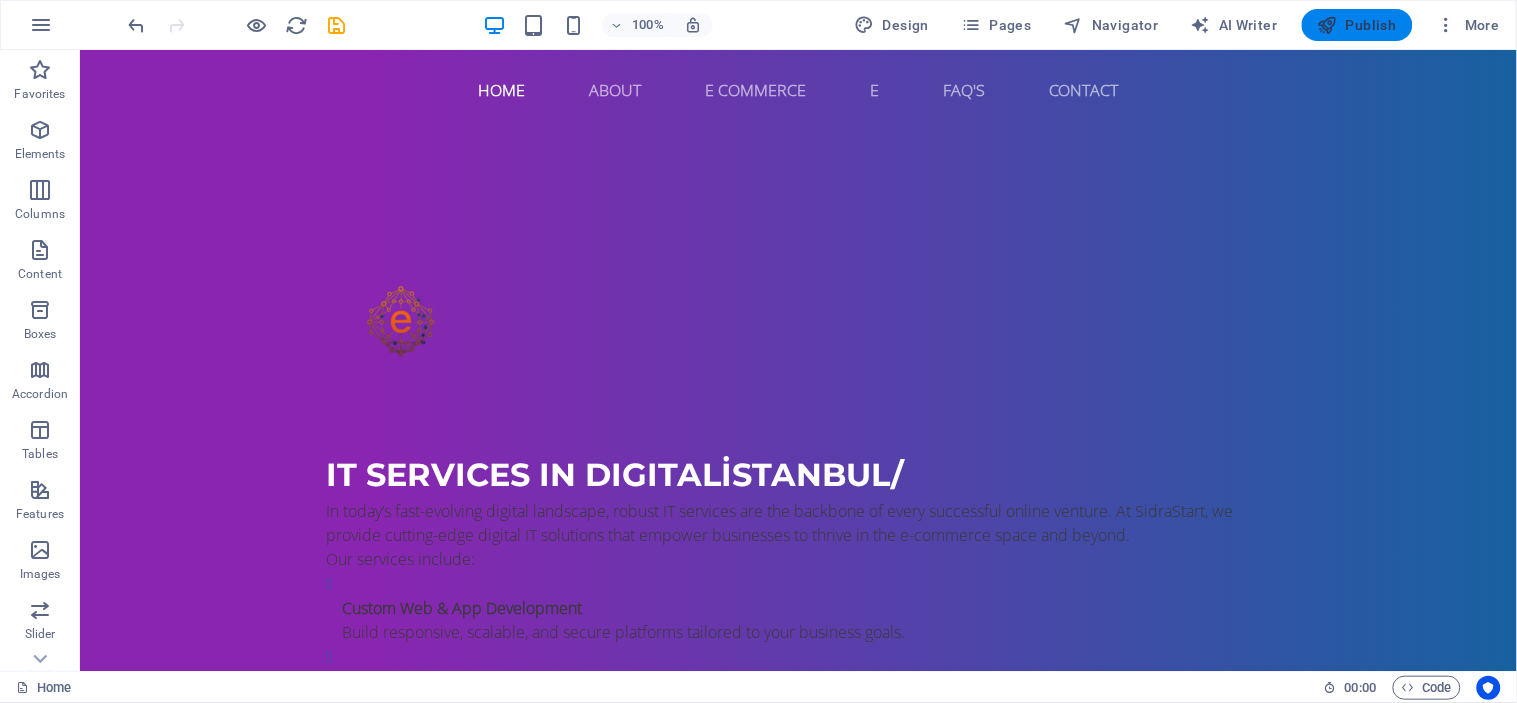 click on "Publish" at bounding box center [1357, 25] 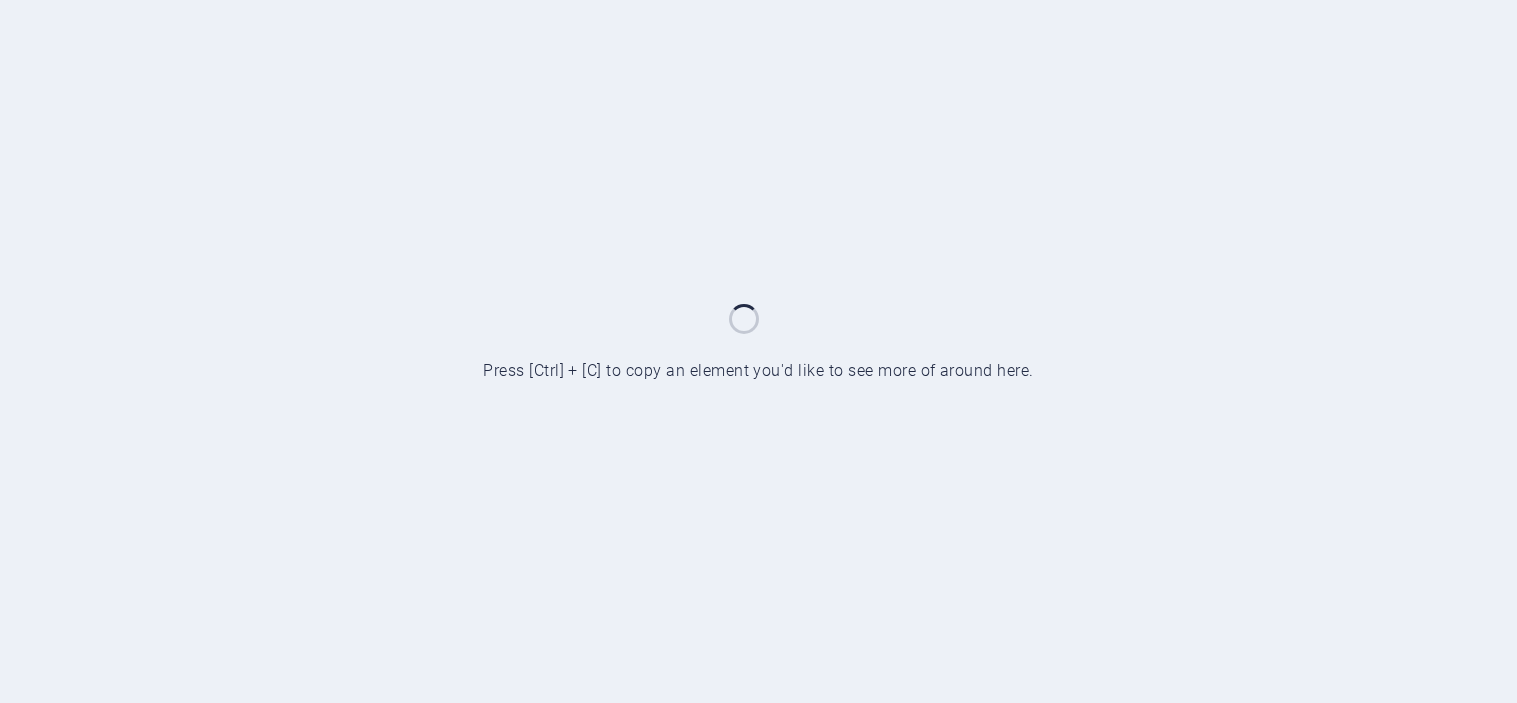 scroll, scrollTop: 0, scrollLeft: 0, axis: both 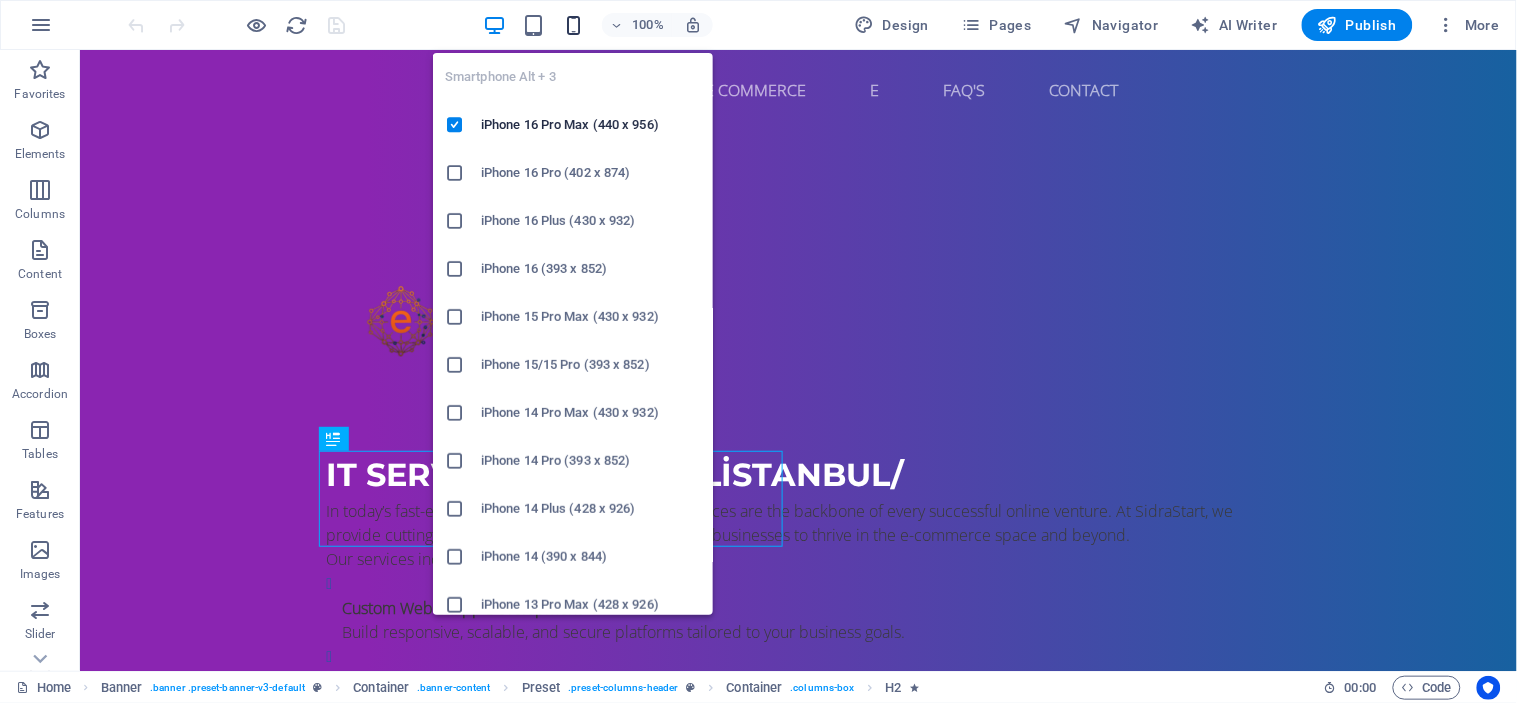 click at bounding box center [574, 25] 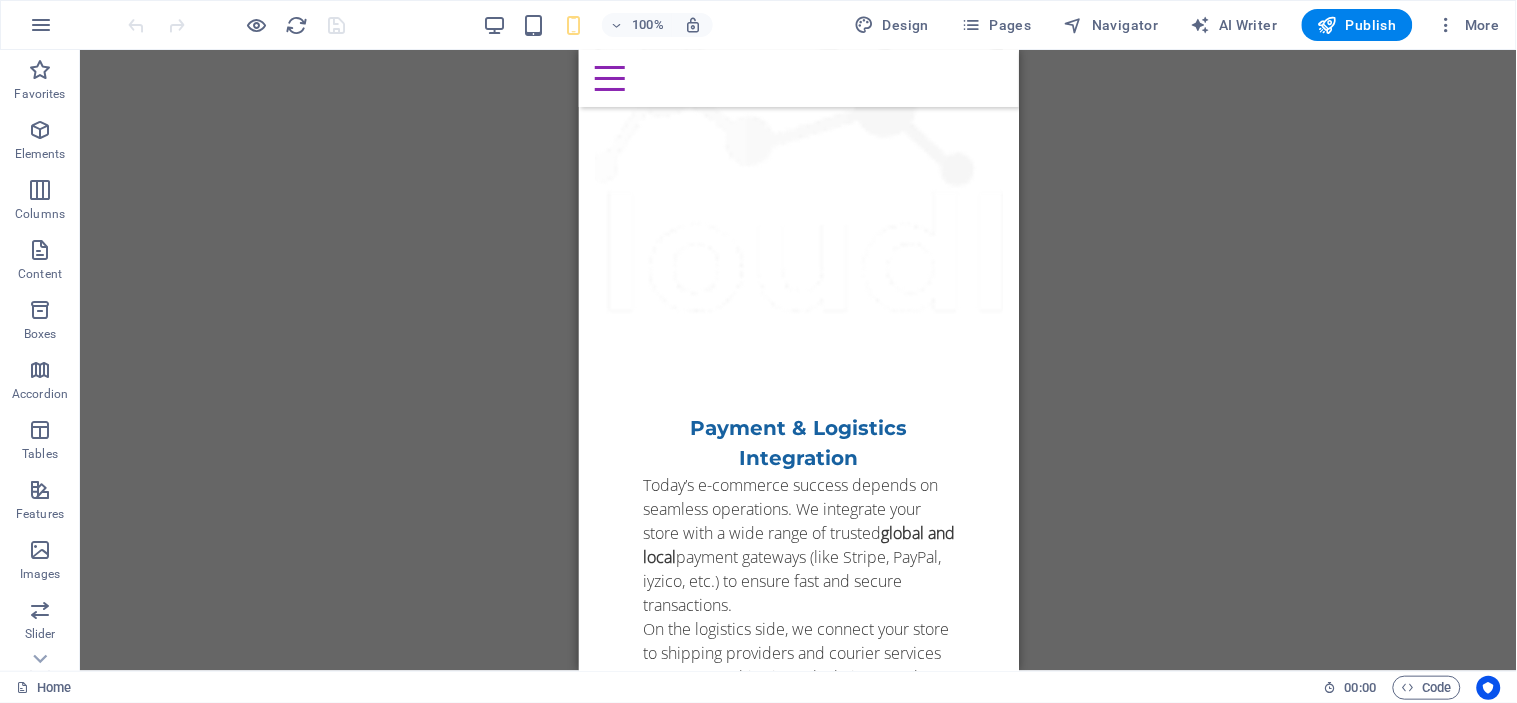 scroll, scrollTop: 7666, scrollLeft: 0, axis: vertical 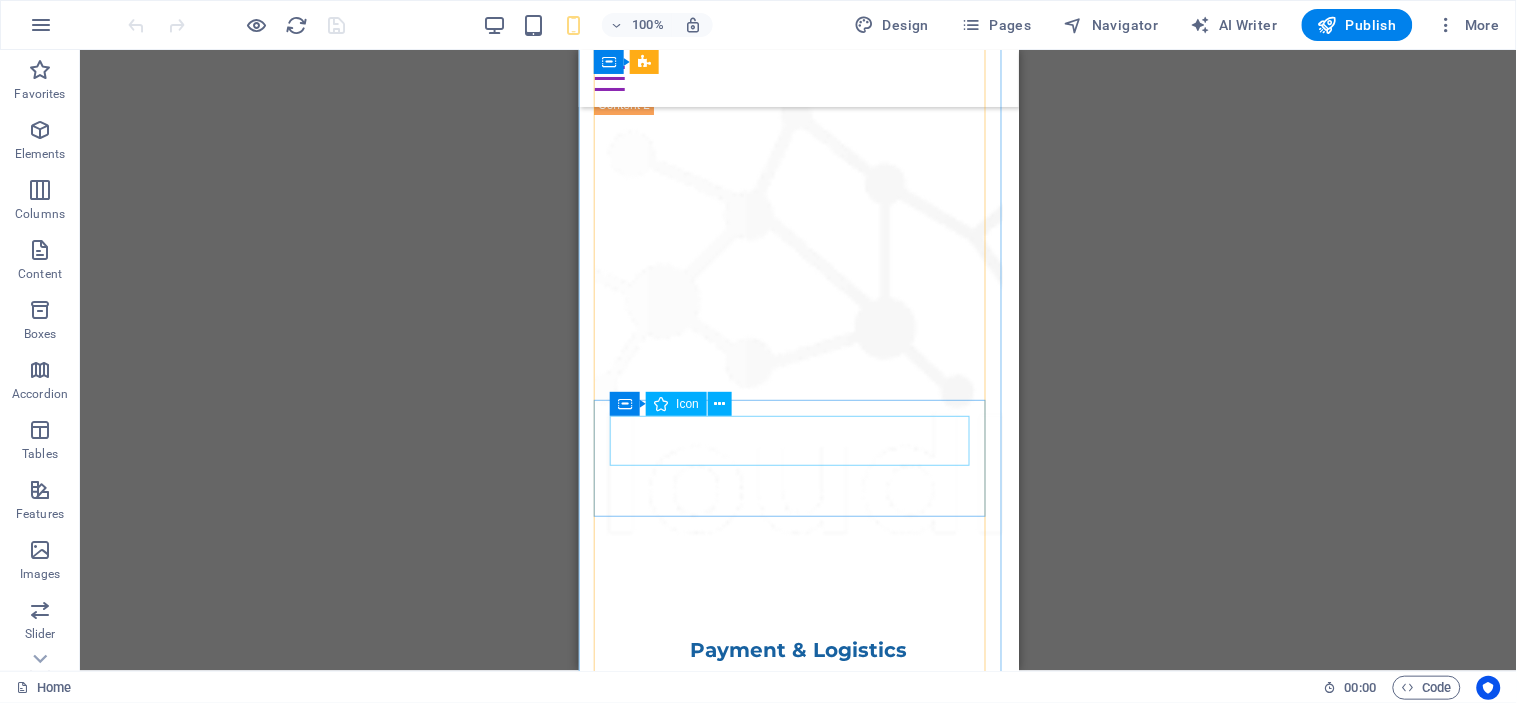 click at bounding box center (798, 1114) 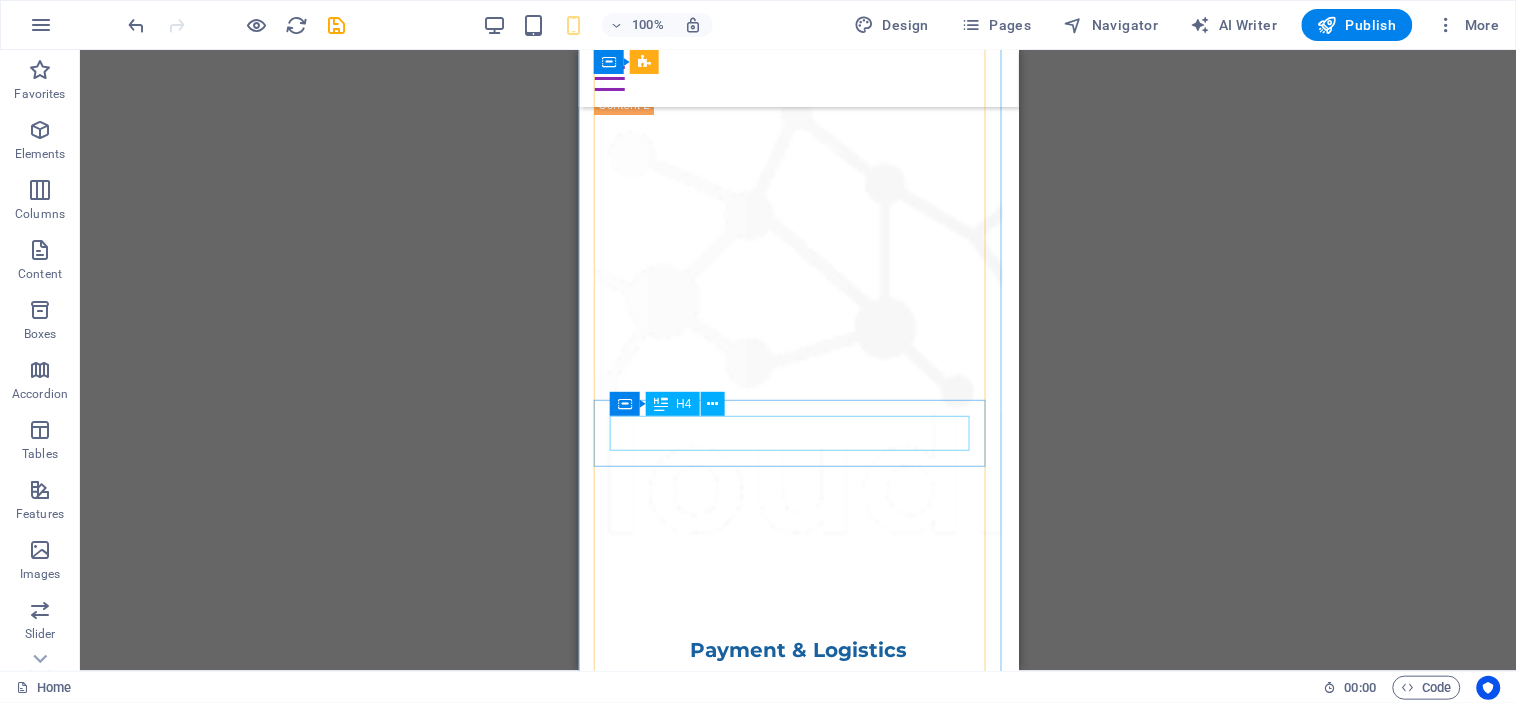 click on "Individual" at bounding box center (798, 1103) 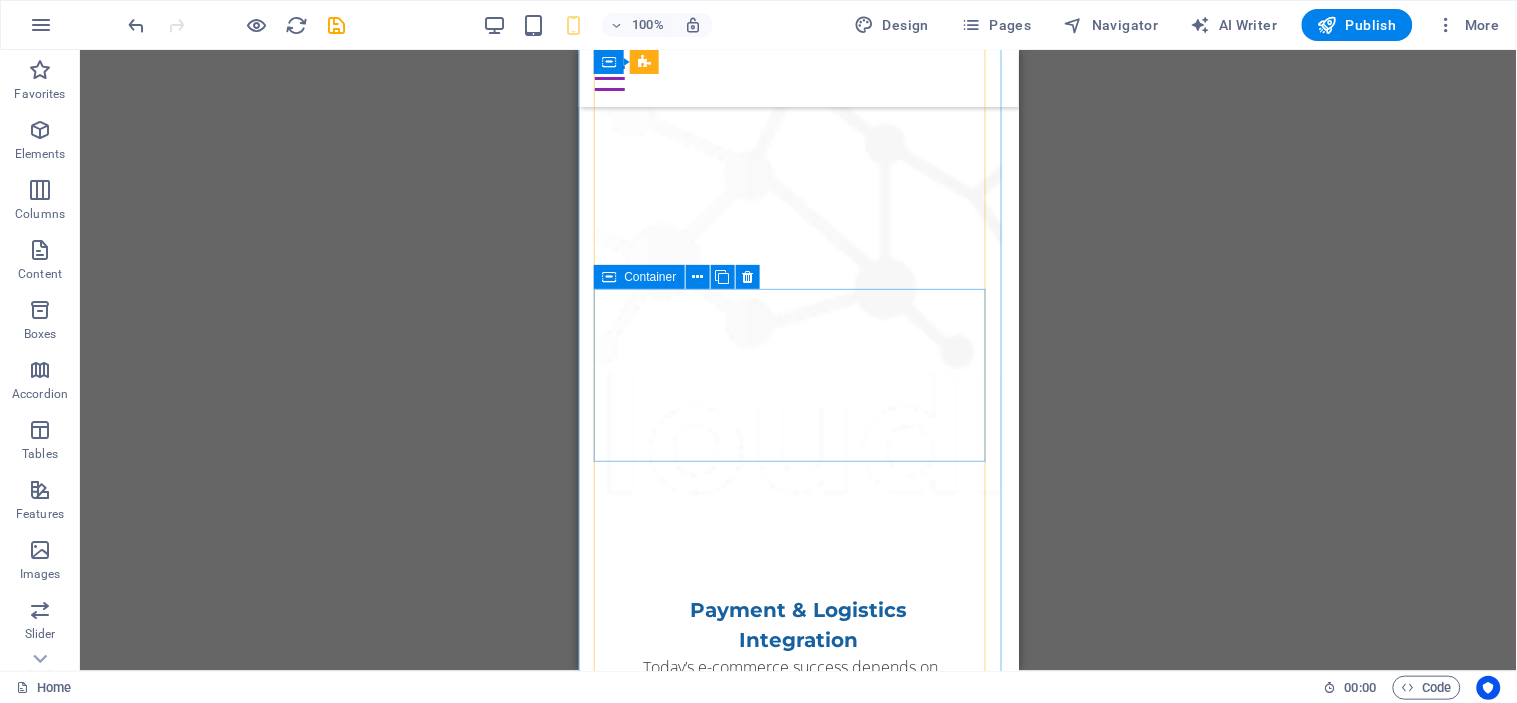scroll, scrollTop: 7666, scrollLeft: 0, axis: vertical 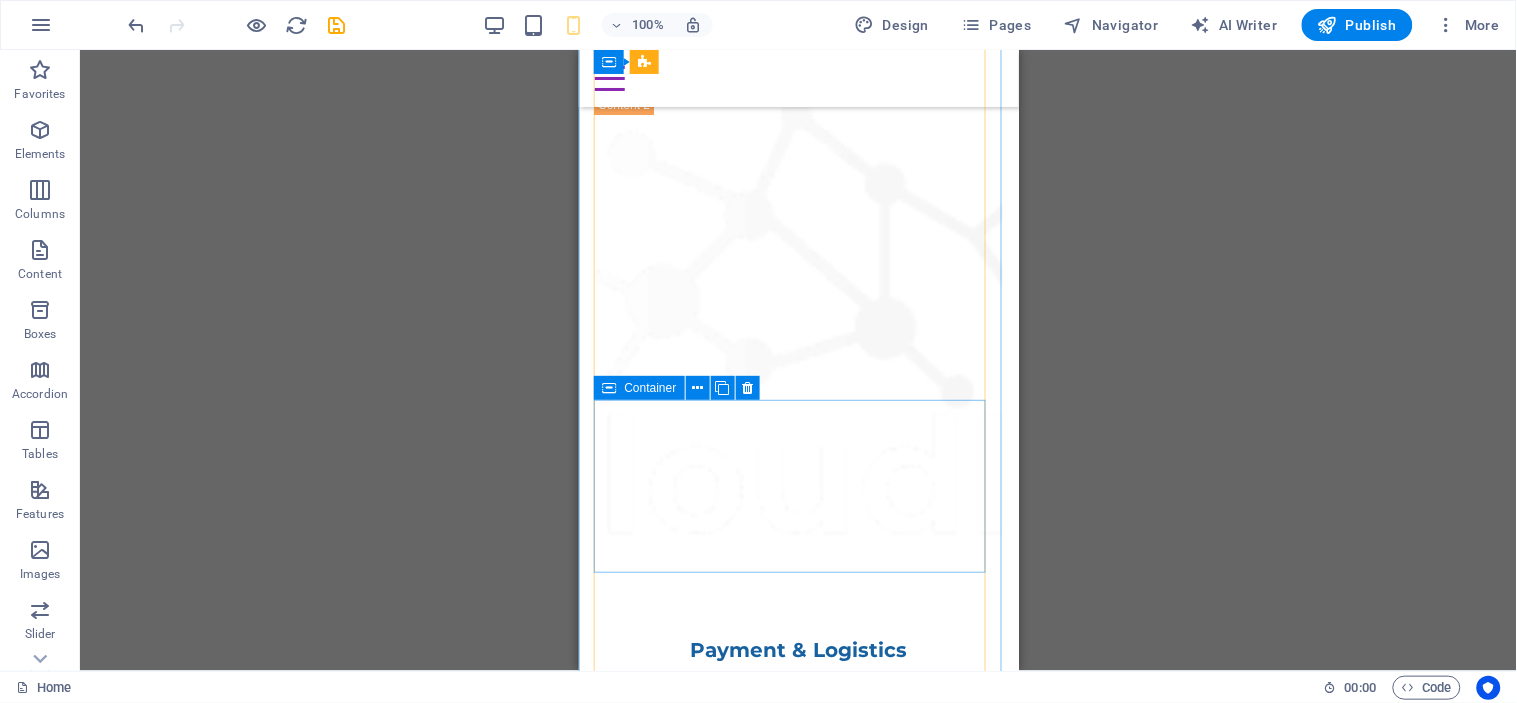 click on "Drop content here or  Add elements  Paste clipboard" at bounding box center [798, 1157] 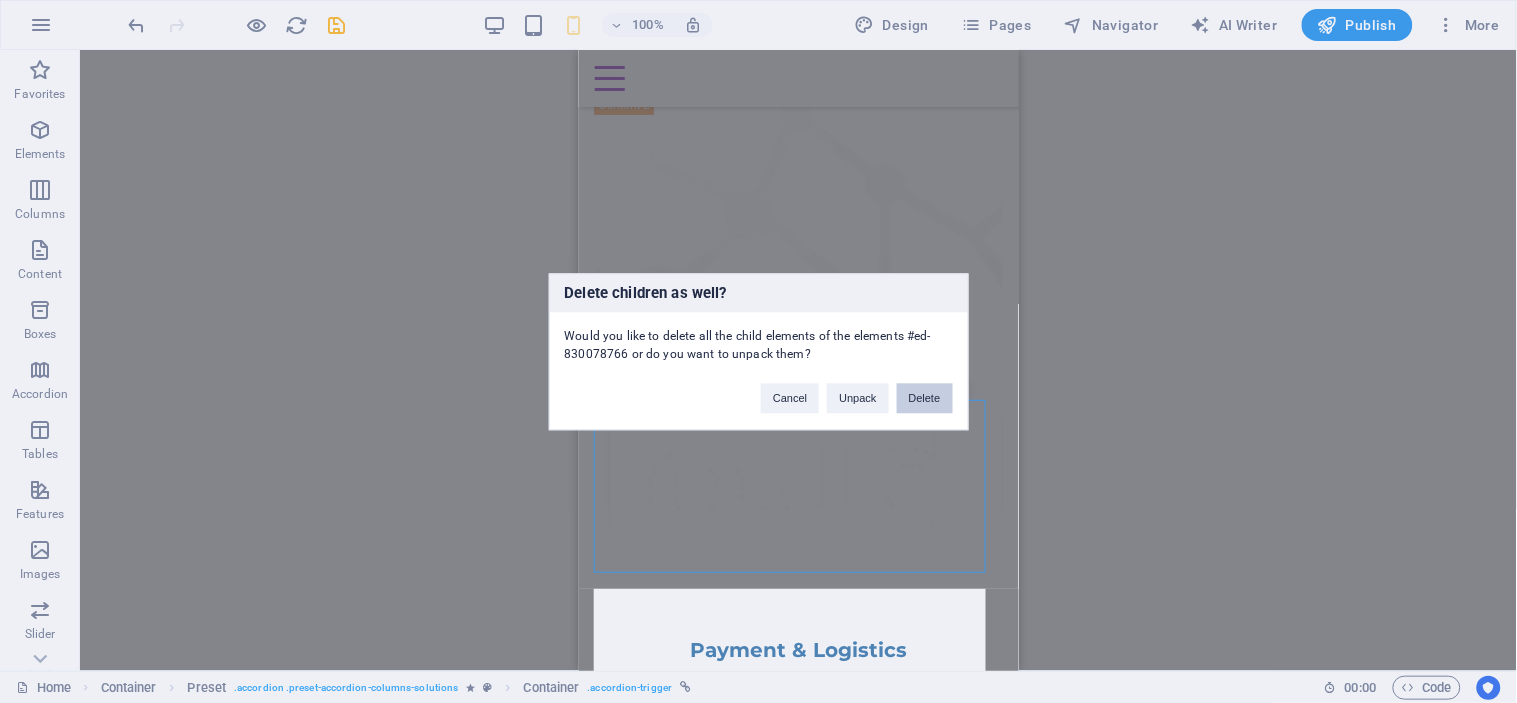 click on "Delete" at bounding box center (925, 398) 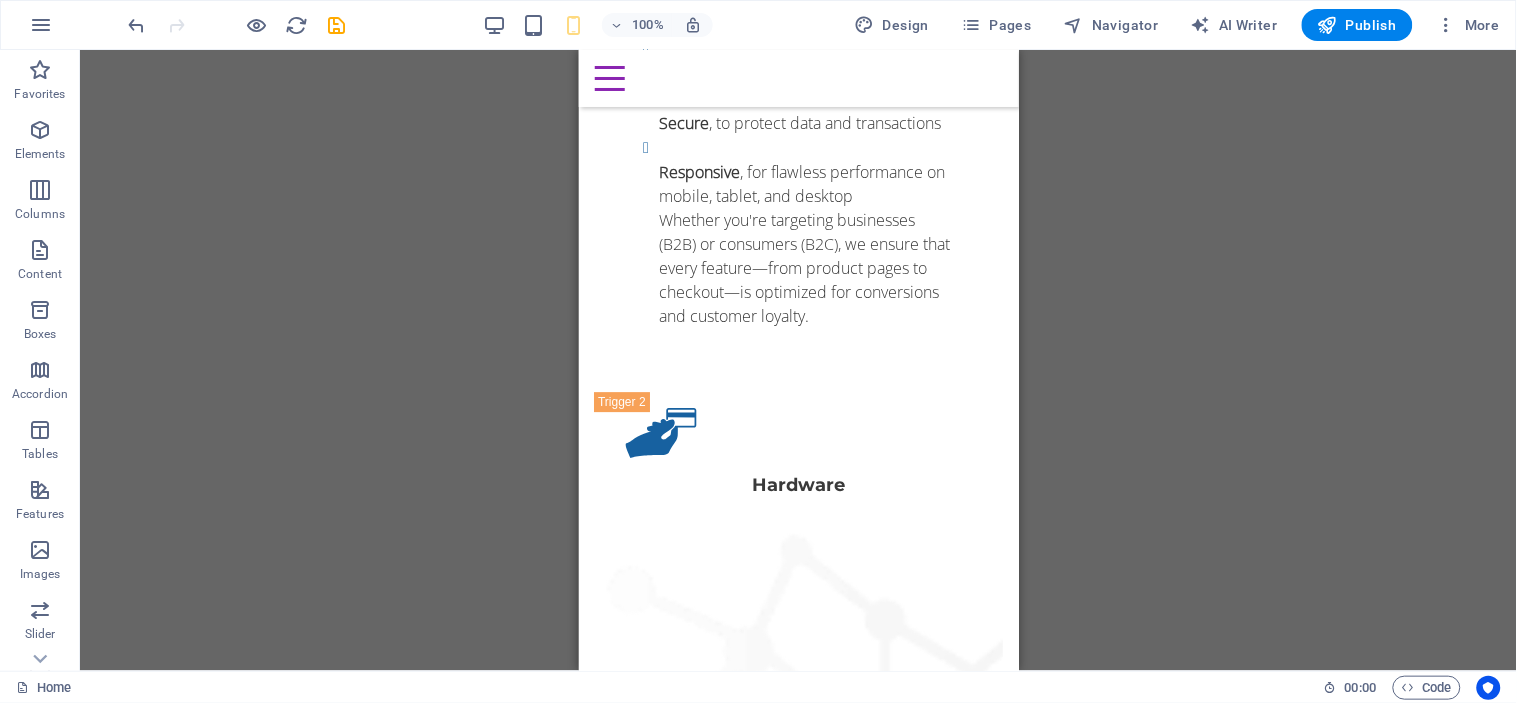 scroll, scrollTop: 7000, scrollLeft: 0, axis: vertical 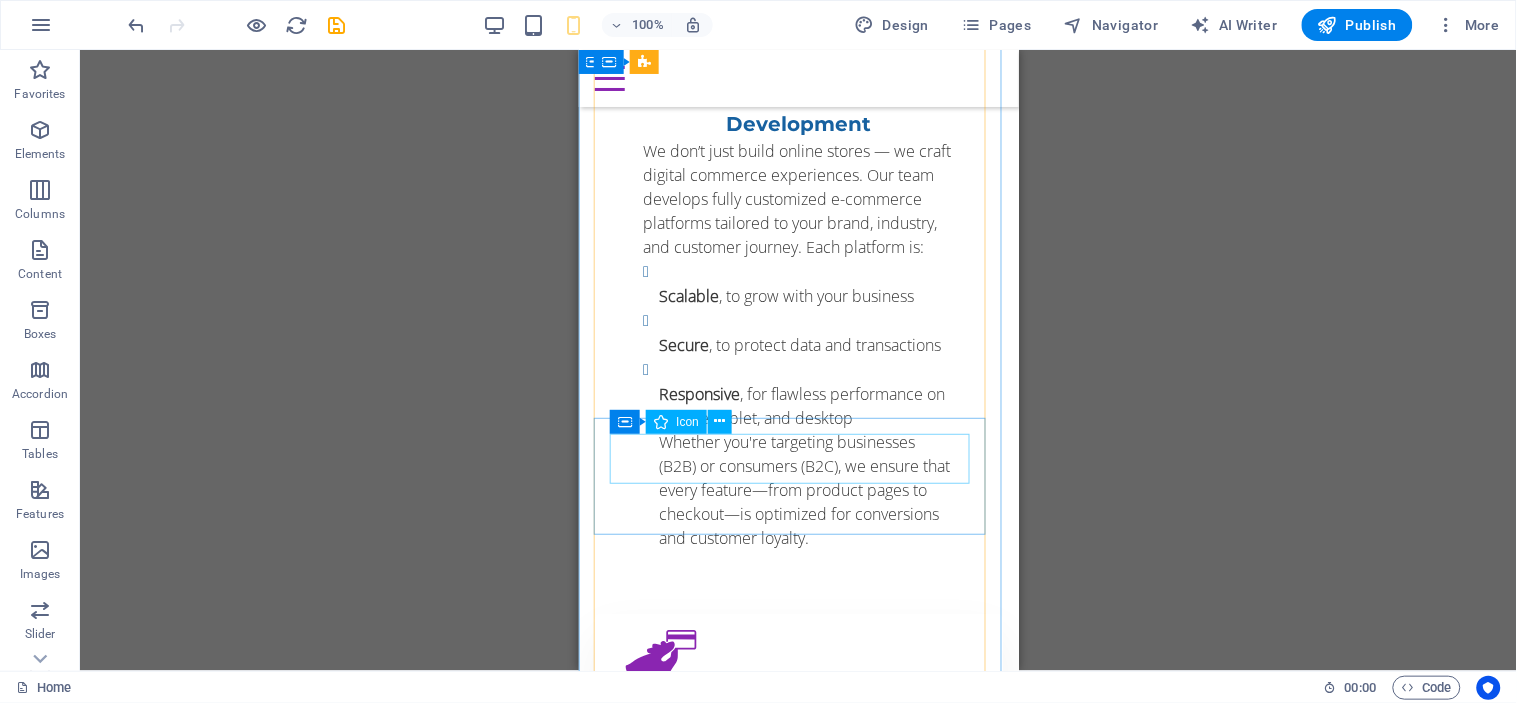 click at bounding box center [798, 657] 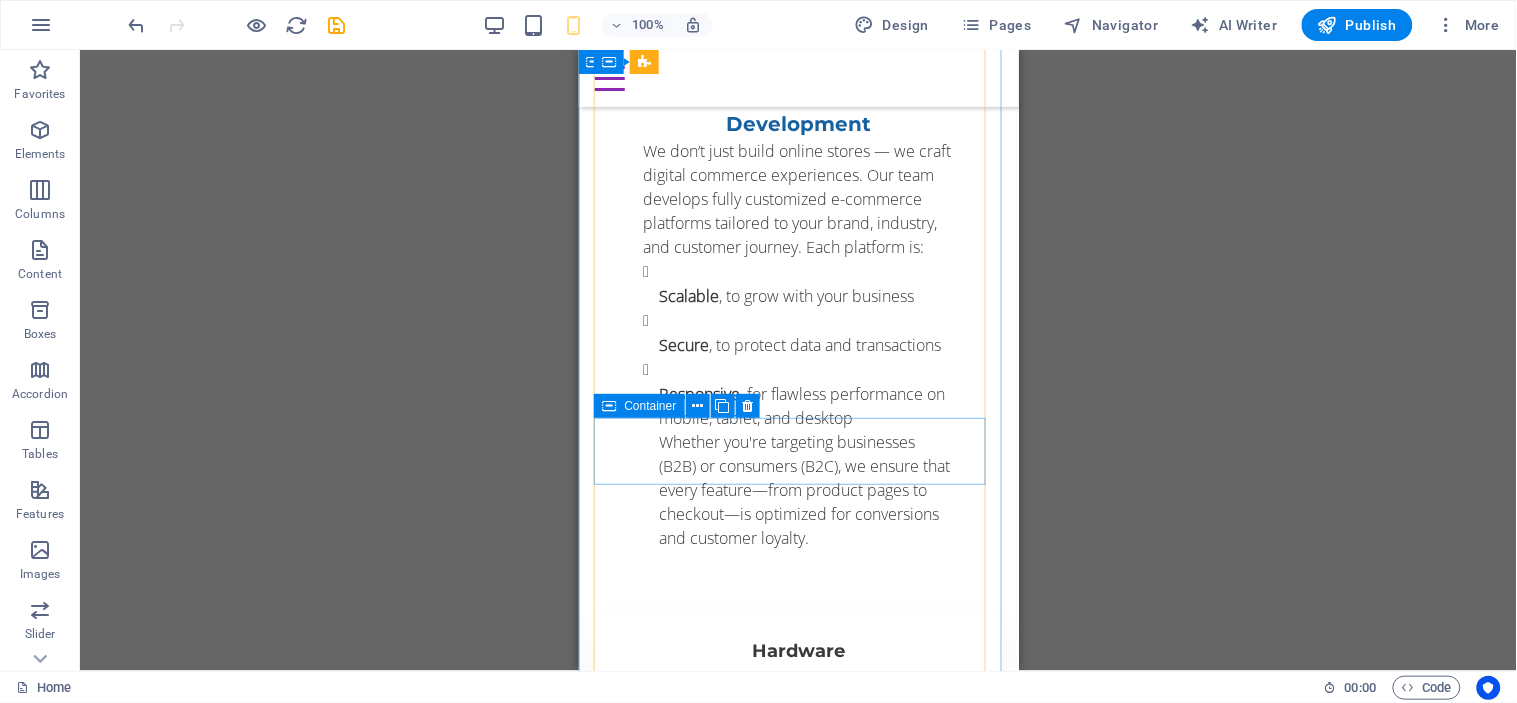 click on "Hardware" at bounding box center (798, 646) 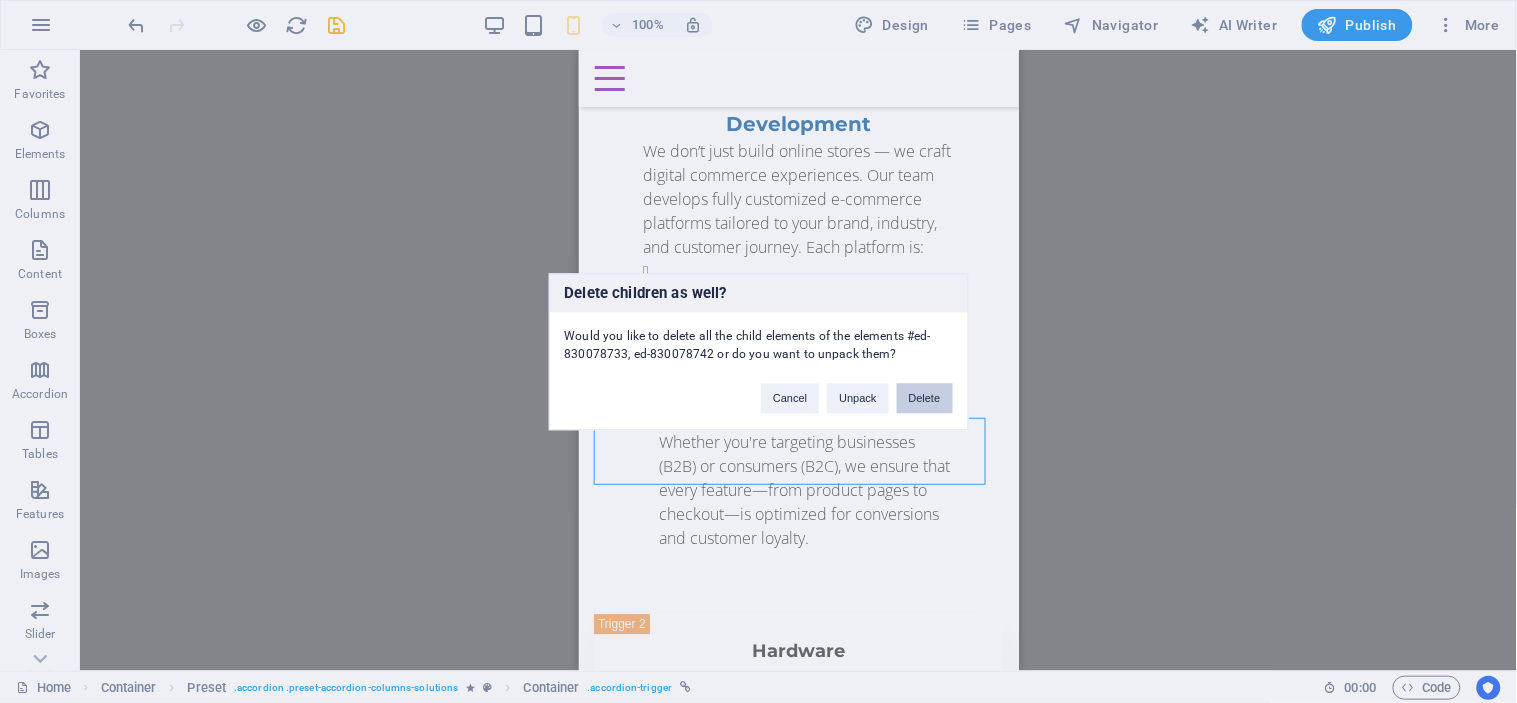 click on "Delete" at bounding box center (925, 398) 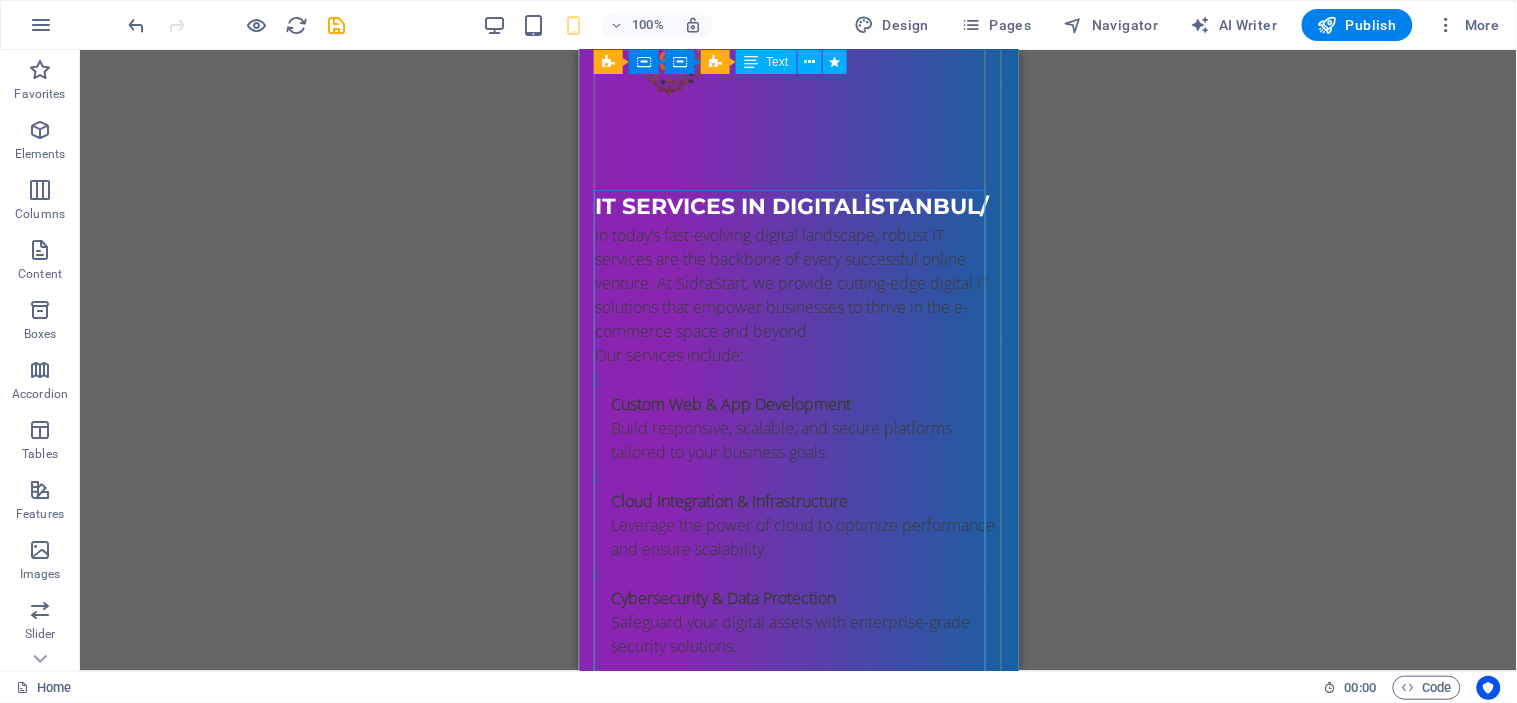 scroll, scrollTop: 0, scrollLeft: 0, axis: both 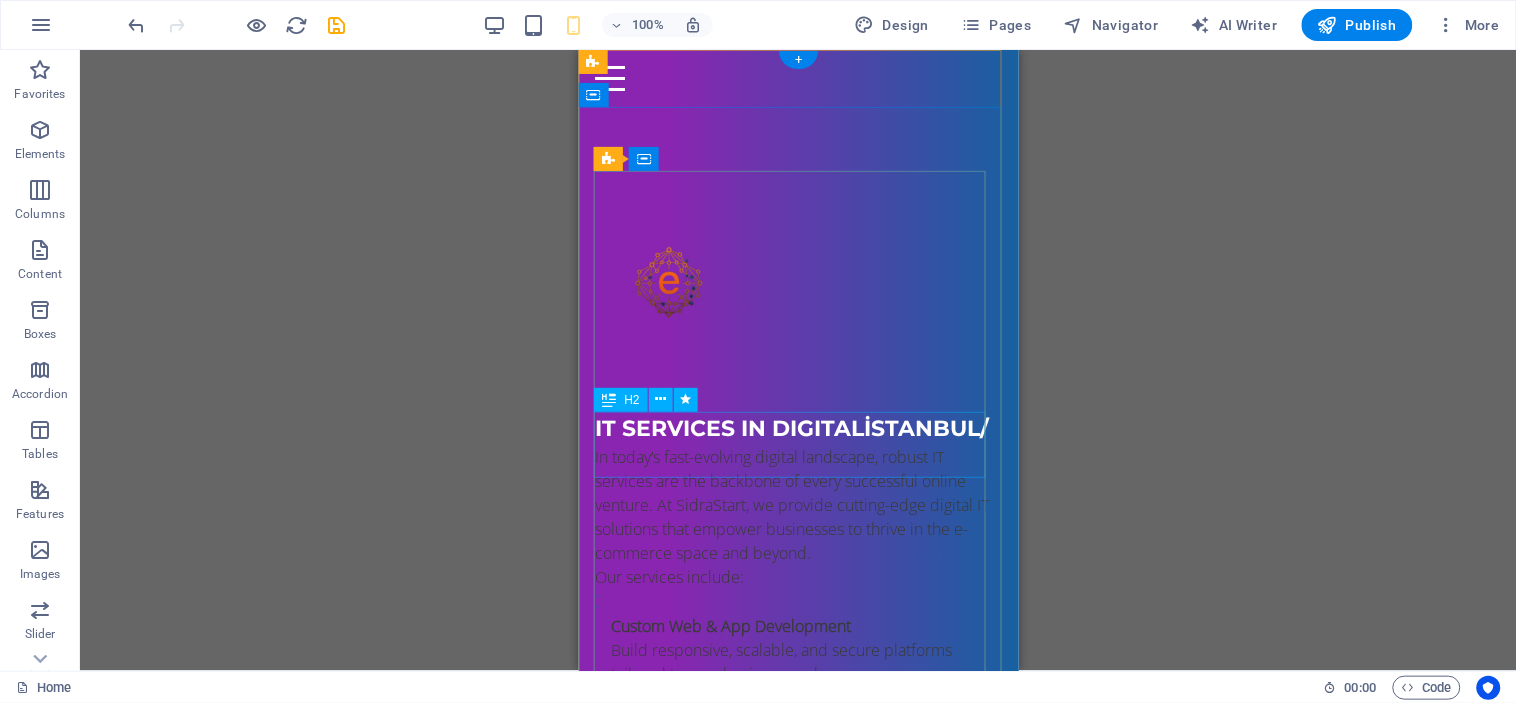 click on "IT Services in Digital [CITY]/" at bounding box center (798, 427) 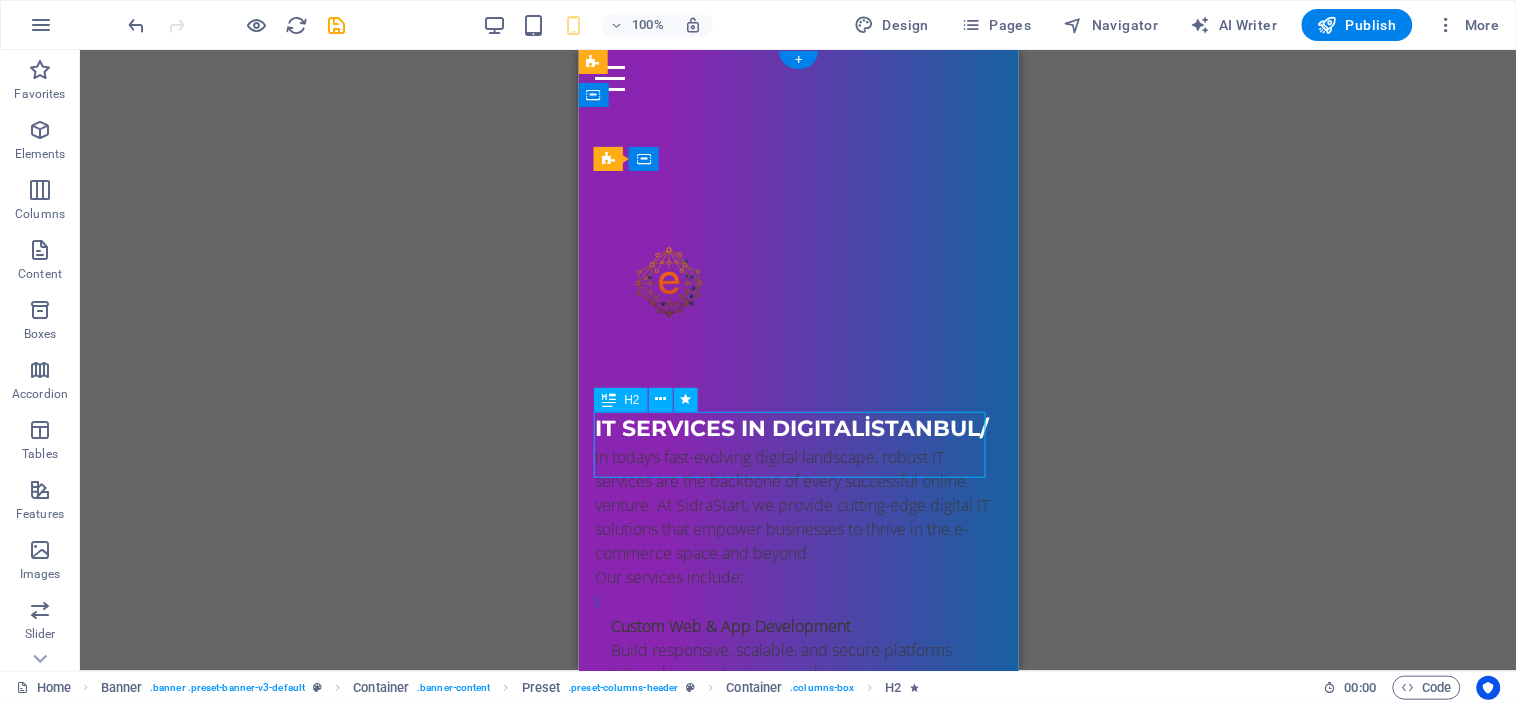 click on "IT Services in Digital [CITY]/" at bounding box center [798, 427] 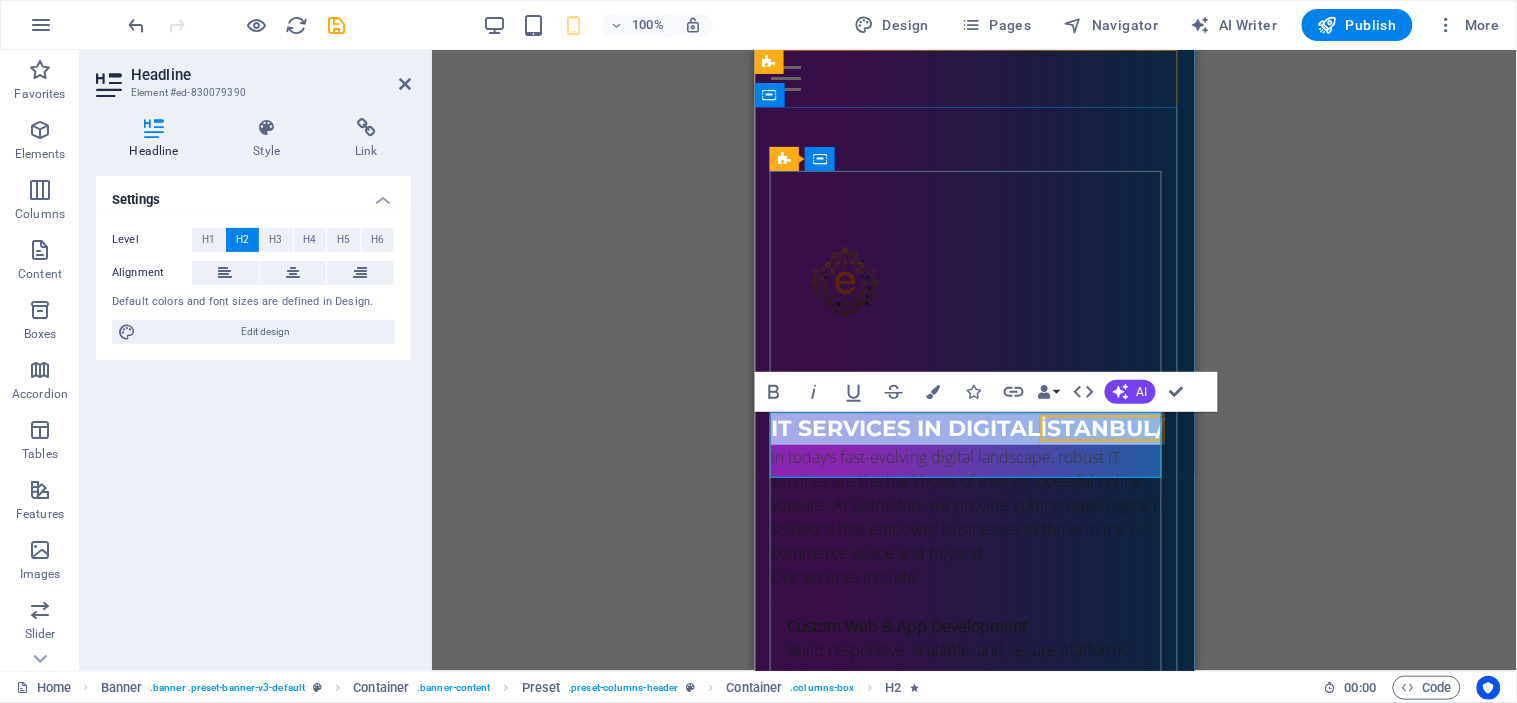 click on "IT Services in Digital [CITY]/" at bounding box center [967, 427] 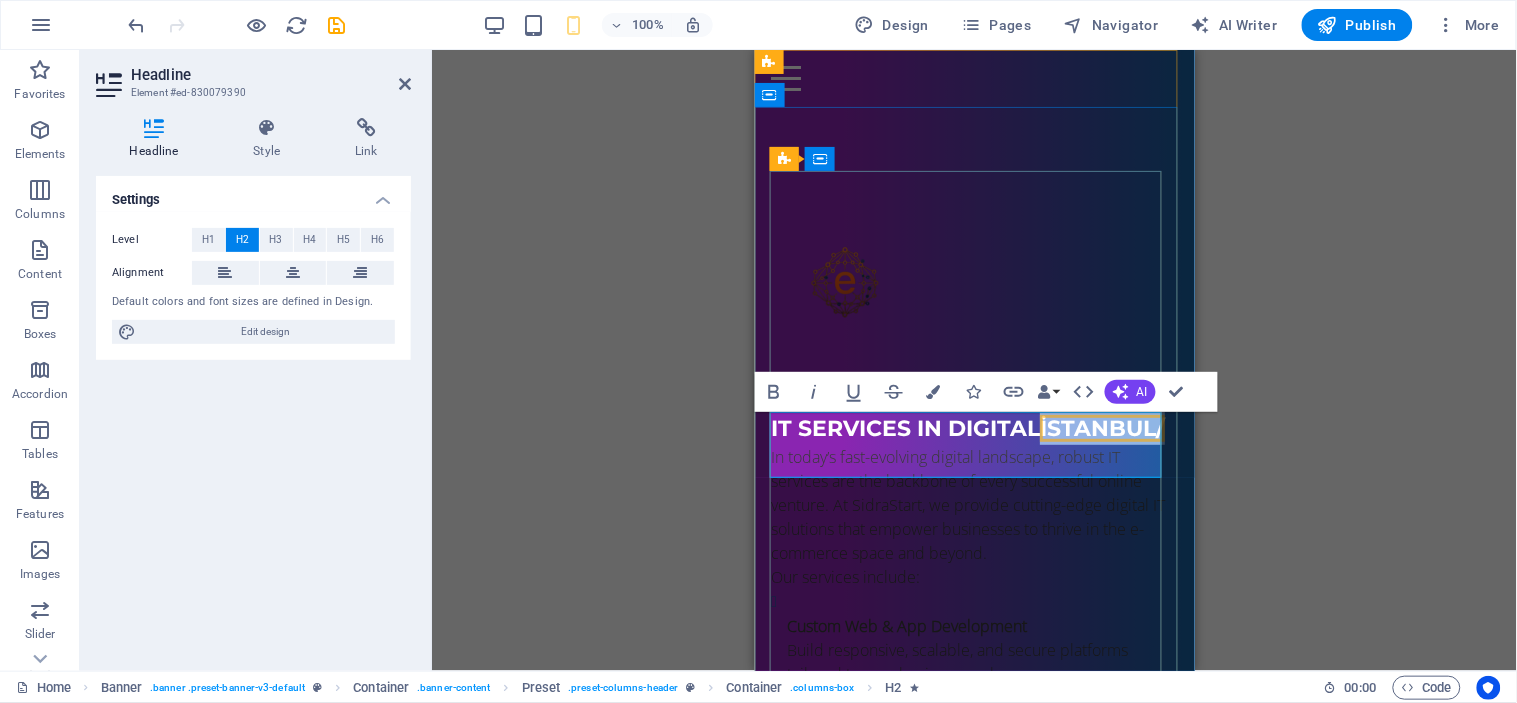 drag, startPoint x: 862, startPoint y: 457, endPoint x: 985, endPoint y: 460, distance: 123.03658 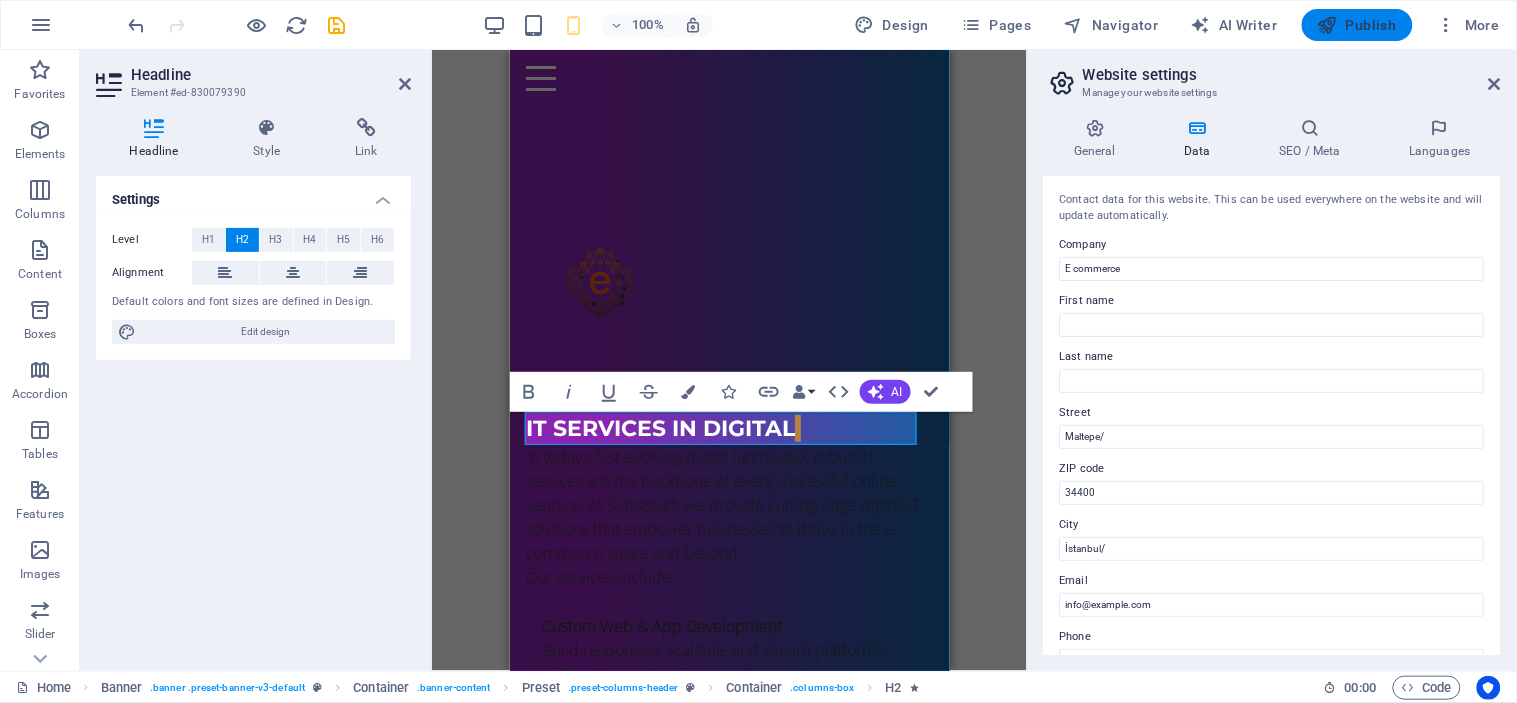 click at bounding box center [1328, 25] 